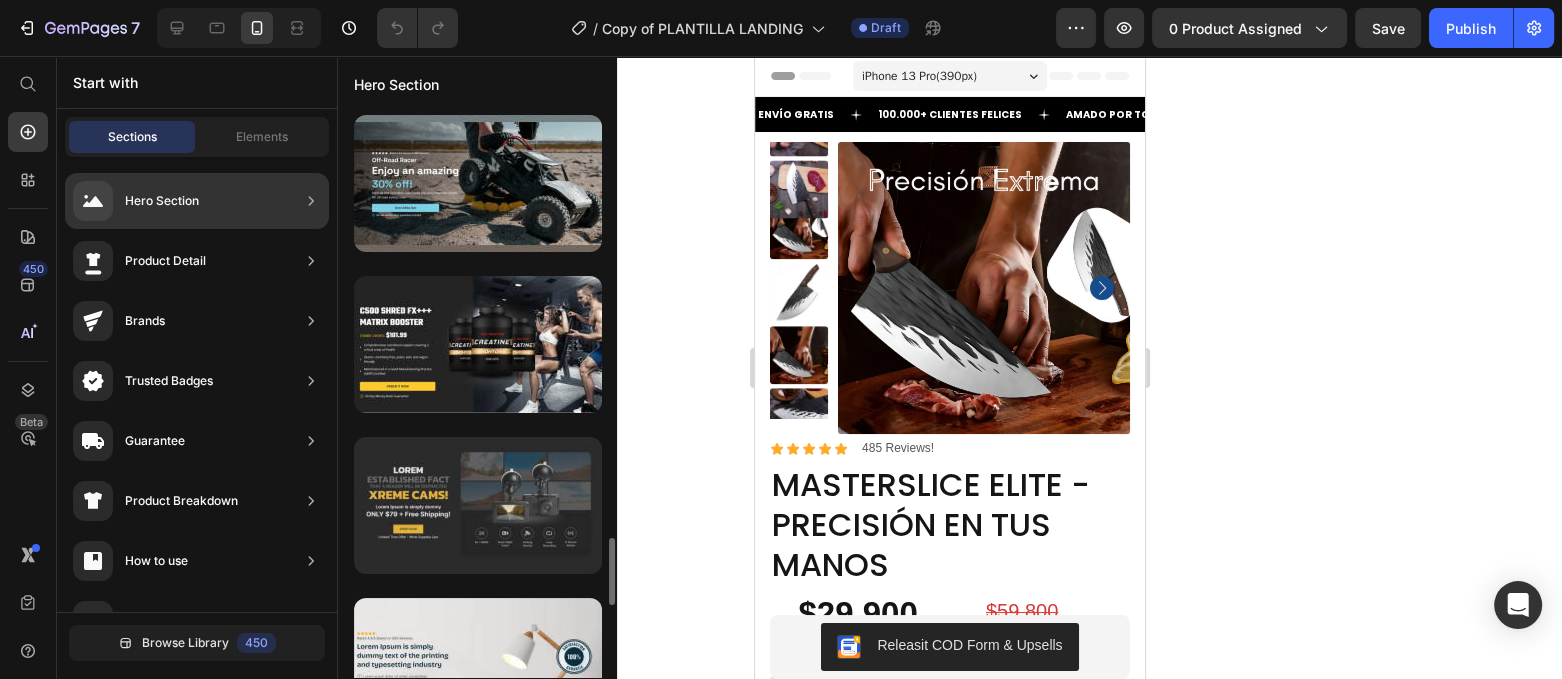 scroll, scrollTop: 125, scrollLeft: 0, axis: vertical 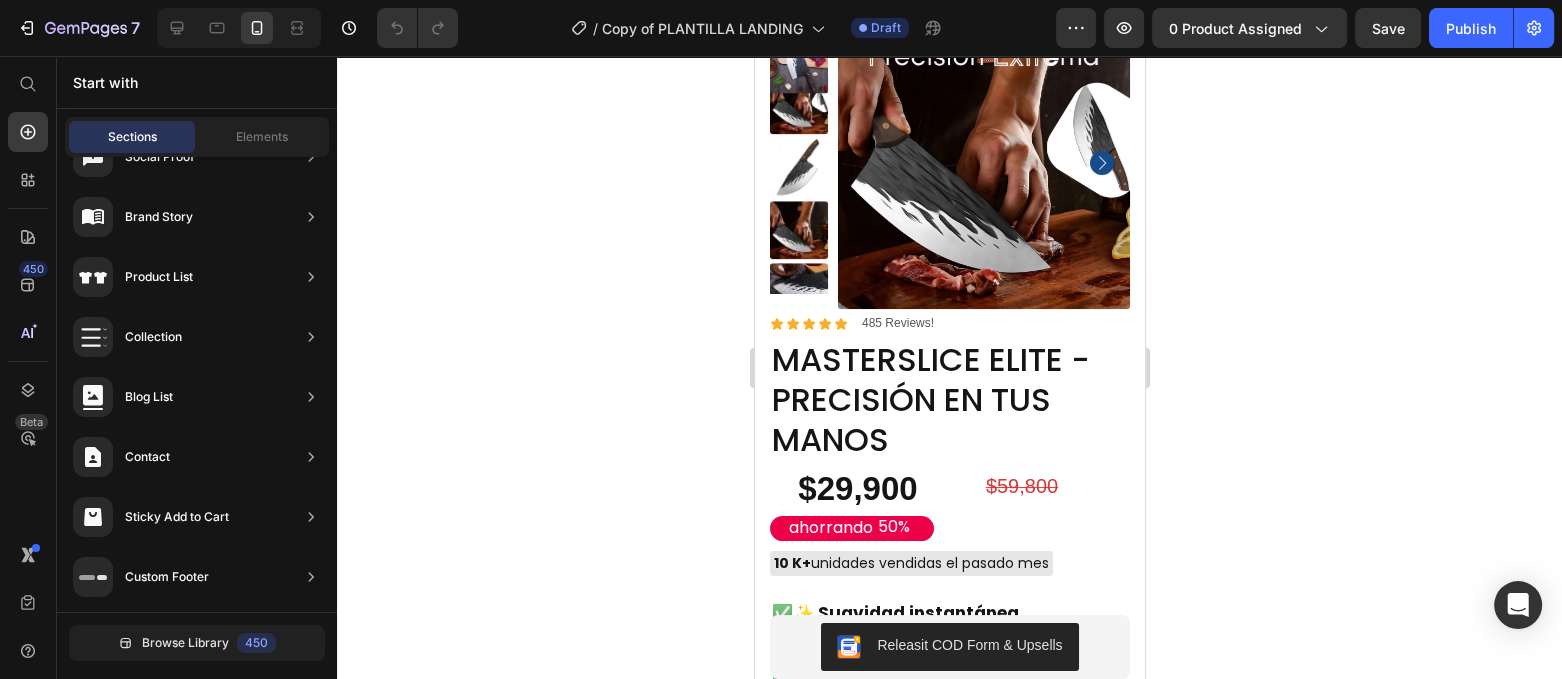 click on "Start with" at bounding box center [197, 82] 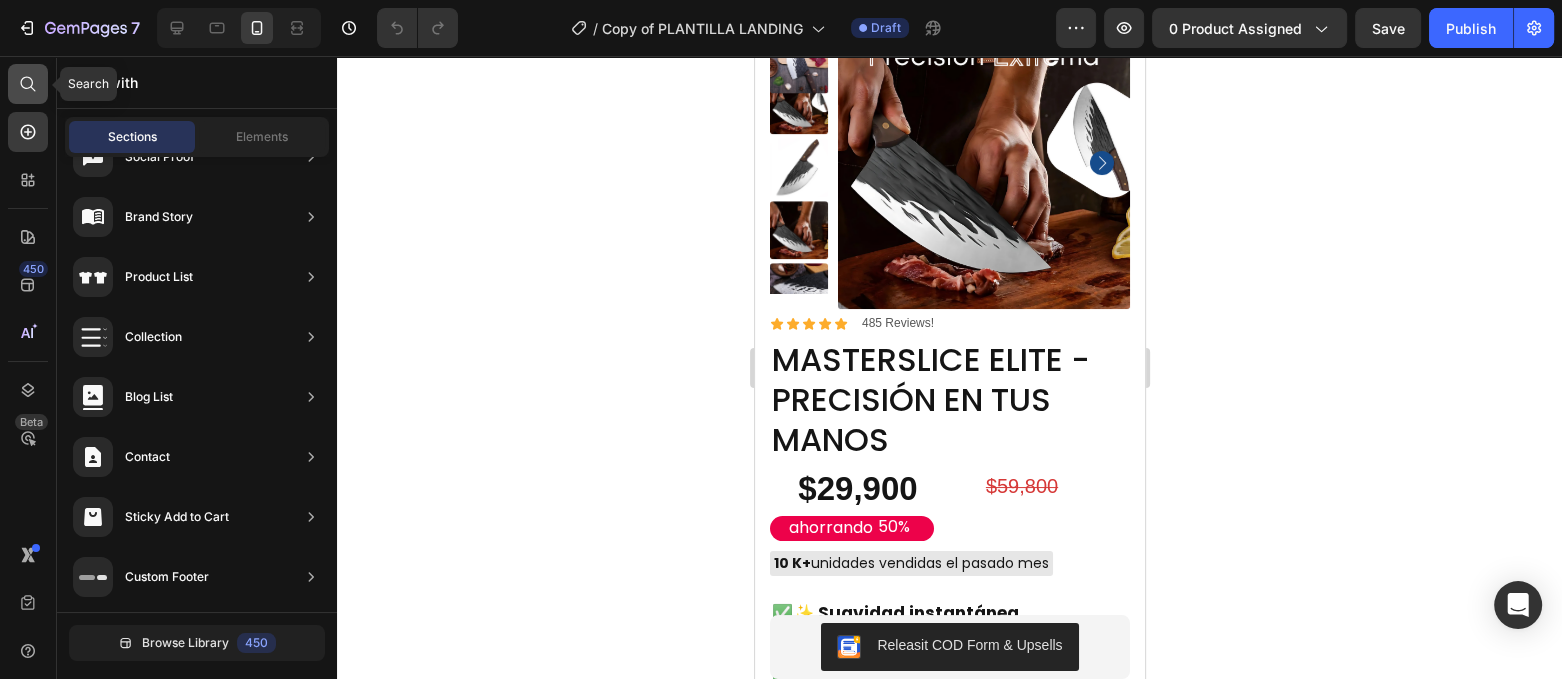 click 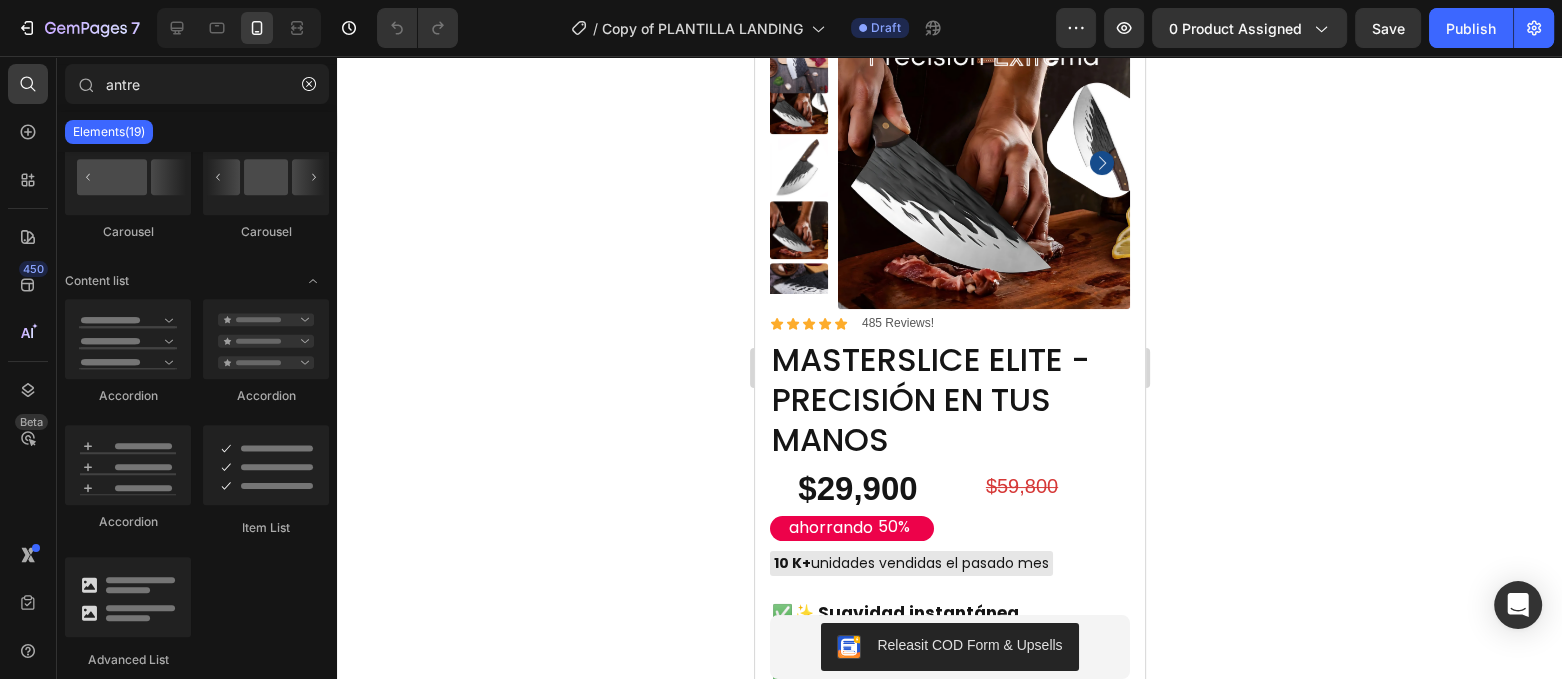 scroll, scrollTop: 0, scrollLeft: 0, axis: both 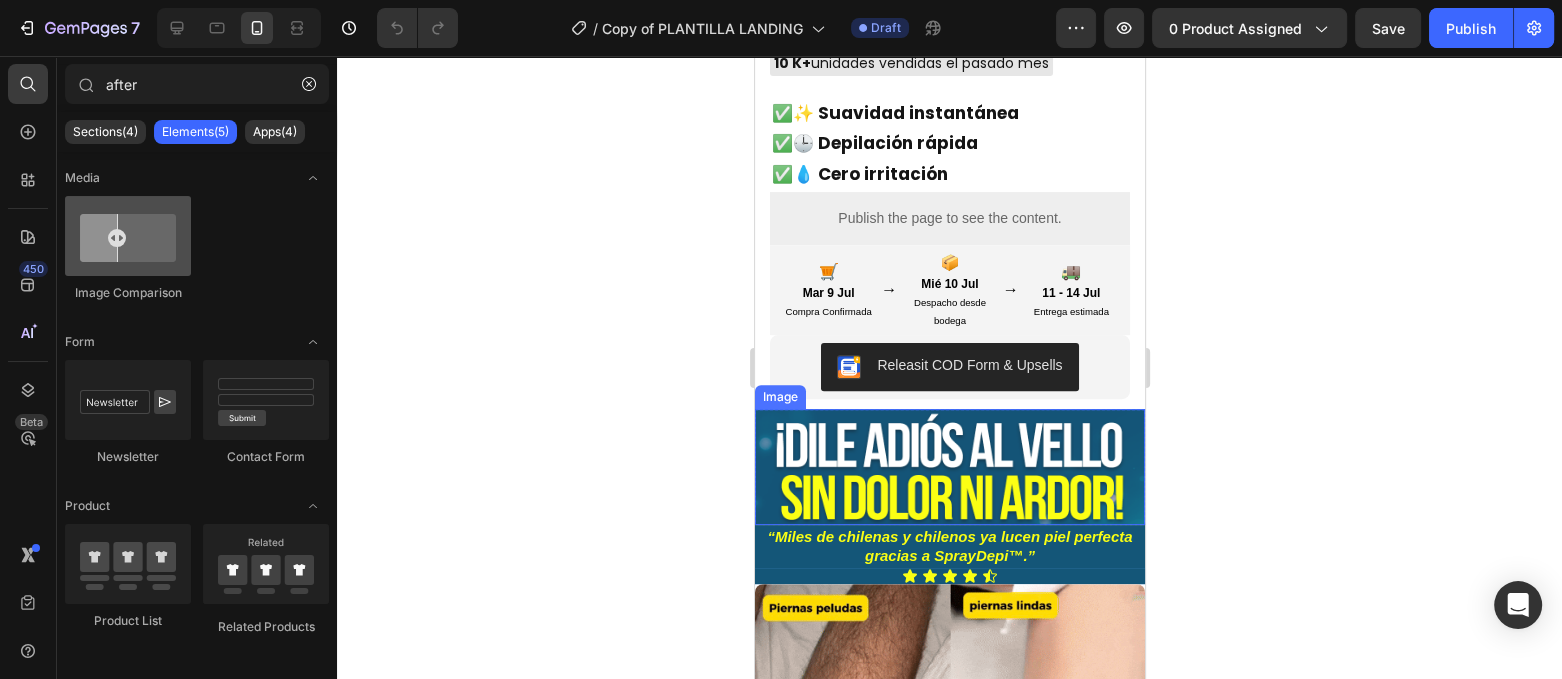 type on "after" 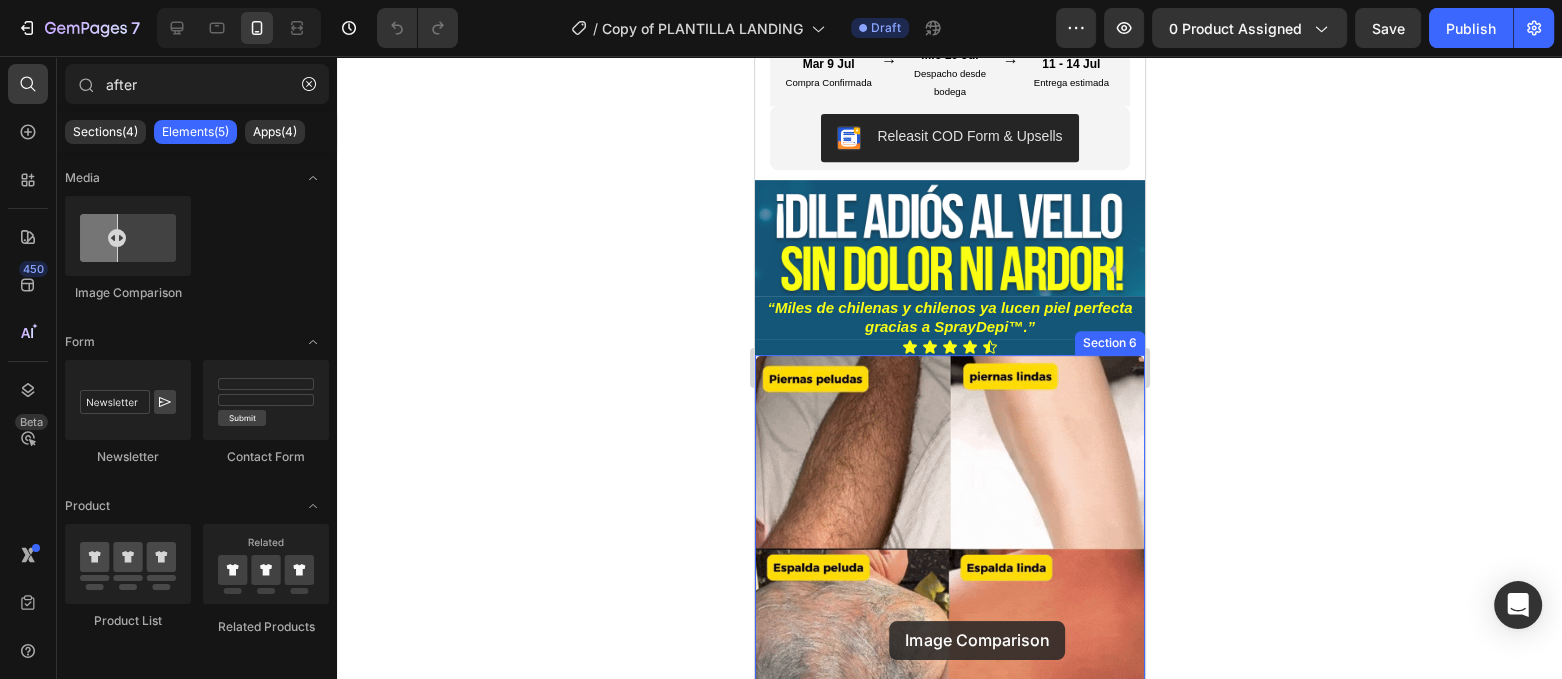 scroll, scrollTop: 875, scrollLeft: 0, axis: vertical 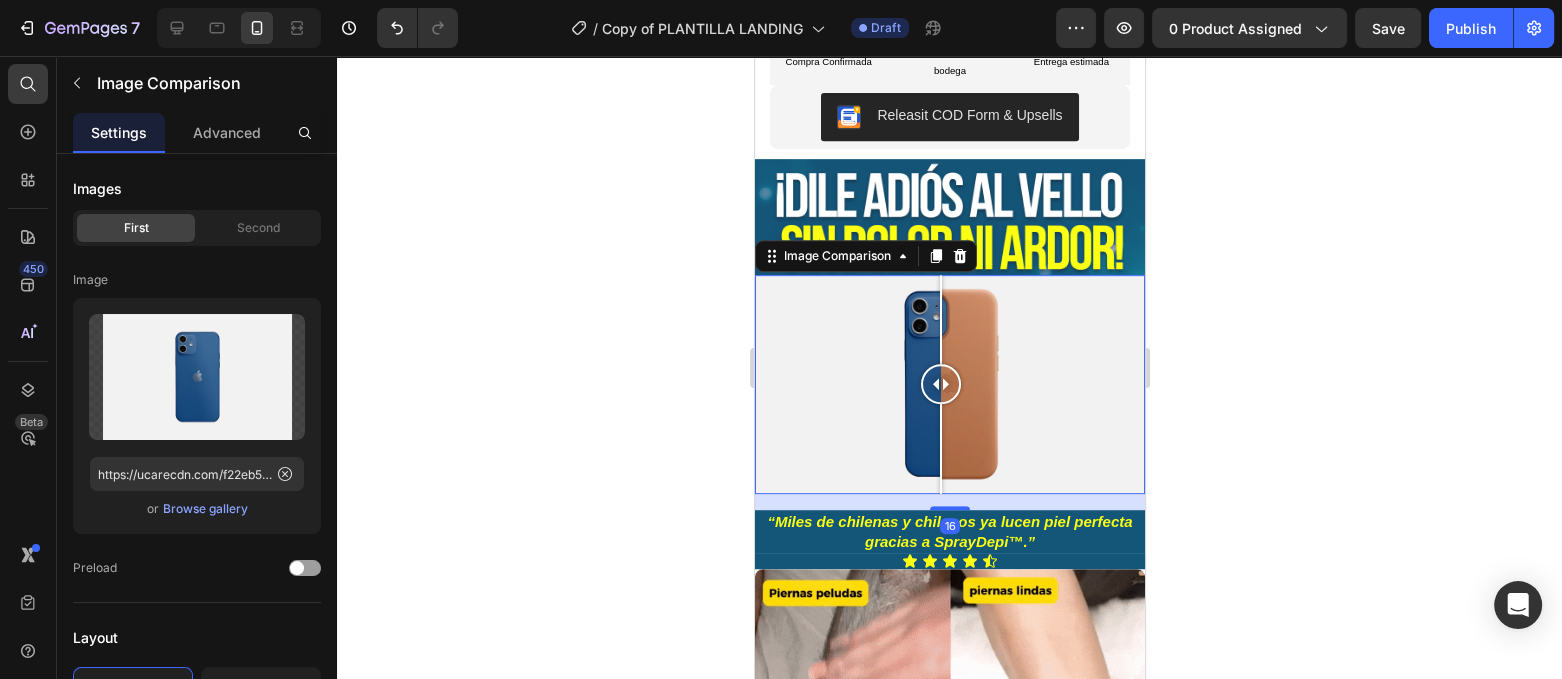 click 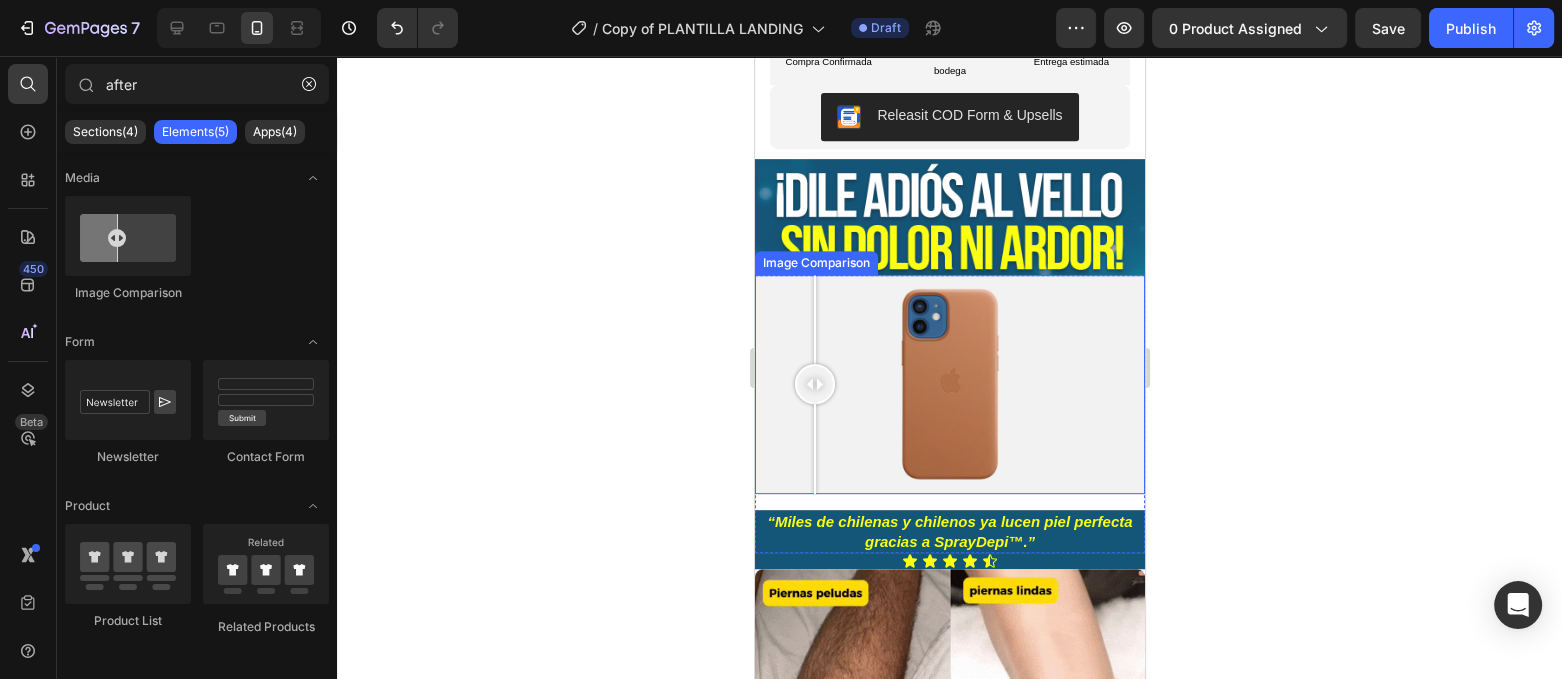 click at bounding box center [949, 384] 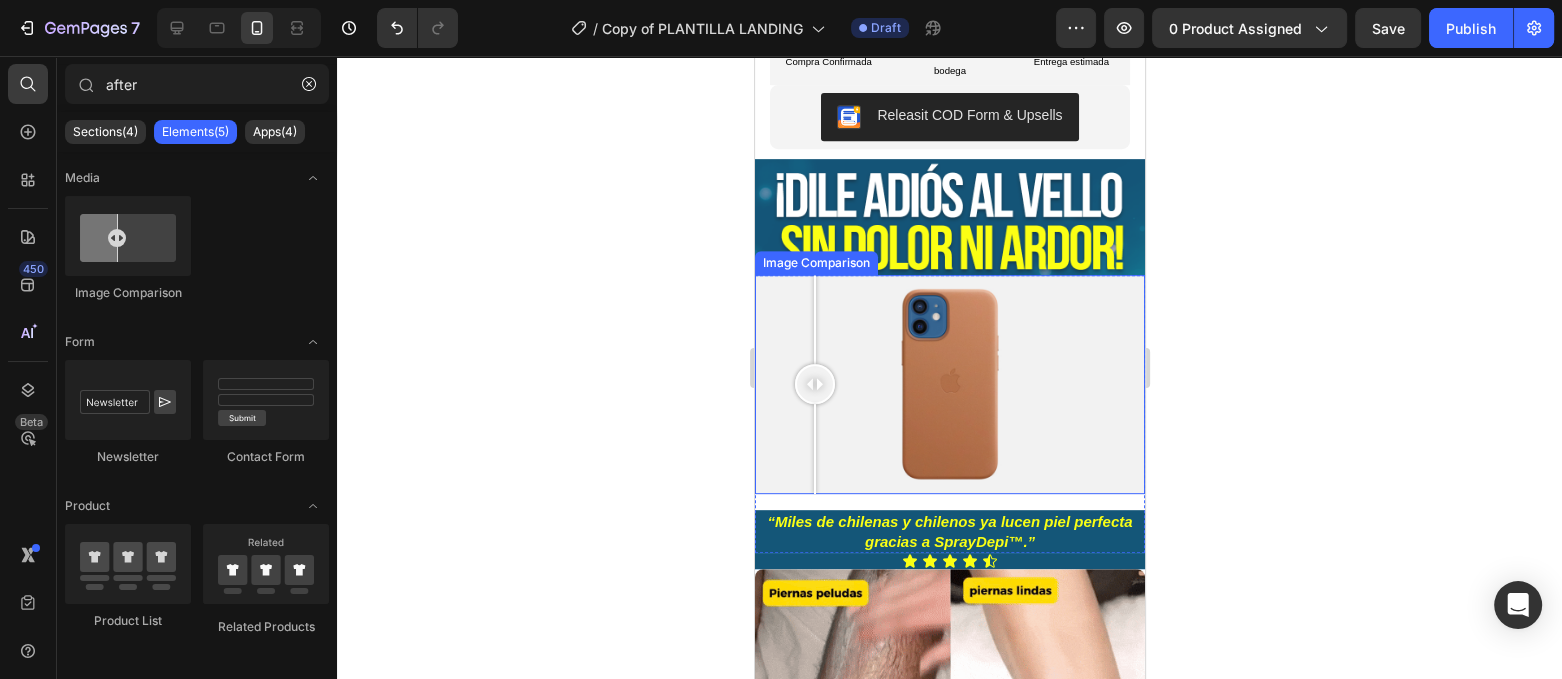 click at bounding box center (949, 384) 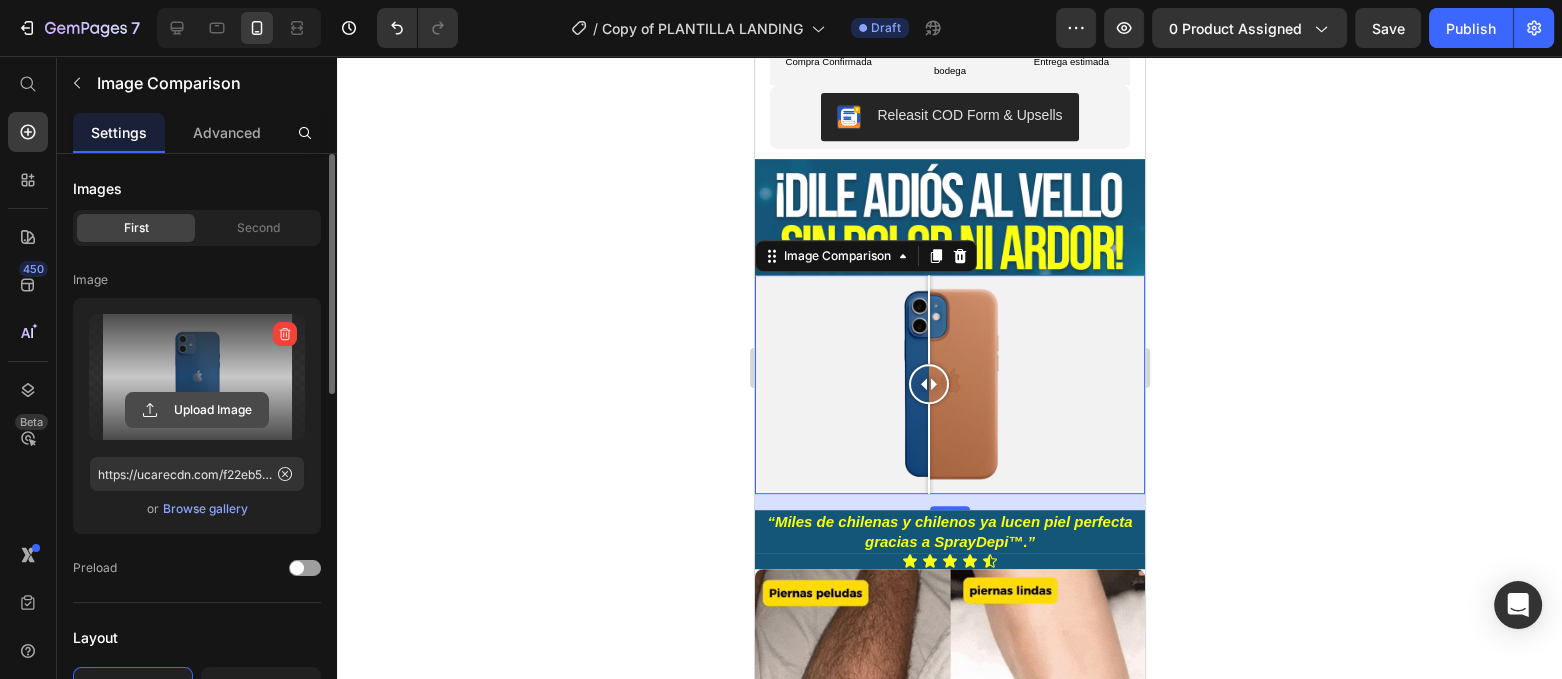 click 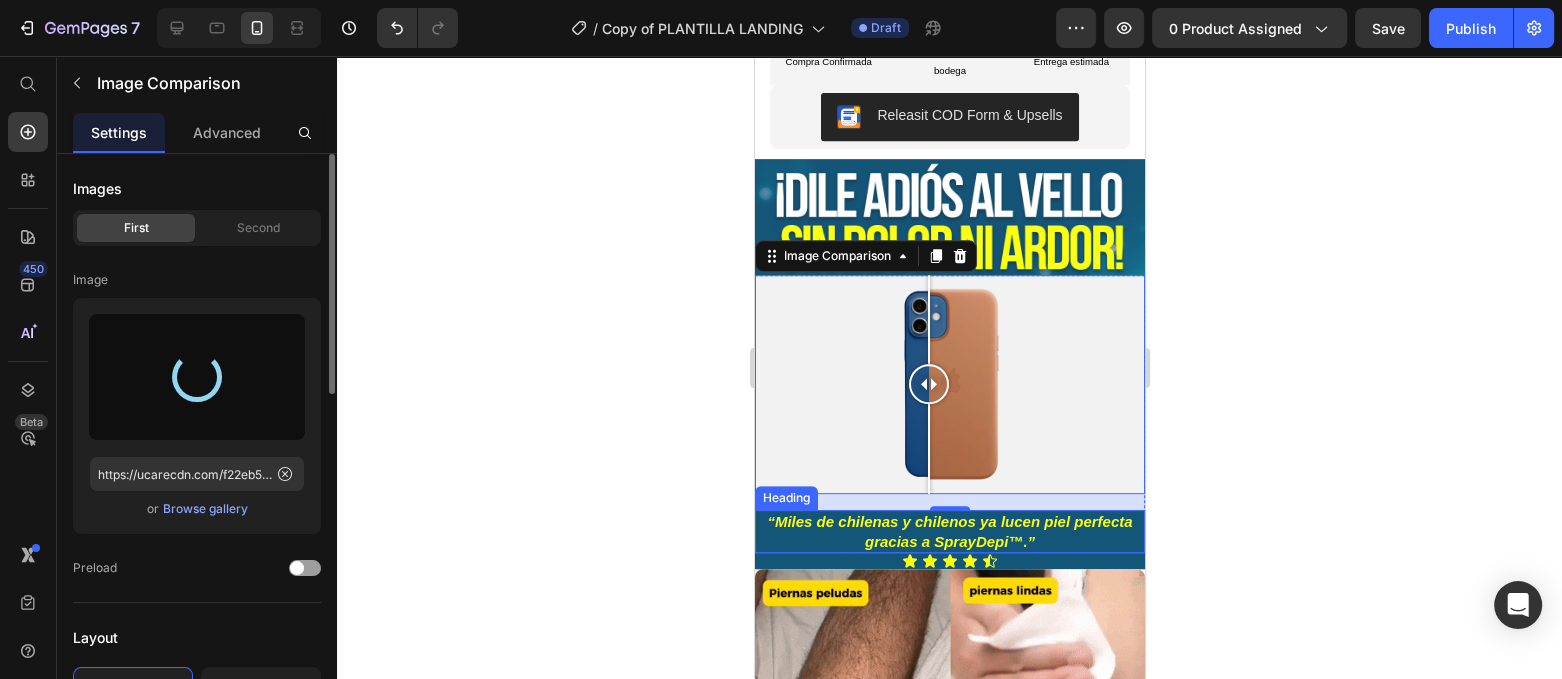 type on "https://cdn.shopify.com/s/files/1/0737/3999/3314/files/gempages_571714562252866784-1df0509e-b6ff-45da-84d4-aa835ae05803.png" 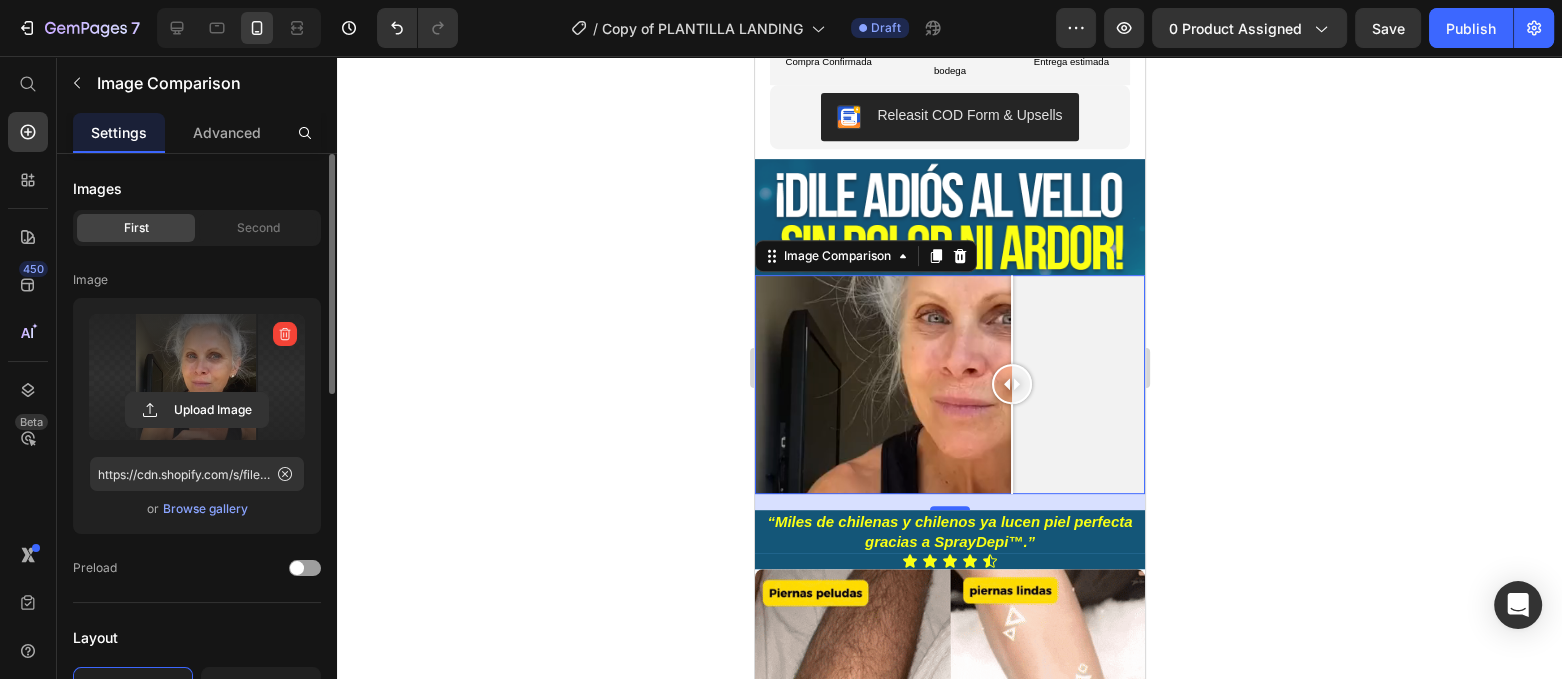 drag, startPoint x: 942, startPoint y: 374, endPoint x: 1011, endPoint y: 382, distance: 69.46222 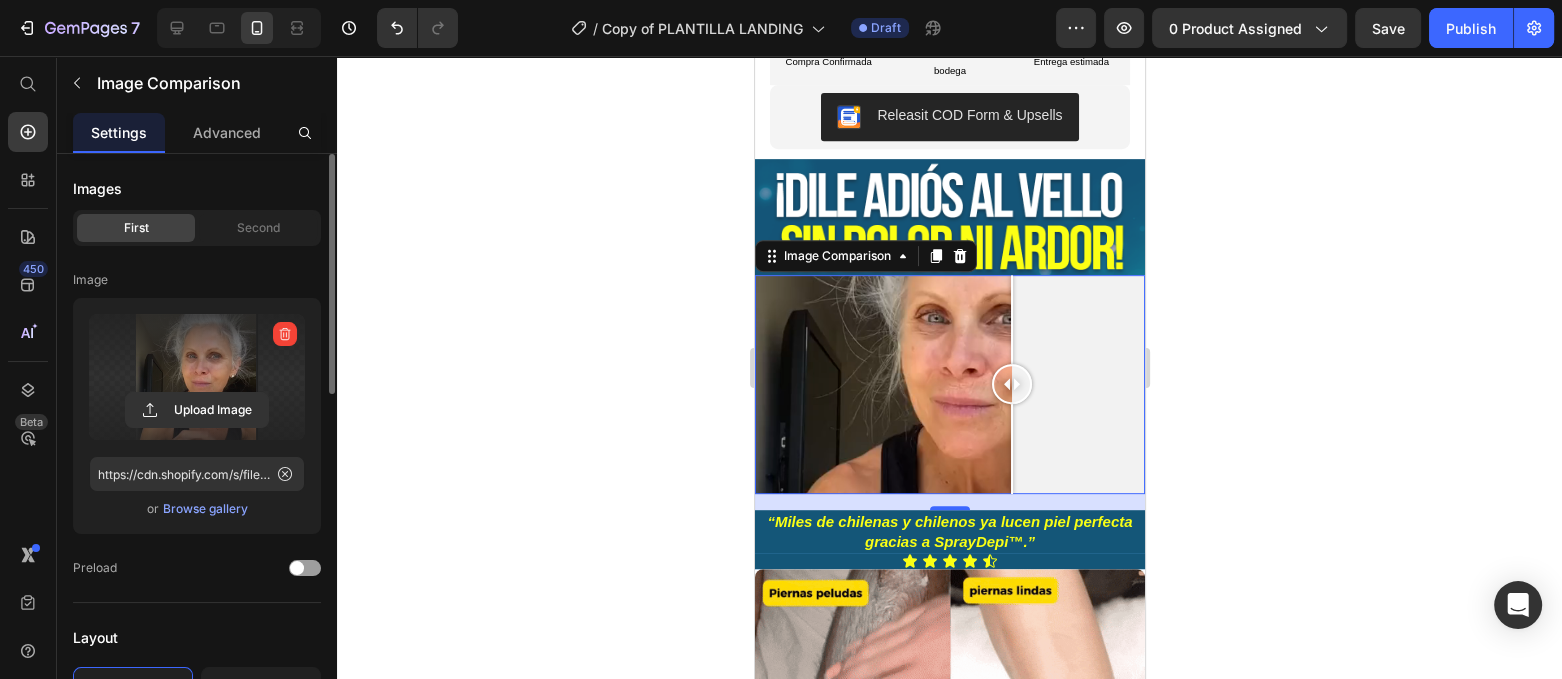 click at bounding box center [1011, 384] 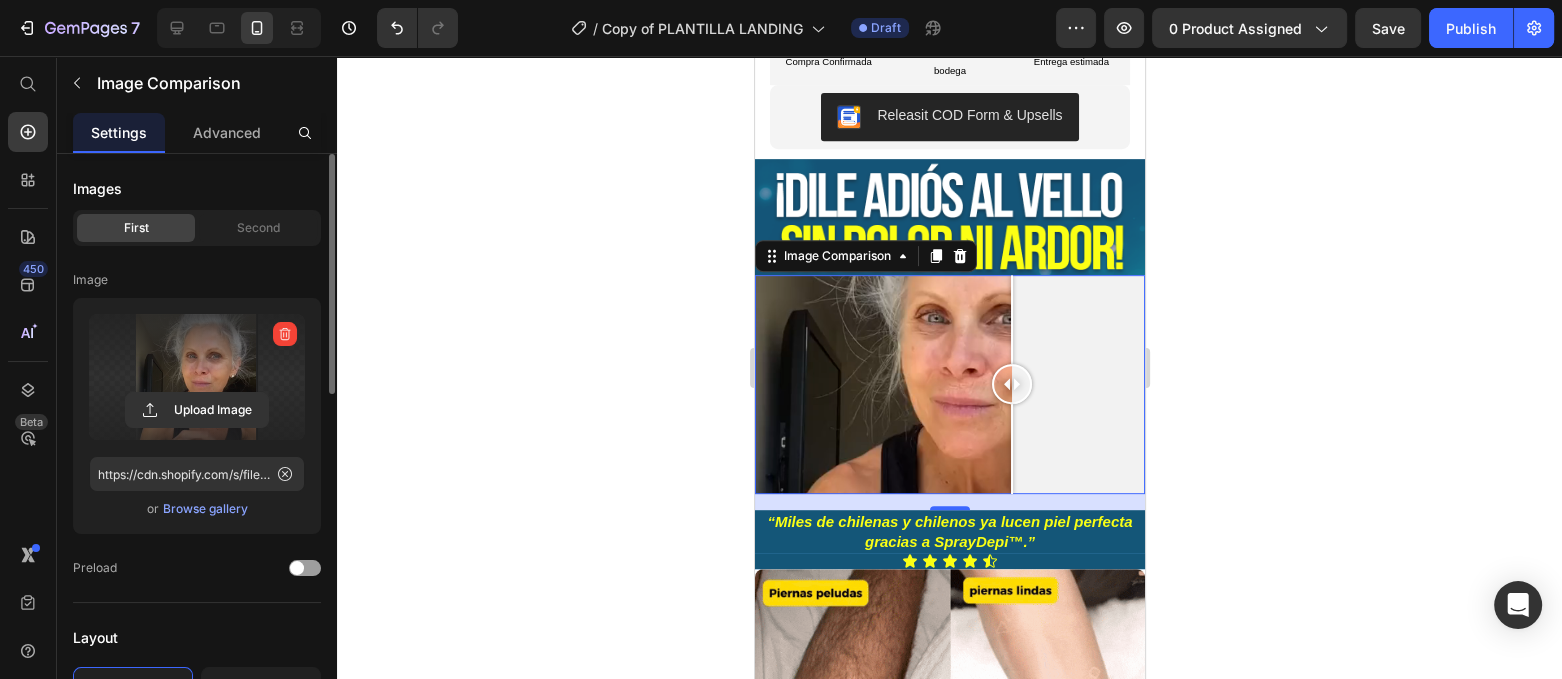 click at bounding box center (949, 384) 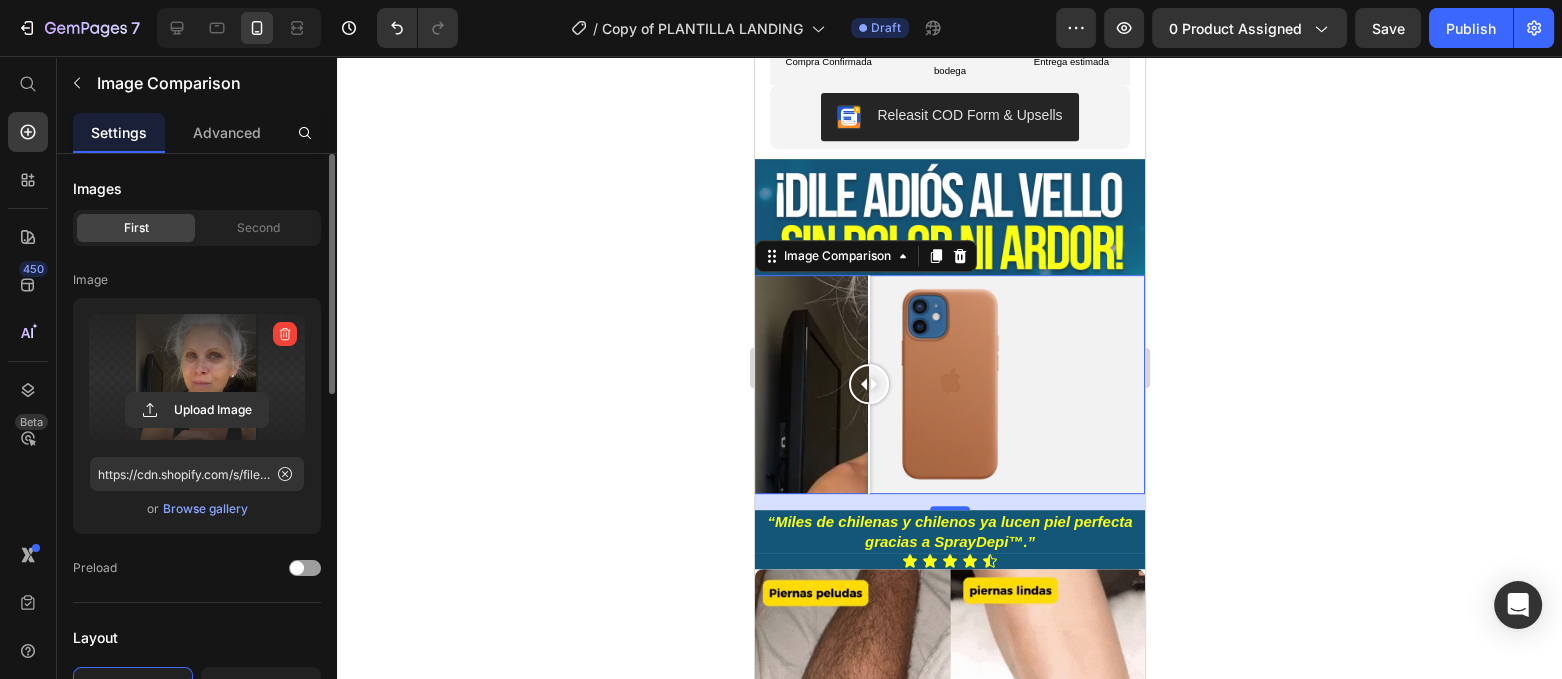 click at bounding box center [949, 384] 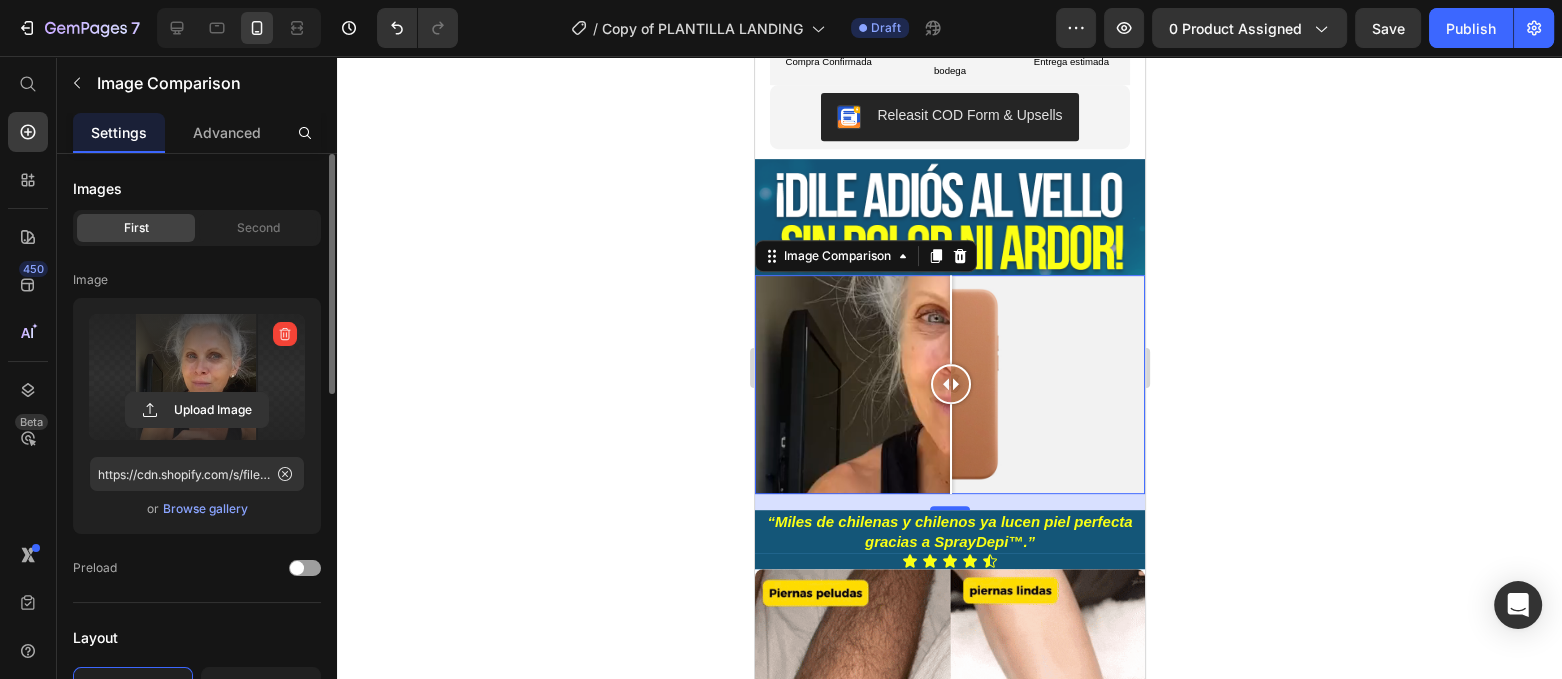drag, startPoint x: 876, startPoint y: 369, endPoint x: 950, endPoint y: 401, distance: 80.622574 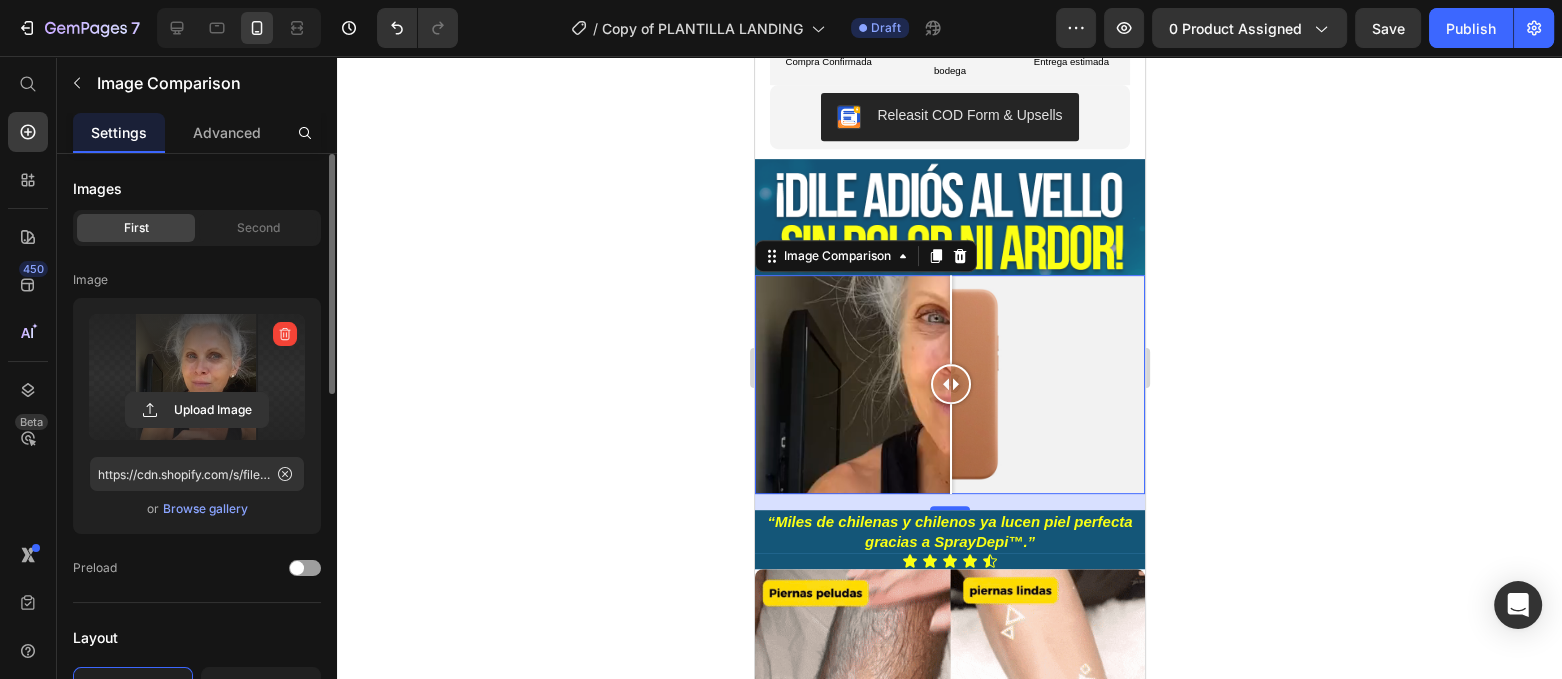 click at bounding box center (950, 384) 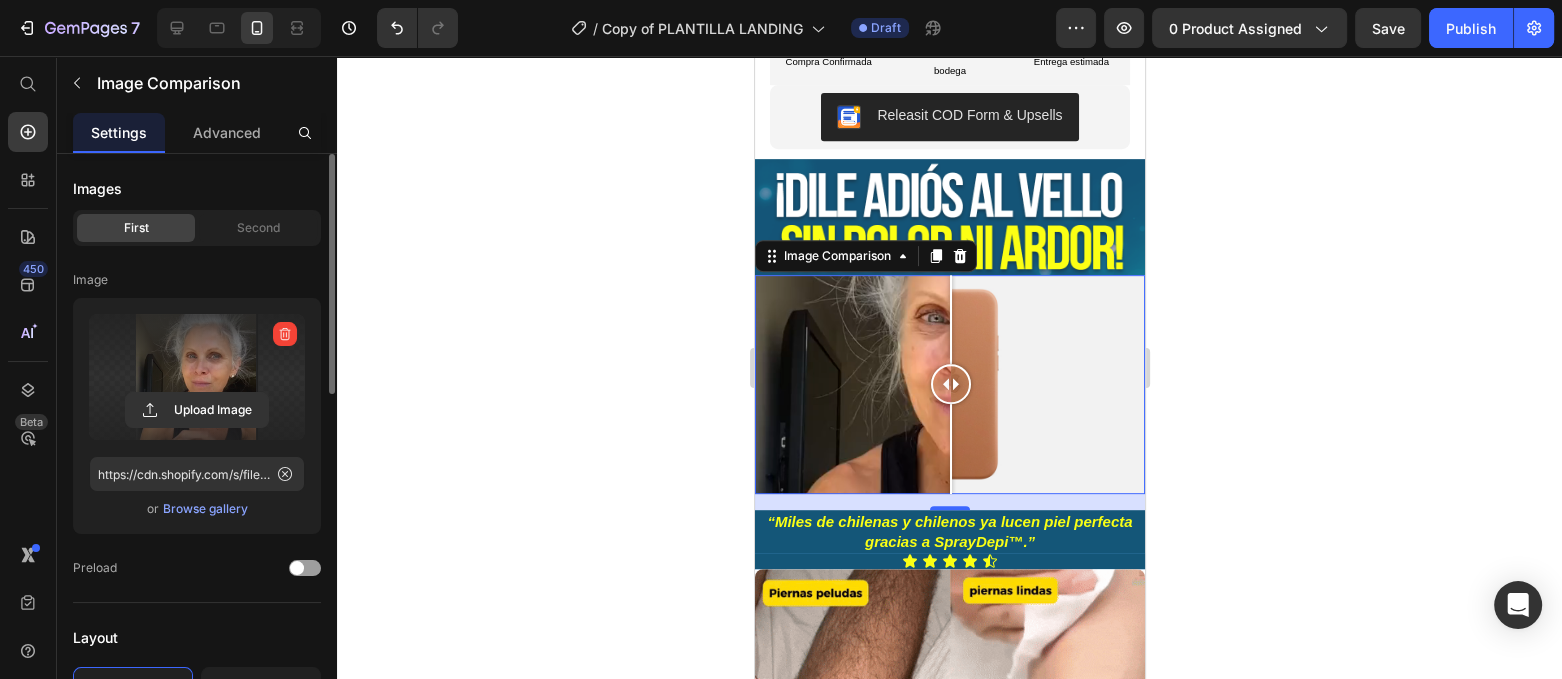 click at bounding box center (949, 384) 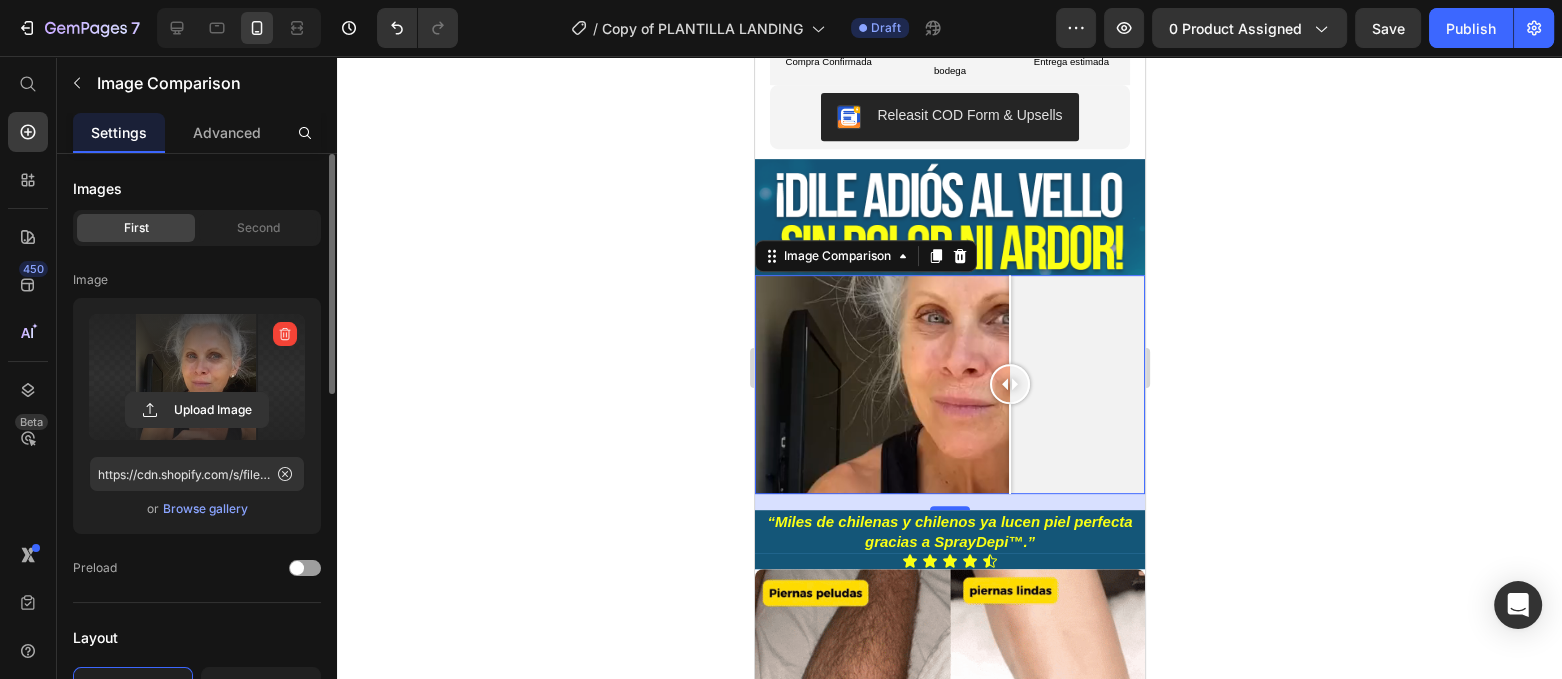drag, startPoint x: 879, startPoint y: 384, endPoint x: 1009, endPoint y: 389, distance: 130.09612 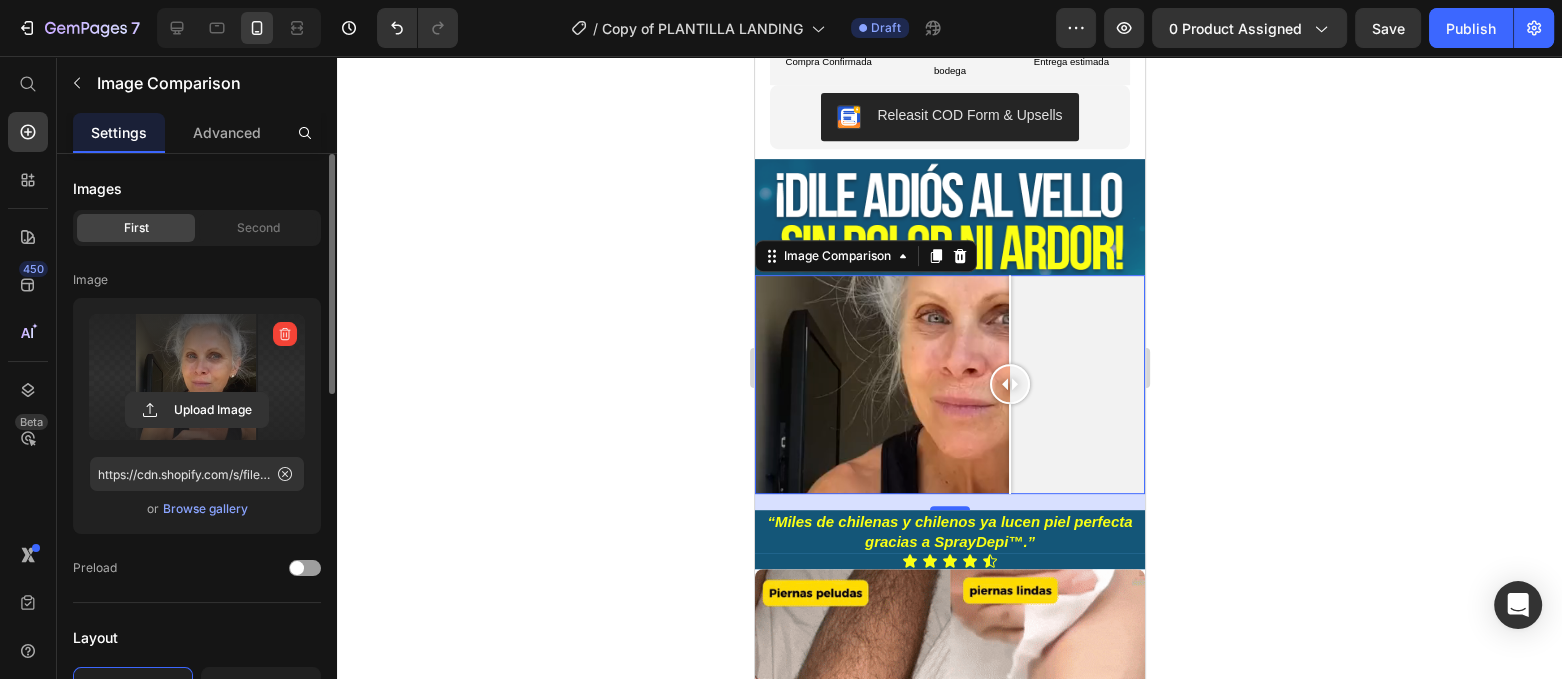 click at bounding box center (1009, 384) 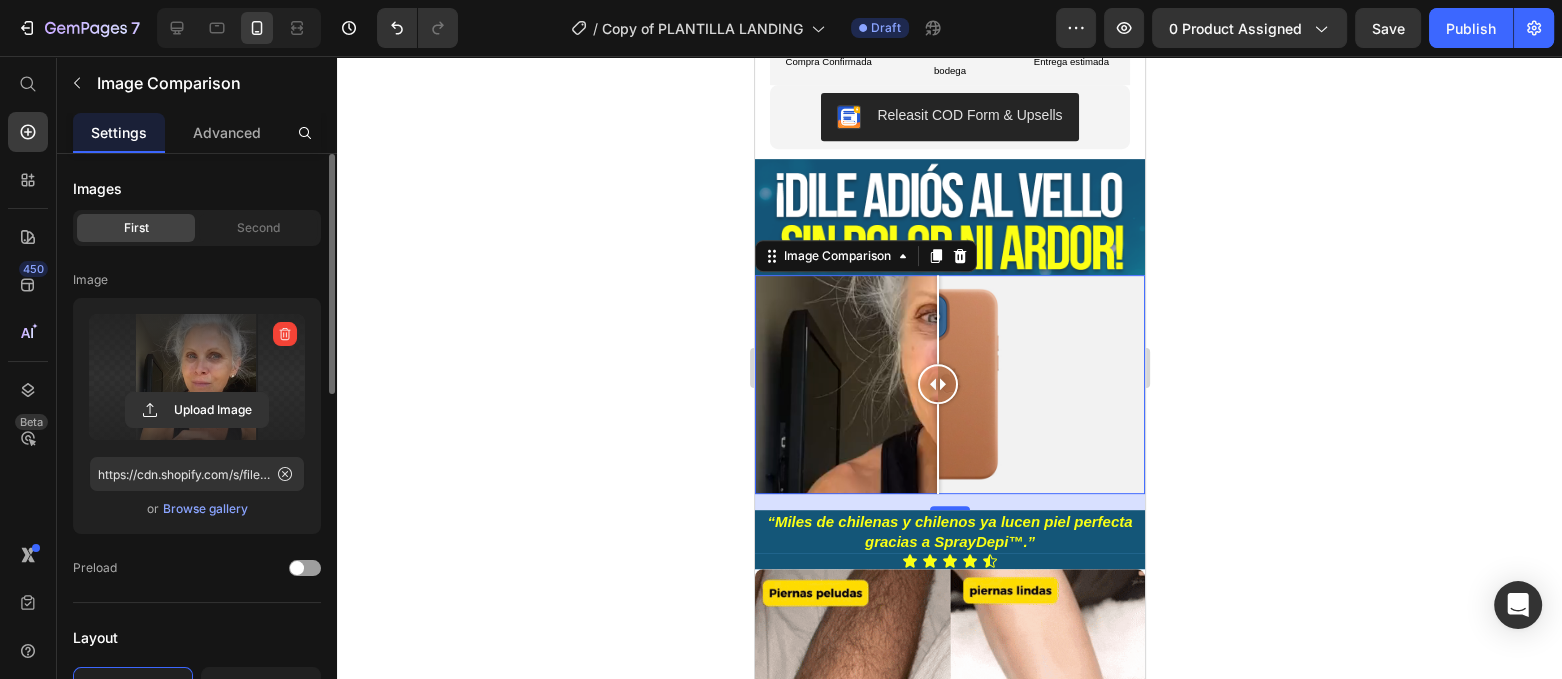 click at bounding box center [949, 384] 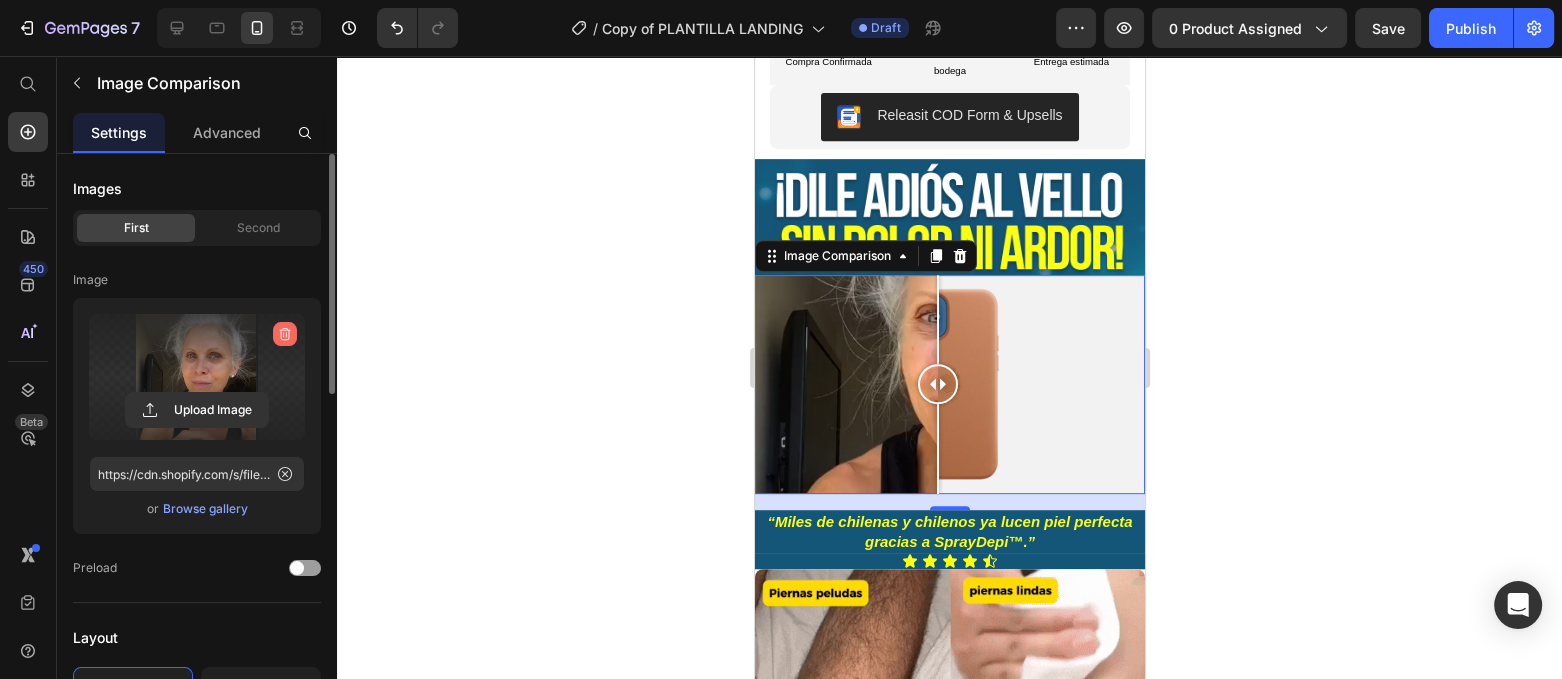 click at bounding box center (285, 334) 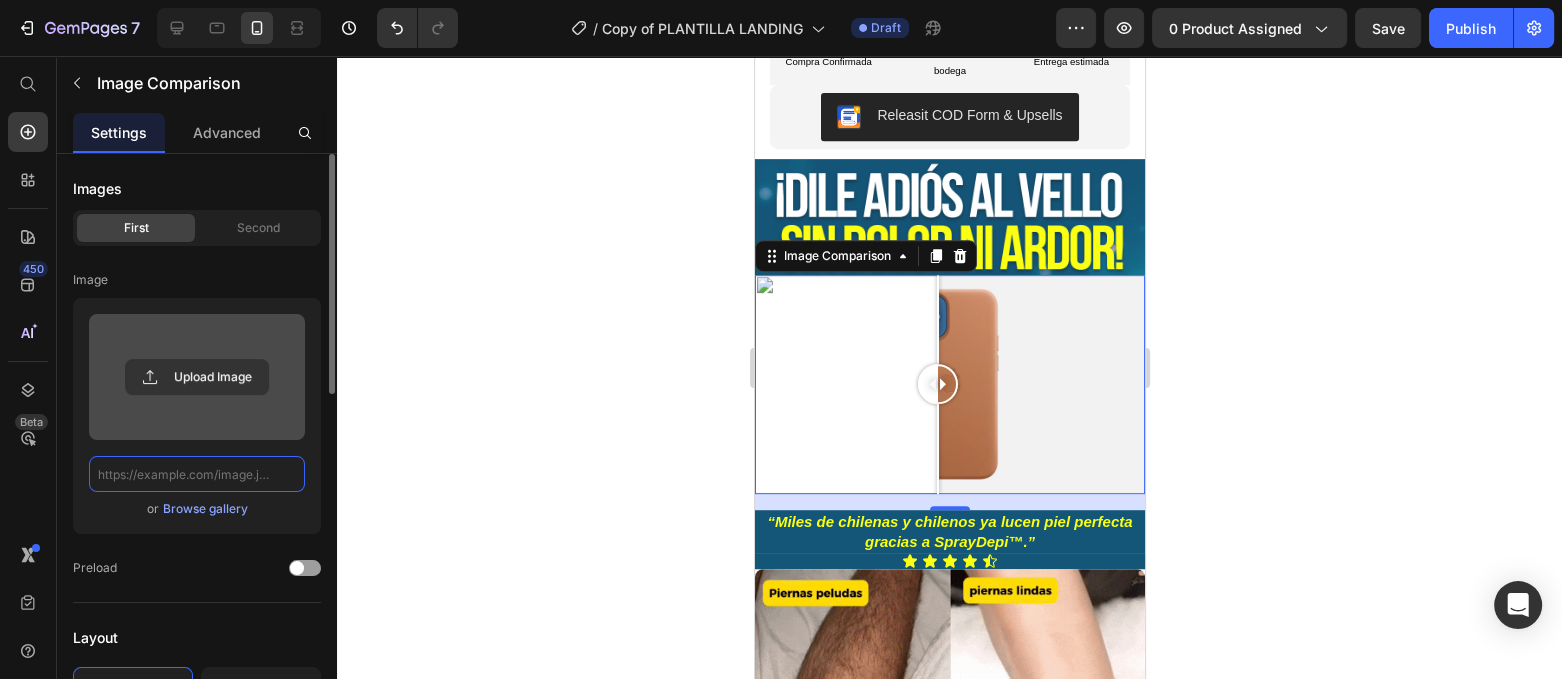 scroll, scrollTop: 0, scrollLeft: 0, axis: both 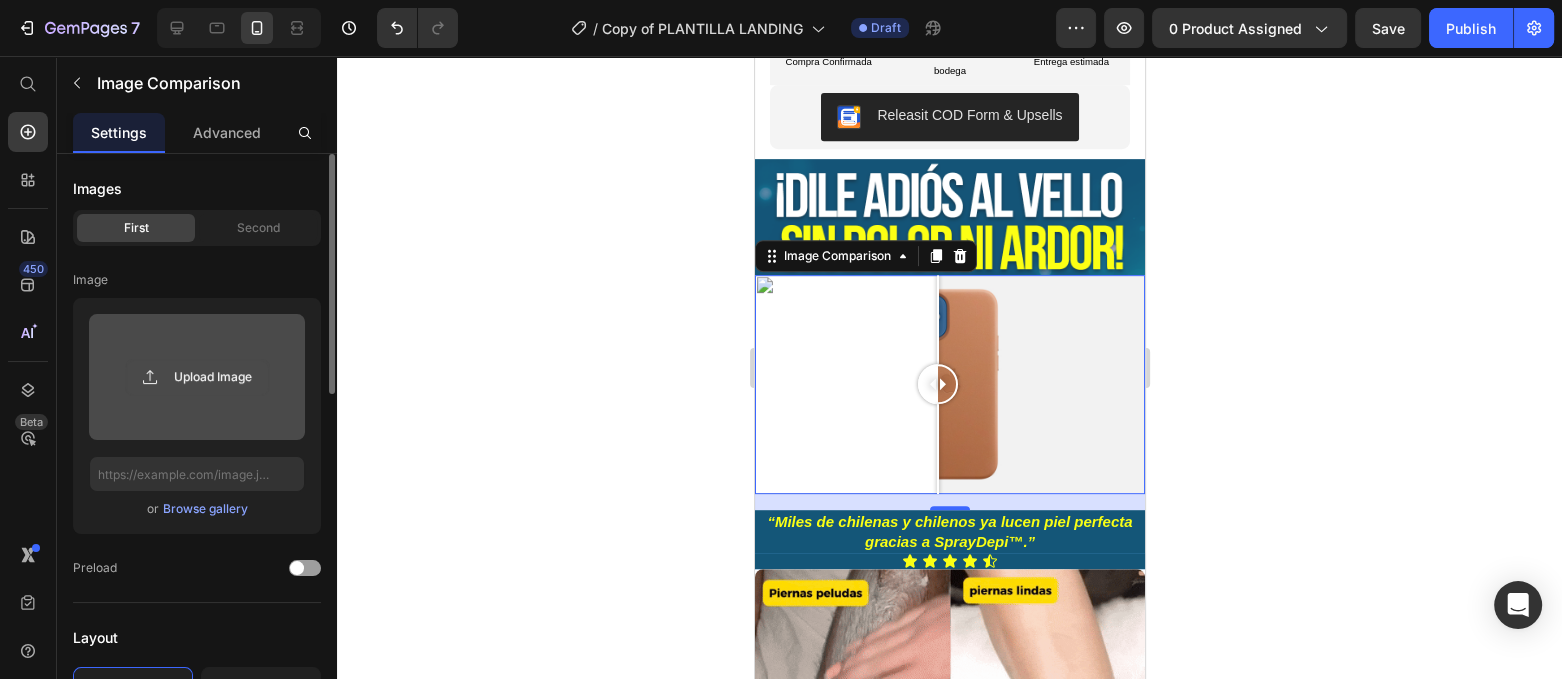 click 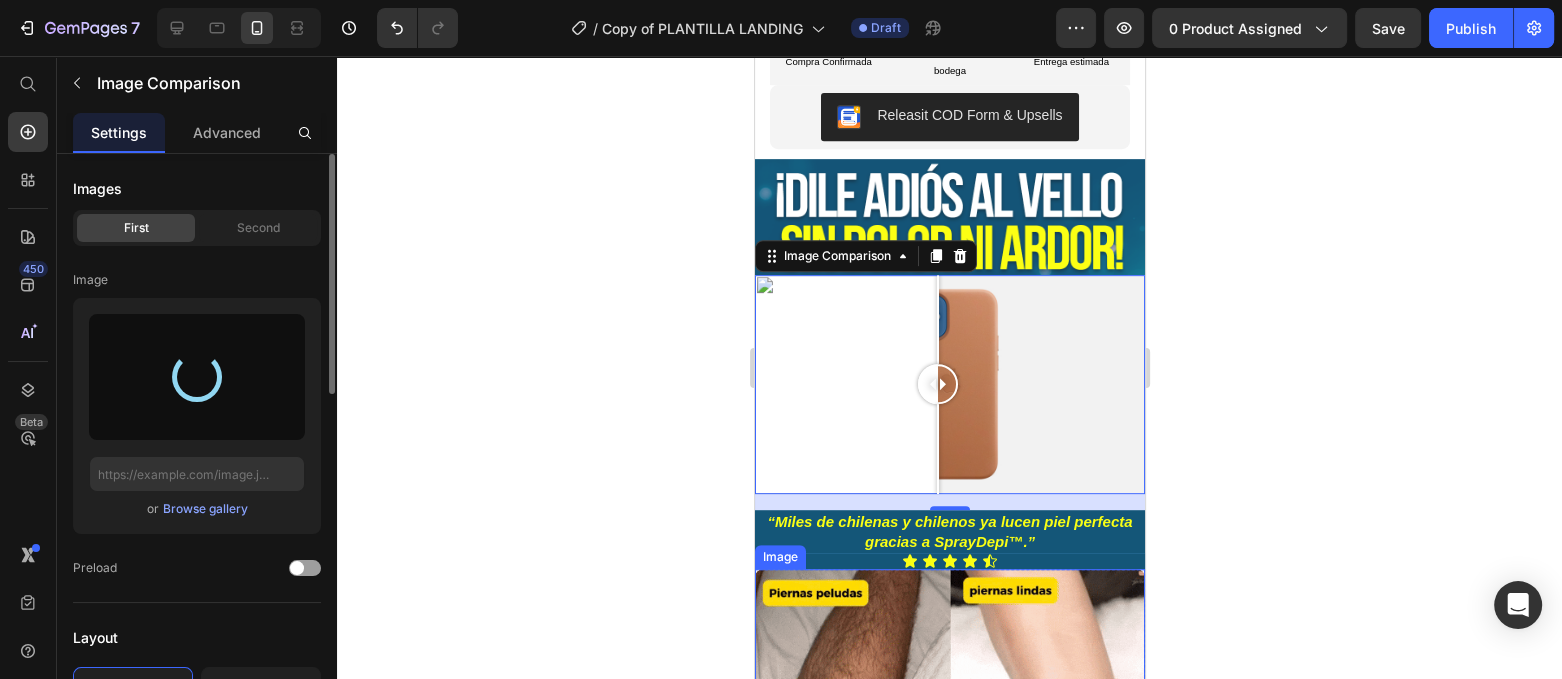 type on "https://cdn.shopify.com/s/files/1/0737/3999/3314/files/gempages_571714562252866784-61c22f03-d6bf-4785-92c0-68be5b2ae54f.png" 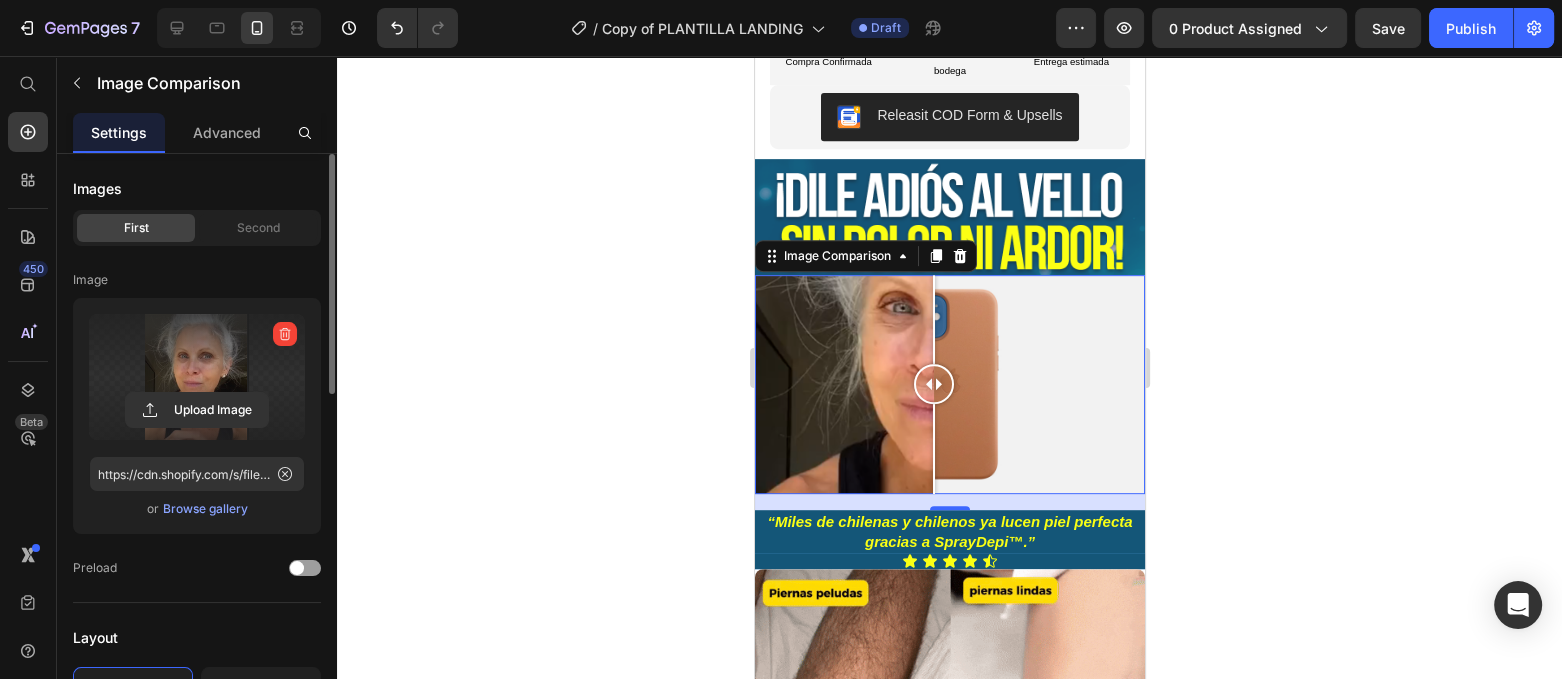 drag, startPoint x: 949, startPoint y: 377, endPoint x: 933, endPoint y: 390, distance: 20.615528 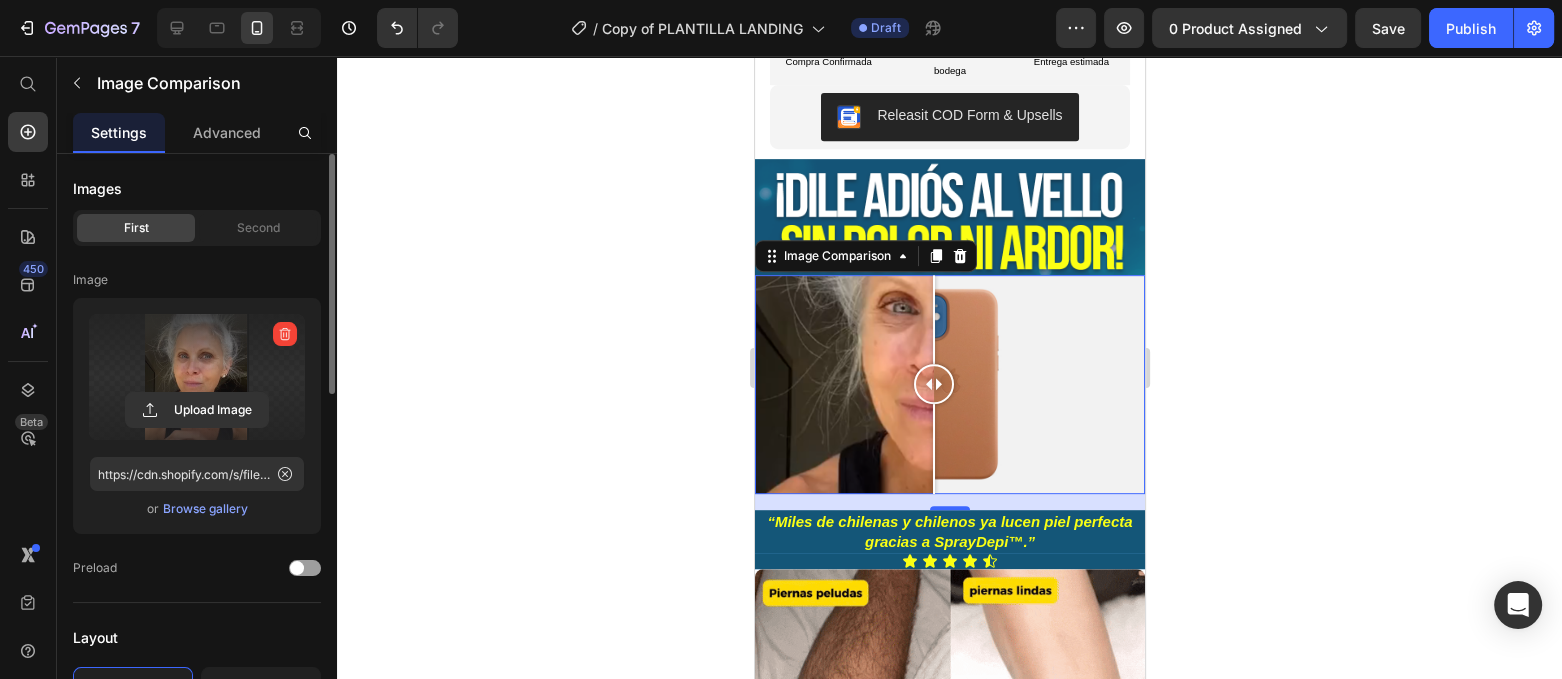 click at bounding box center [933, 384] 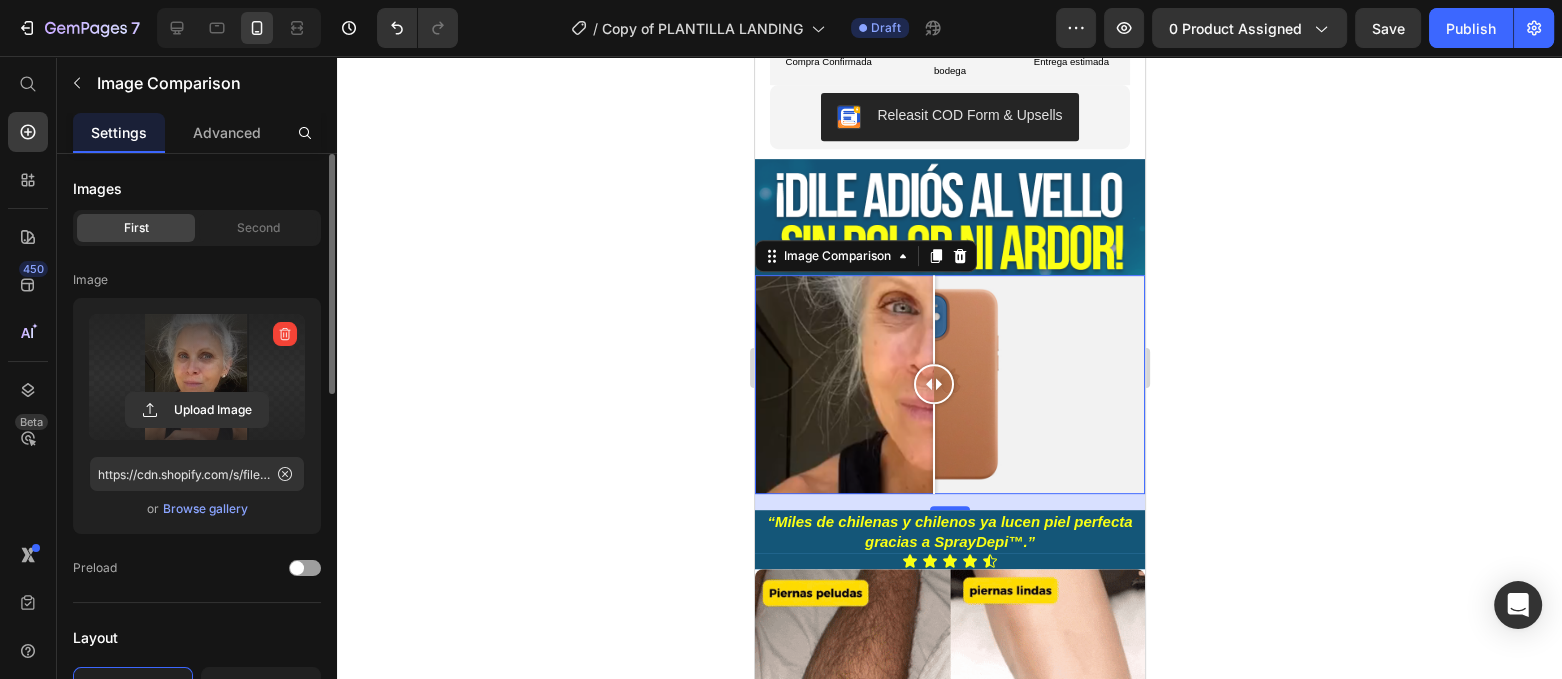 click 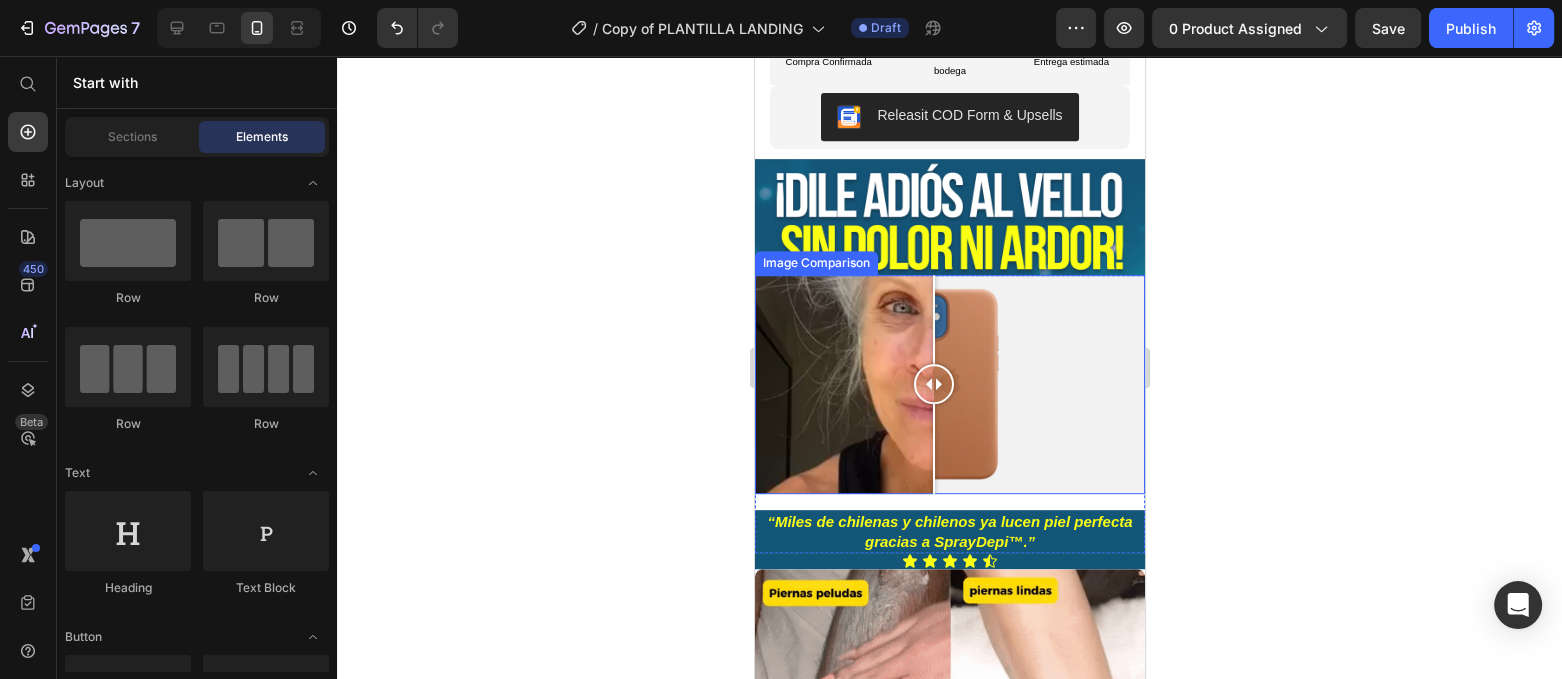 click at bounding box center [949, 384] 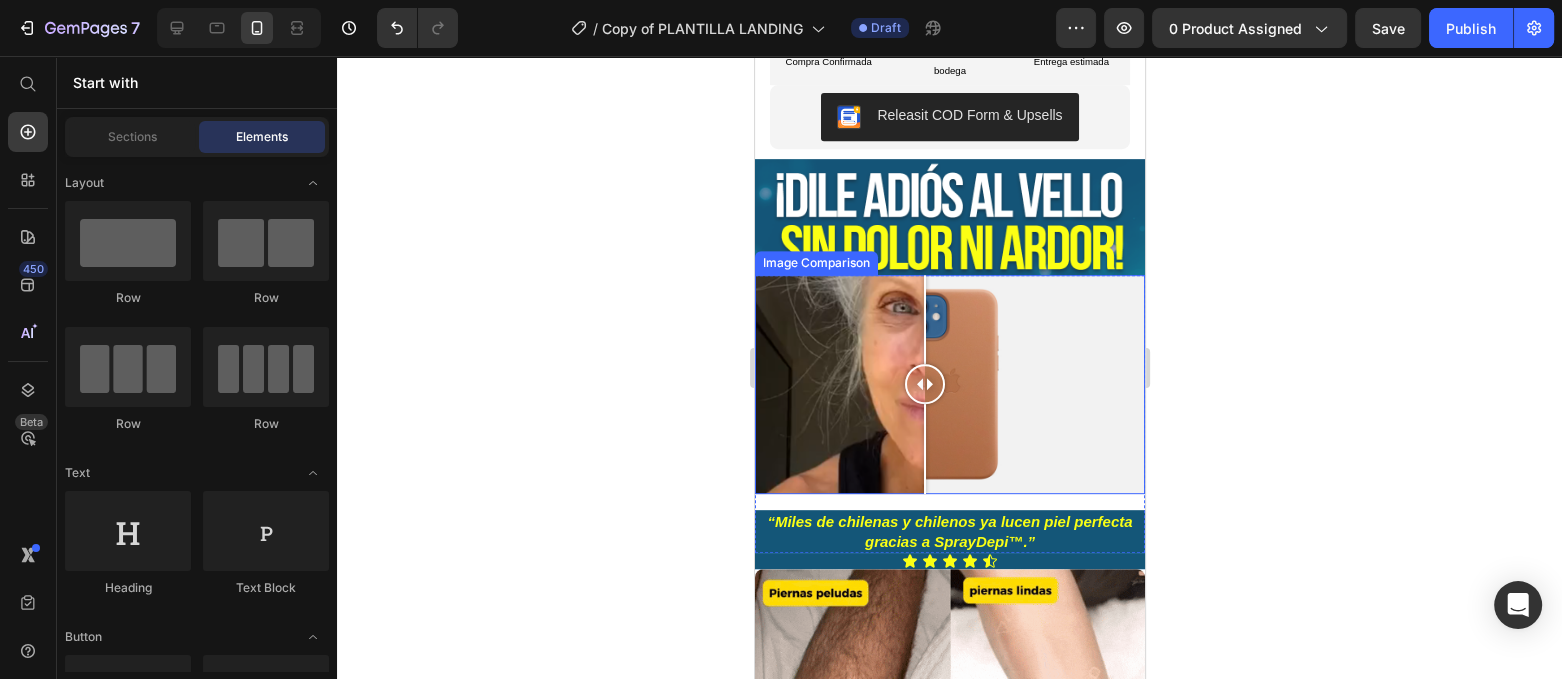 drag, startPoint x: 1015, startPoint y: 381, endPoint x: 924, endPoint y: 382, distance: 91.00549 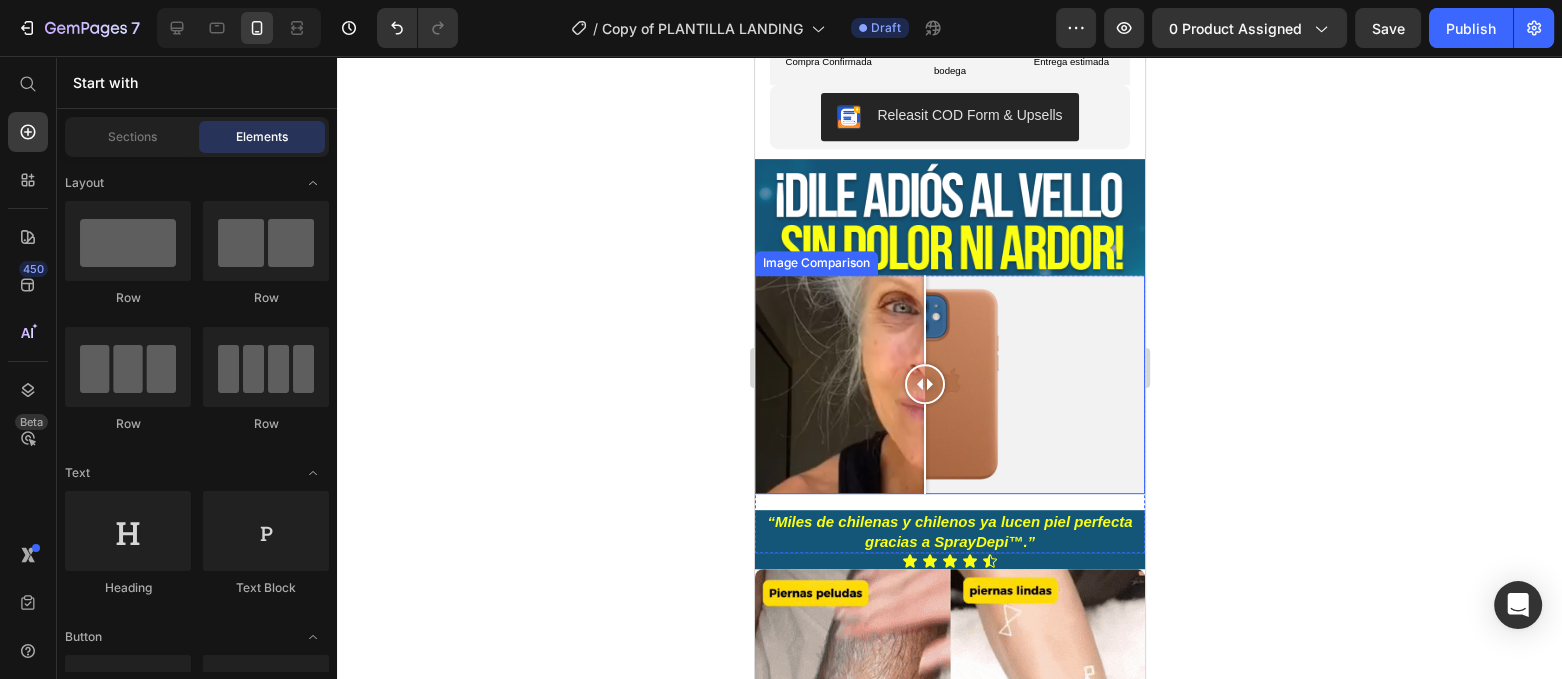 click at bounding box center [924, 384] 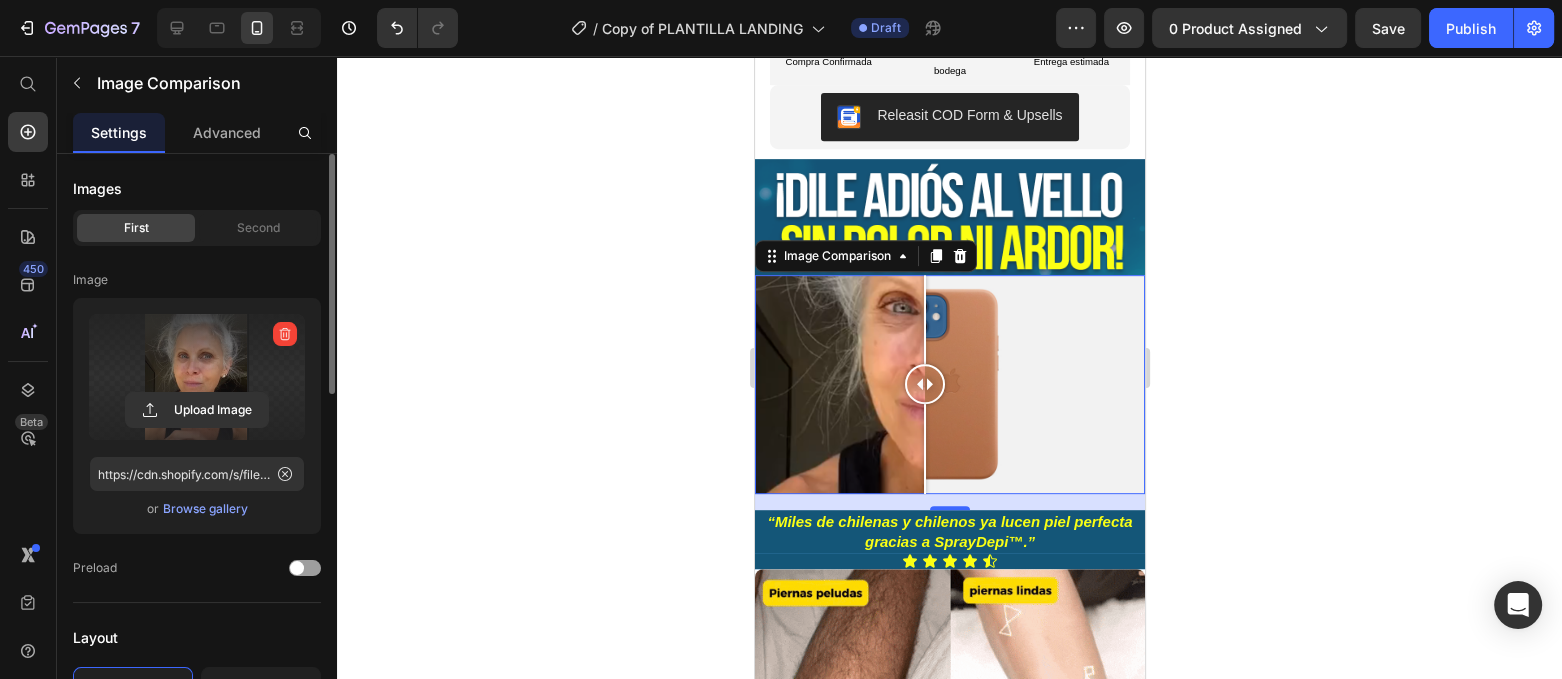 drag, startPoint x: 204, startPoint y: 358, endPoint x: 234, endPoint y: 386, distance: 41.036568 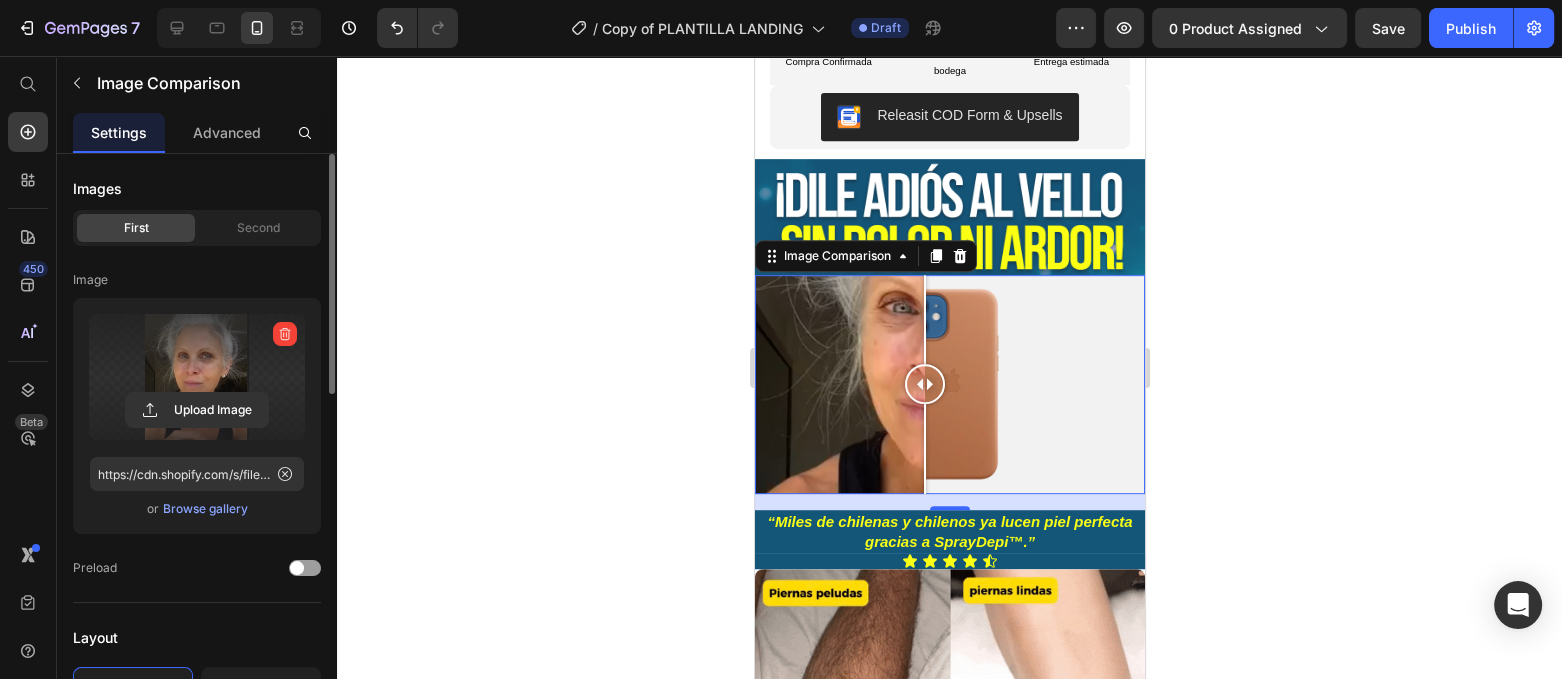 click at bounding box center [197, 377] 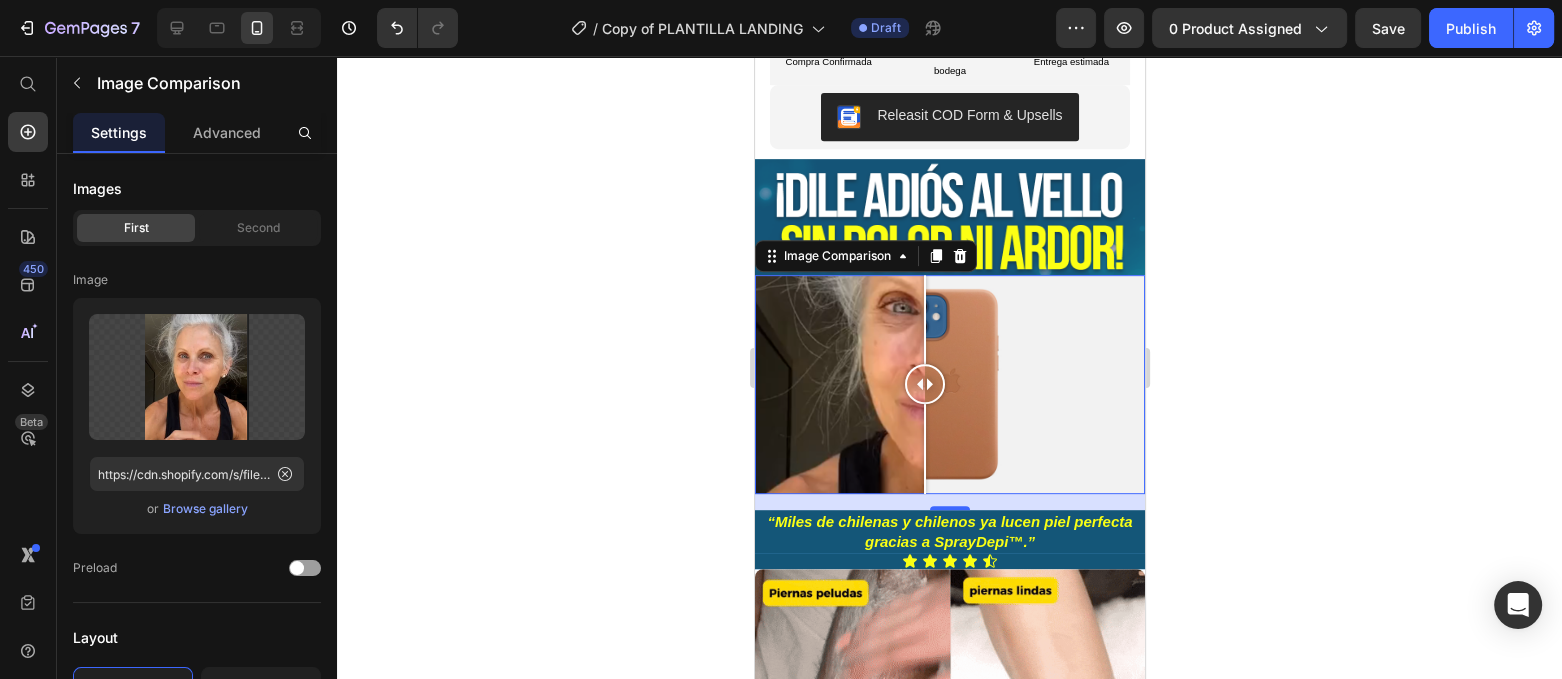 click at bounding box center (949, 384) 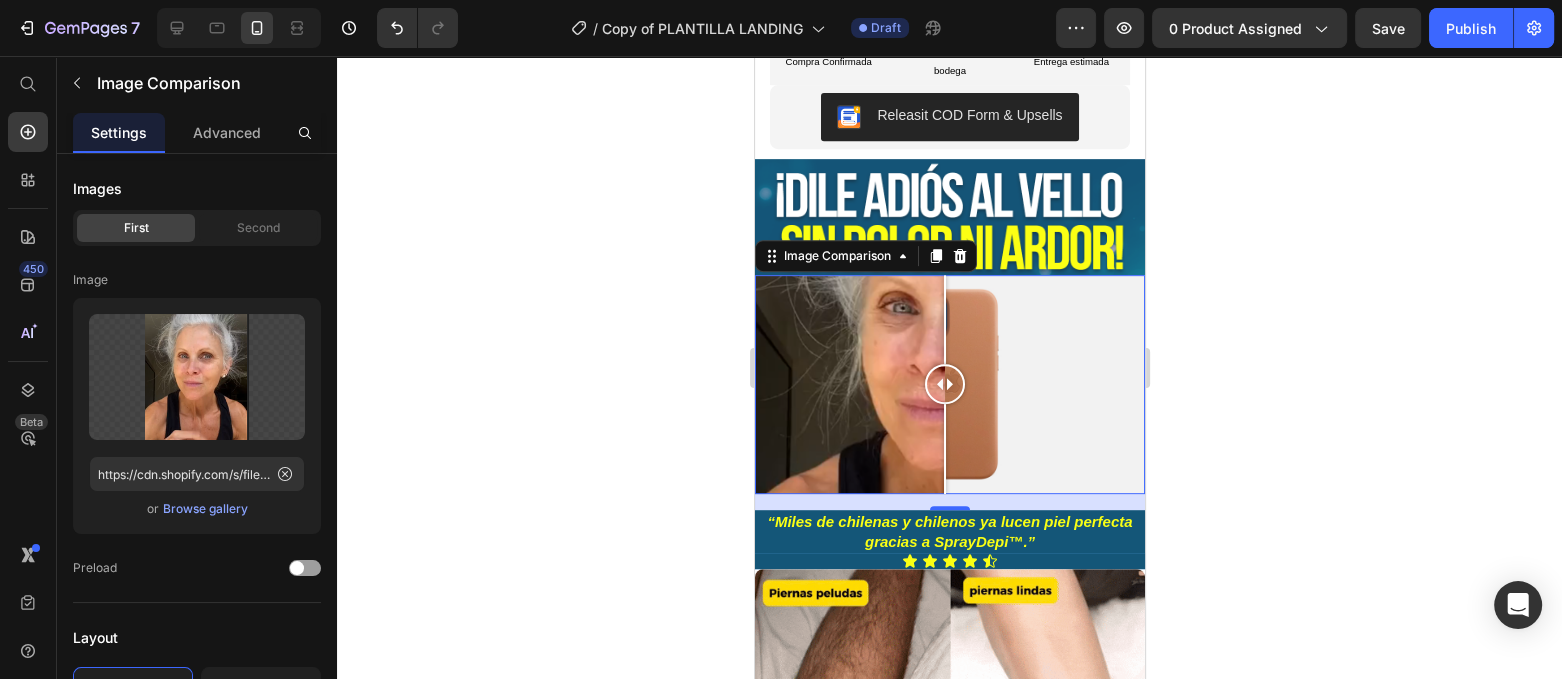 drag, startPoint x: 1045, startPoint y: 379, endPoint x: 899, endPoint y: 386, distance: 146.16771 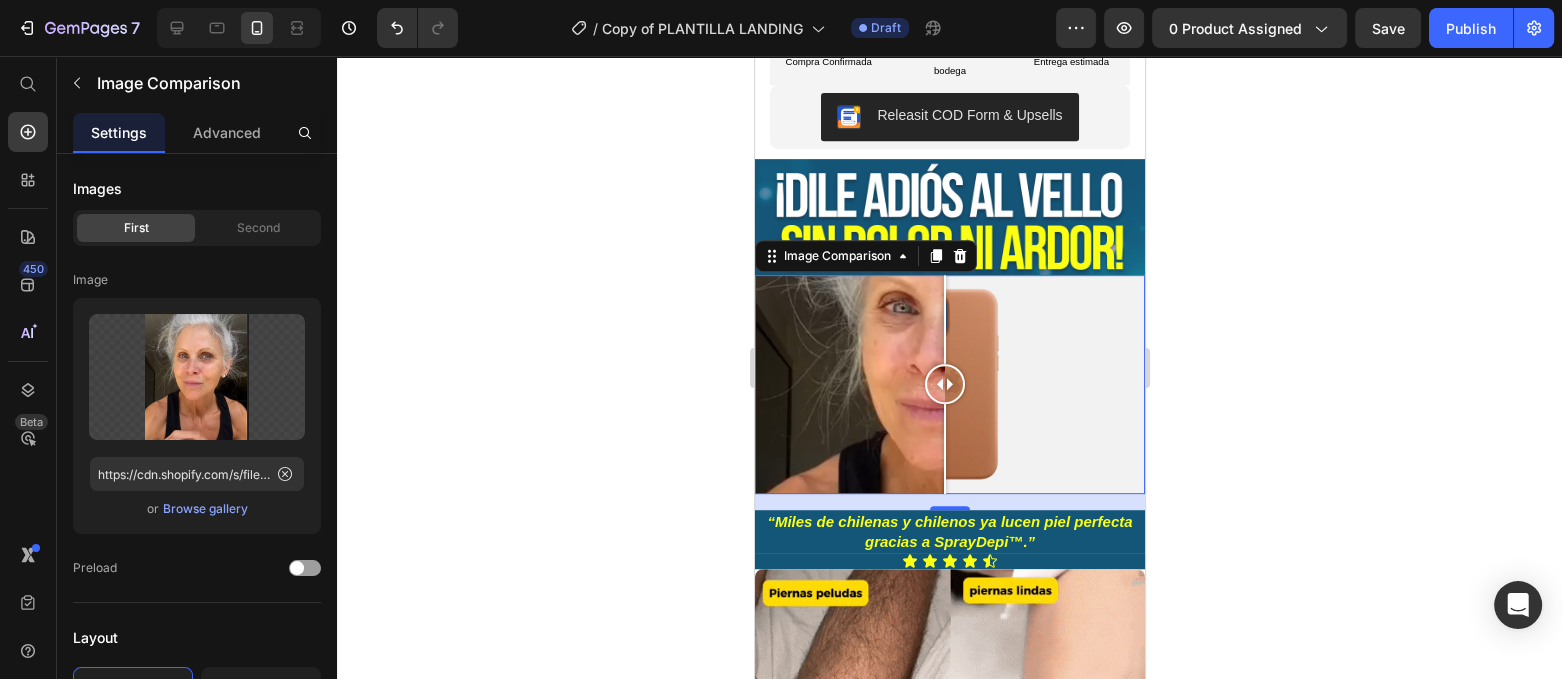 click at bounding box center [944, 384] 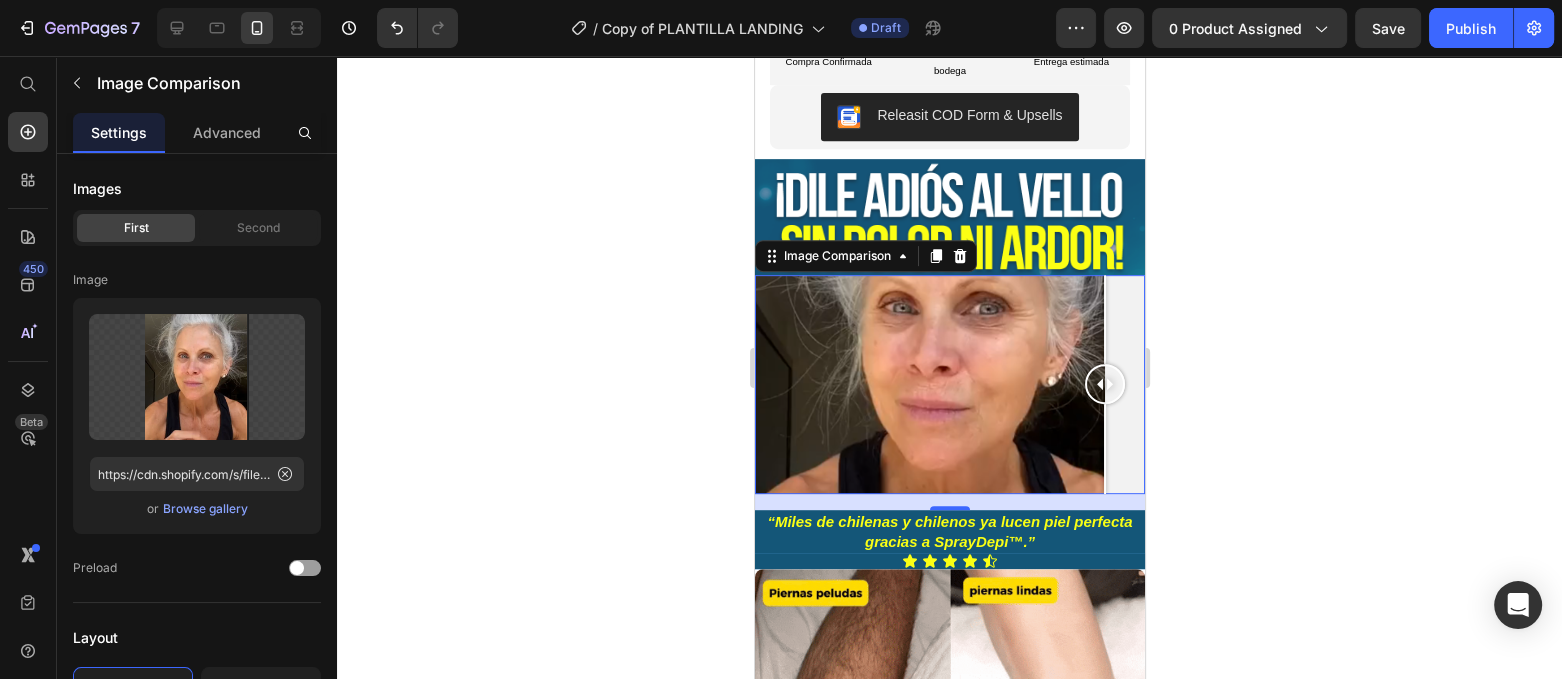 click at bounding box center (949, 384) 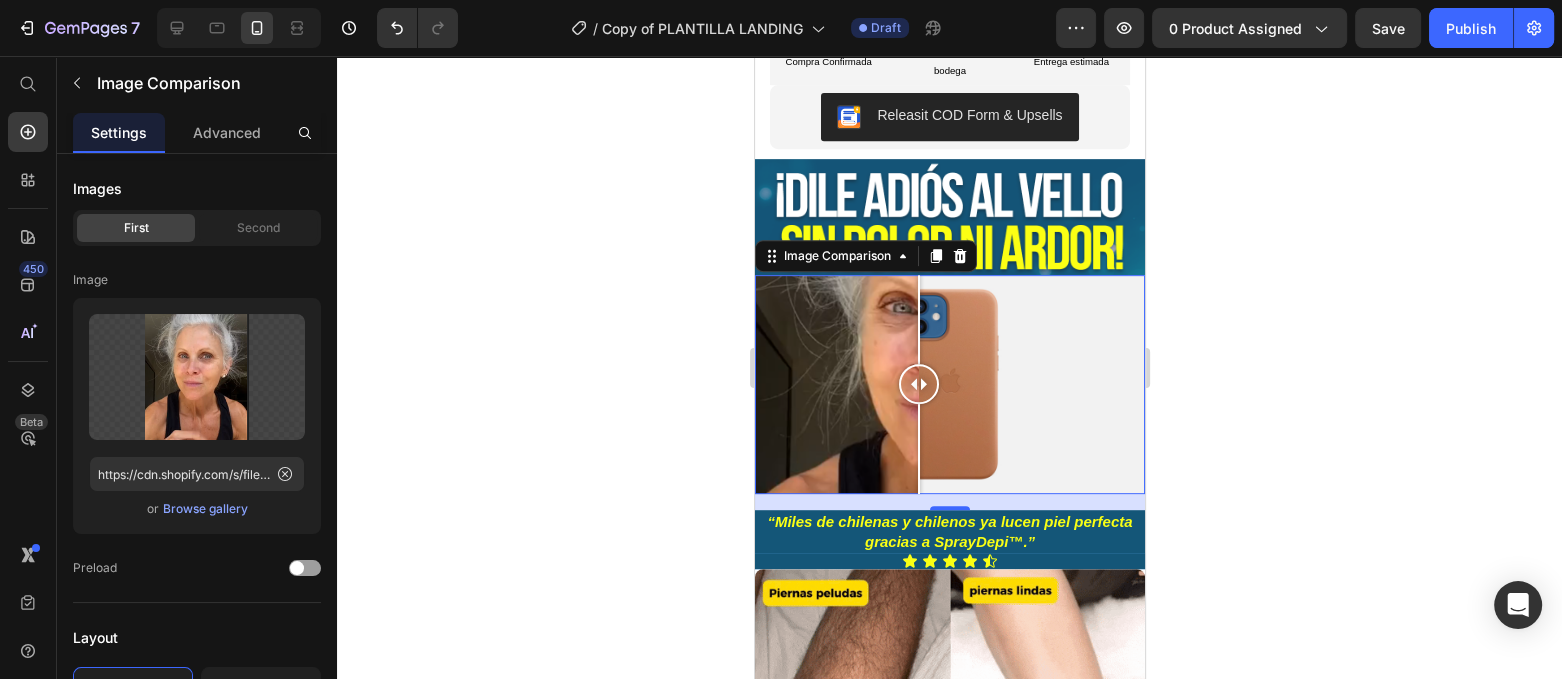 drag, startPoint x: 1102, startPoint y: 387, endPoint x: 1448, endPoint y: 404, distance: 346.4174 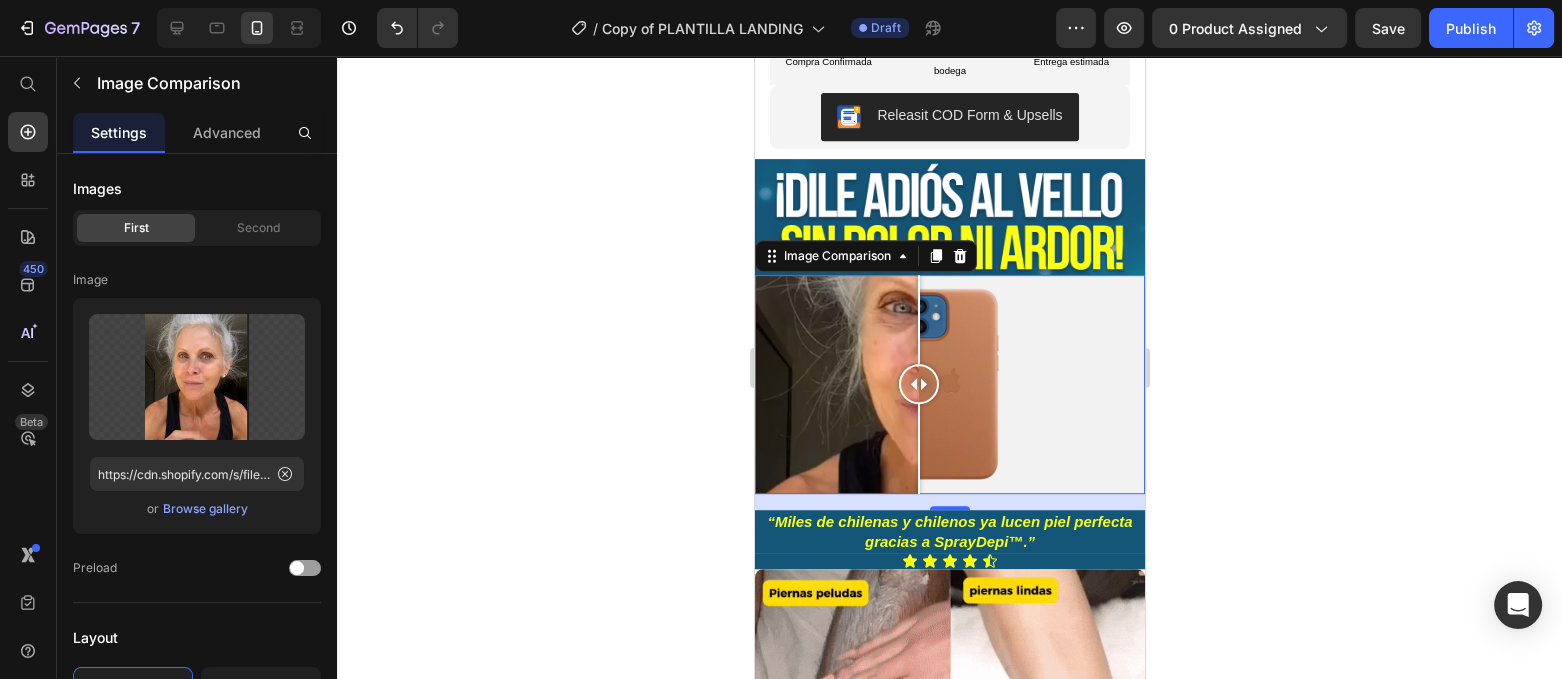 click at bounding box center [918, 384] 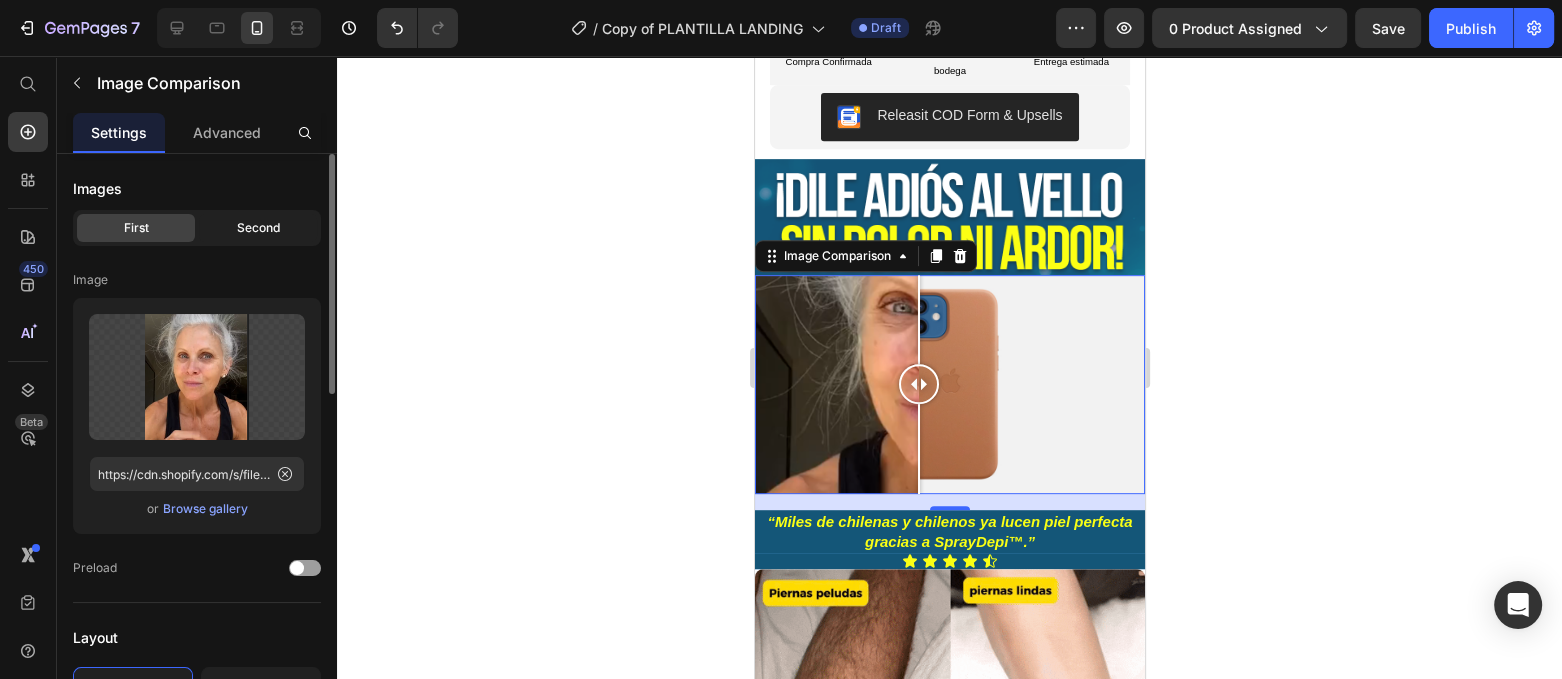 click on "Second" 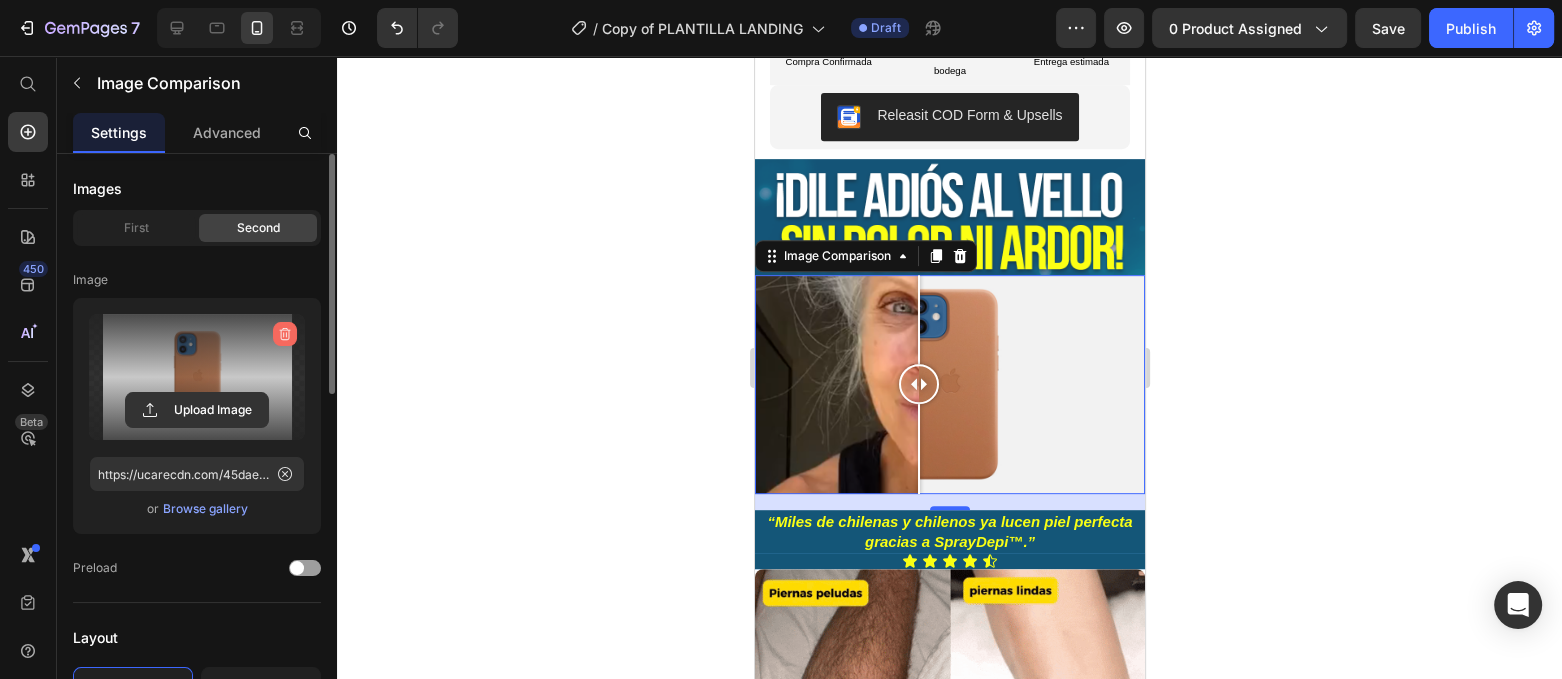 click 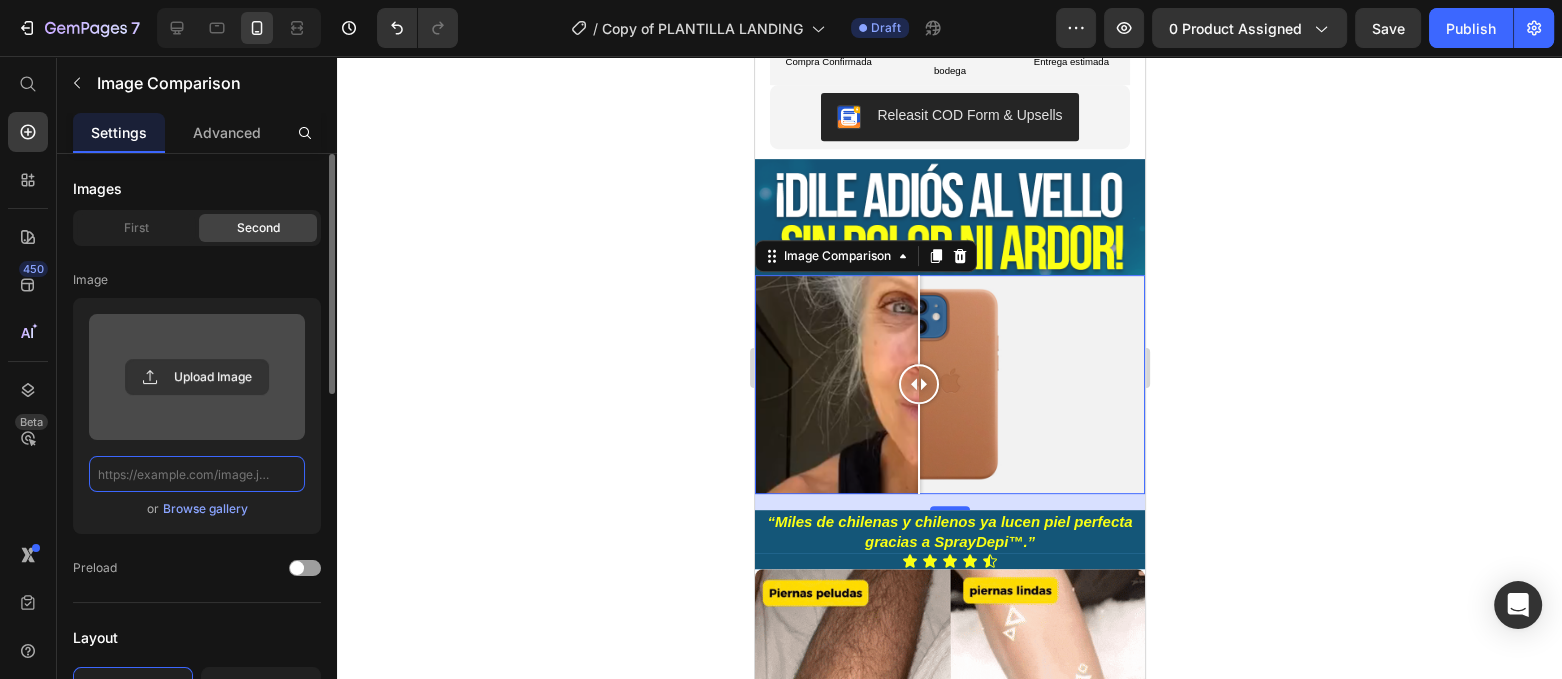 scroll, scrollTop: 0, scrollLeft: 0, axis: both 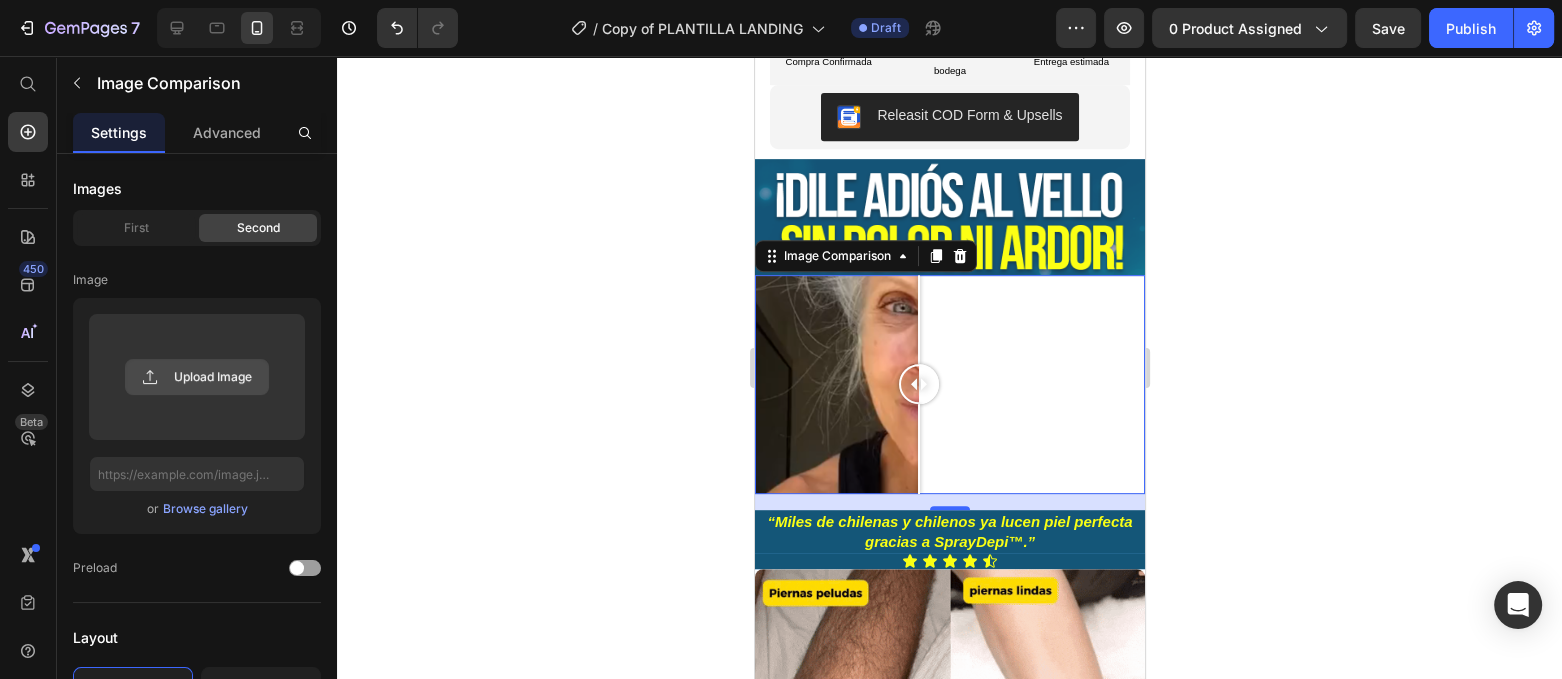 click 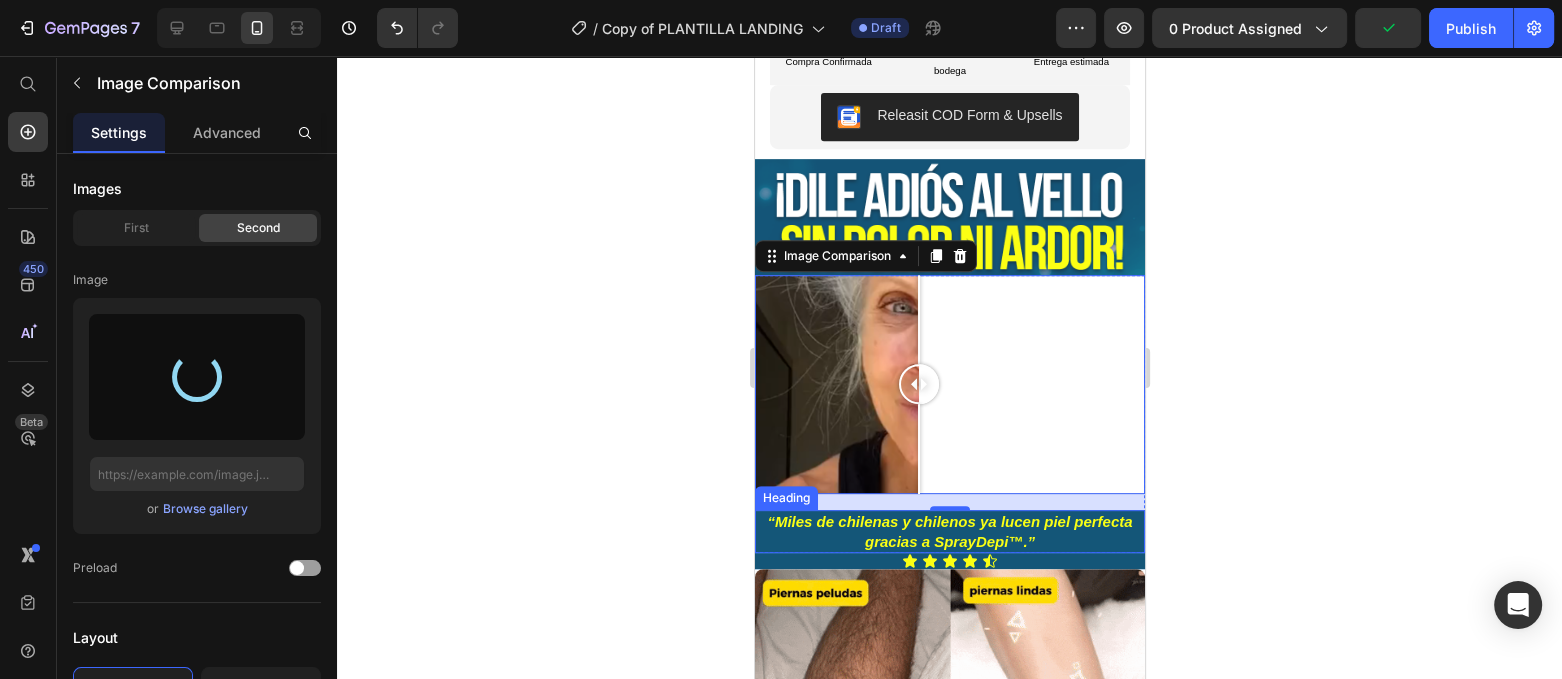 type on "https://cdn.shopify.com/s/files/1/0737/3999/3314/files/gempages_571714562252866784-b5505f8e-bbd6-4c3f-b9ae-0ff029da0fe5.jpg" 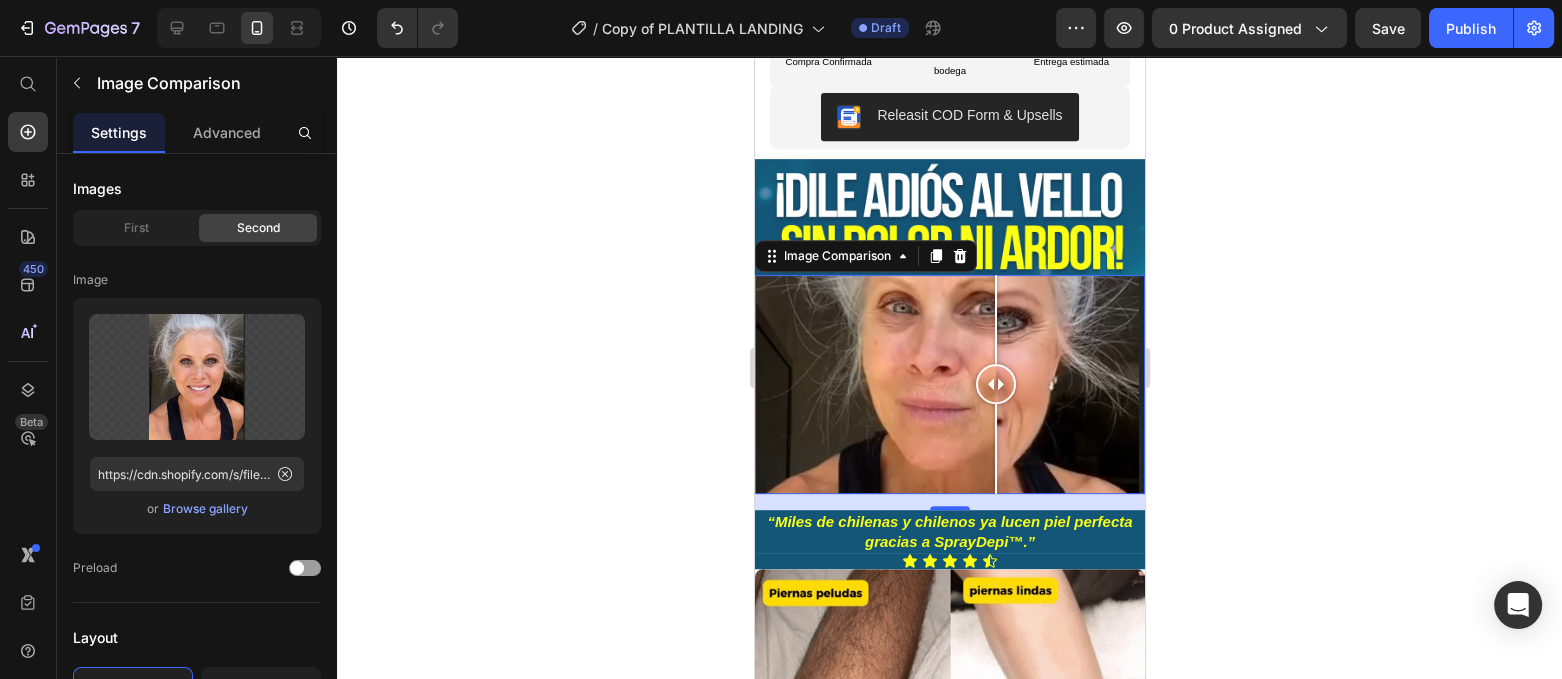 drag, startPoint x: 935, startPoint y: 373, endPoint x: 995, endPoint y: 407, distance: 68.96376 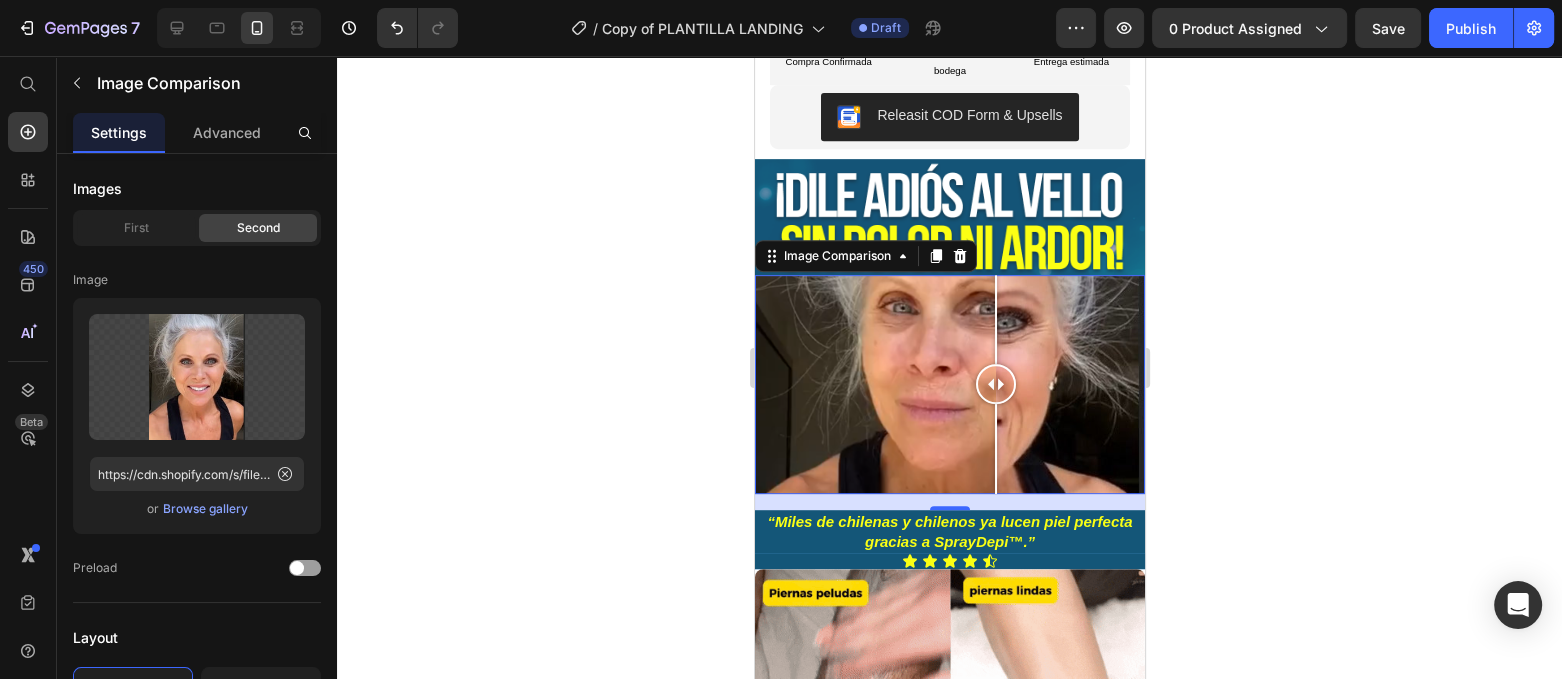 click at bounding box center [995, 384] 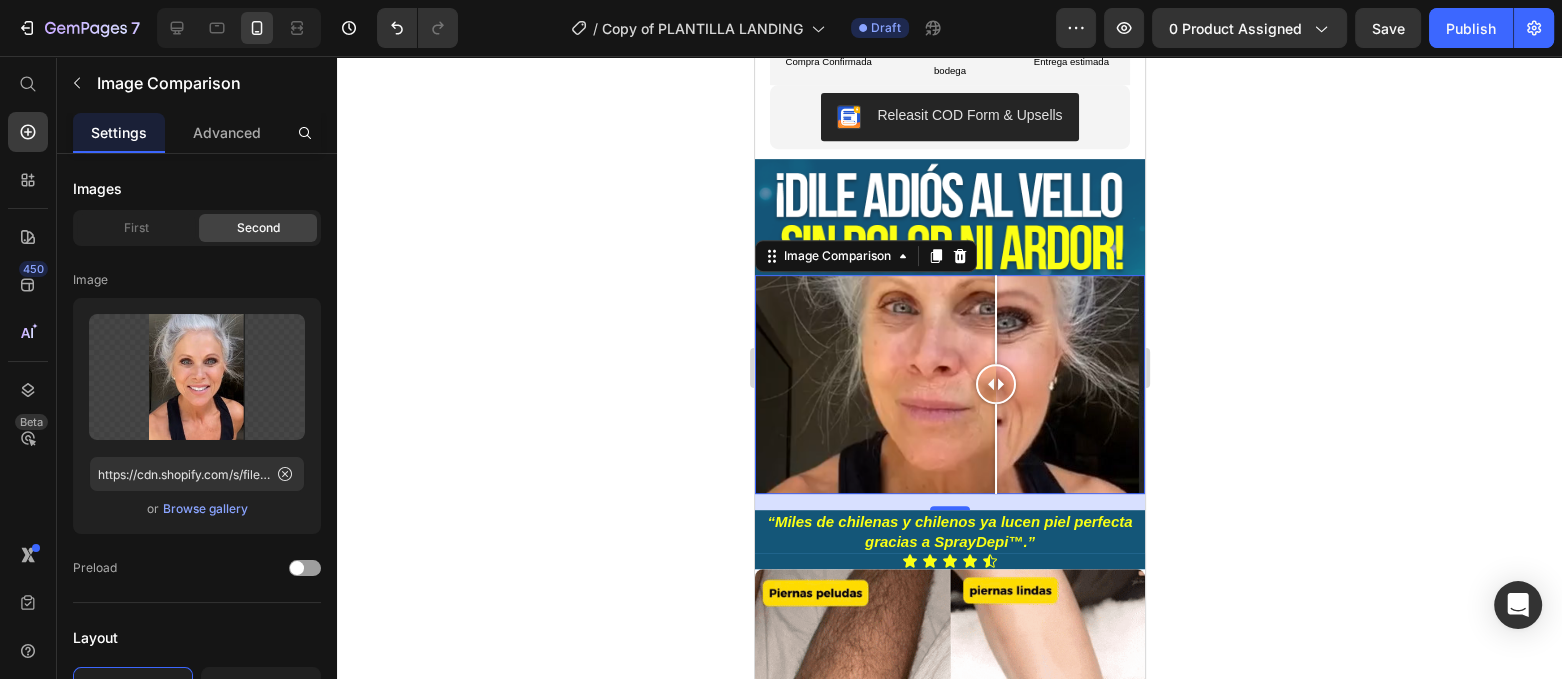 click 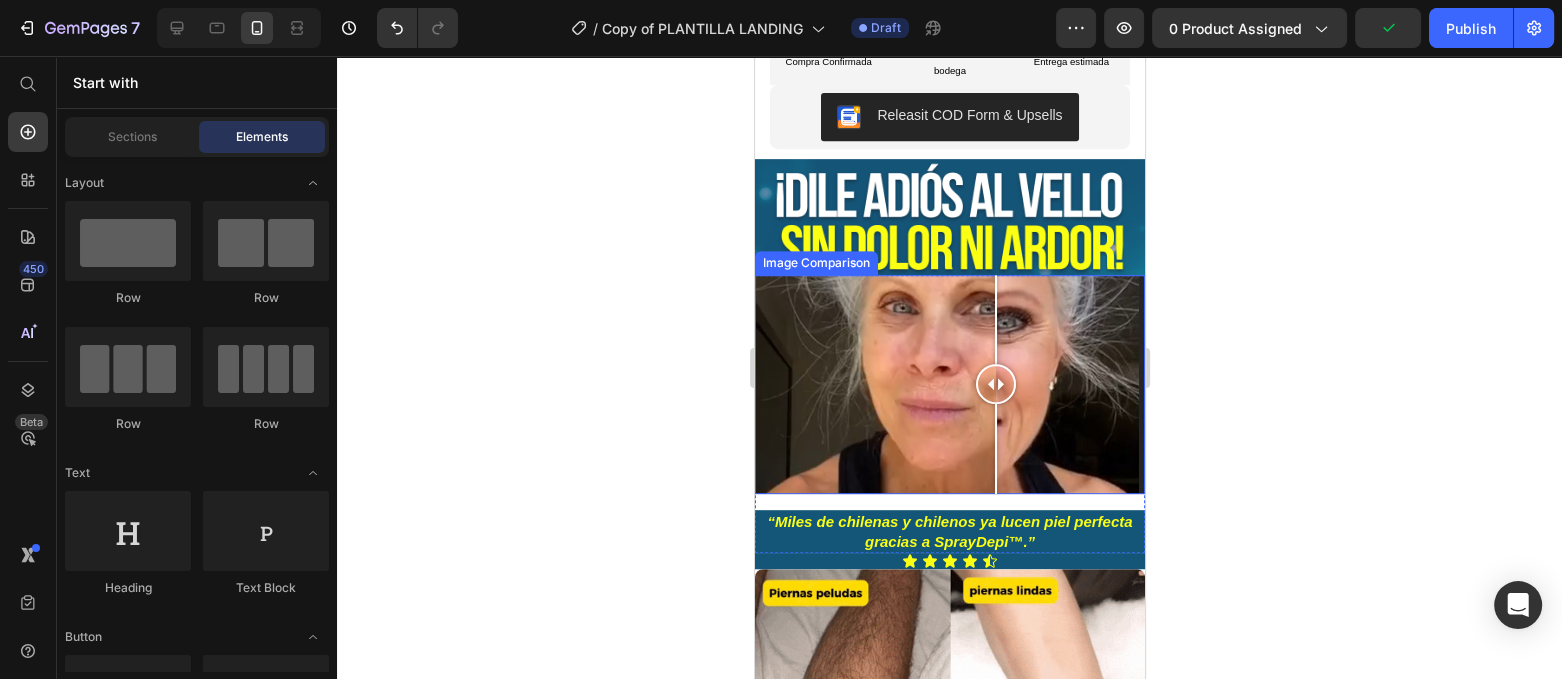 click at bounding box center [949, 384] 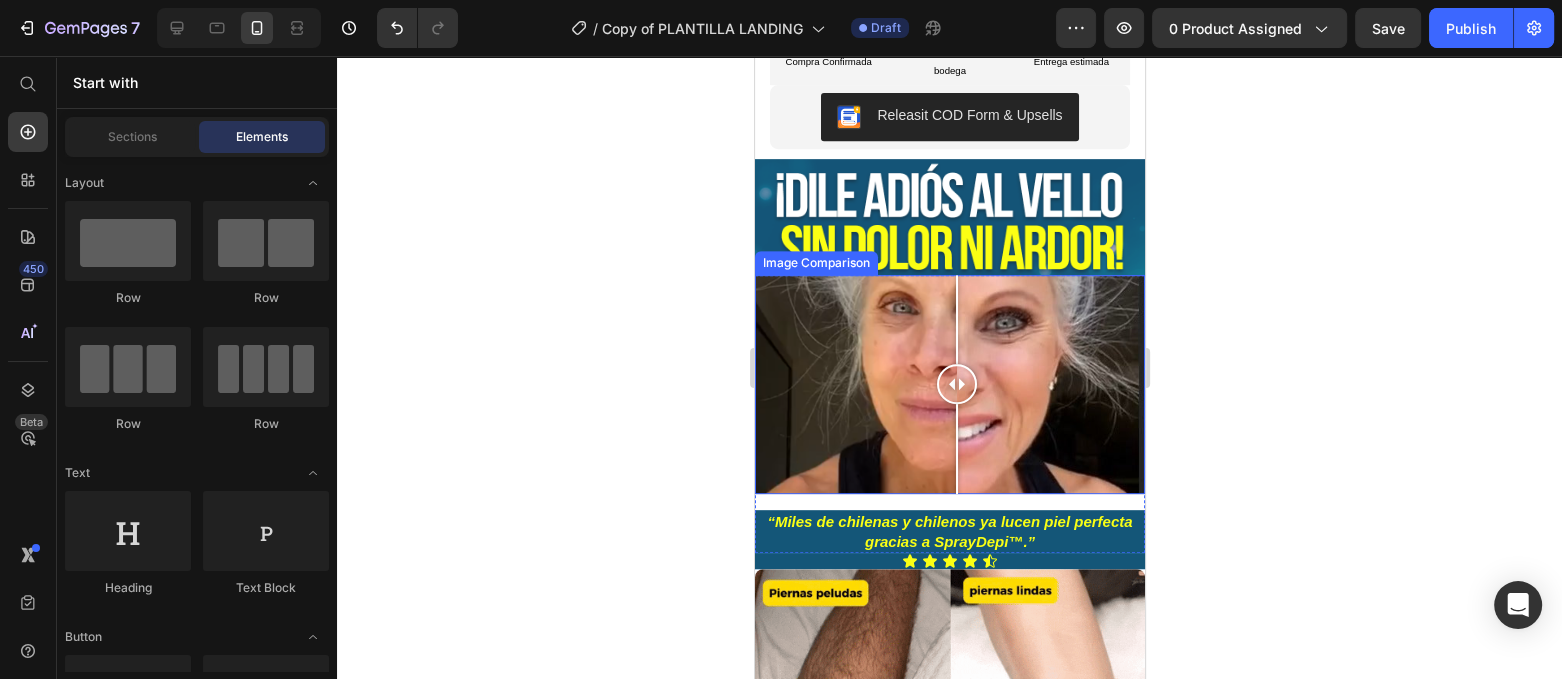 drag, startPoint x: 904, startPoint y: 376, endPoint x: 956, endPoint y: 399, distance: 56.859474 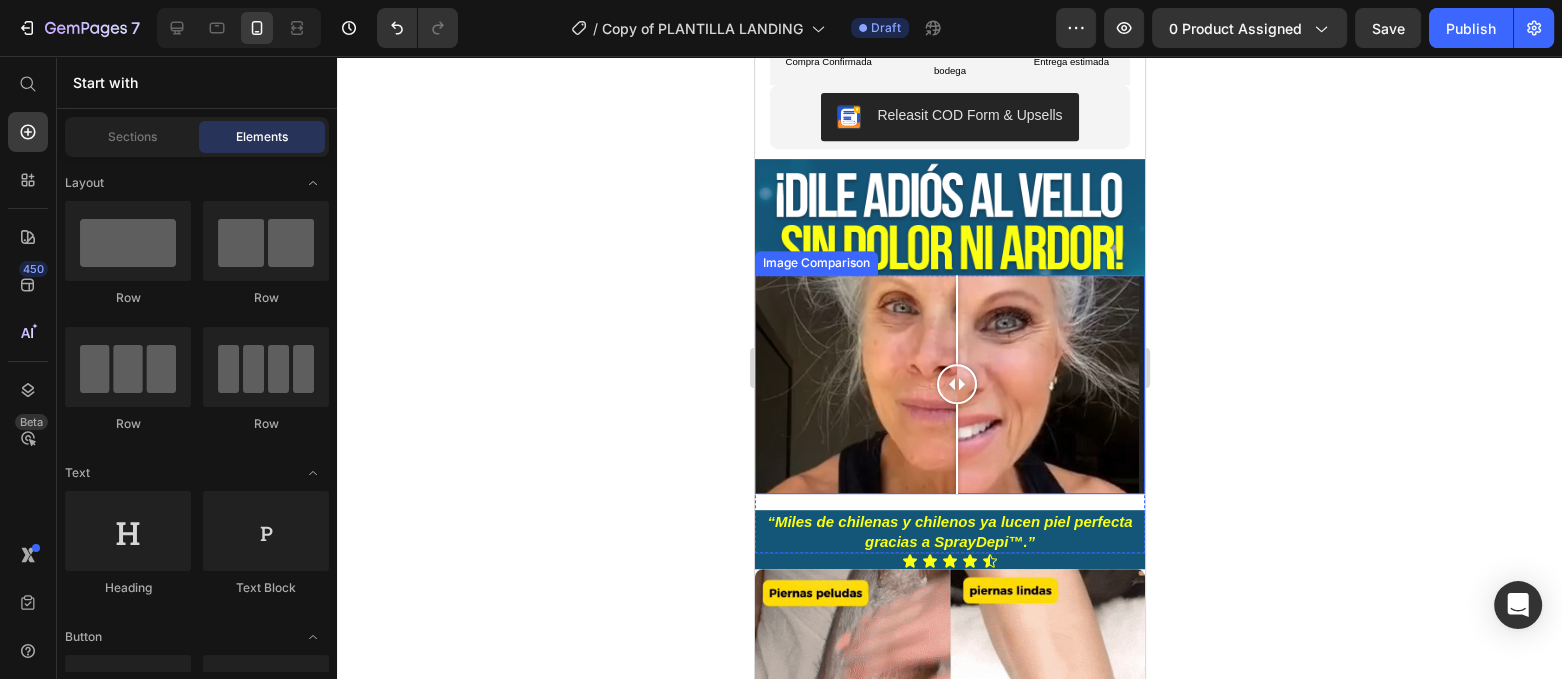 click at bounding box center [956, 384] 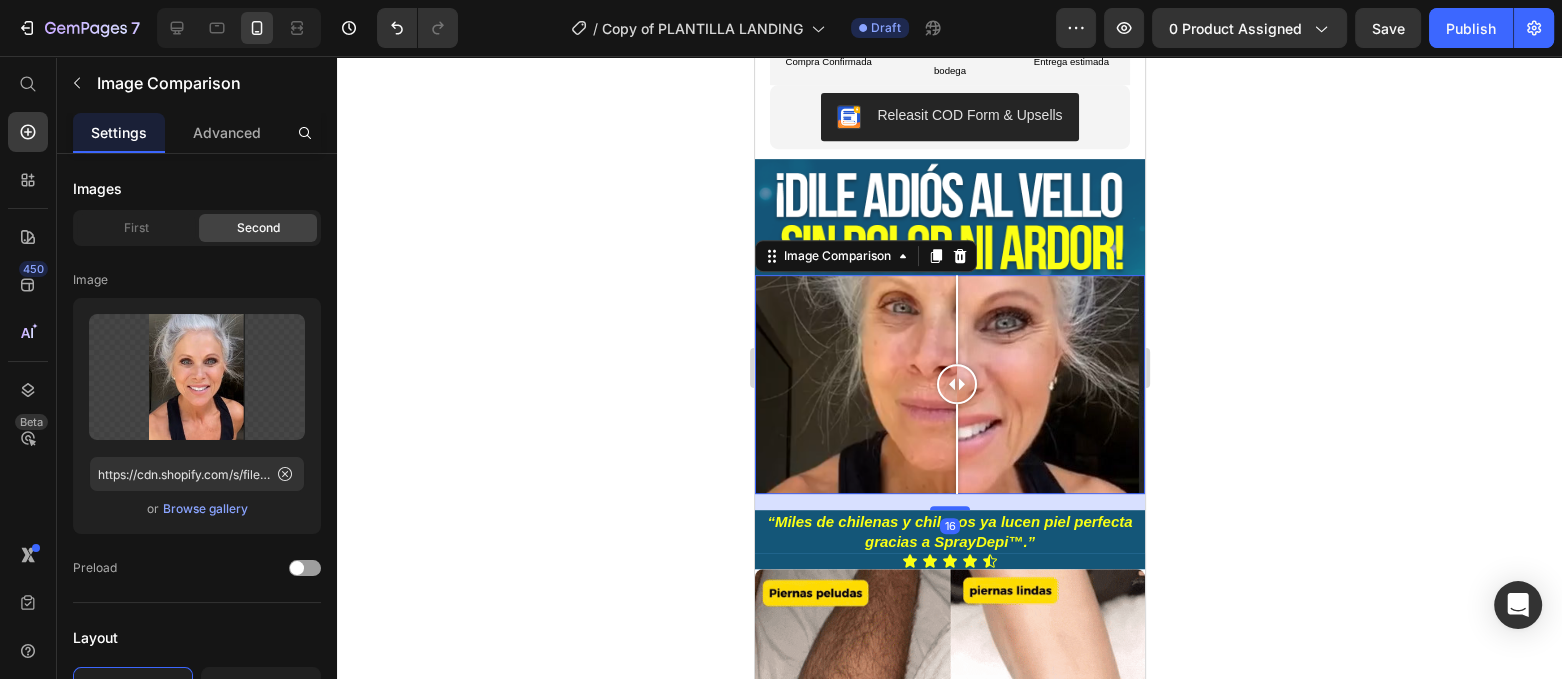click 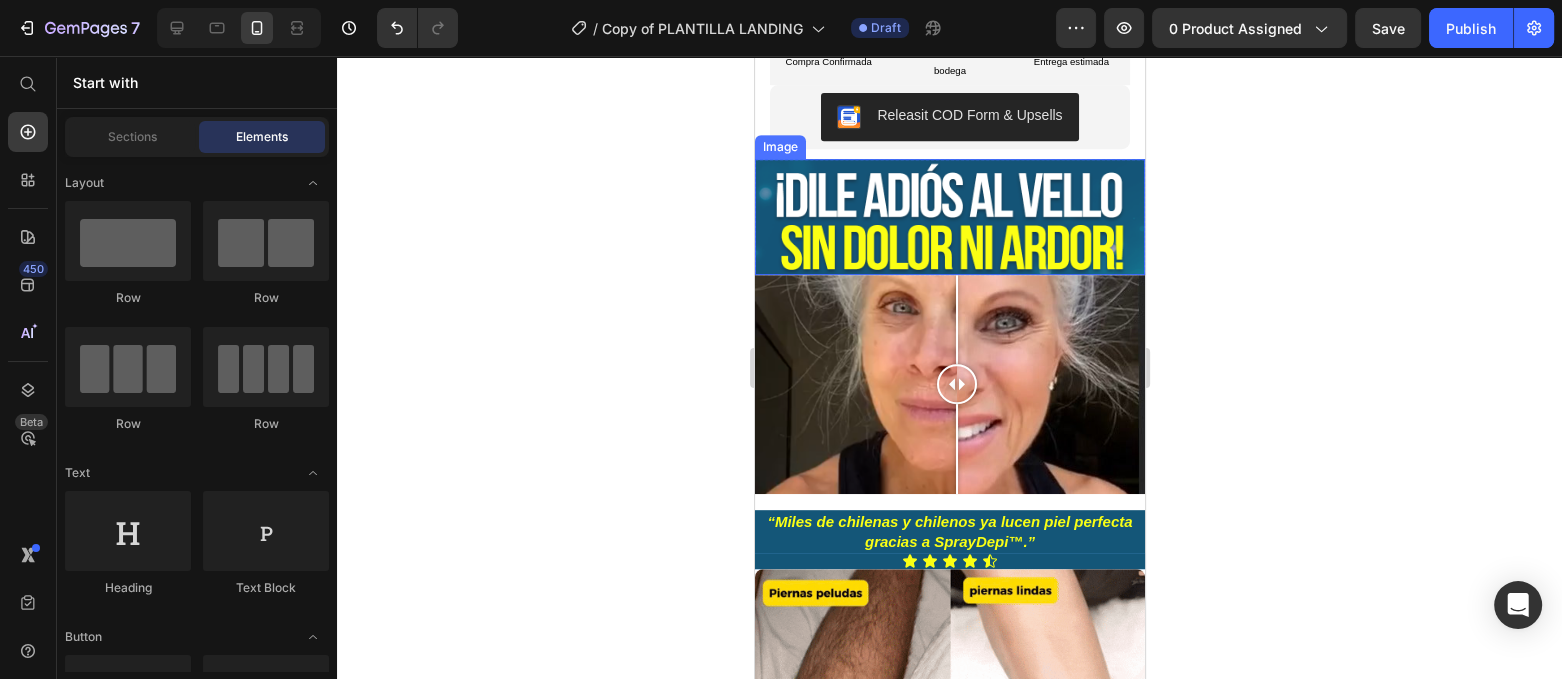 click at bounding box center [949, 217] 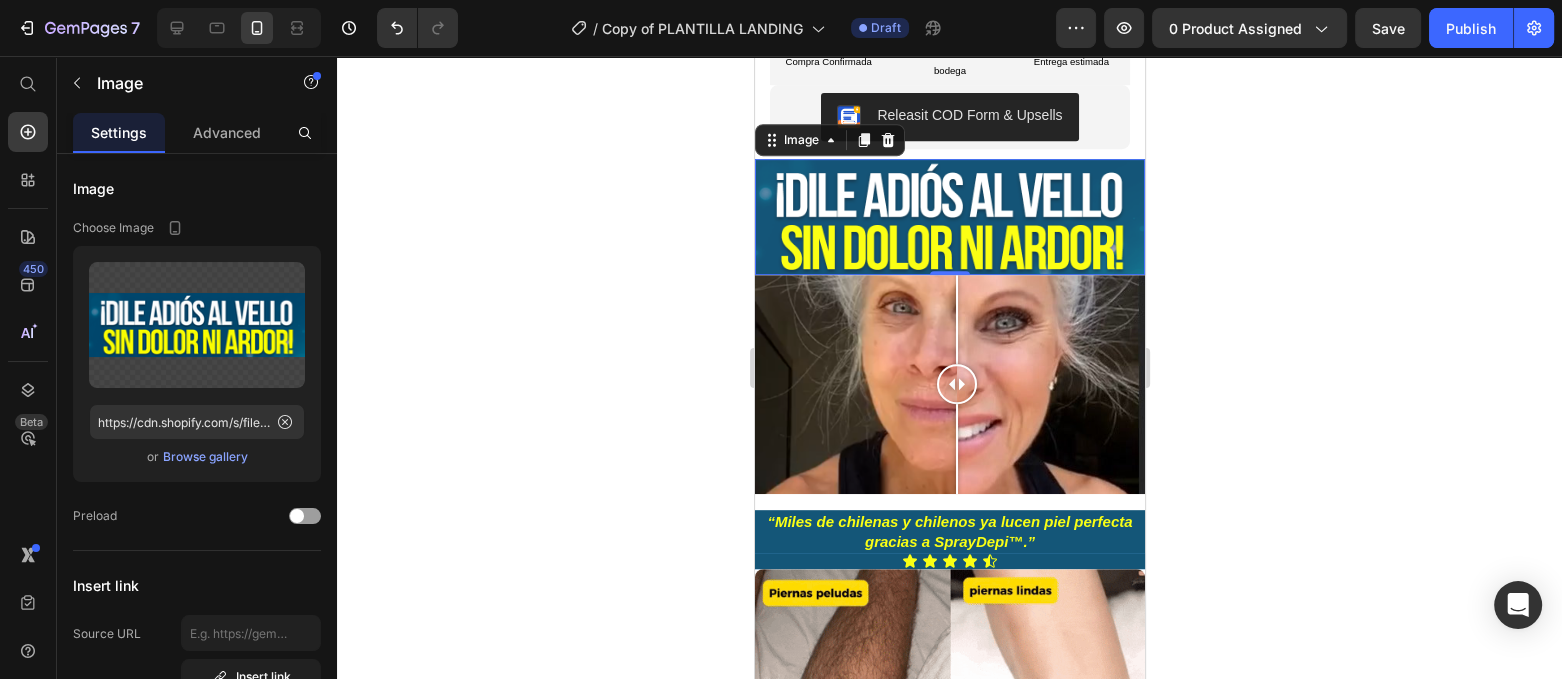 click at bounding box center [949, 217] 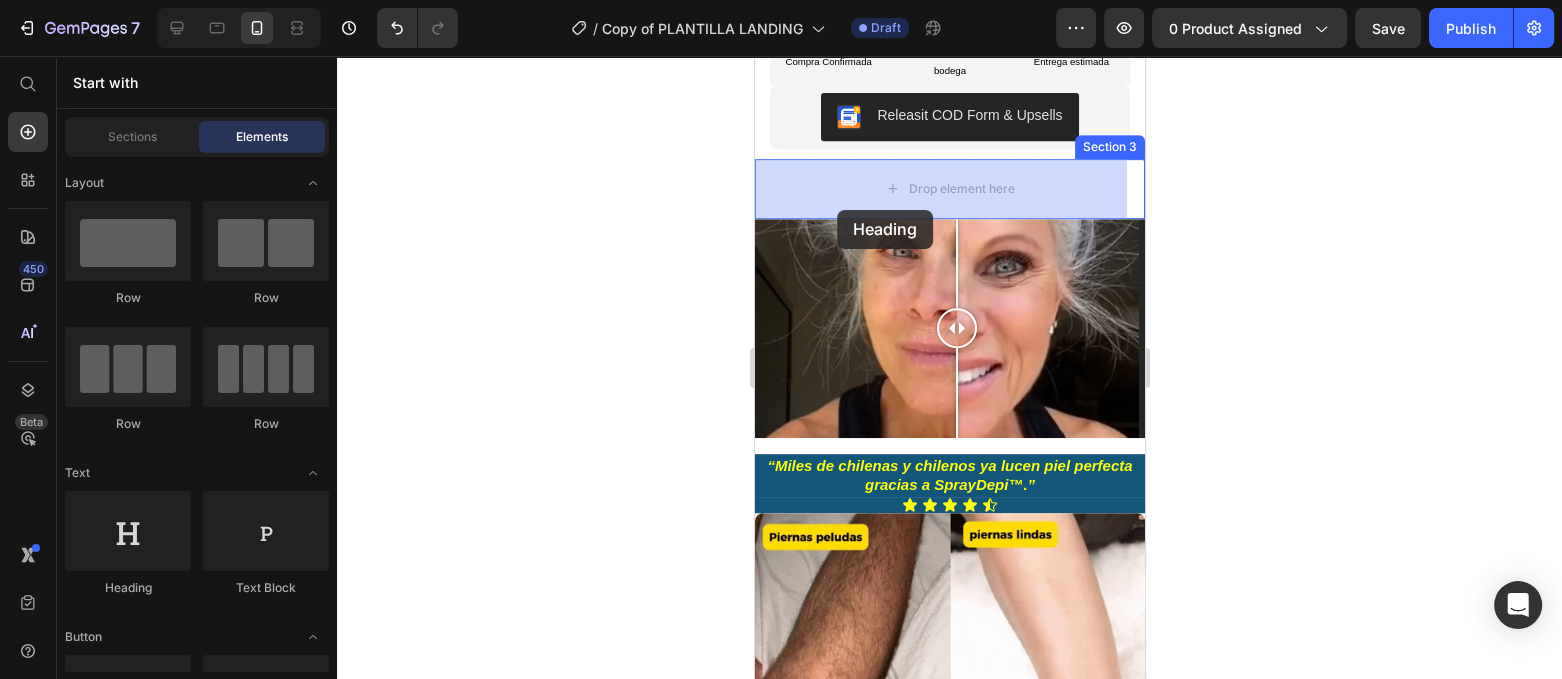 drag, startPoint x: 904, startPoint y: 600, endPoint x: 1369, endPoint y: 329, distance: 538.2063 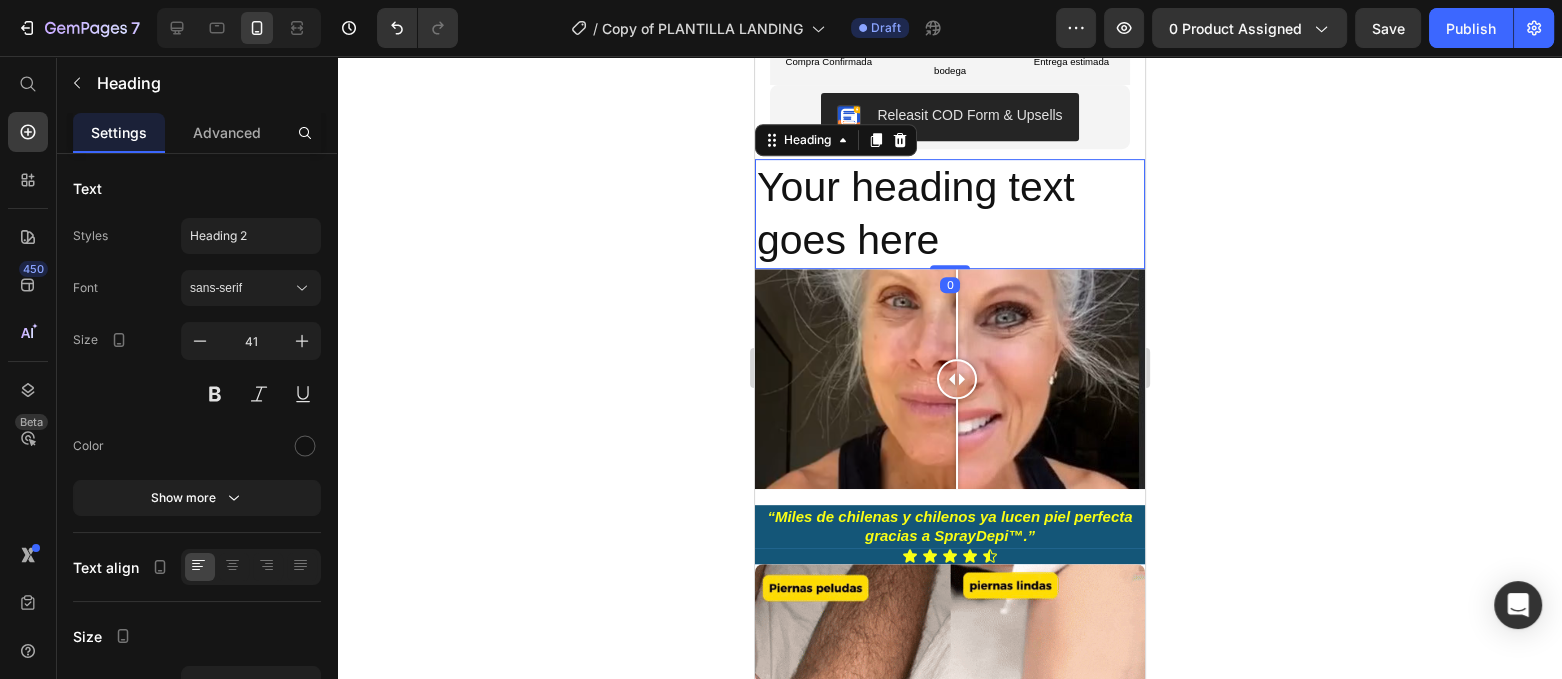 click on "Your heading text goes here" at bounding box center [949, 214] 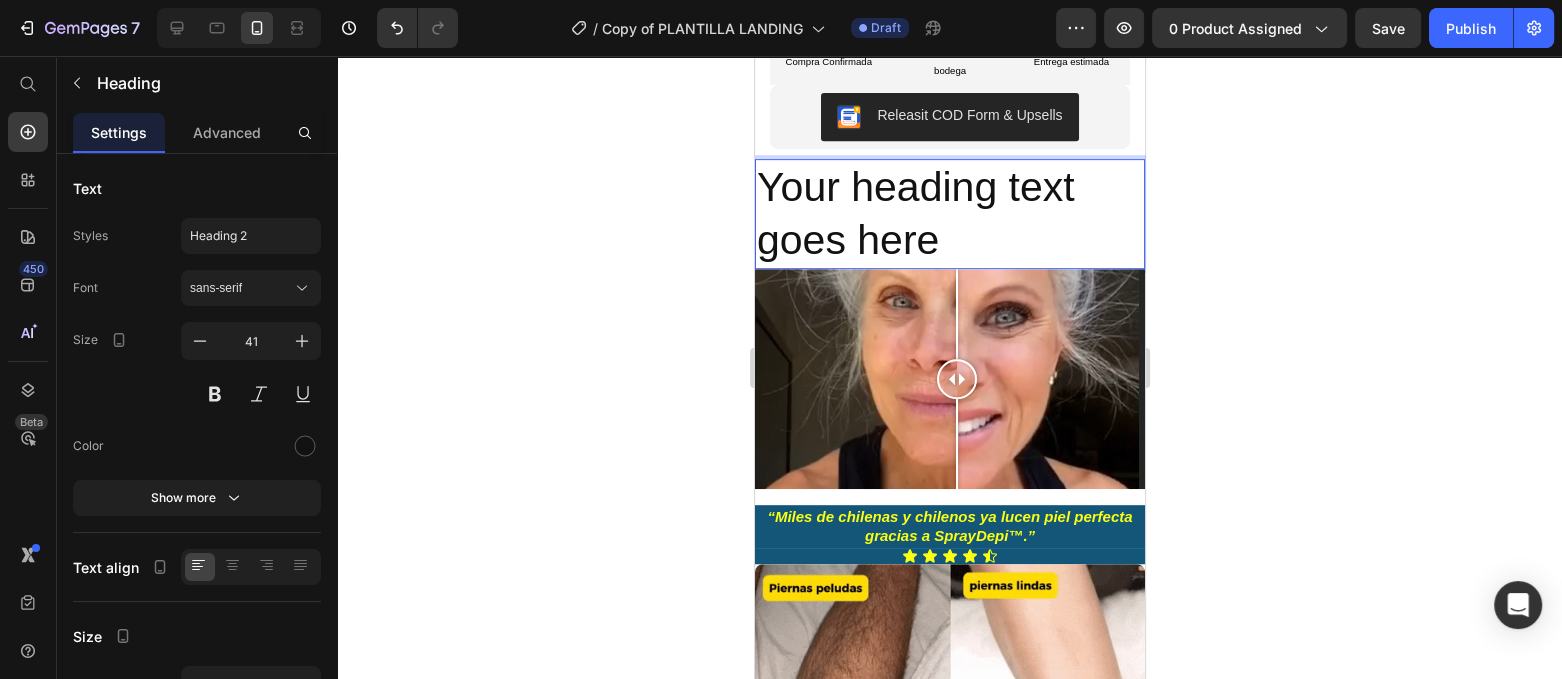 click on "Your heading text goes here" at bounding box center (949, 214) 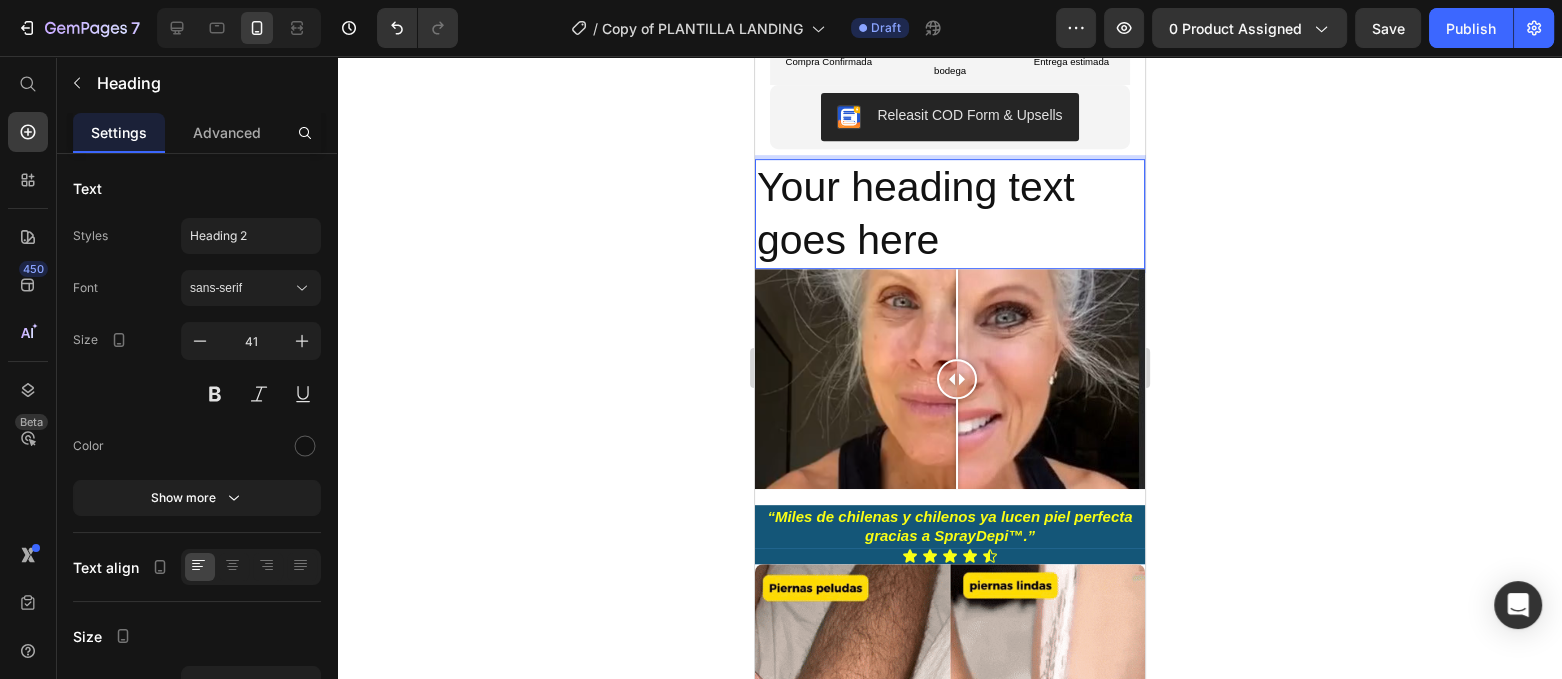 click on "Your heading text goes here" at bounding box center (949, 214) 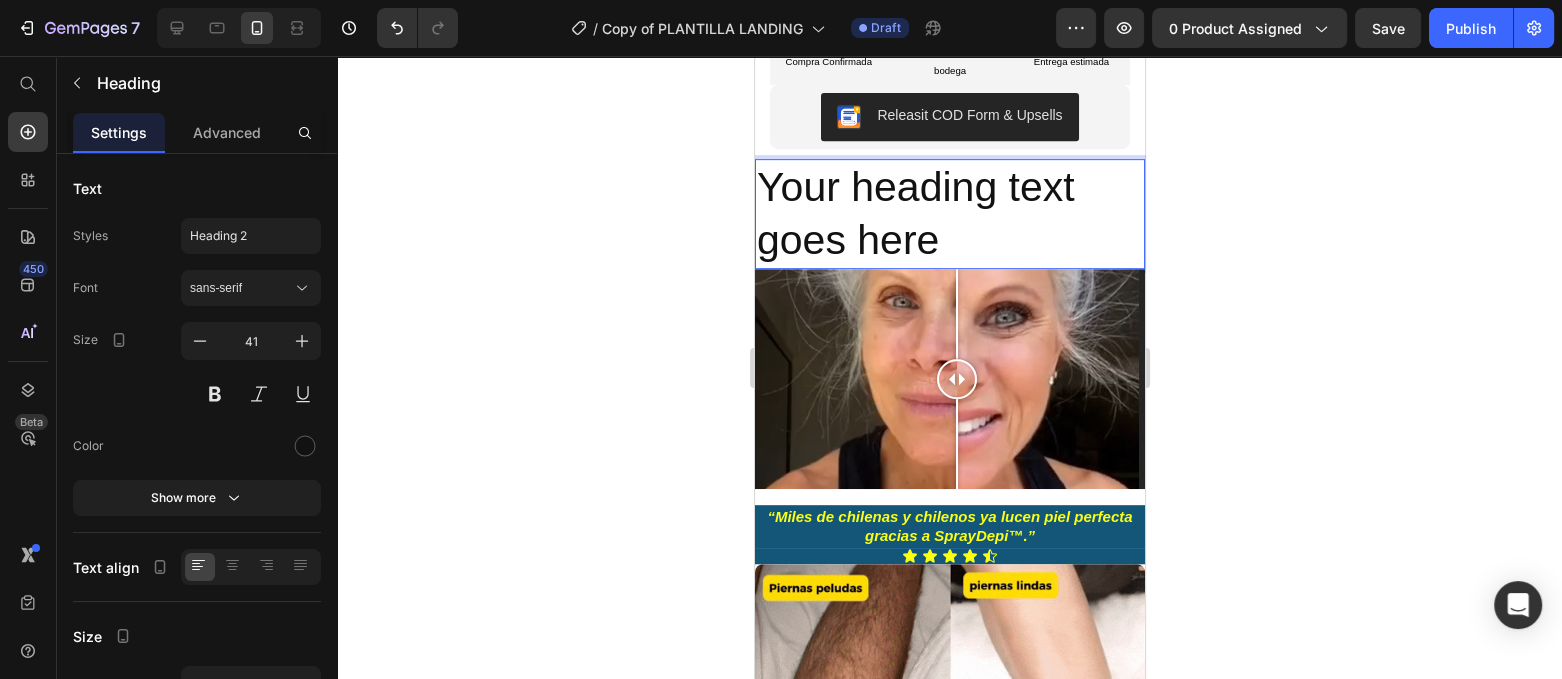 click on "Your heading text goes here" at bounding box center [949, 214] 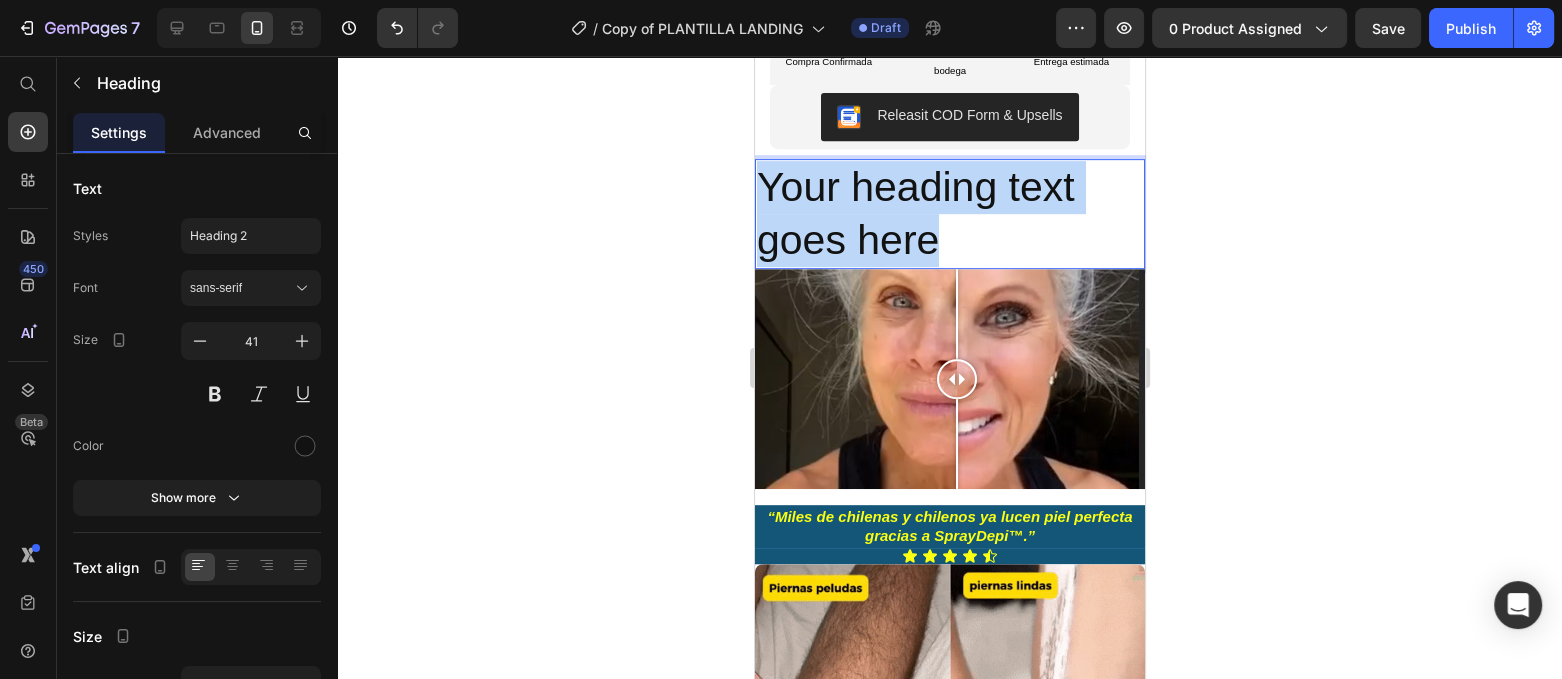 drag, startPoint x: 951, startPoint y: 247, endPoint x: 1501, endPoint y: 238, distance: 550.0736 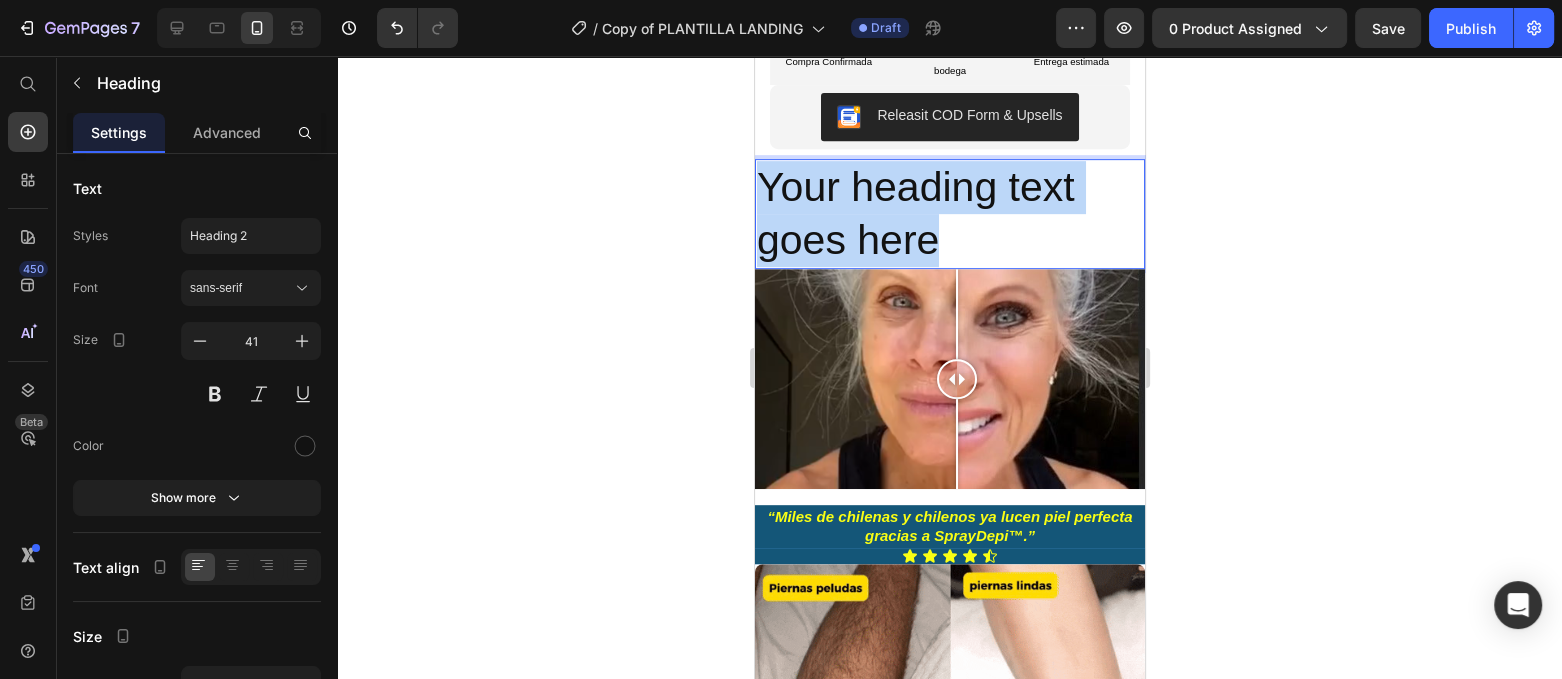 click on "iPhone 13 Pro  ( 390 px) iPhone 13 Mini iPhone 13 Pro iPhone 11 Pro Max iPhone 15 Pro Max Pixel 7 Galaxy S8+ Galaxy S20 Ultra iPad Mini iPad Air iPad Pro Header
Product Images
Icon Boosts immunity and defense Text Block
Icon Boosts immunity and defense Text Block
Icon Boosts immunity and defense Text Block Row Icon Icon Icon Icon Icon Icon List Briana M. Text Block Row Verified Buyer Item List Row “At vero eos et accusamus et iusto odio dignissimos ducimus qui blanditiis praesentium voluptatum” Text Block Row Icon Icon Icon Icon Icon Icon List 485 Reviews! Text Block Row MASTERSLICE ELITE - PRECISIÓN EN TUS MANOS Product Title $29,900 Product Price ahorrando 50% Discount Tag $59,800 Product Price Row
10 K+  unidades vendidas el pasado mes
Custom Code ✅  ✨ Suavidad instantánea ✅  🕒 Depilación rápida ✅  💧 Cero irritación Text Block Custom Code" at bounding box center (949, 2140) 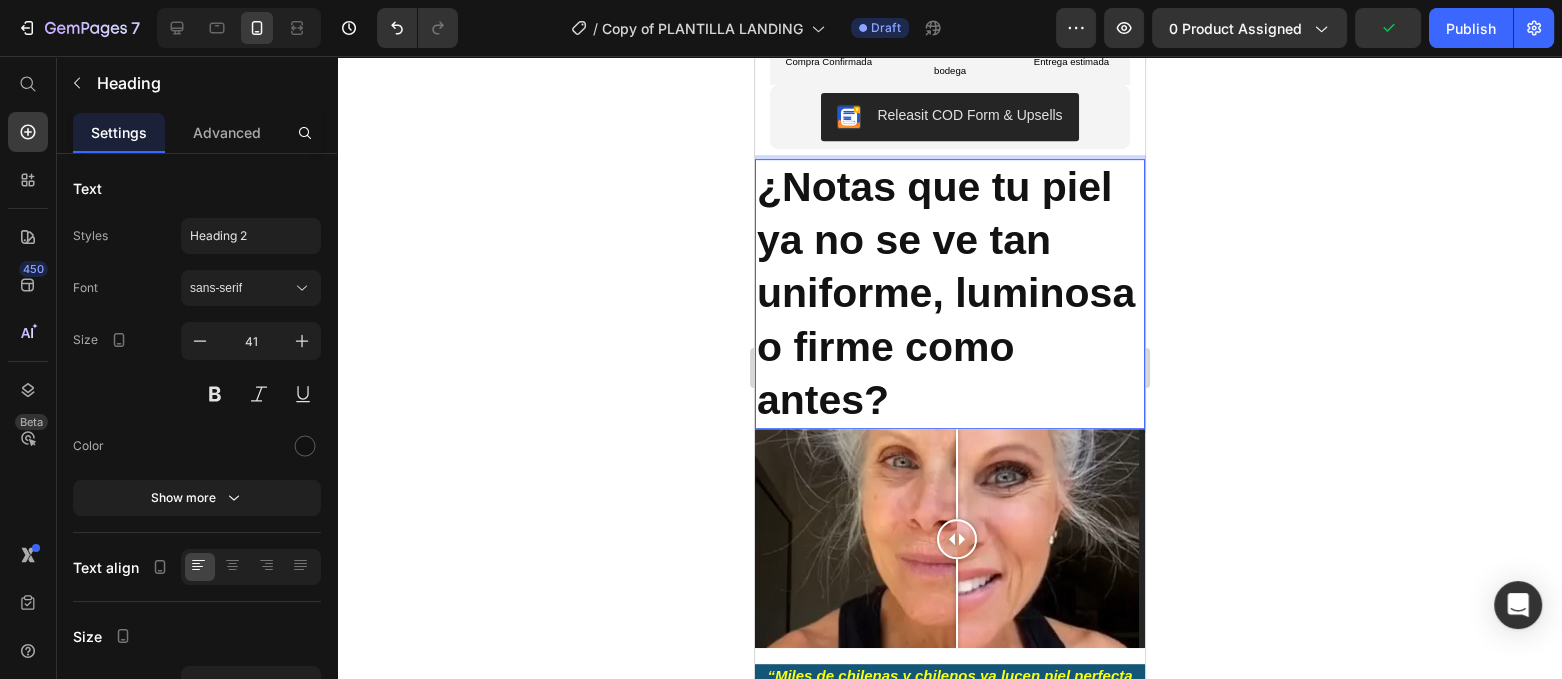 click on "¿Notas que tu piel ya no se ve tan uniforme, luminosa o firme como antes?" at bounding box center (945, 293) 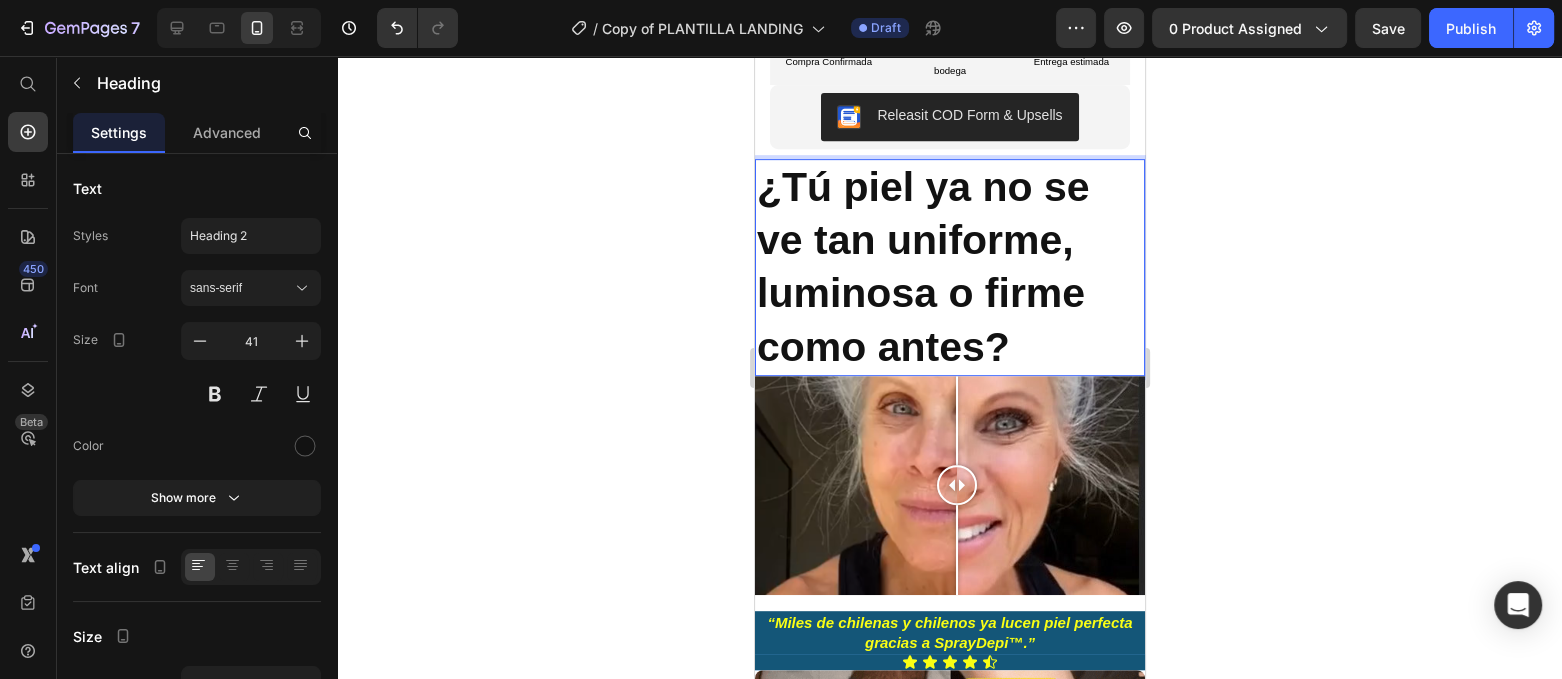 click on "¿Tú piel ya no se ve tan uniforme, luminosa o firme como antes?" at bounding box center [922, 267] 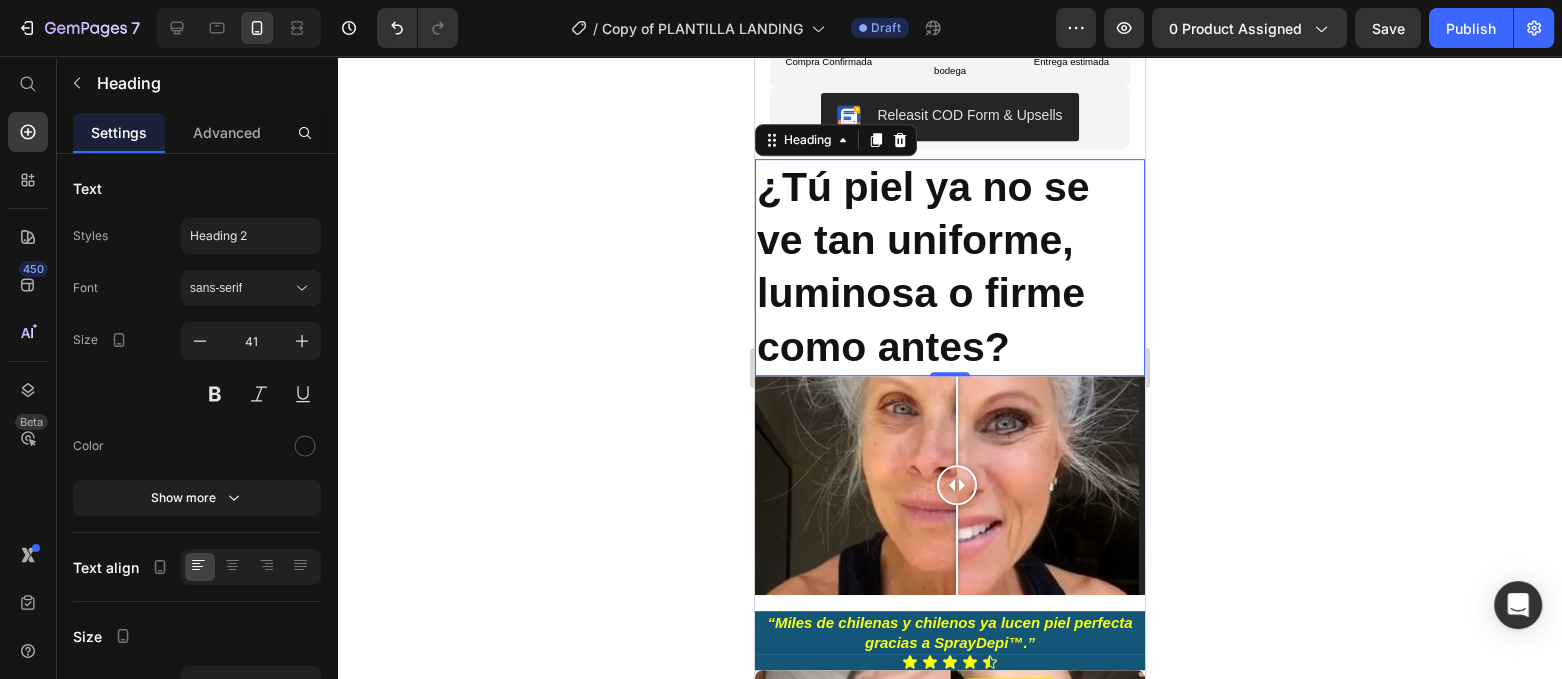 click 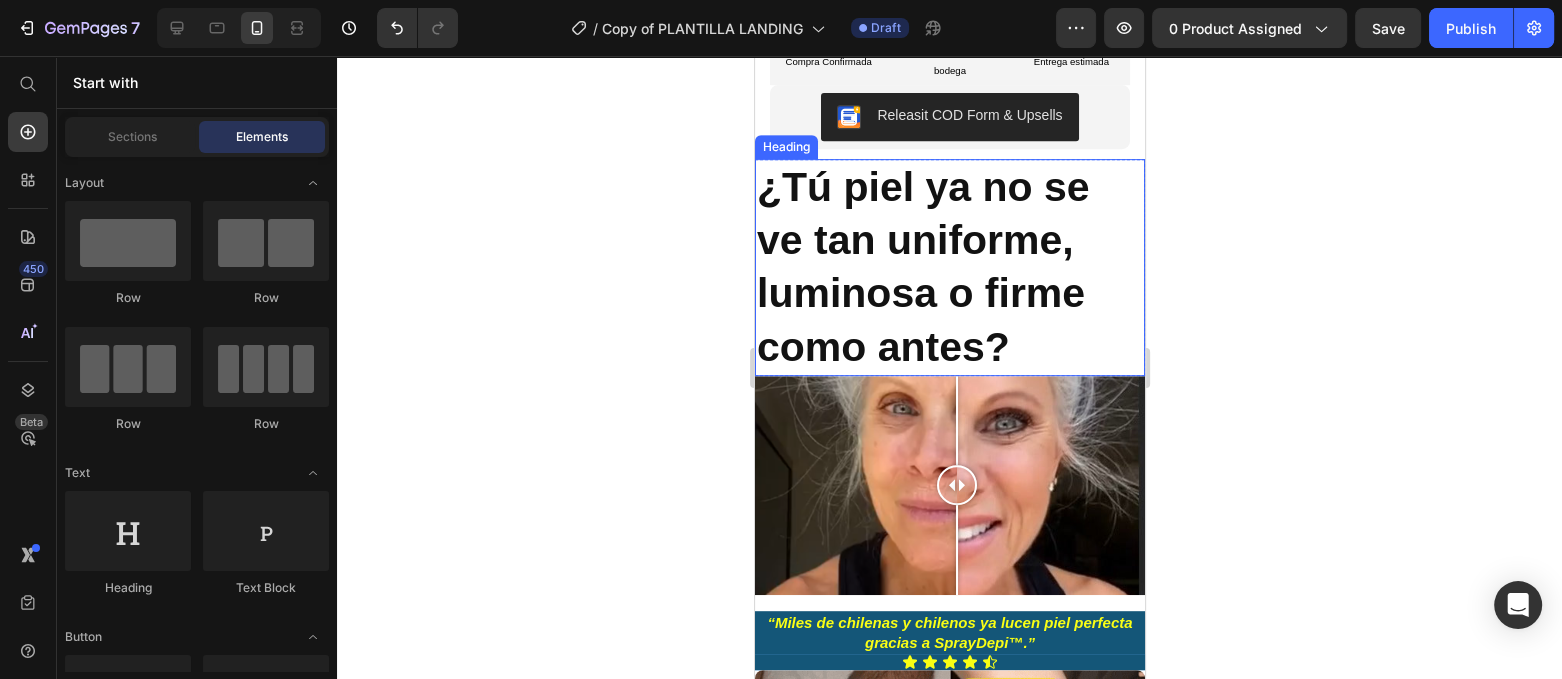click on "¿Tú piel ya no se ve tan uniforme, luminosa o firme como antes?" at bounding box center (922, 267) 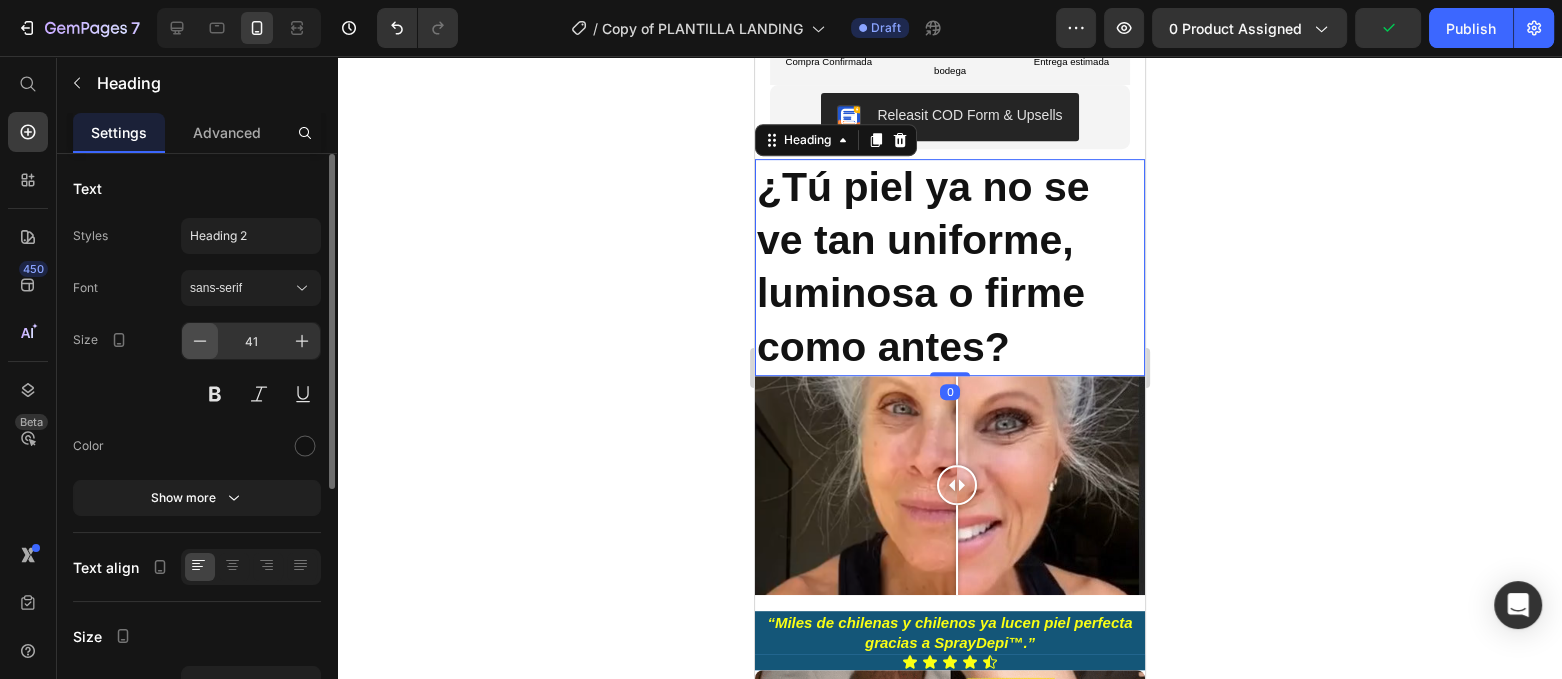 click at bounding box center [200, 341] 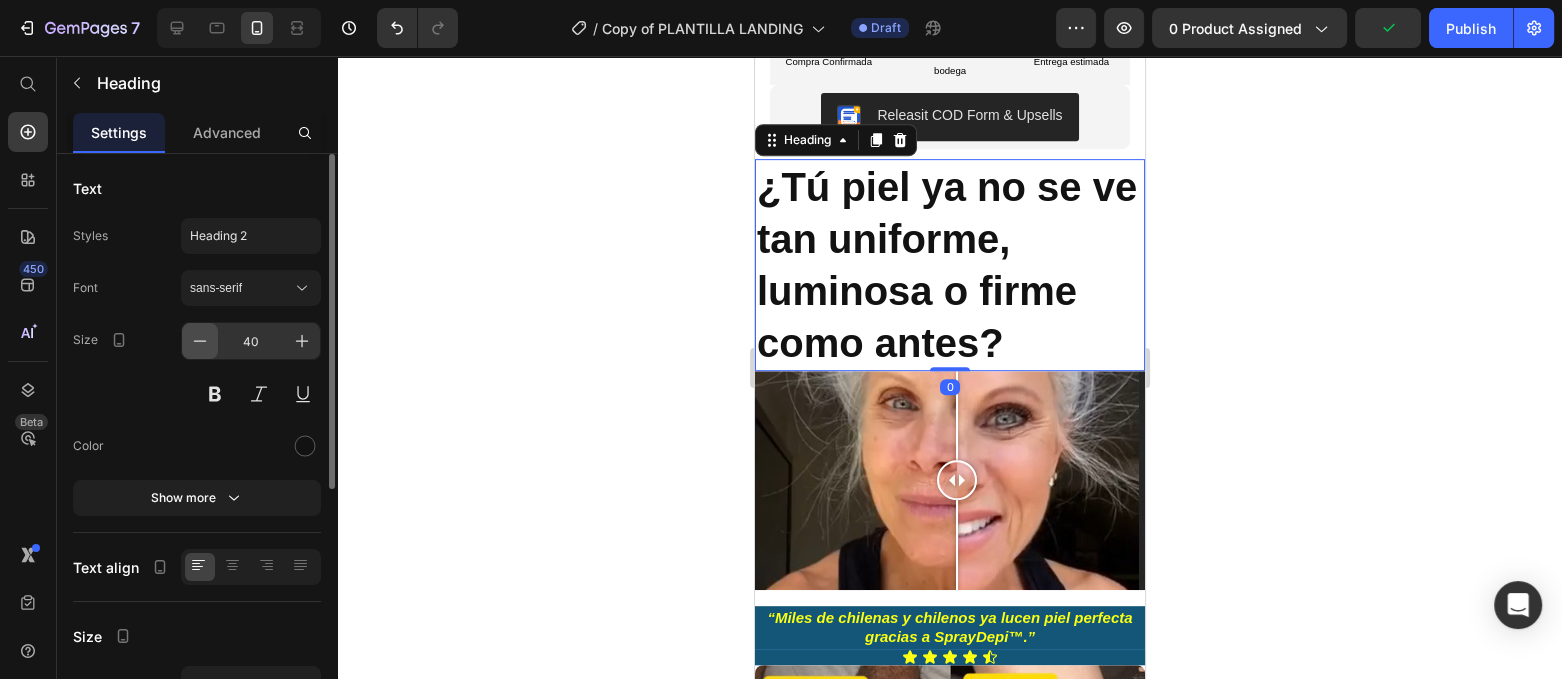 click 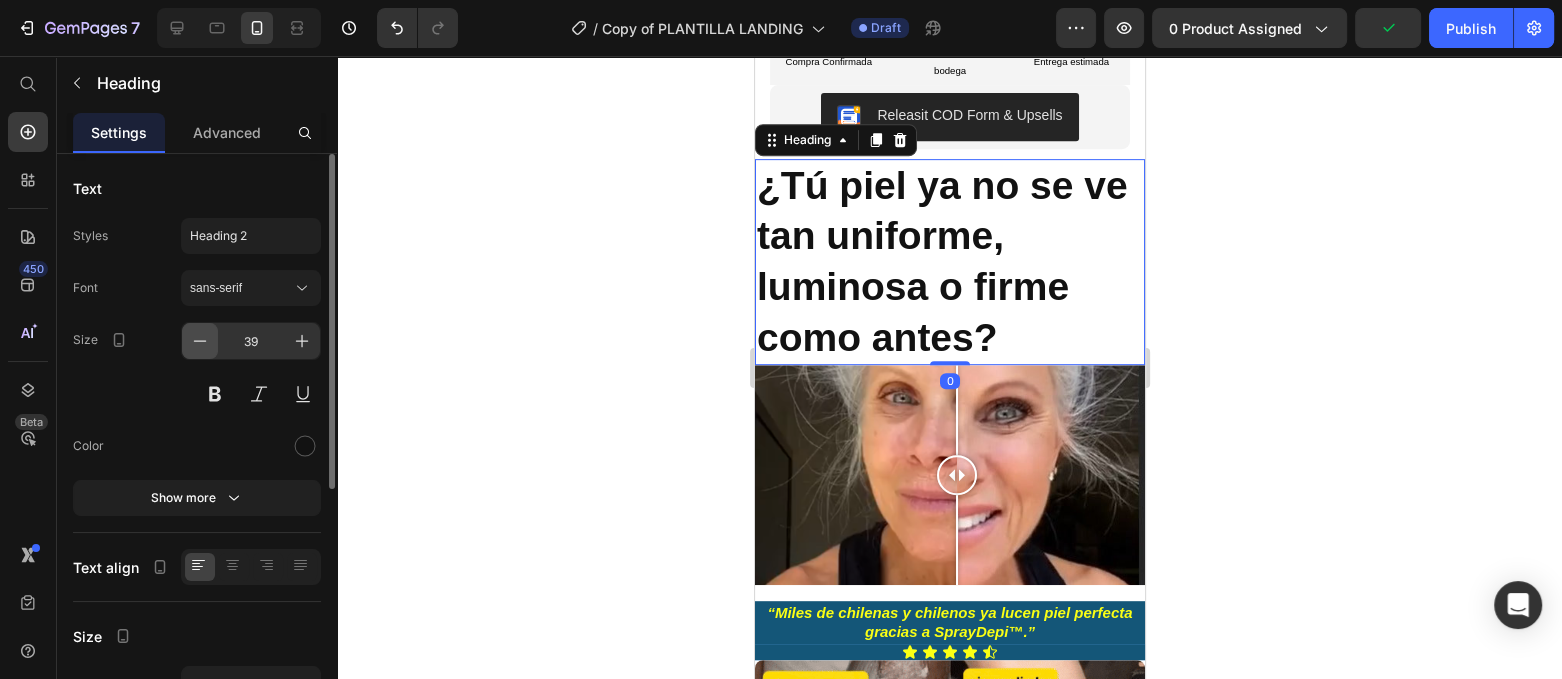 click 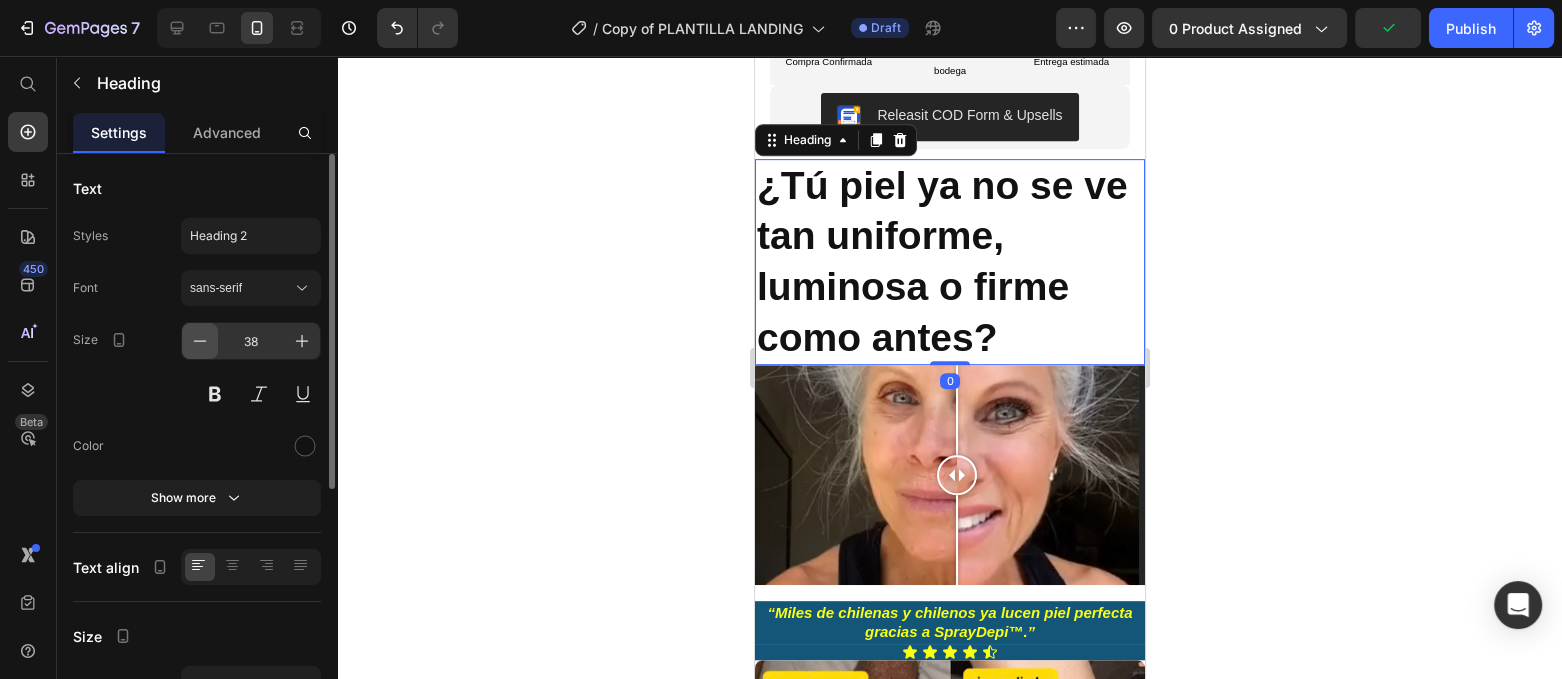 click 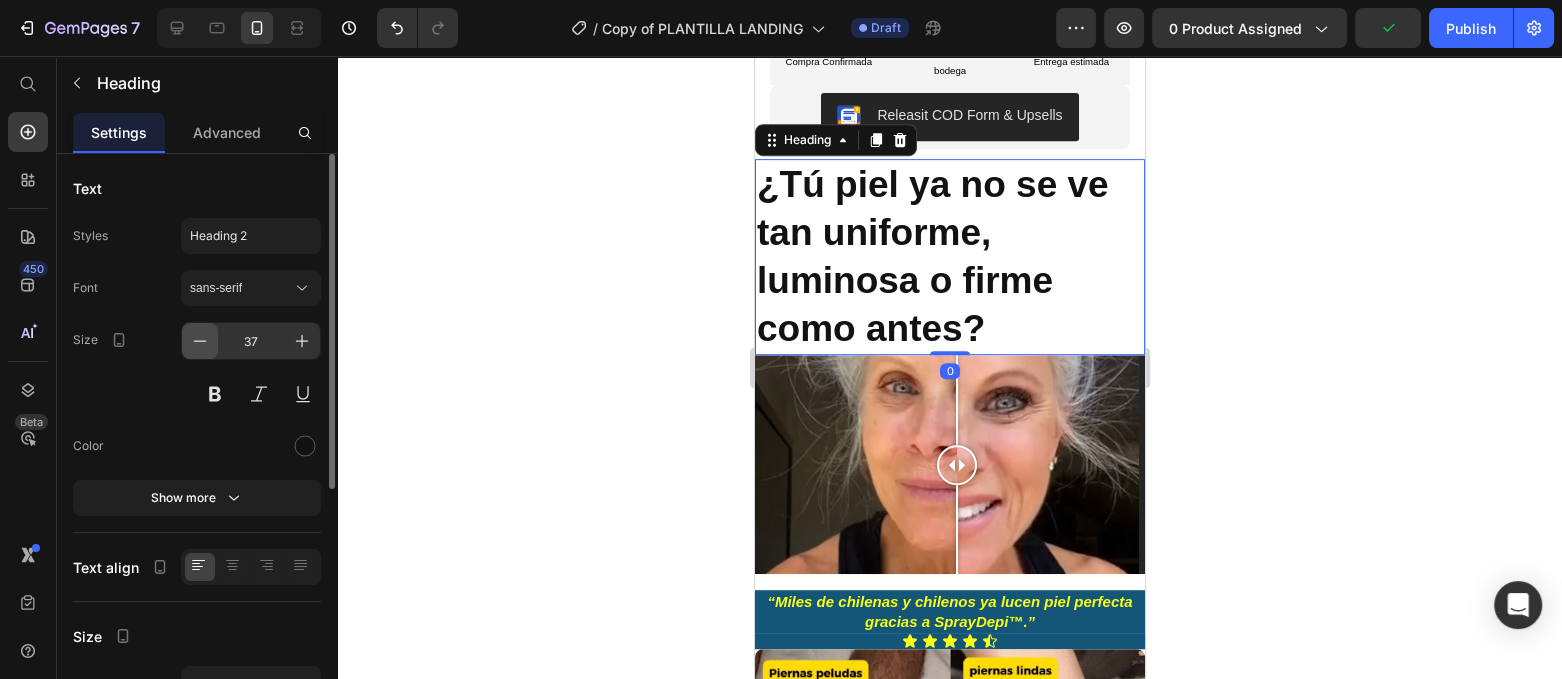 click 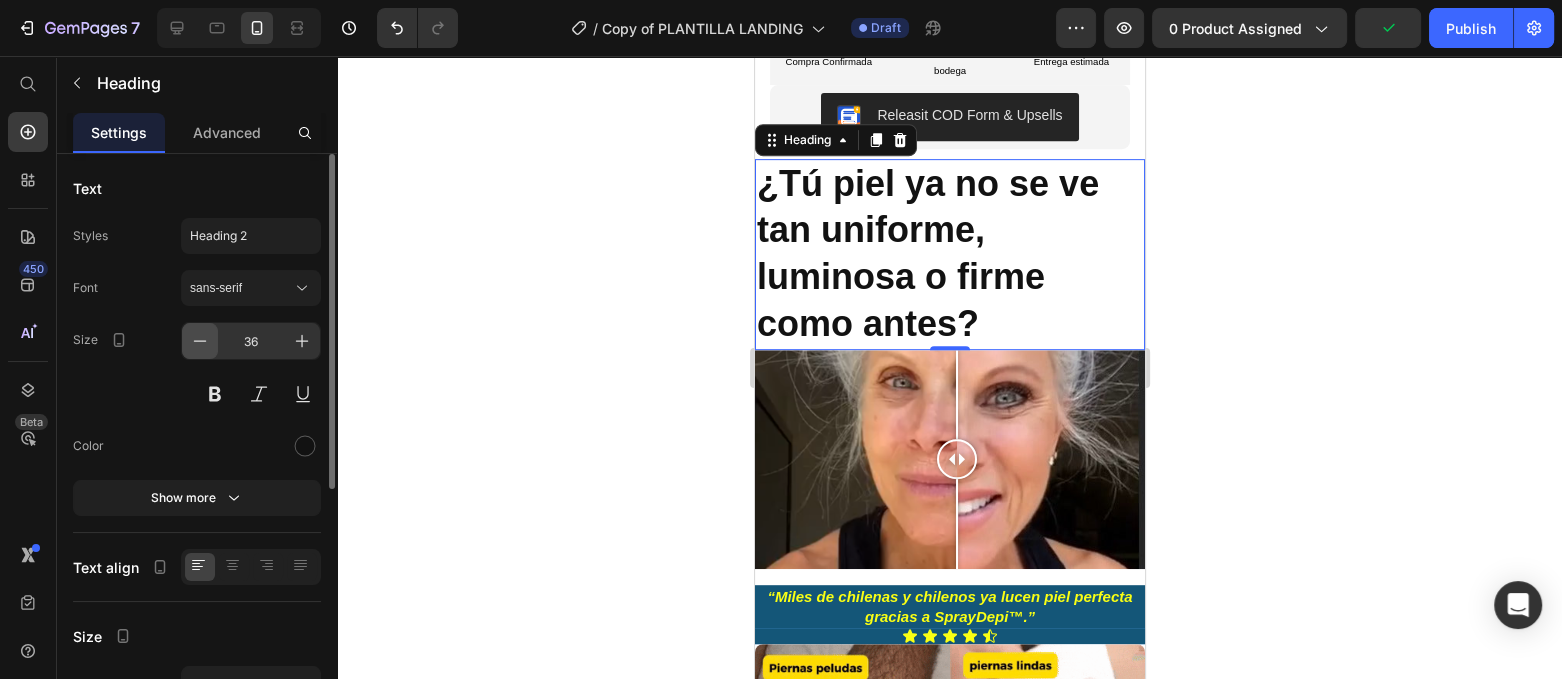 click 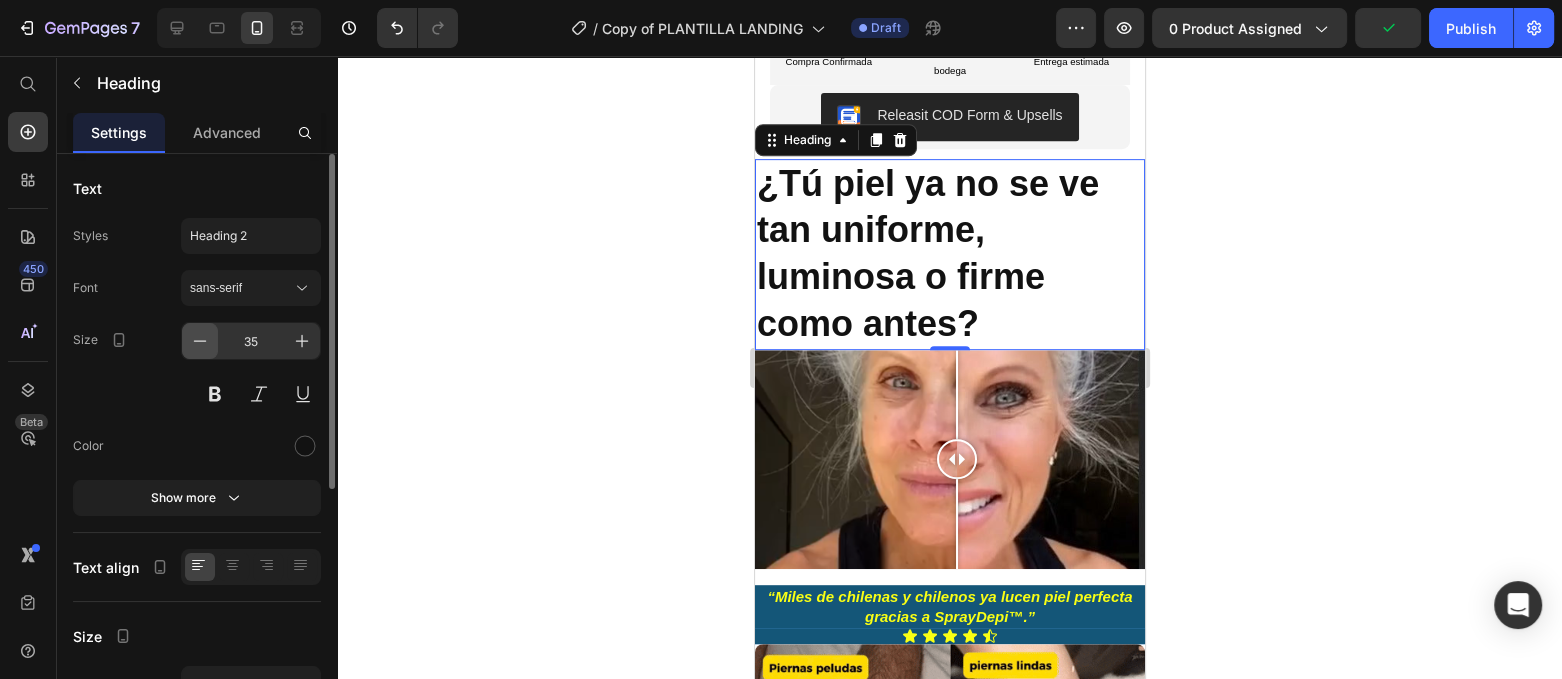click 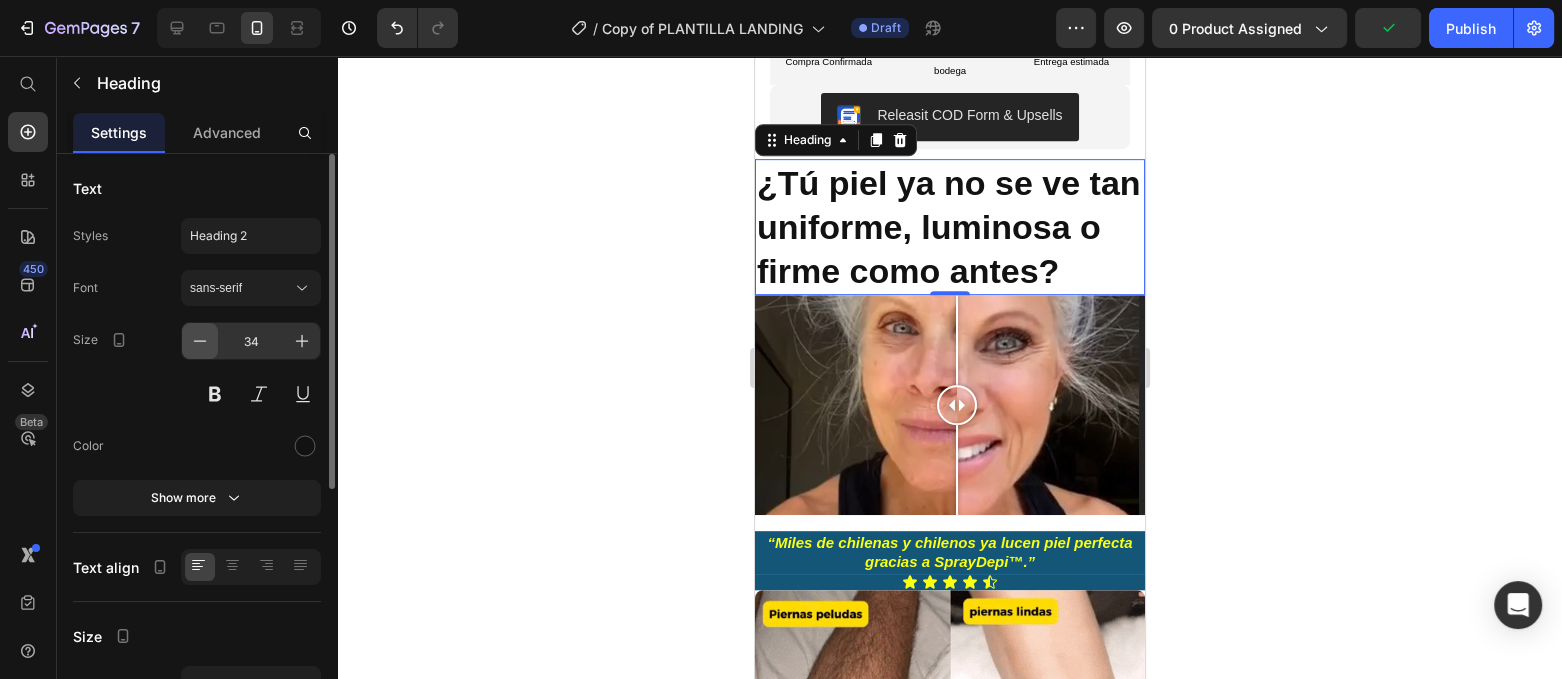 click 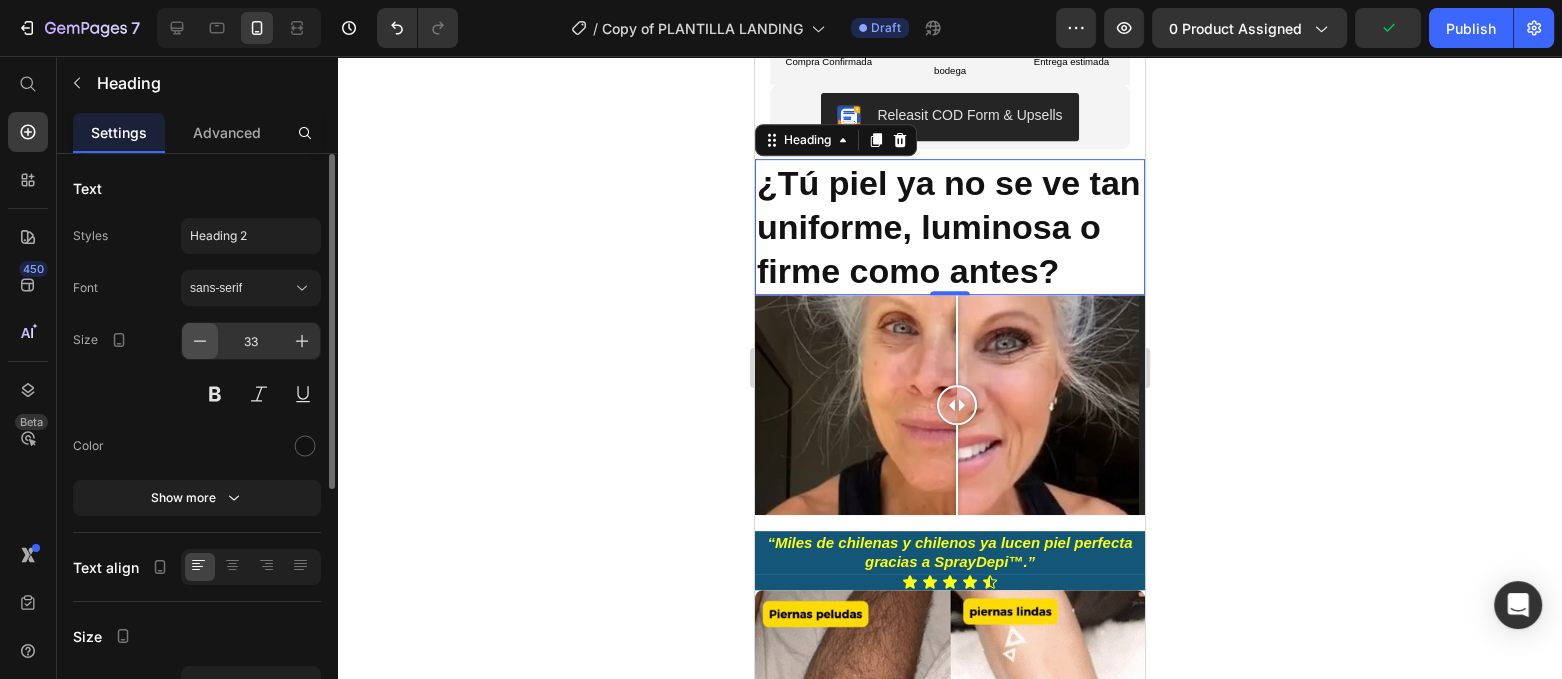 click 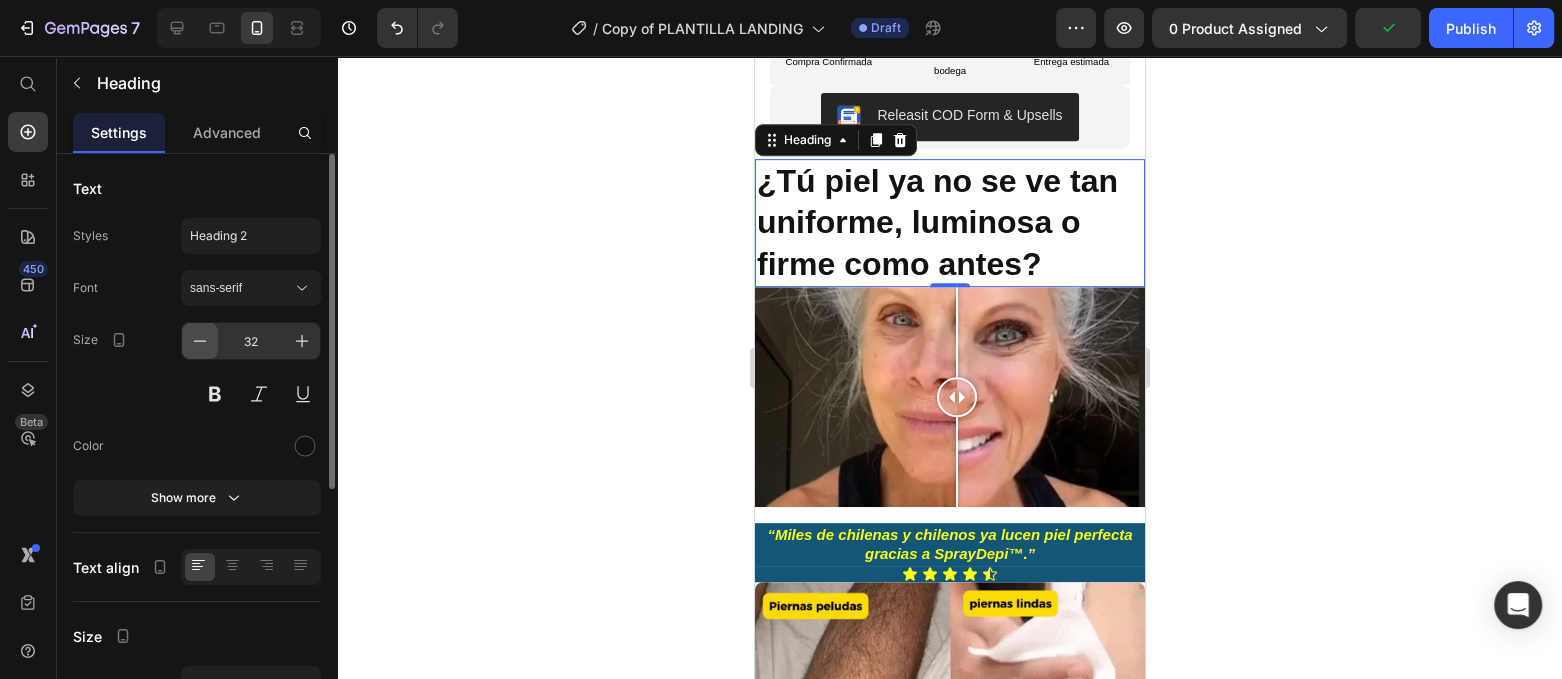 click 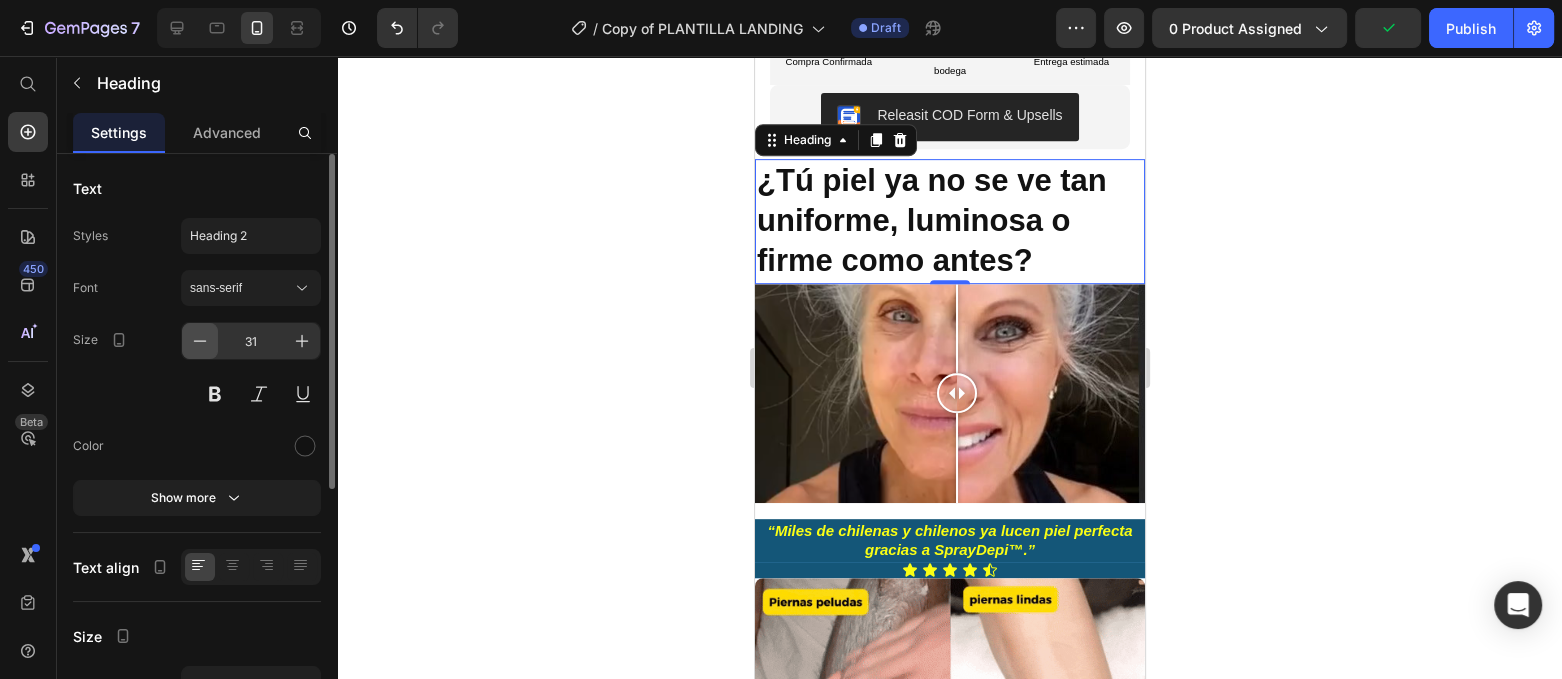 click 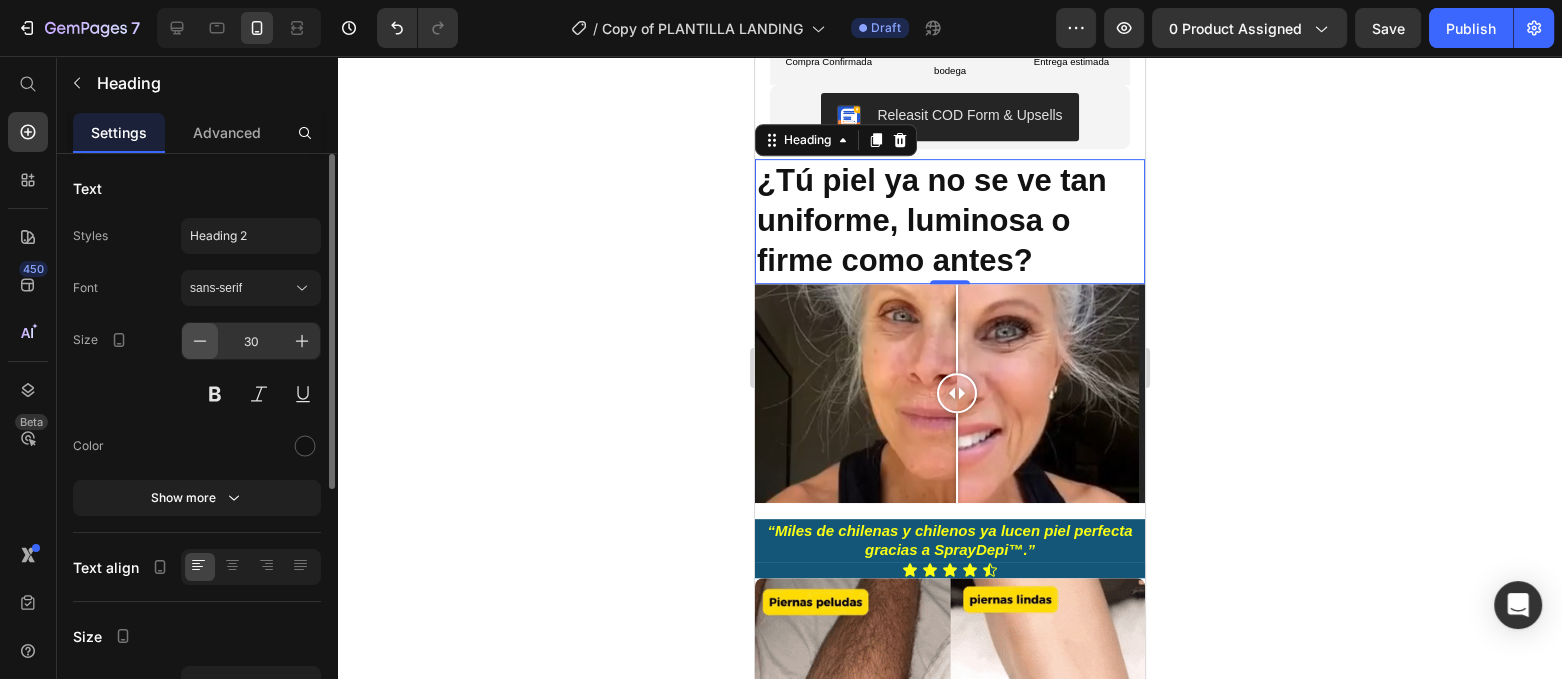 click 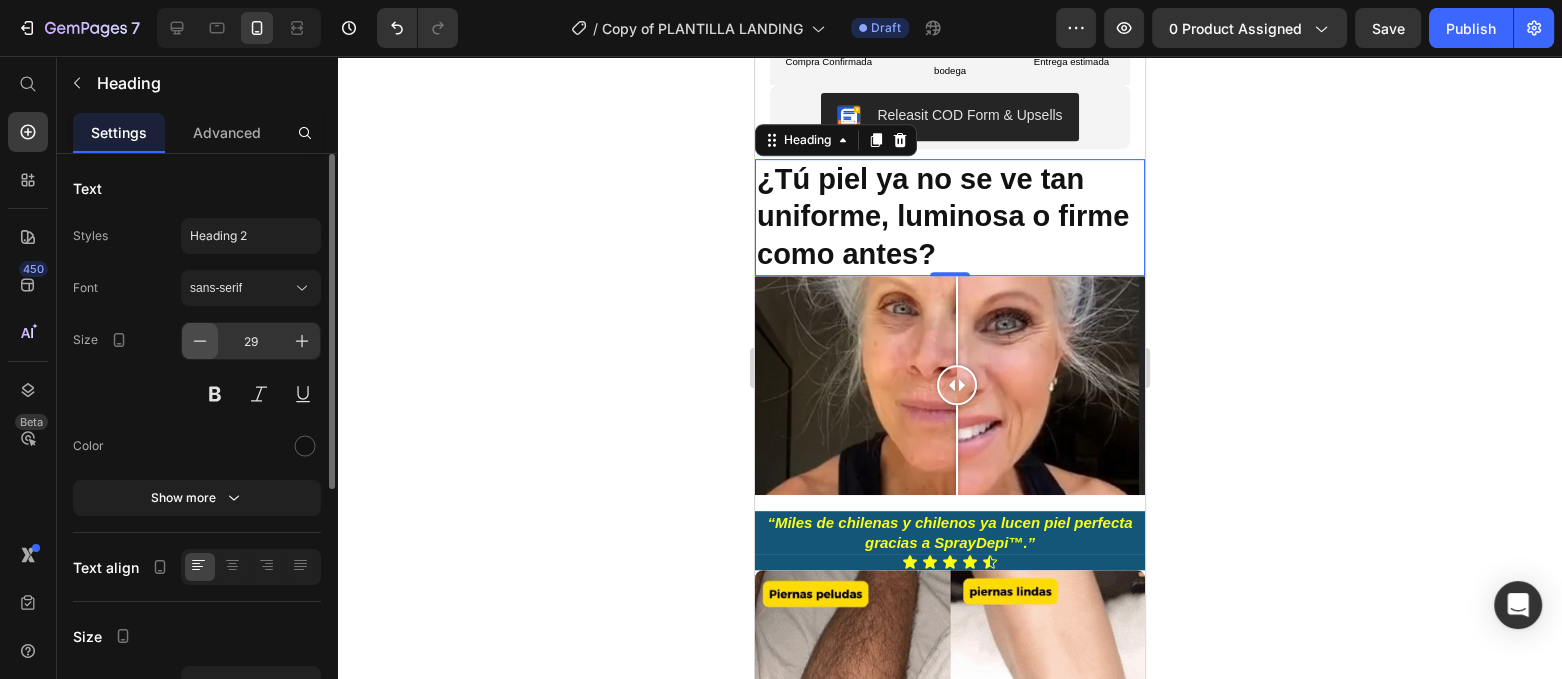 click 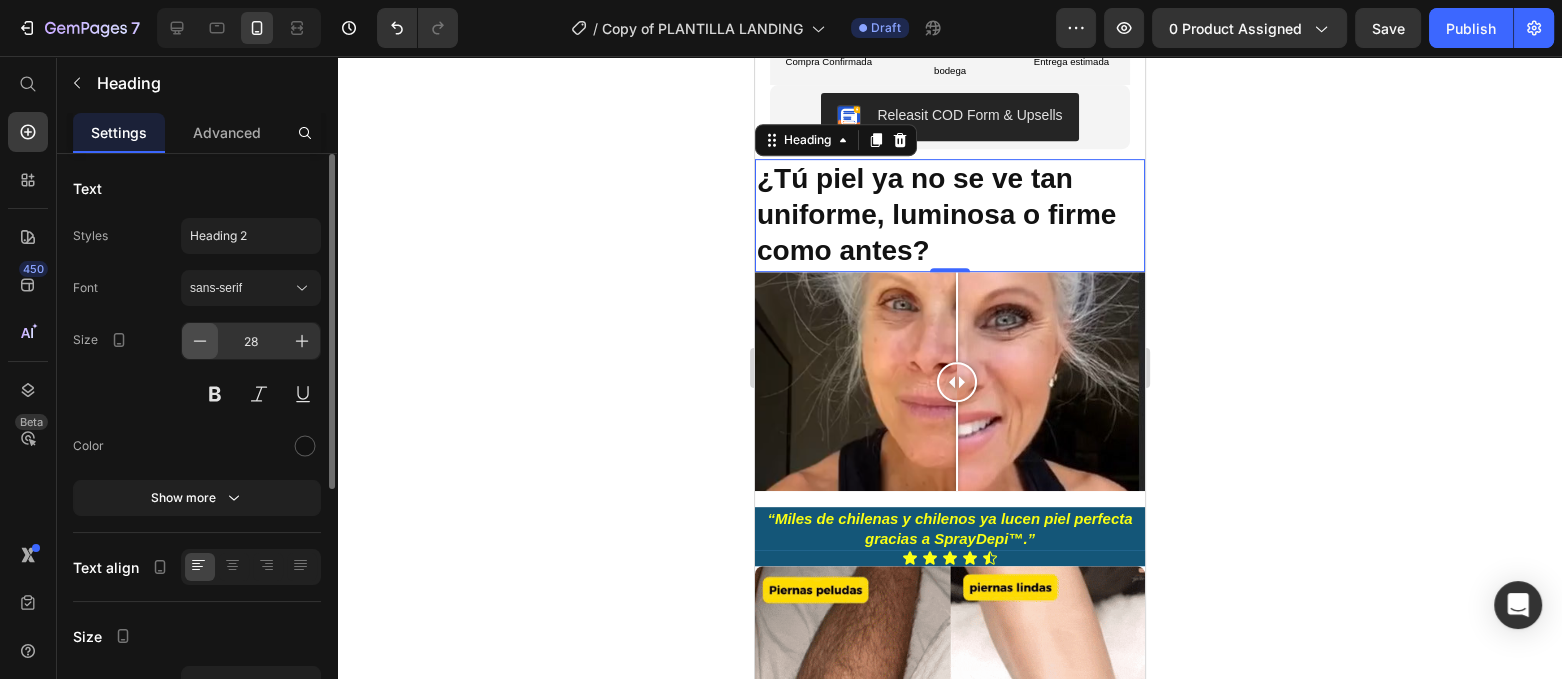 click 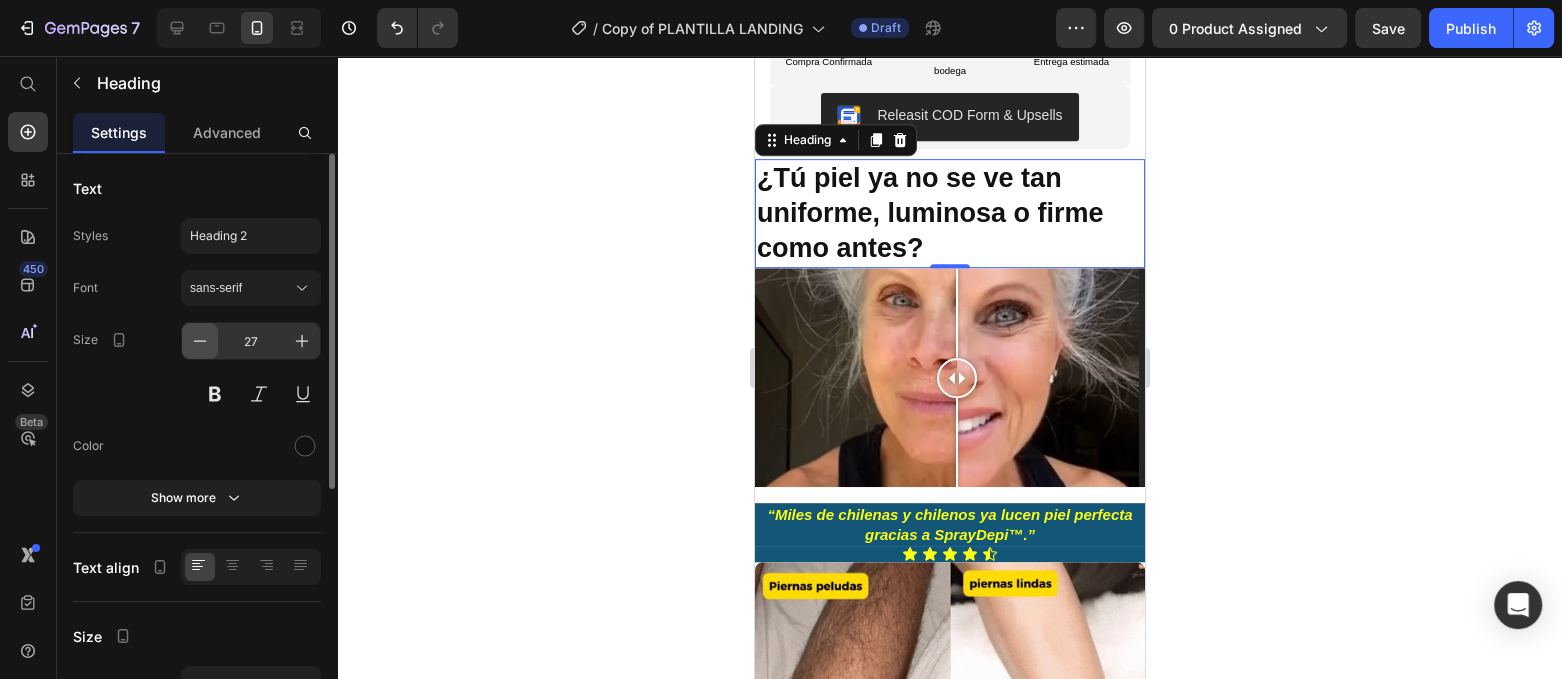 click 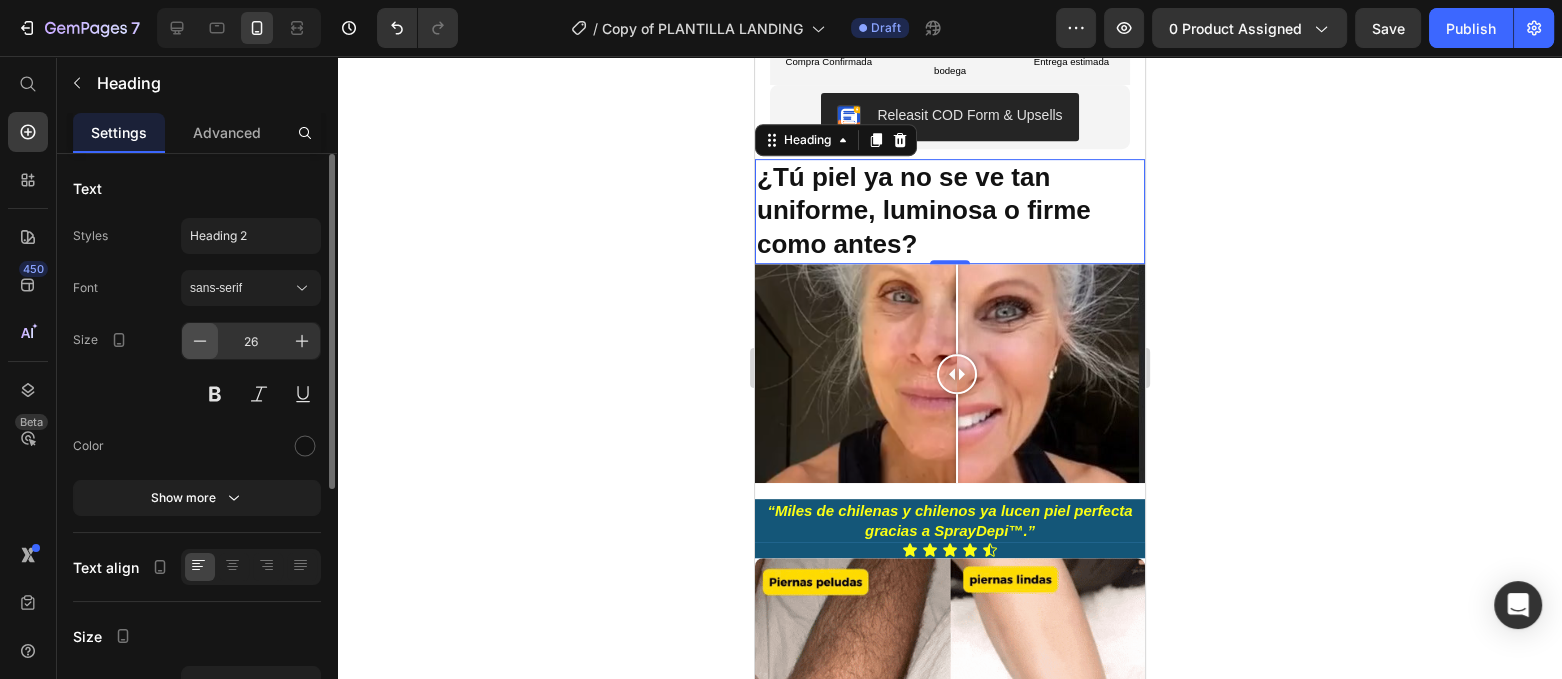 click 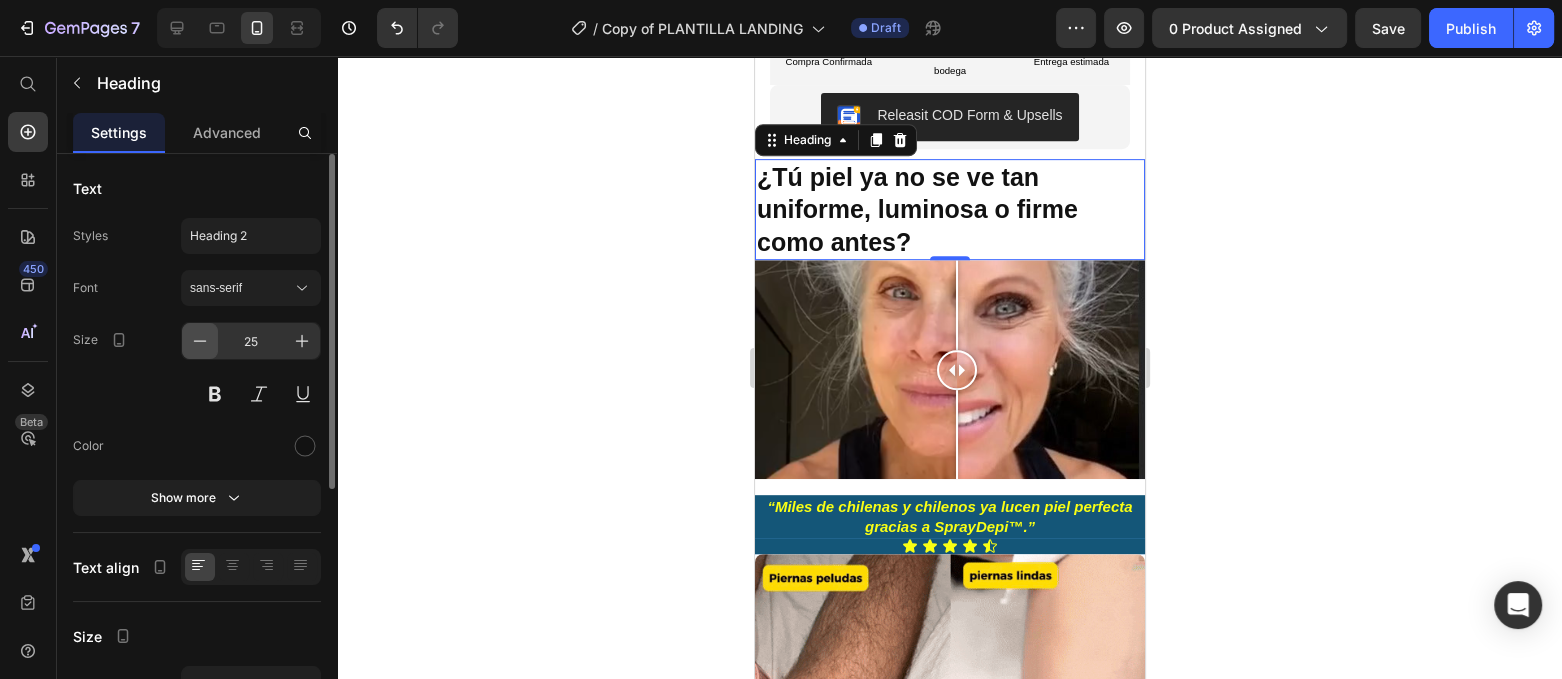 click 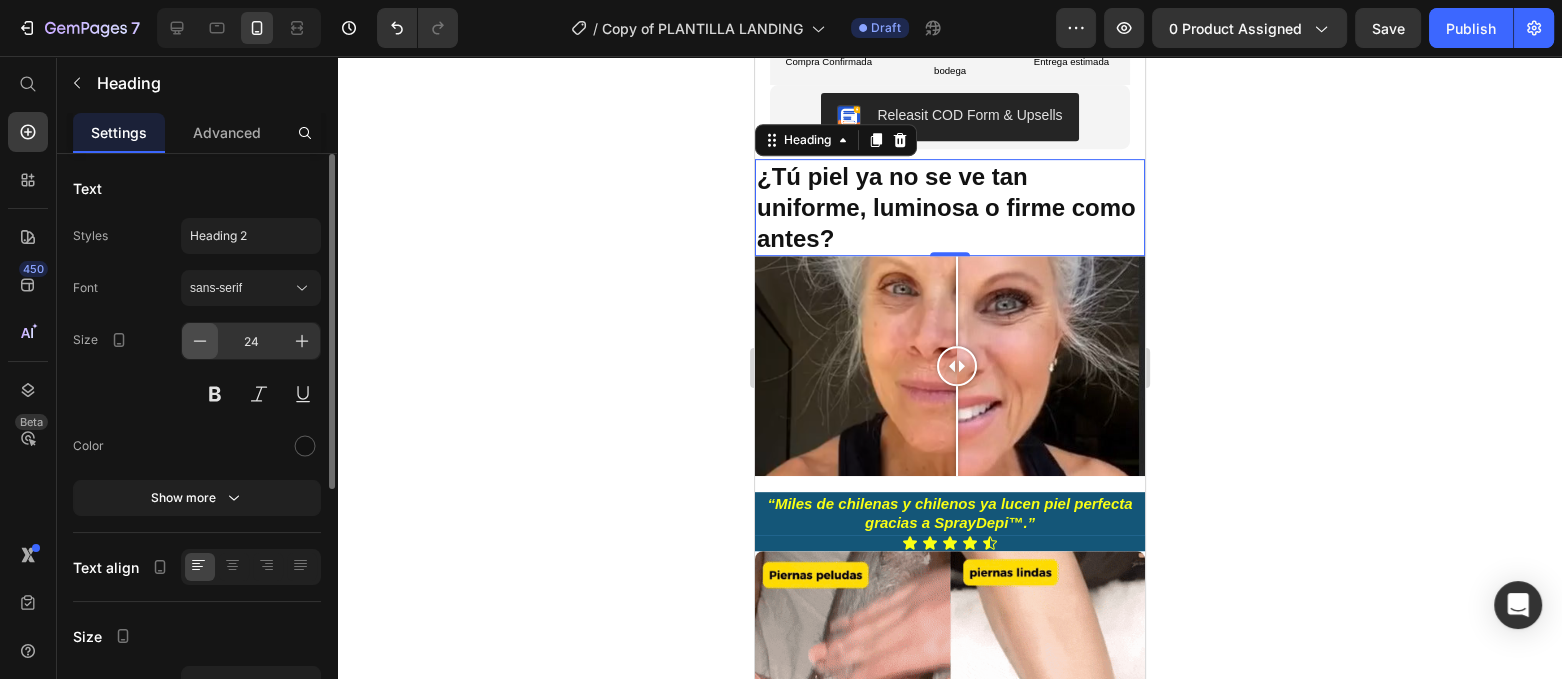 click 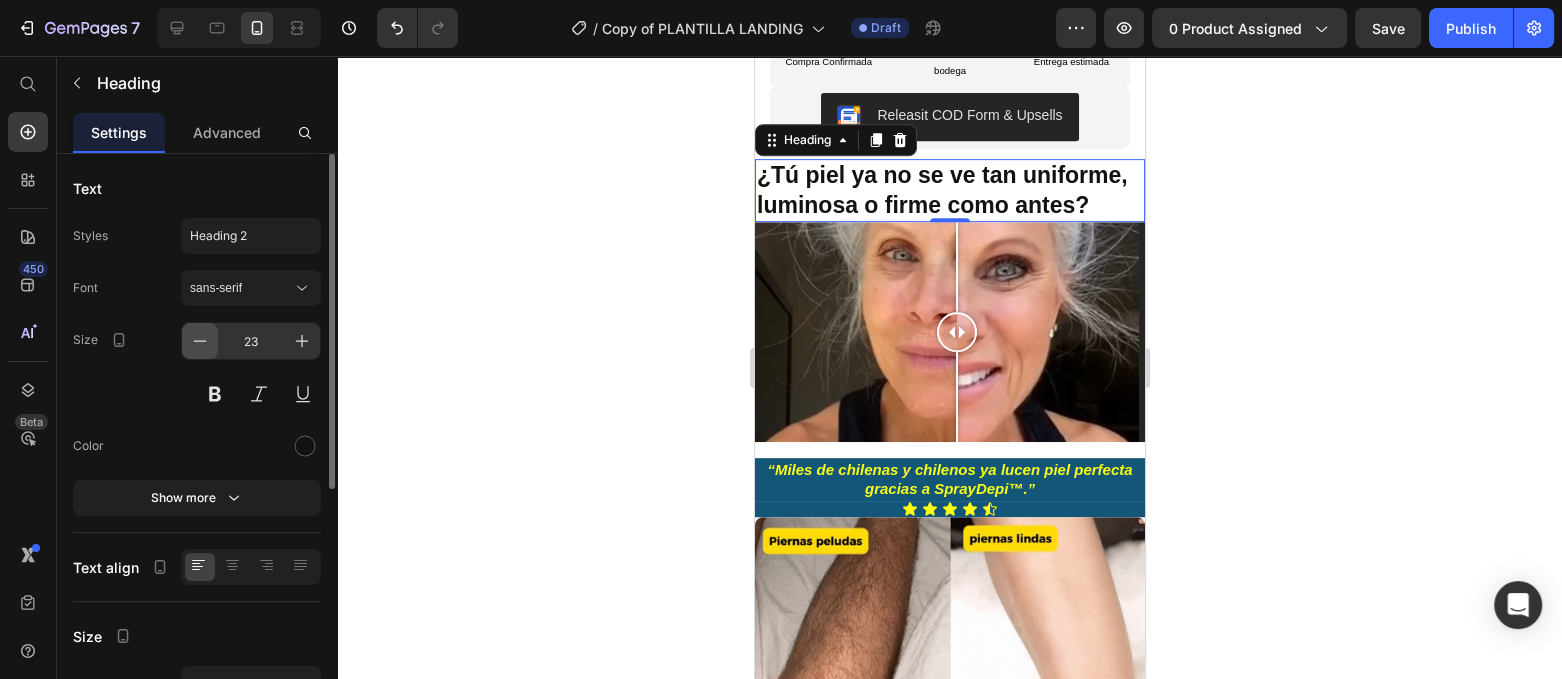 click 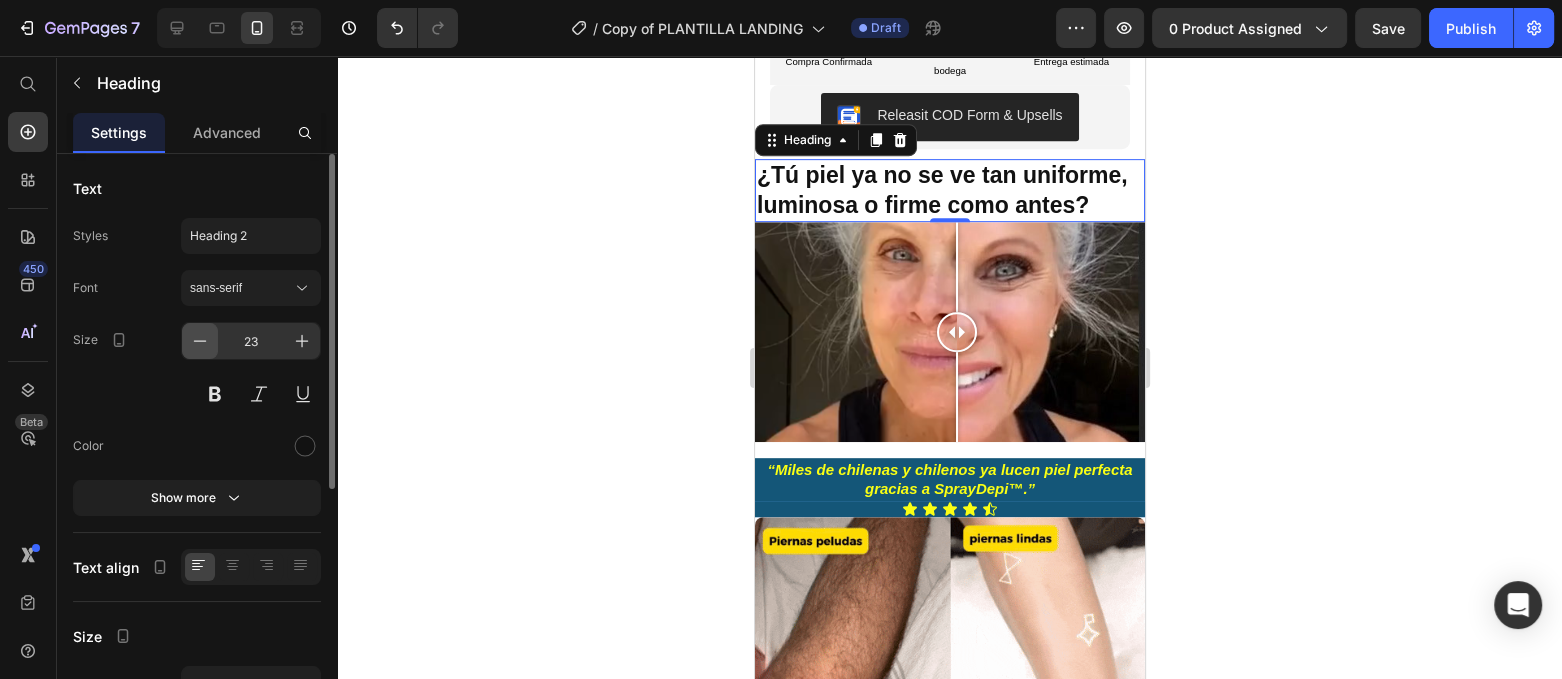 type on "22" 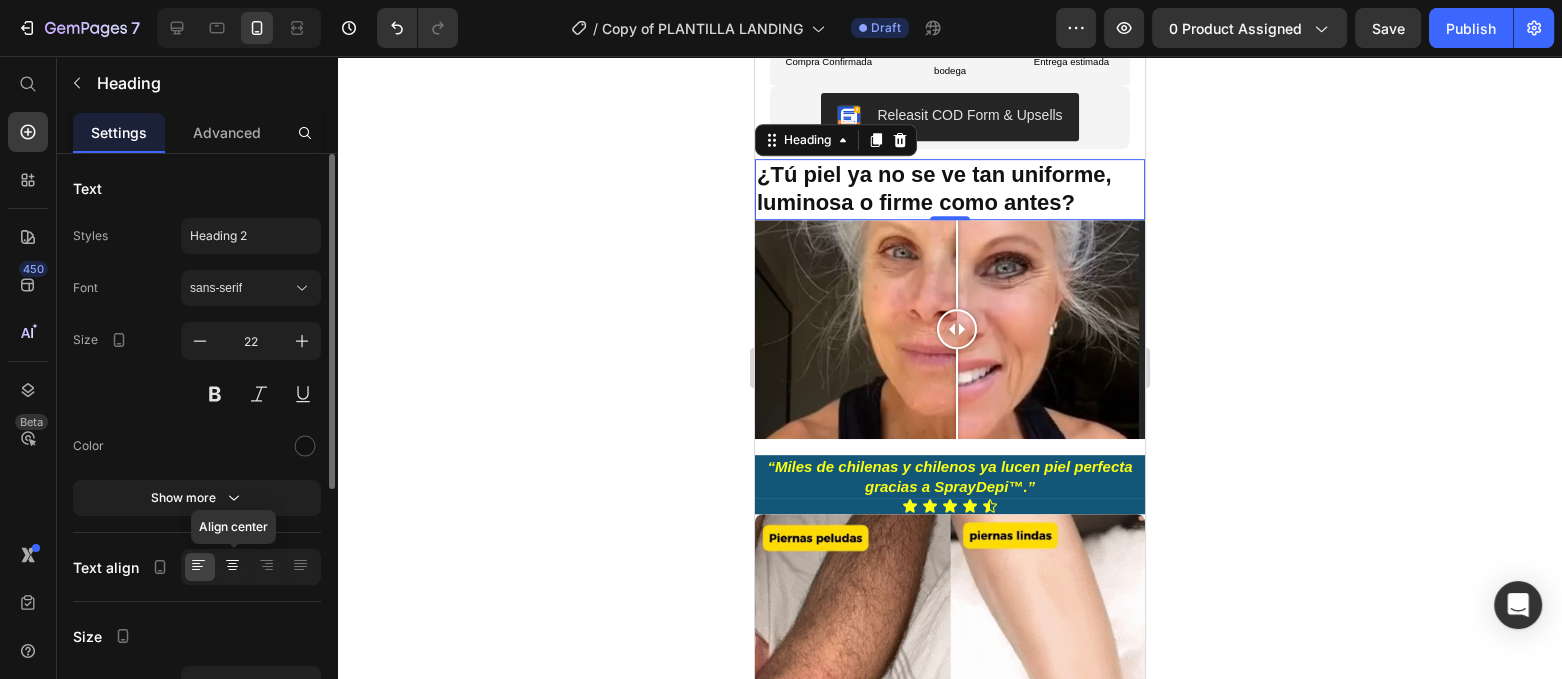 click 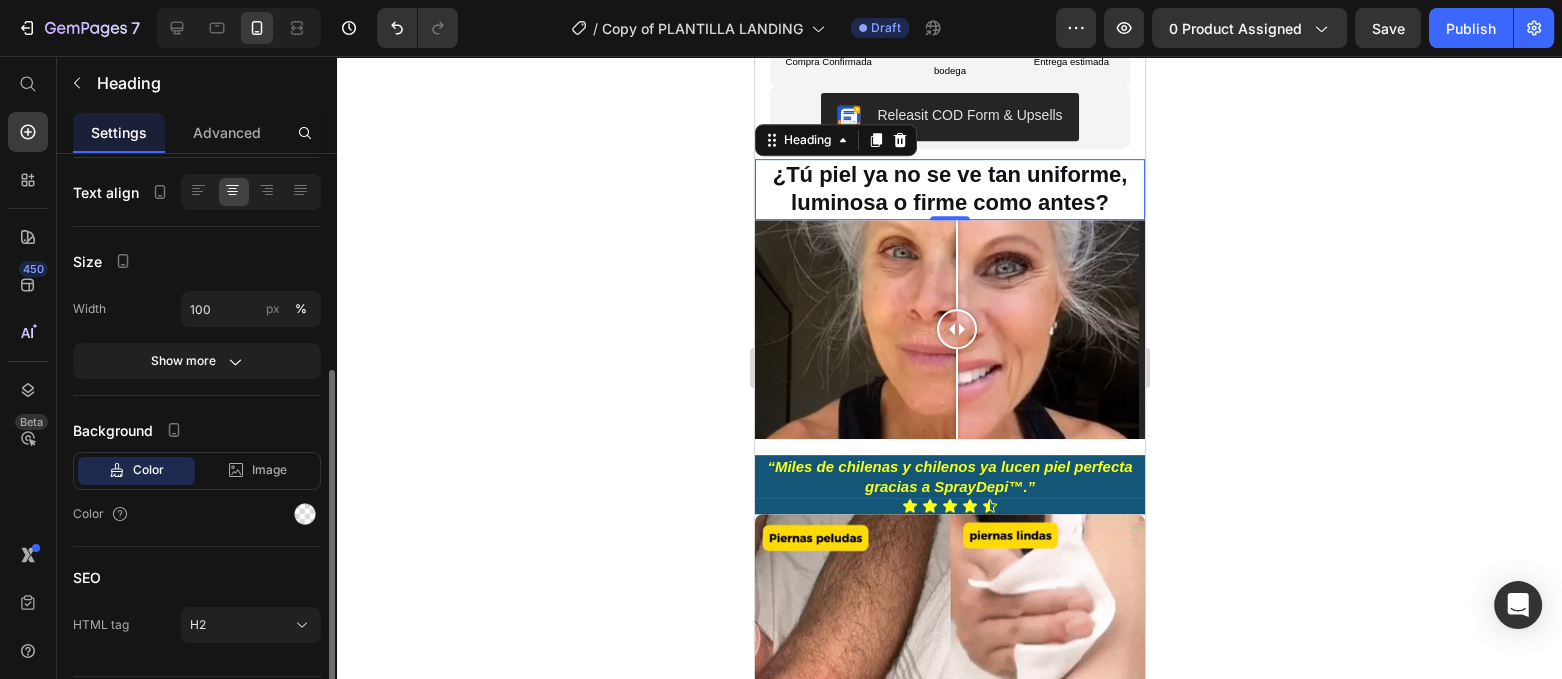 scroll, scrollTop: 427, scrollLeft: 0, axis: vertical 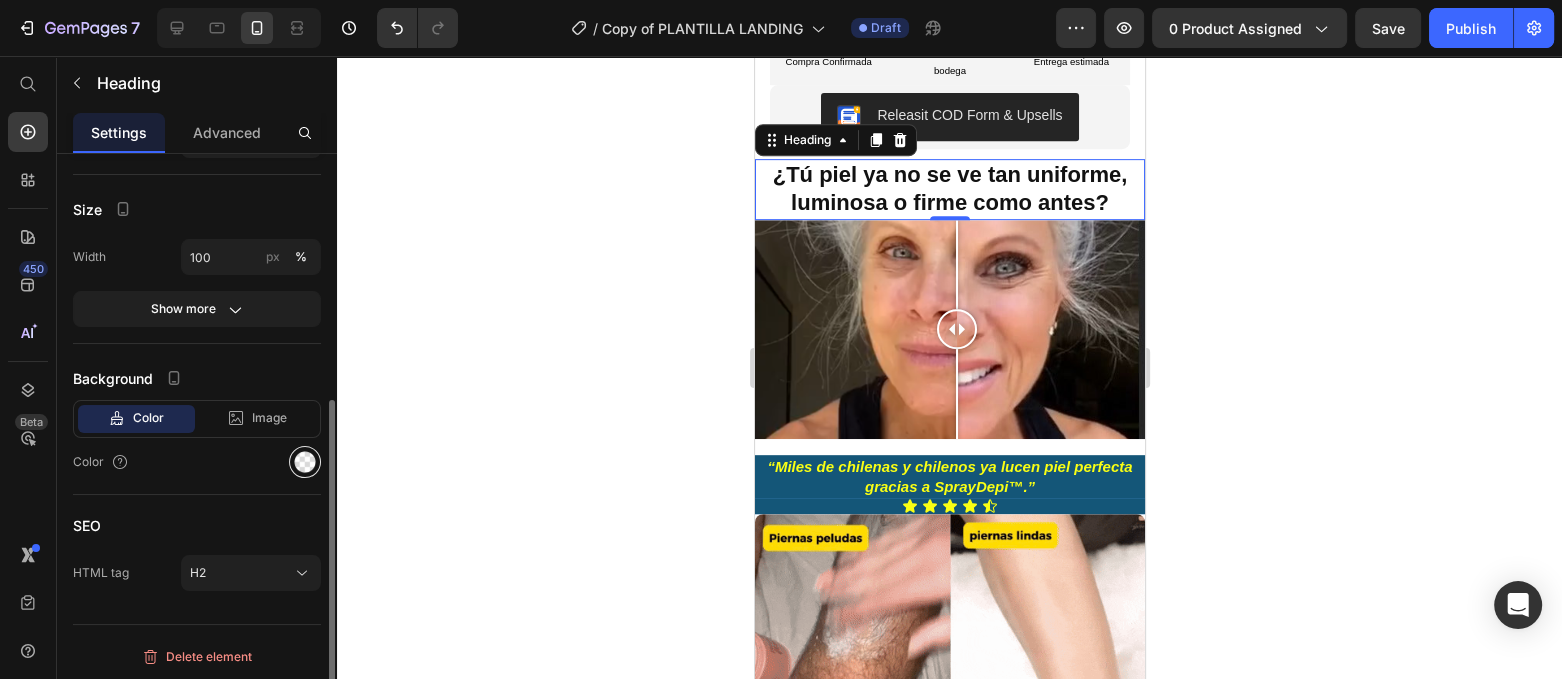 click at bounding box center [305, 462] 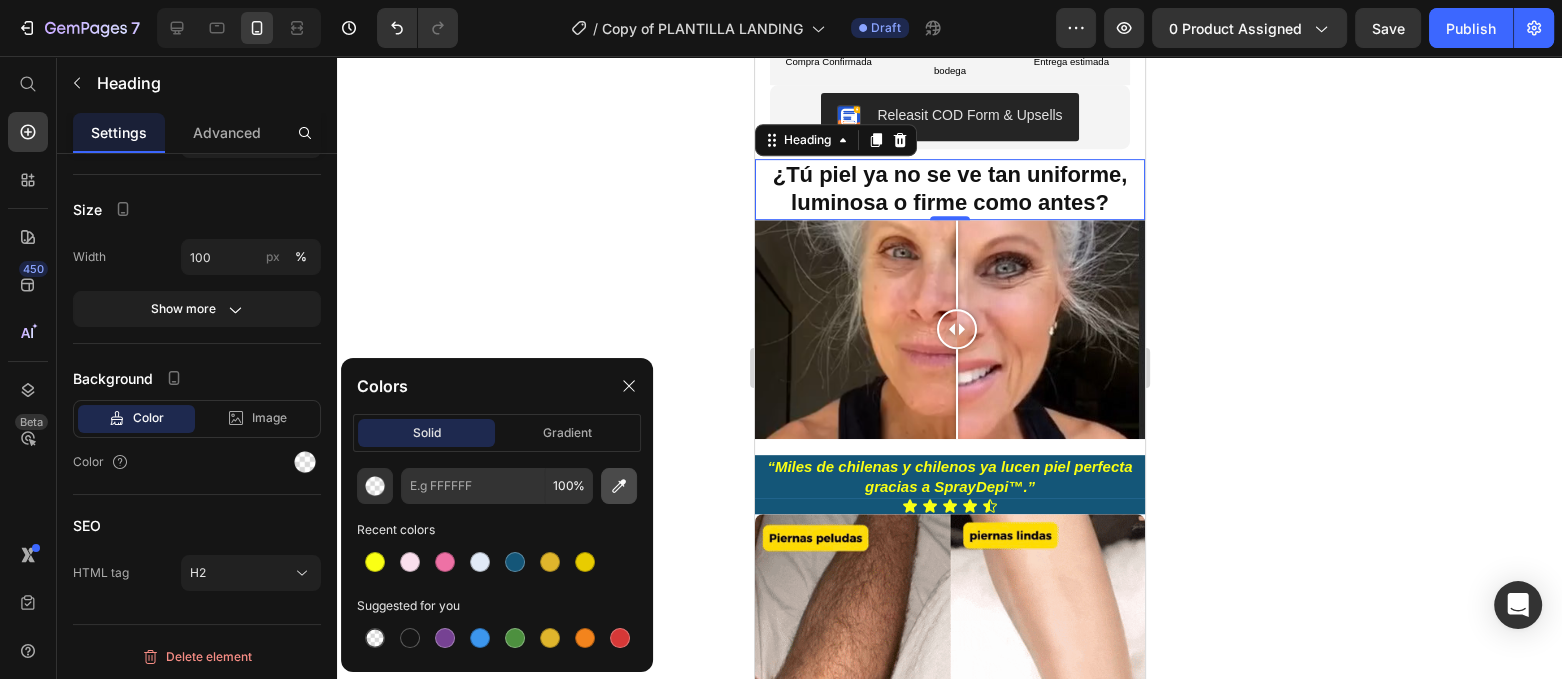 click 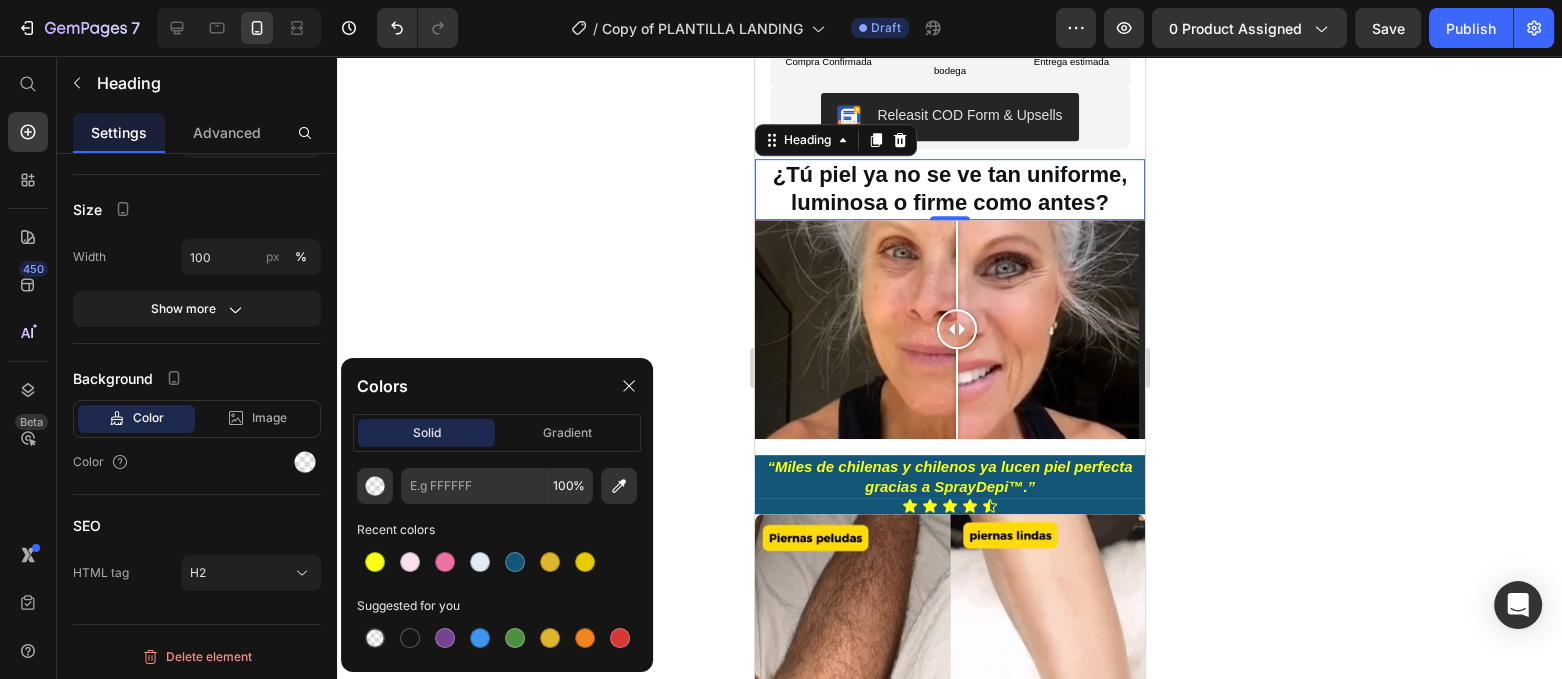 type 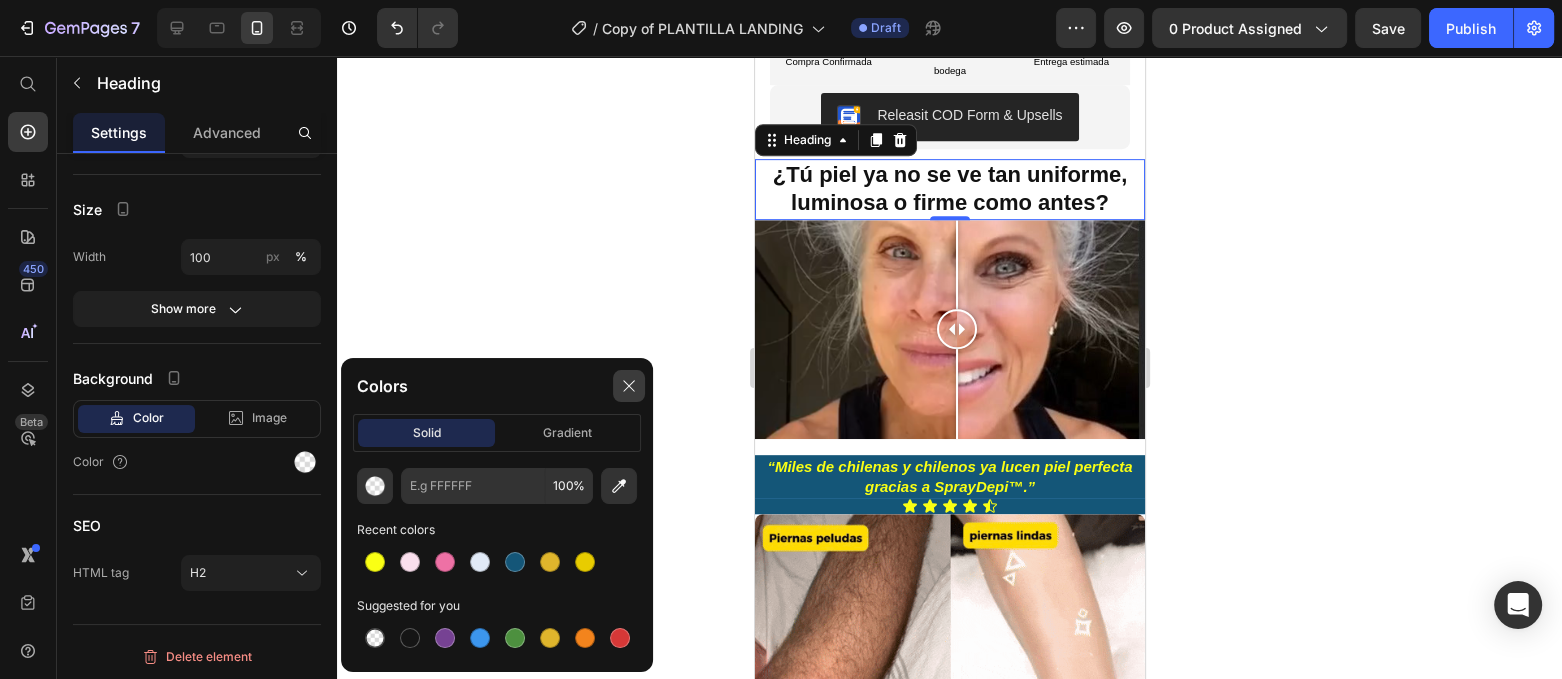 click 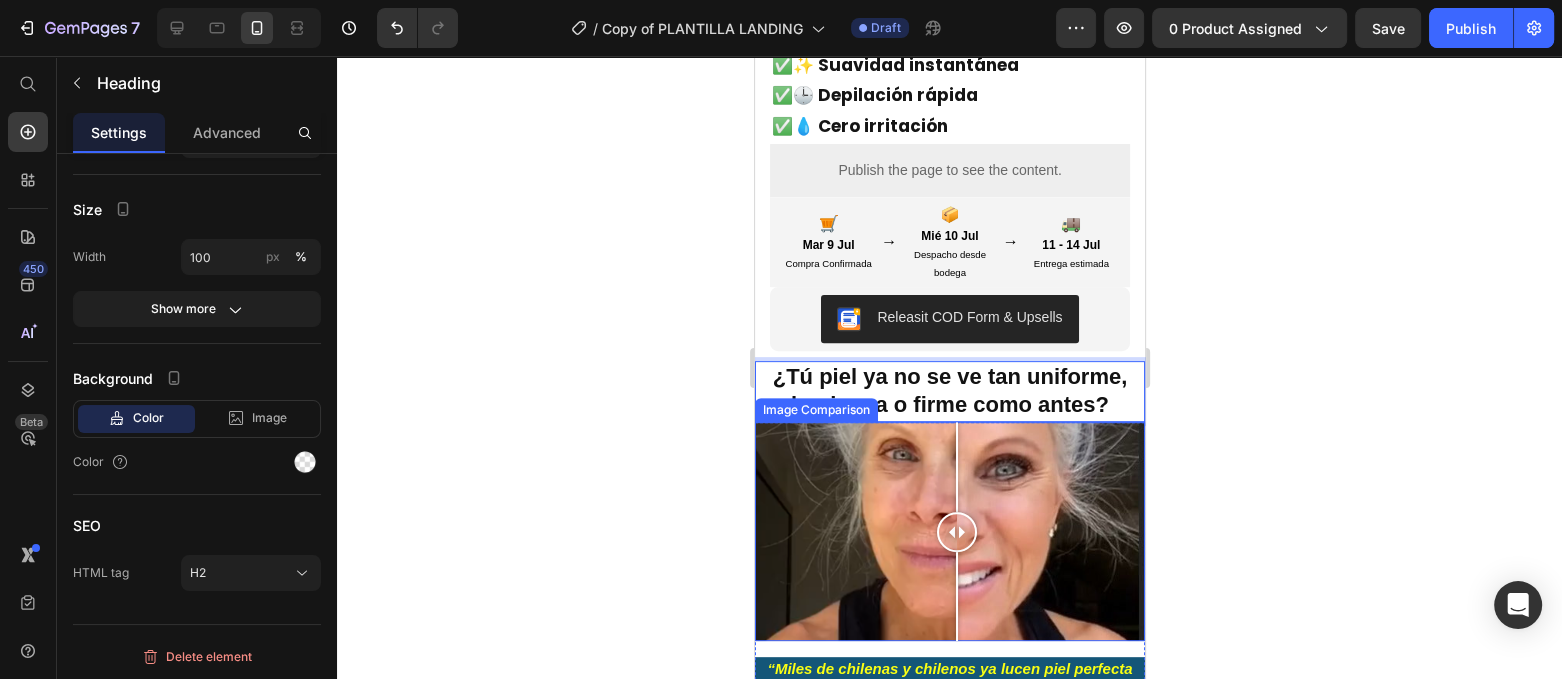 scroll, scrollTop: 0, scrollLeft: 0, axis: both 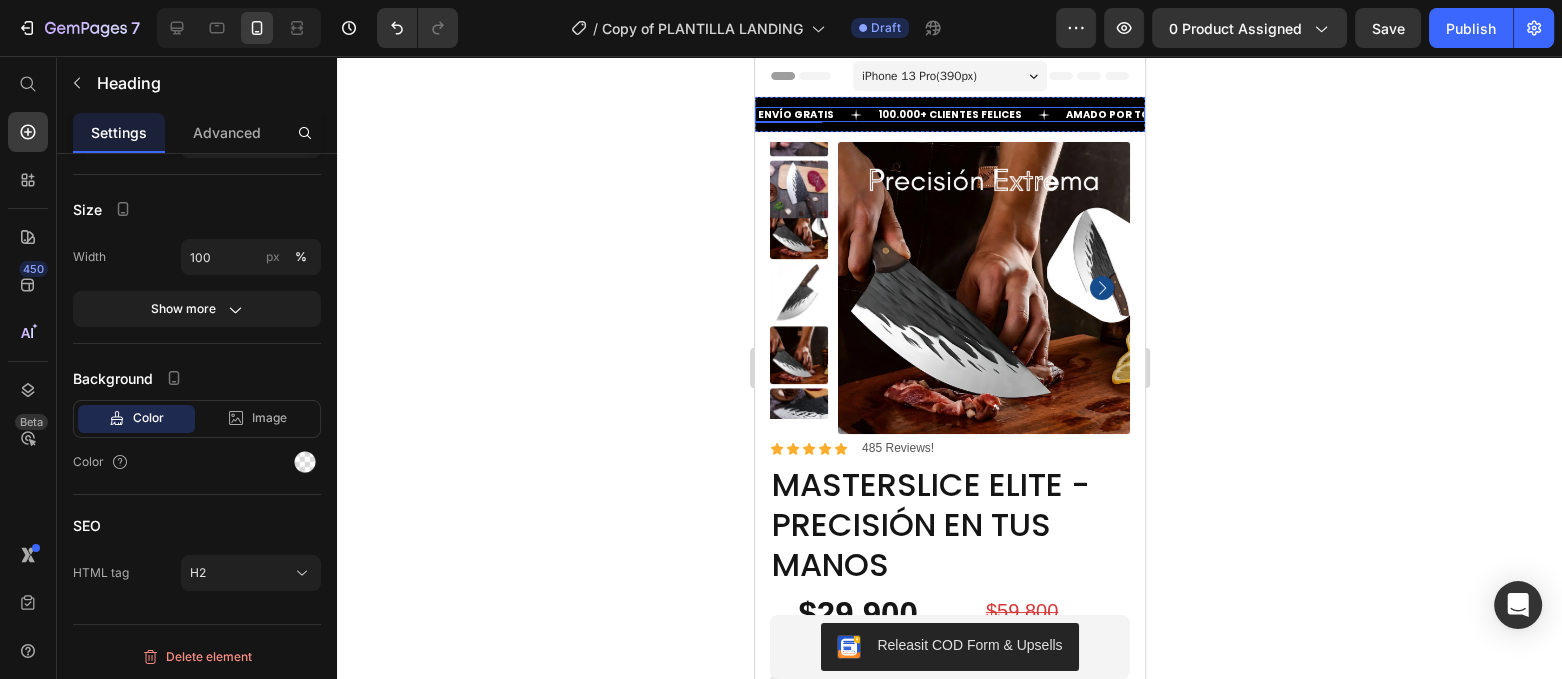 click 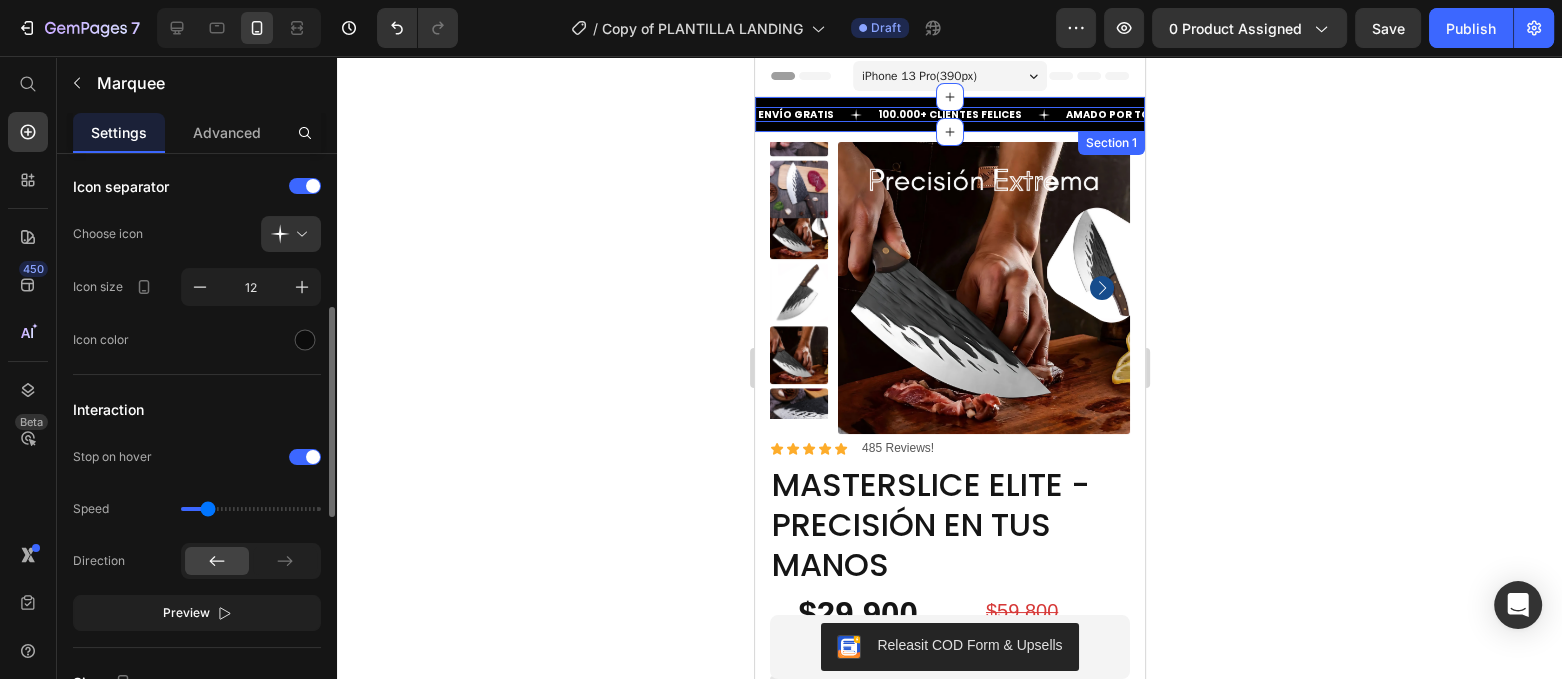 scroll, scrollTop: 0, scrollLeft: 0, axis: both 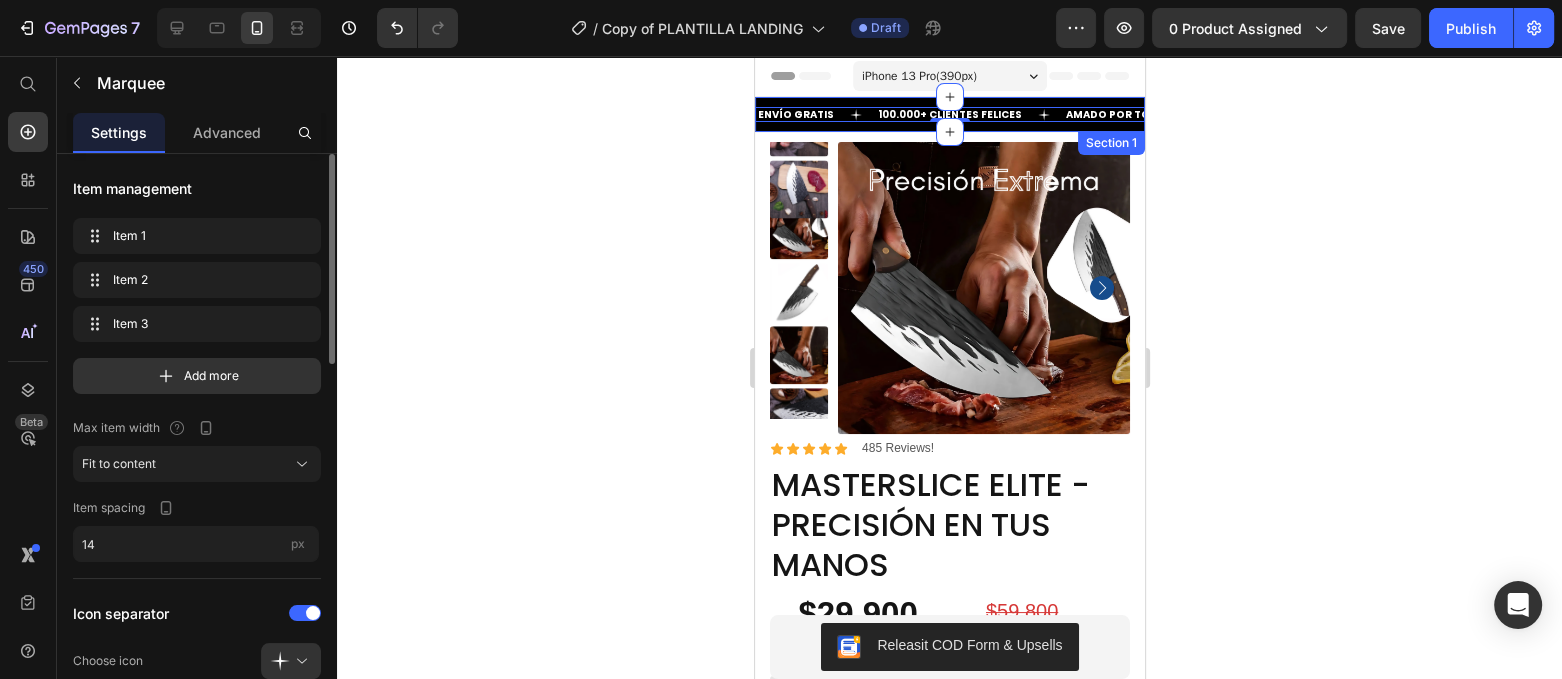 click on "ENVÍO GRATIS Text
100.000+ CLIENTES FELICES Text
AMADO POR TODOS Text
ENVÍO GRATIS Text
100.000+ CLIENTES FELICES Text
AMADO POR TODOS Text
Marquee   0 Section 1" at bounding box center (949, 114) 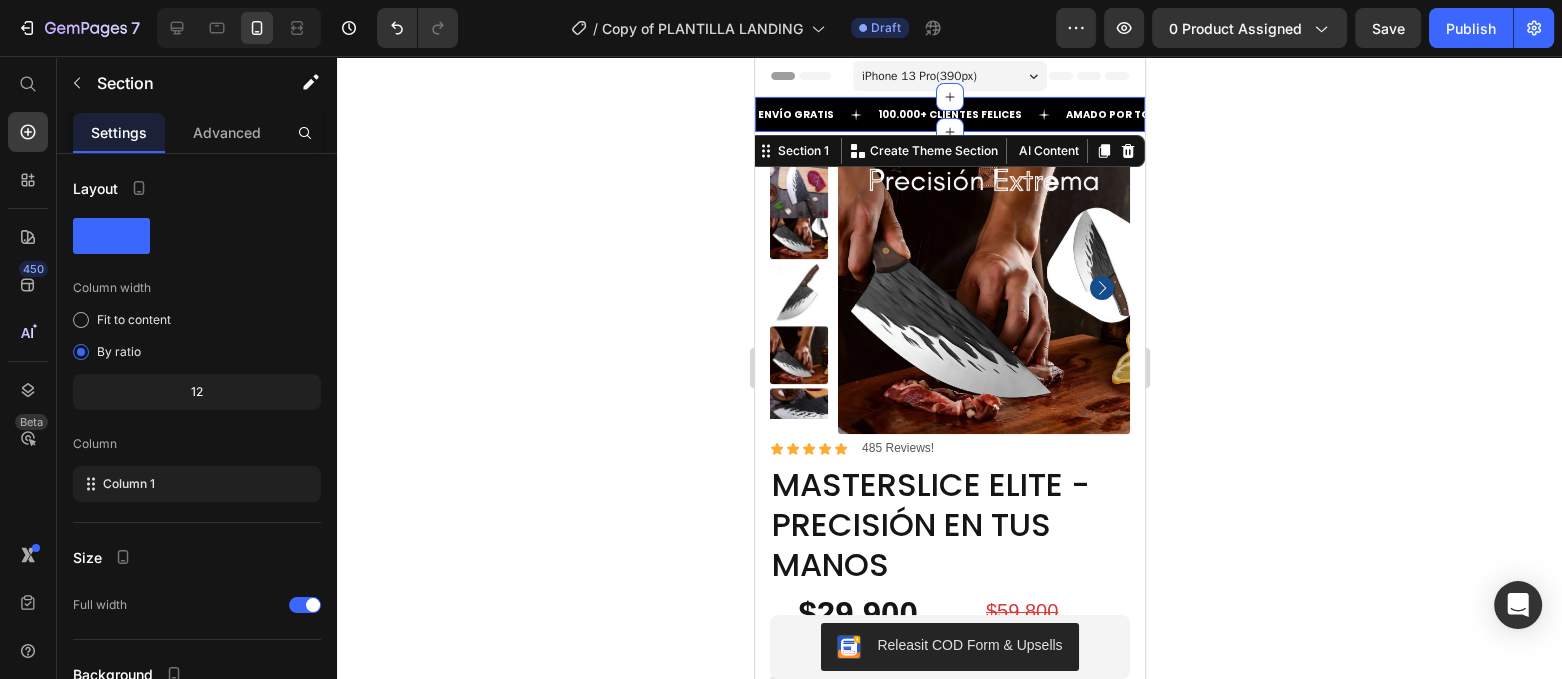 click on "ENVÍO GRATIS Text
100.000+ CLIENTES FELICES Text
AMADO POR TODOS Text
ENVÍO GRATIS Text
100.000+ CLIENTES FELICES Text
AMADO POR TODOS Text
Marquee Section 1   You can create reusable sections Create Theme Section AI Content Write with GemAI What would you like to describe here? Tone and Voice Persuasive Product Getting products... Show more Generate" at bounding box center [949, 114] 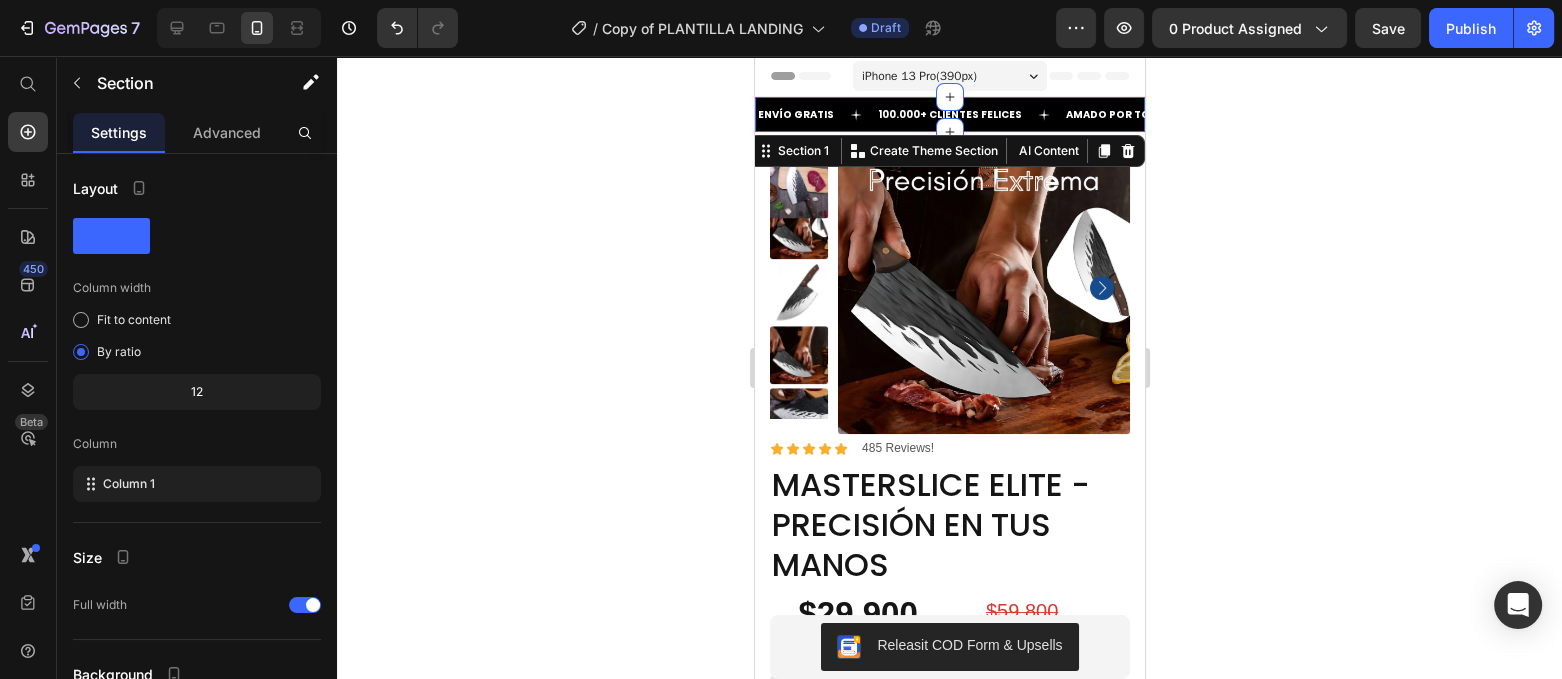 click 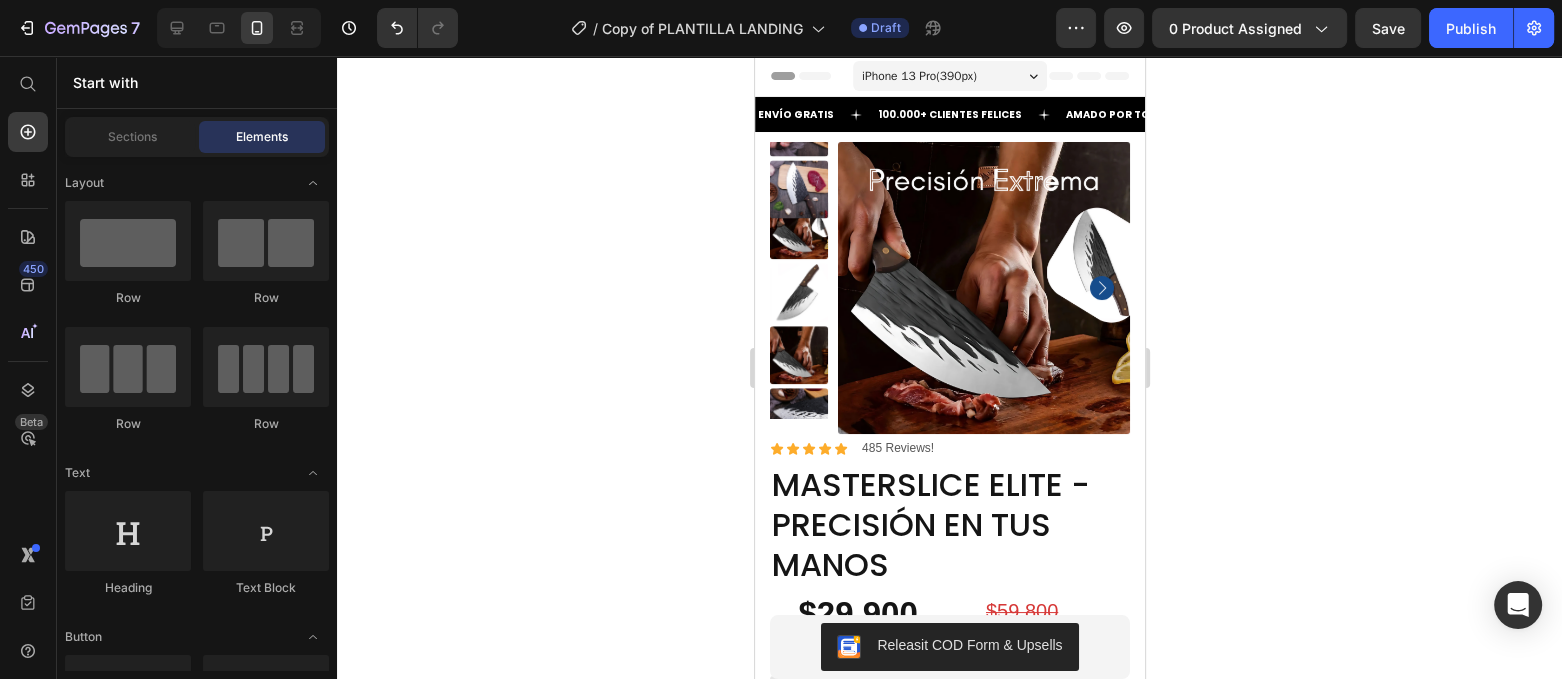 click on "Header" at bounding box center [811, 76] 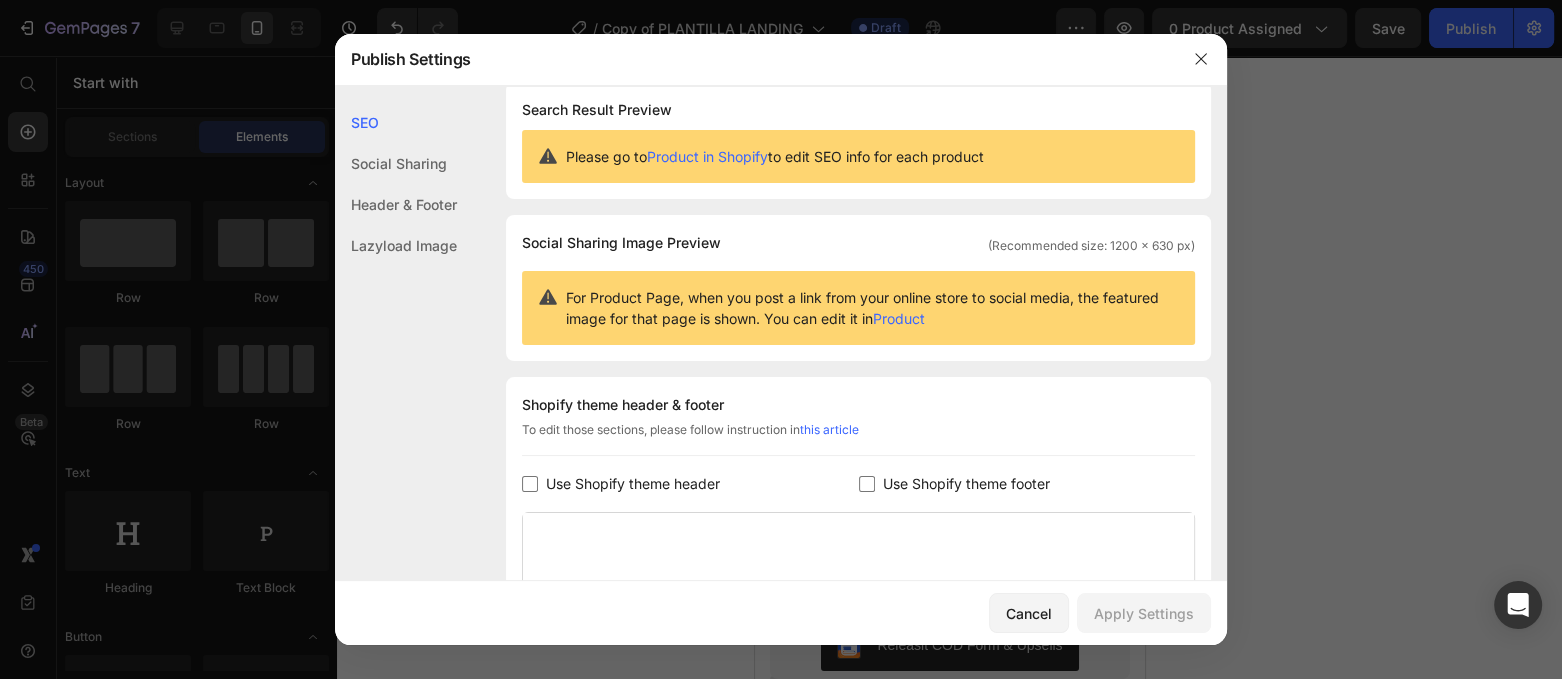 scroll, scrollTop: 0, scrollLeft: 0, axis: both 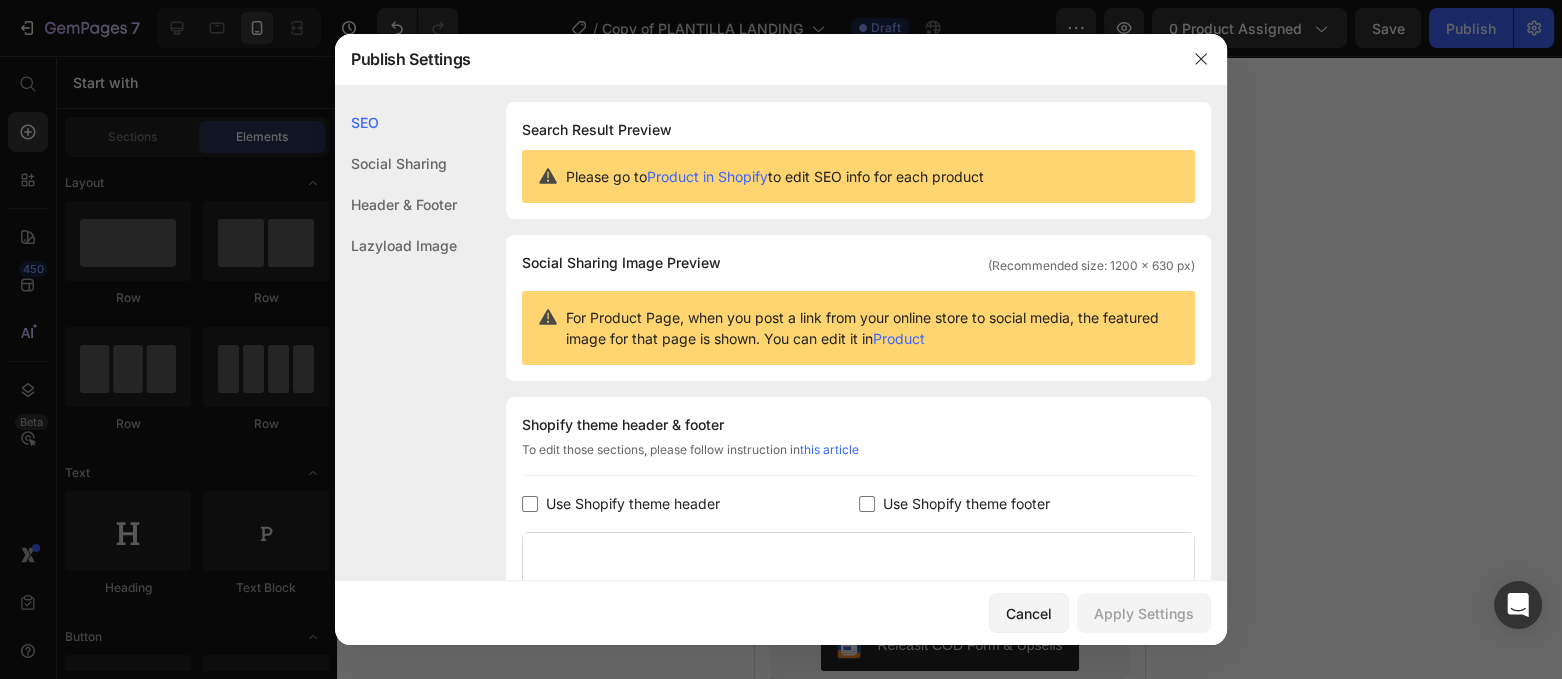 click at bounding box center (530, 504) 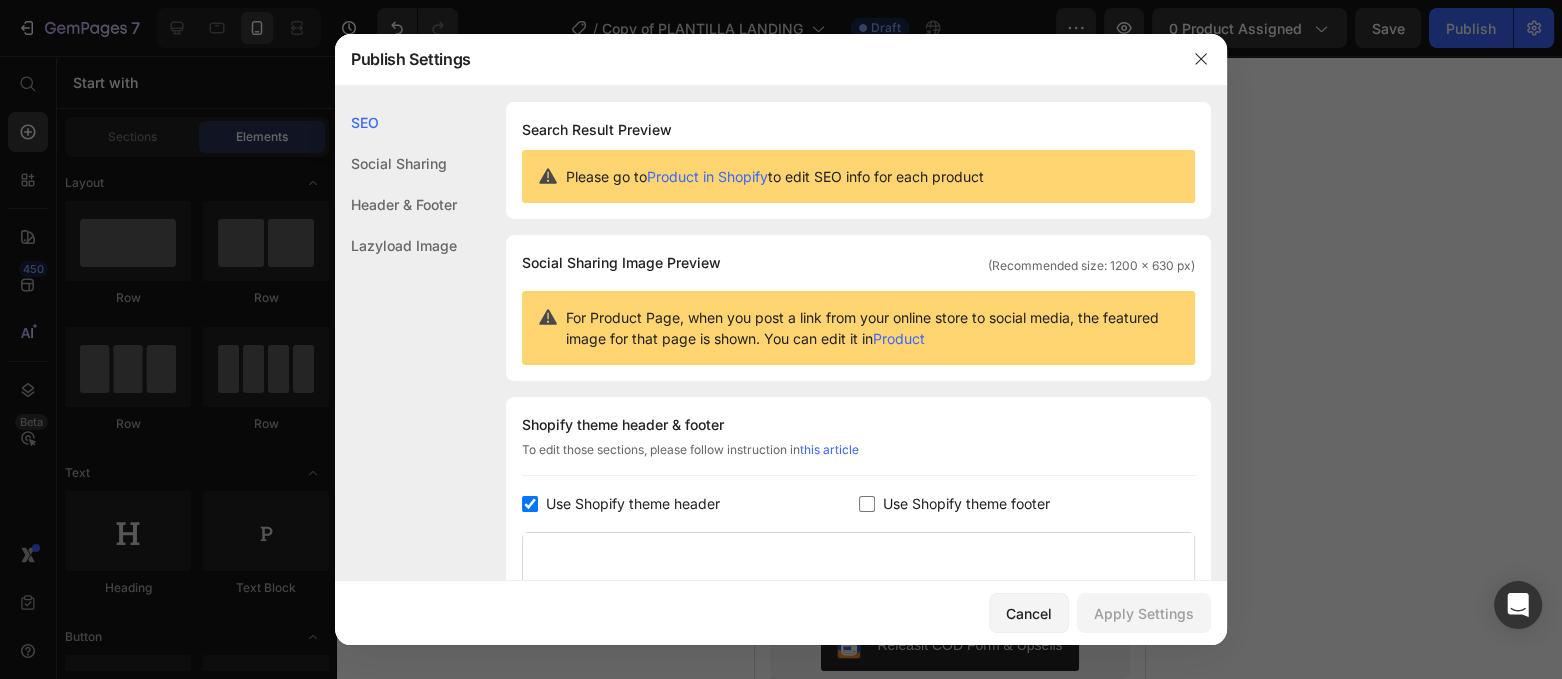 checkbox on "true" 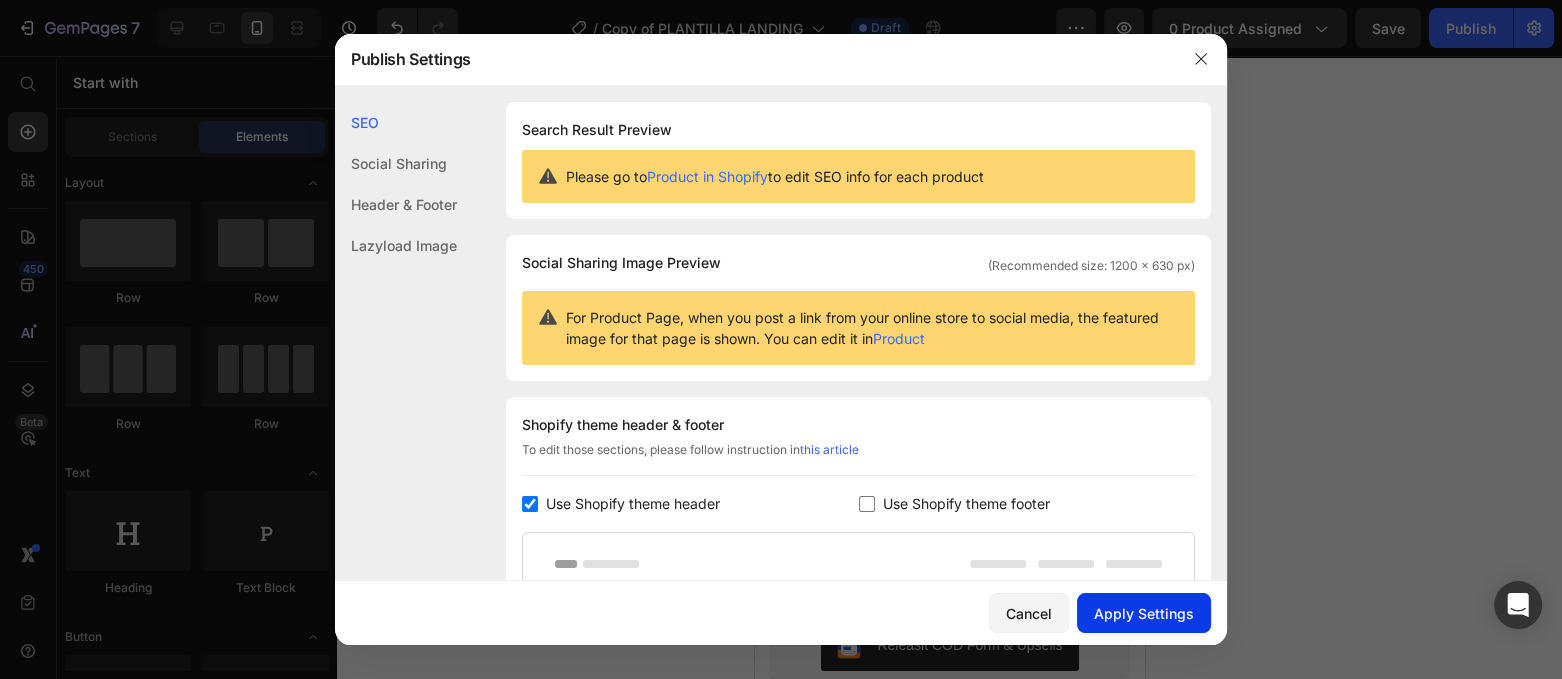 click on "Apply Settings" at bounding box center (1144, 613) 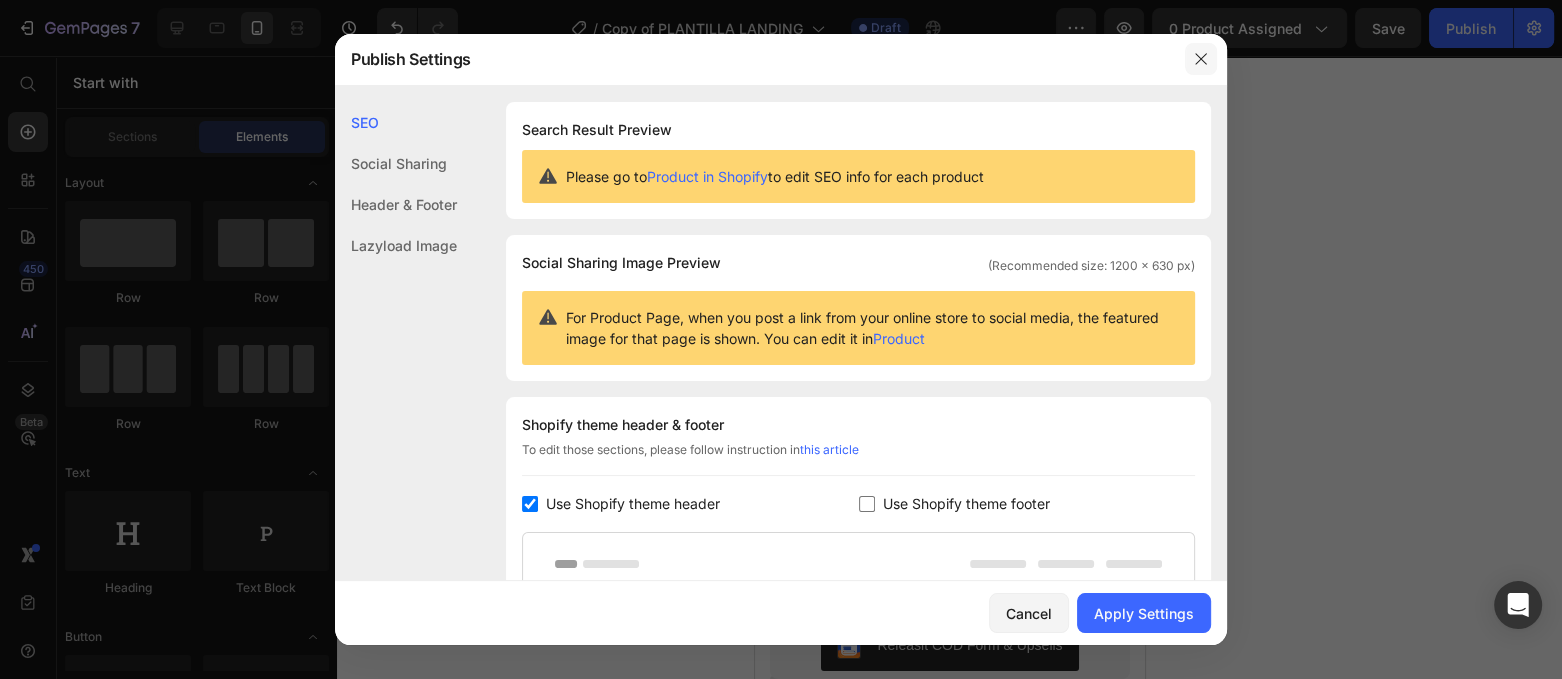 click 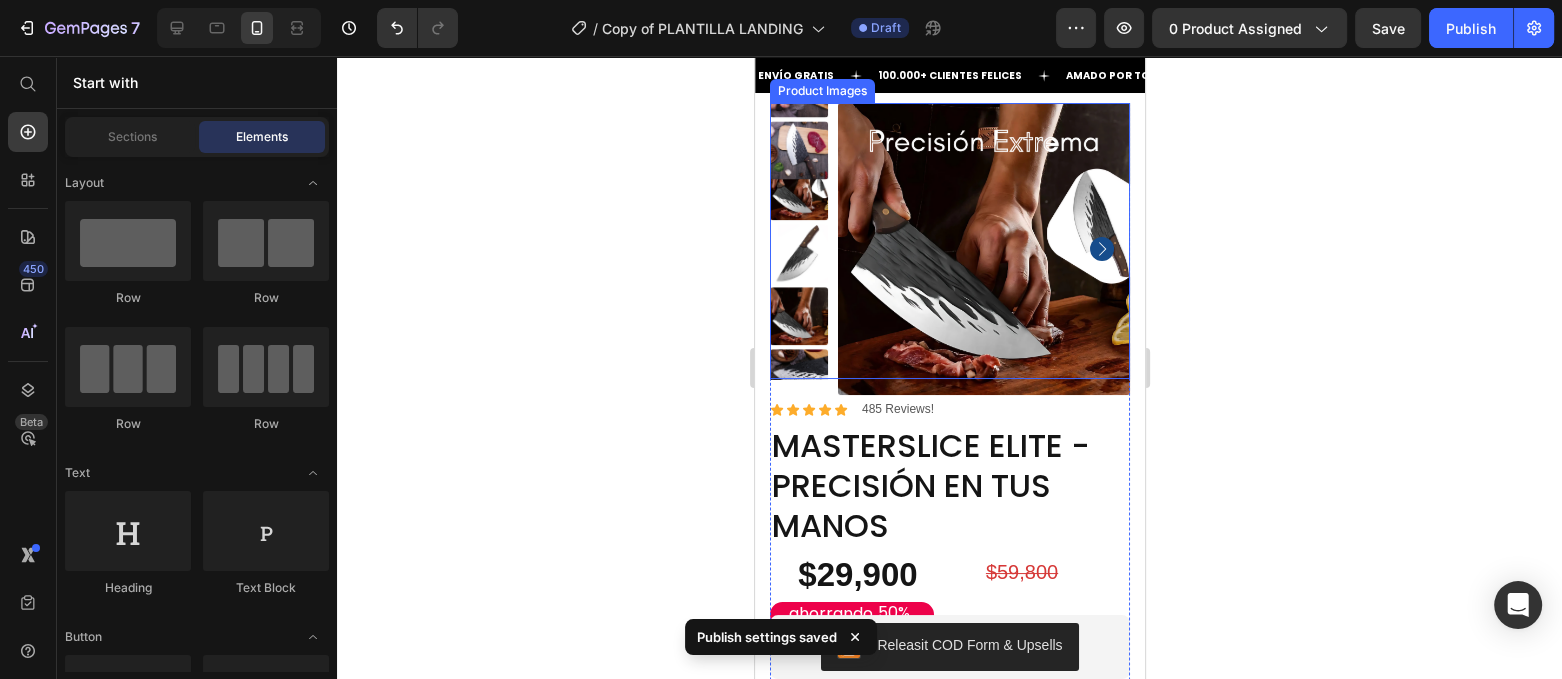 scroll, scrollTop: 0, scrollLeft: 0, axis: both 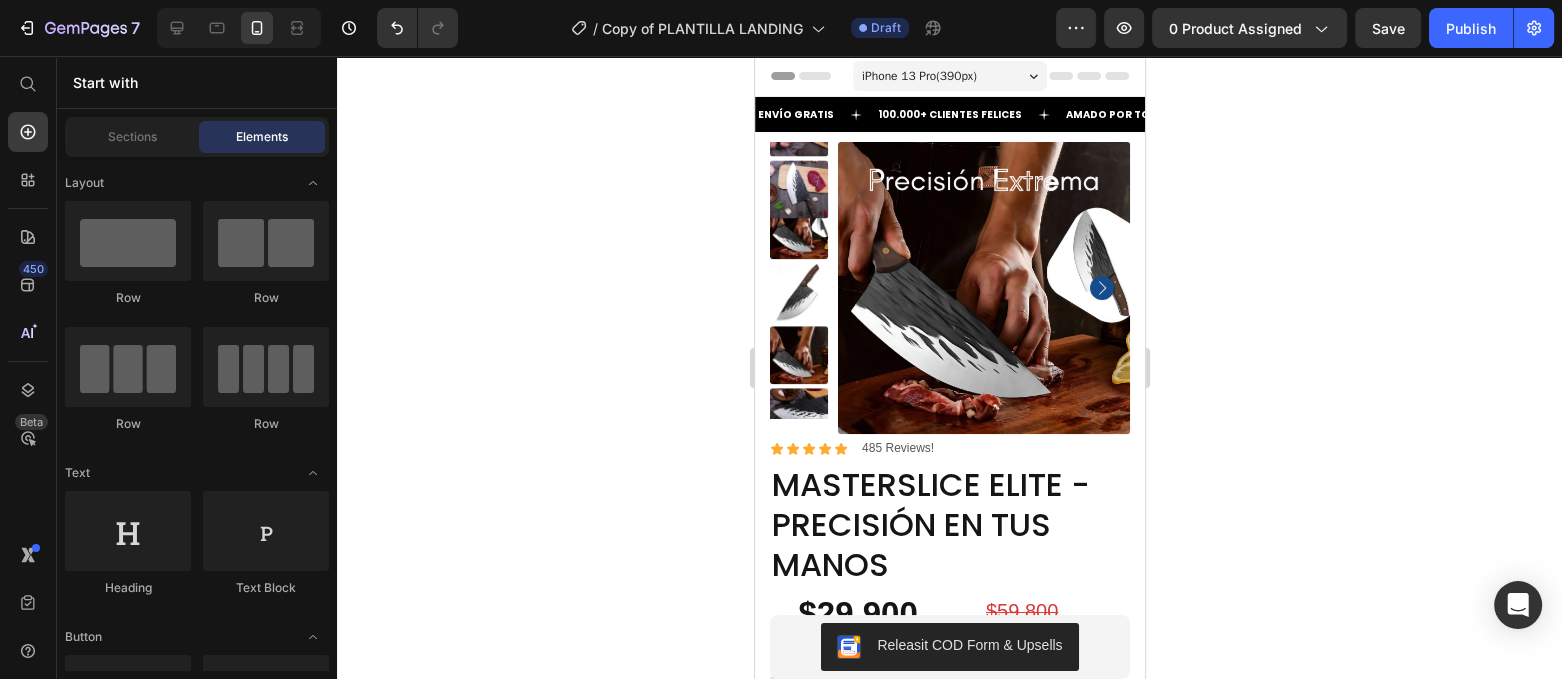 click 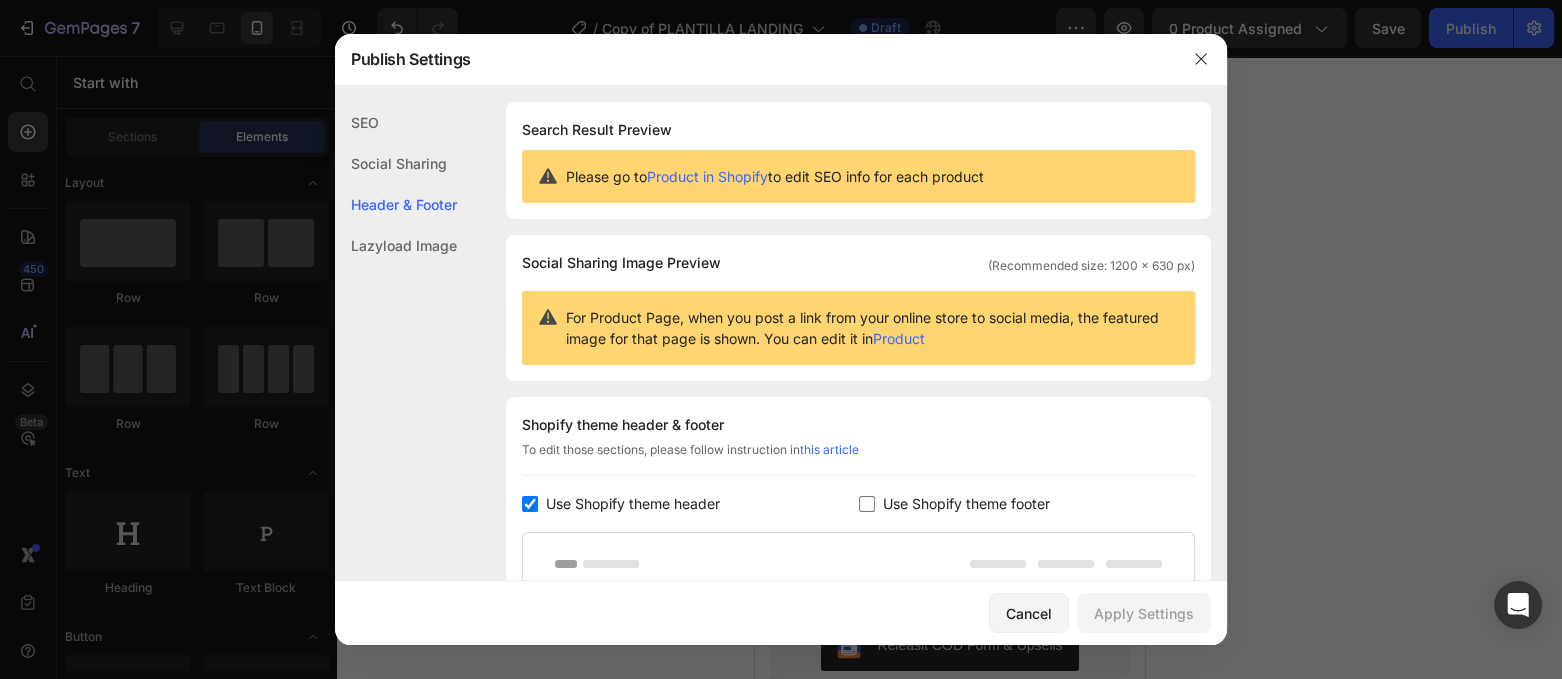 scroll, scrollTop: 291, scrollLeft: 0, axis: vertical 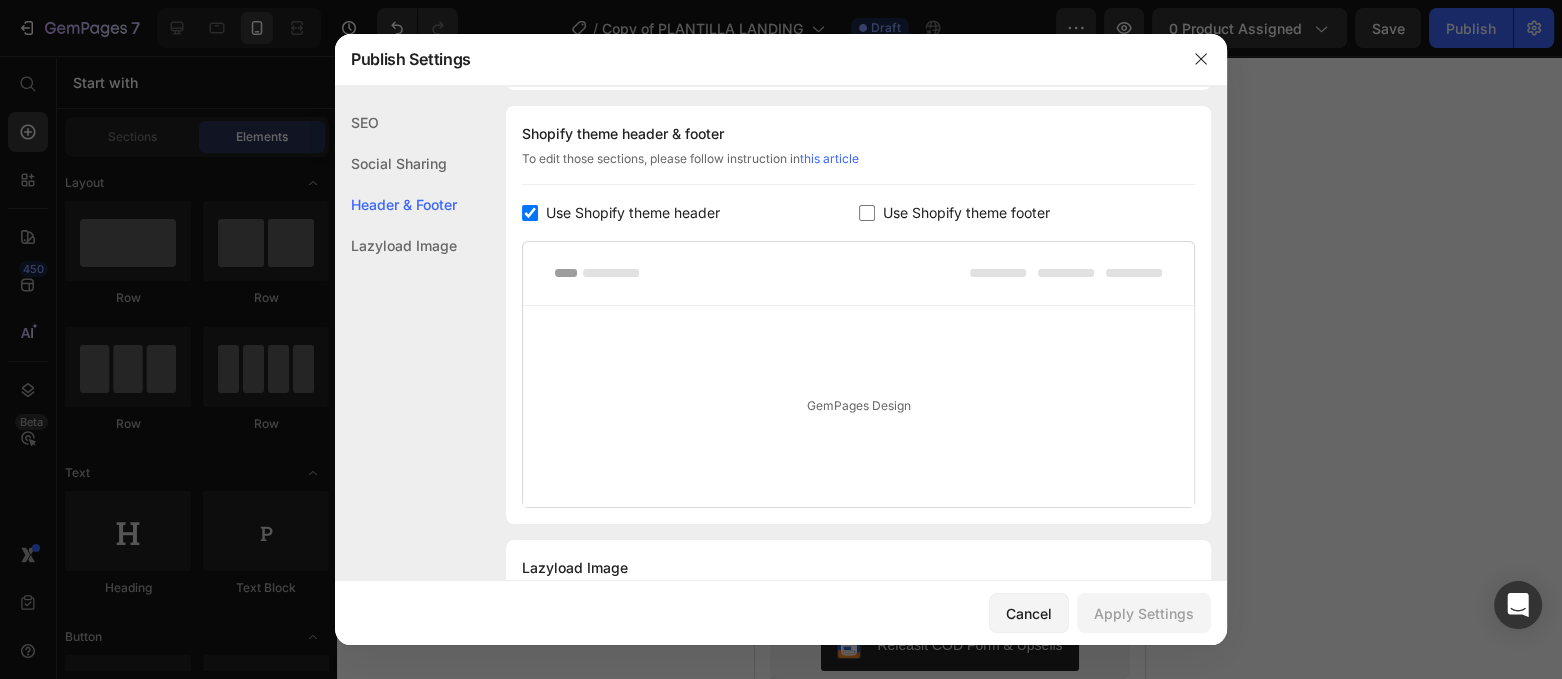 click on "Social Sharing" 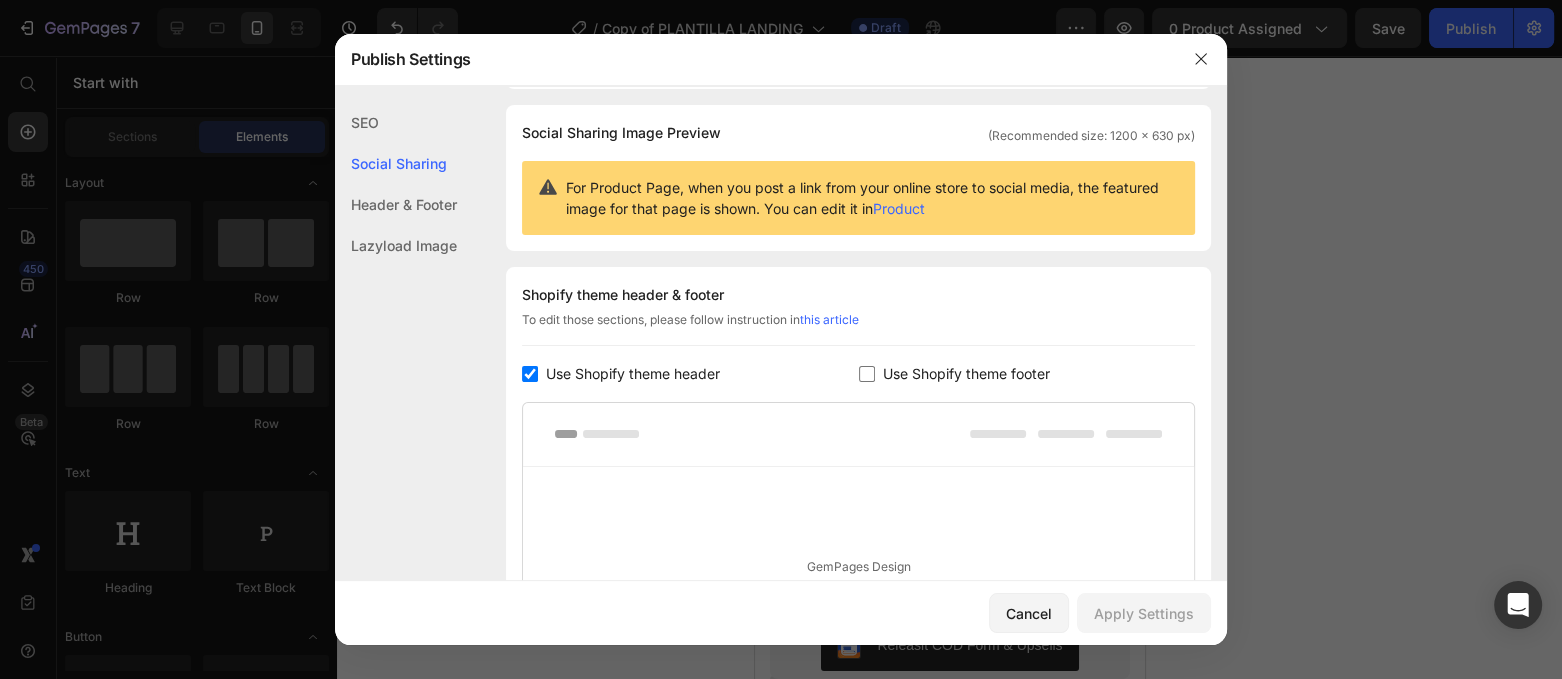 scroll, scrollTop: 129, scrollLeft: 0, axis: vertical 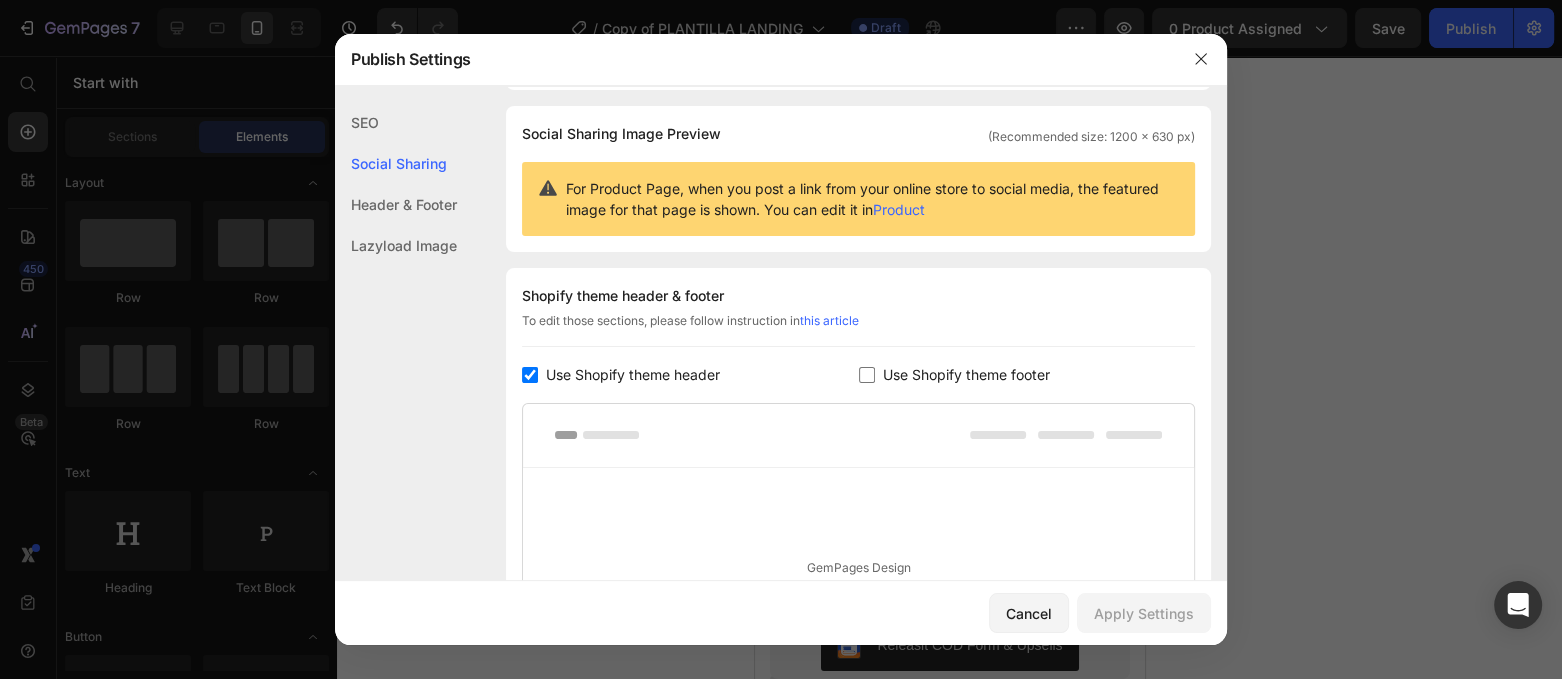 click on "Lazyload Image" 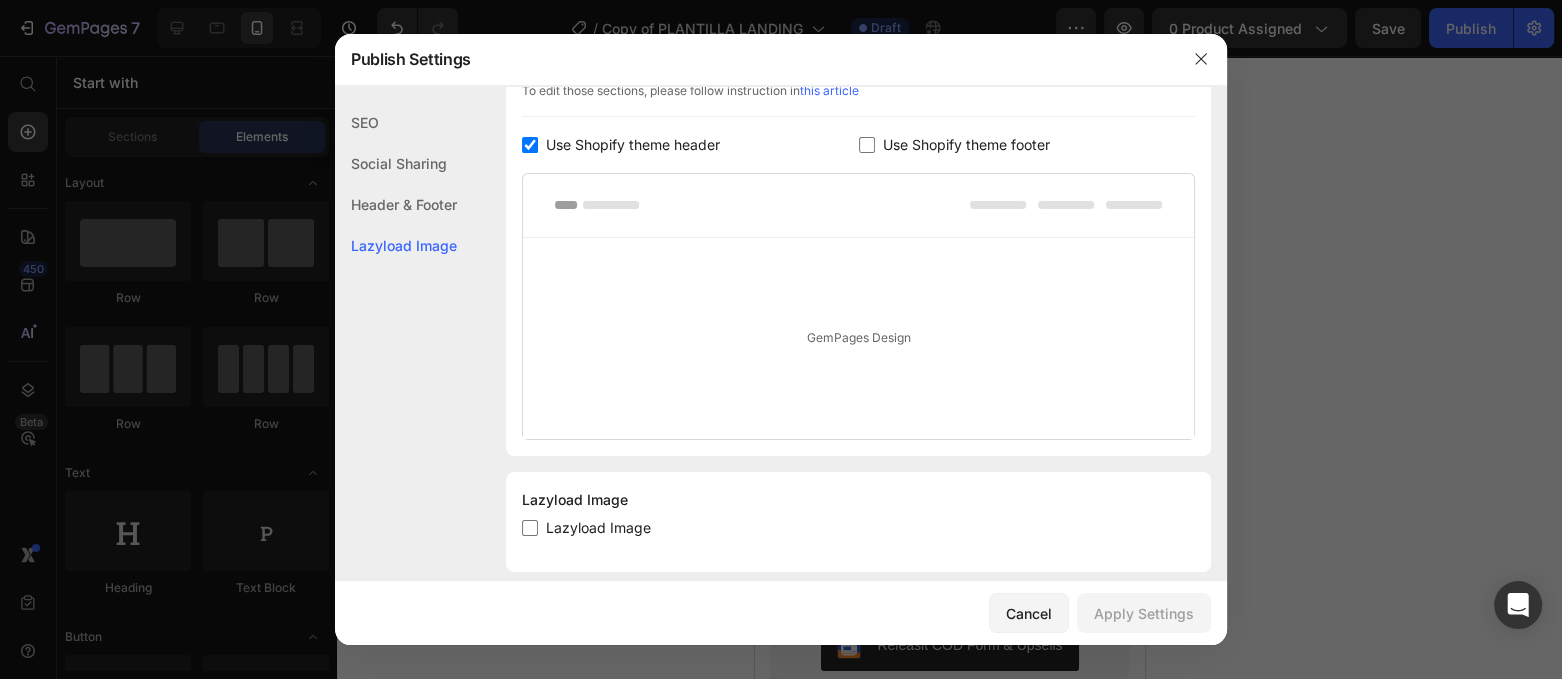scroll, scrollTop: 380, scrollLeft: 0, axis: vertical 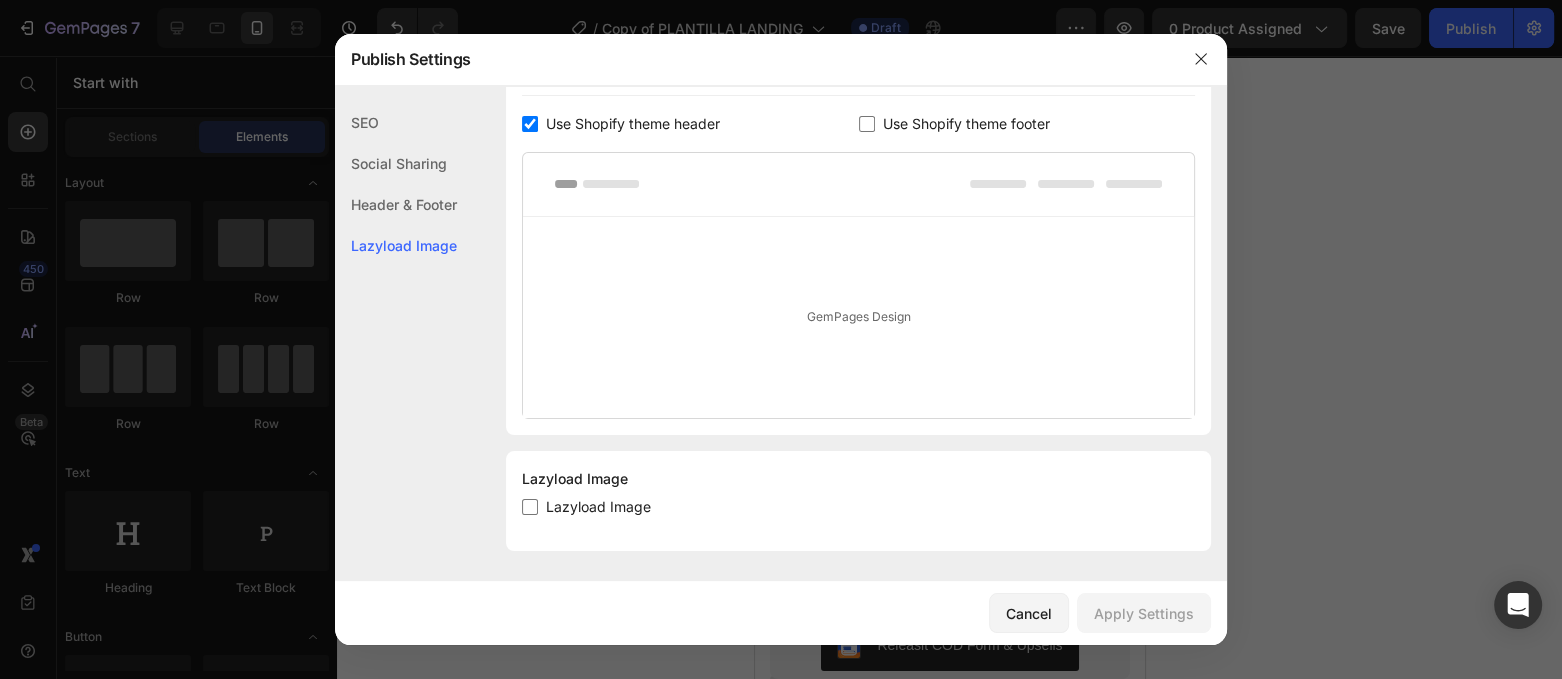 click at bounding box center (781, 339) 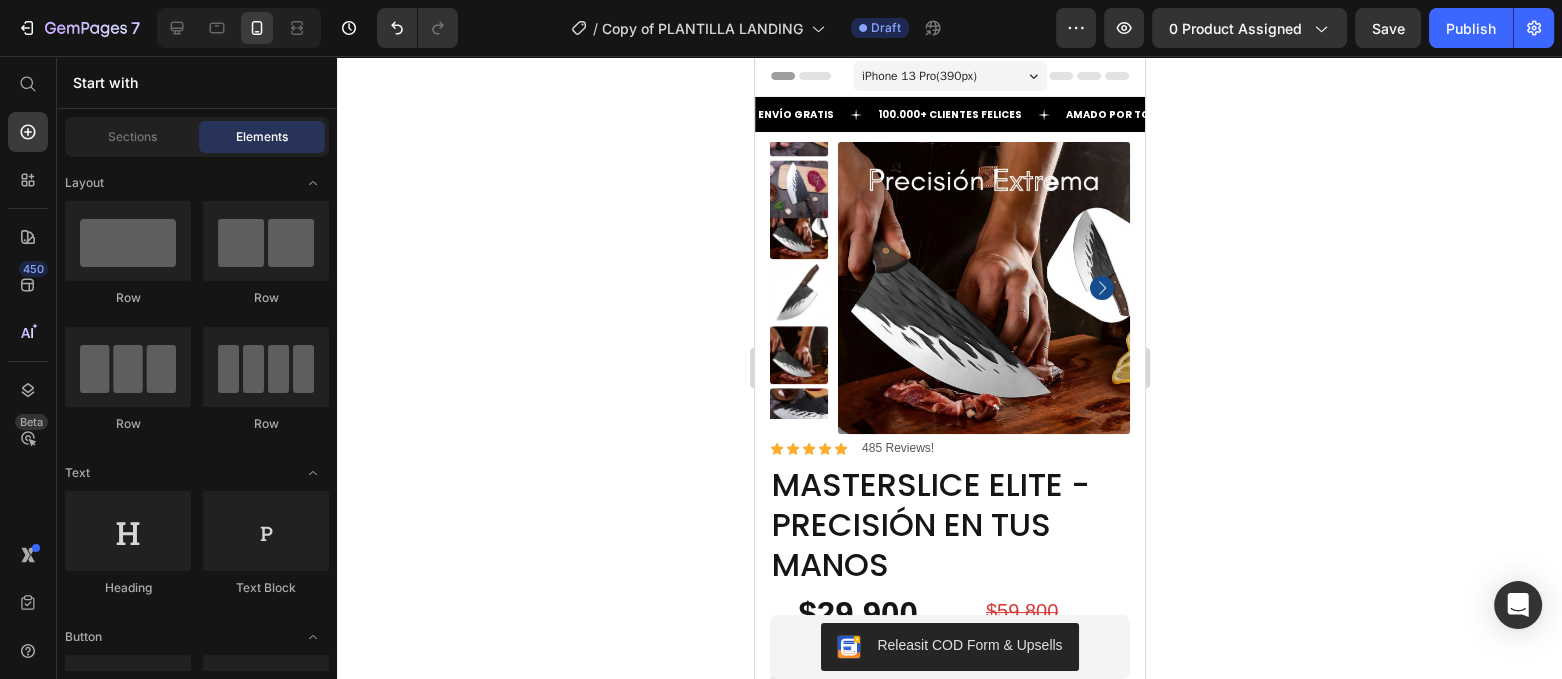 click 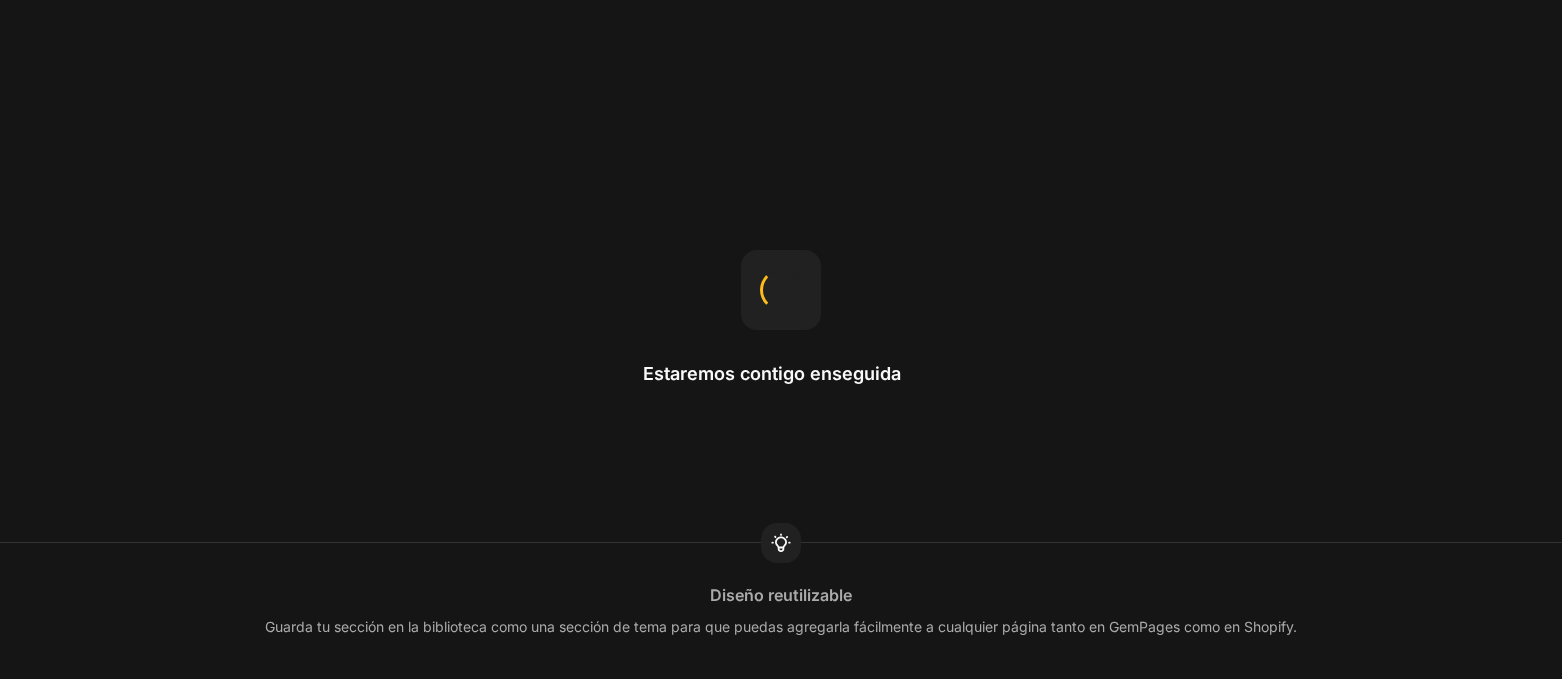 scroll, scrollTop: 0, scrollLeft: 0, axis: both 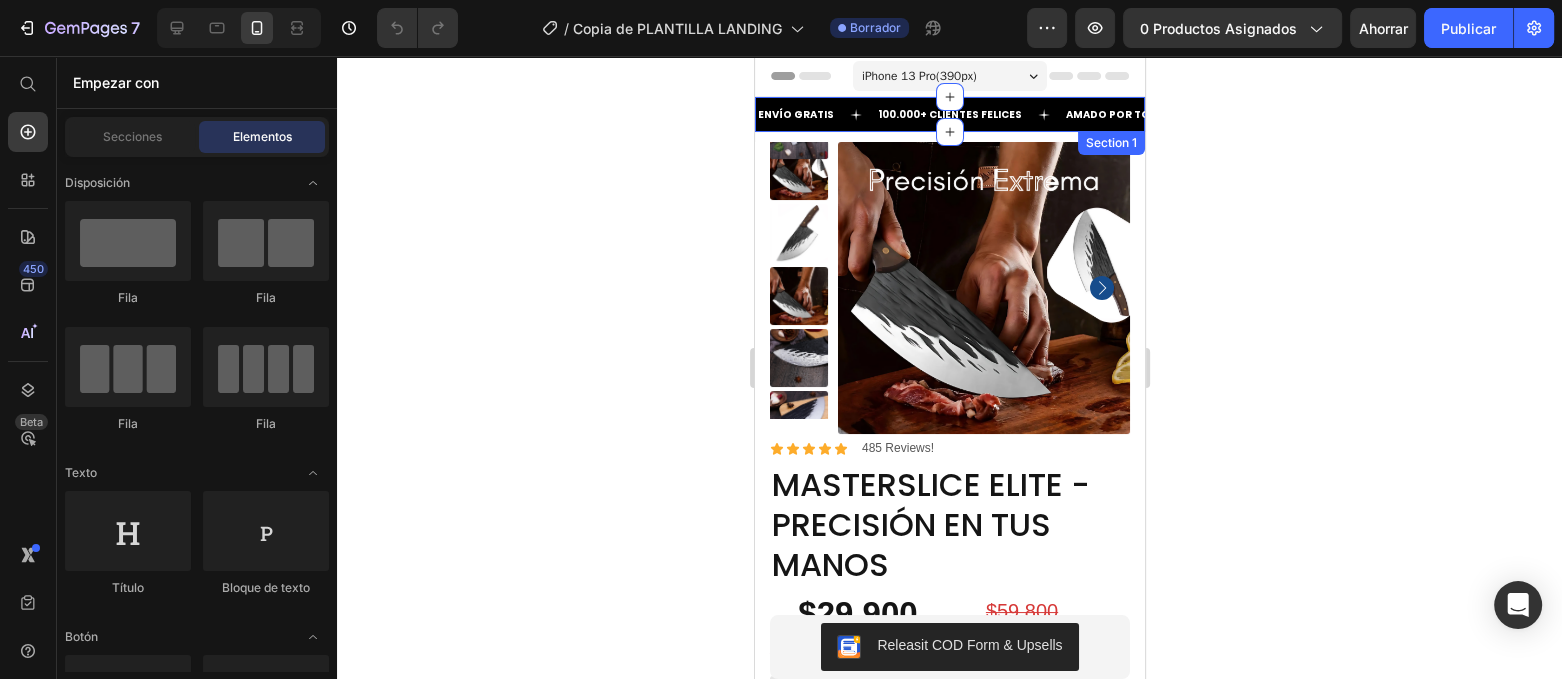 click on "ENVÍO GRATIS Text
100.000+ CLIENTES FELICES Text
AMADO POR TODOS Text
ENVÍO GRATIS Text
100.000+ CLIENTES FELICES Text
AMADO POR TODOS Text
Marquee Section 1" at bounding box center (949, 114) 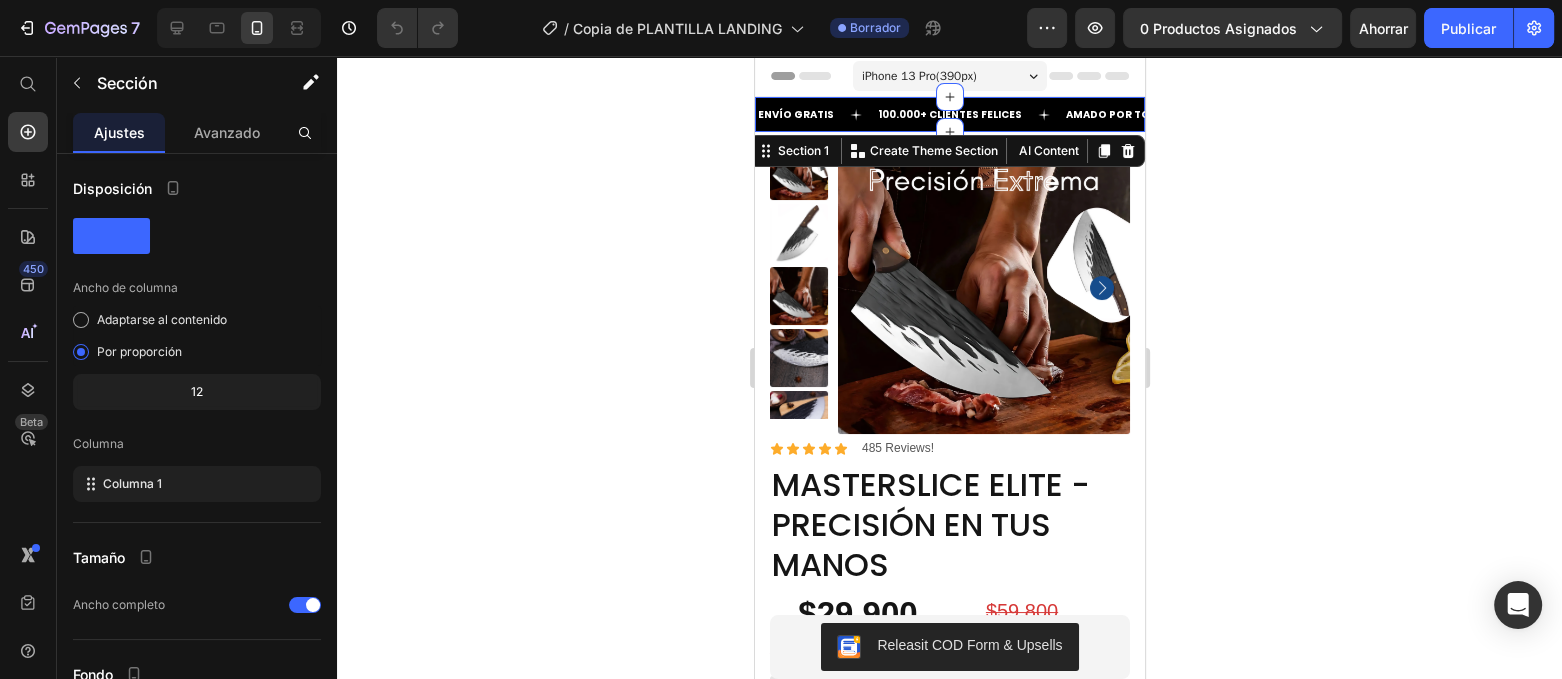 click 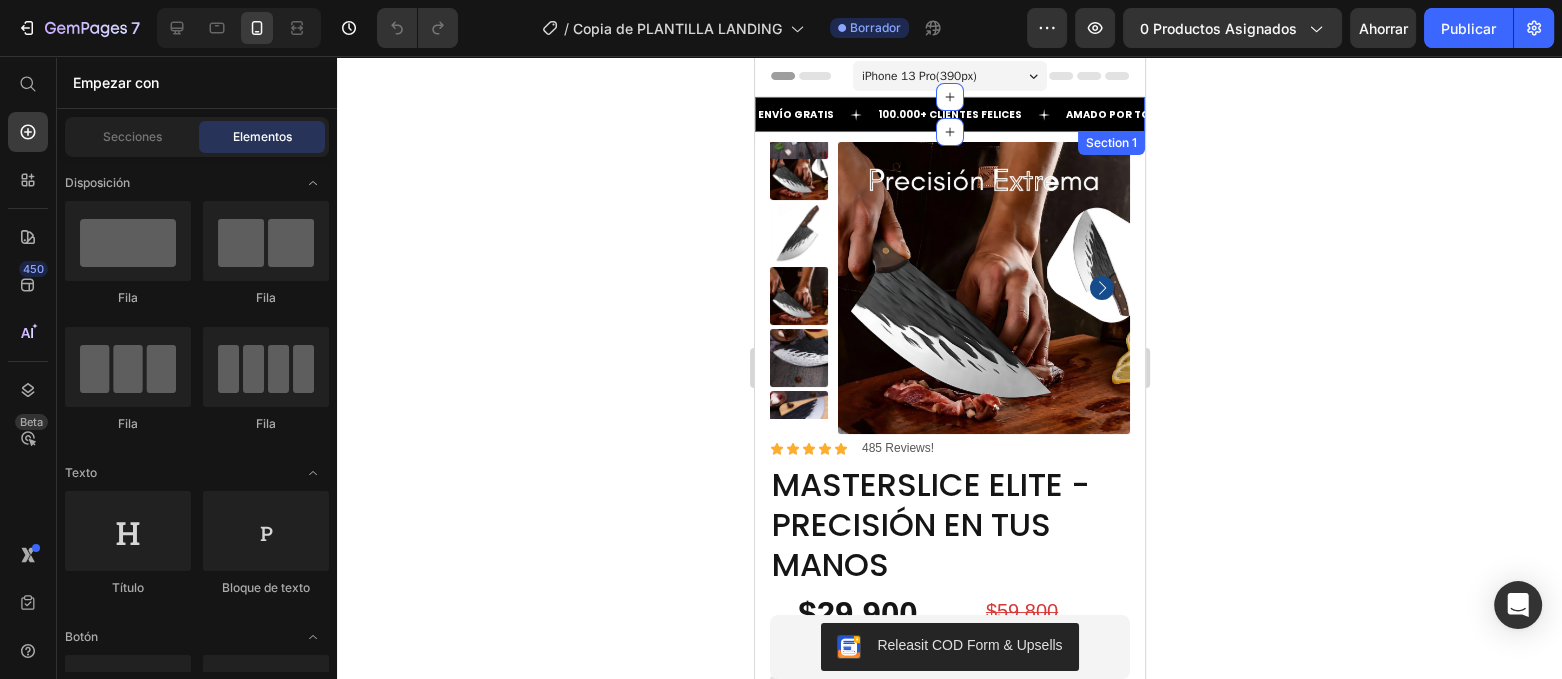 click on "ENVÍO GRATIS Text
100.000+ CLIENTES FELICES Text
AMADO POR TODOS Text
ENVÍO GRATIS Text
100.000+ CLIENTES FELICES Text
AMADO POR TODOS Text
Marquee Section 1" at bounding box center (949, 114) 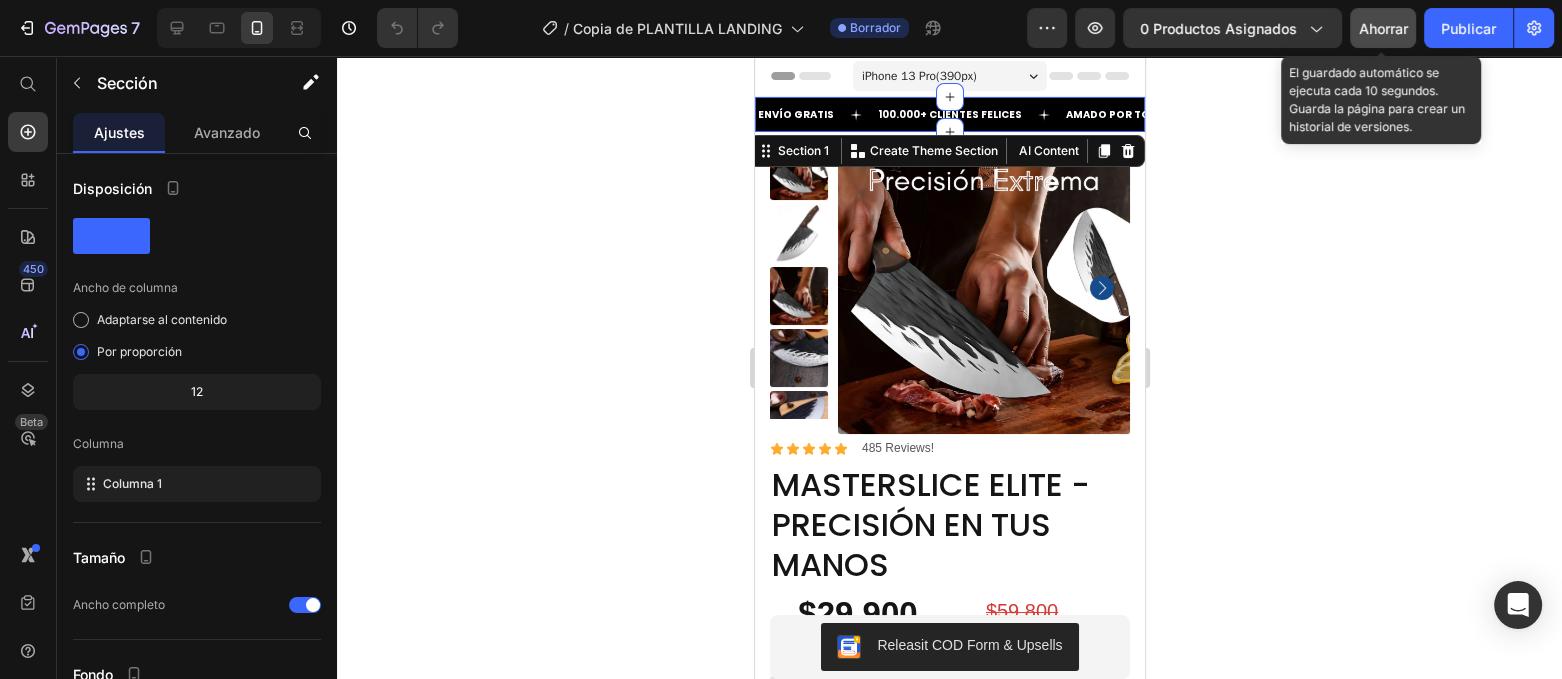 click on "Ahorrar" at bounding box center [1383, 28] 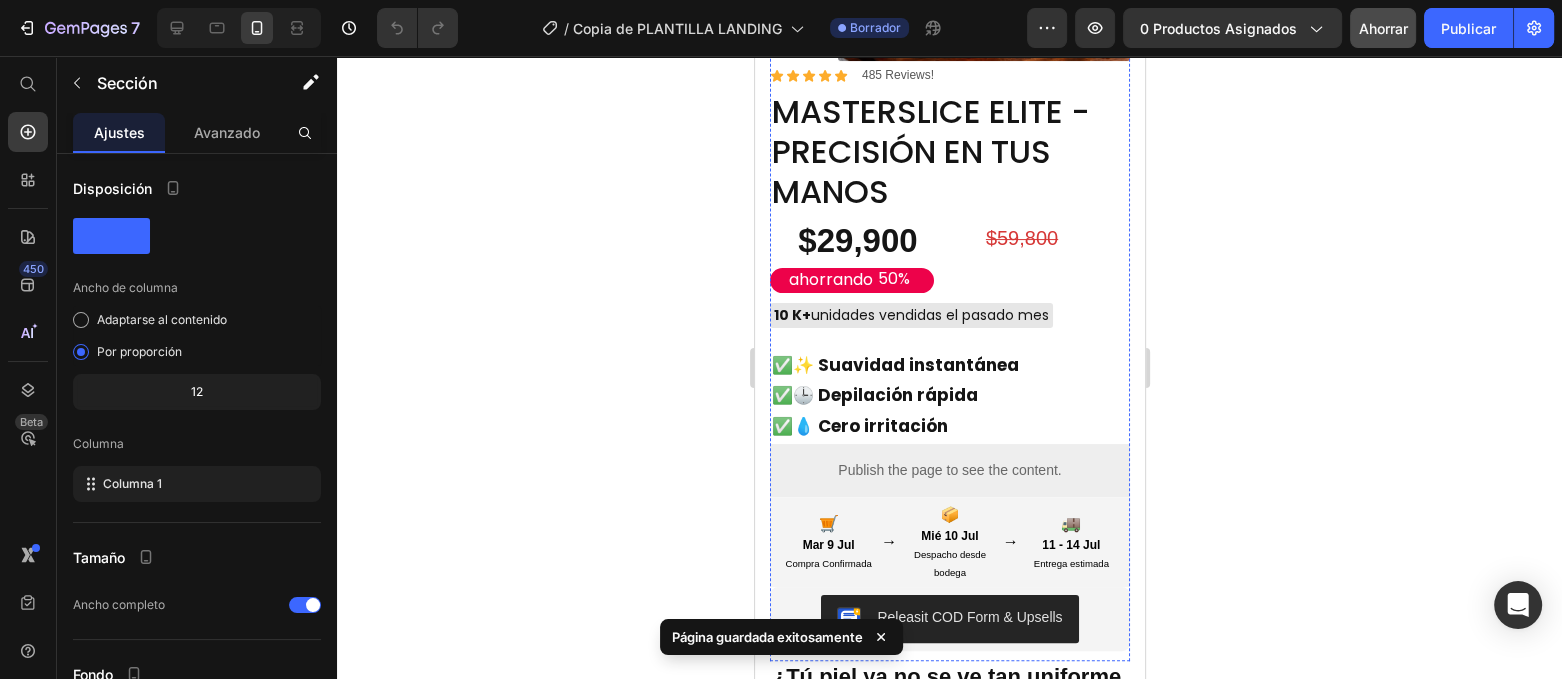 scroll, scrollTop: 0, scrollLeft: 0, axis: both 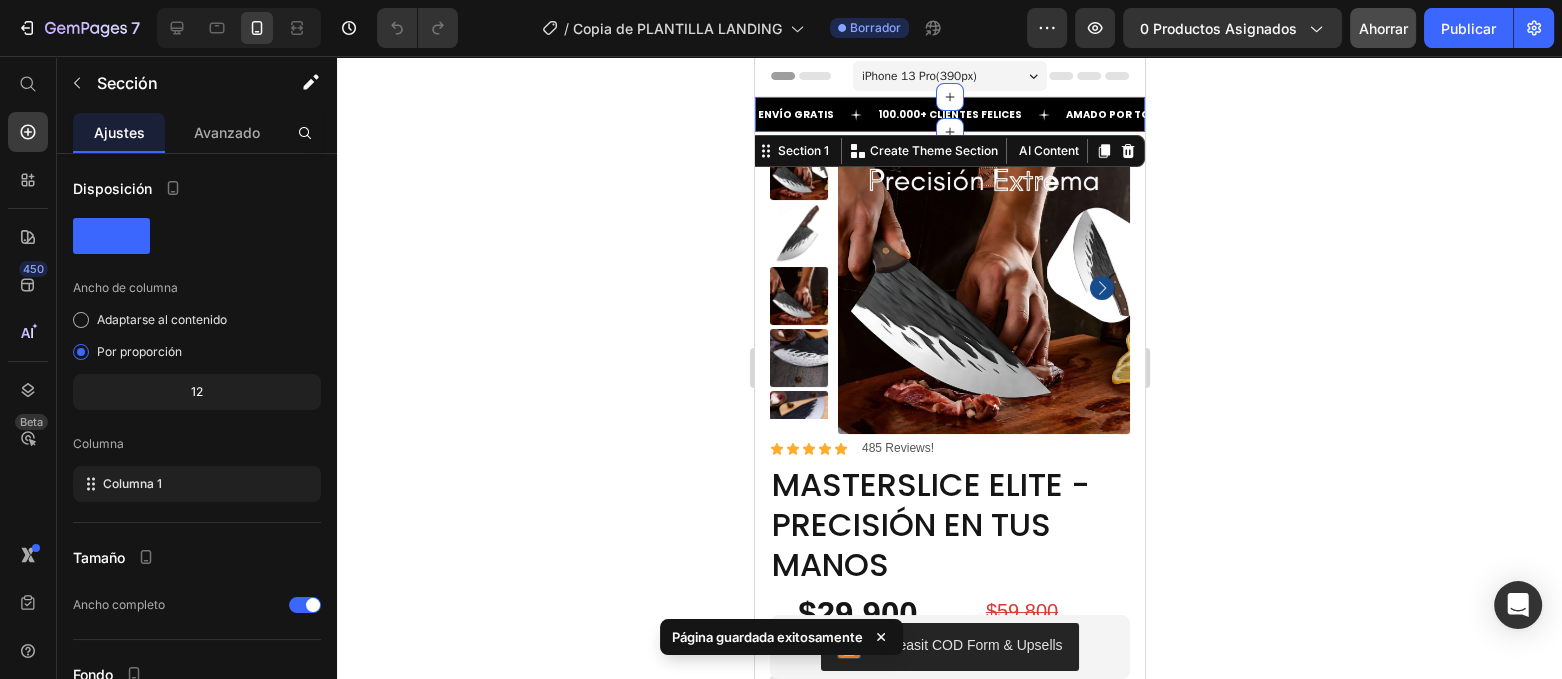 click on "Header" at bounding box center (800, 76) 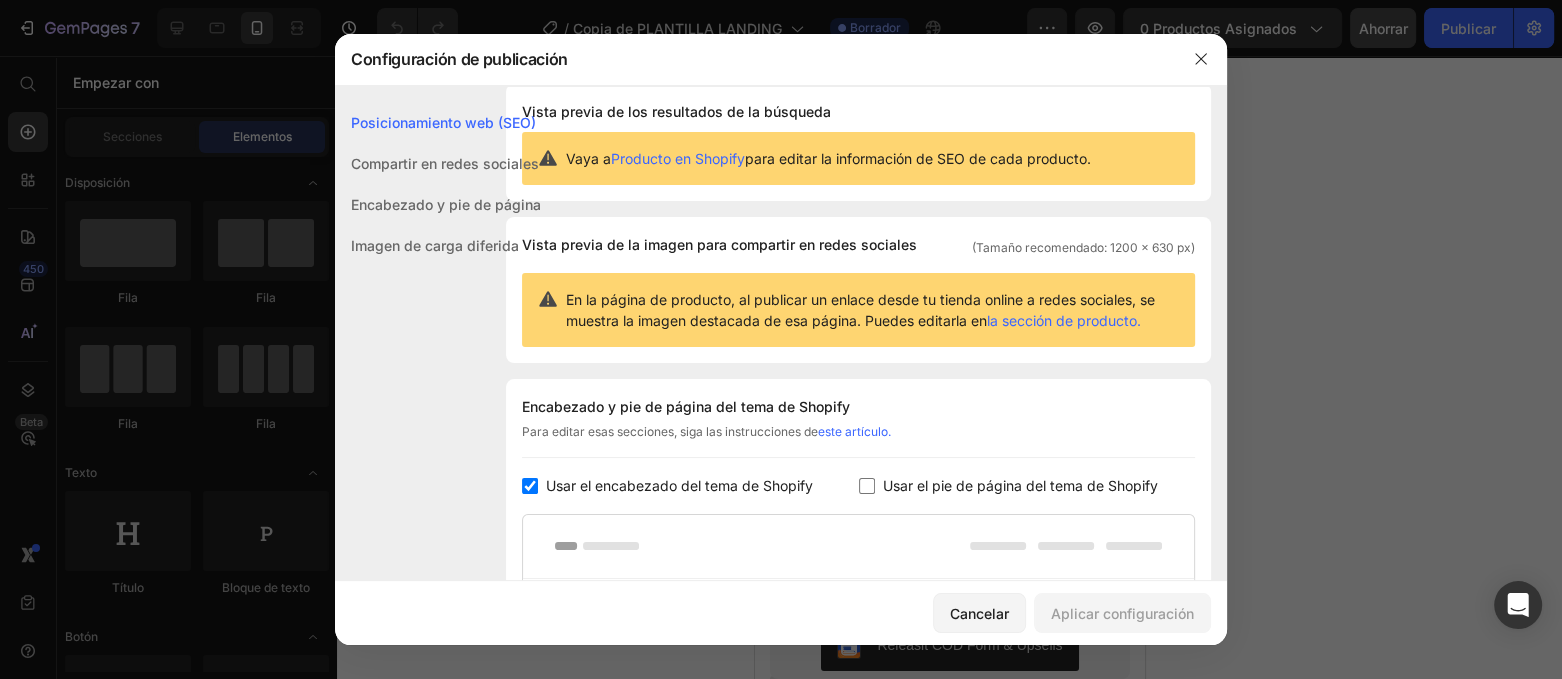 scroll, scrollTop: 0, scrollLeft: 0, axis: both 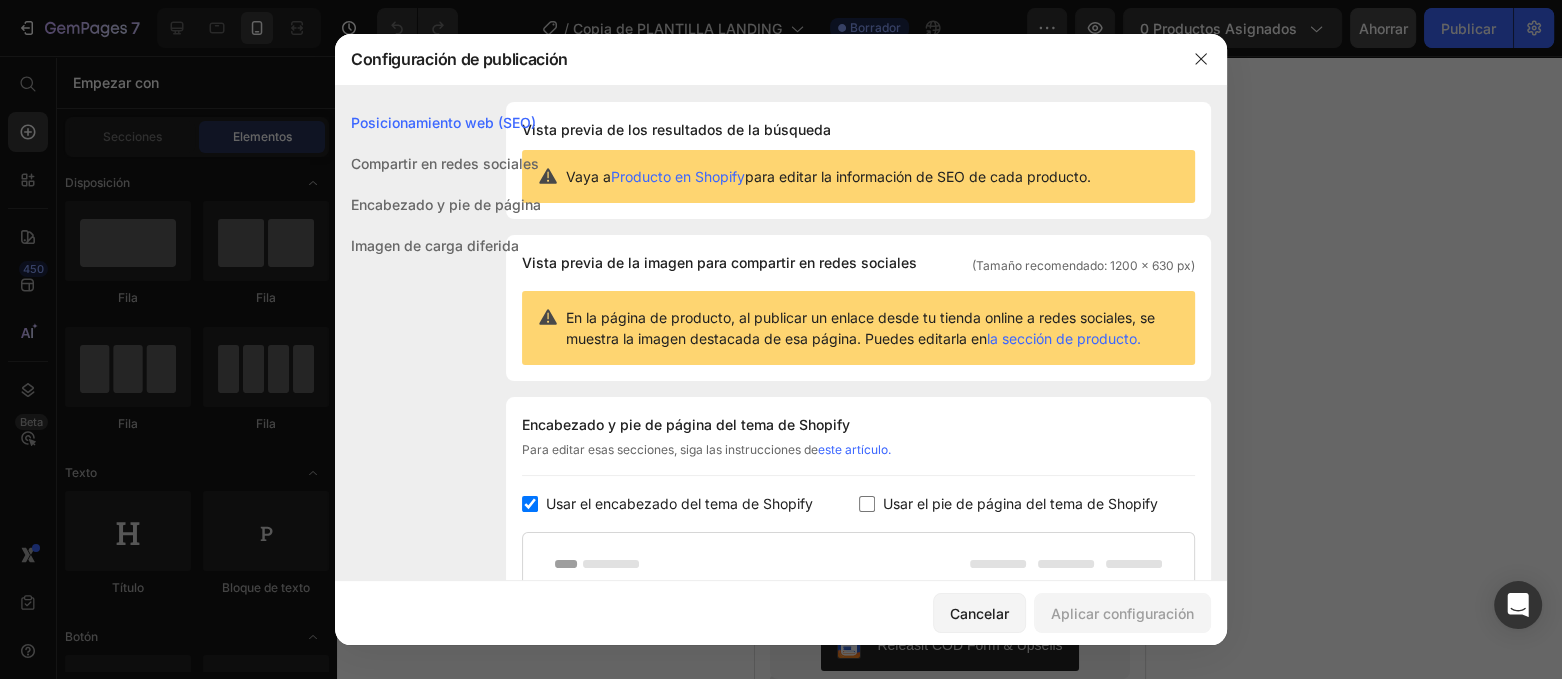 click on "Encabezado y pie de página" at bounding box center [446, 204] 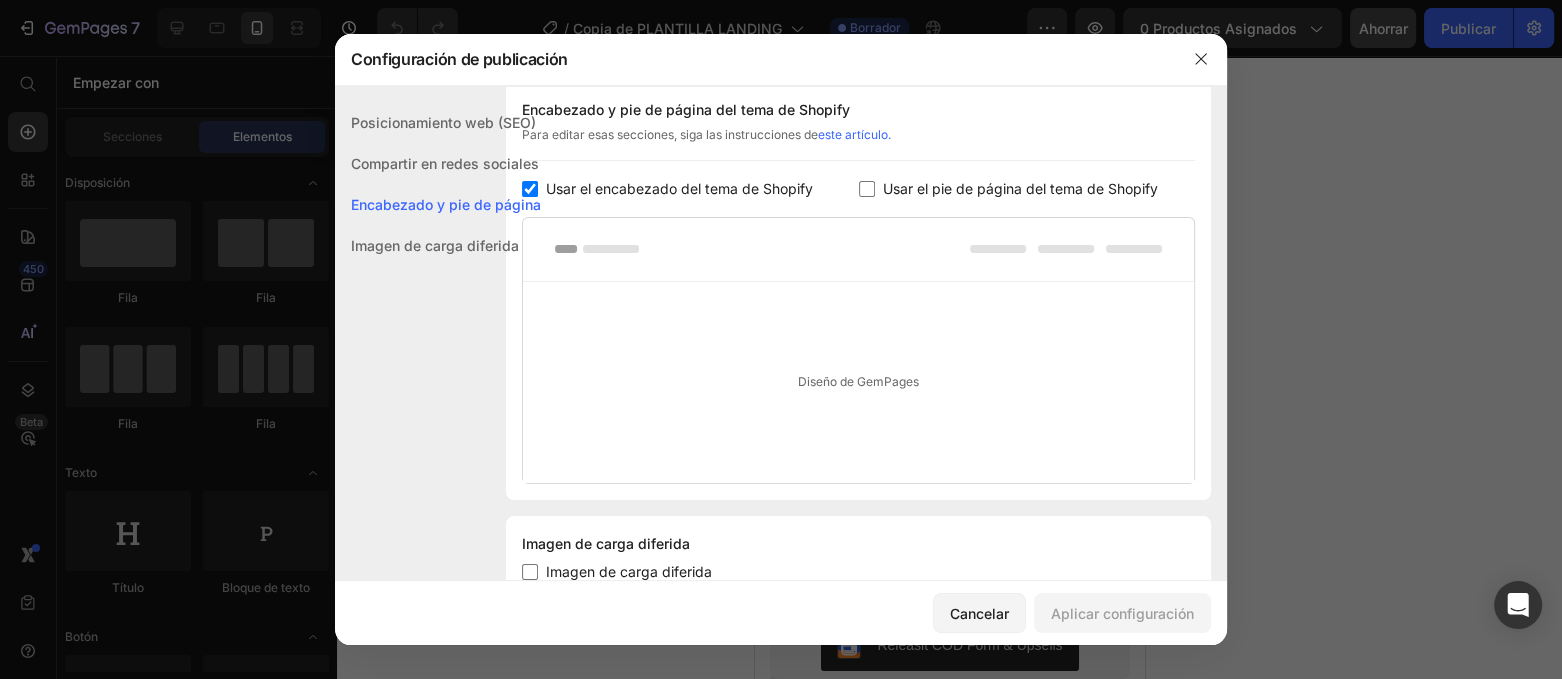 scroll, scrollTop: 276, scrollLeft: 0, axis: vertical 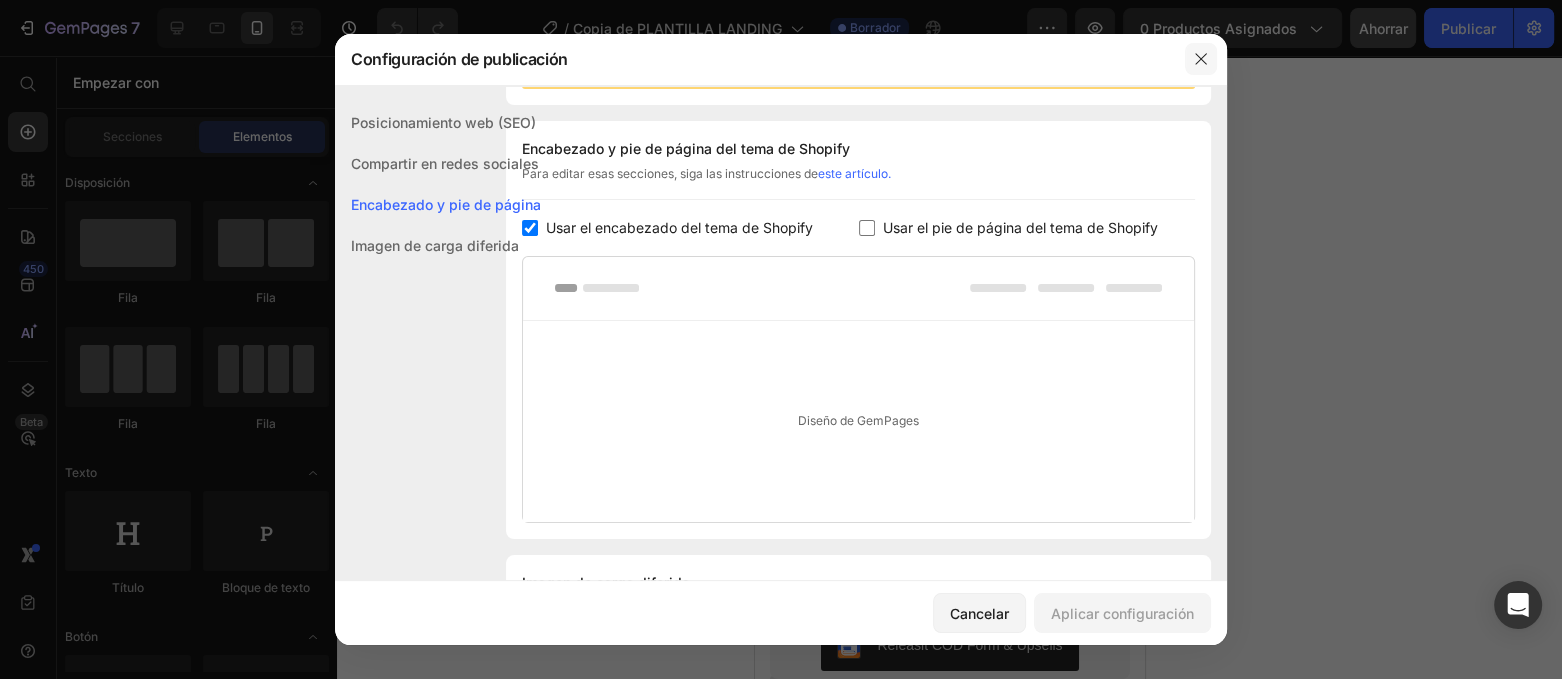 click 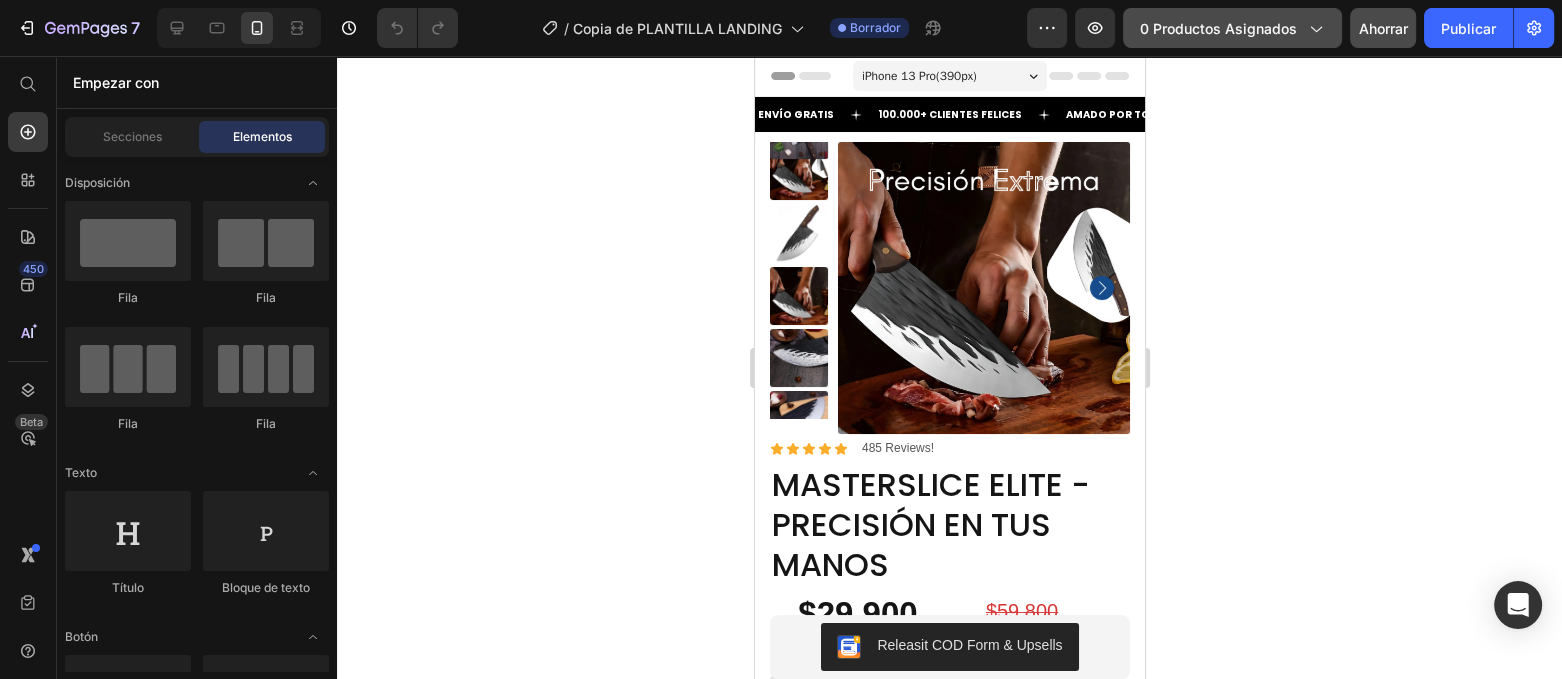 click on "0 productos asignados" at bounding box center [1218, 28] 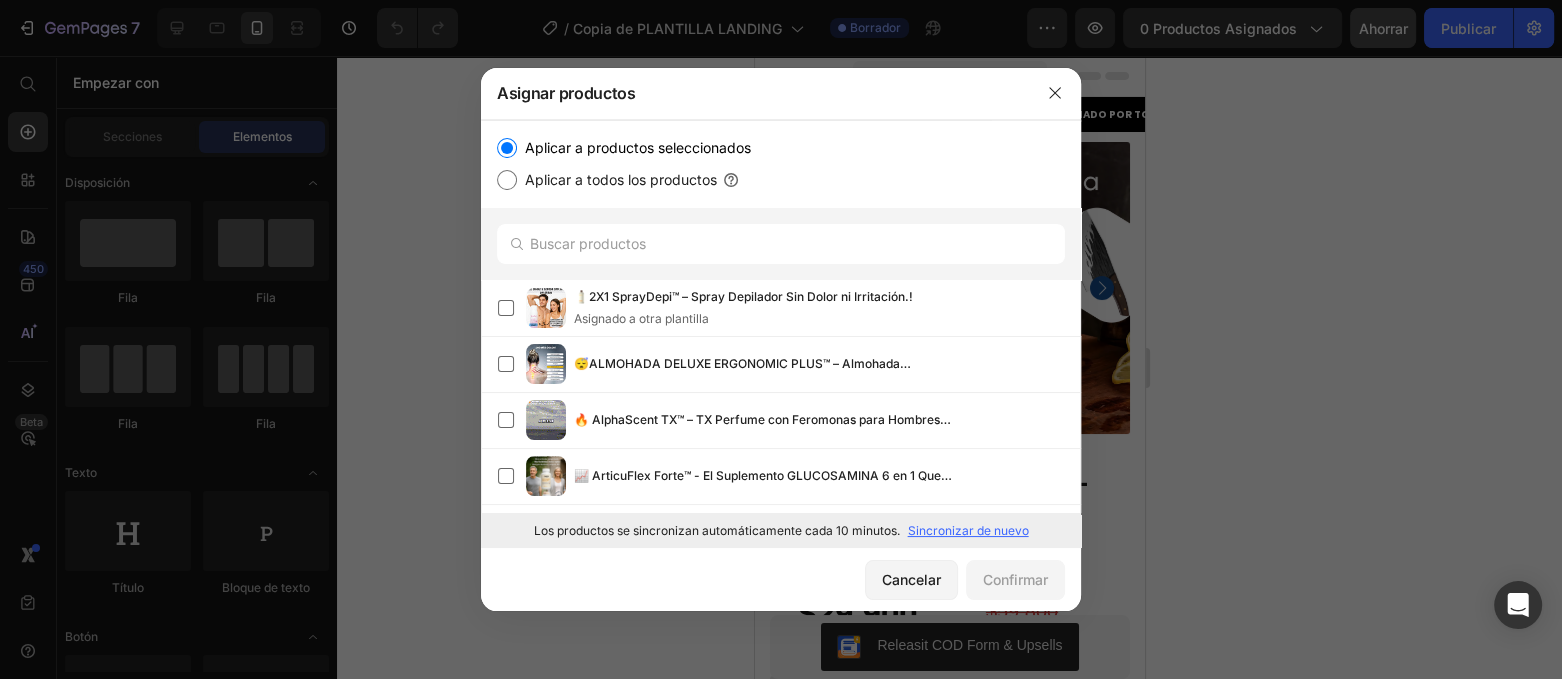 click at bounding box center [781, 339] 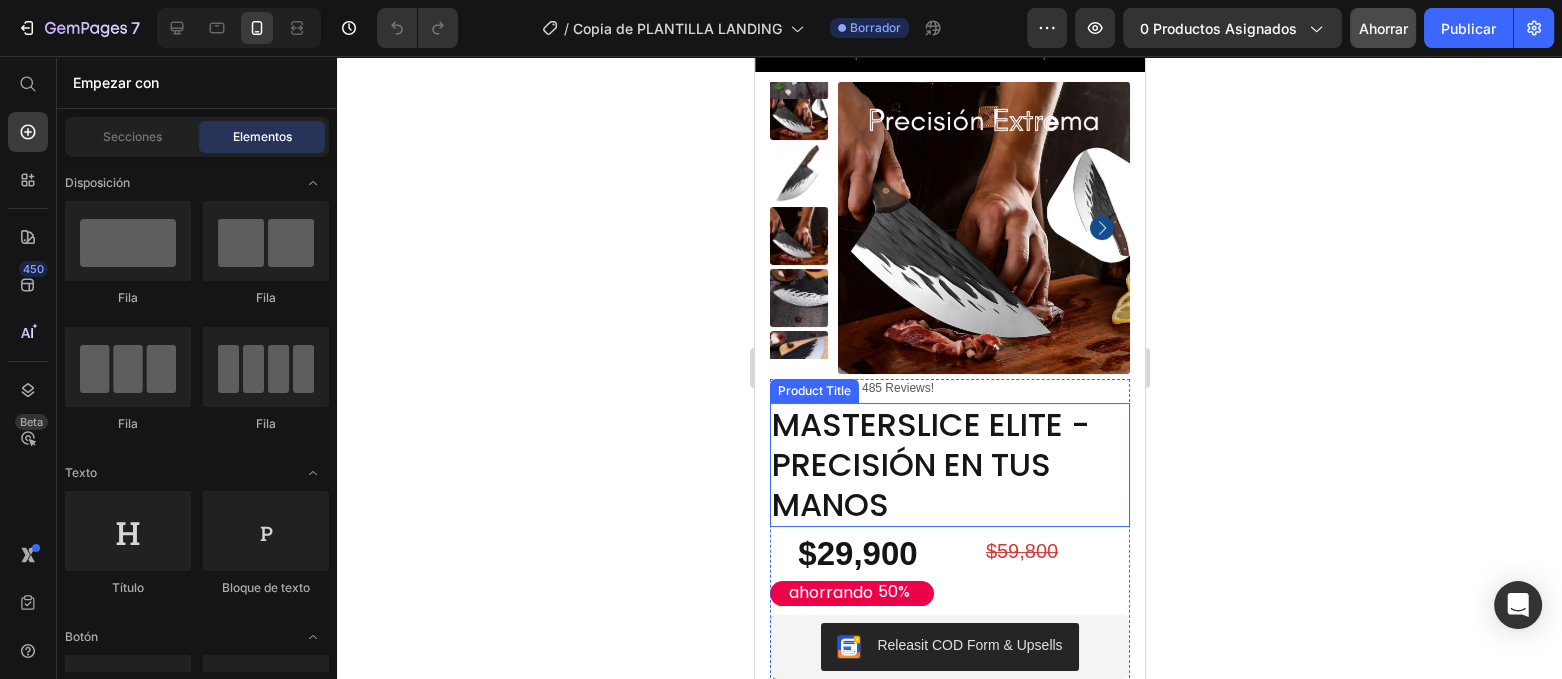 scroll, scrollTop: 0, scrollLeft: 0, axis: both 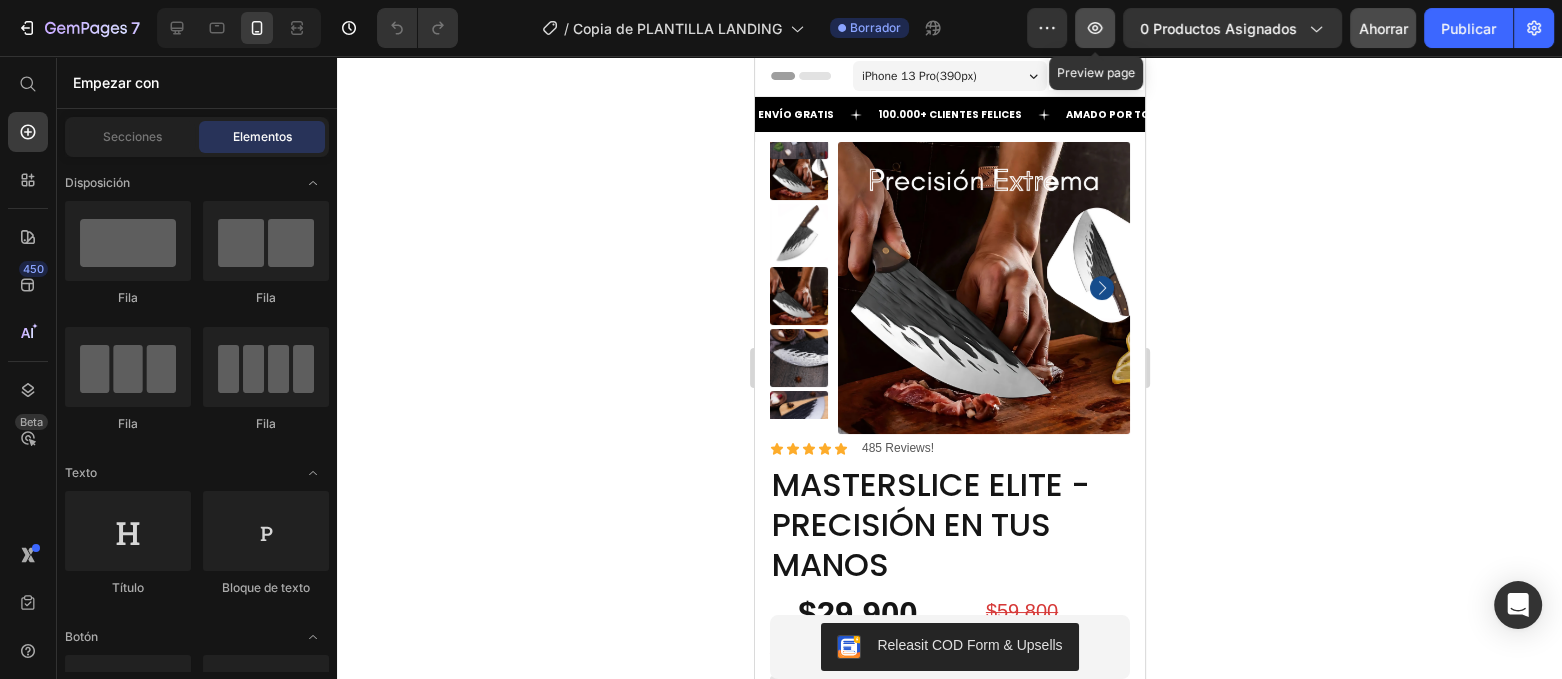 click 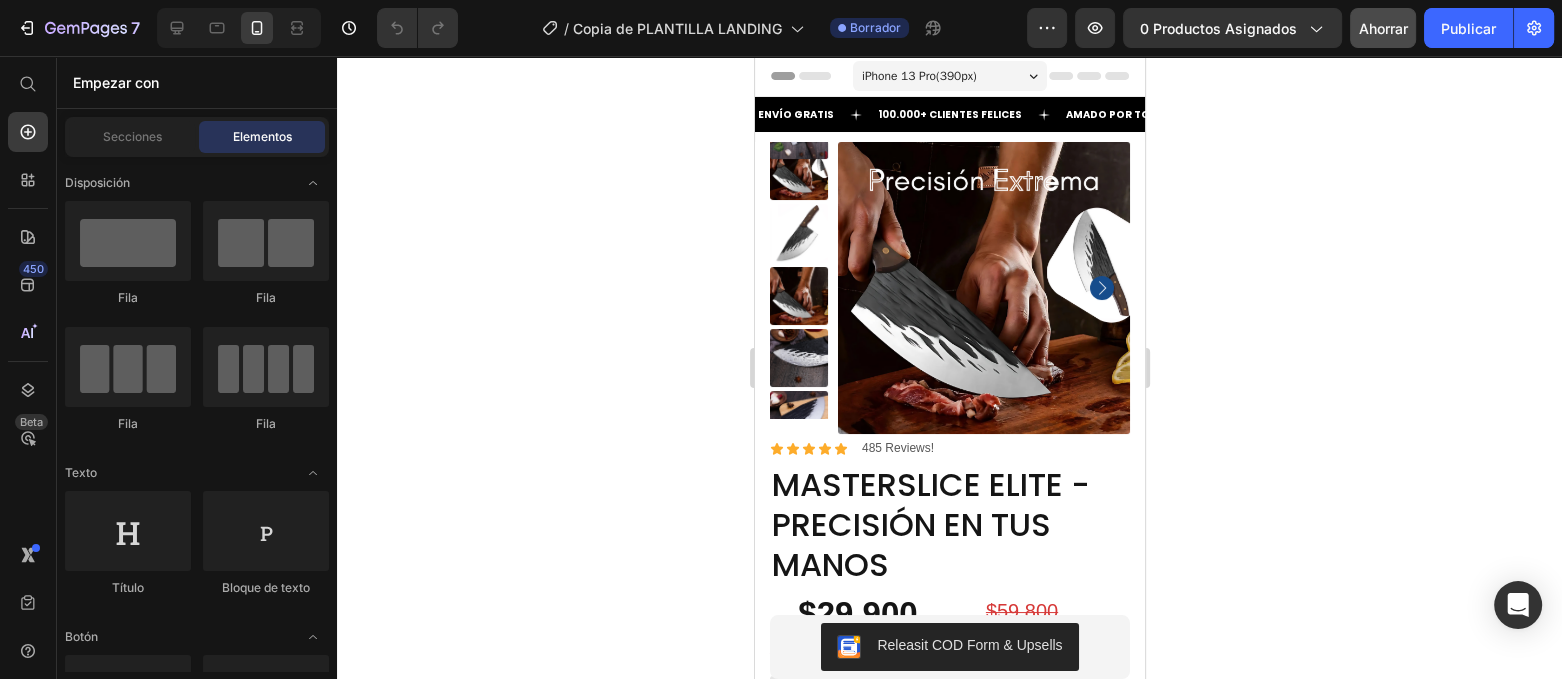 click 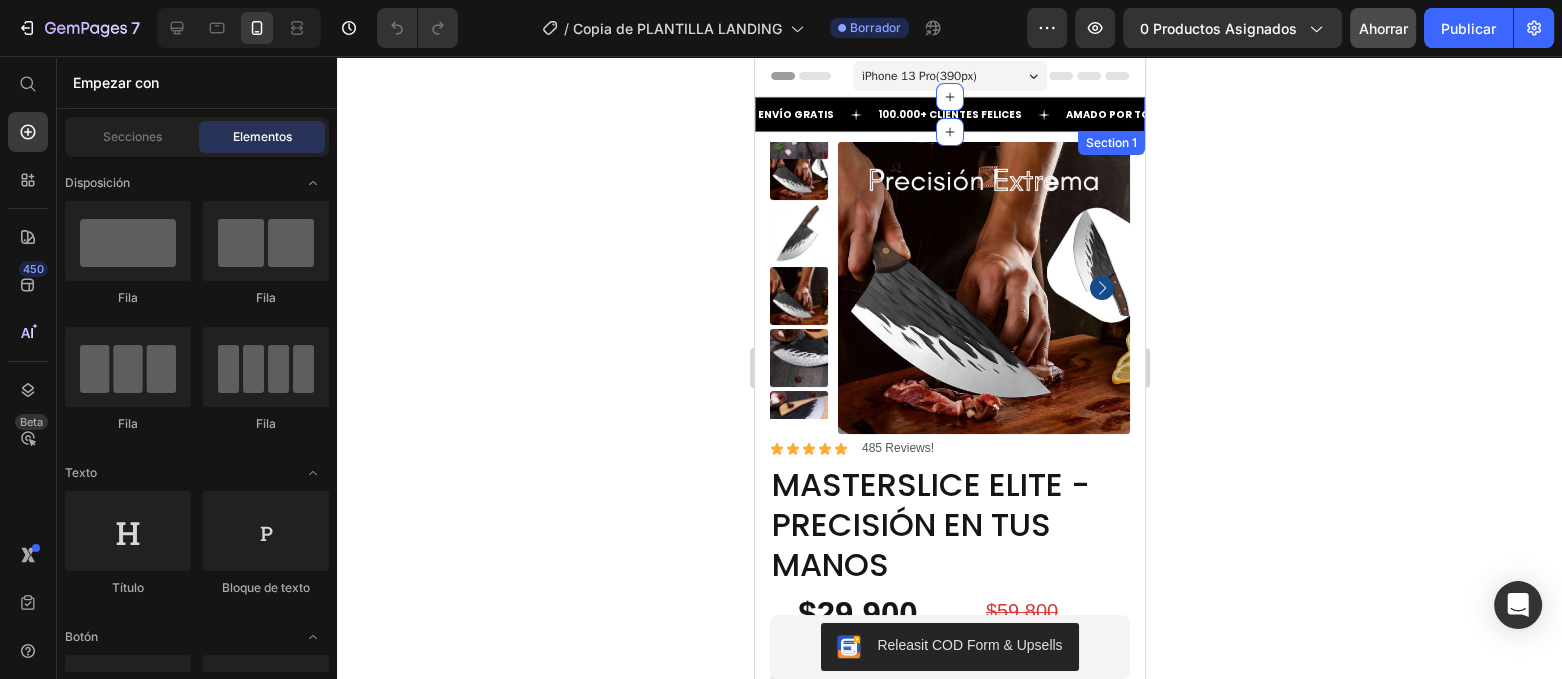 click on "ENVÍO GRATIS Text
100.000+ CLIENTES FELICES Text
AMADO POR TODOS Text
ENVÍO GRATIS Text
100.000+ CLIENTES FELICES Text
AMADO POR TODOS Text
Marquee Section 1" at bounding box center (949, 114) 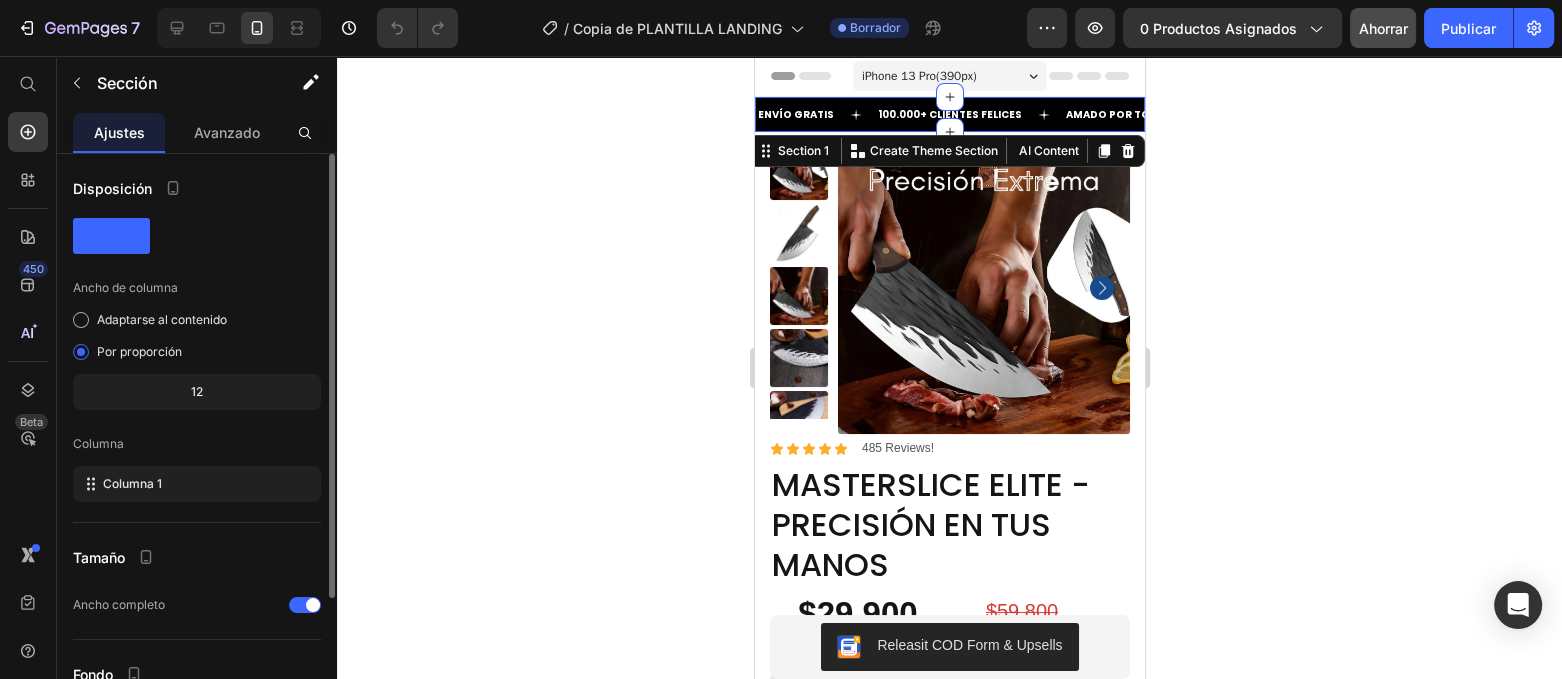 scroll, scrollTop: 180, scrollLeft: 0, axis: vertical 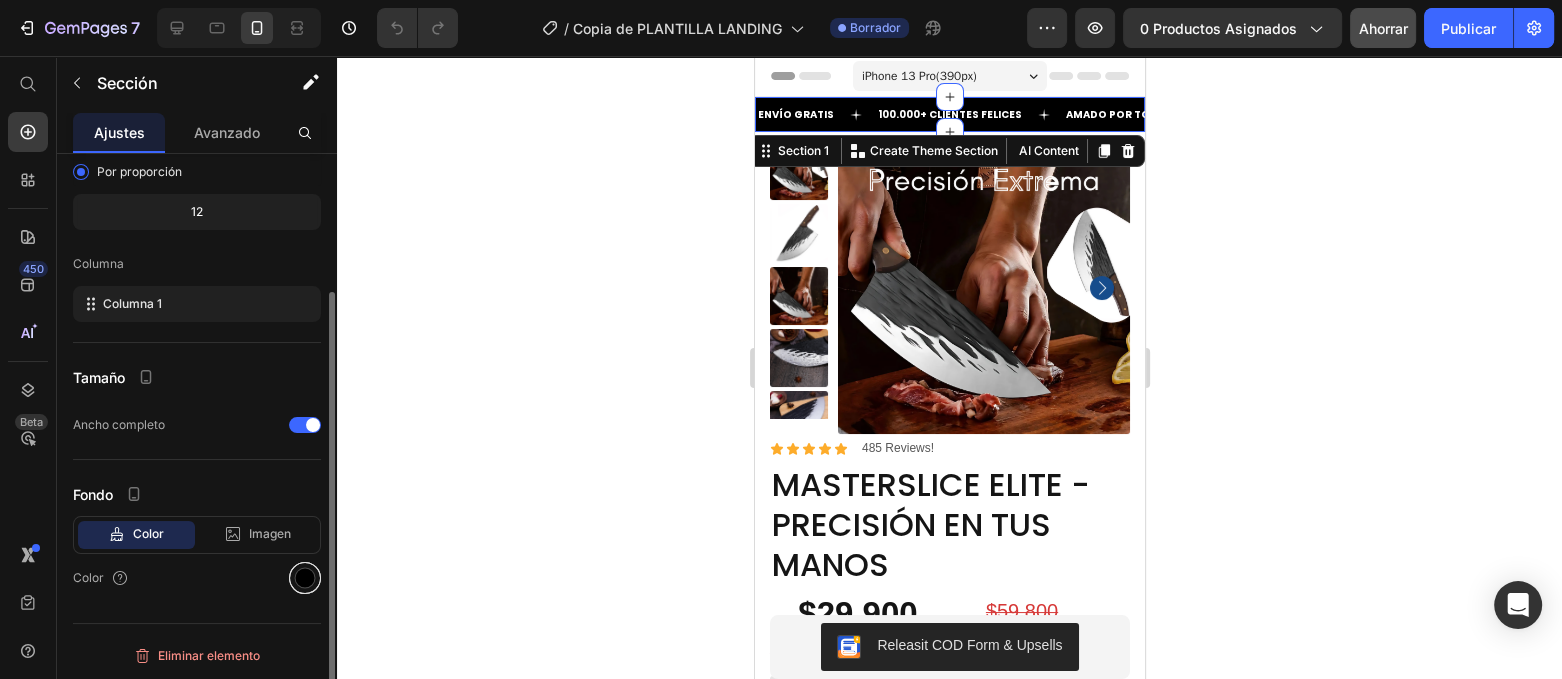 click at bounding box center (305, 578) 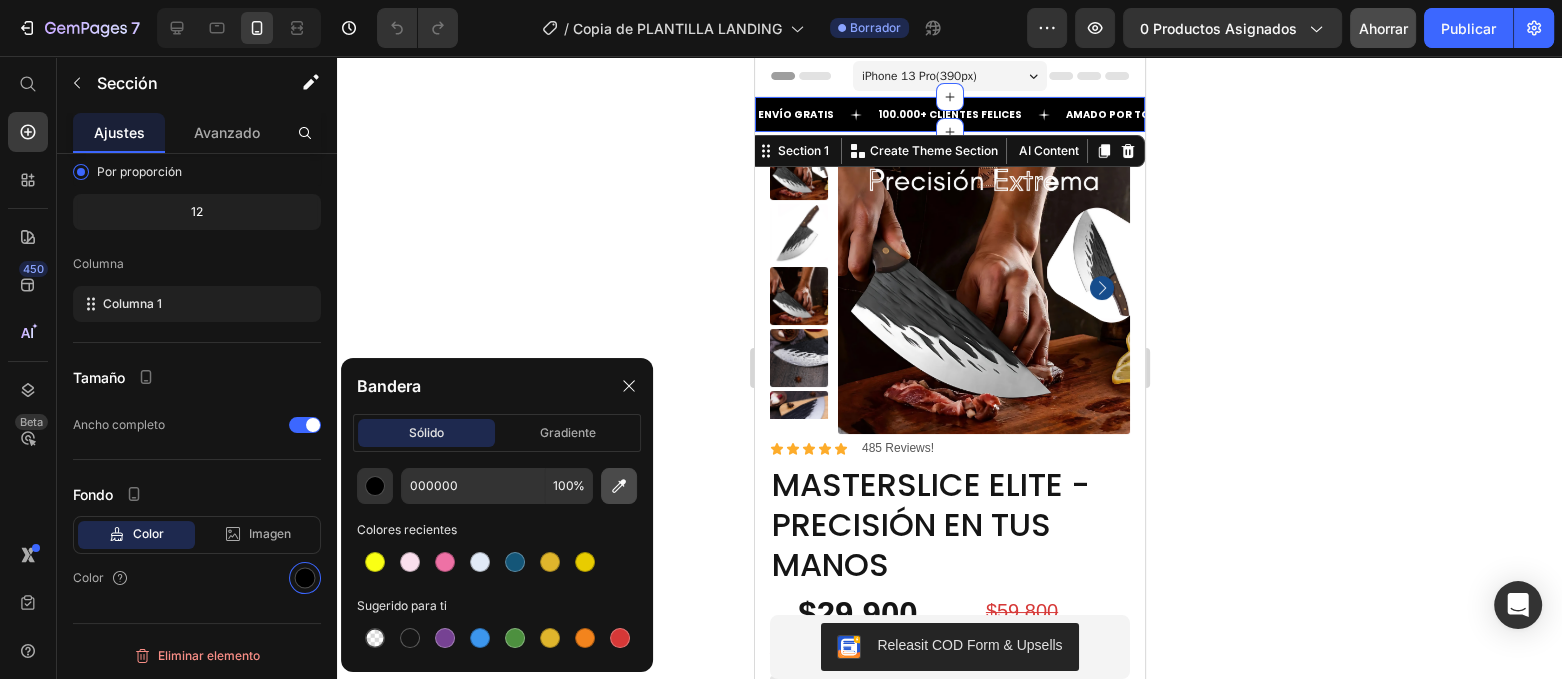 click 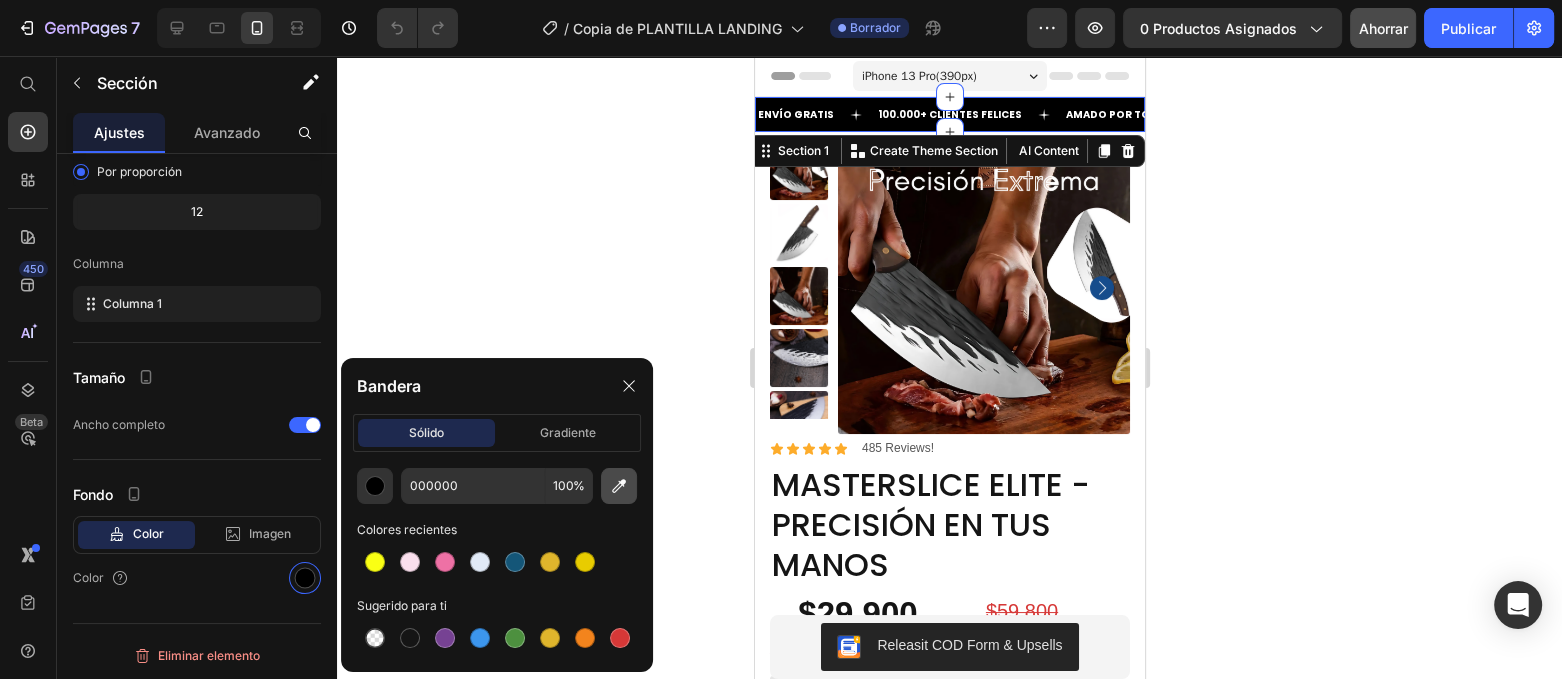 type on "D3E3FD" 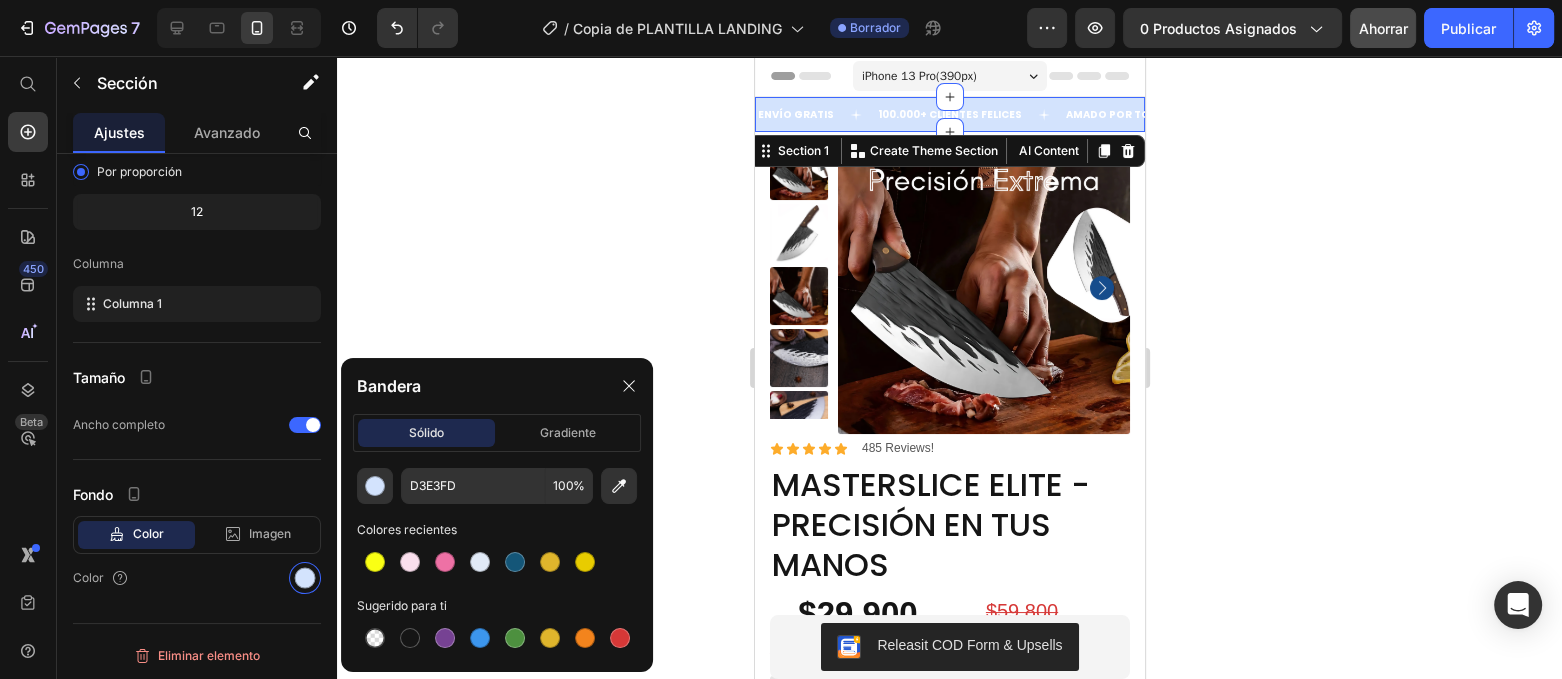click 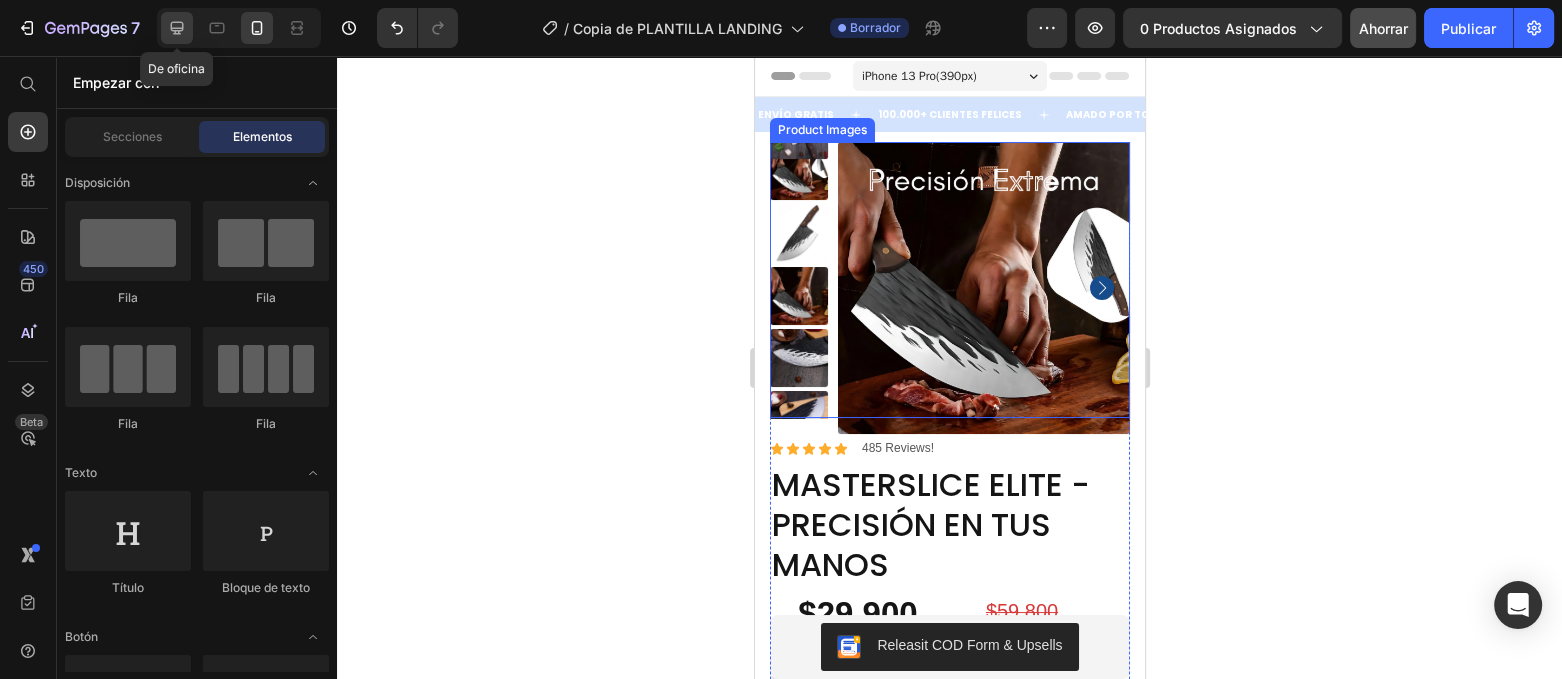 click 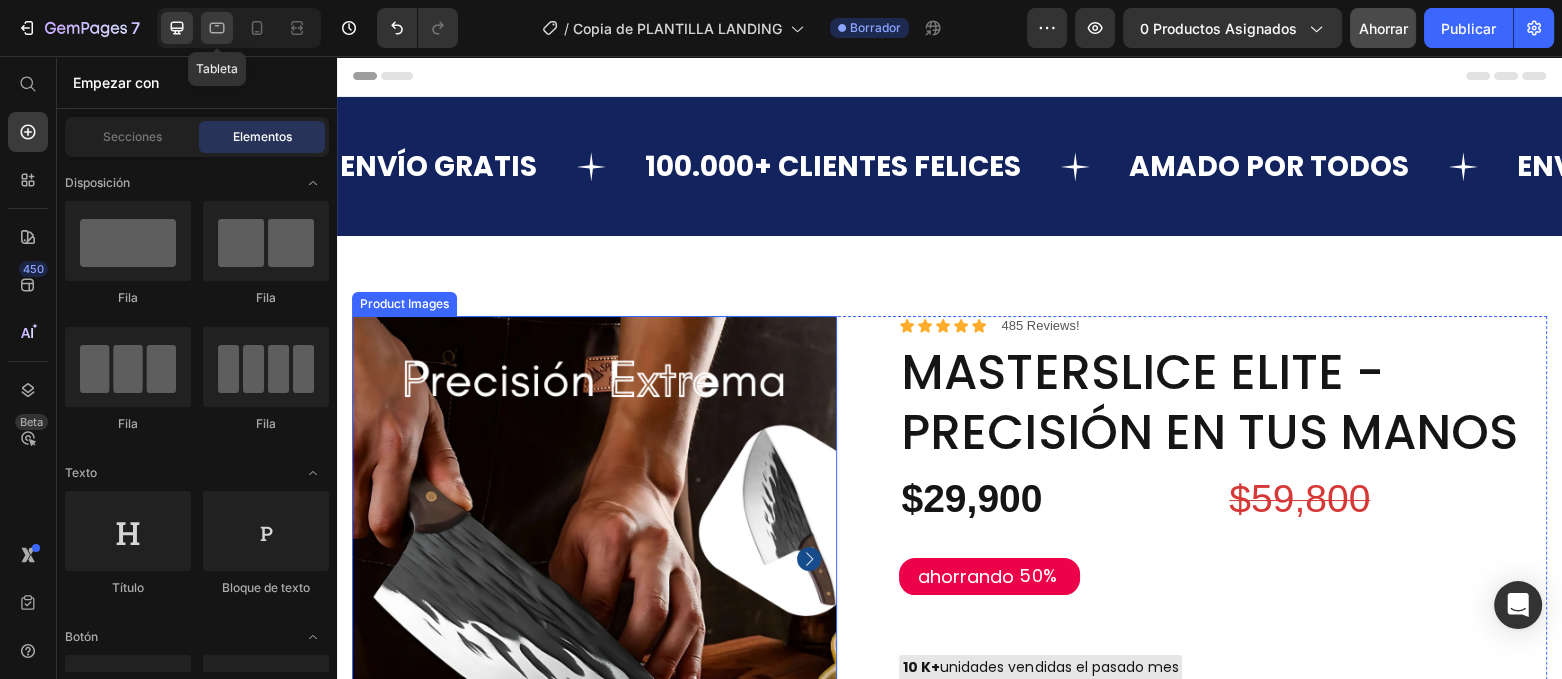 click 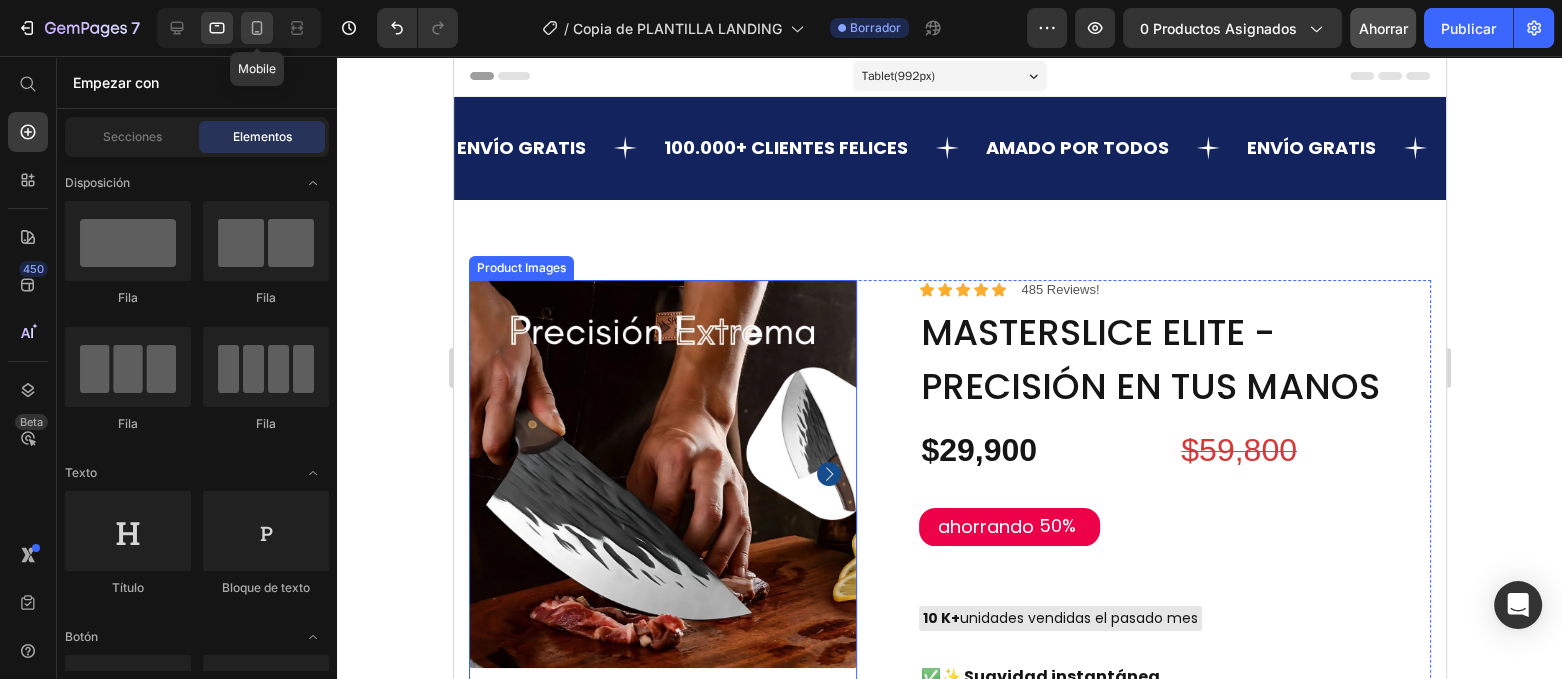 click 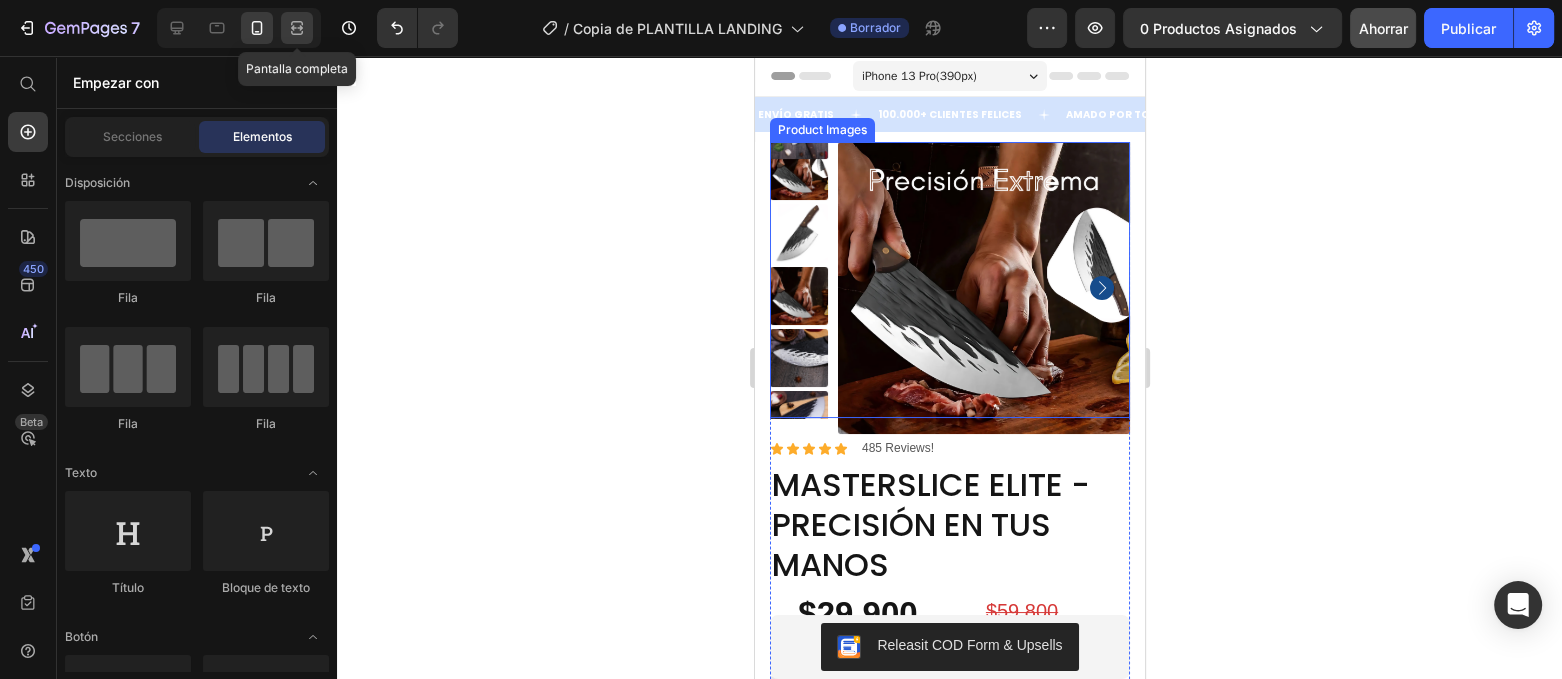 click 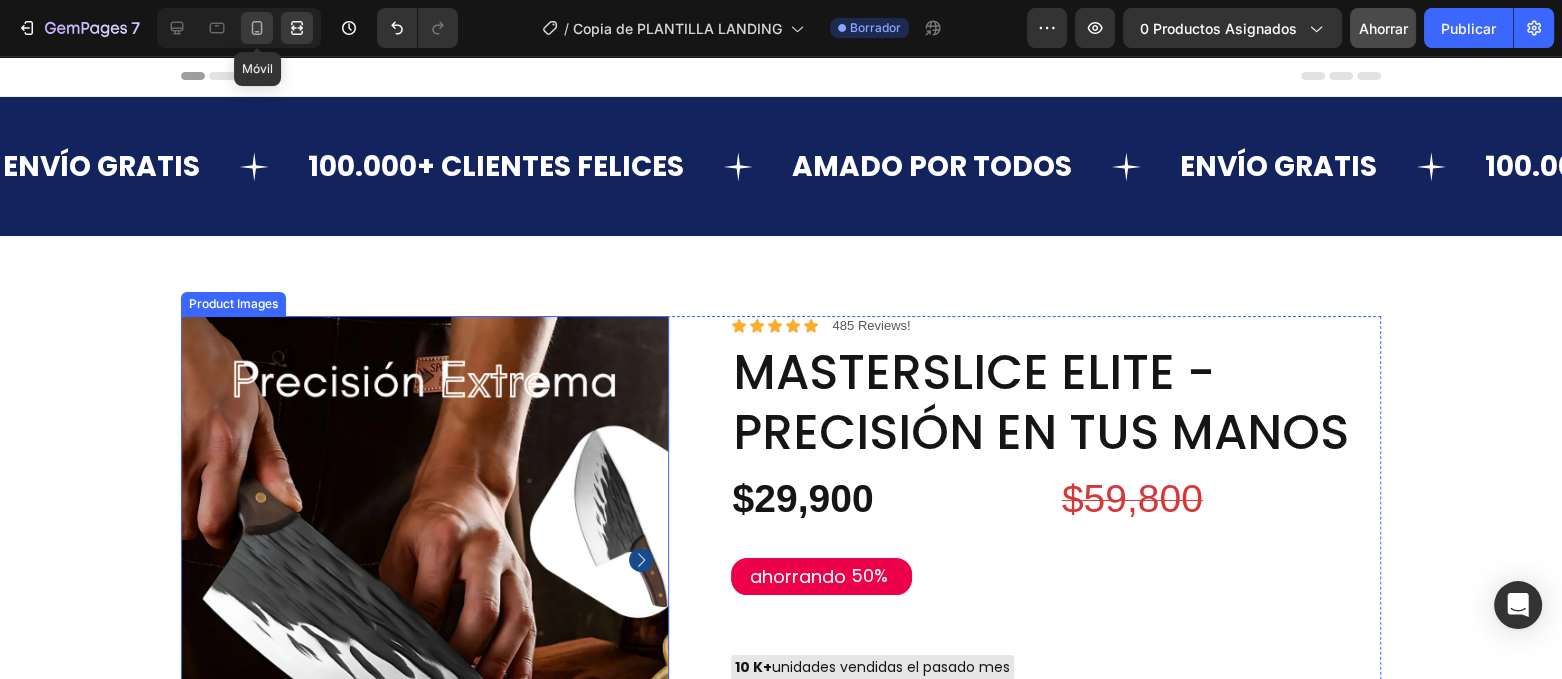 click 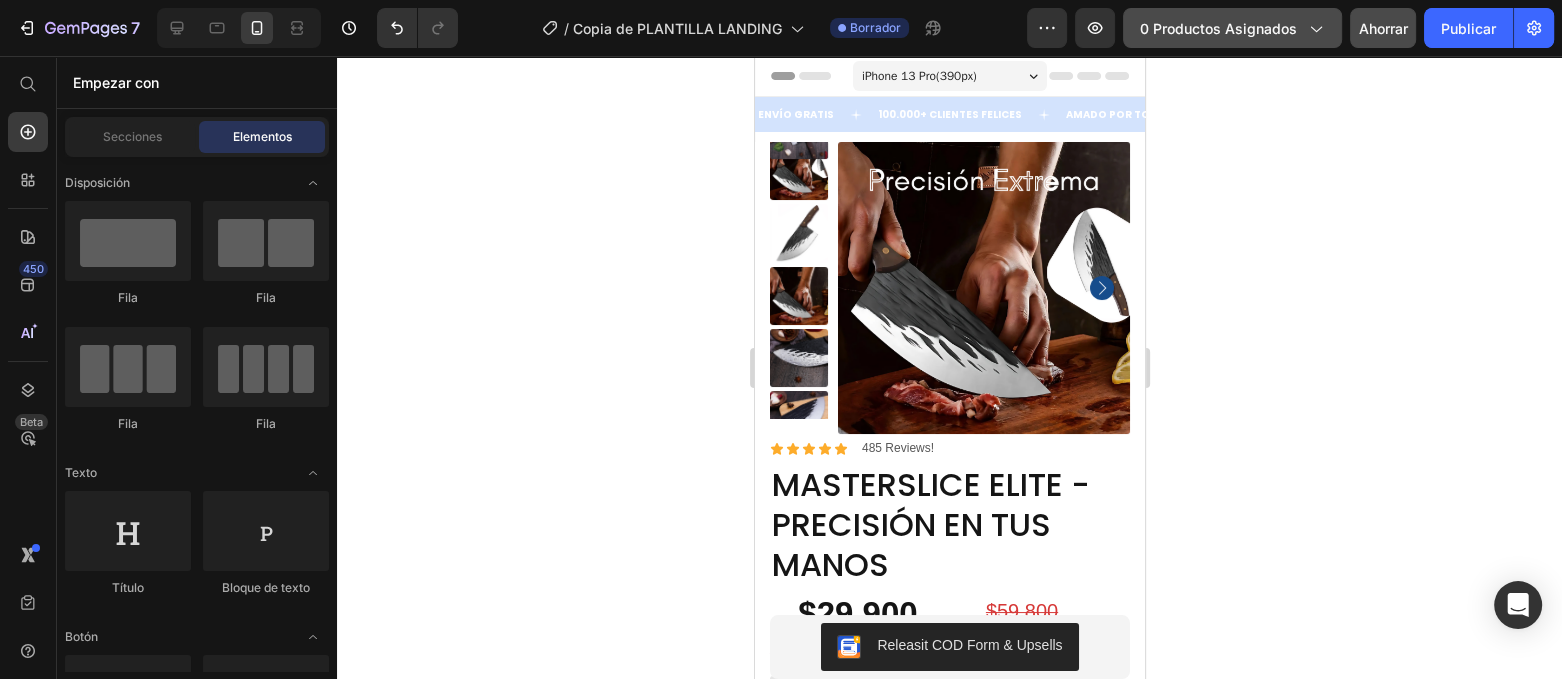 click on "0 productos asignados" at bounding box center [1218, 28] 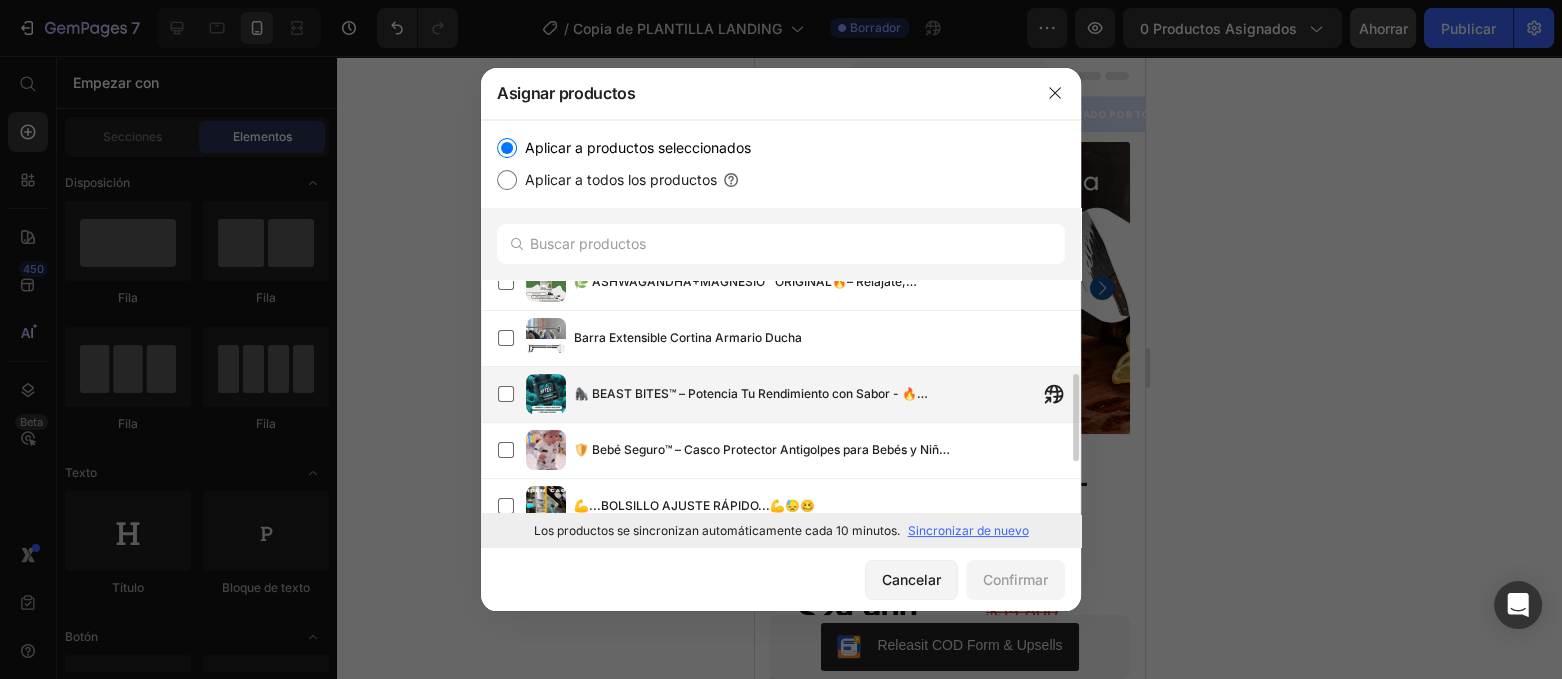 scroll, scrollTop: 375, scrollLeft: 0, axis: vertical 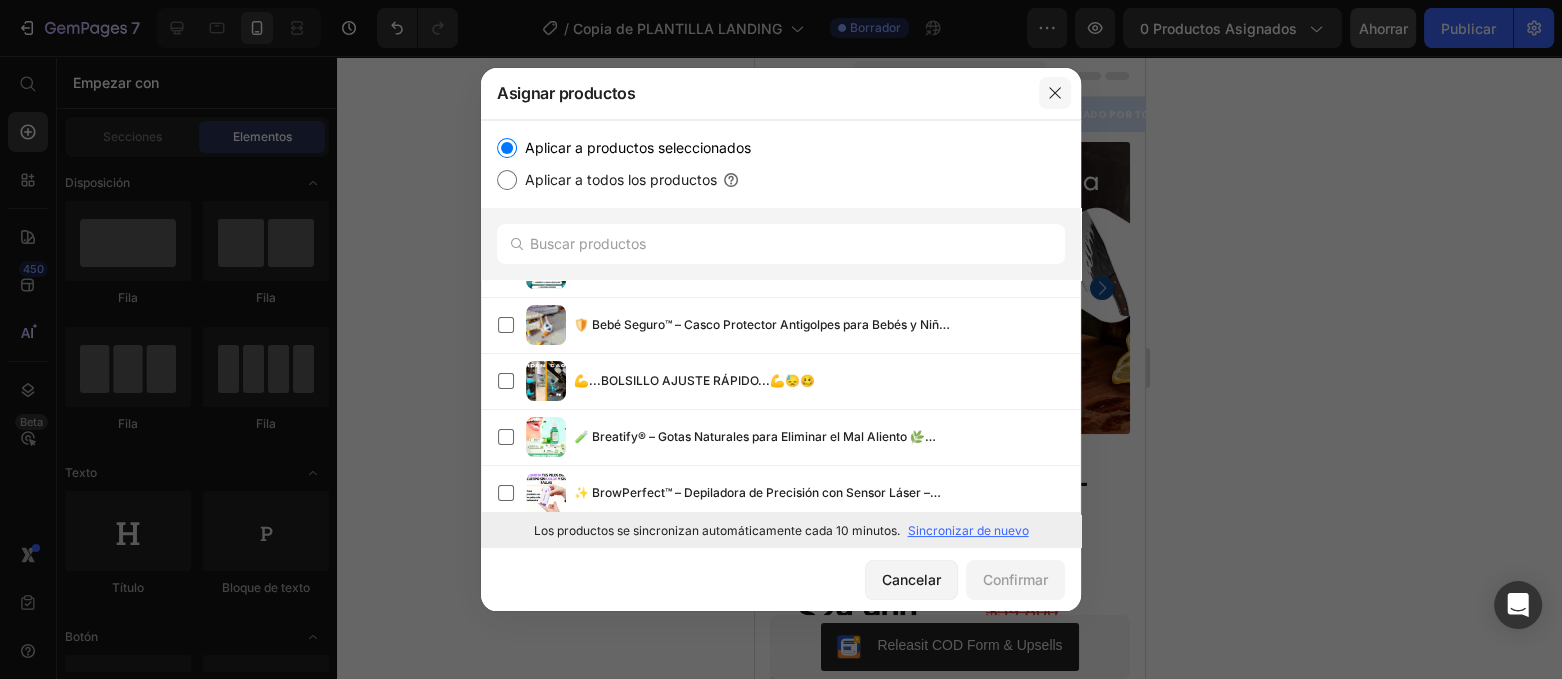 click 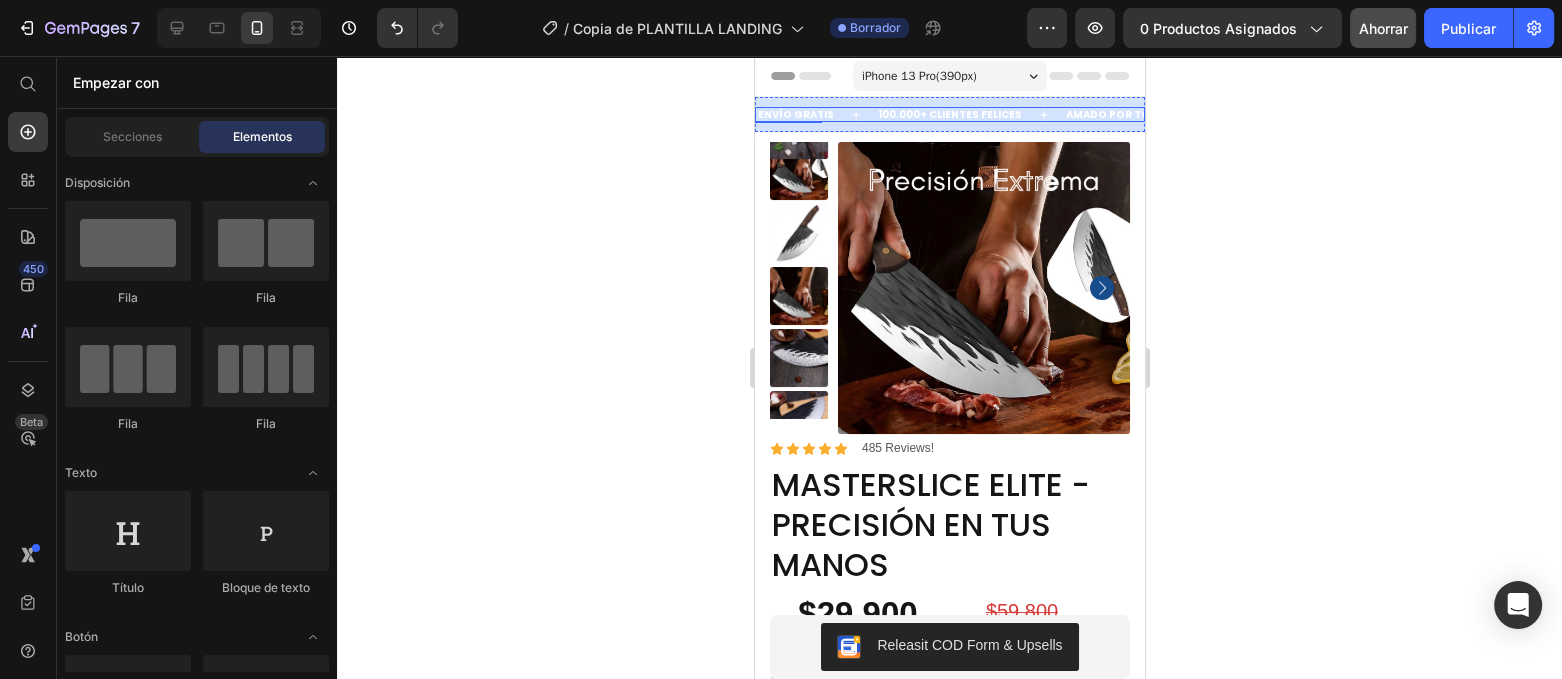 click on "100.000+ CLIENTES FELICES Text" at bounding box center (969, 114) 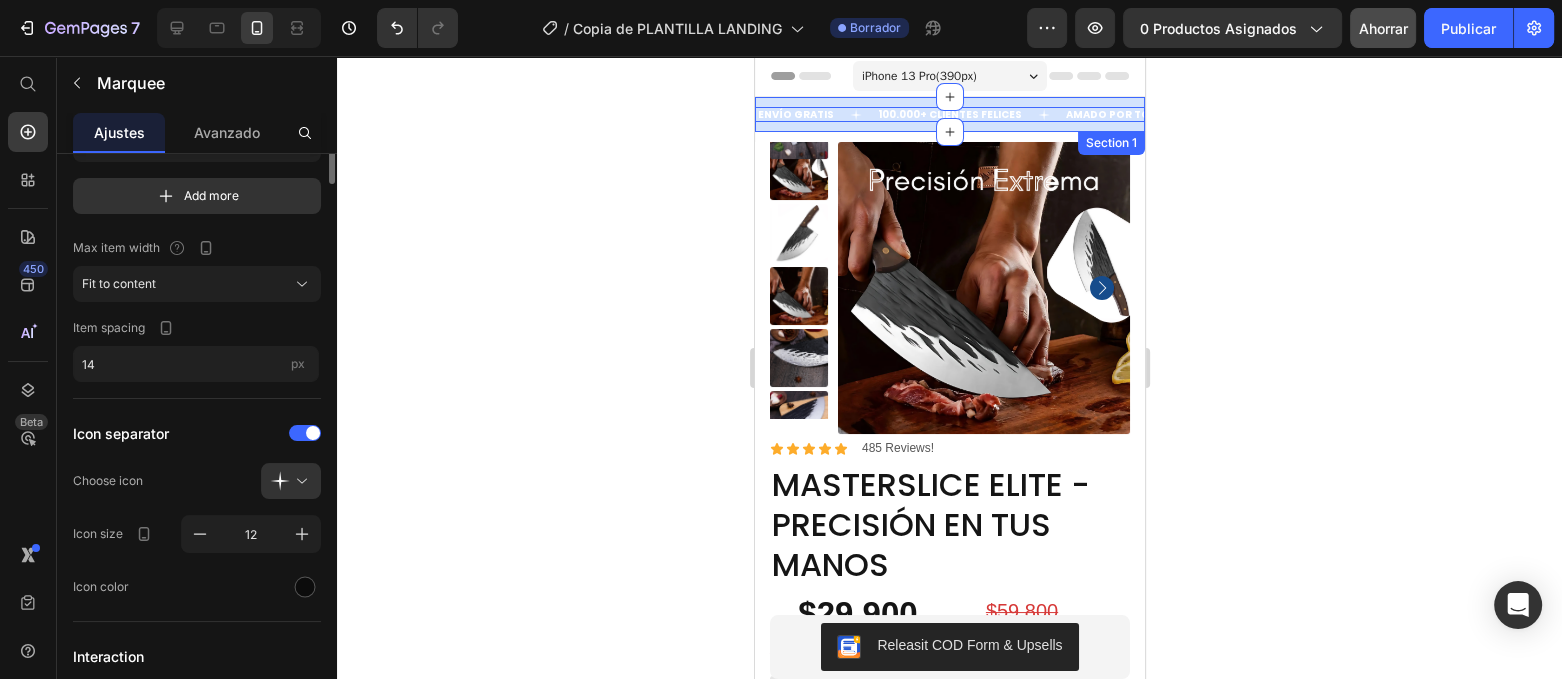 scroll, scrollTop: 0, scrollLeft: 0, axis: both 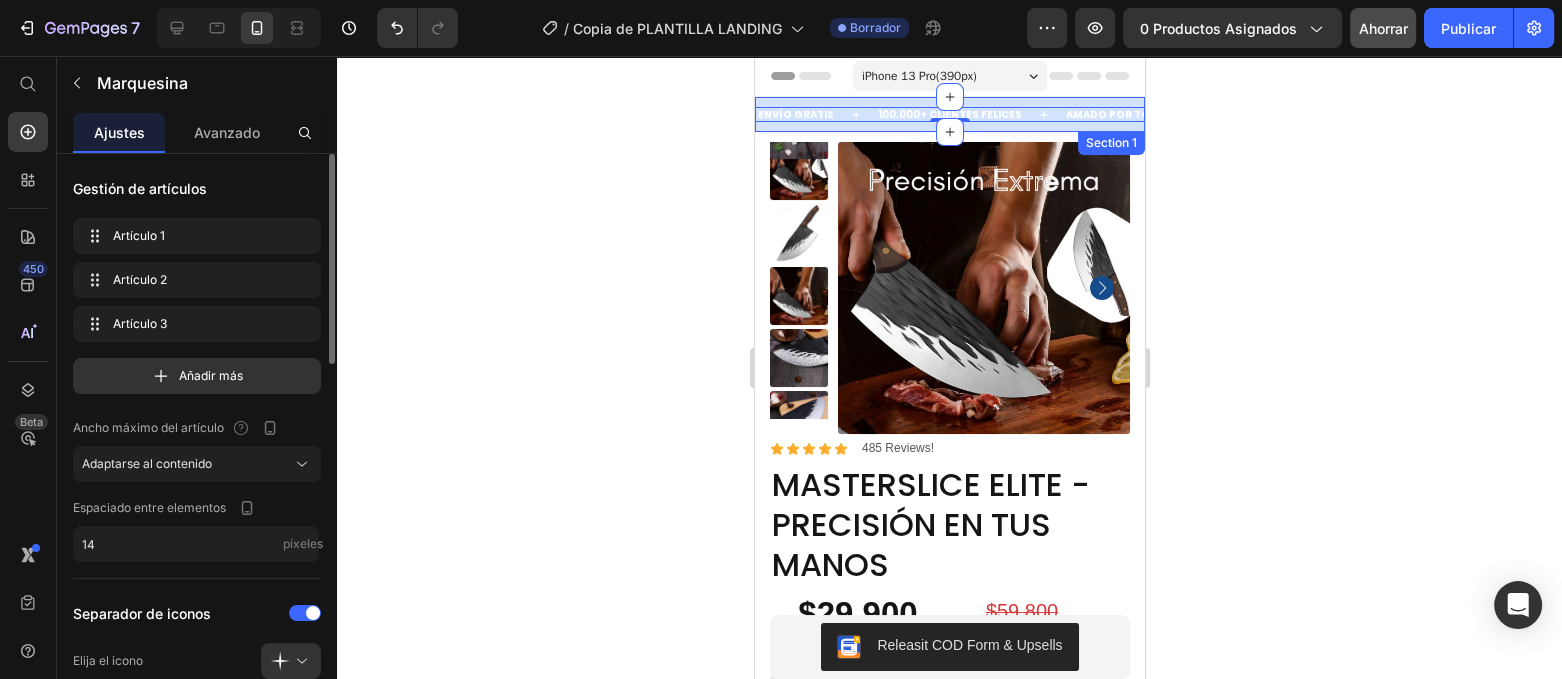 click on "ENVÍO GRATIS Text
100.000+ CLIENTES FELICES Text
AMADO POR TODOS Text
ENVÍO GRATIS Text
100.000+ CLIENTES FELICES Text
AMADO POR TODOS Text
Marquee   0 Section 1" at bounding box center [949, 114] 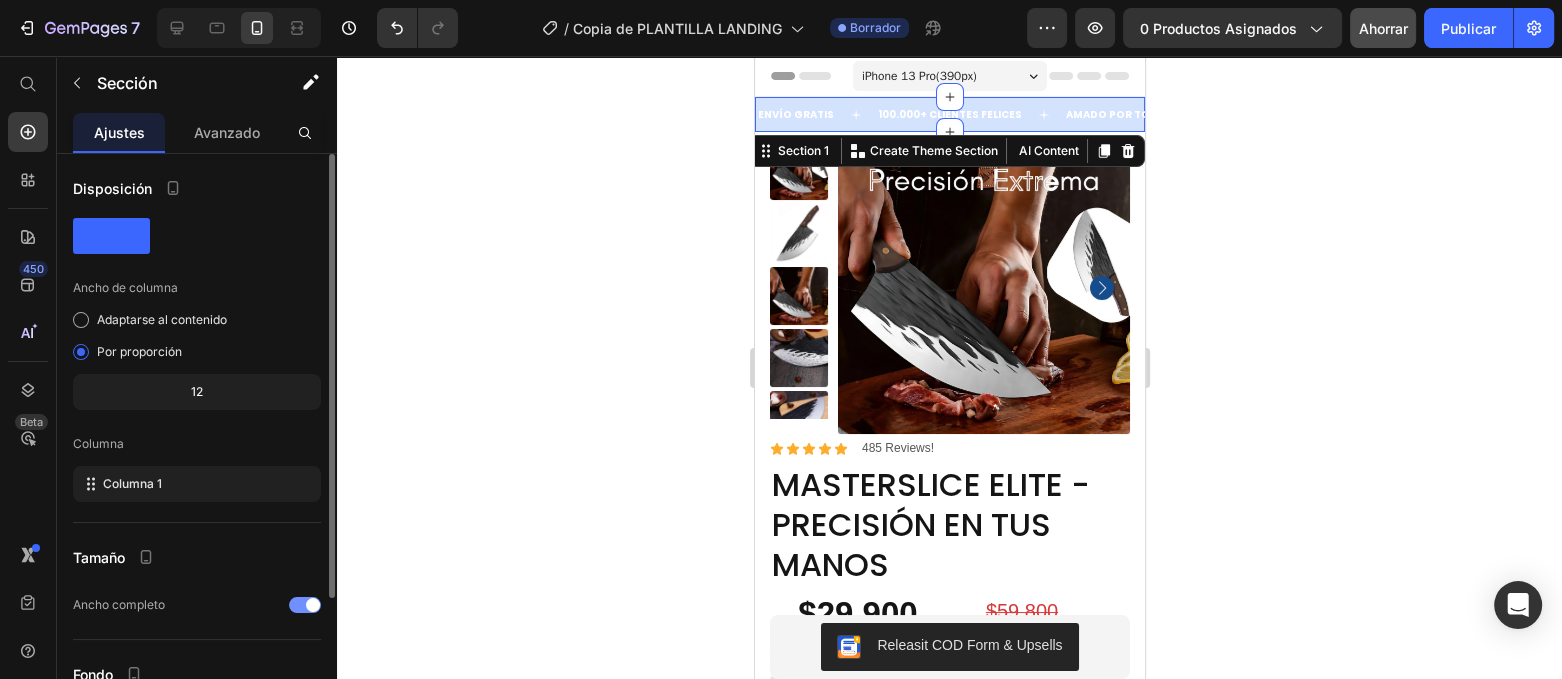 scroll, scrollTop: 180, scrollLeft: 0, axis: vertical 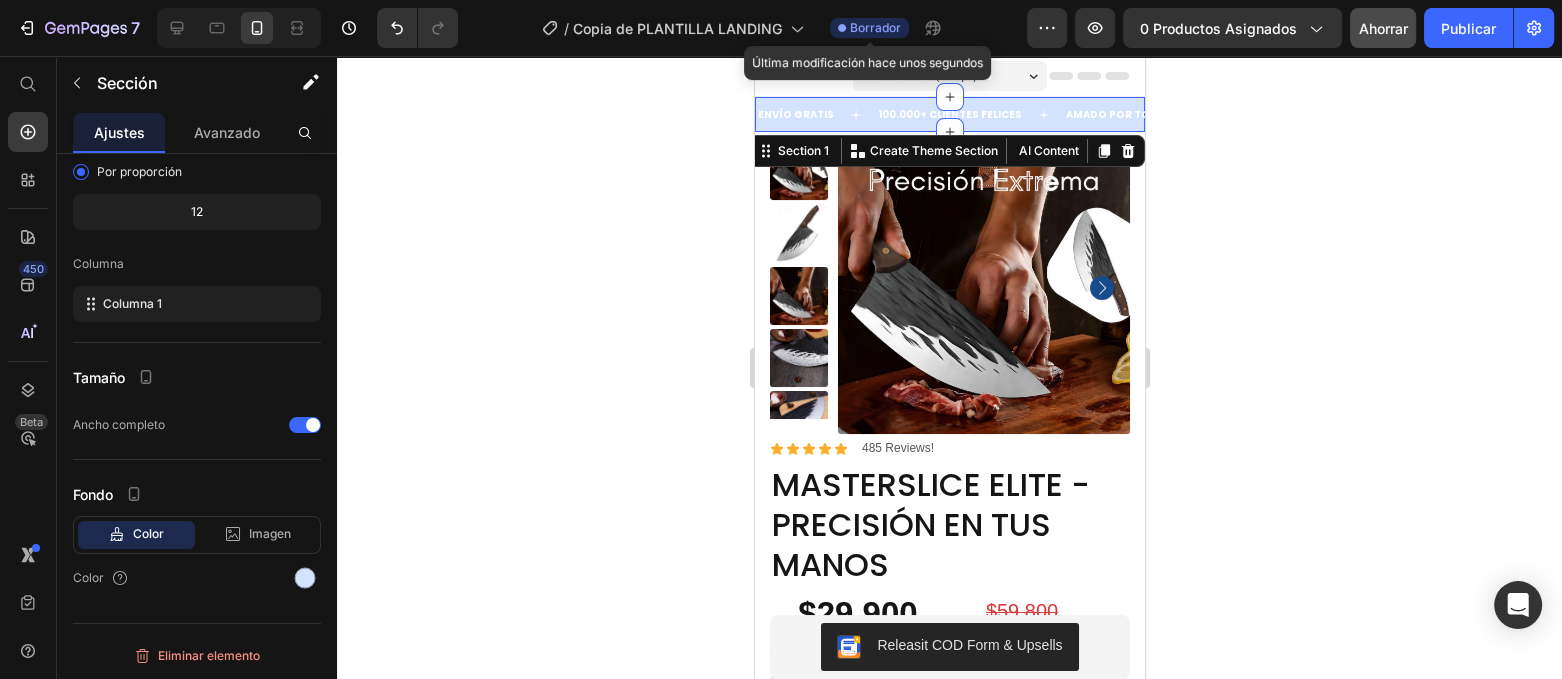 click on "Borrador" at bounding box center [875, 27] 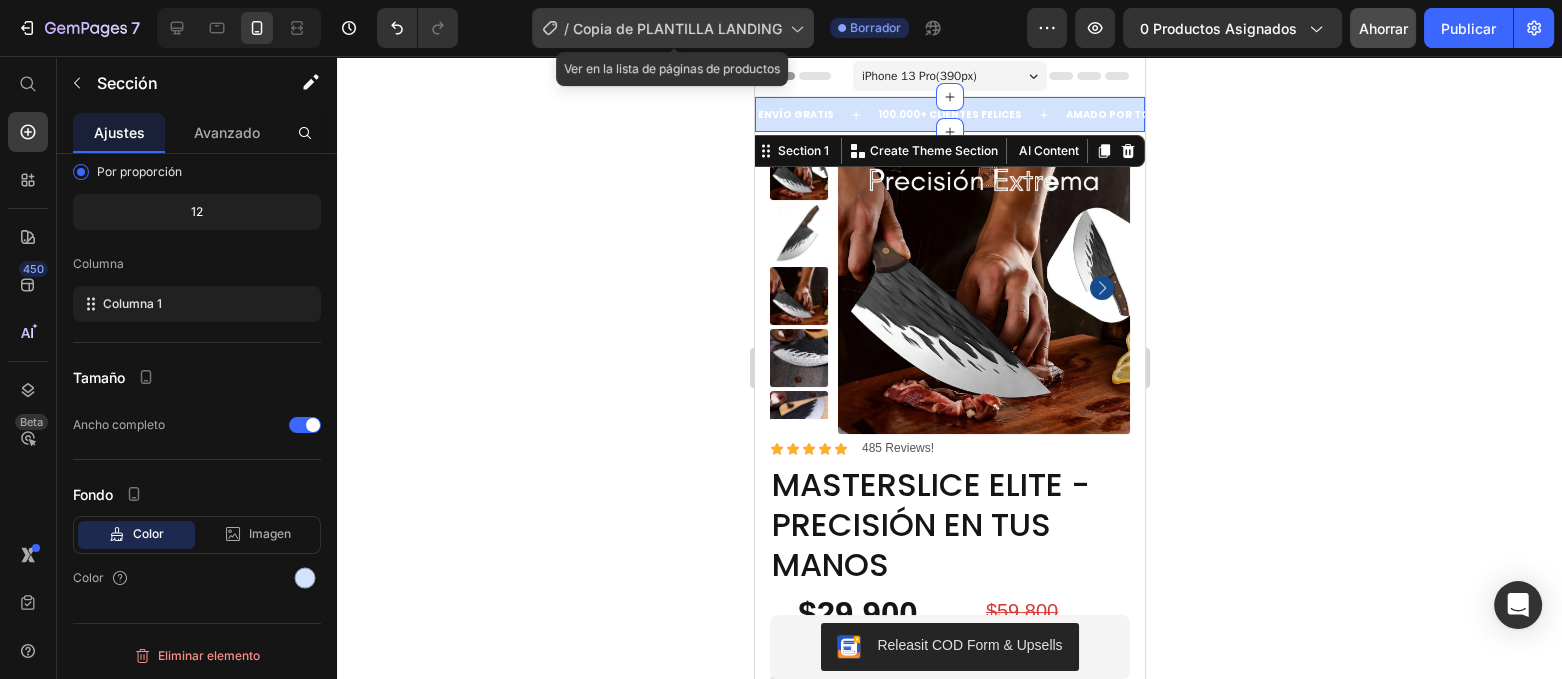 click on "Copia de PLANTILLA LANDING" at bounding box center (677, 28) 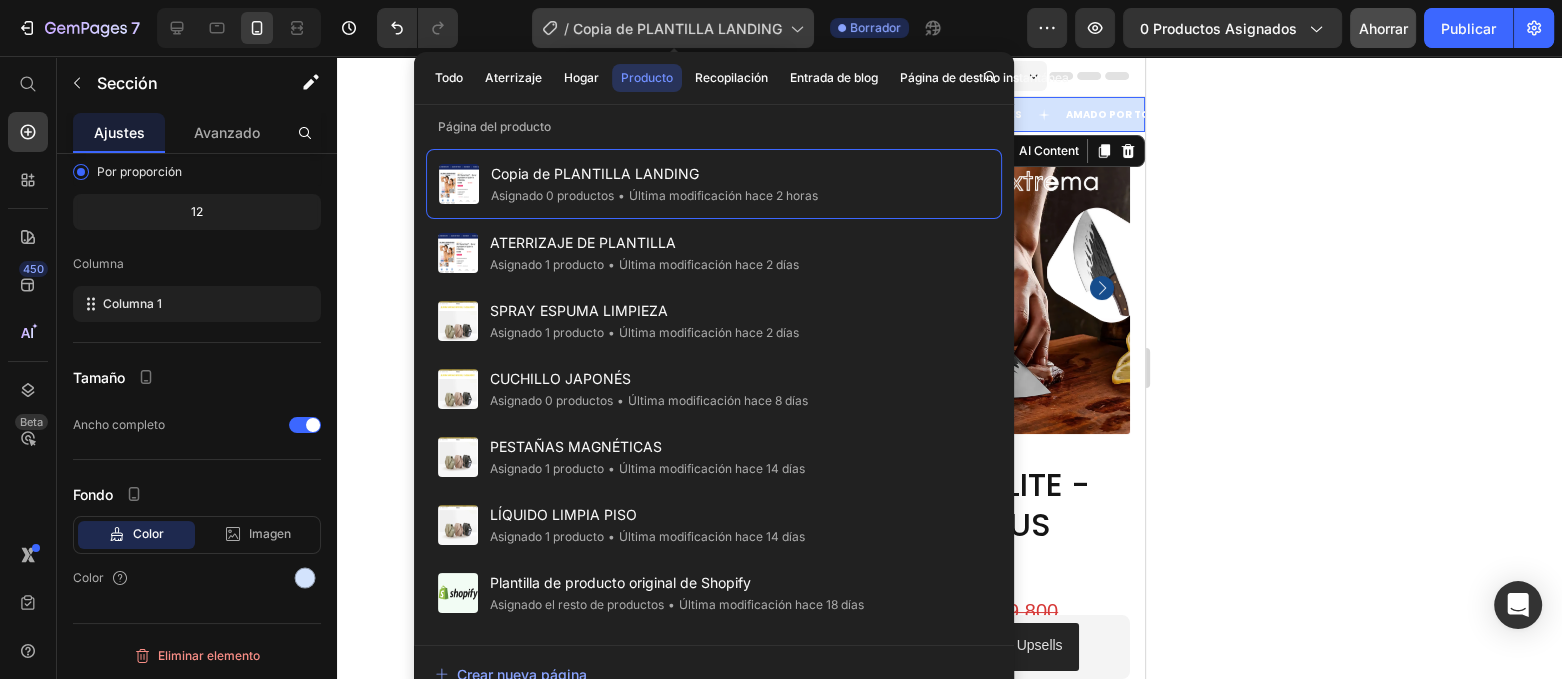 click on "Copia de PLANTILLA LANDING" at bounding box center (677, 28) 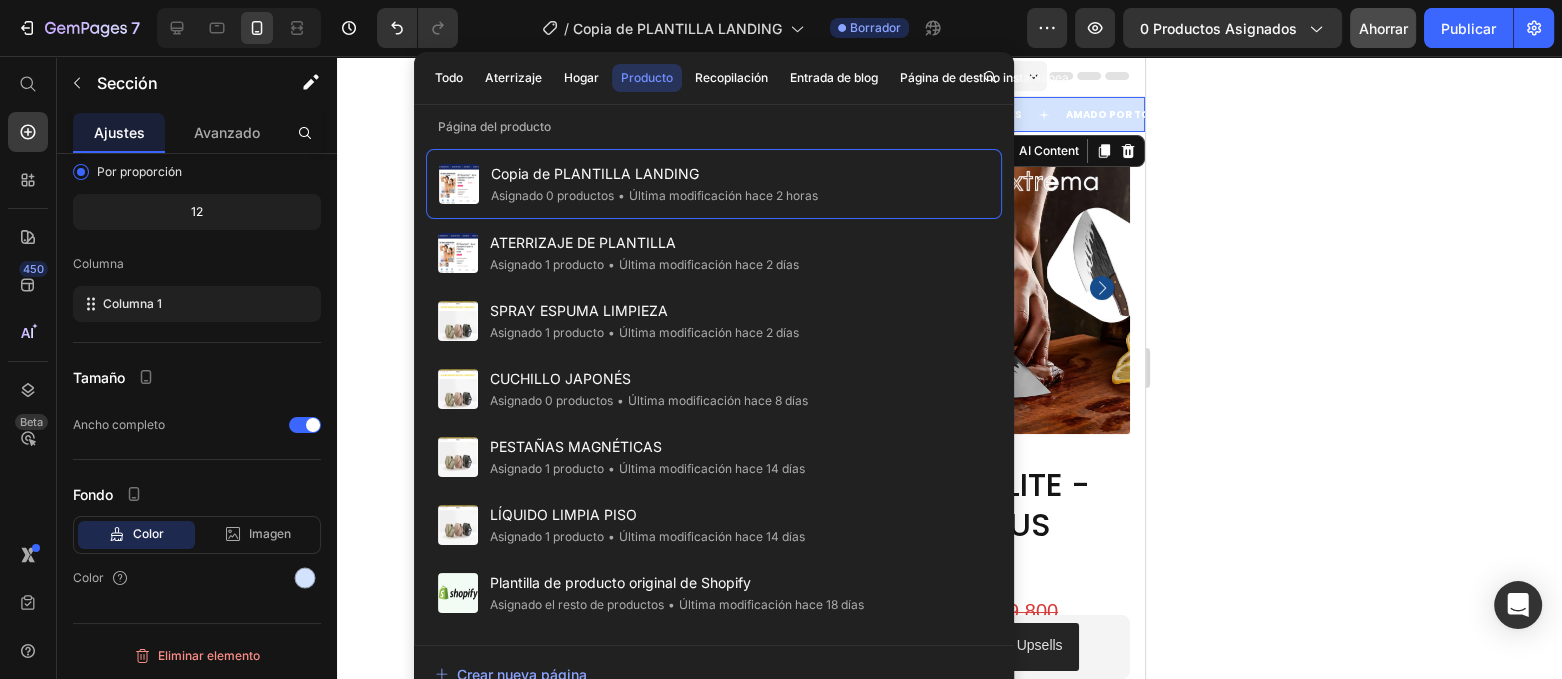 click 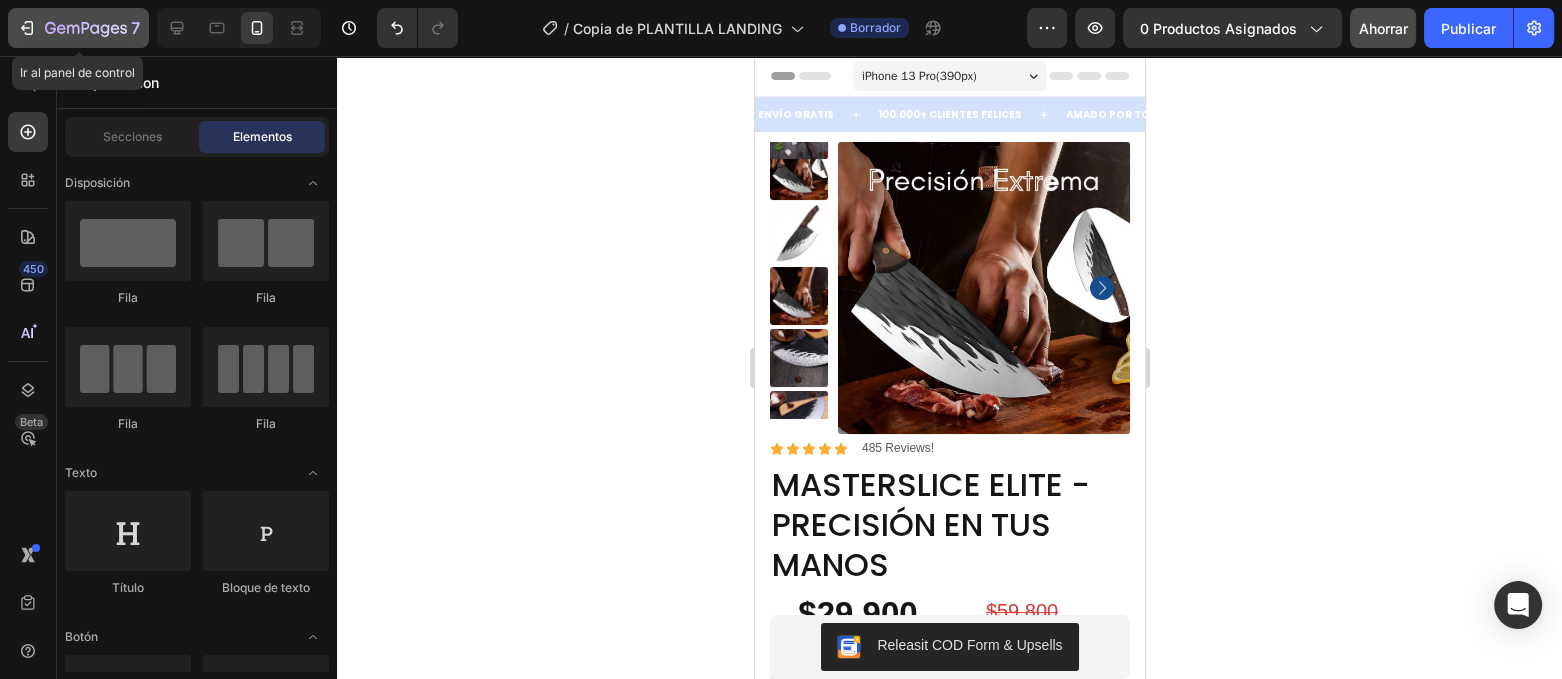 click 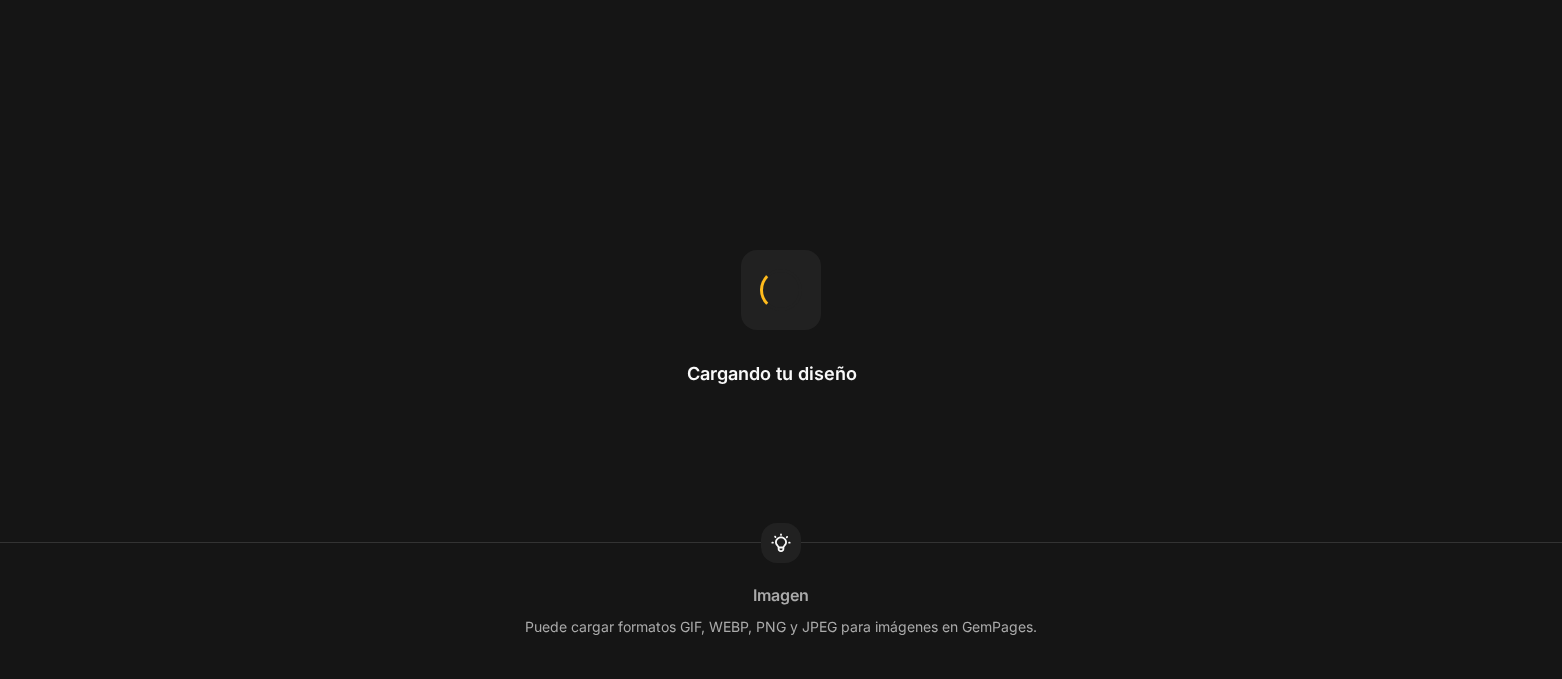 scroll, scrollTop: 0, scrollLeft: 0, axis: both 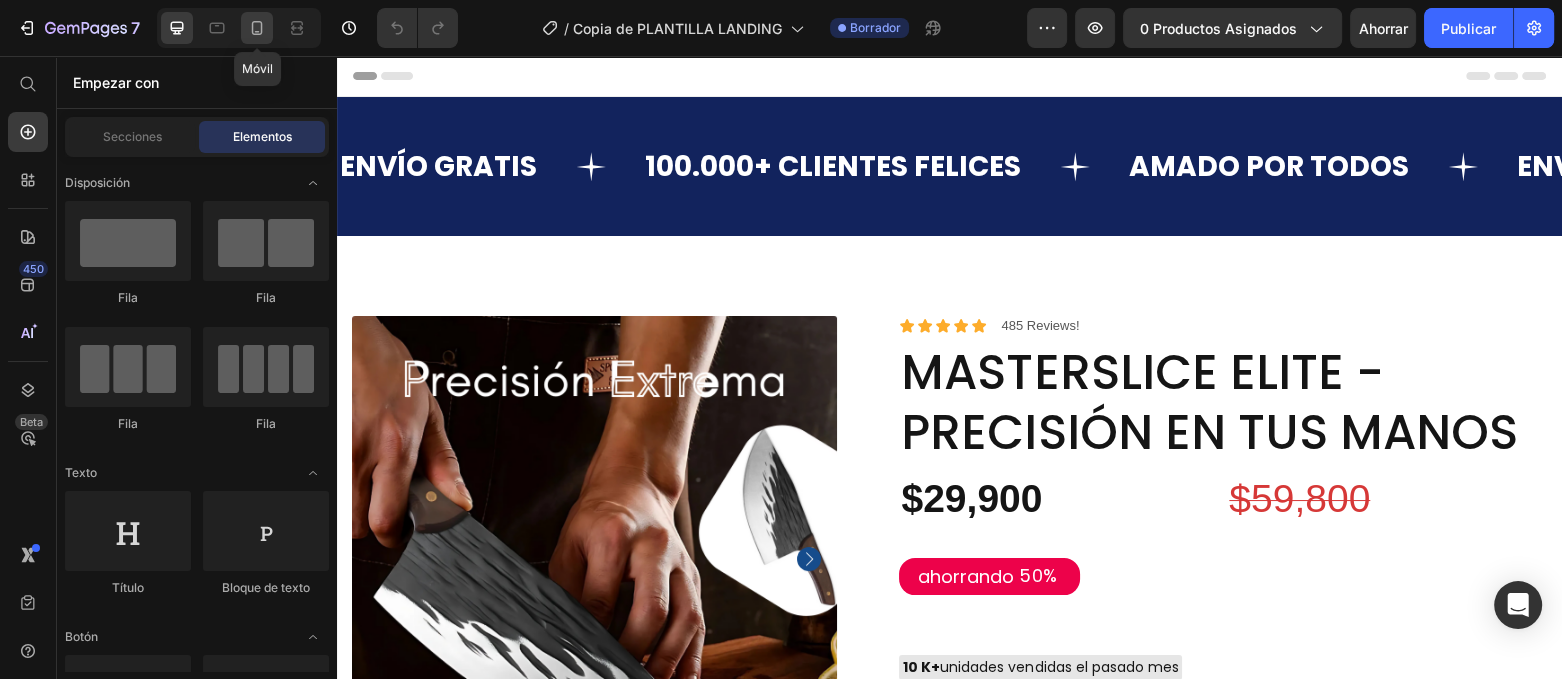 click 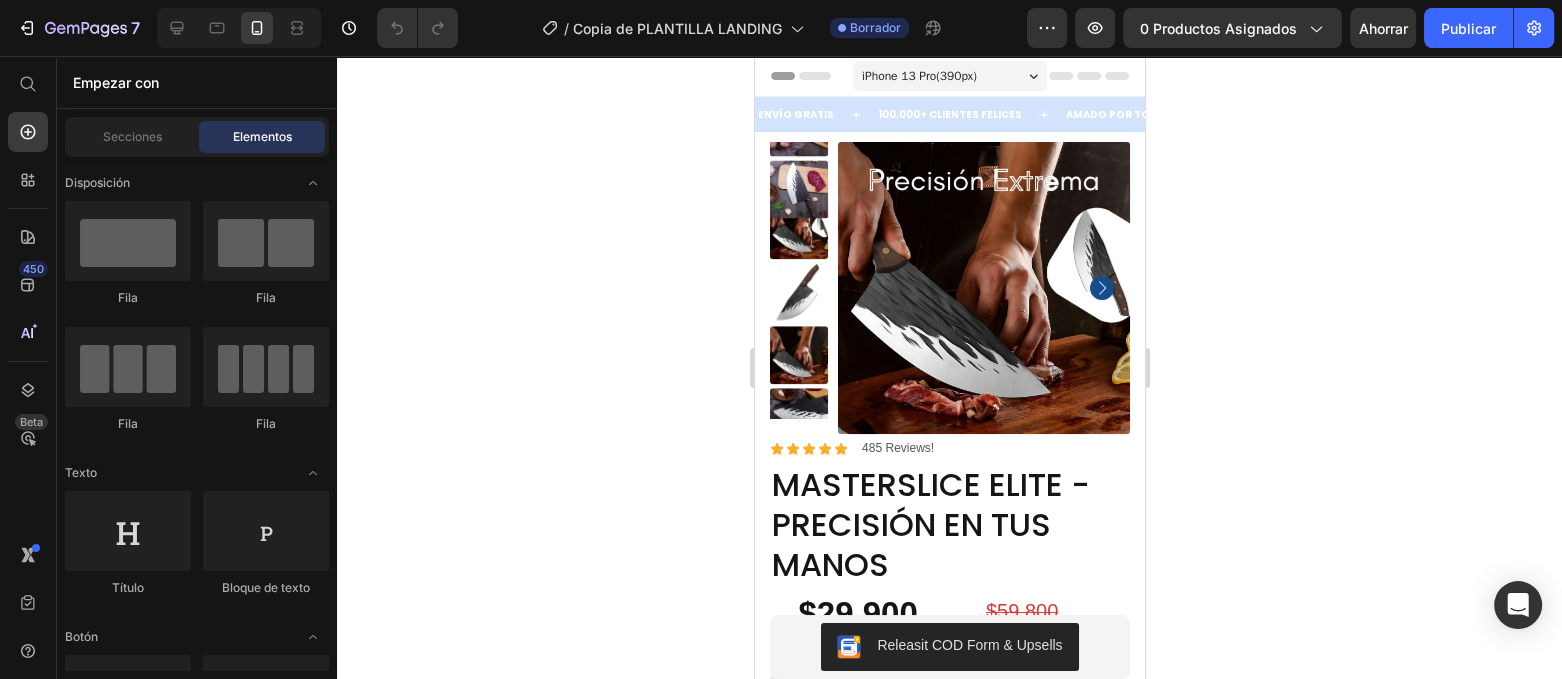 click on "Header" at bounding box center [811, 76] 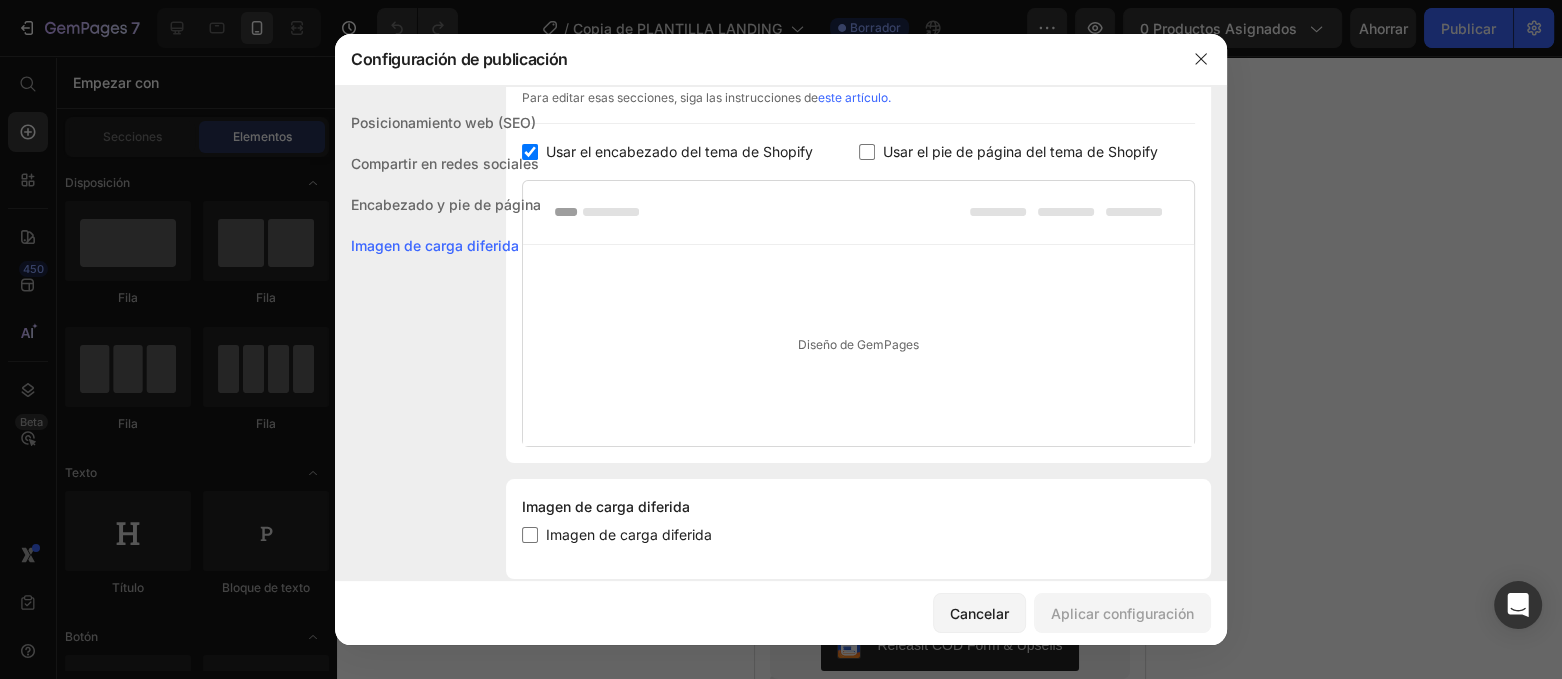 scroll, scrollTop: 401, scrollLeft: 0, axis: vertical 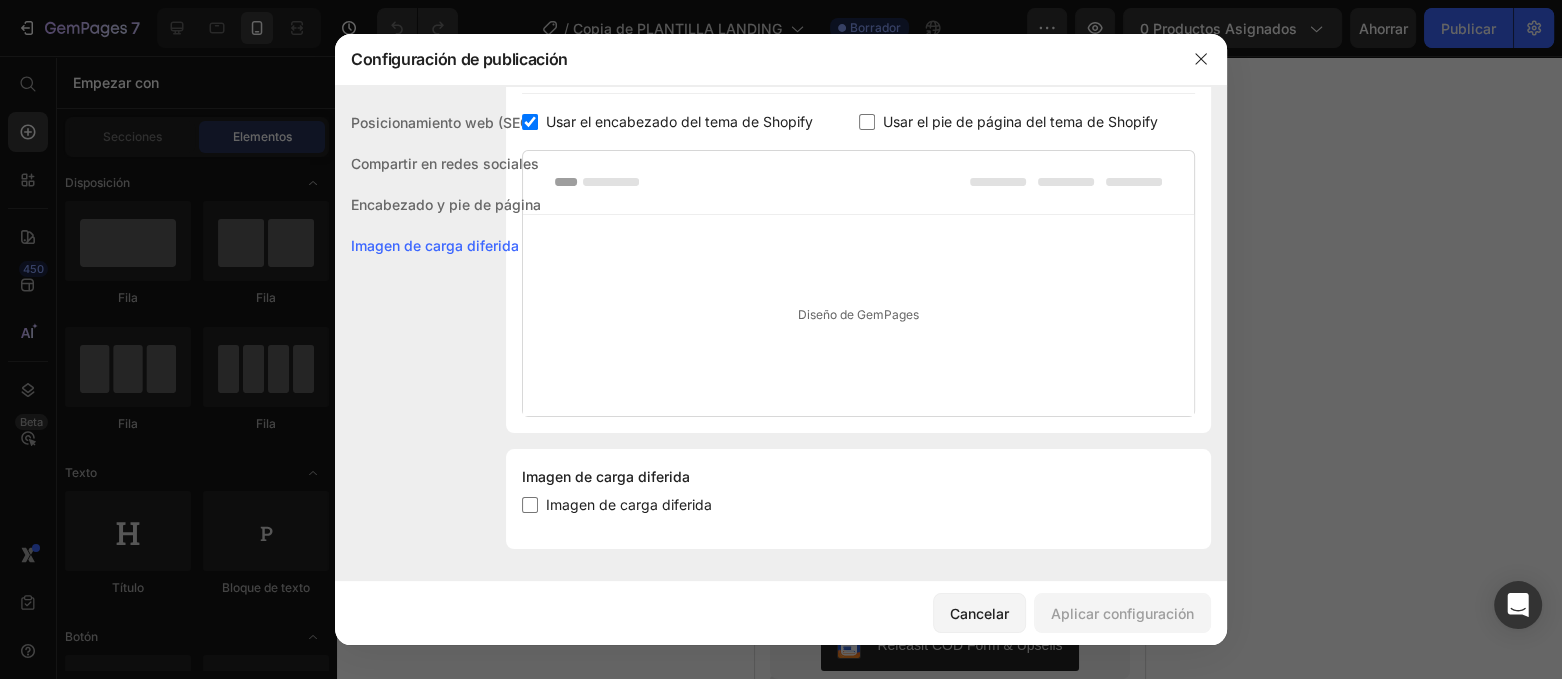 click on "Imagen de carga diferida" at bounding box center [625, 505] 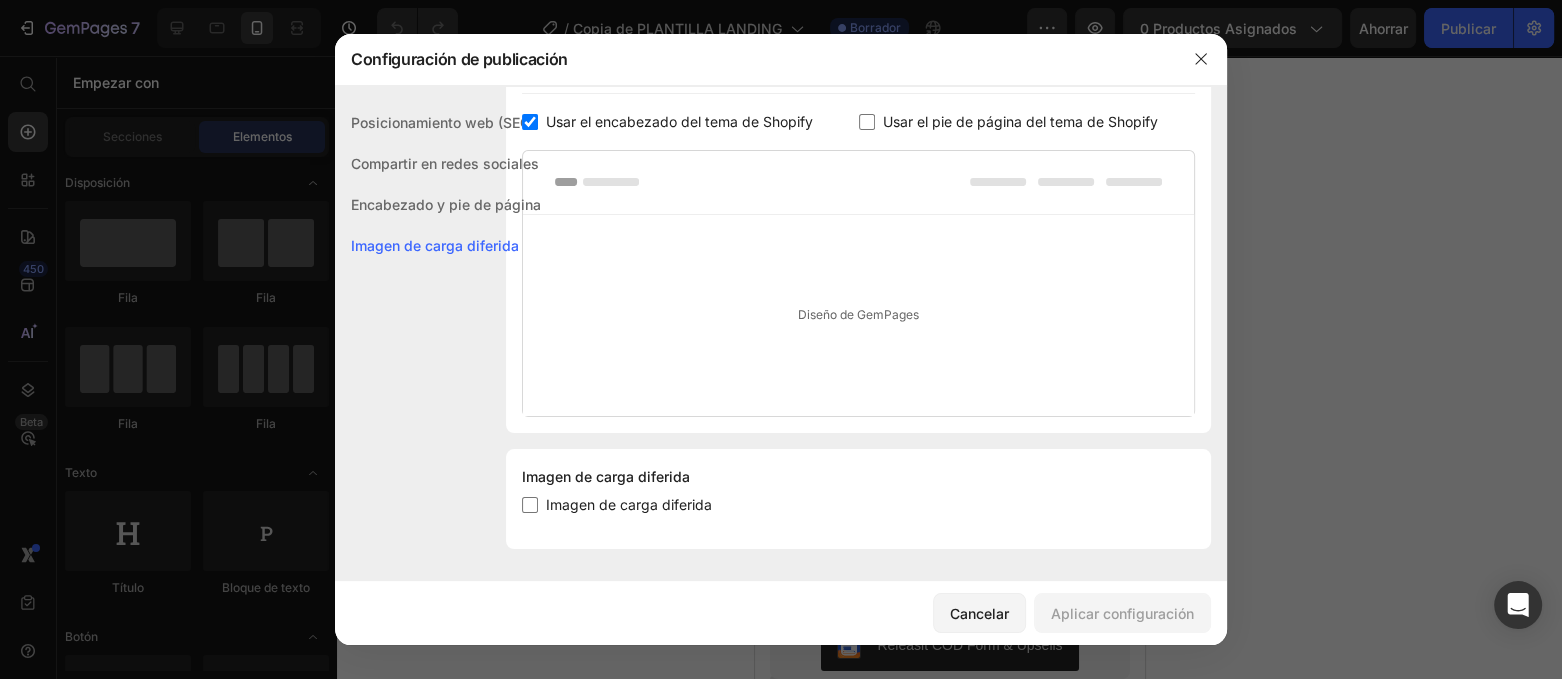 click at bounding box center (530, 505) 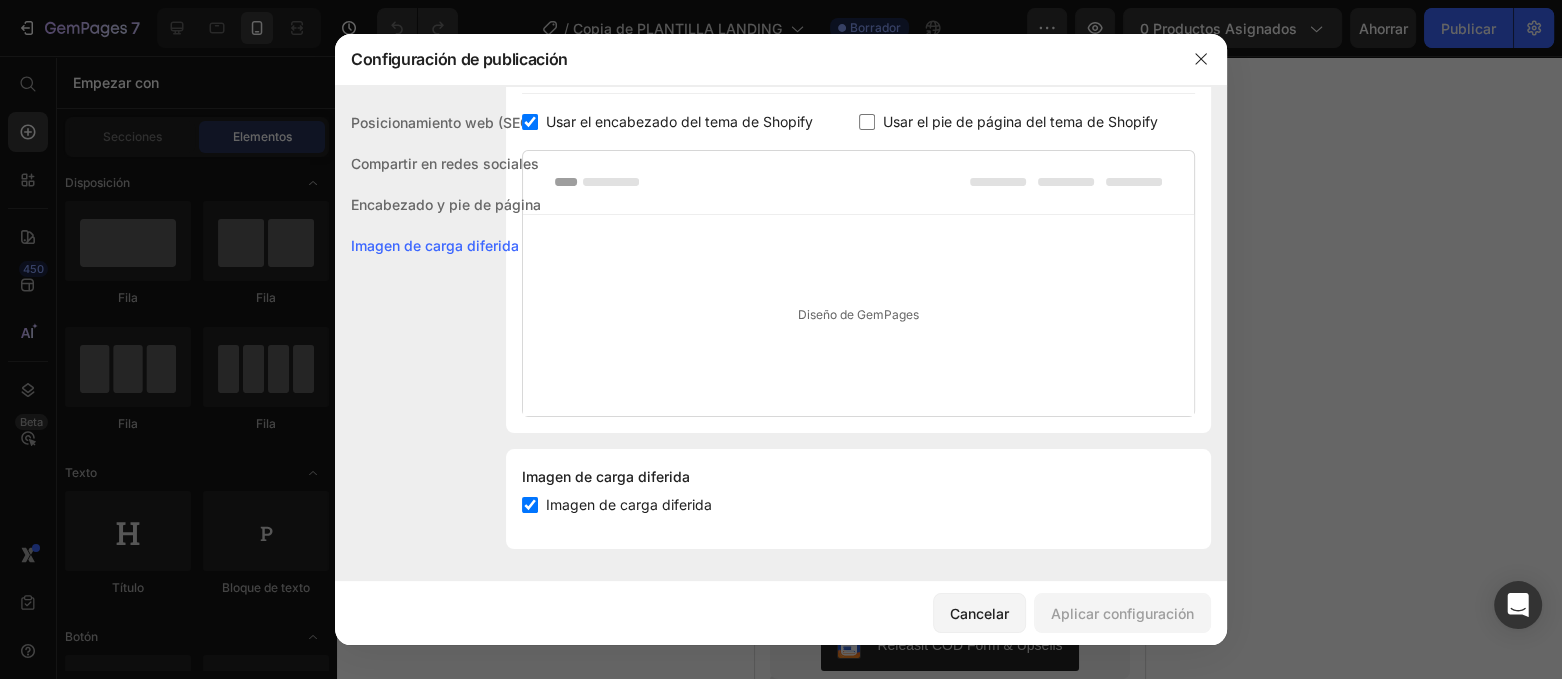 checkbox on "true" 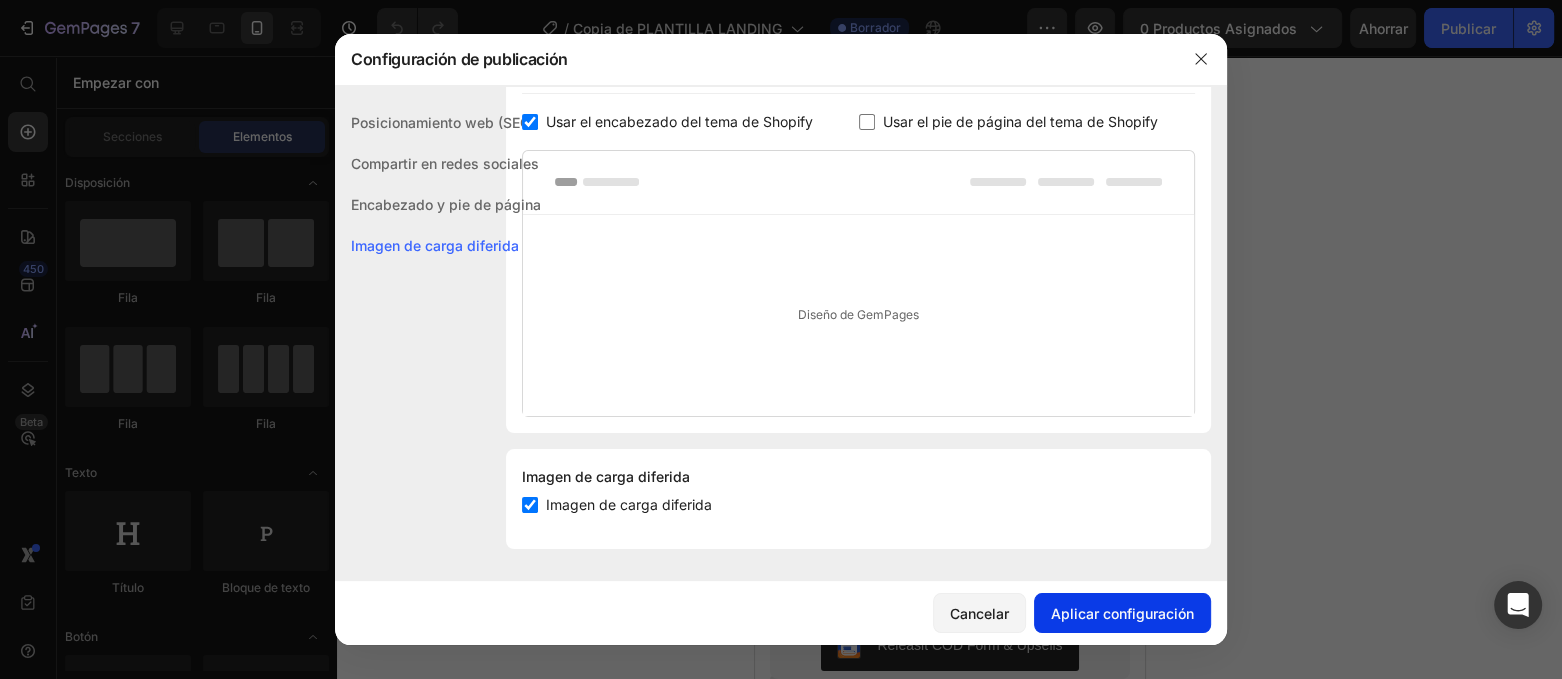 click on "Aplicar configuración" at bounding box center [1122, 613] 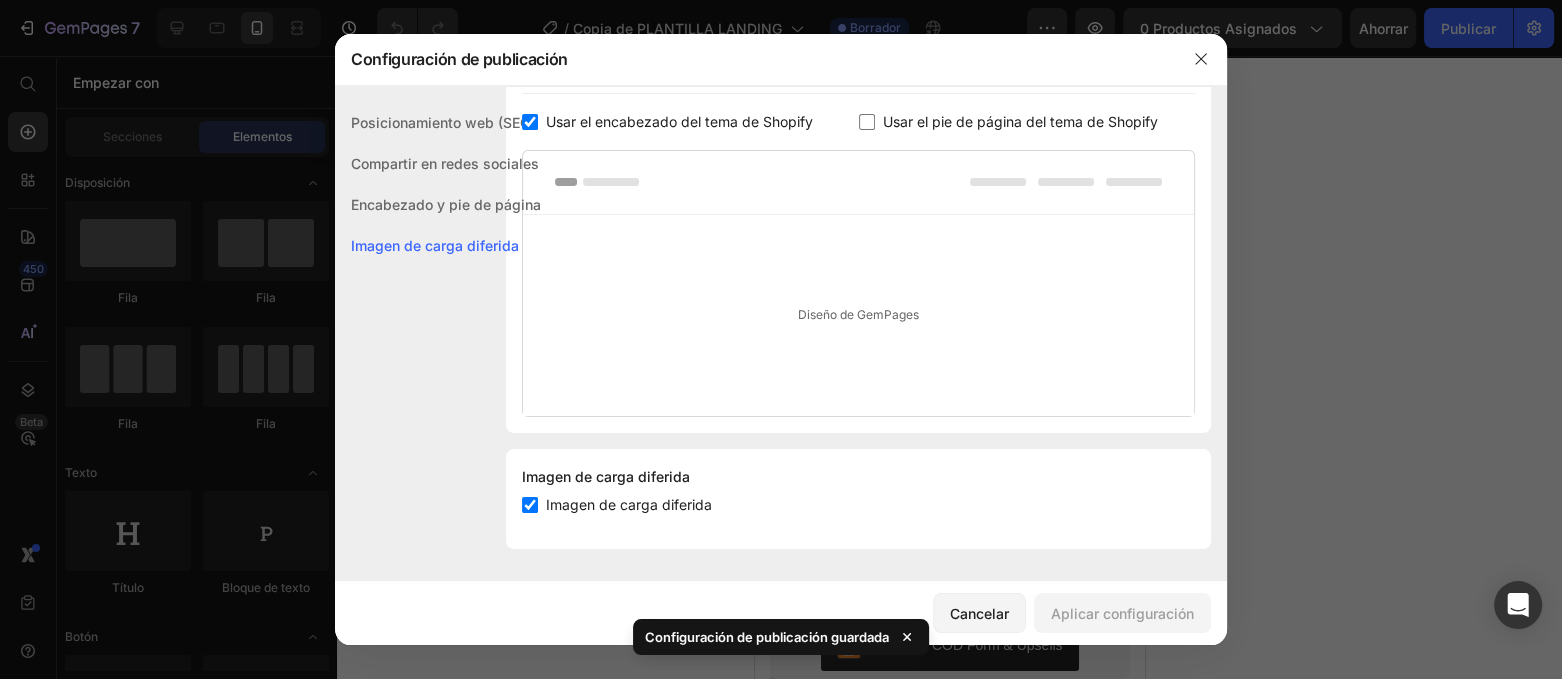 click at bounding box center [781, 339] 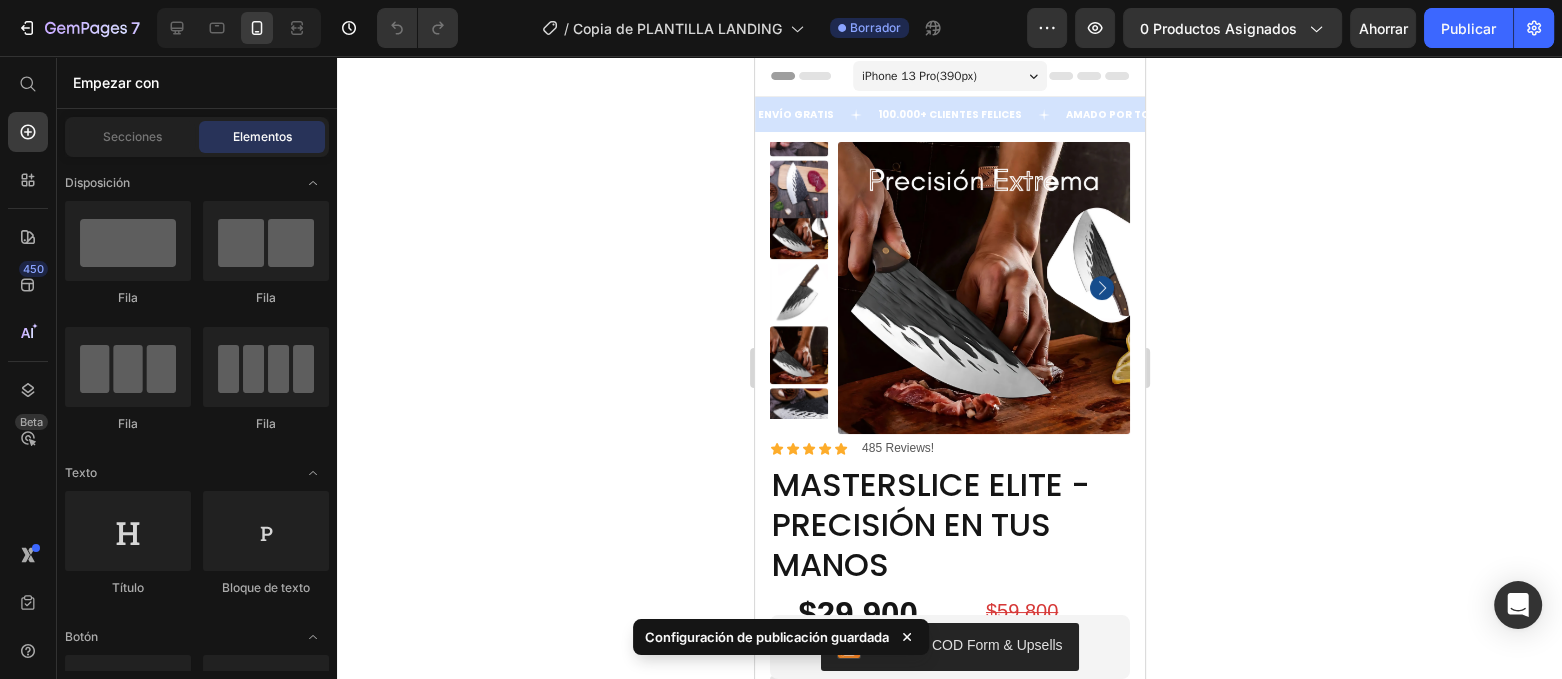 click on "Header" at bounding box center [811, 76] 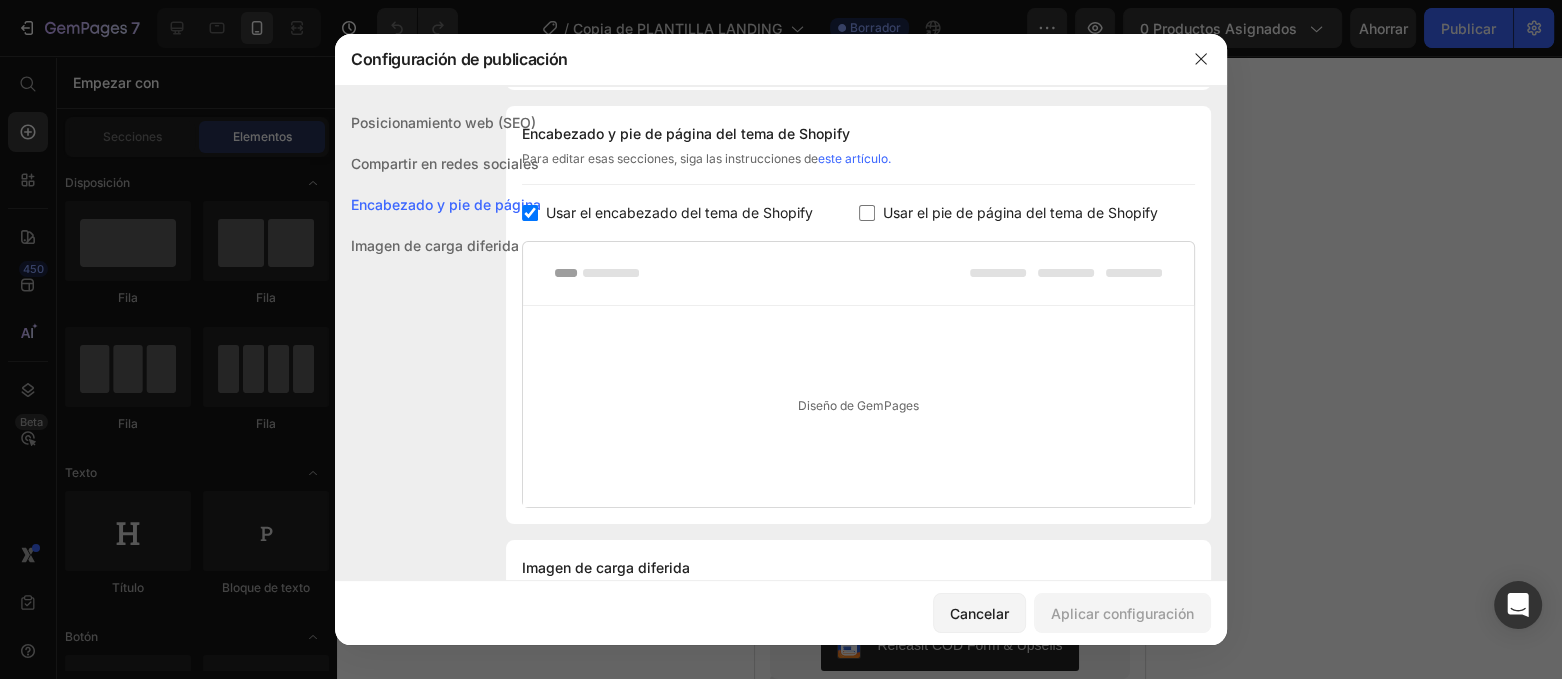 scroll, scrollTop: 401, scrollLeft: 0, axis: vertical 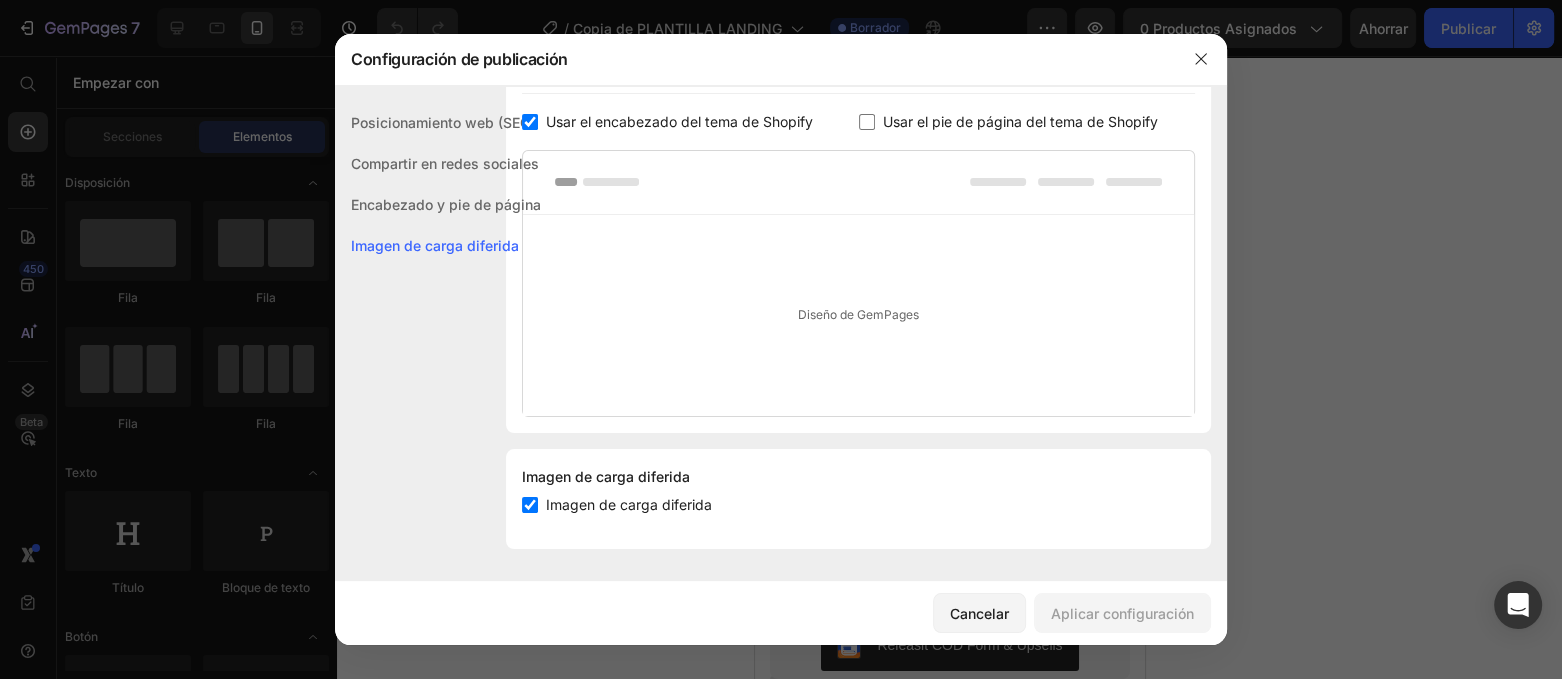 click at bounding box center [530, 505] 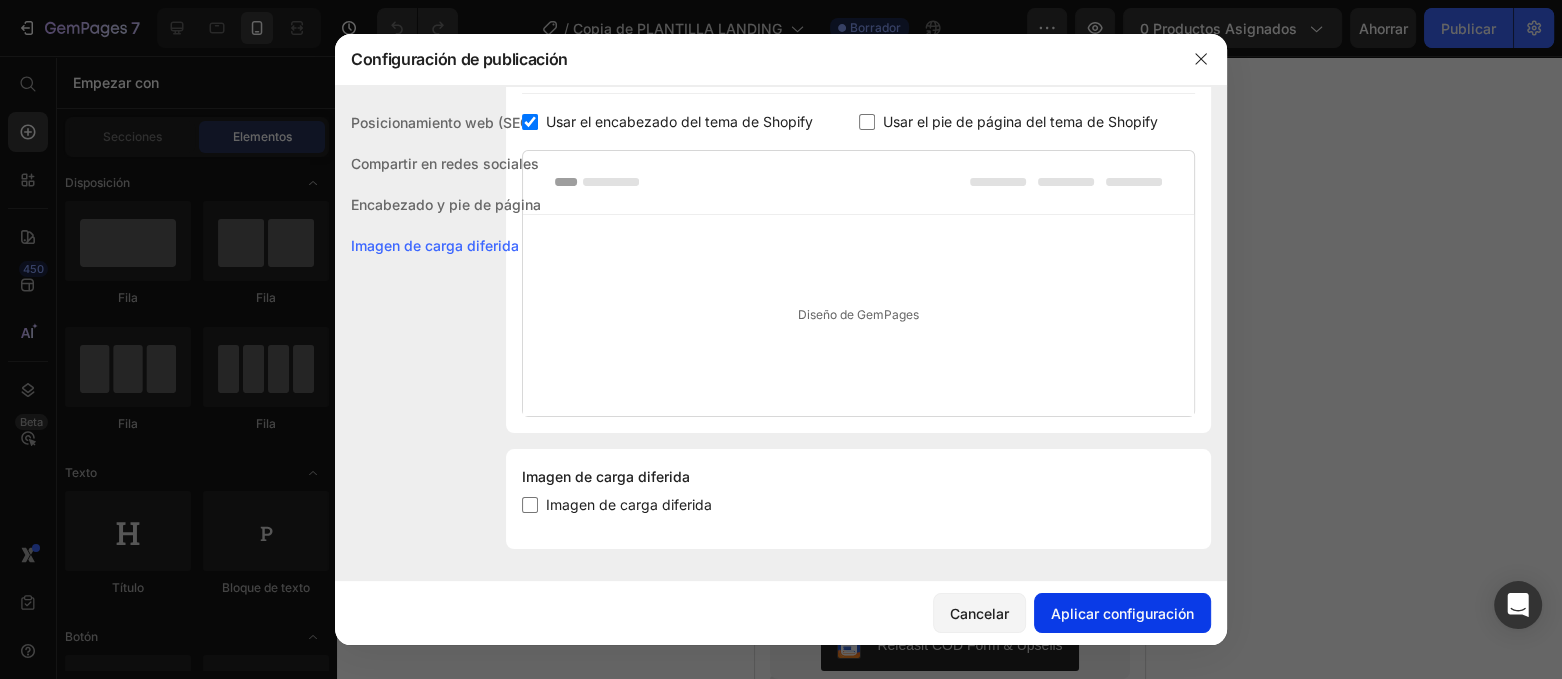 click on "Aplicar configuración" at bounding box center (1122, 613) 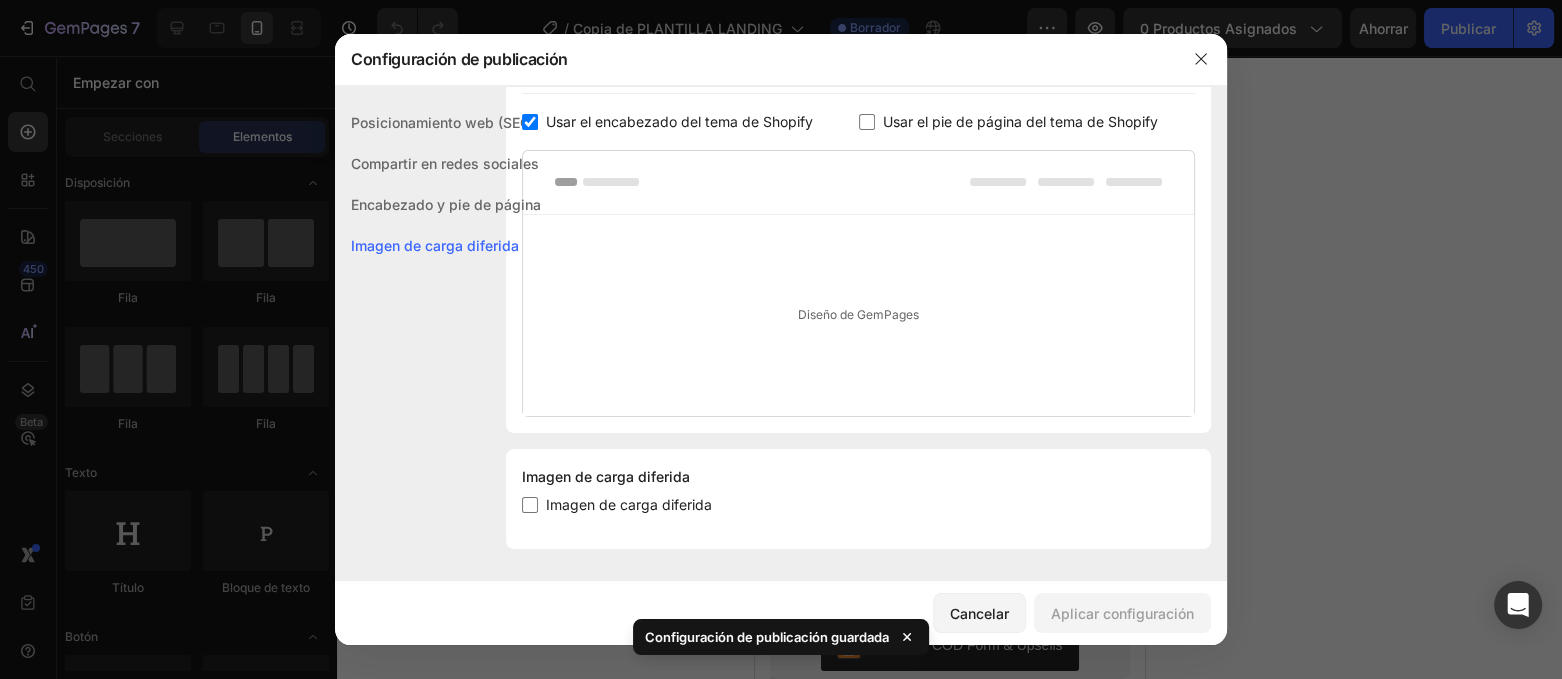 click on "Posicionamiento web (SEO)" at bounding box center [443, 122] 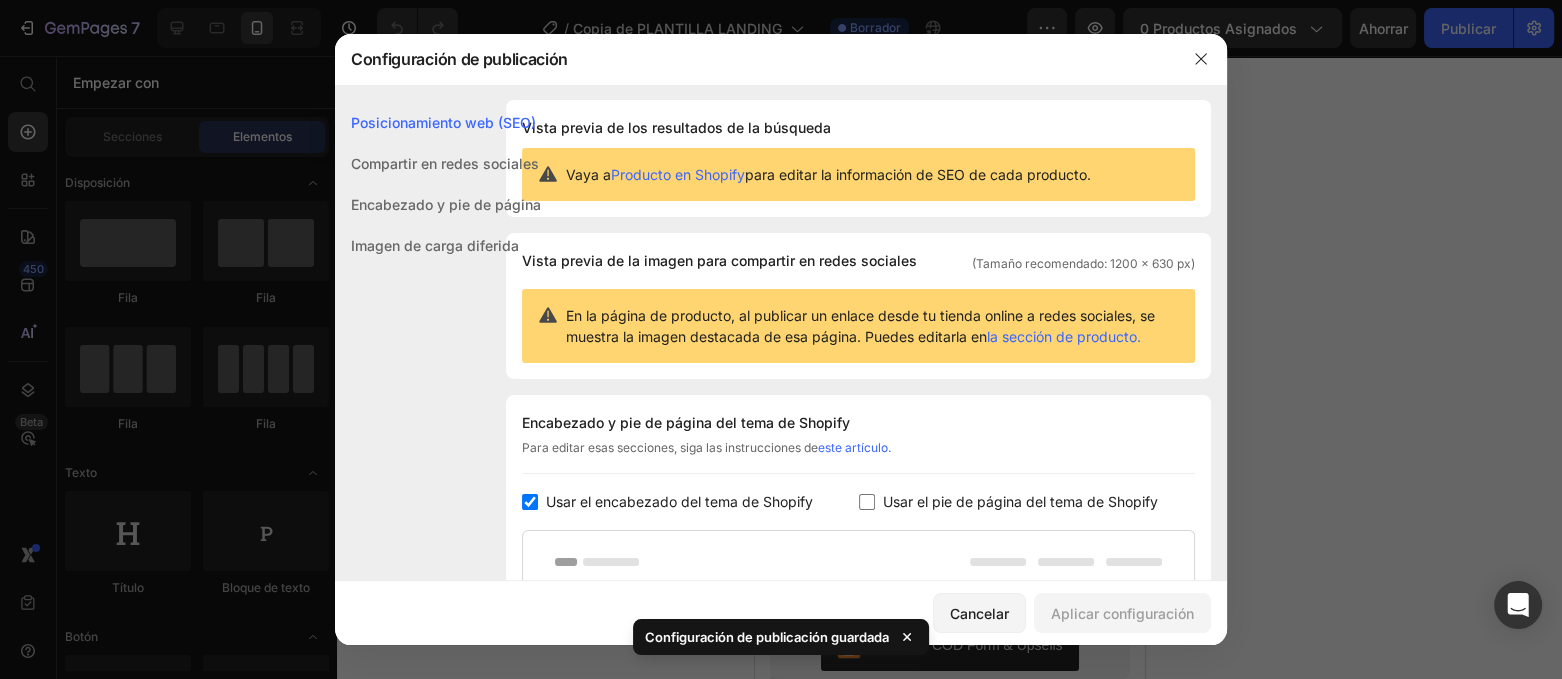 scroll, scrollTop: 0, scrollLeft: 0, axis: both 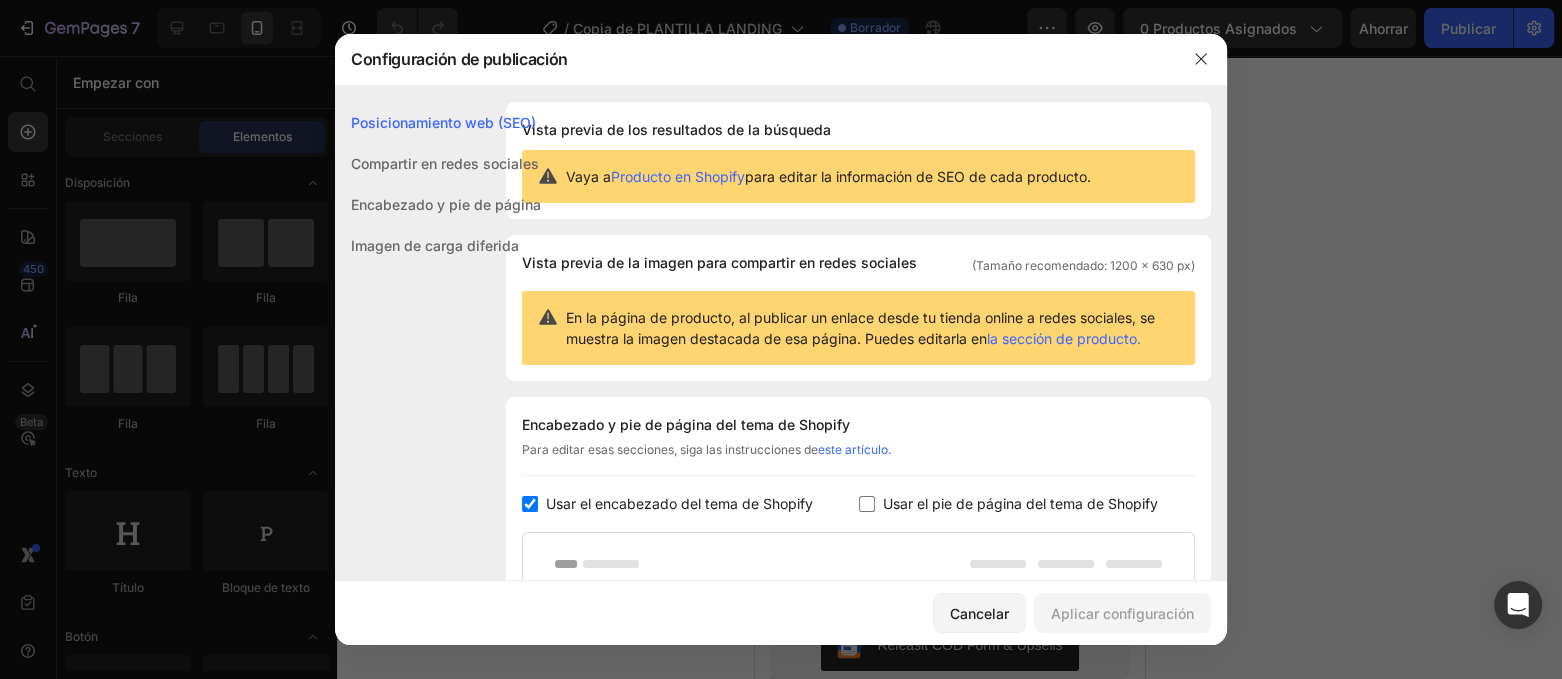 click on "Compartir en redes sociales" at bounding box center (445, 163) 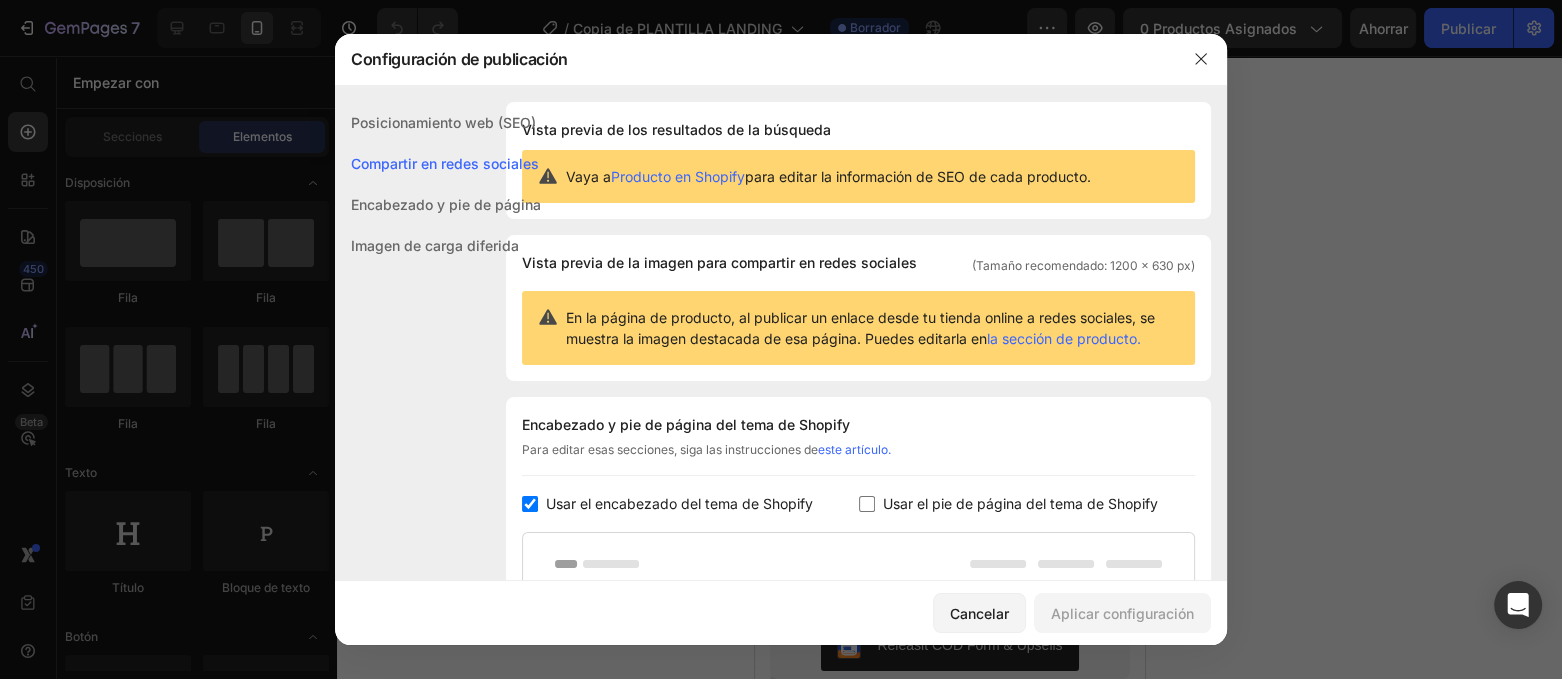 scroll, scrollTop: 129, scrollLeft: 0, axis: vertical 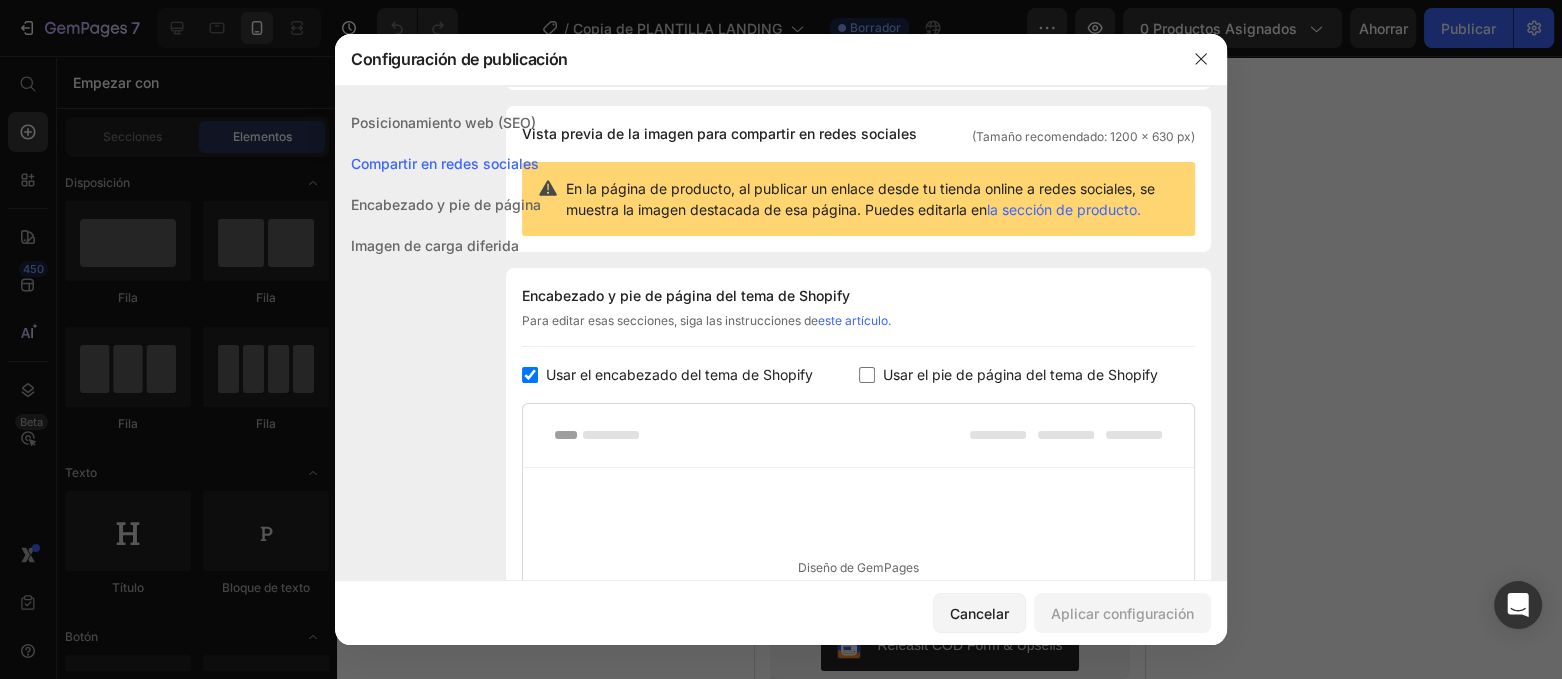click on "Encabezado y pie de página" at bounding box center [446, 204] 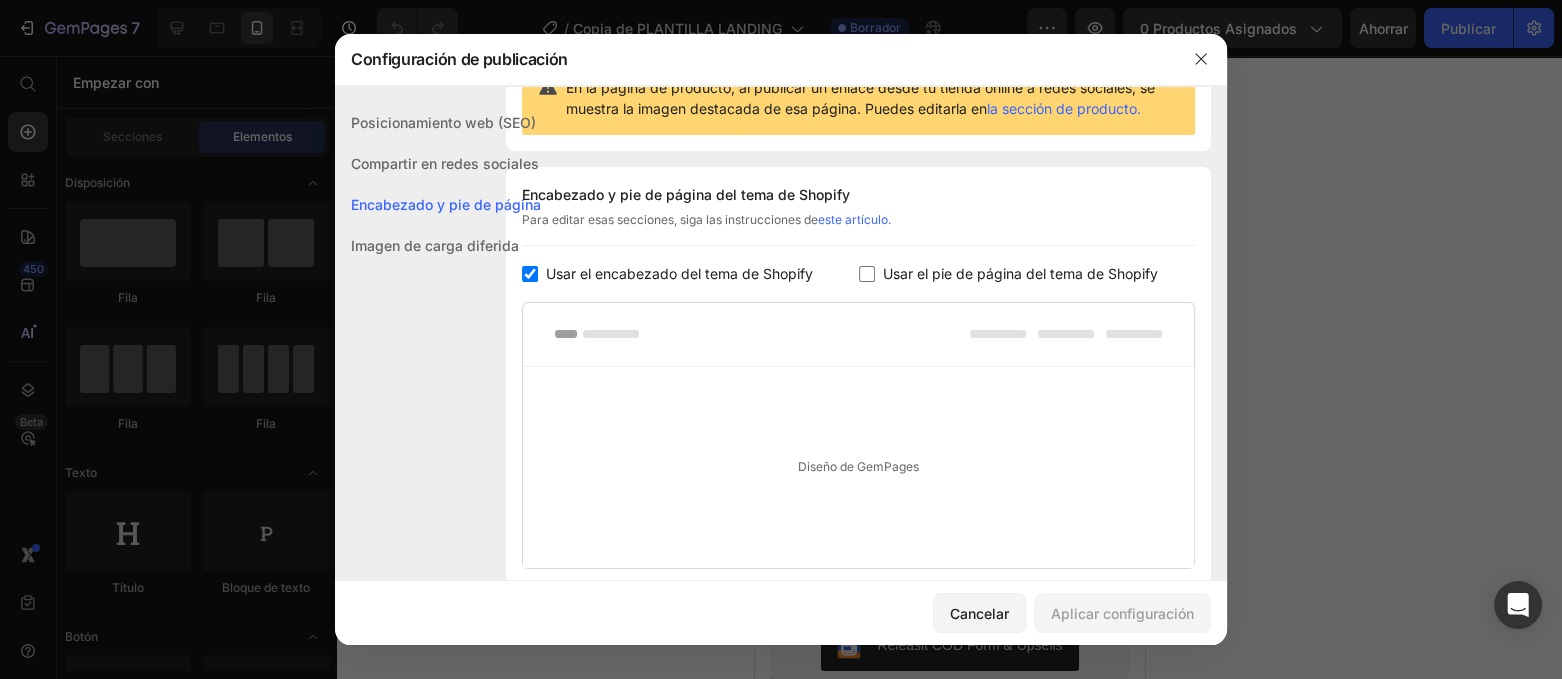 scroll, scrollTop: 312, scrollLeft: 0, axis: vertical 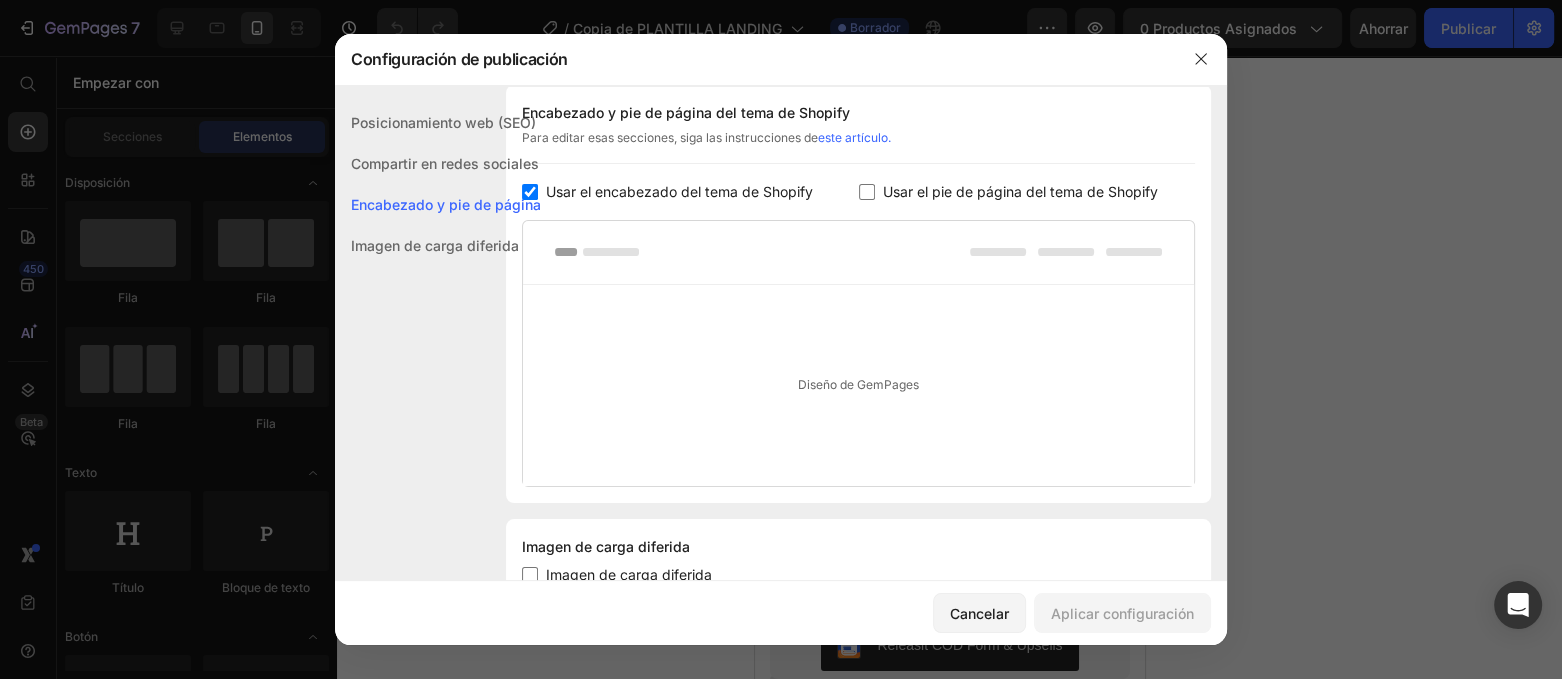 click on "Imagen de carga diferida" at bounding box center (435, 245) 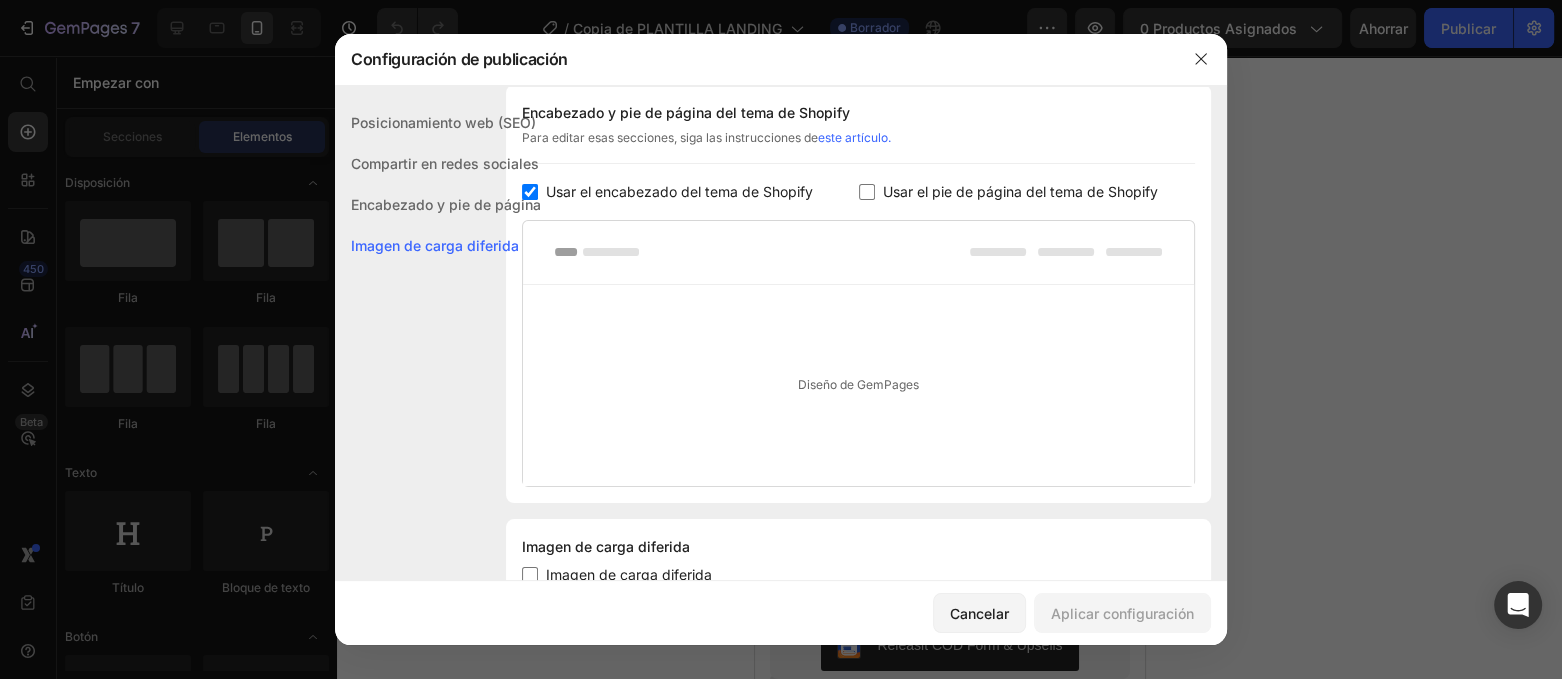 scroll, scrollTop: 401, scrollLeft: 0, axis: vertical 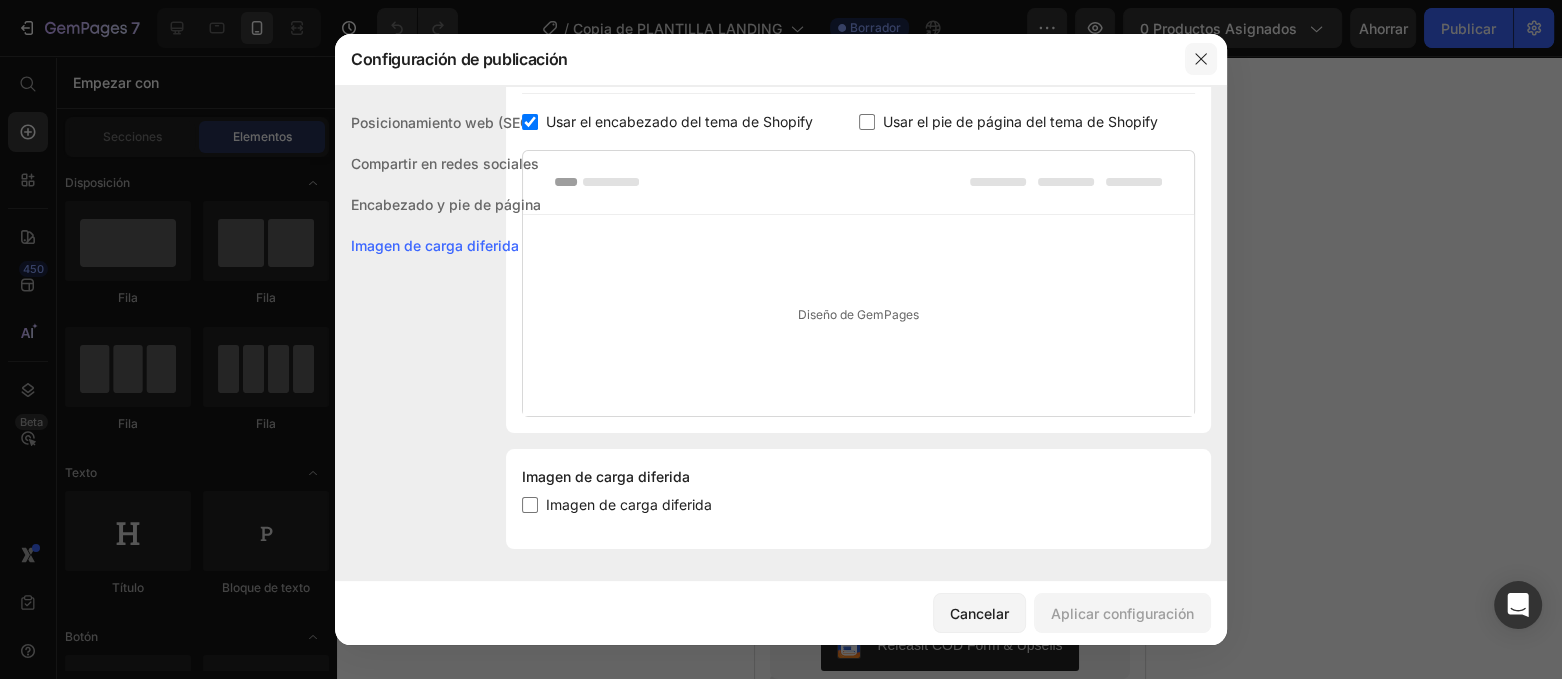 click 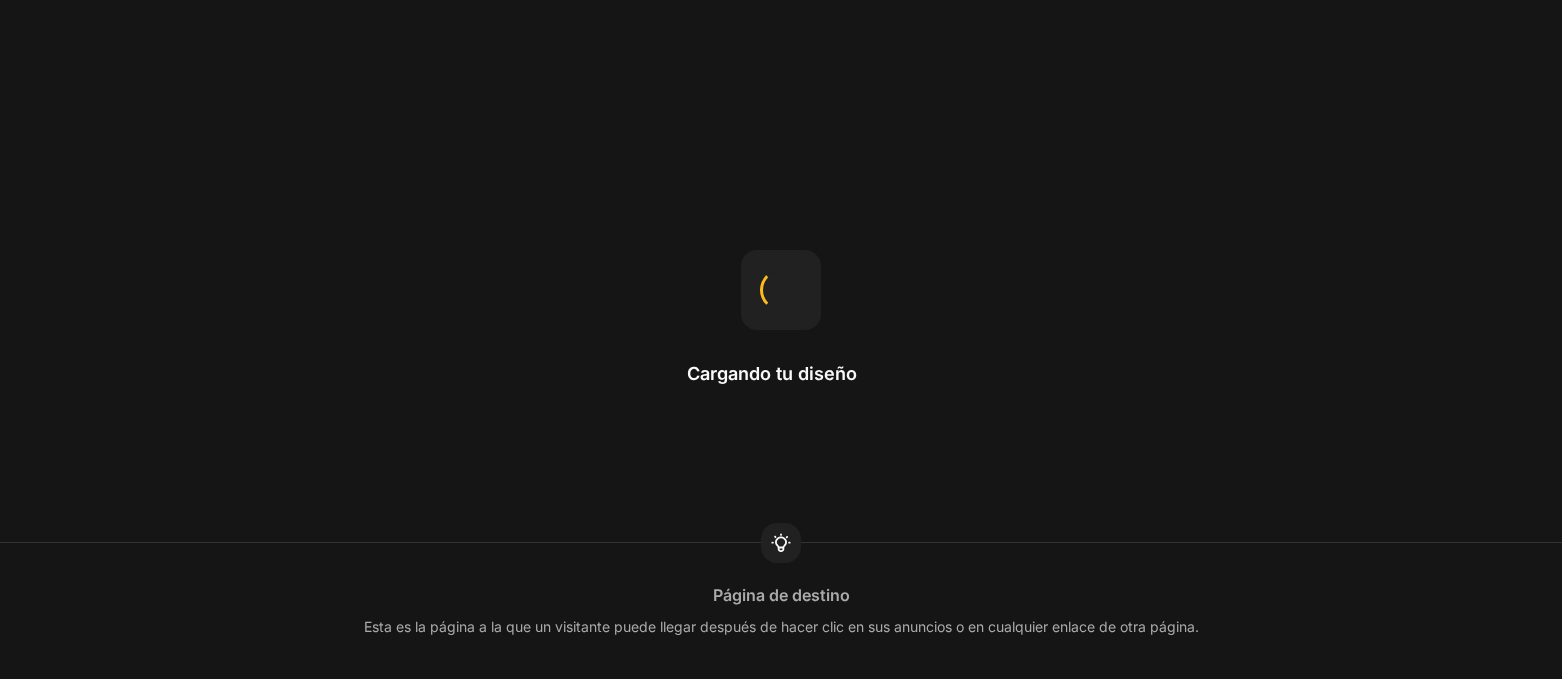 scroll, scrollTop: 0, scrollLeft: 0, axis: both 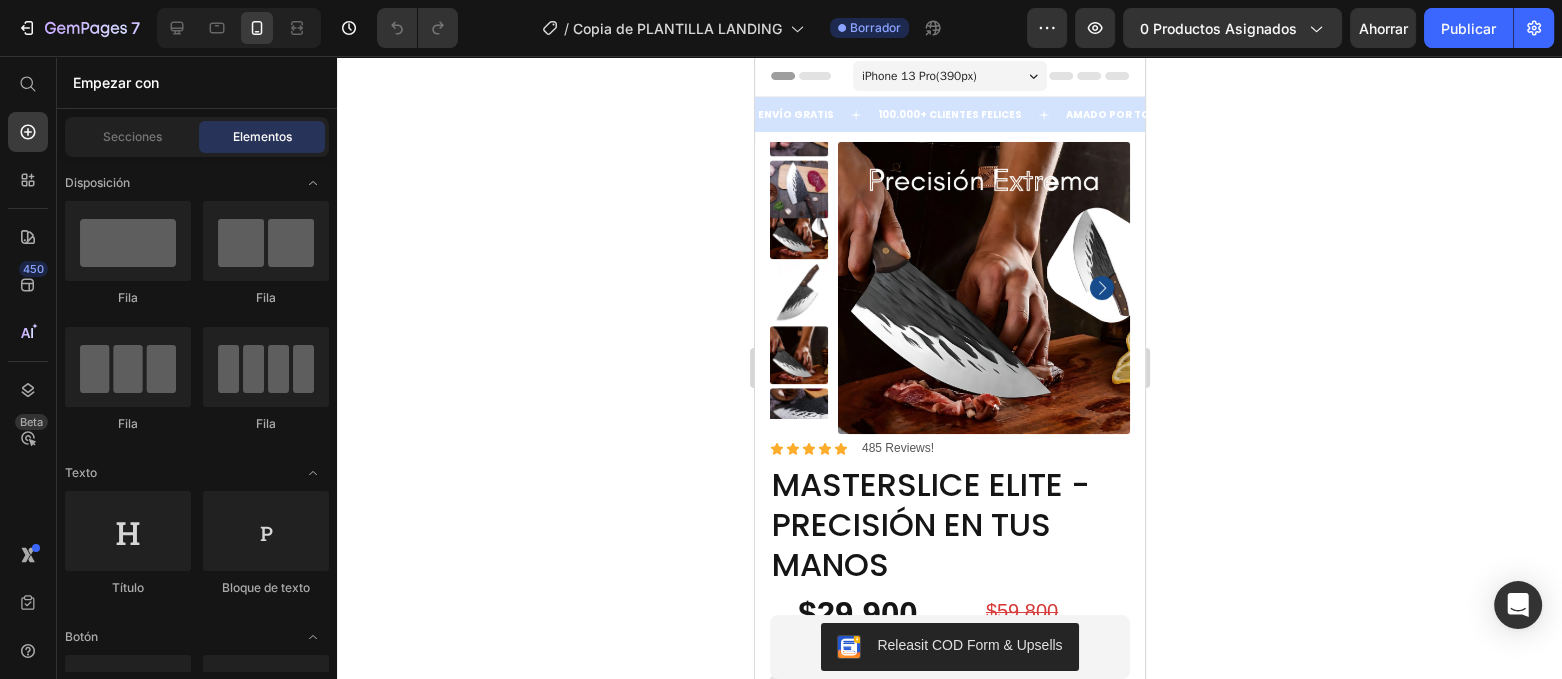 click on "Header" at bounding box center [811, 76] 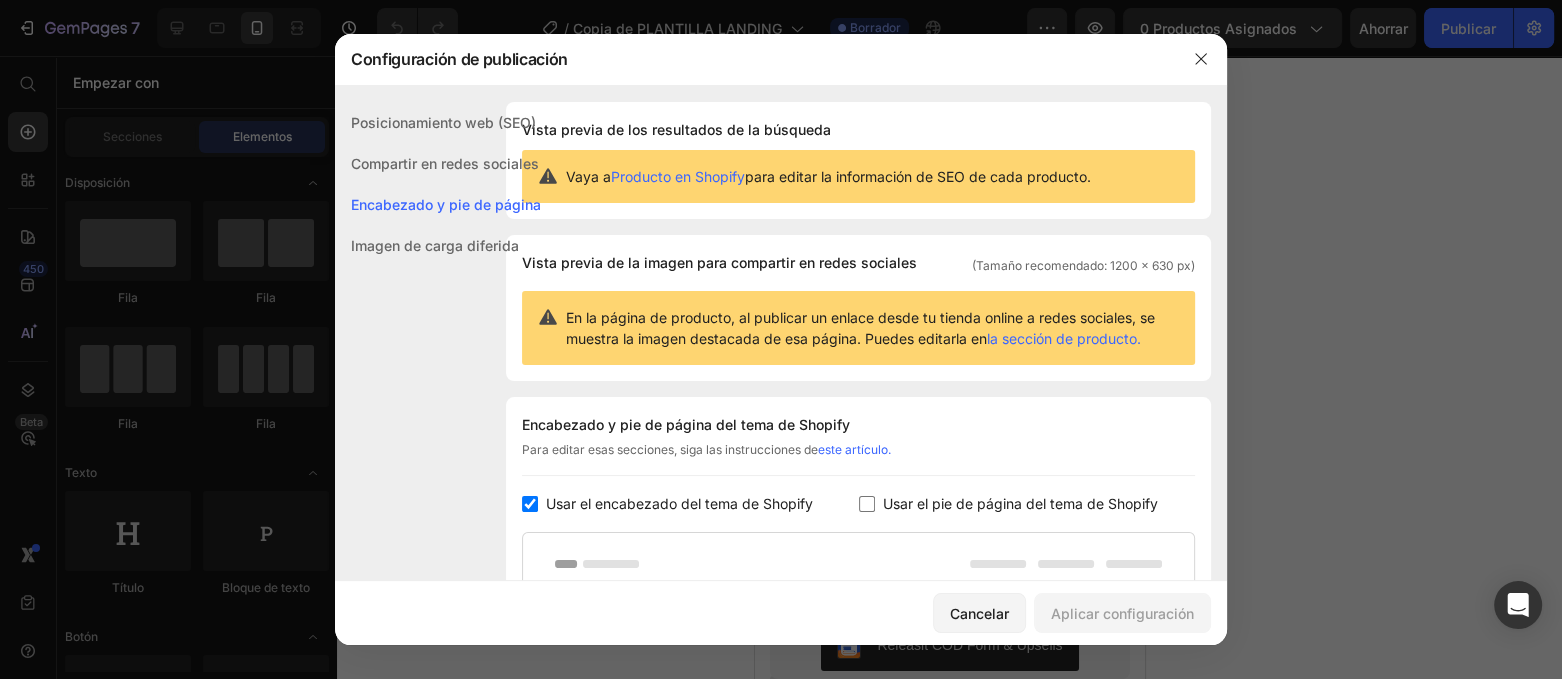 scroll, scrollTop: 291, scrollLeft: 0, axis: vertical 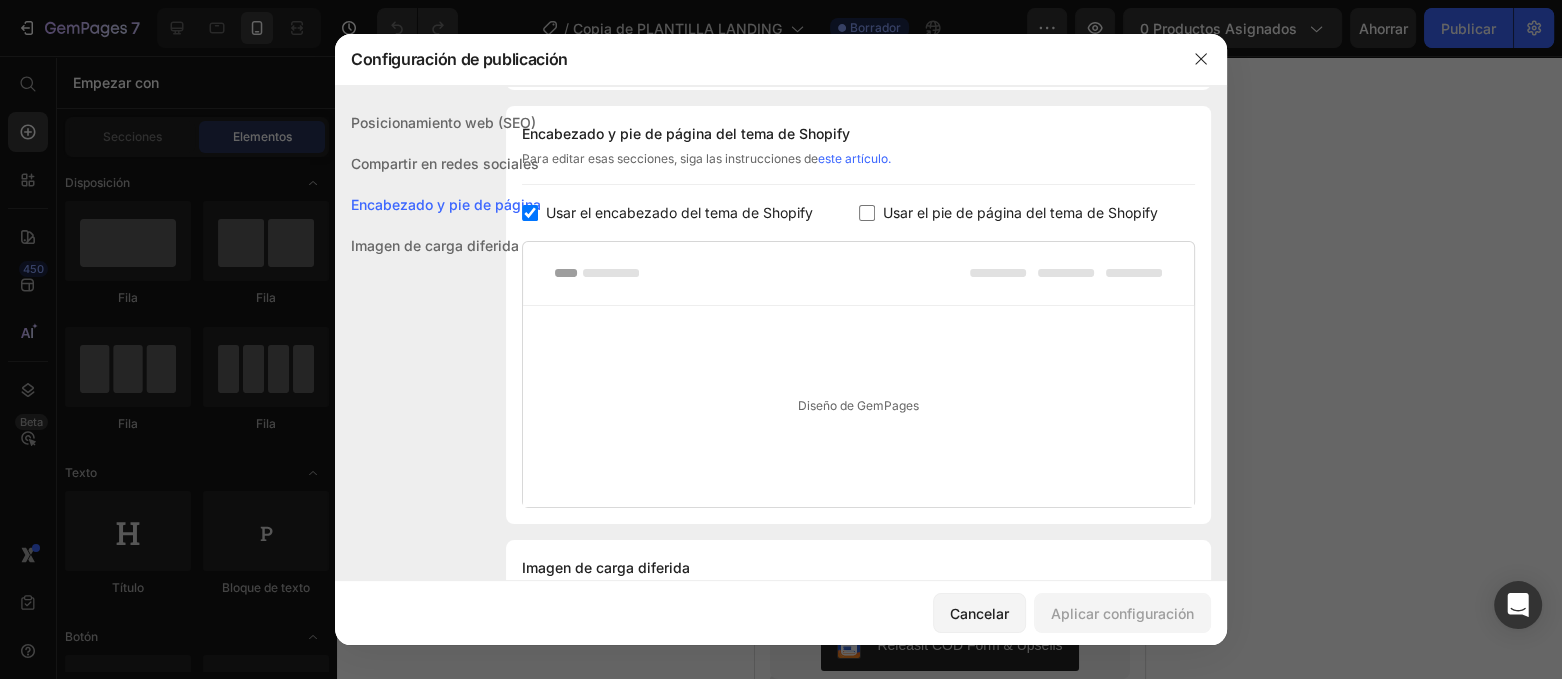 click on "Usar el pie de página del tema de Shopify" at bounding box center [1016, 213] 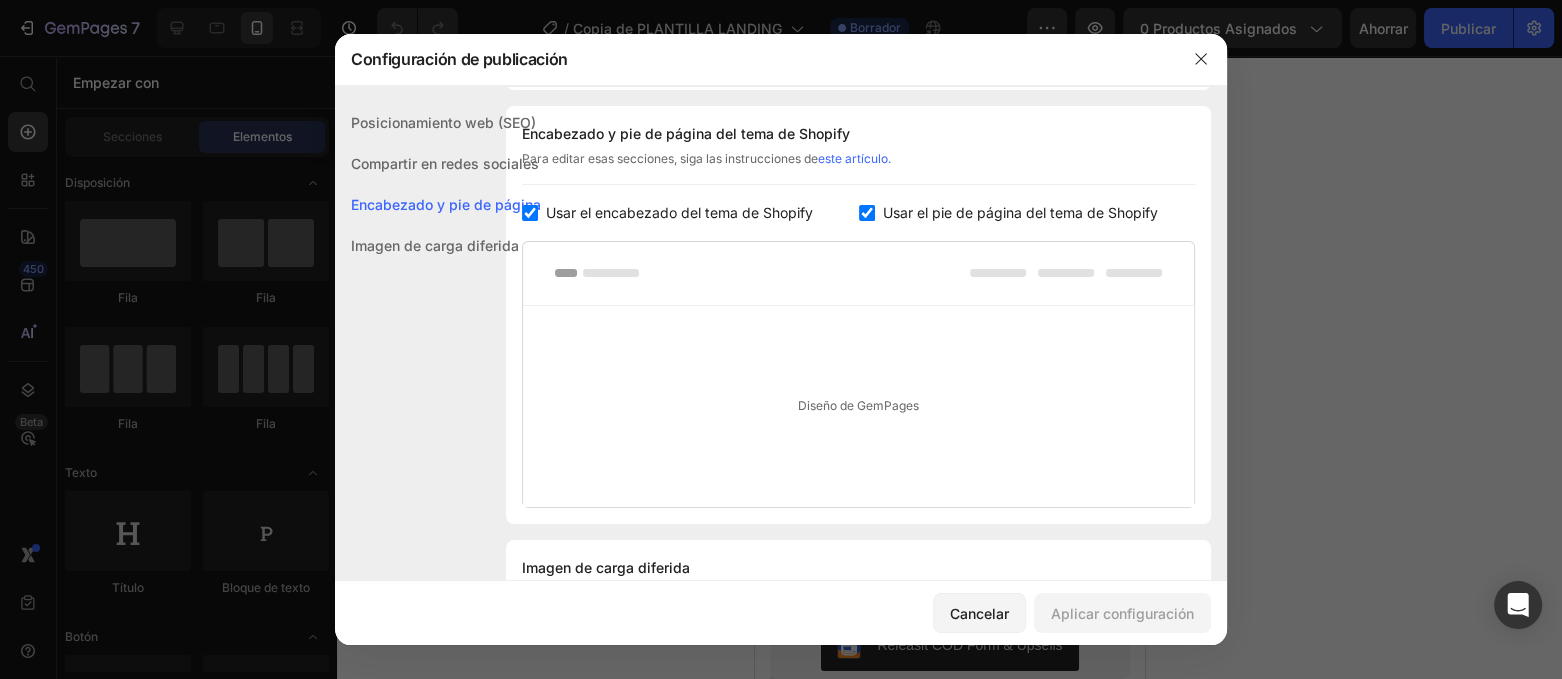 checkbox on "true" 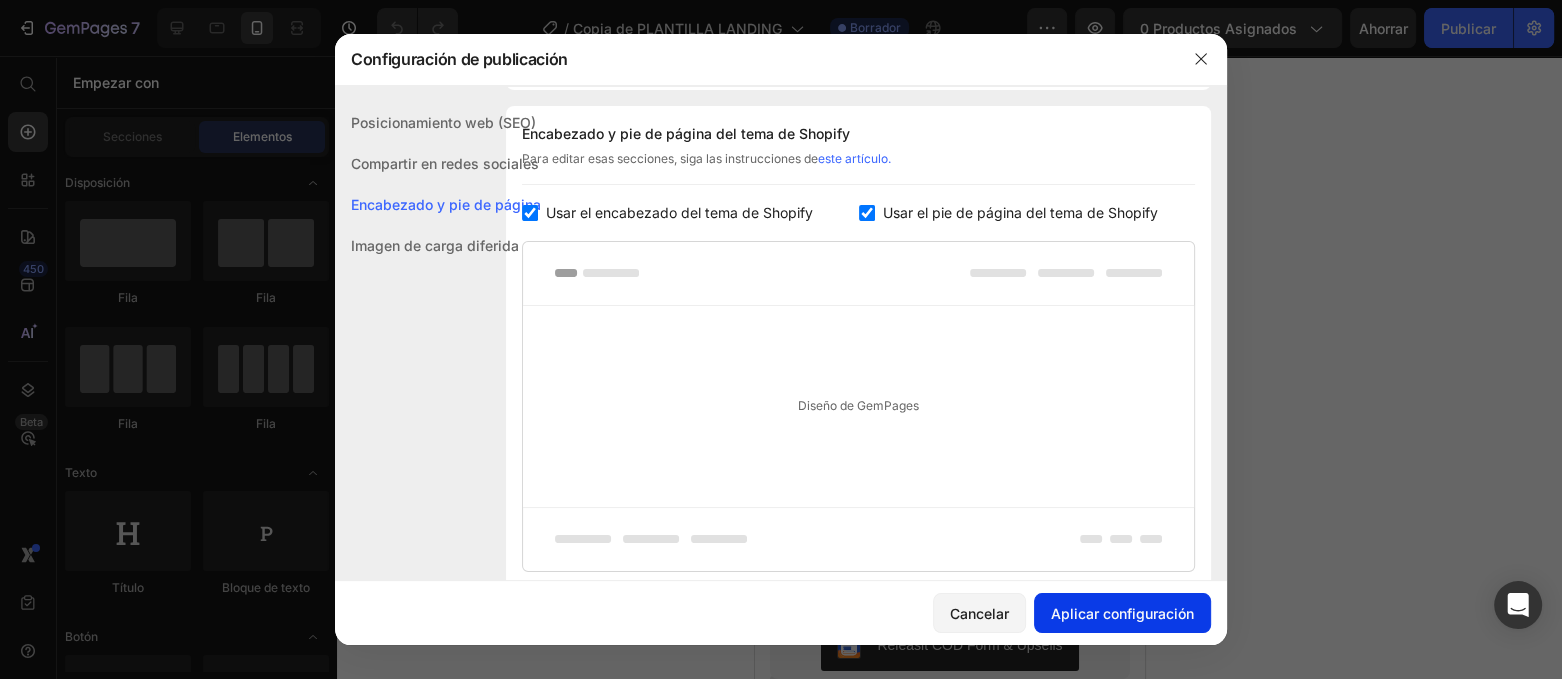 click on "Aplicar configuración" 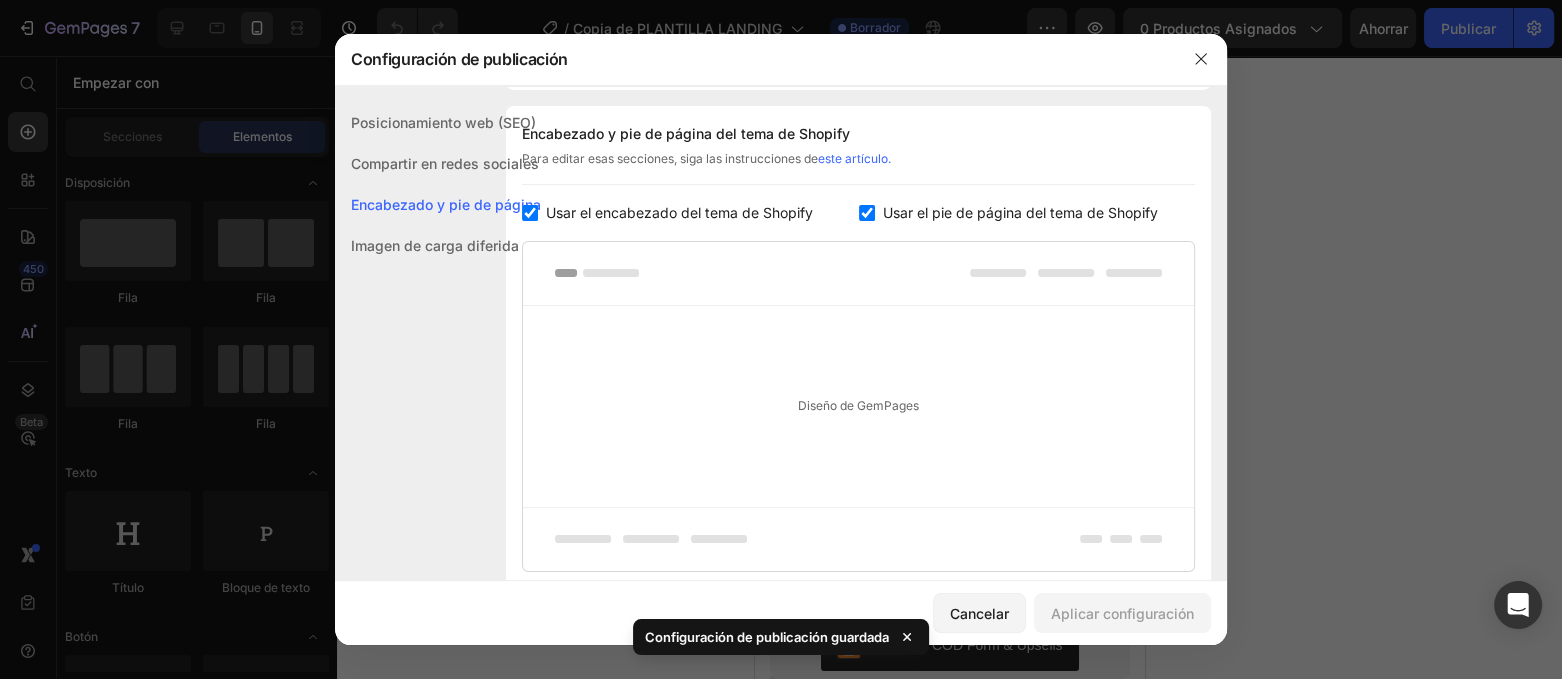 click at bounding box center [781, 339] 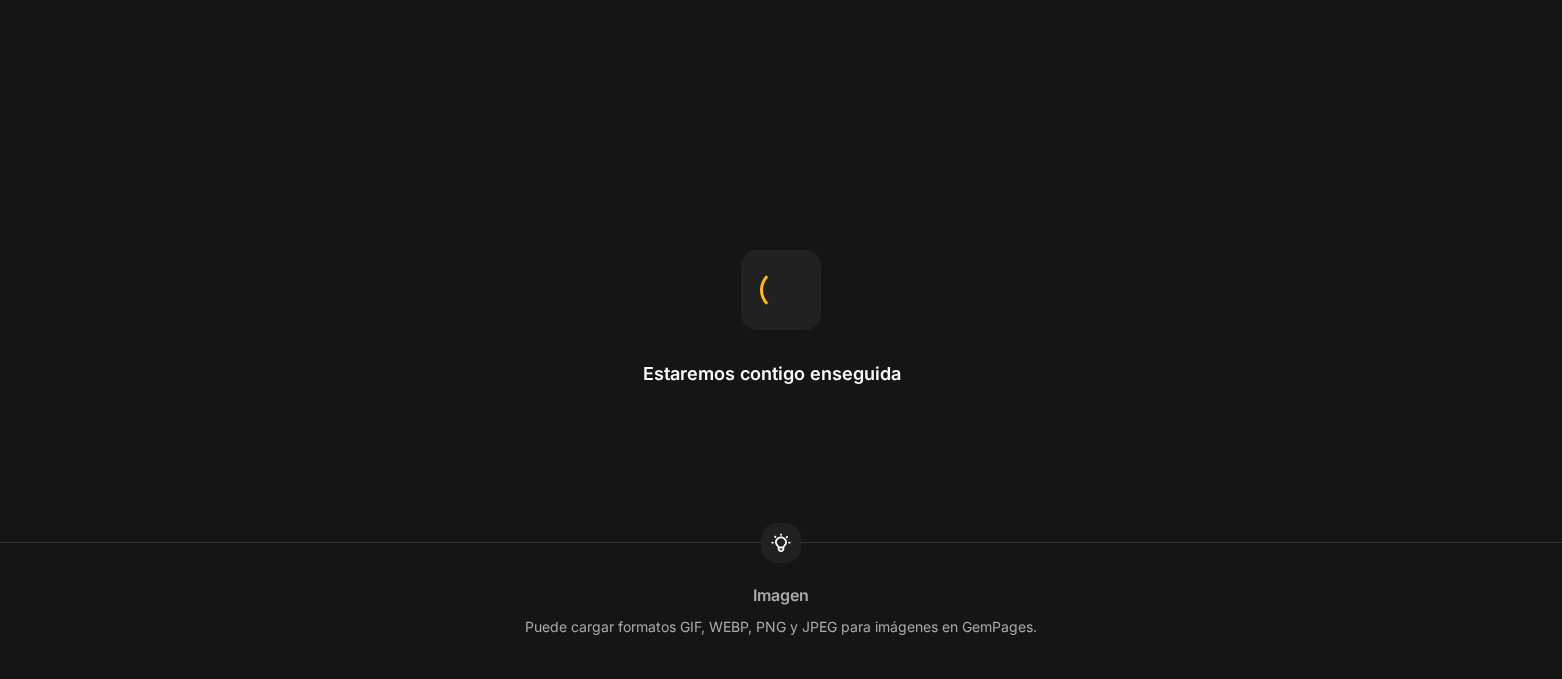 scroll, scrollTop: 0, scrollLeft: 0, axis: both 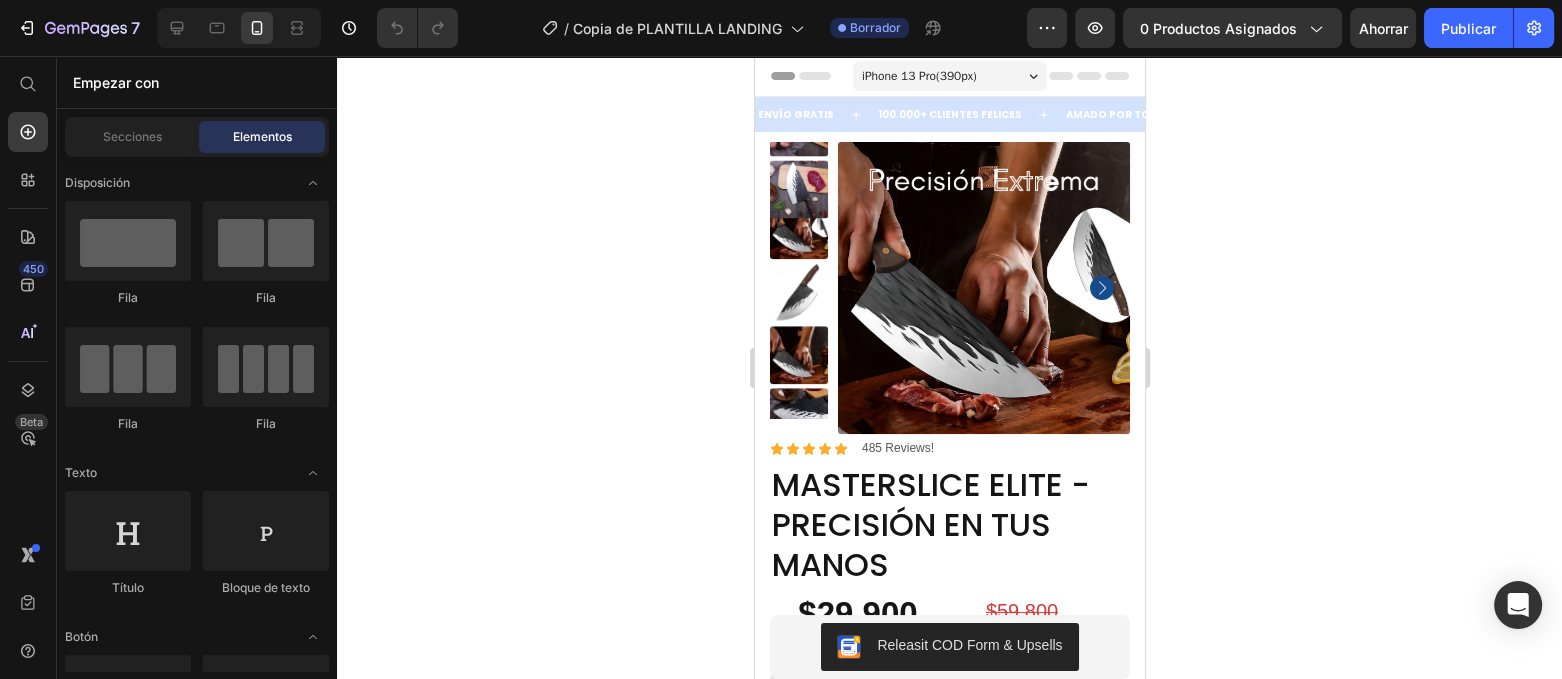 click 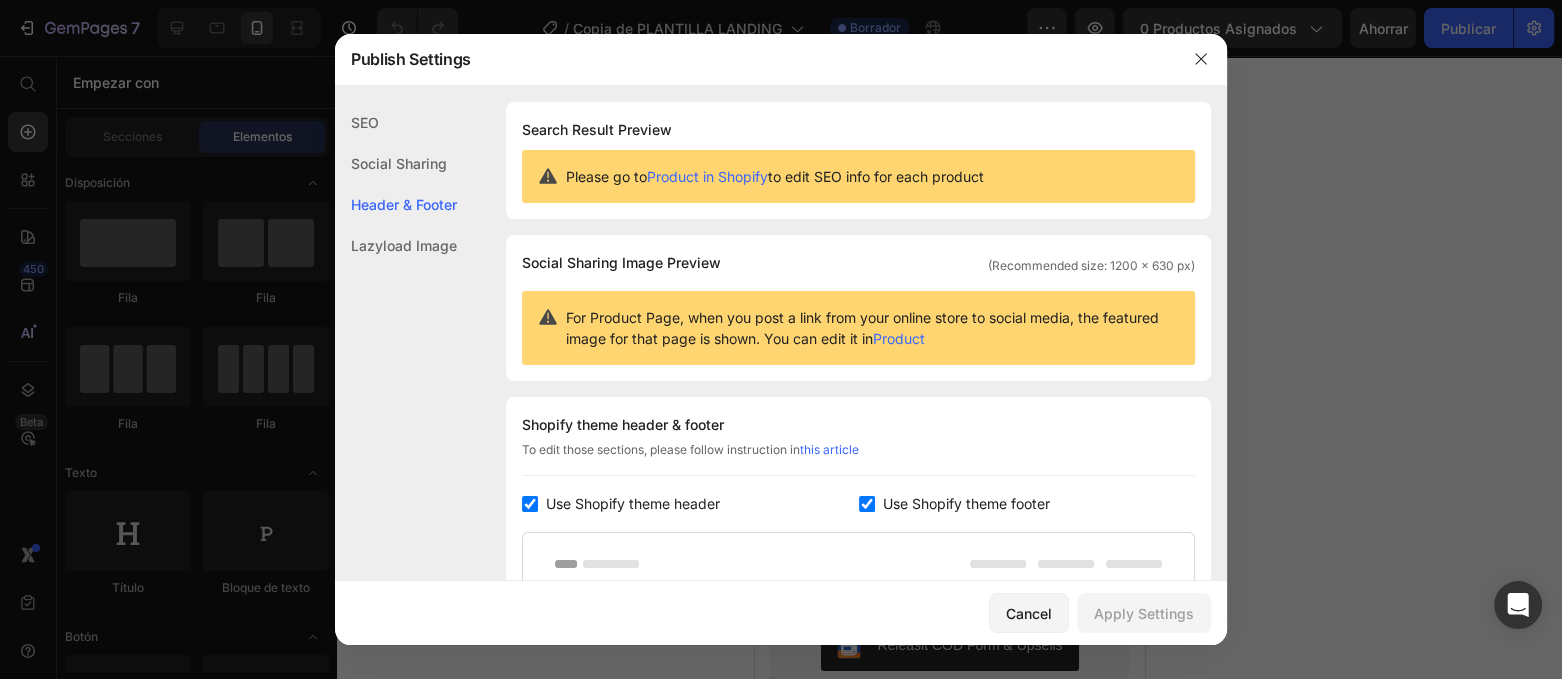 scroll, scrollTop: 291, scrollLeft: 0, axis: vertical 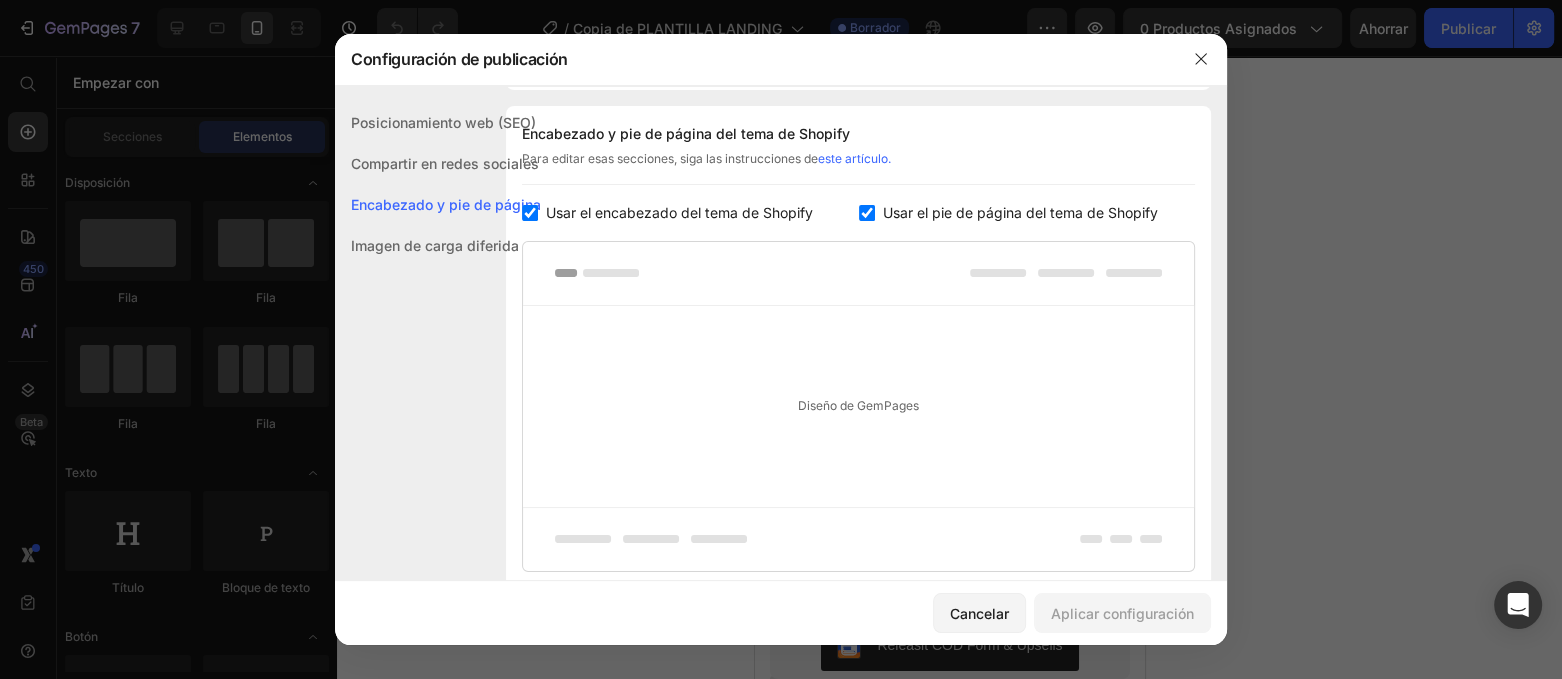 click on "Usar el encabezado del tema de Shopify" at bounding box center [679, 212] 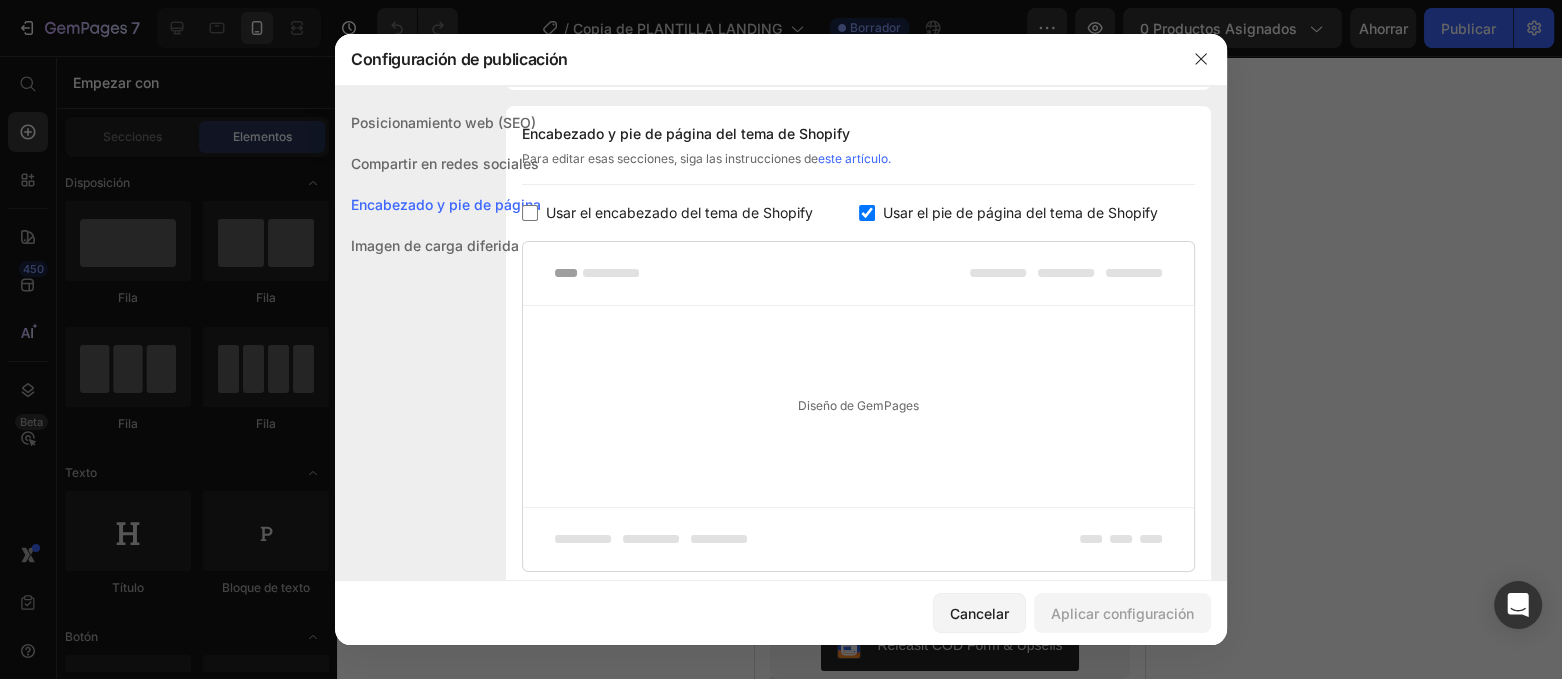 checkbox on "false" 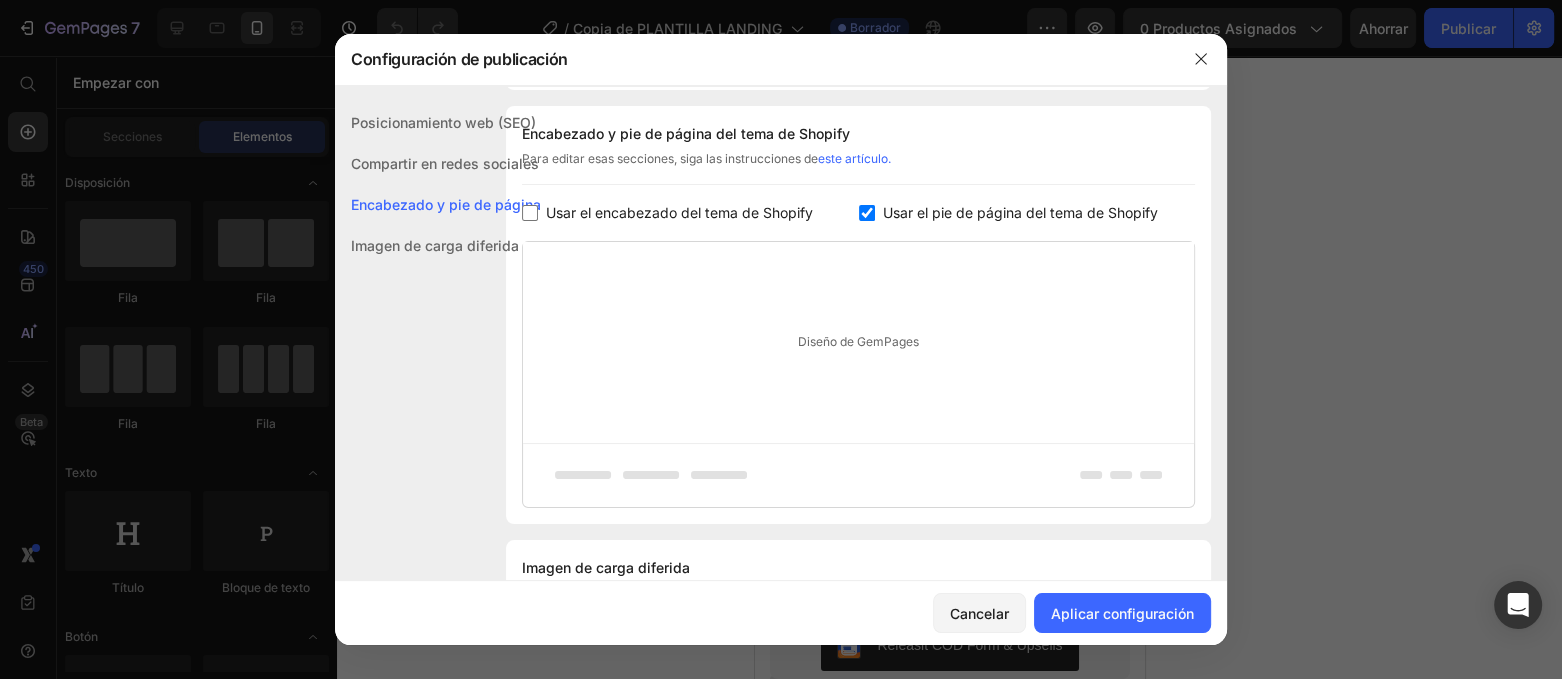click at bounding box center (867, 213) 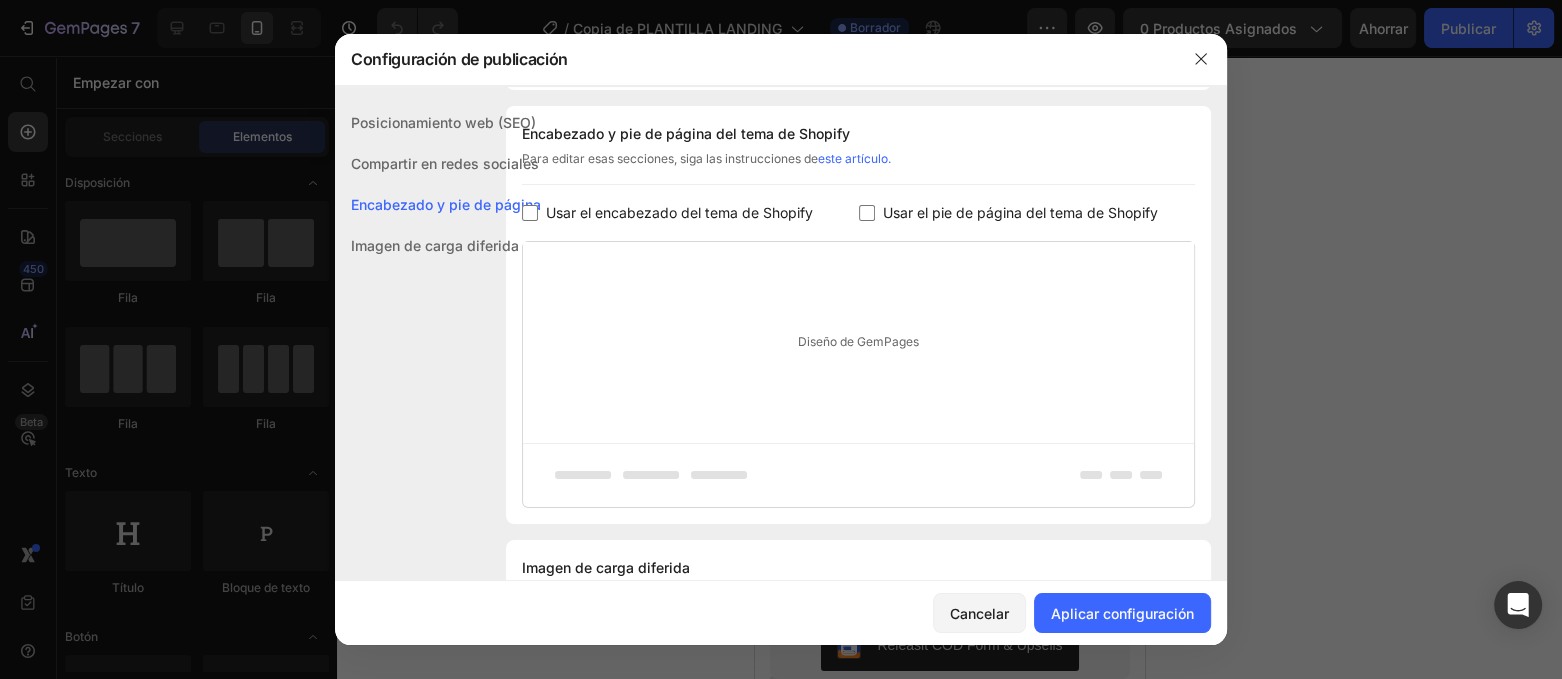checkbox on "false" 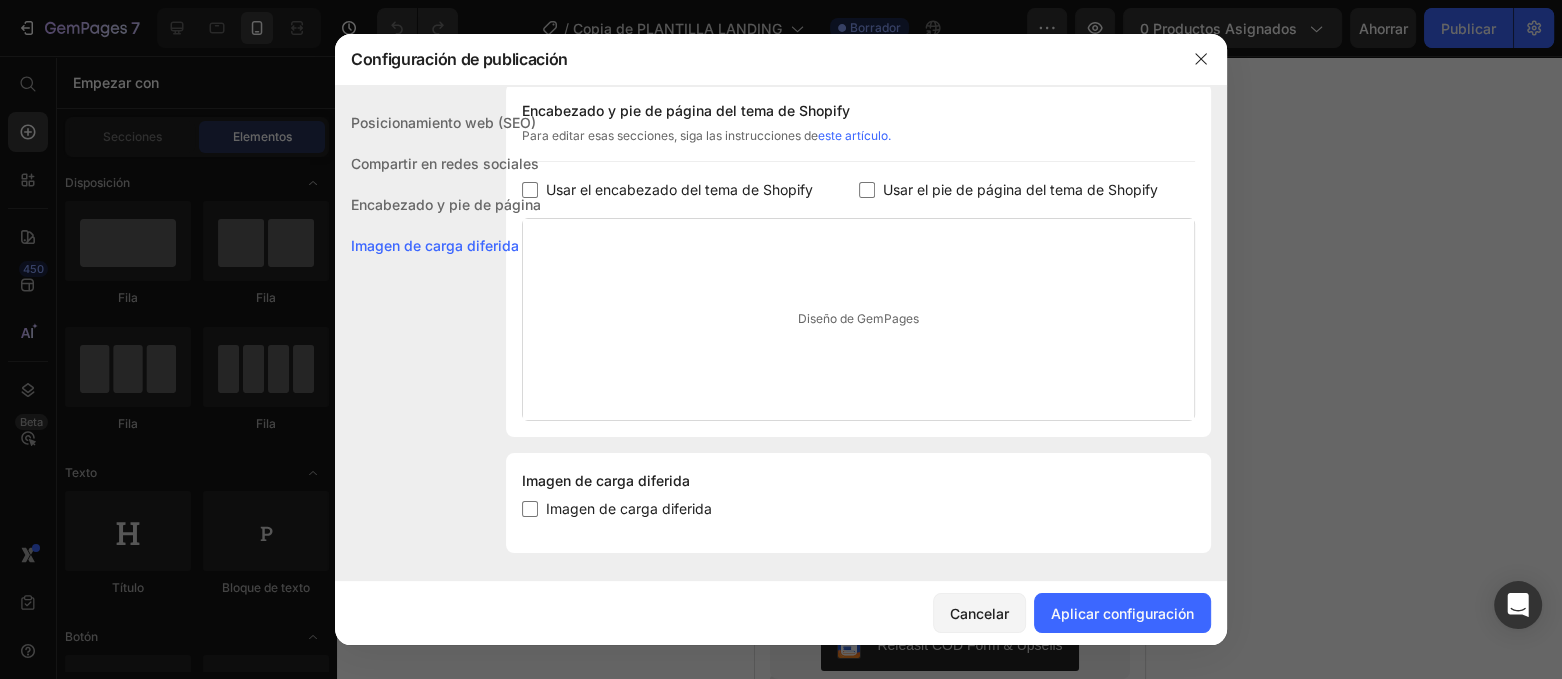 scroll, scrollTop: 338, scrollLeft: 0, axis: vertical 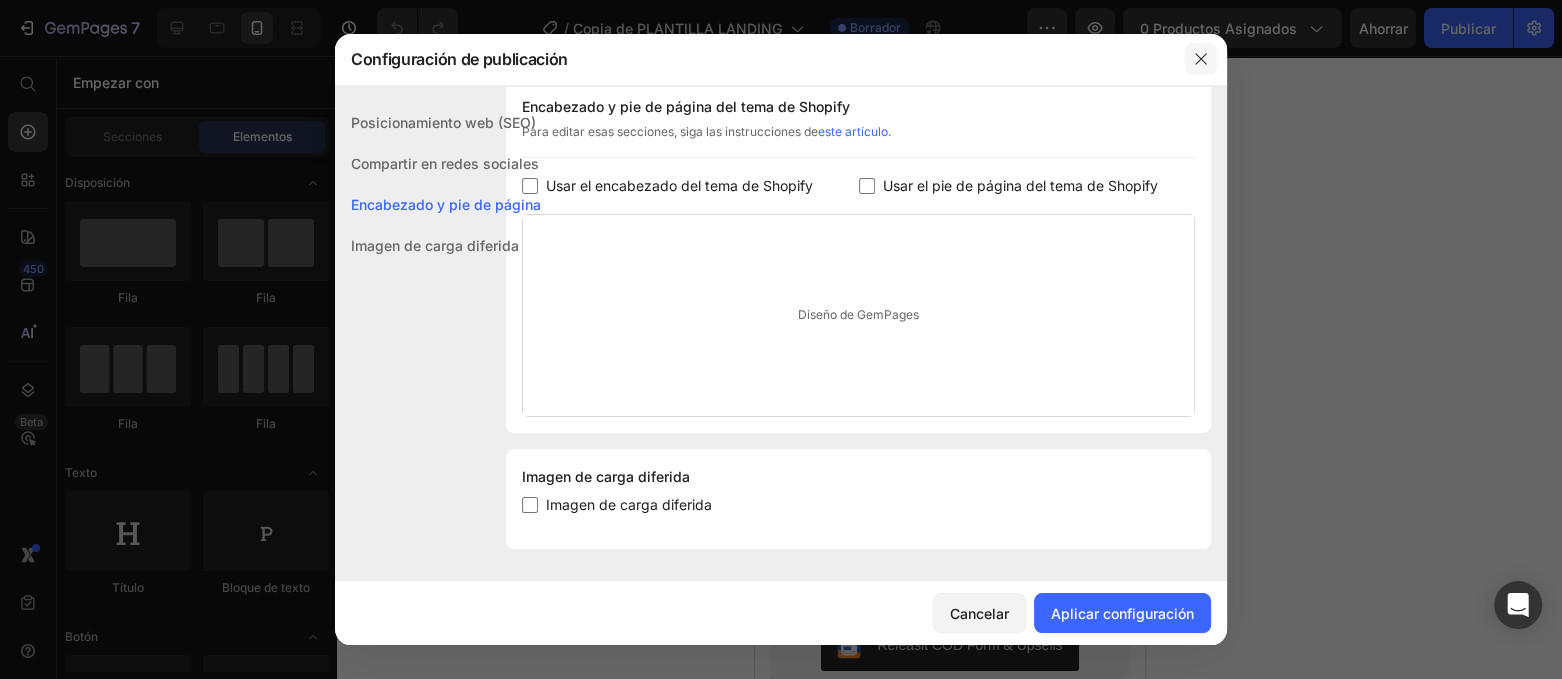 click at bounding box center (1201, 59) 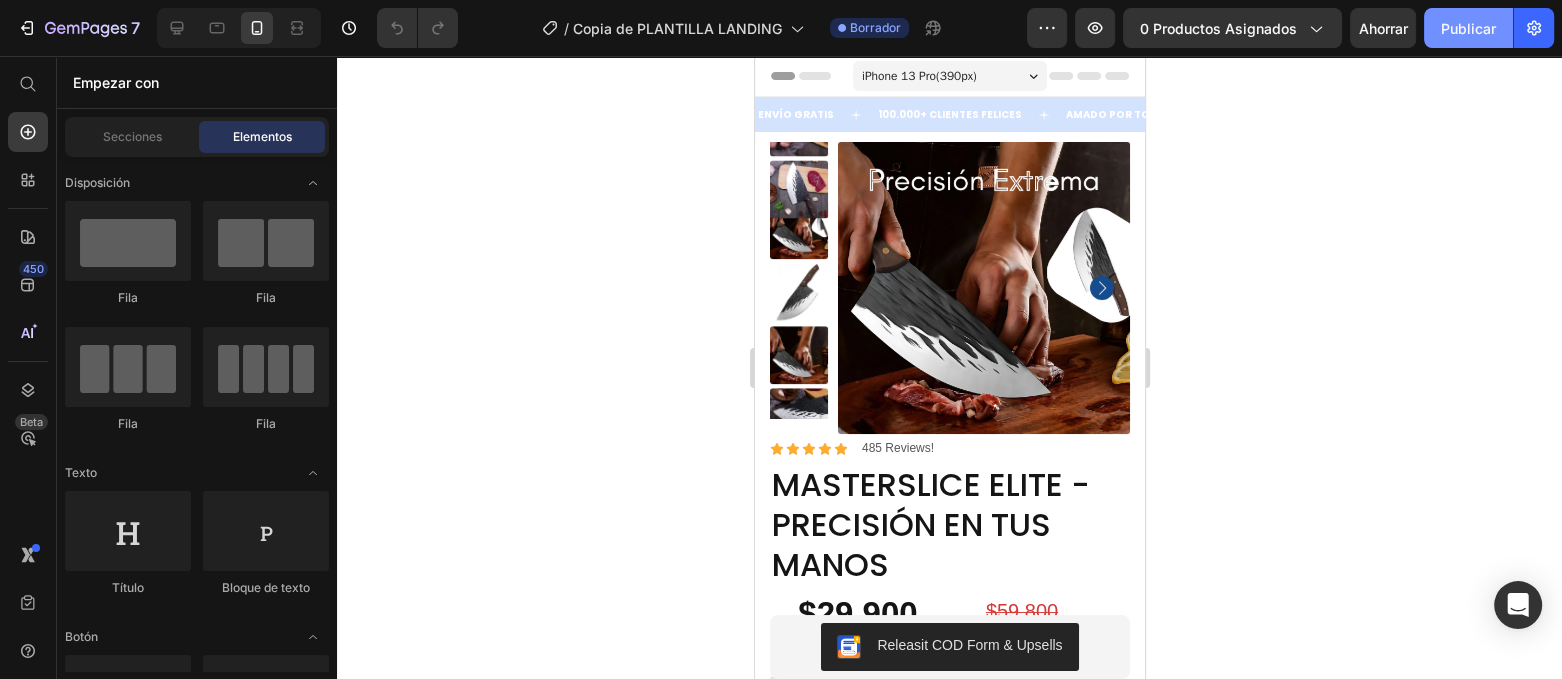 click on "Publicar" 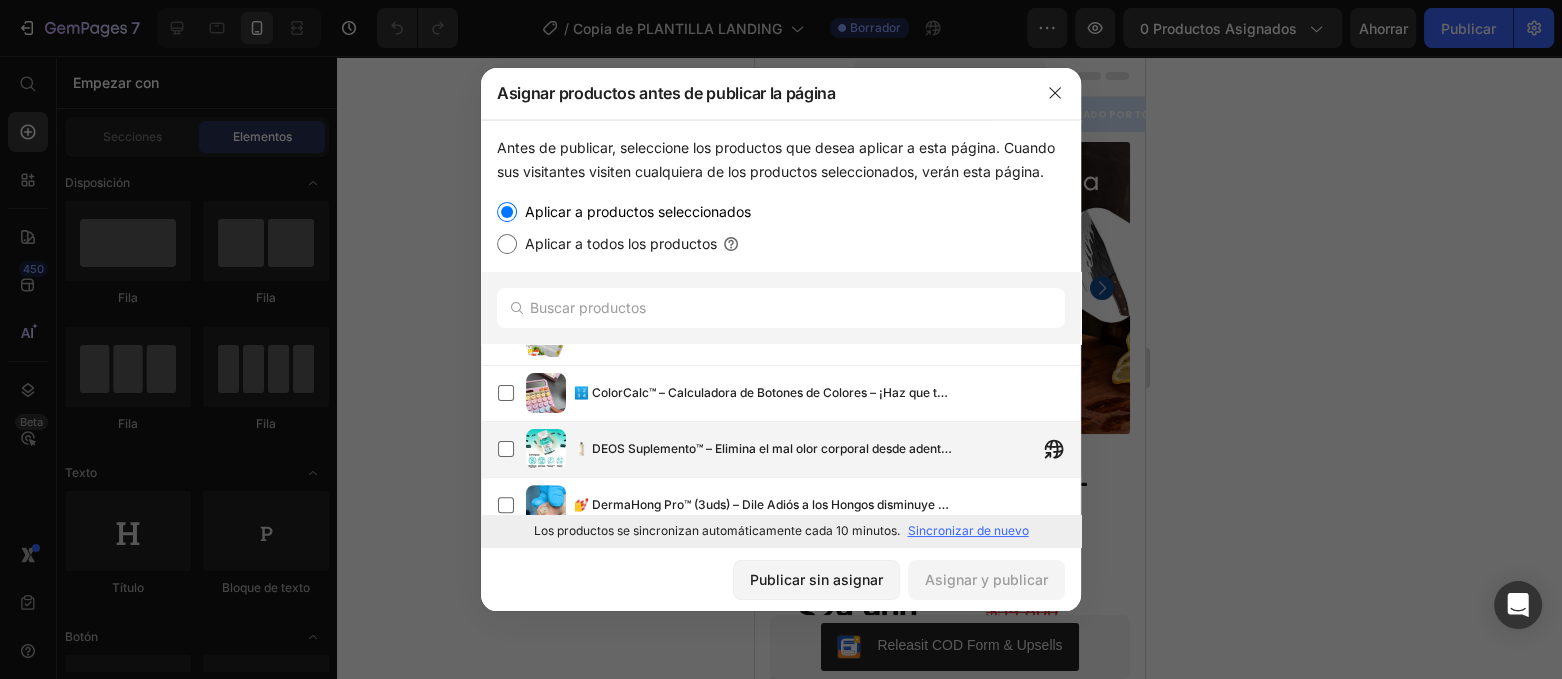 scroll, scrollTop: 1003, scrollLeft: 0, axis: vertical 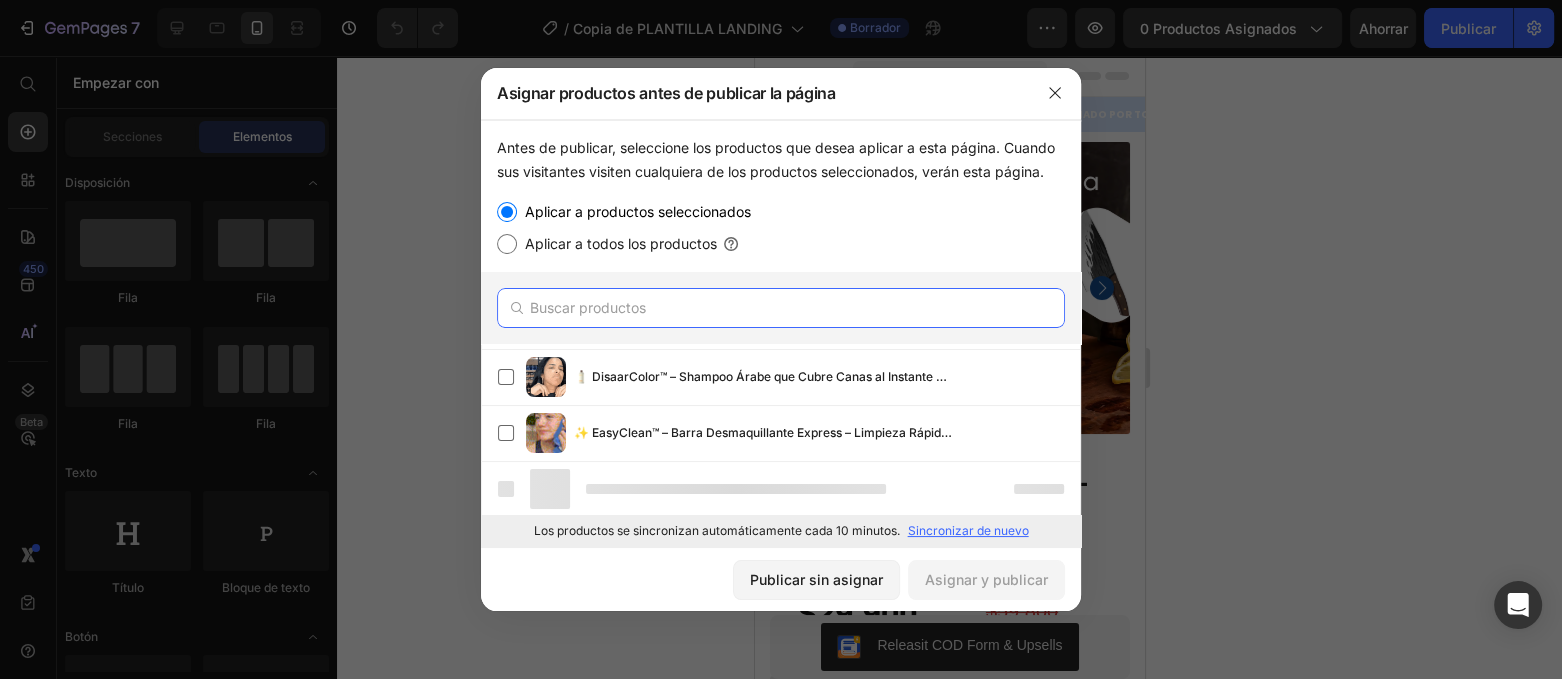 click at bounding box center (781, 308) 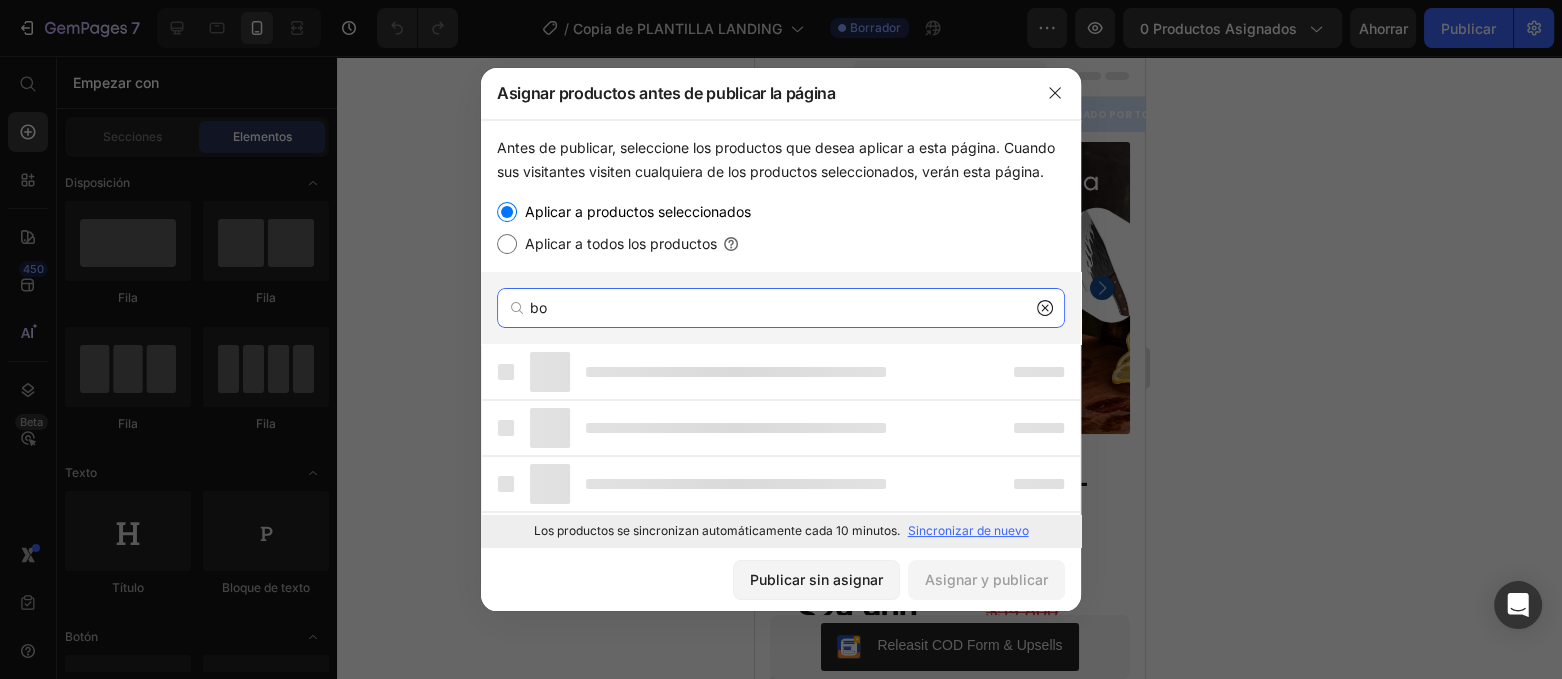 type on "b" 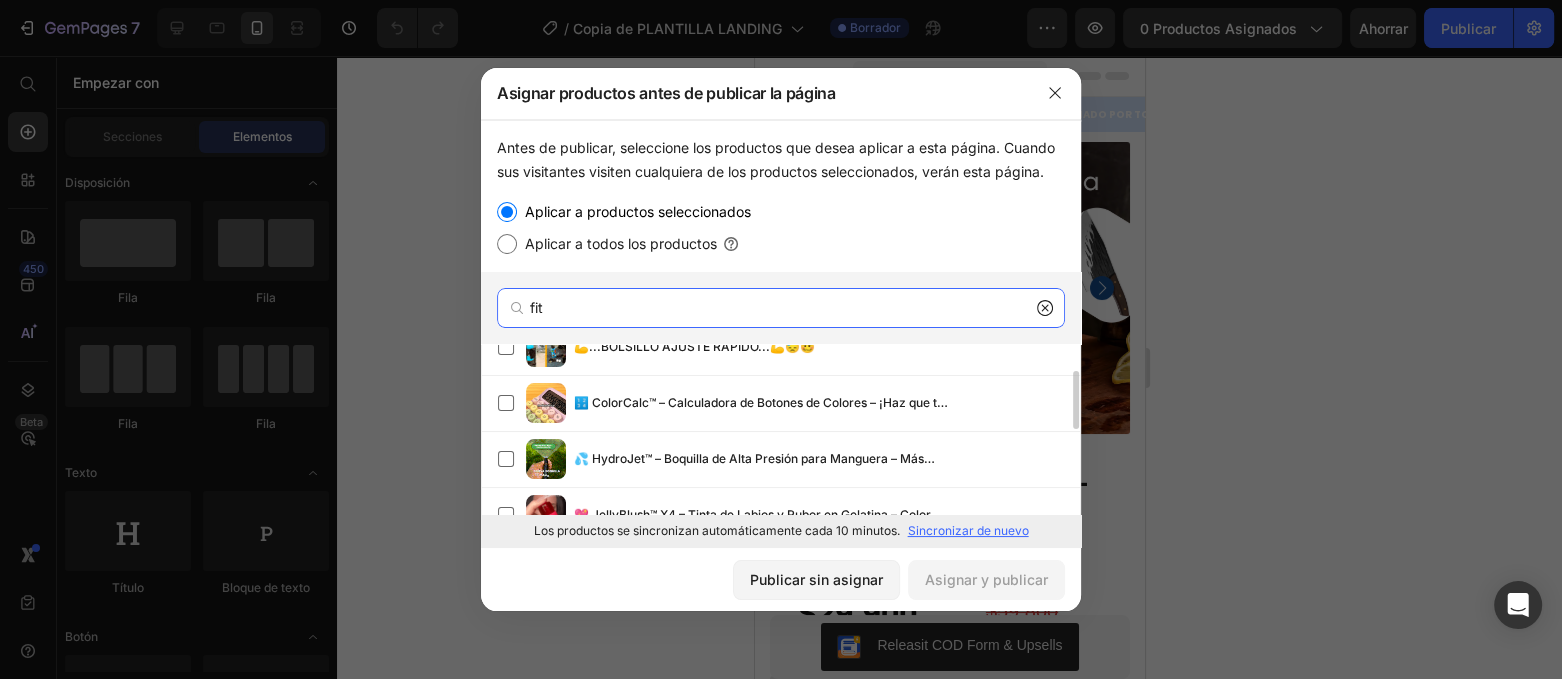 scroll, scrollTop: 0, scrollLeft: 0, axis: both 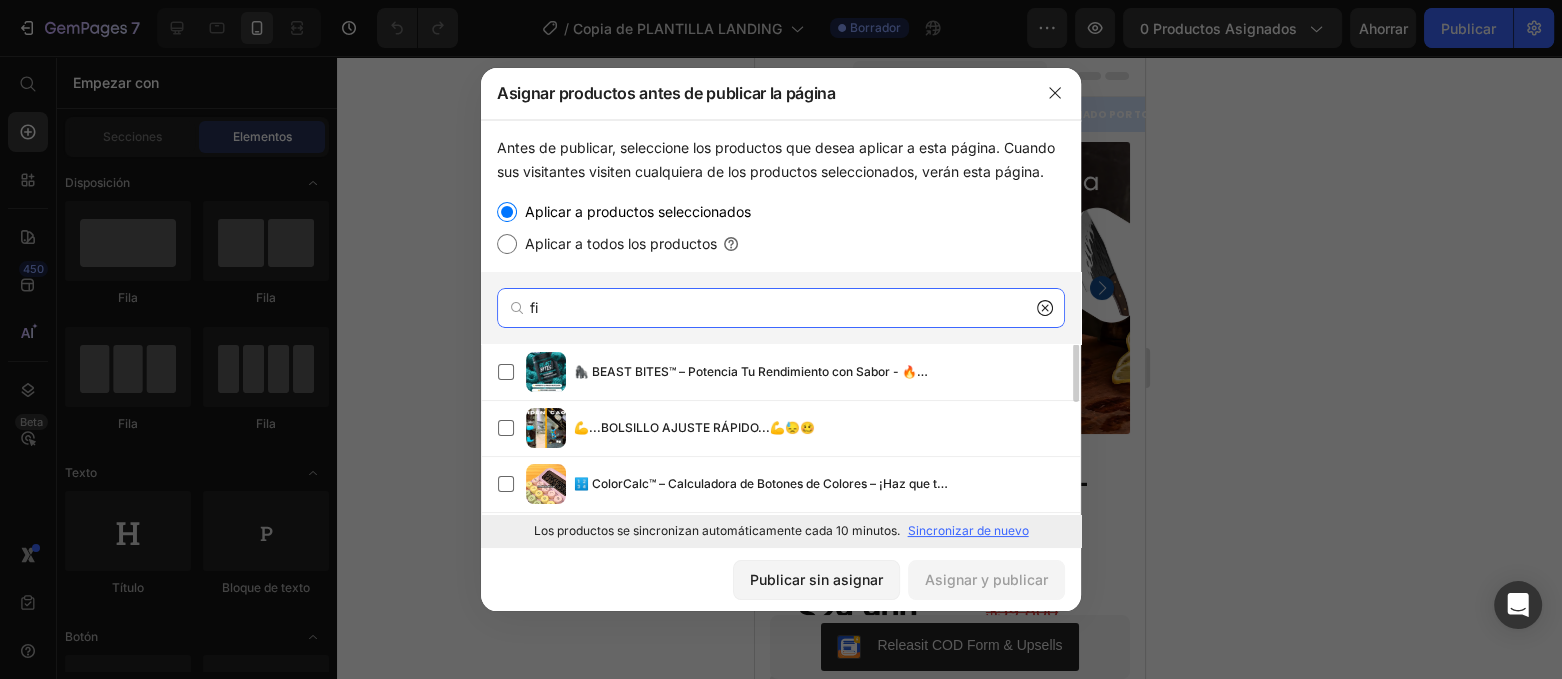 type on "f" 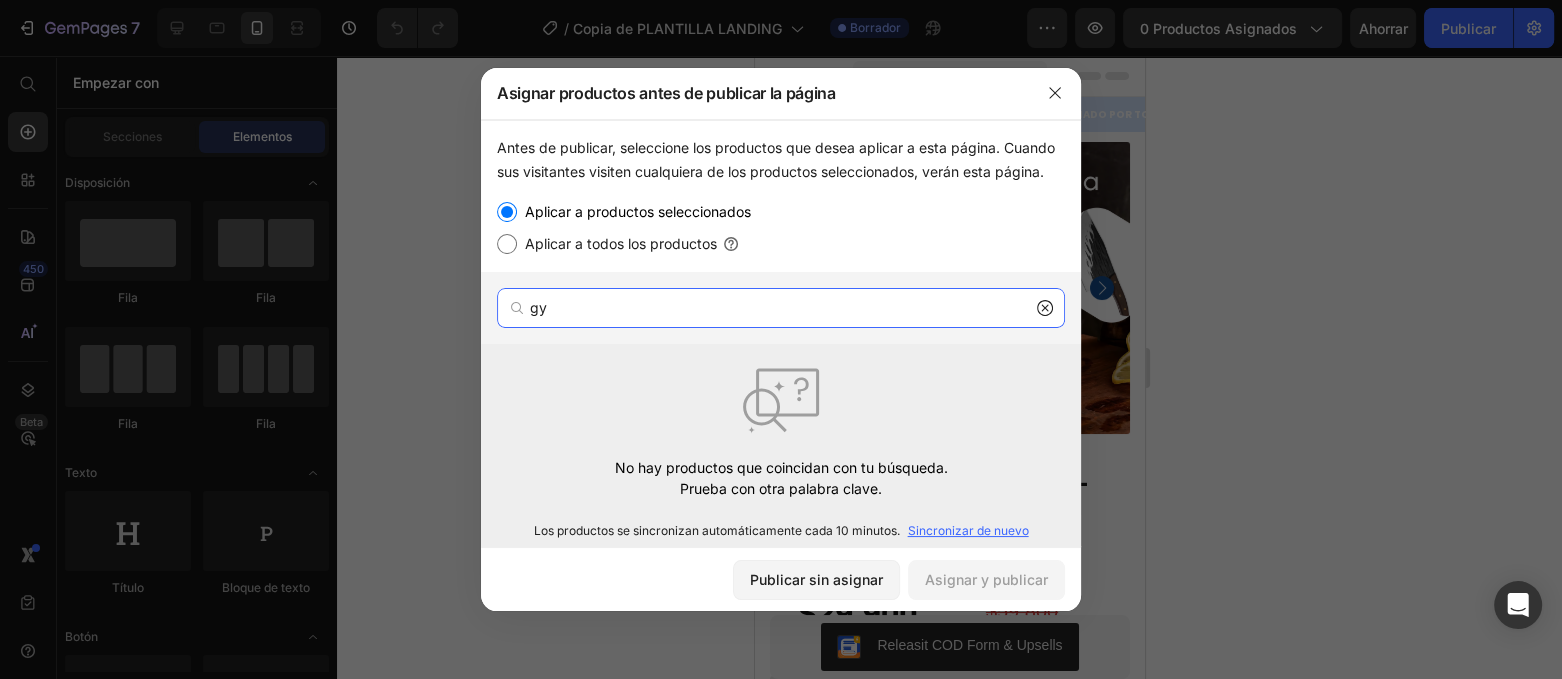 type on "g" 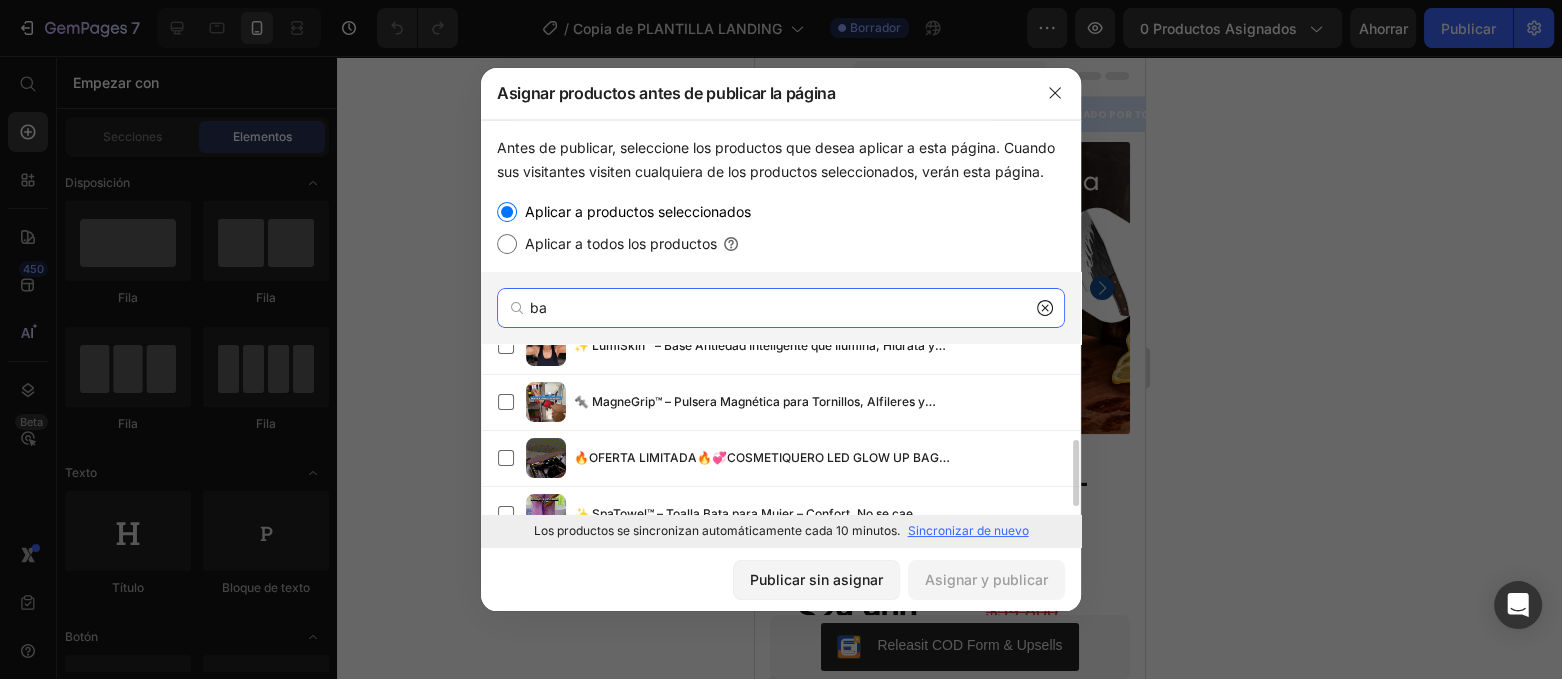 scroll, scrollTop: 0, scrollLeft: 0, axis: both 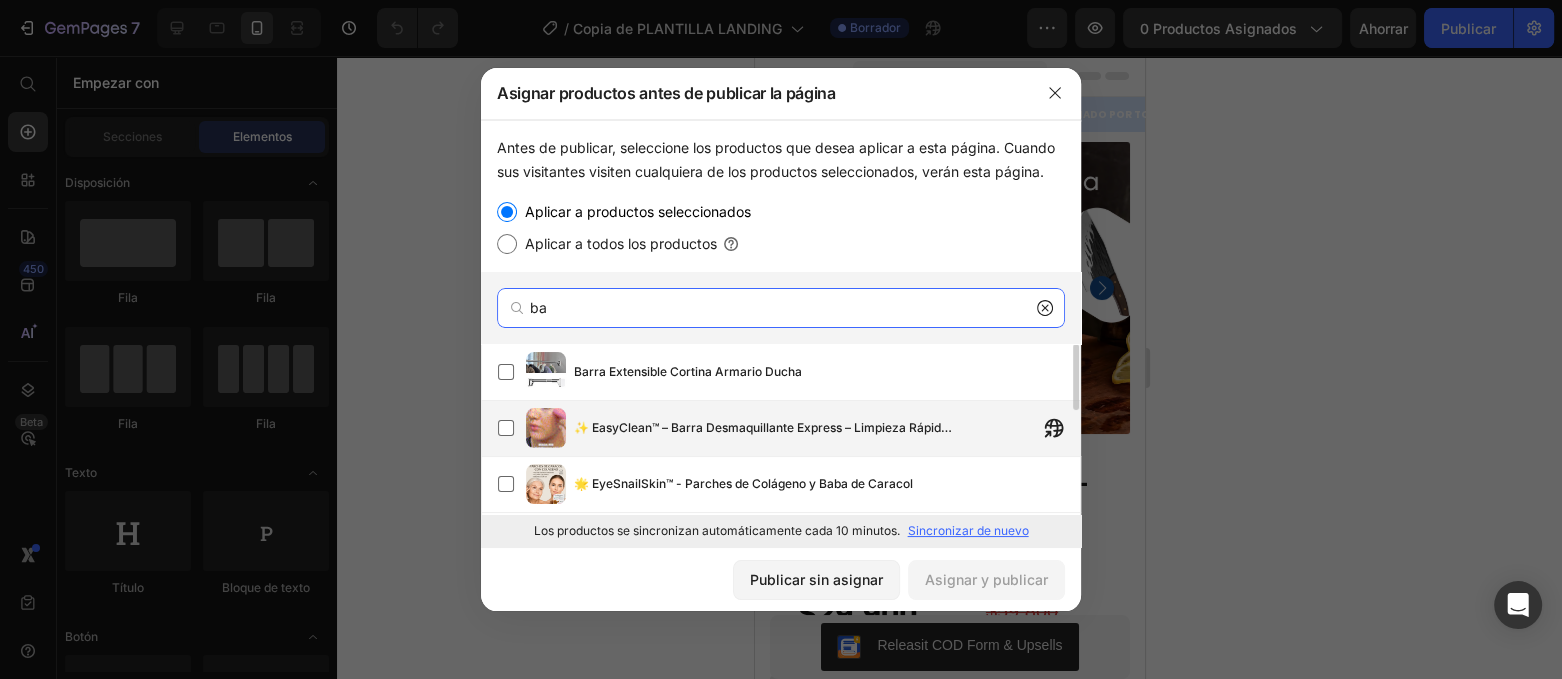 type on "ba" 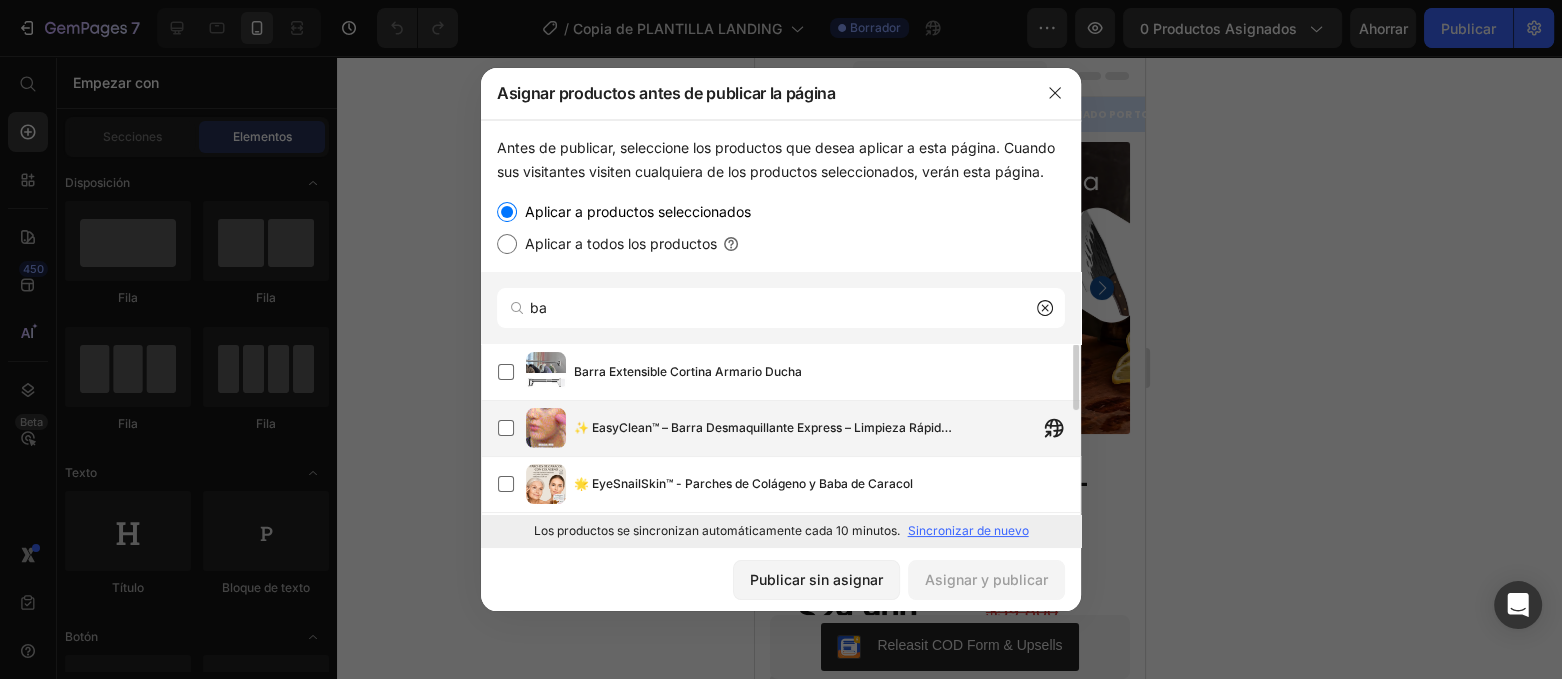 click on "✨ EasyClean™ – Barra Desmaquillante Express – Limpieza Rápida, Higiénica y Sin Irritación" at bounding box center [827, 428] 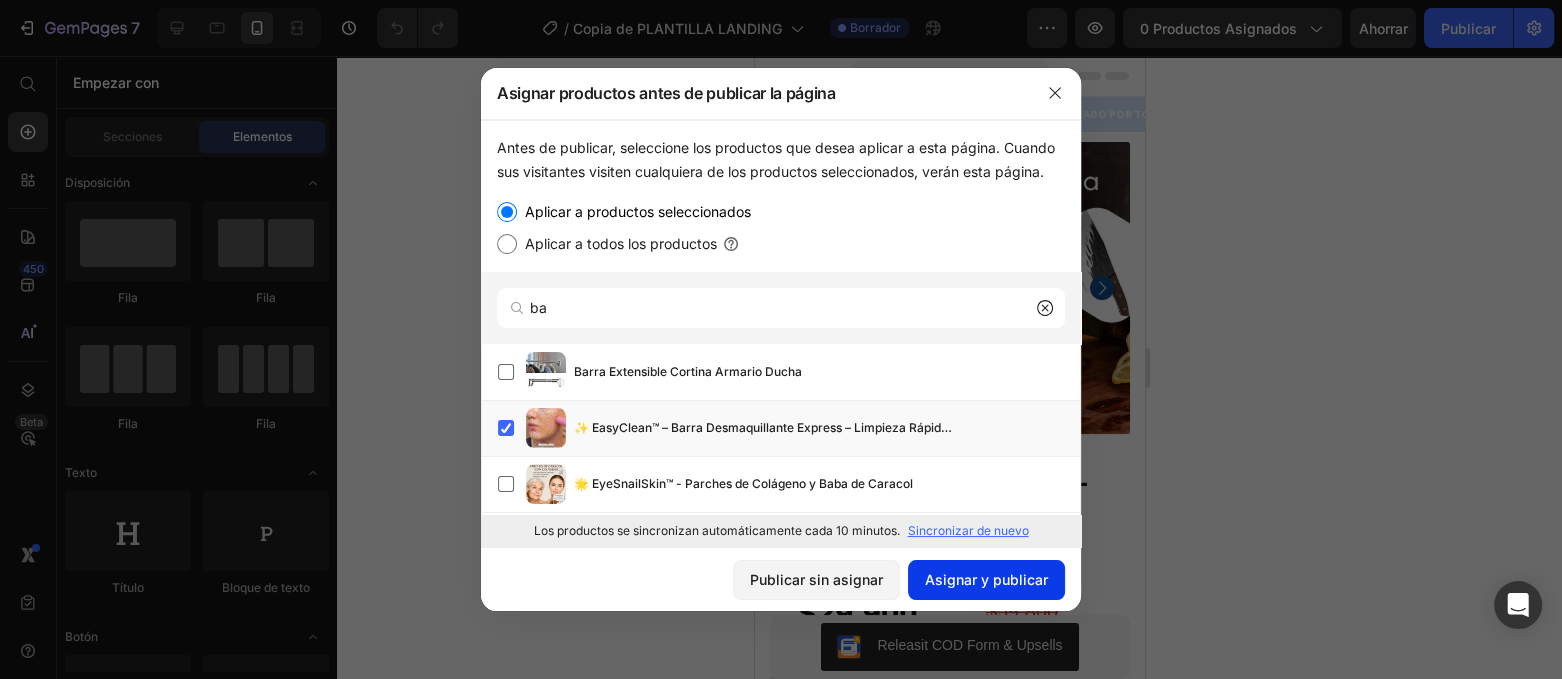 click on "Asignar y publicar" at bounding box center (986, 579) 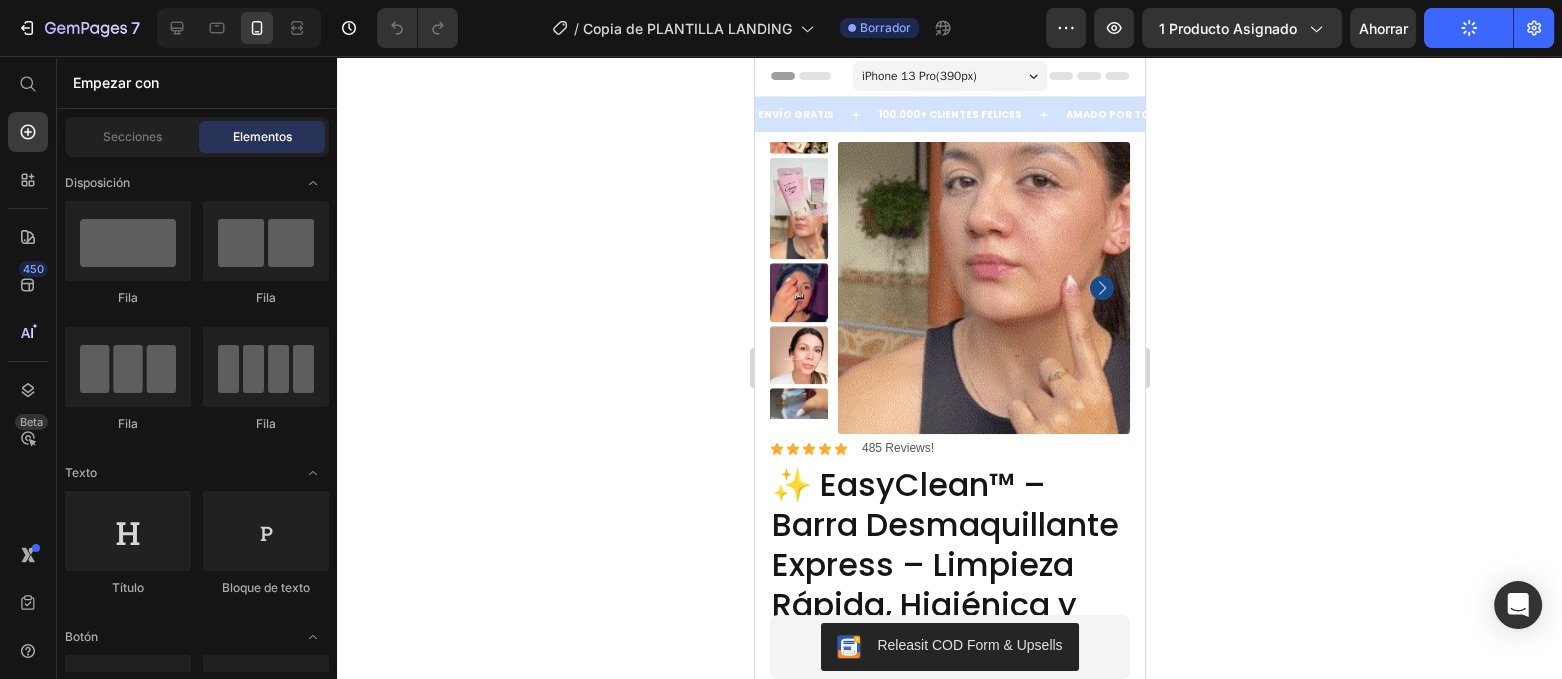 click on "Header" at bounding box center [811, 76] 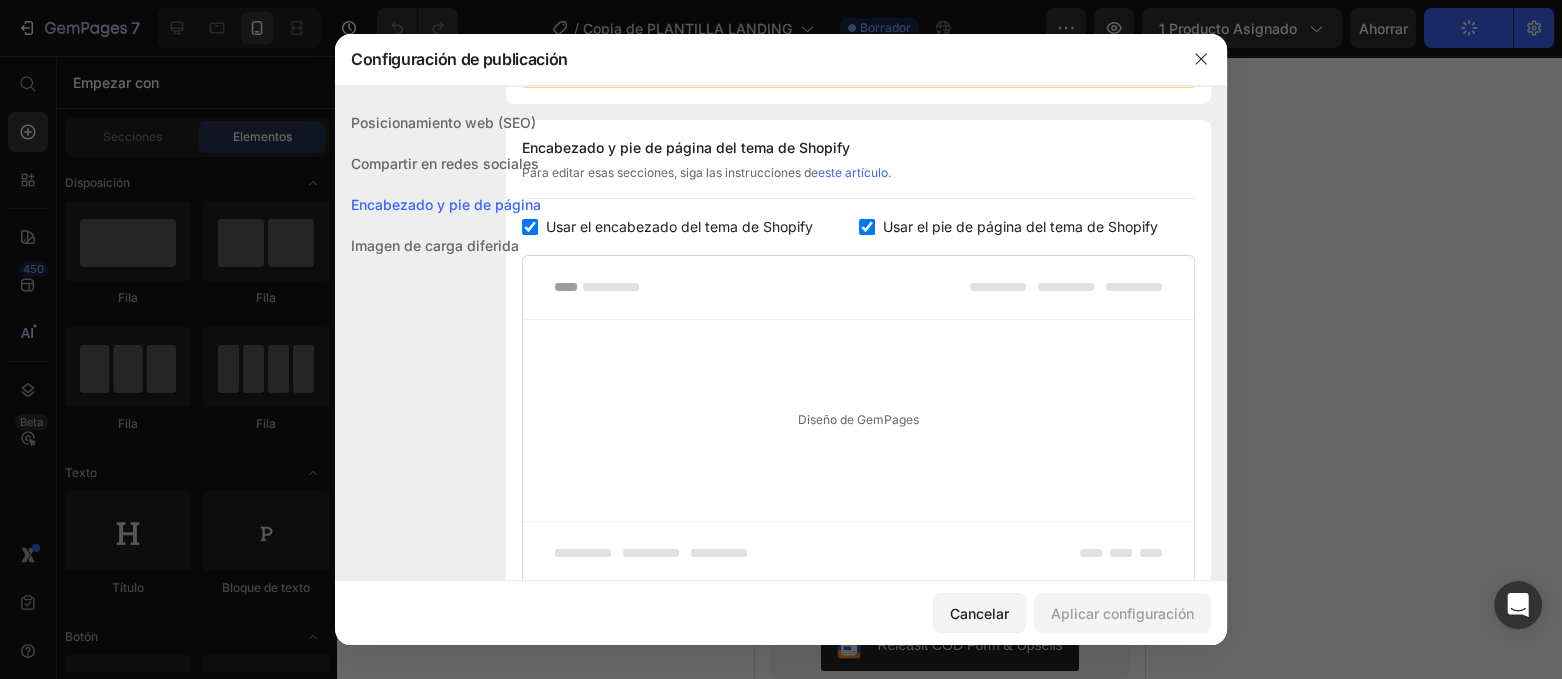 scroll, scrollTop: 291, scrollLeft: 0, axis: vertical 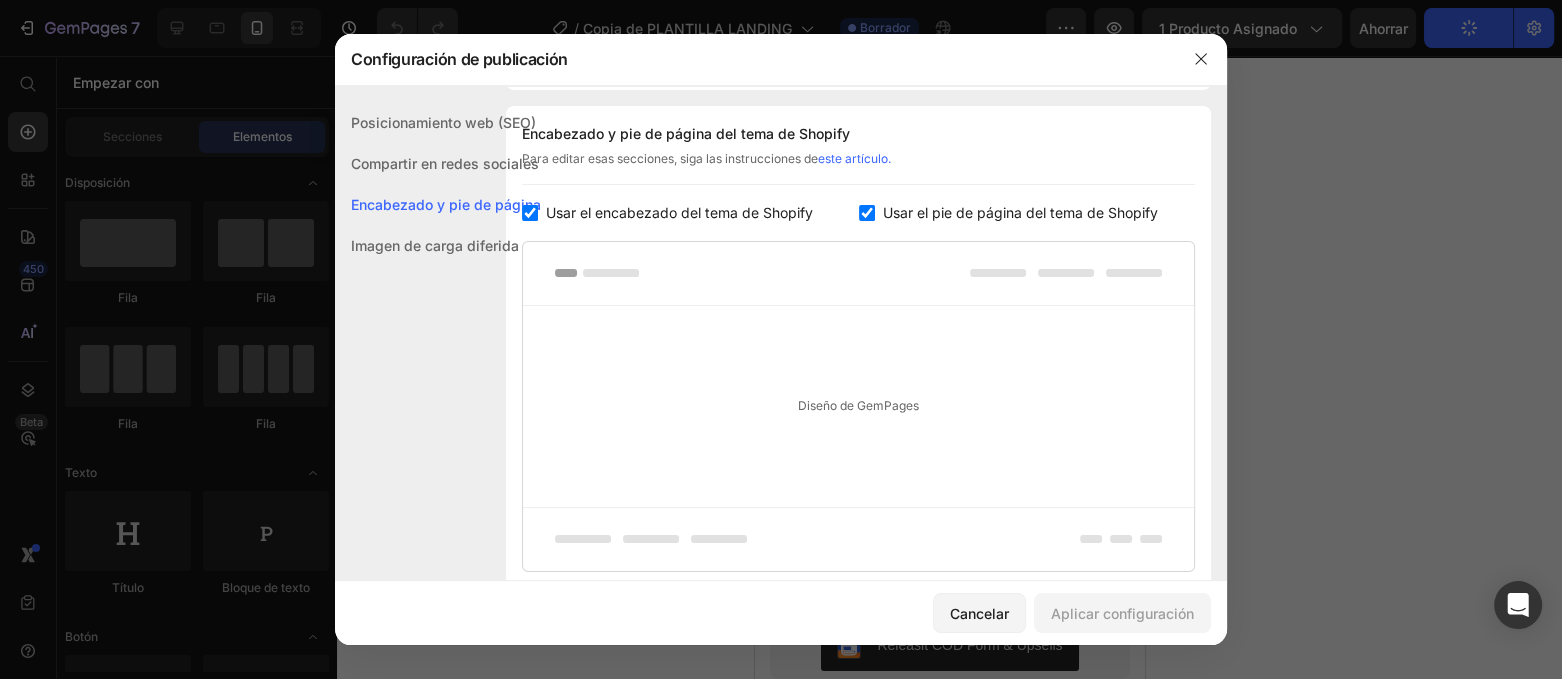 click 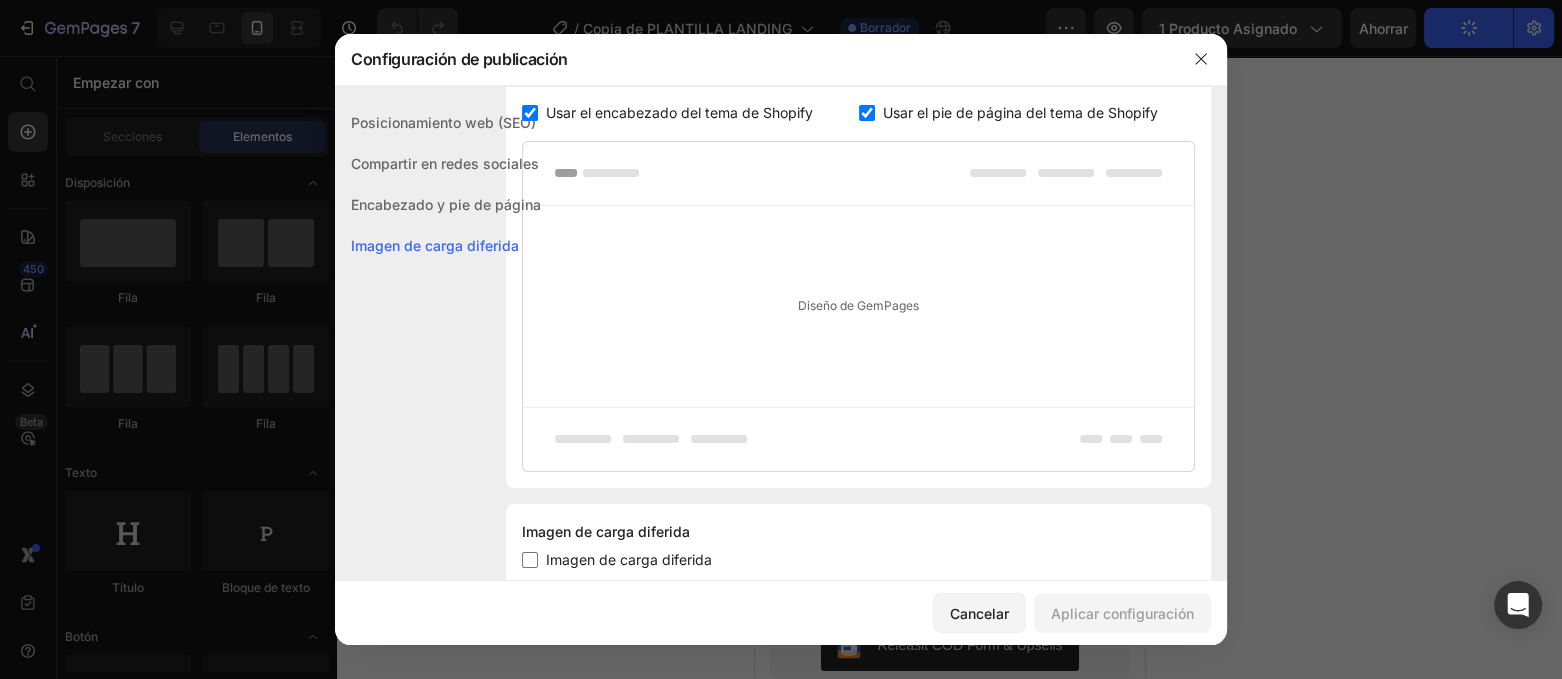 scroll, scrollTop: 465, scrollLeft: 0, axis: vertical 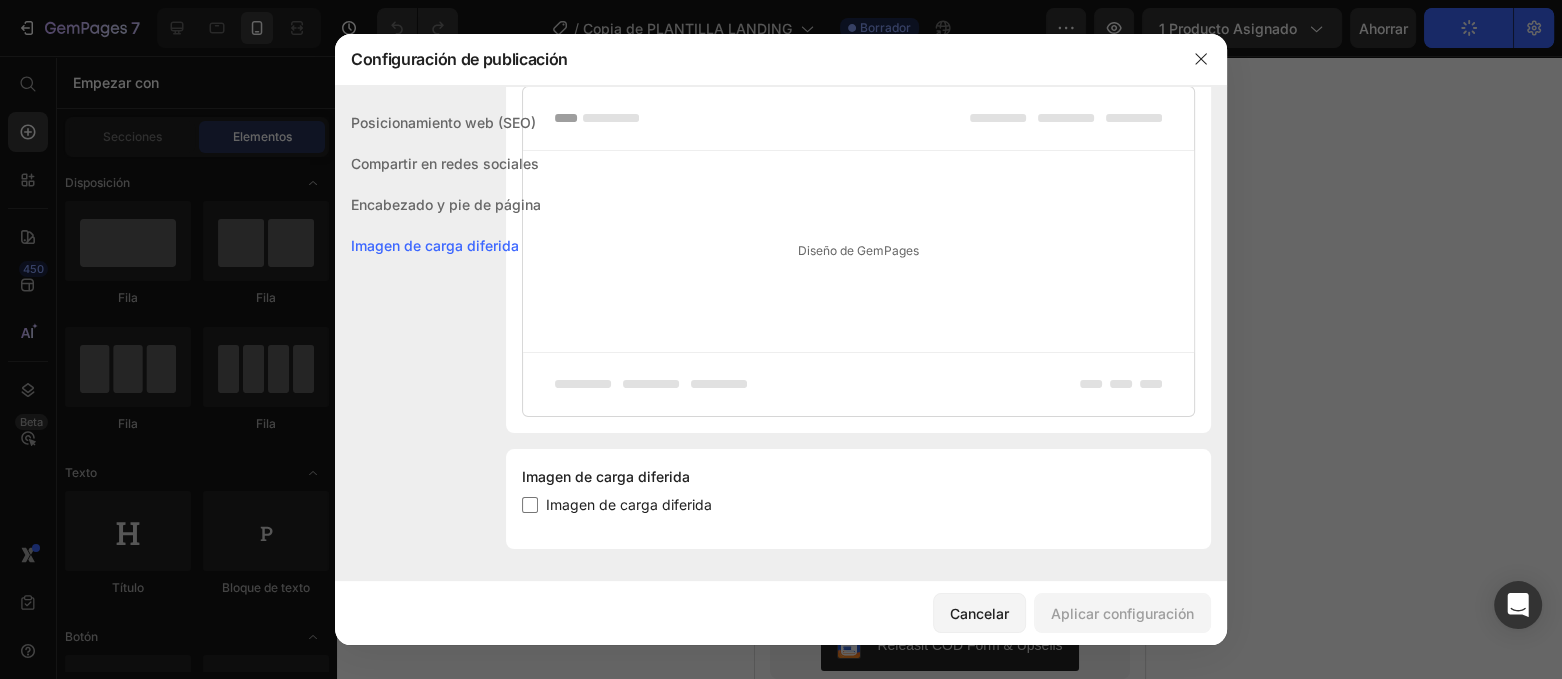 click on "Posicionamiento web (SEO)" 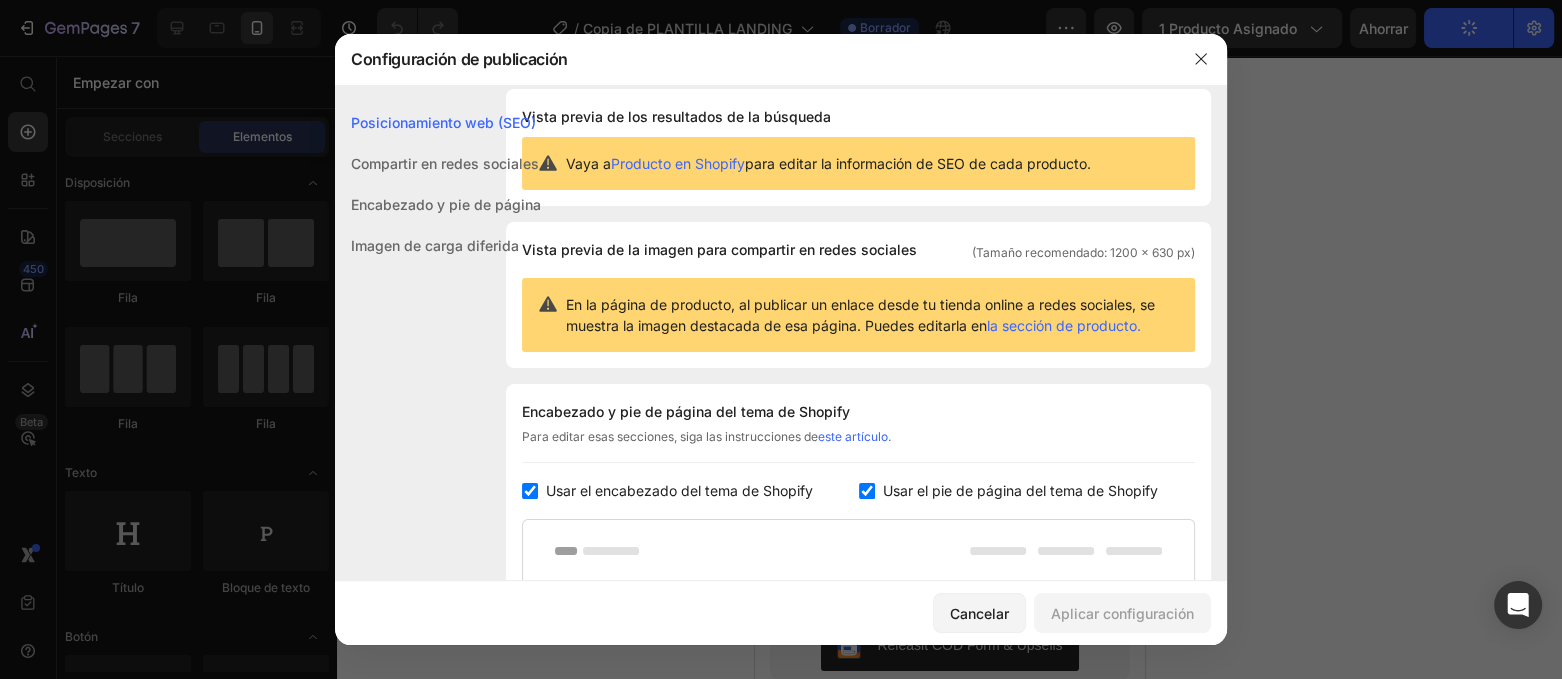 scroll, scrollTop: 0, scrollLeft: 0, axis: both 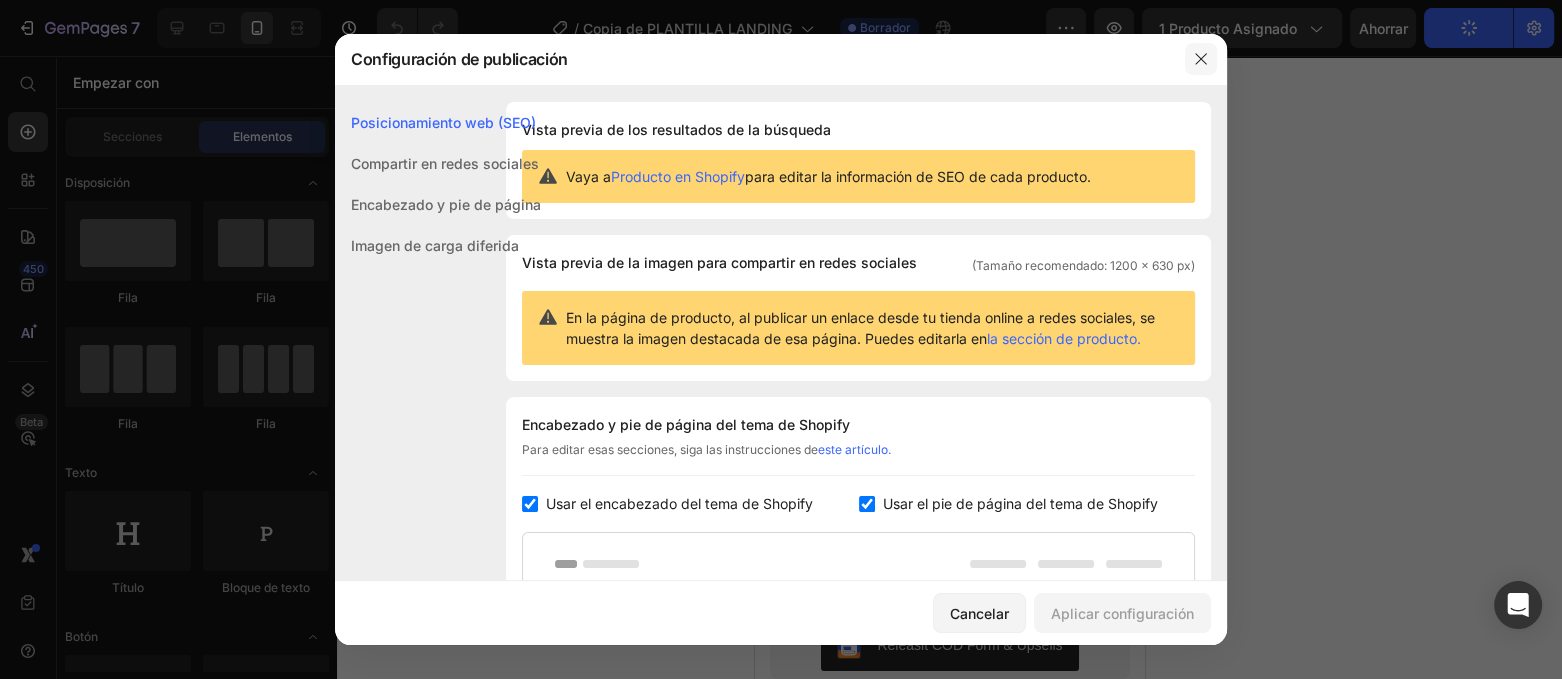 click 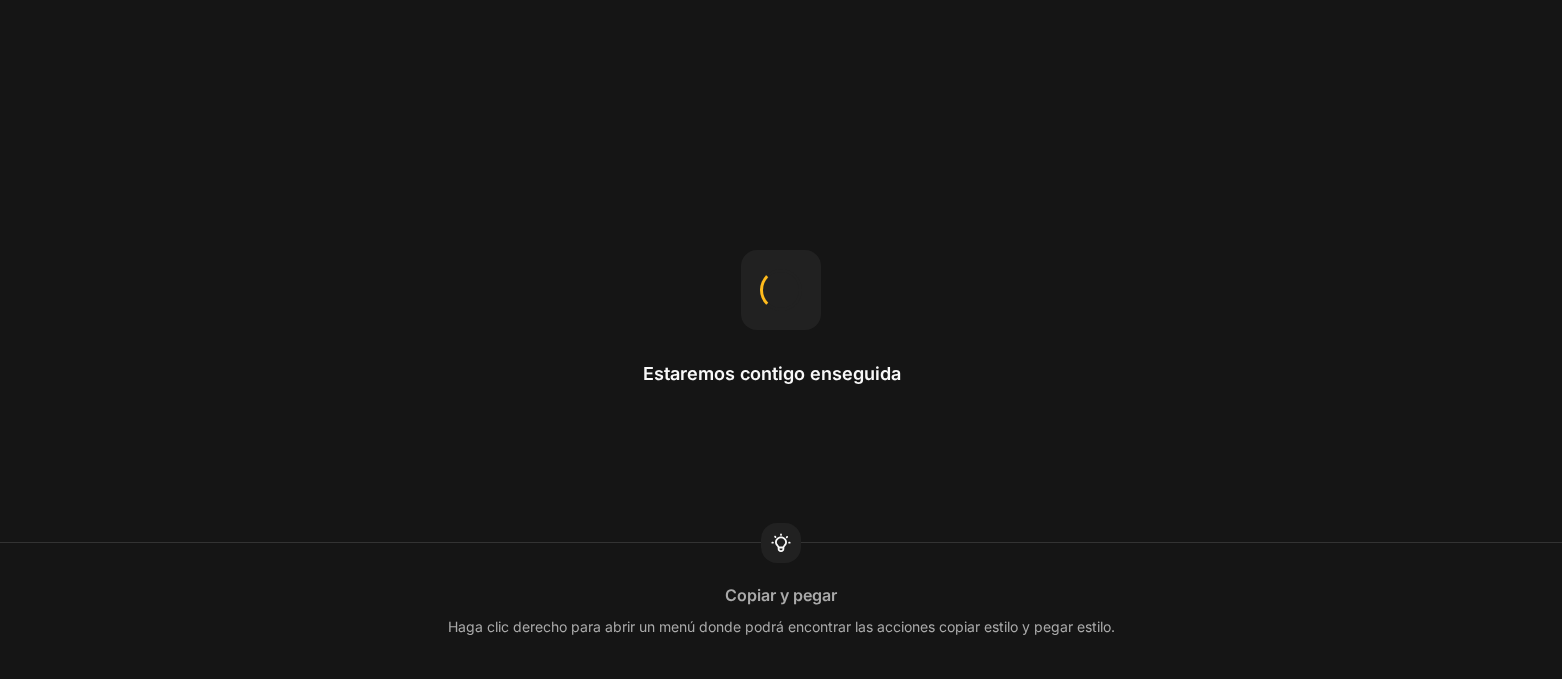 scroll, scrollTop: 0, scrollLeft: 0, axis: both 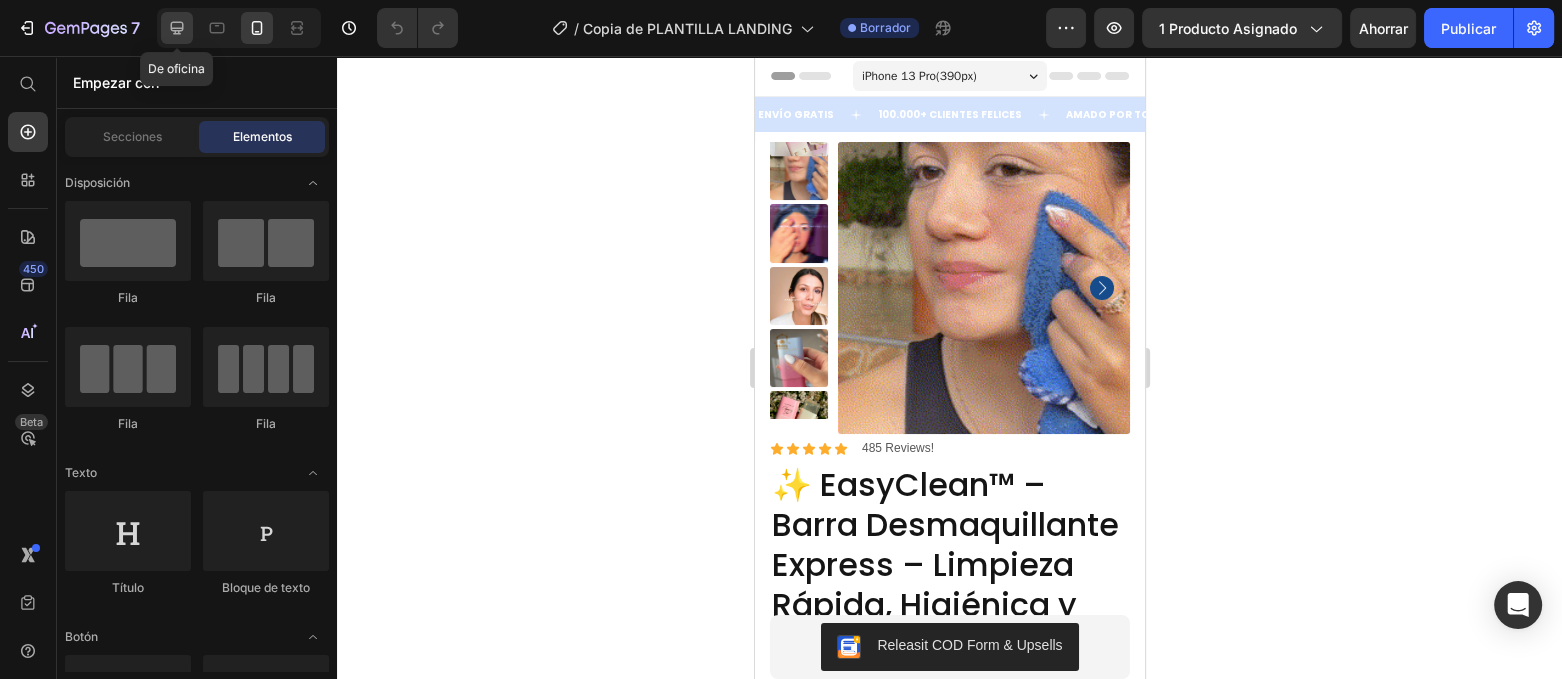 click 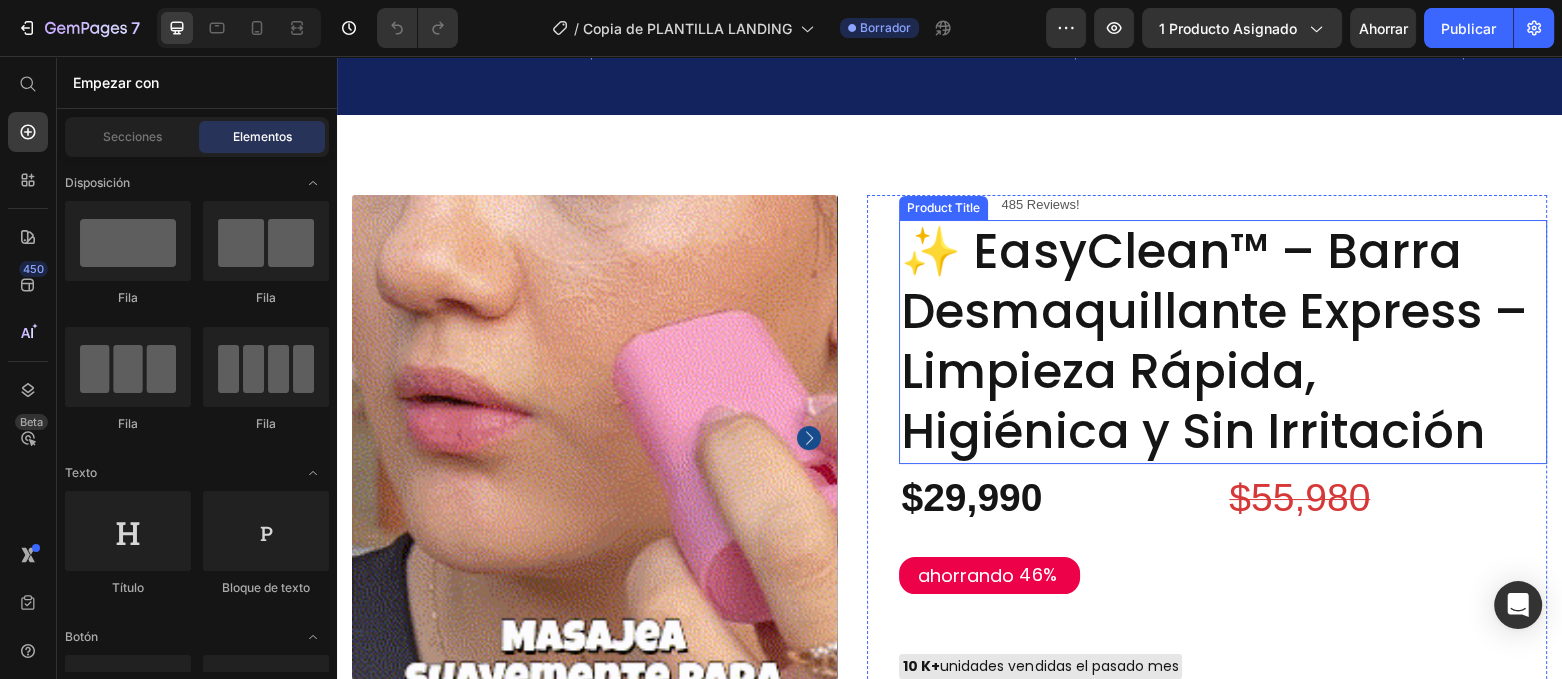 scroll, scrollTop: 0, scrollLeft: 0, axis: both 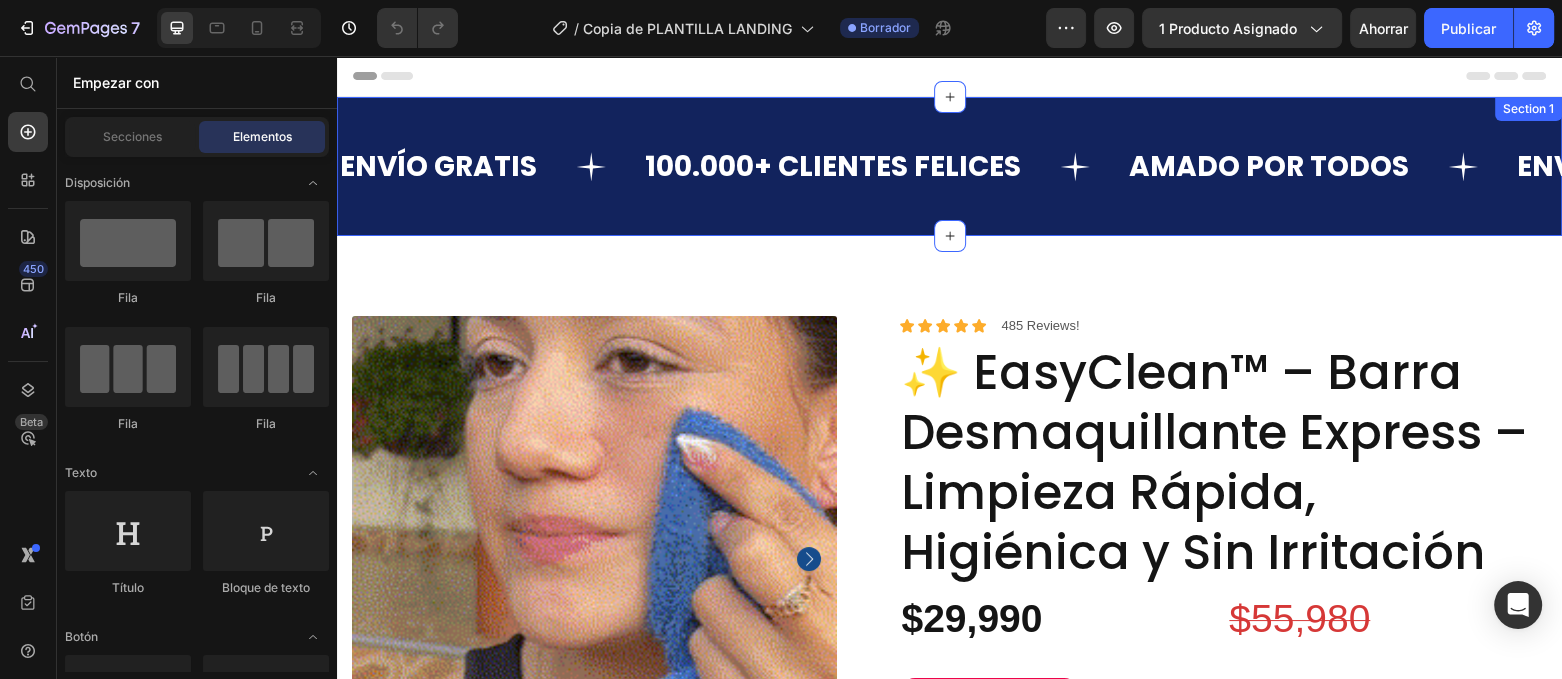 click on "ENVÍO GRATIS Text
100.000+ CLIENTES FELICES Text
AMADO POR TODOS Text
ENVÍO GRATIS Text
100.000+ CLIENTES FELICES Text
AMADO POR TODOS Text
ENVÍO GRATIS Text
100.000+ CLIENTES FELICES Text
AMADO POR TODOS Text
ENVÍO GRATIS Text
100.000+ CLIENTES FELICES Text
AMADO POR TODOS Text
ENVÍO GRATIS Text
100.000+ CLIENTES FELICES Text
AMADO POR TODOS Text
ENVÍO GRATIS Text
100.000+ CLIENTES FELICES Text
AMADO POR TODOS Text
Marquee Section 1" at bounding box center (949, 166) 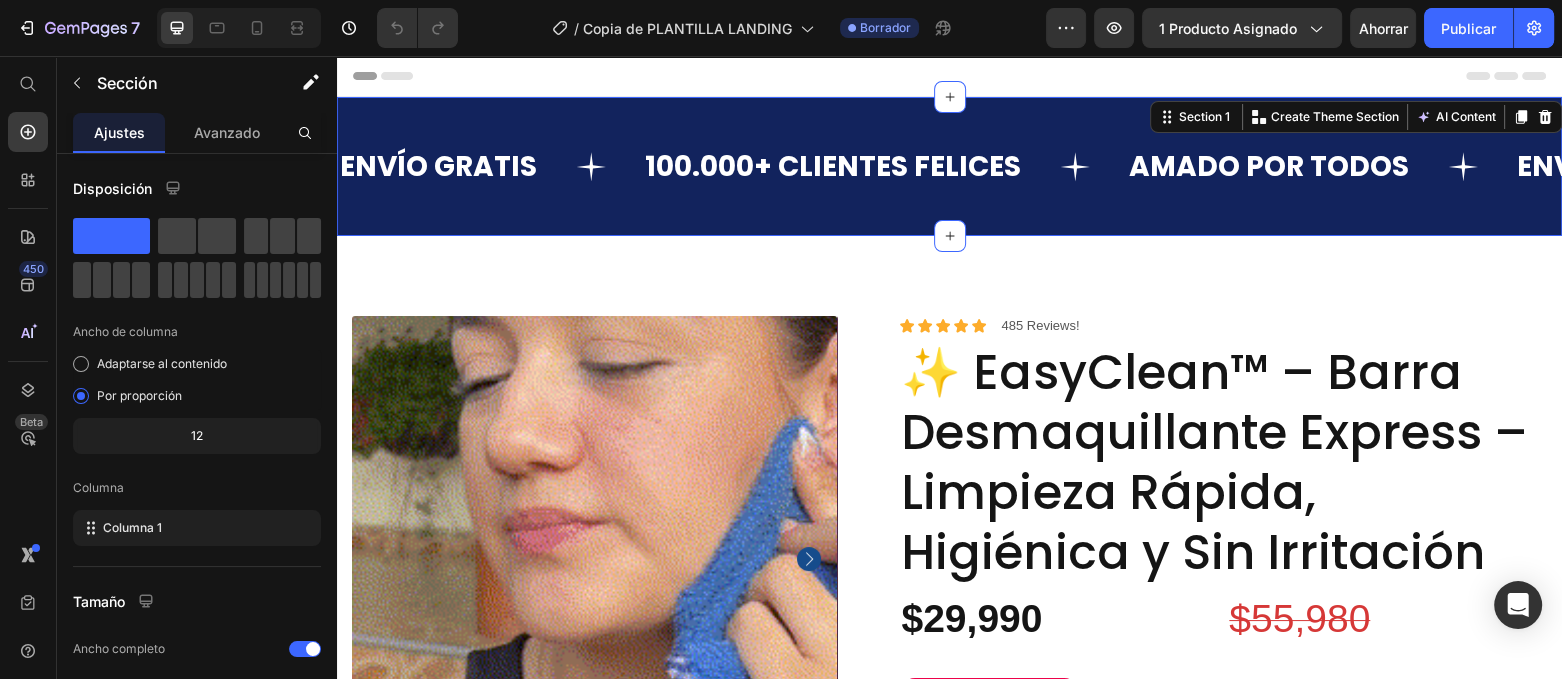 click on "Section 1   You can create reusable sections Create Theme Section AI Content Write with GemAI What would you like to describe here? Tone and Voice Persuasive Product MASTERSLICE ELITE - PRECISIÓN EN TUS MANOS Show more Generate" at bounding box center (1356, 117) 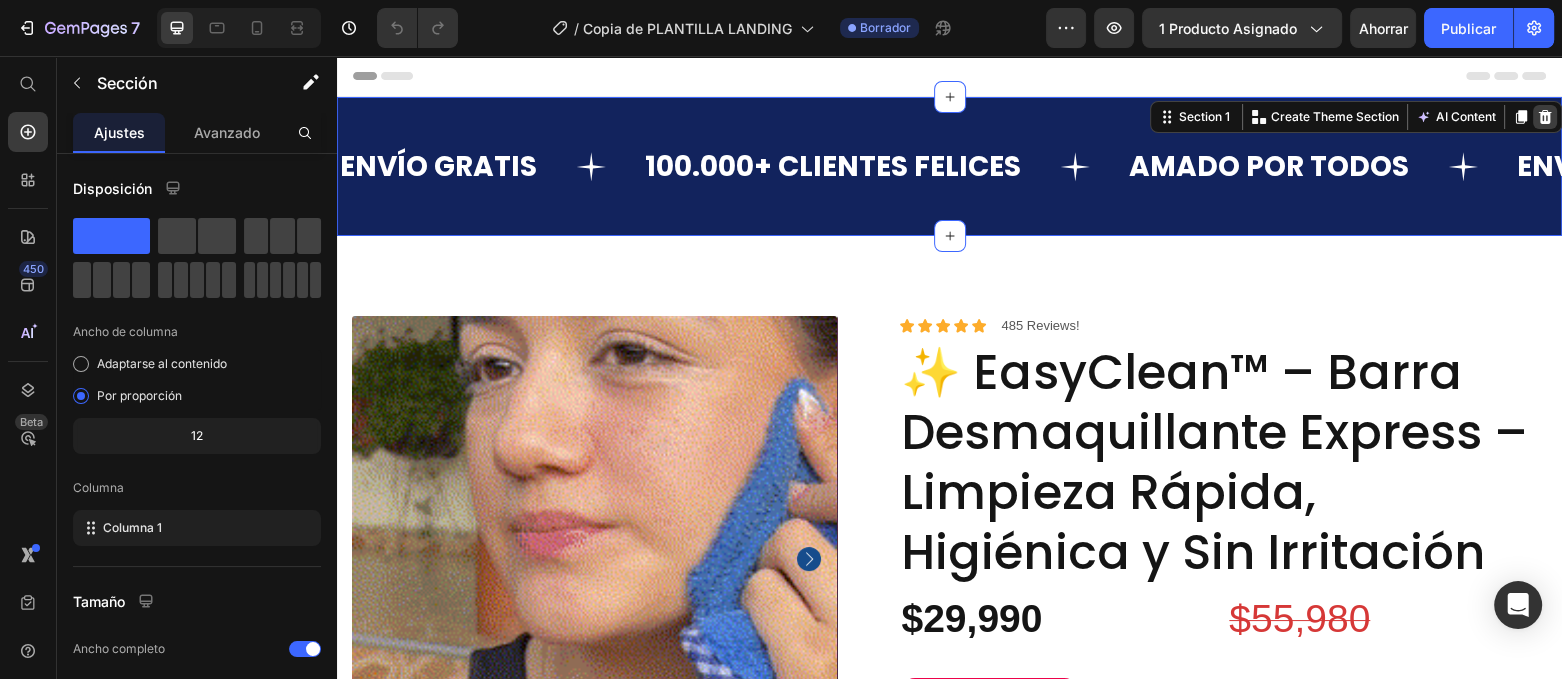 click 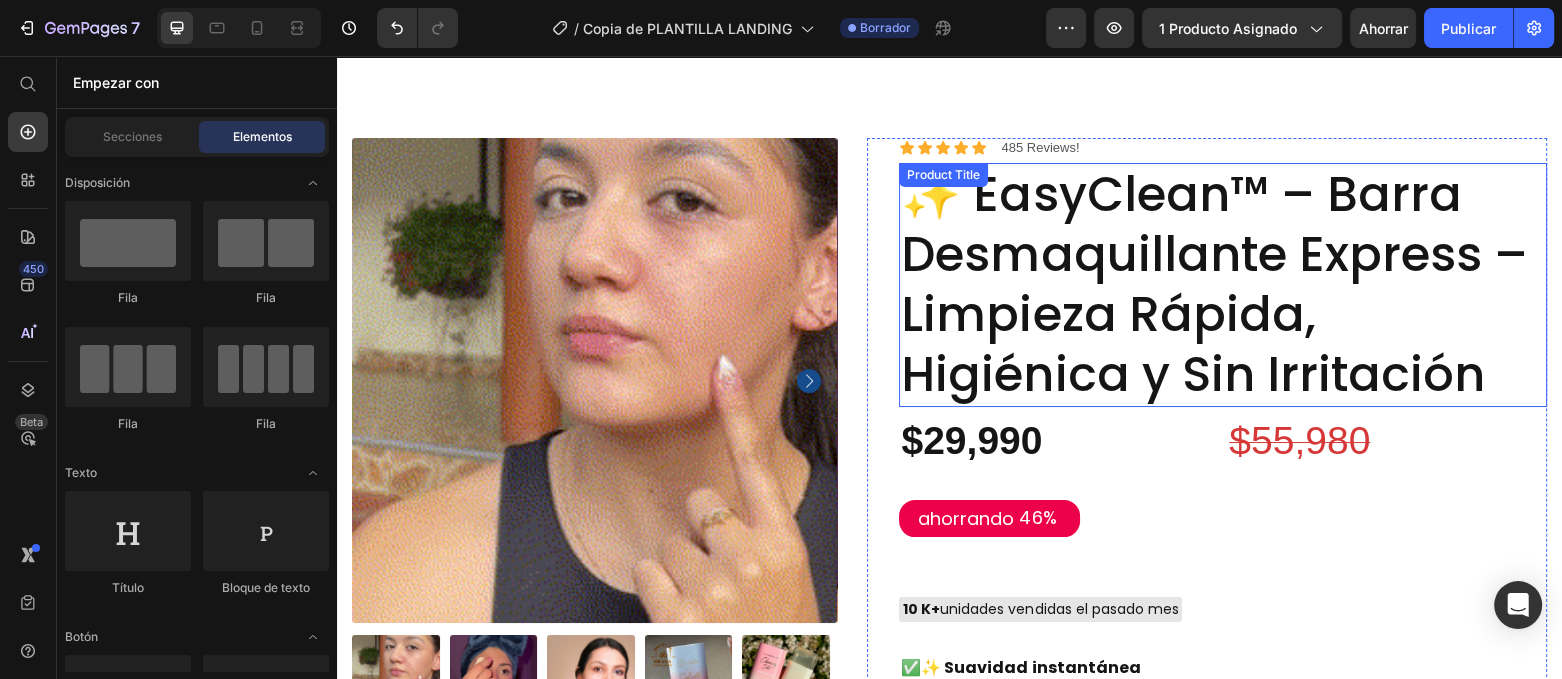 scroll, scrollTop: 0, scrollLeft: 0, axis: both 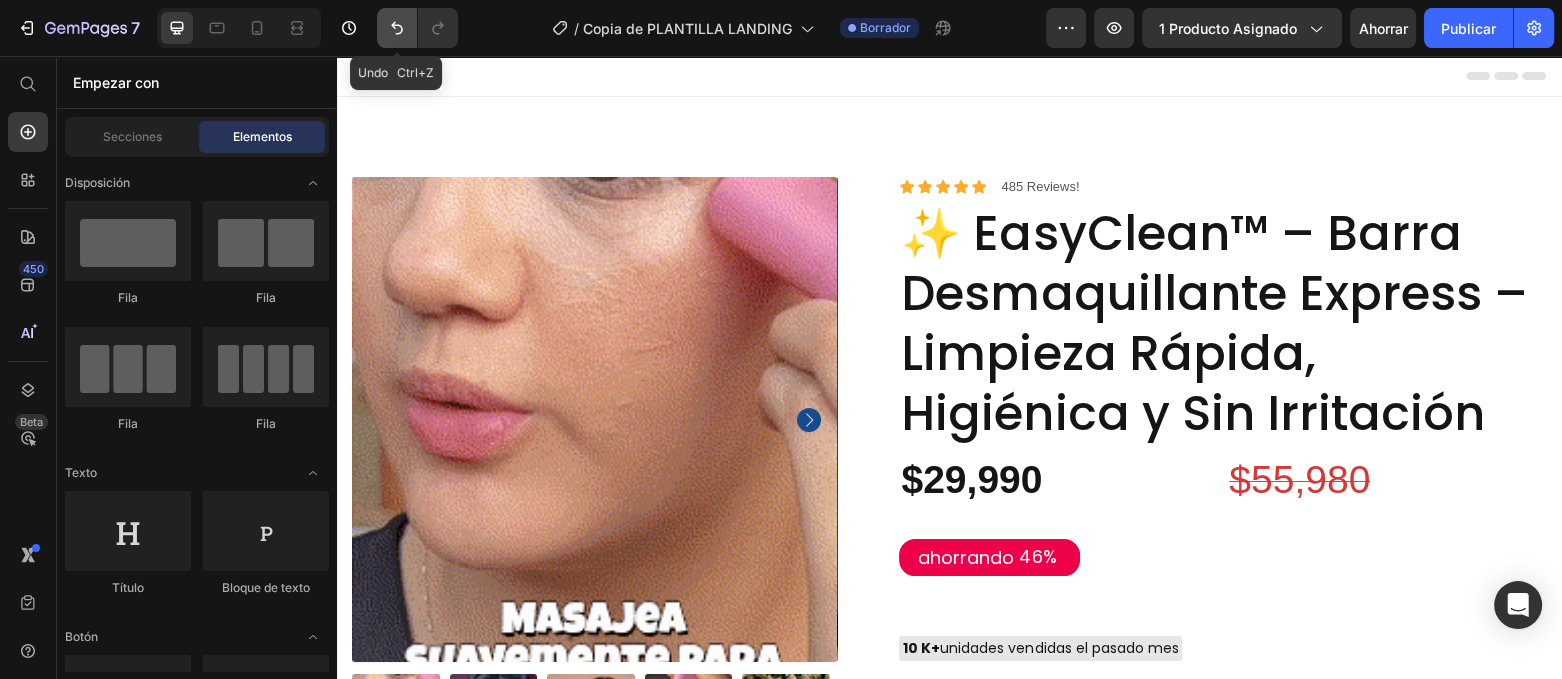 click 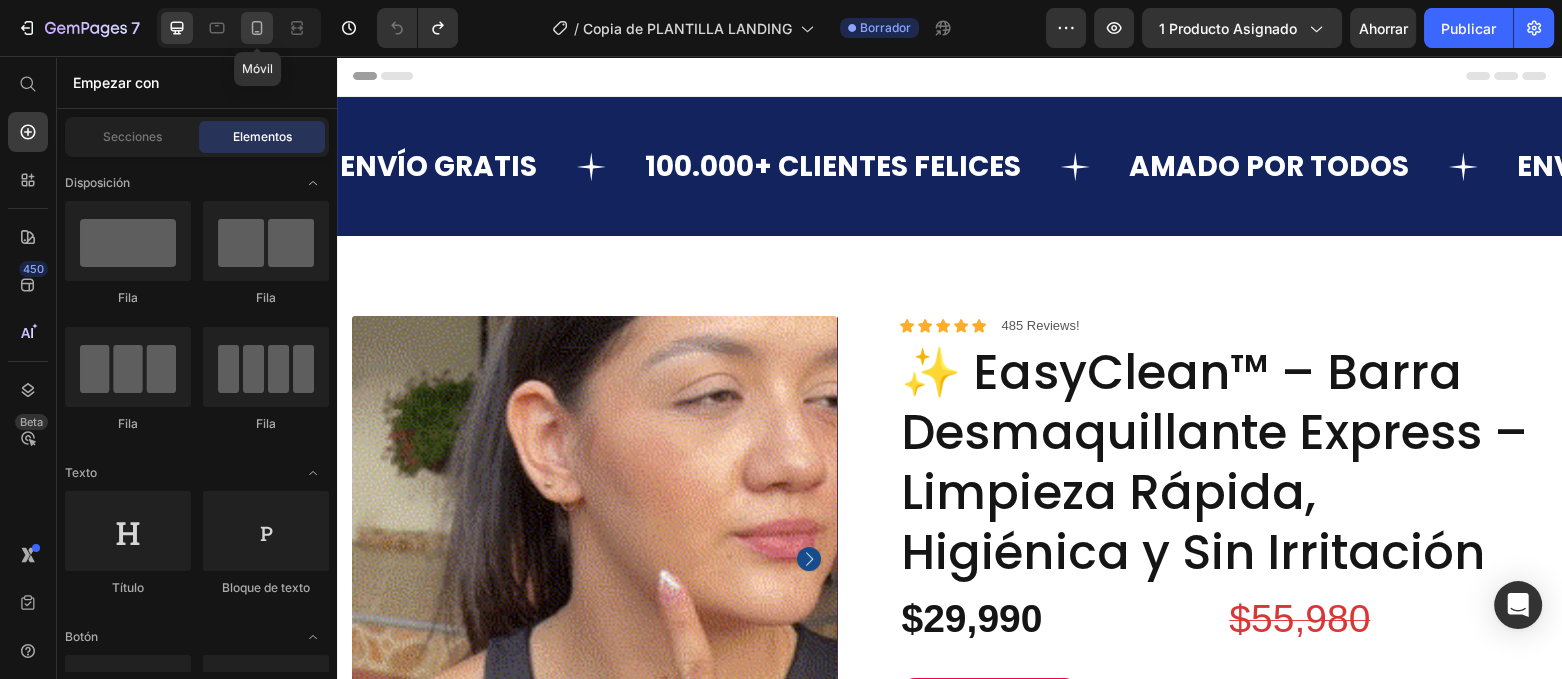 click 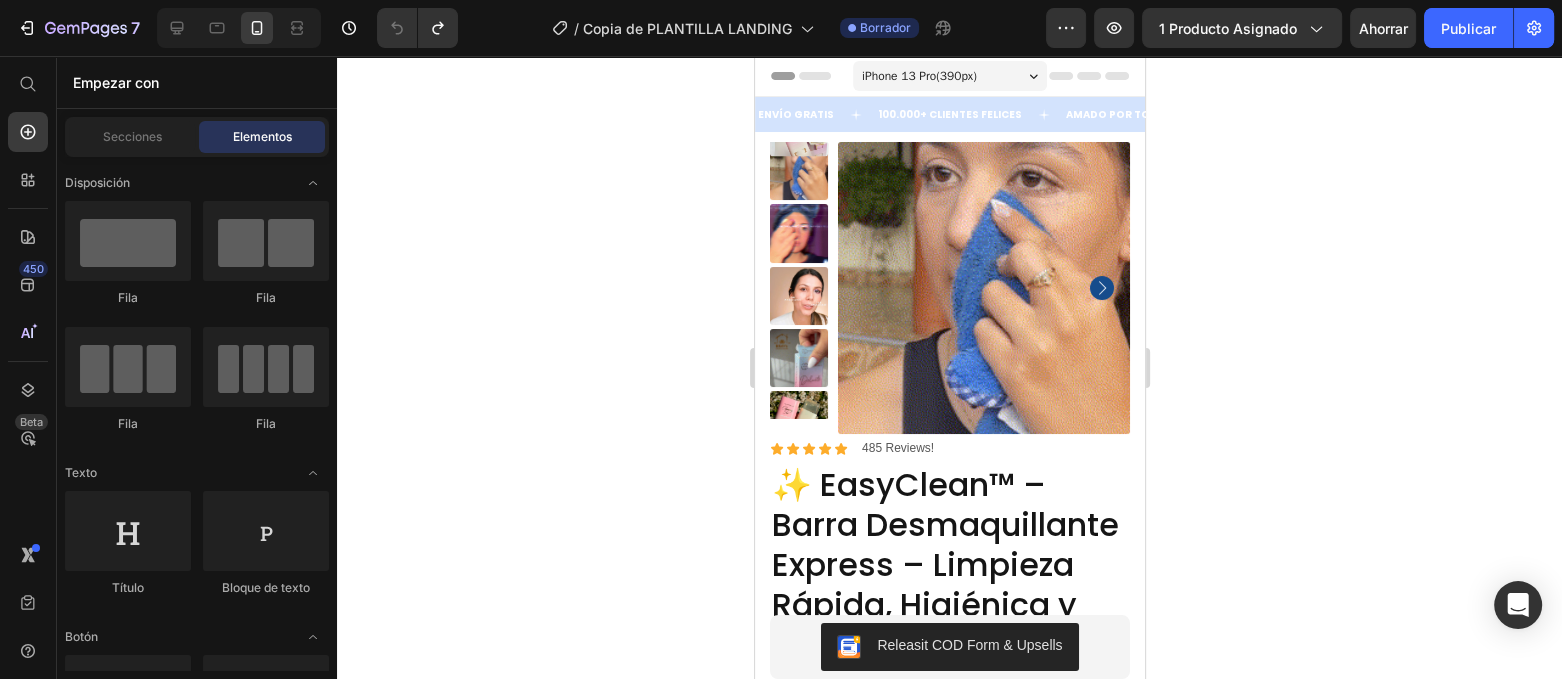 click on "Header" at bounding box center [949, 76] 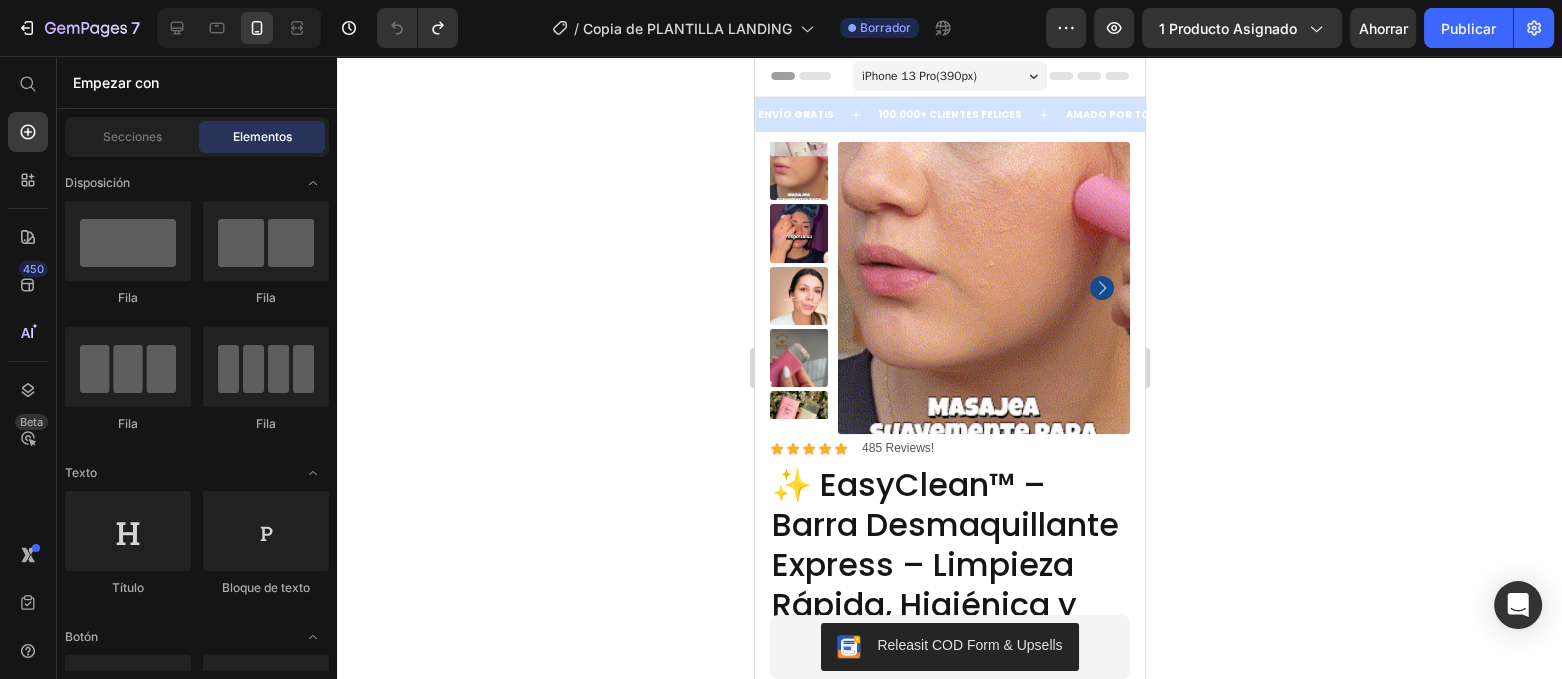 click 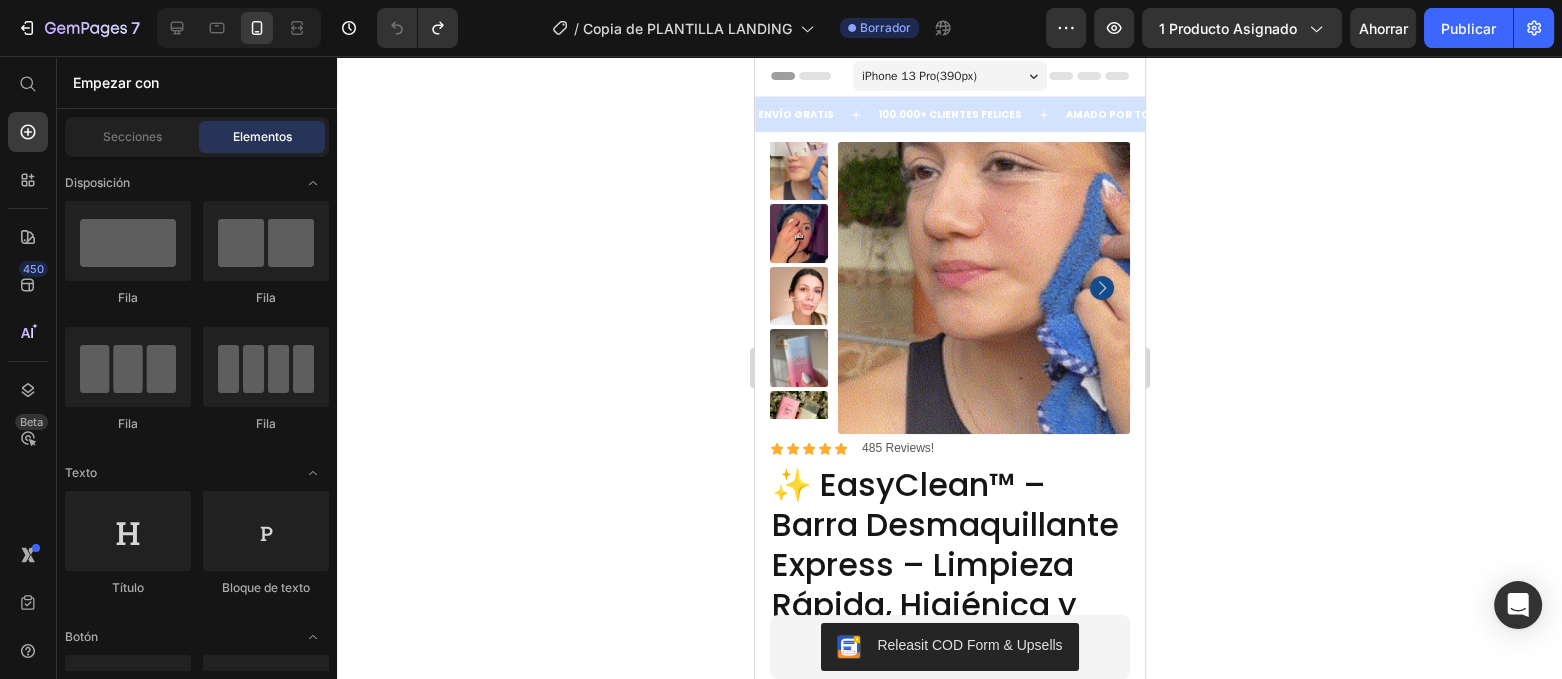 click on "Header" at bounding box center (811, 76) 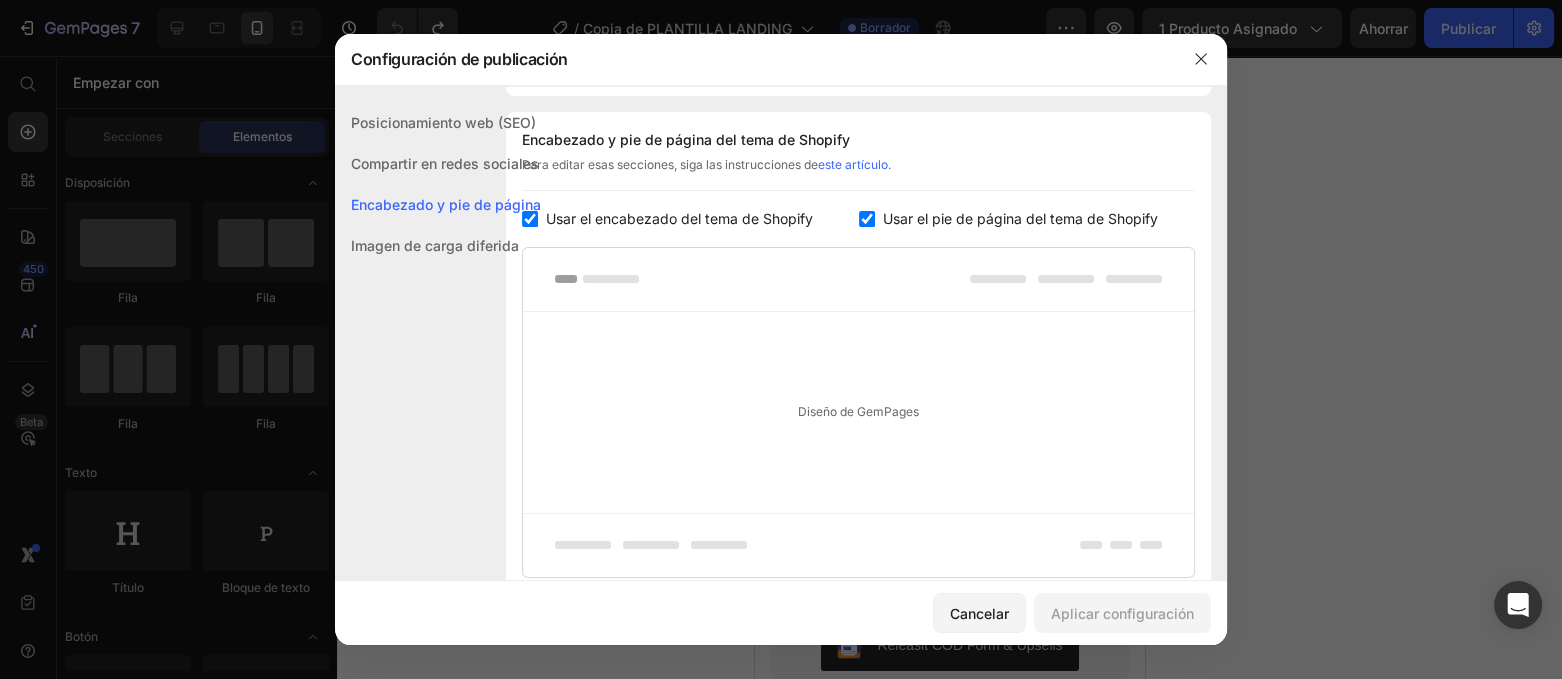 scroll, scrollTop: 291, scrollLeft: 0, axis: vertical 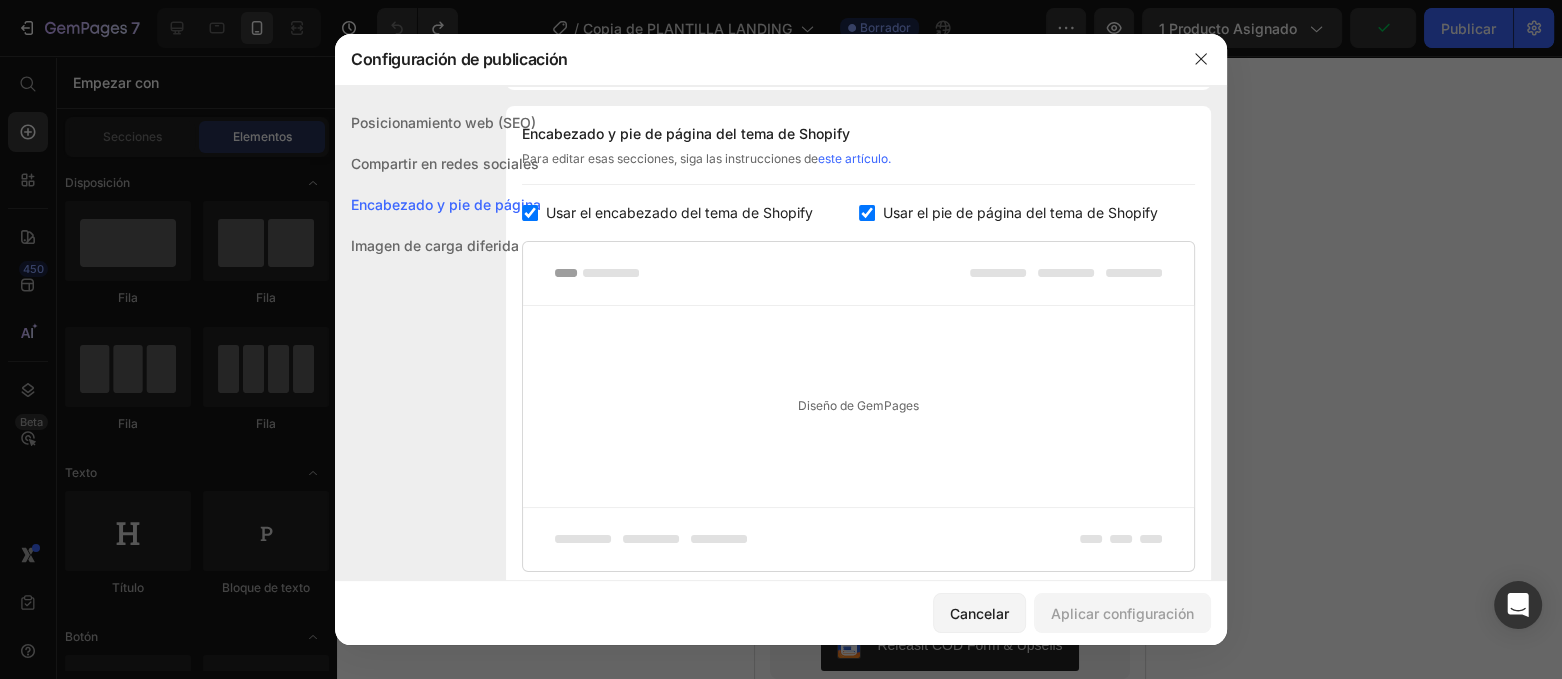 click at bounding box center [867, 213] 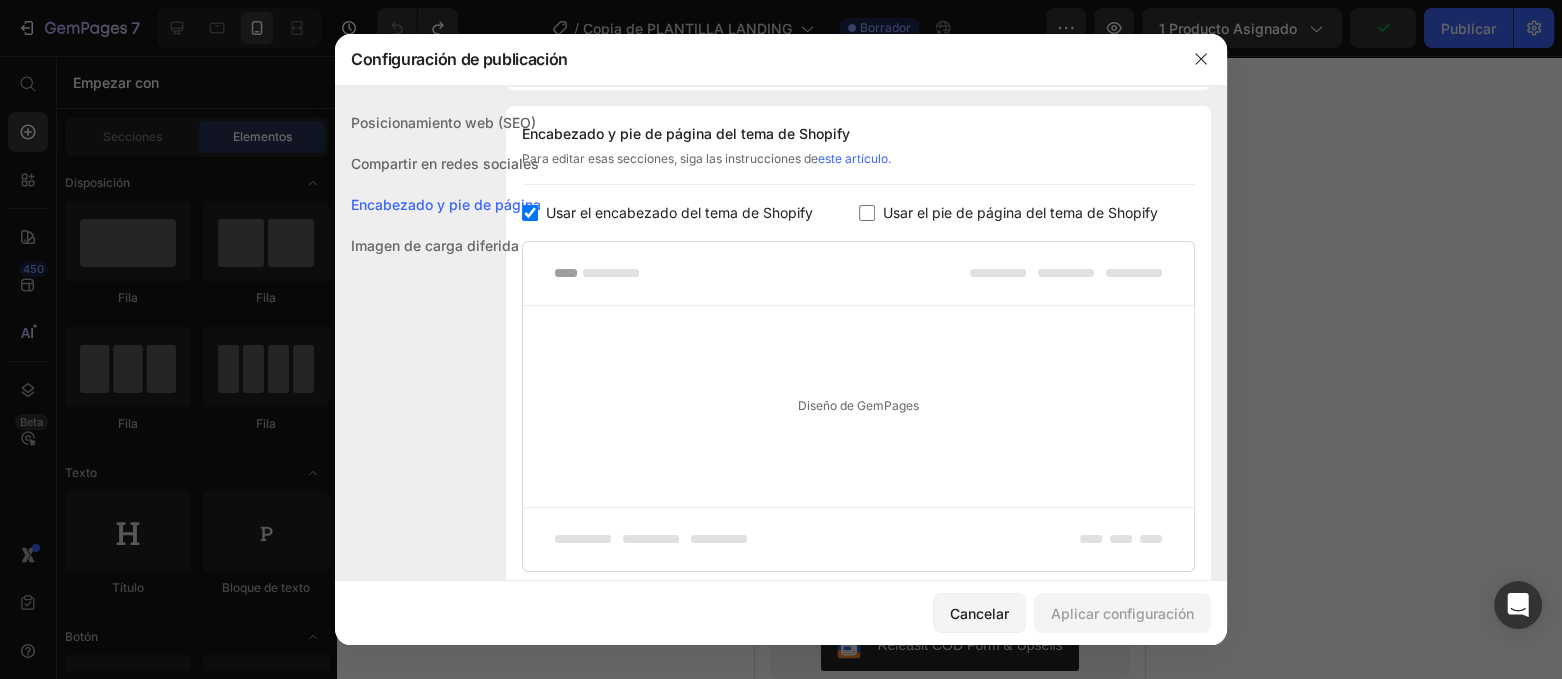 checkbox on "false" 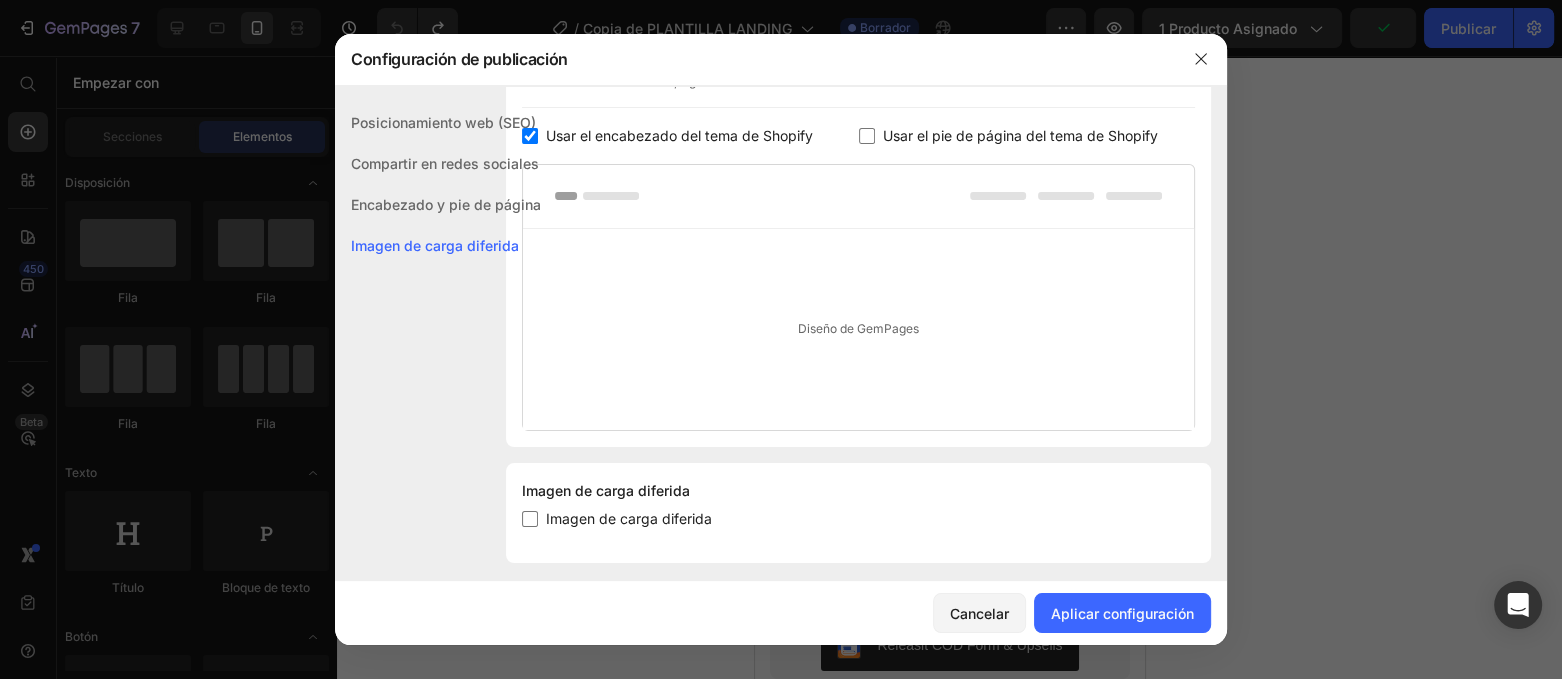 scroll, scrollTop: 401, scrollLeft: 0, axis: vertical 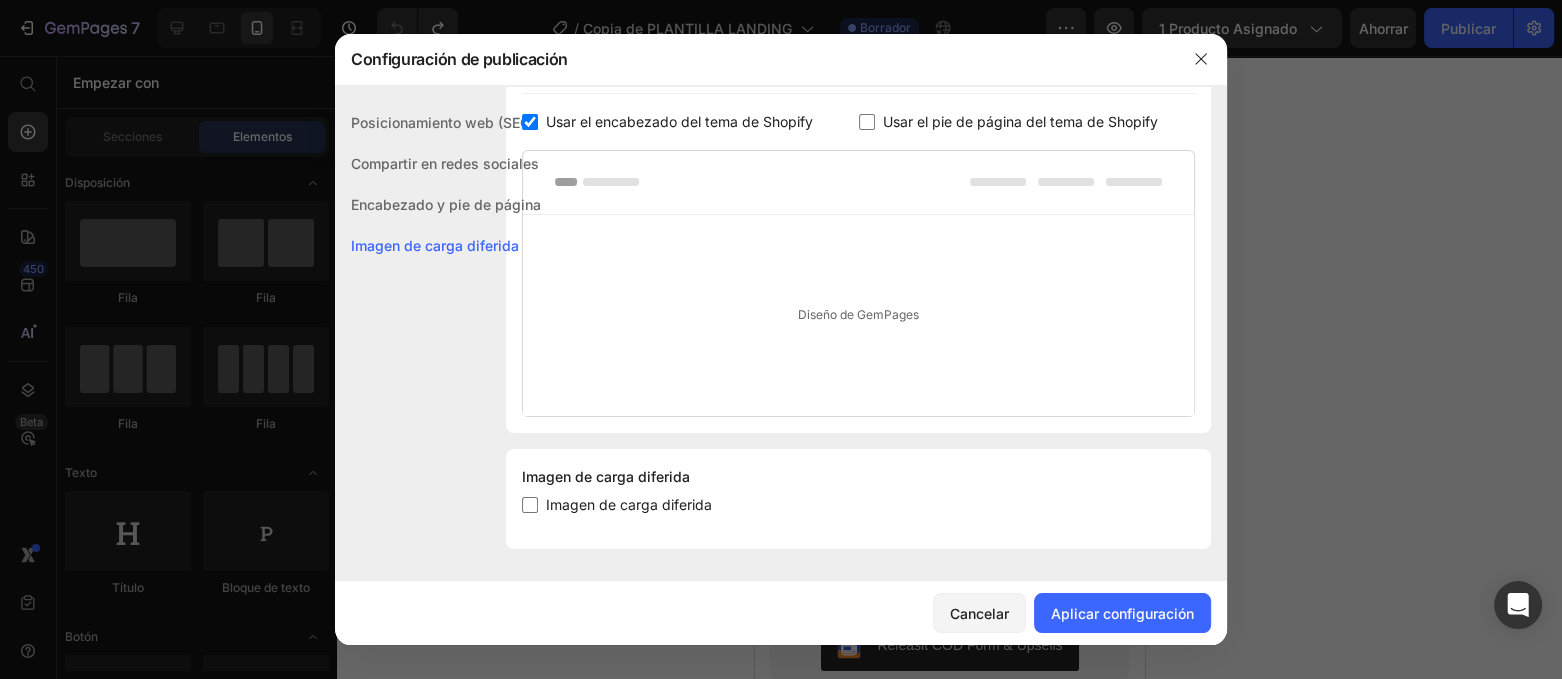 click on "Imagen de carga diferida" at bounding box center [629, 504] 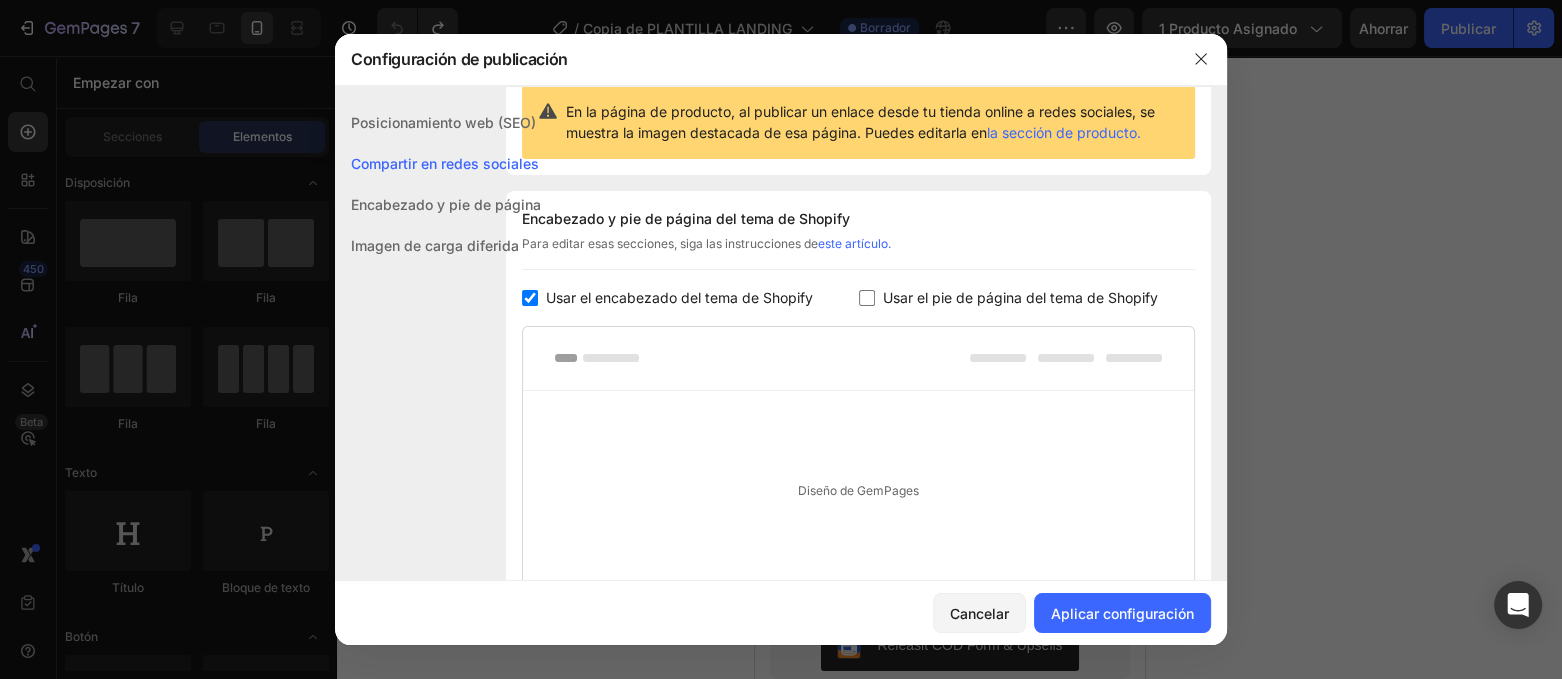 scroll, scrollTop: 152, scrollLeft: 0, axis: vertical 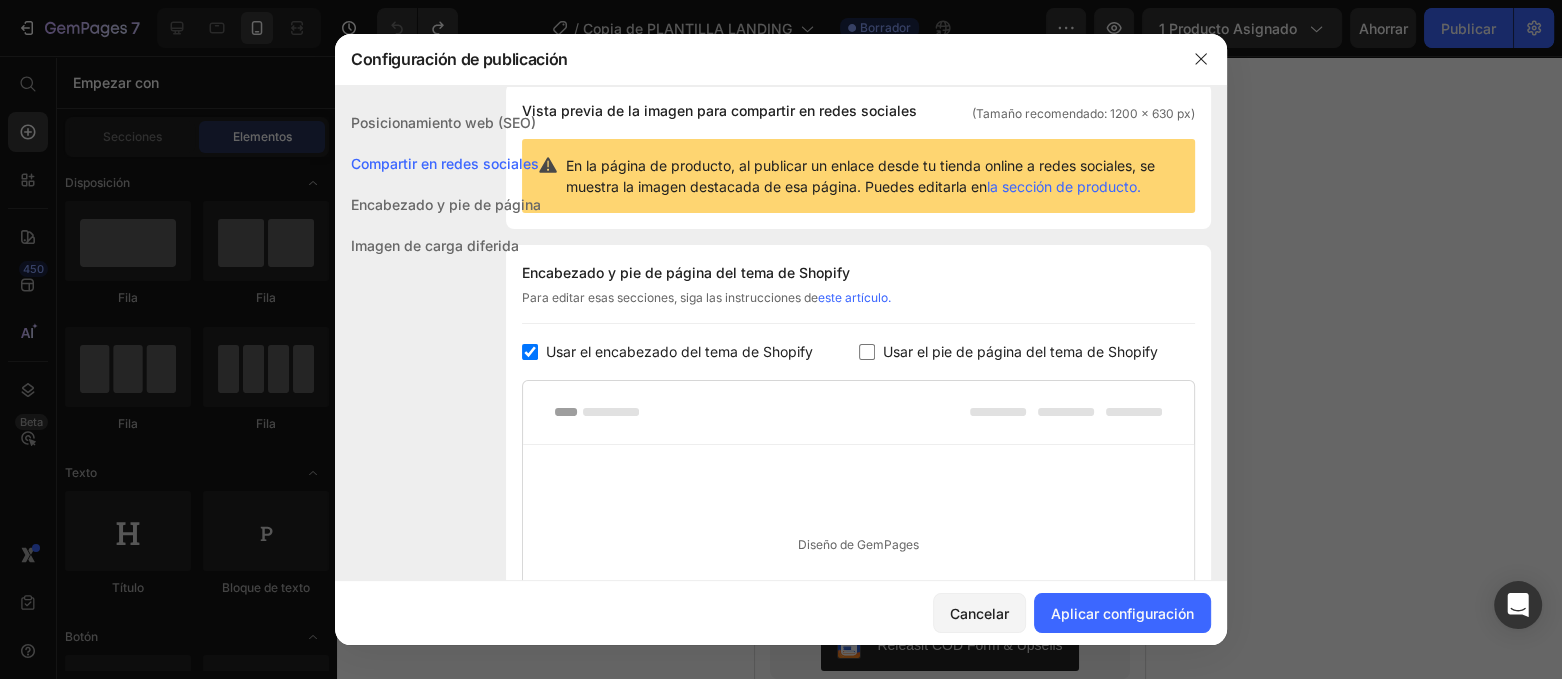 click on "este artículo." at bounding box center [854, 297] 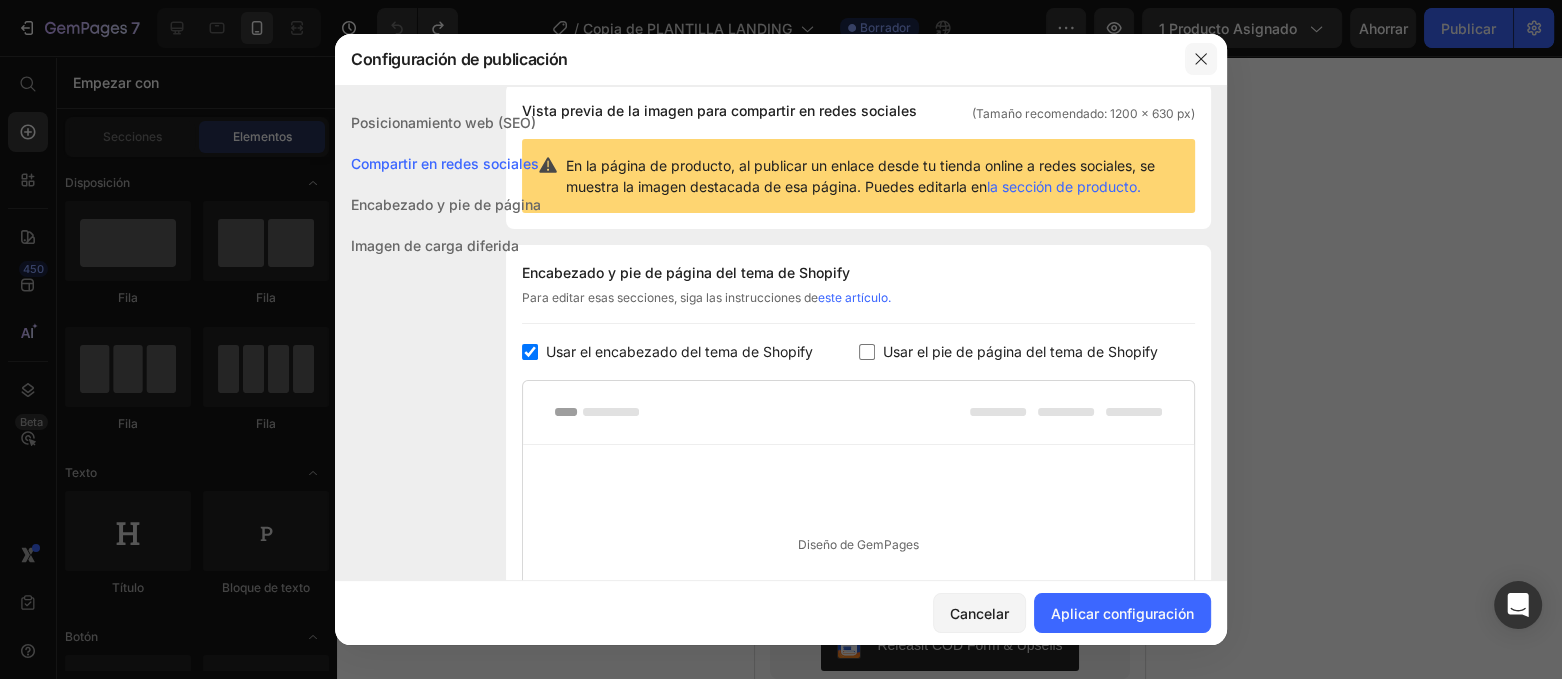 click 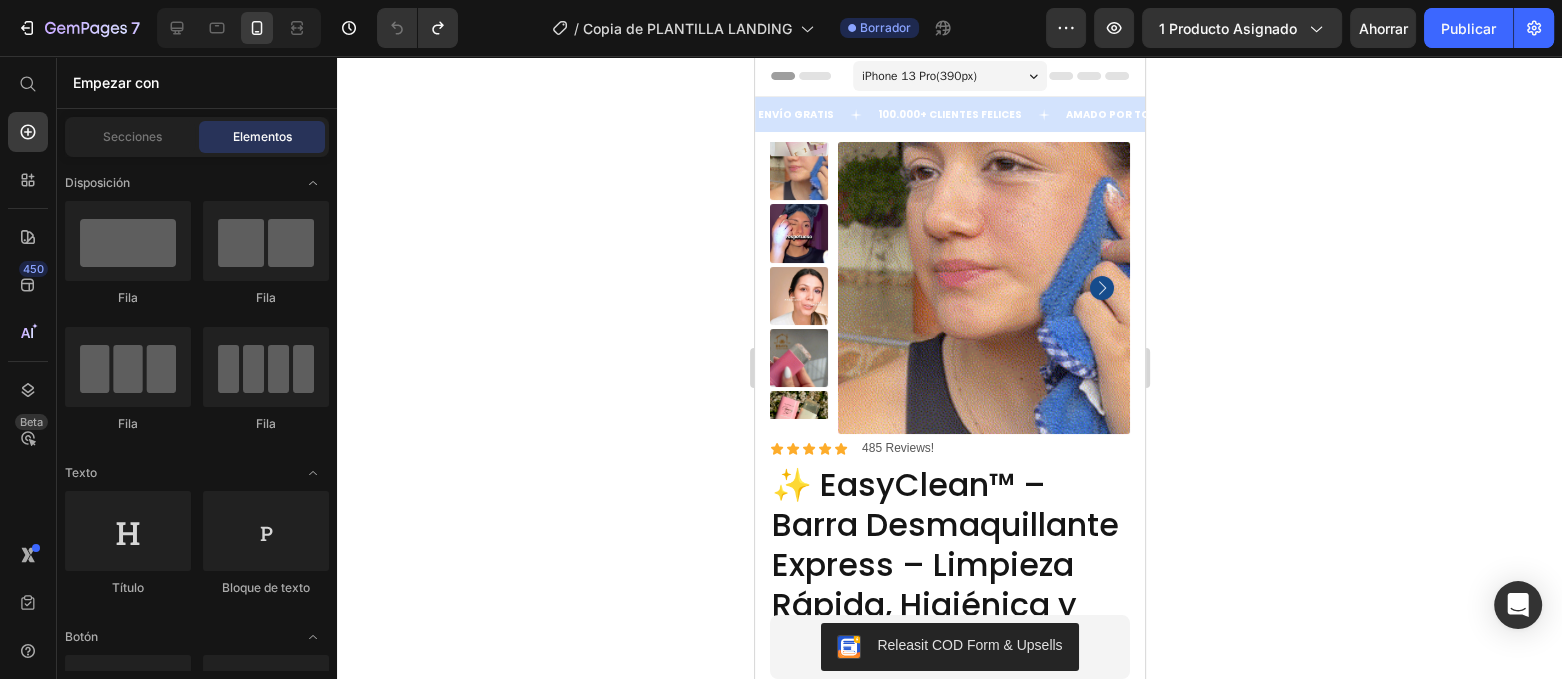 click on "Header" at bounding box center [811, 76] 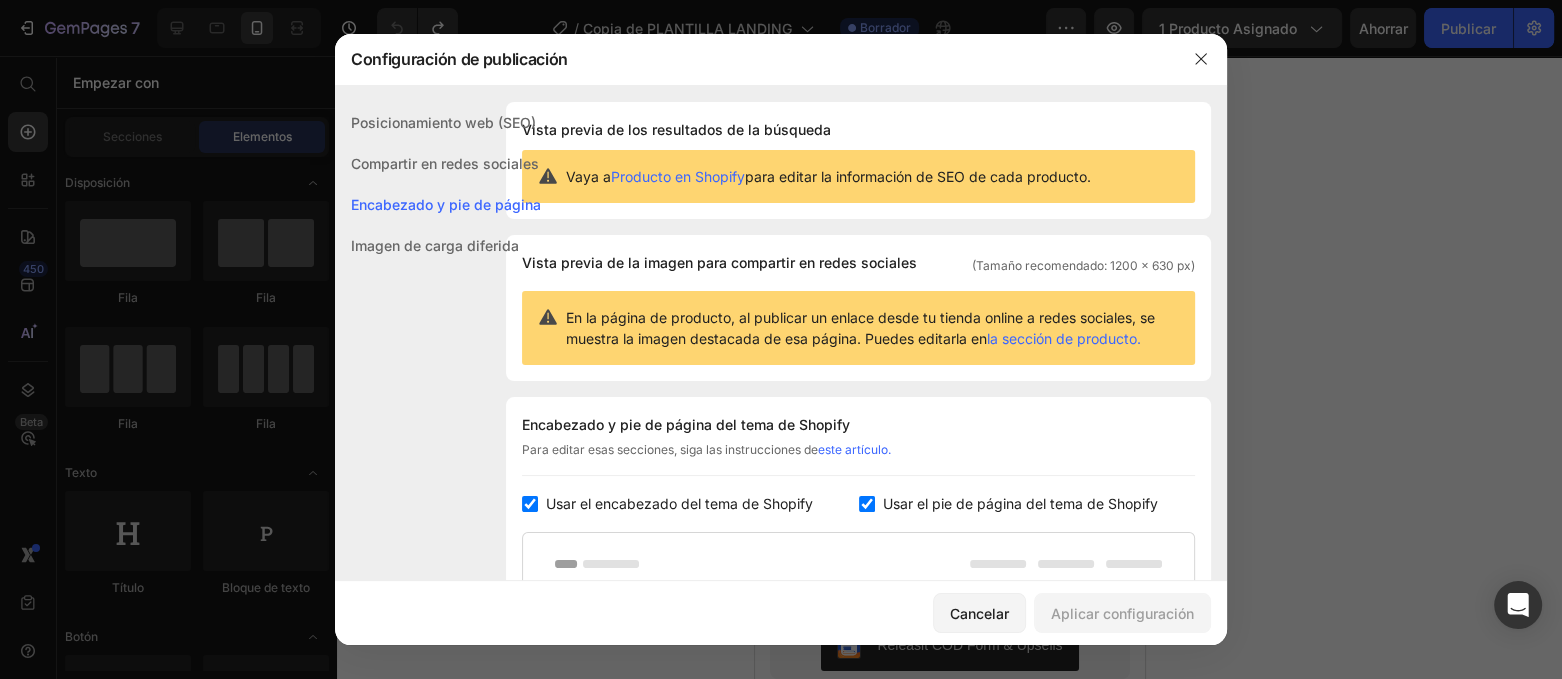 scroll, scrollTop: 291, scrollLeft: 0, axis: vertical 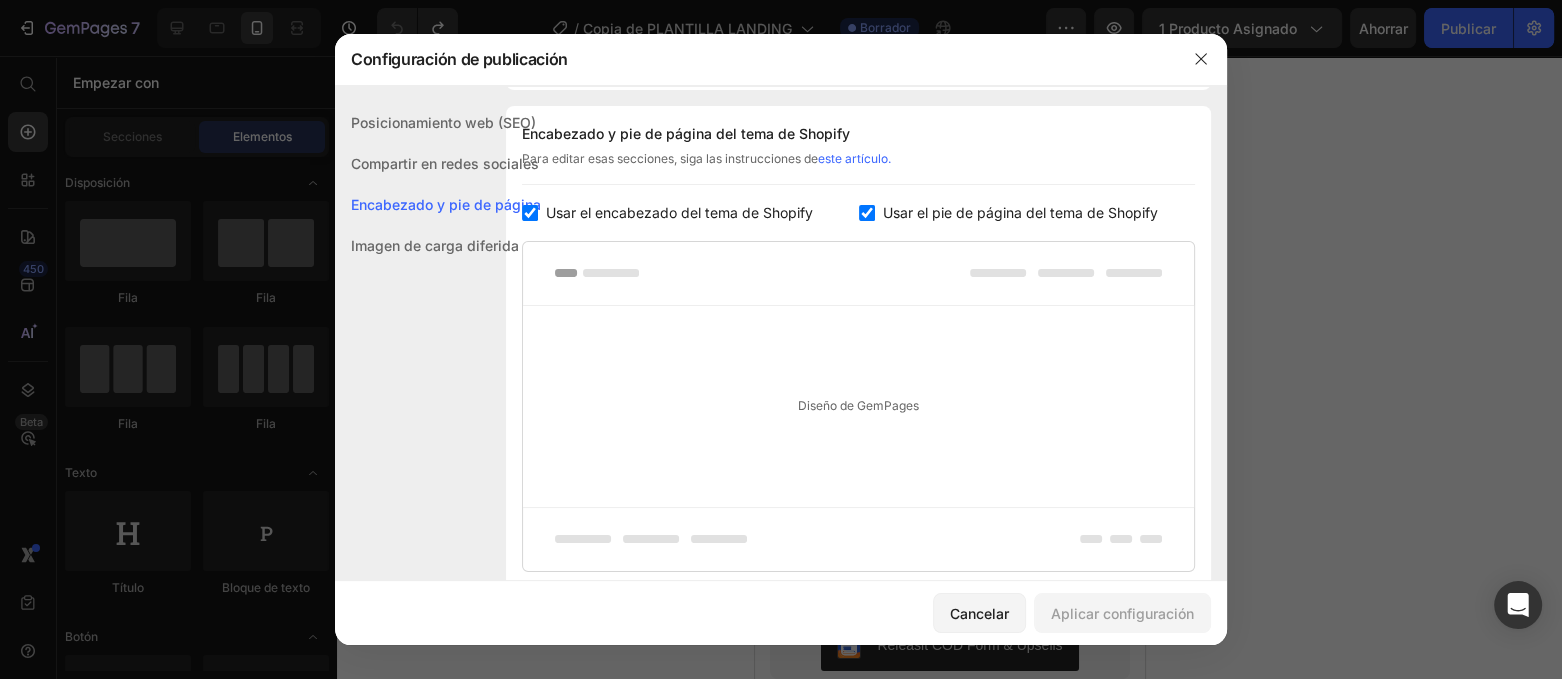 click at bounding box center [867, 213] 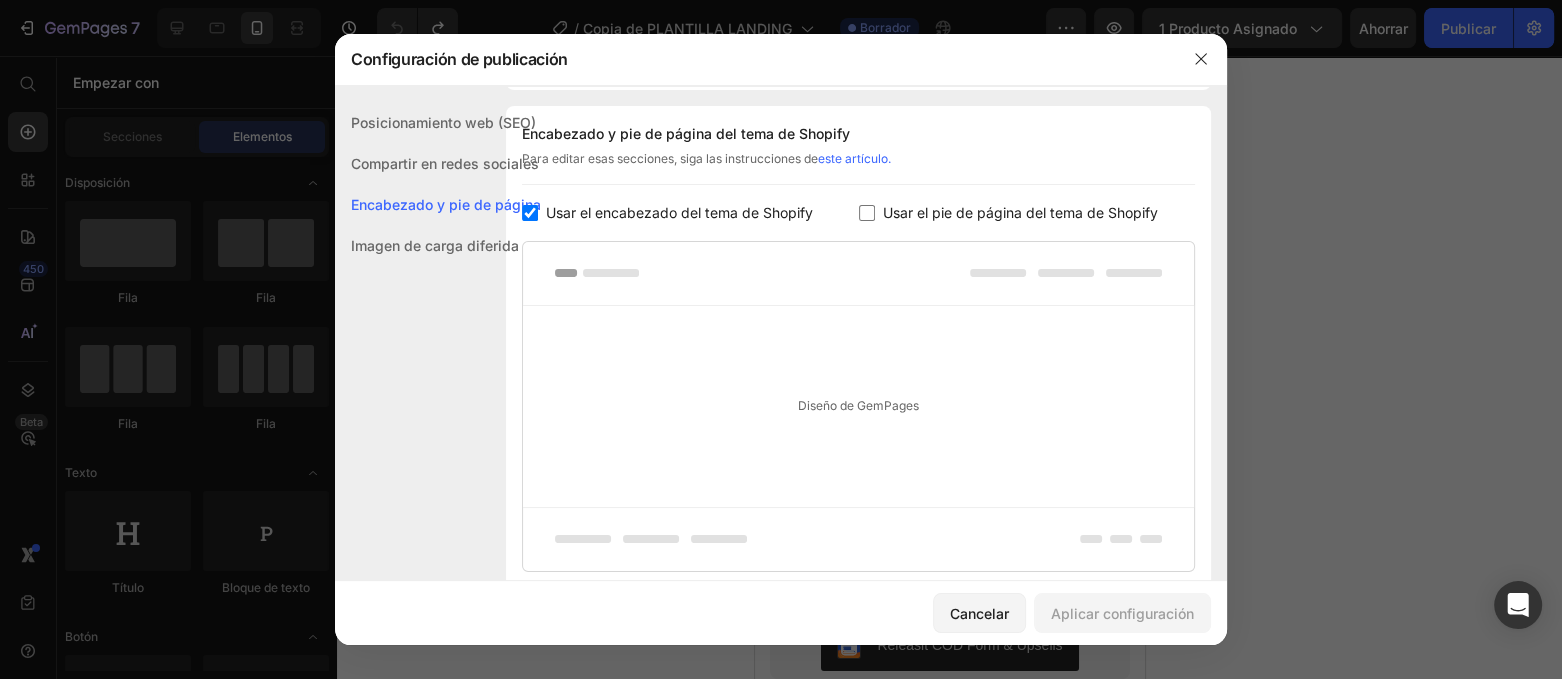 checkbox on "false" 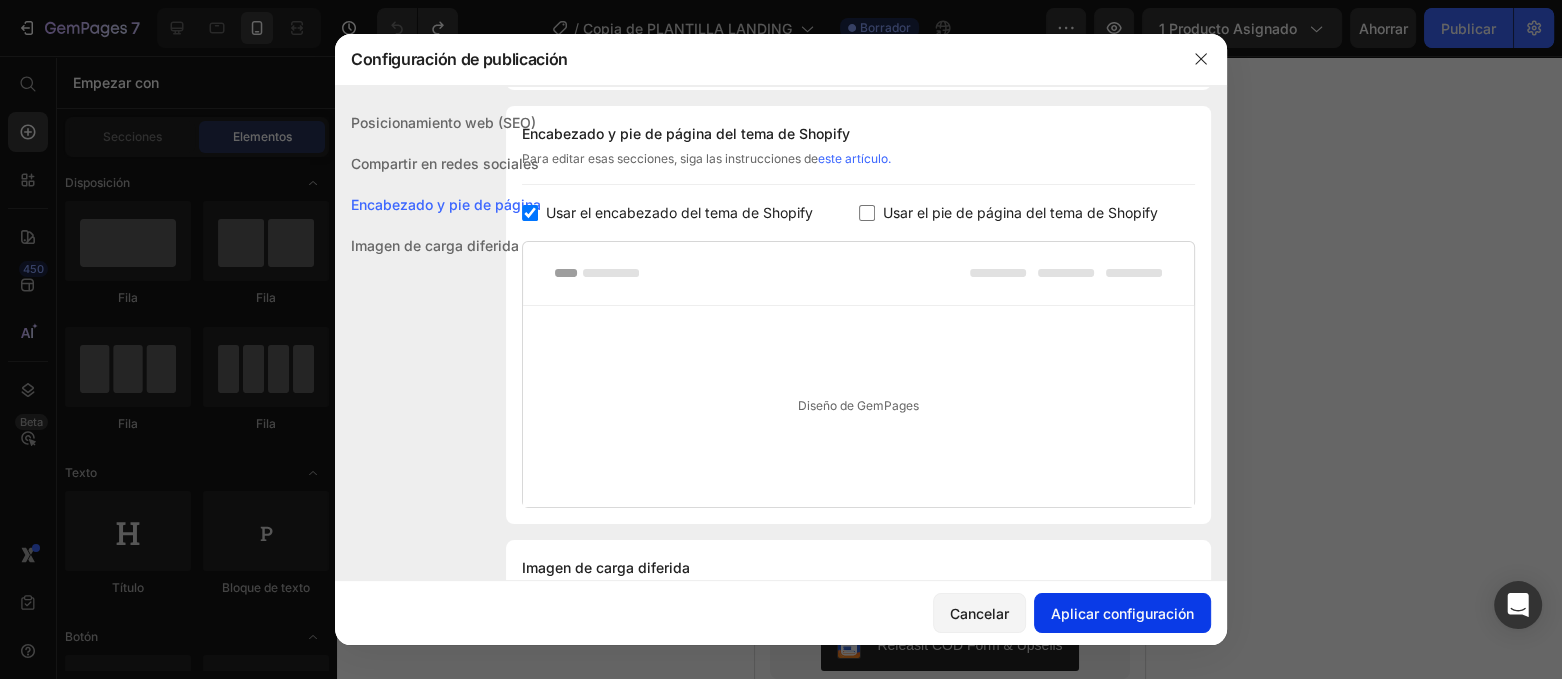 click on "Aplicar configuración" at bounding box center (1122, 613) 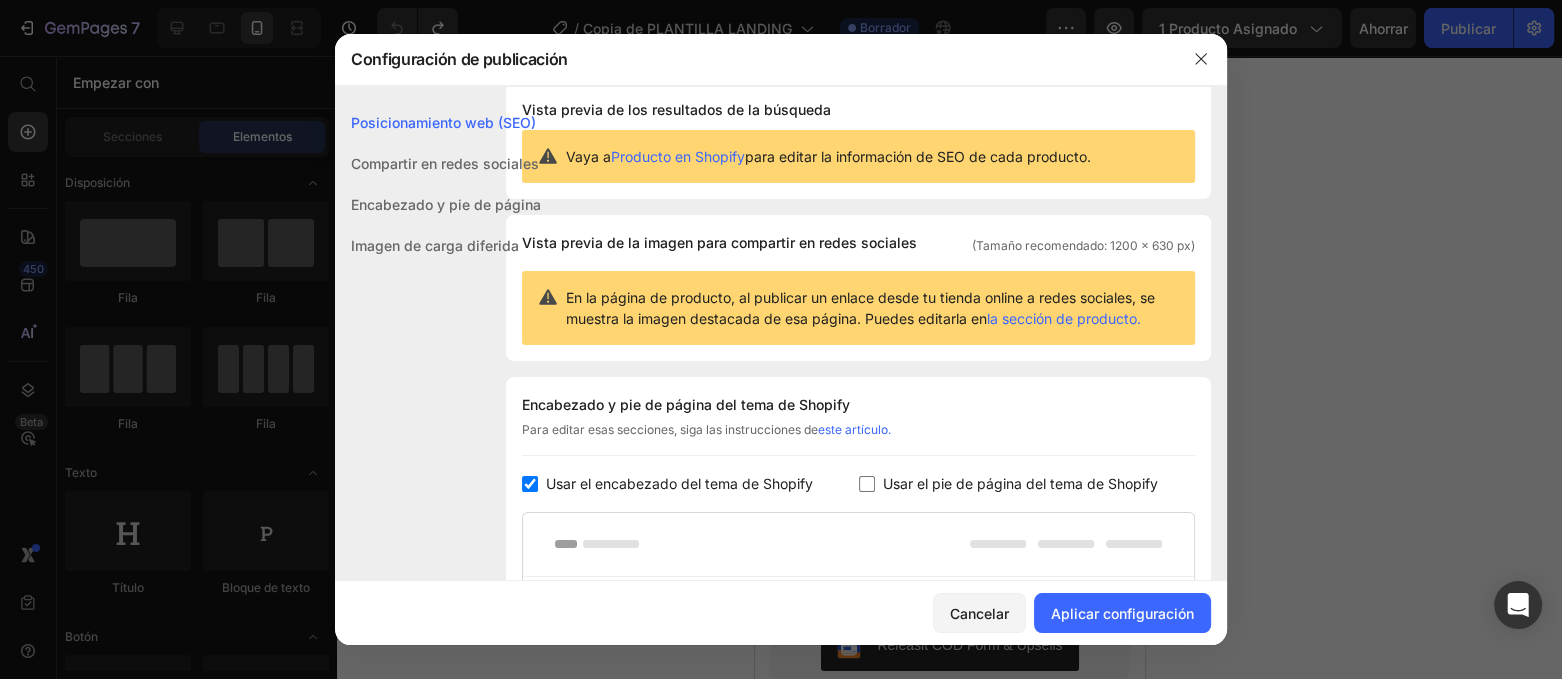 scroll, scrollTop: 0, scrollLeft: 0, axis: both 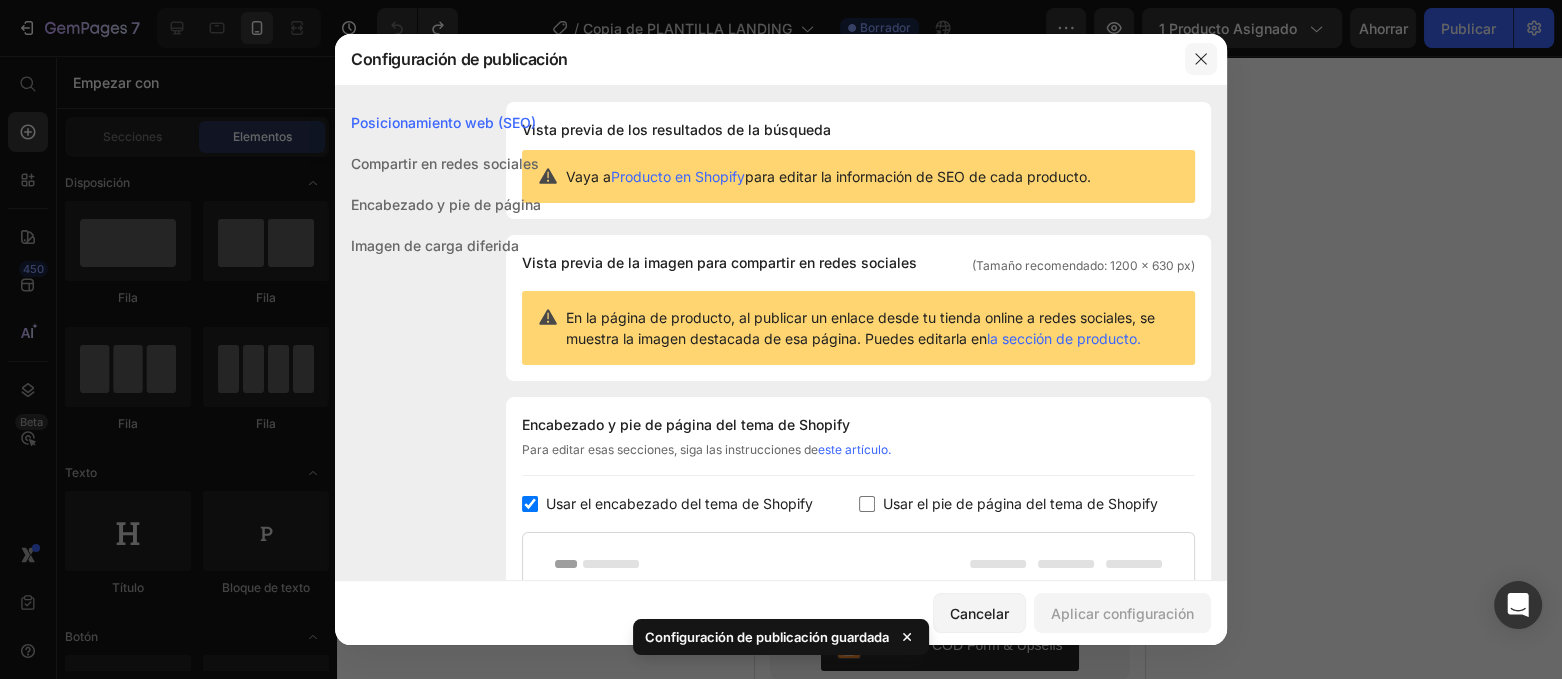 click 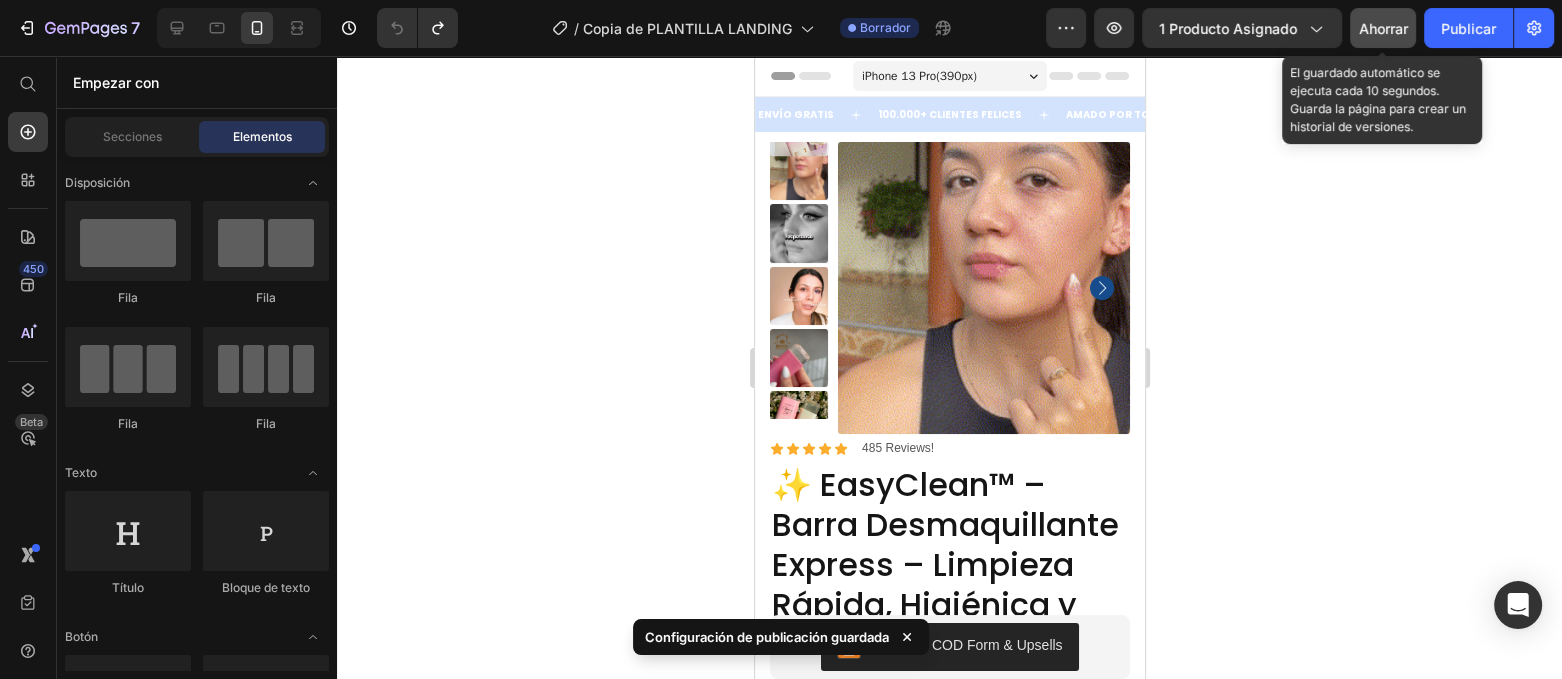 click on "Ahorrar" 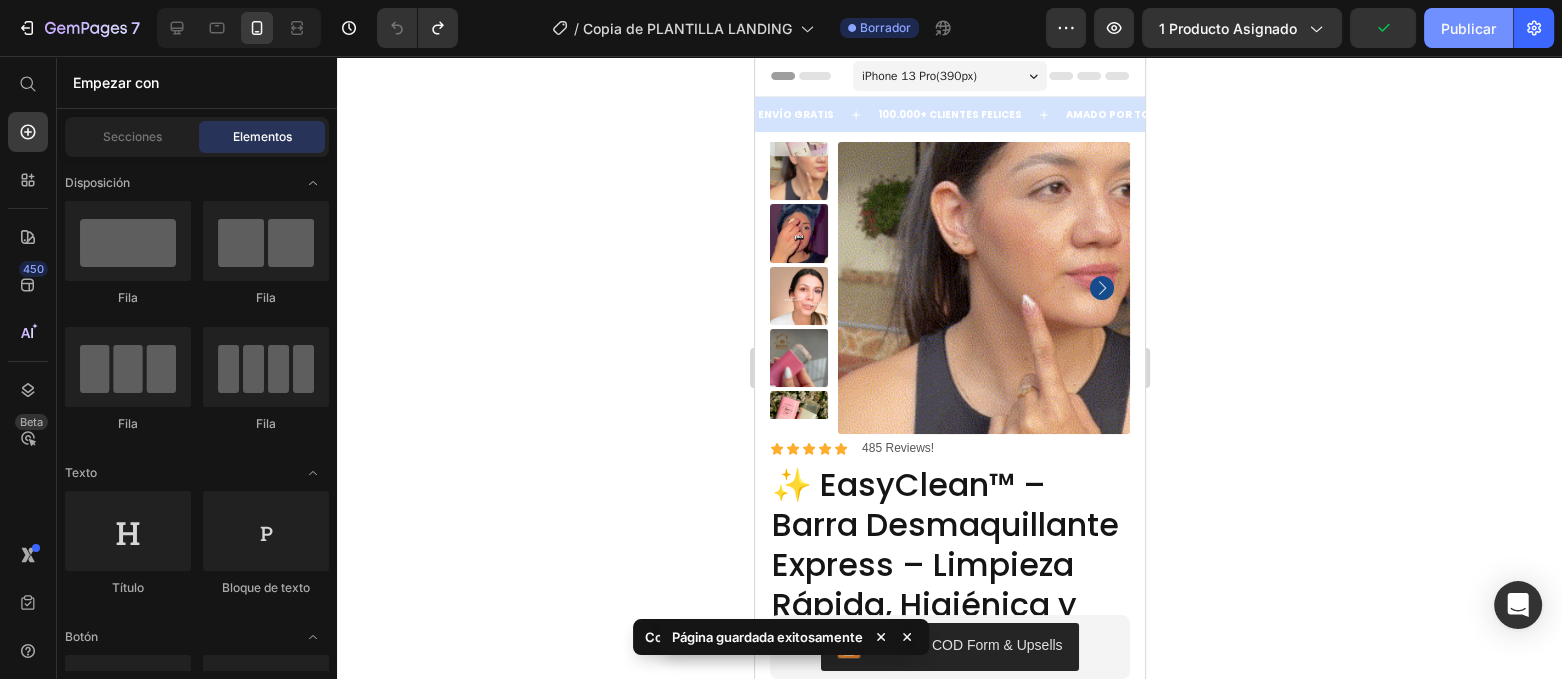 click on "Publicar" at bounding box center (1468, 28) 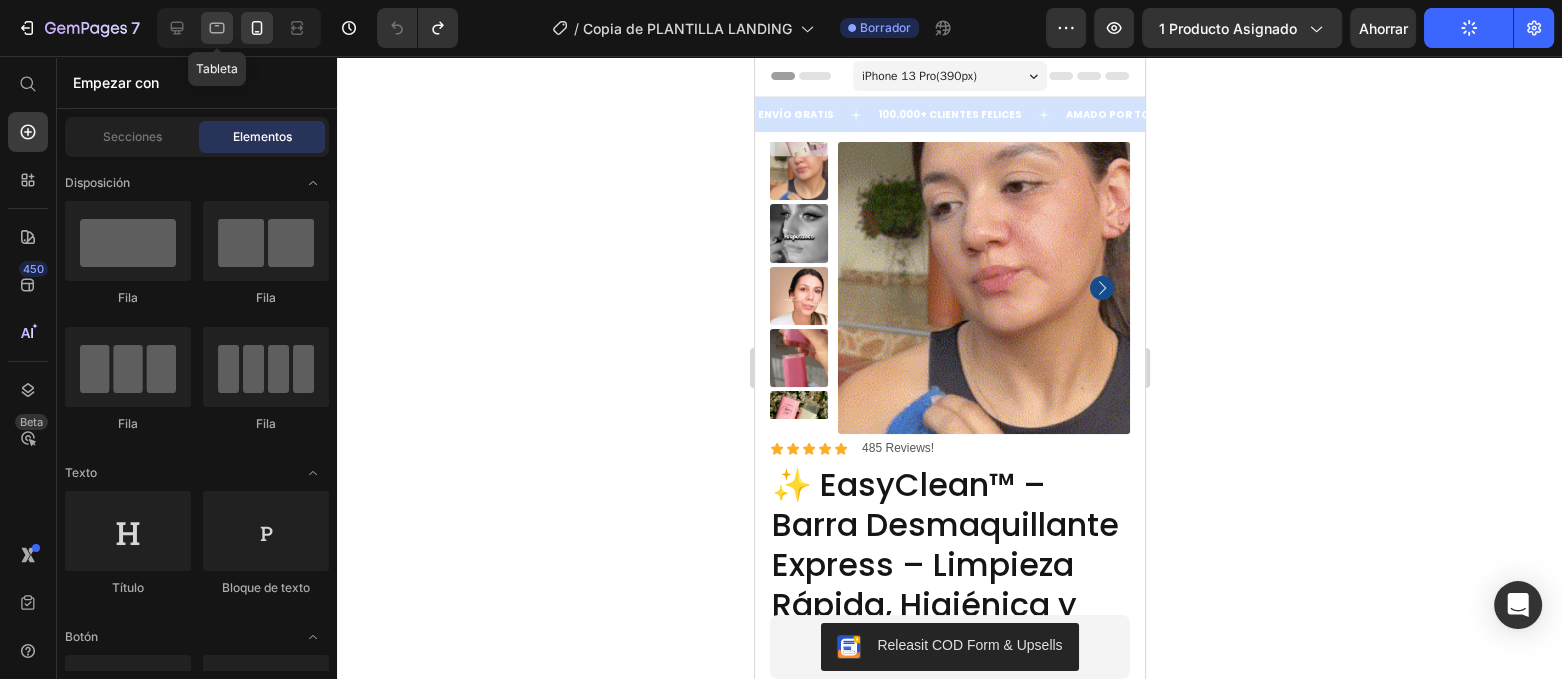 drag, startPoint x: 214, startPoint y: 25, endPoint x: 253, endPoint y: 95, distance: 80.13114 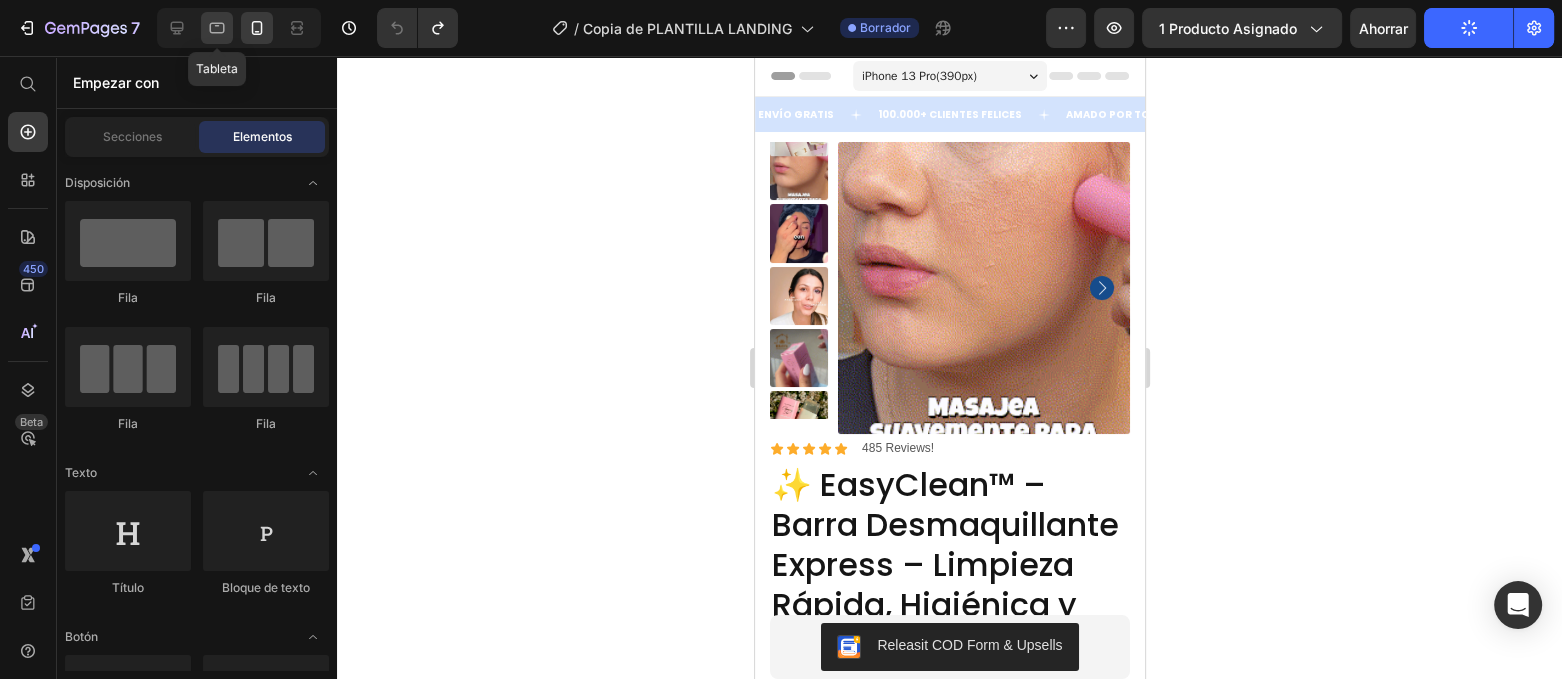 click 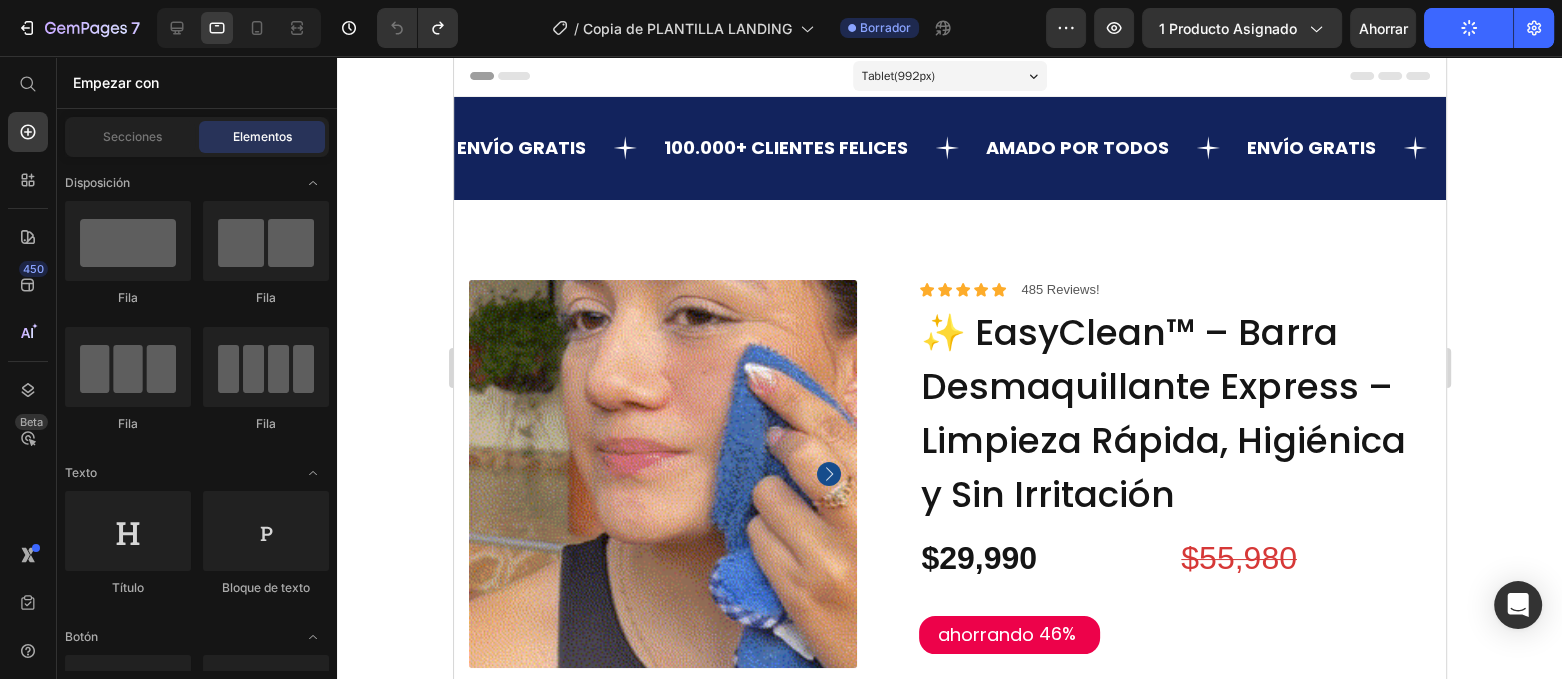 click on "Header" at bounding box center [949, 76] 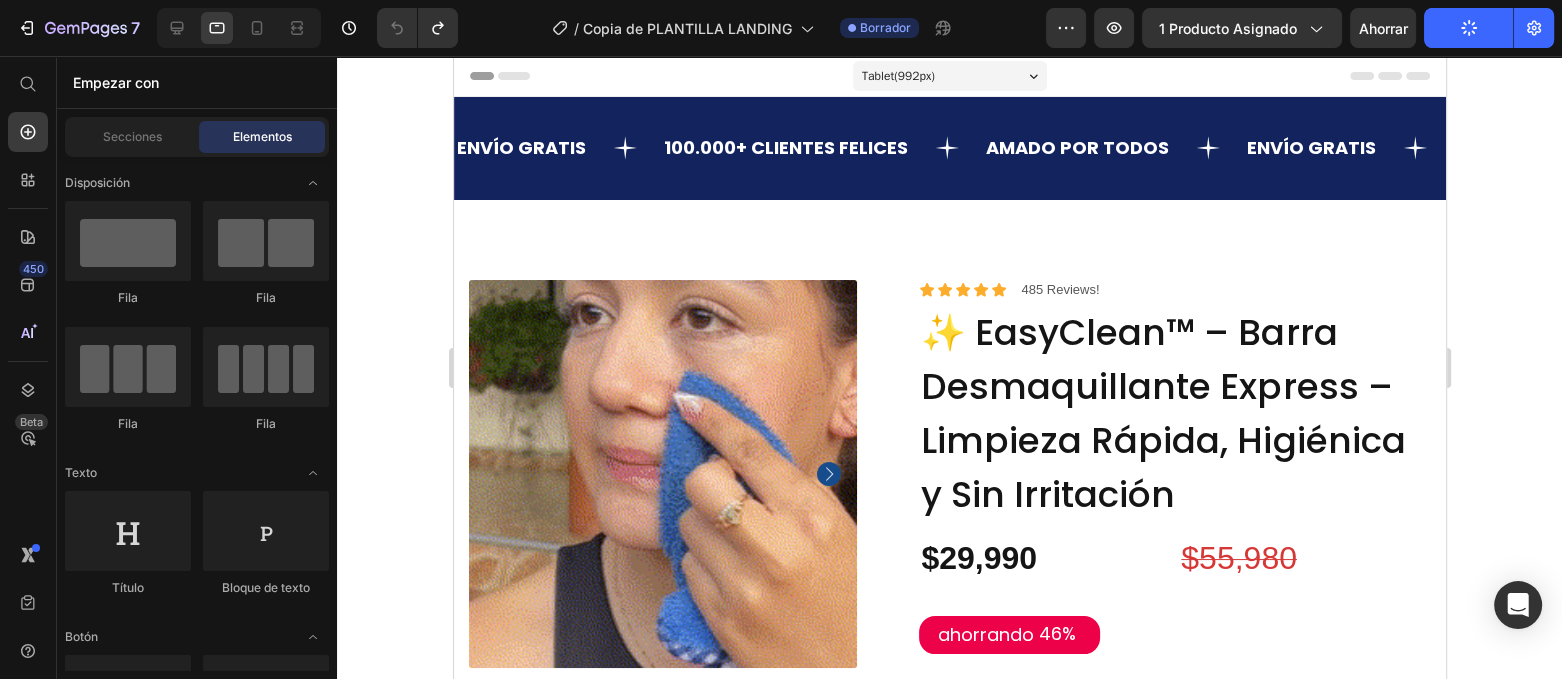 click on "Header" at bounding box center [949, 76] 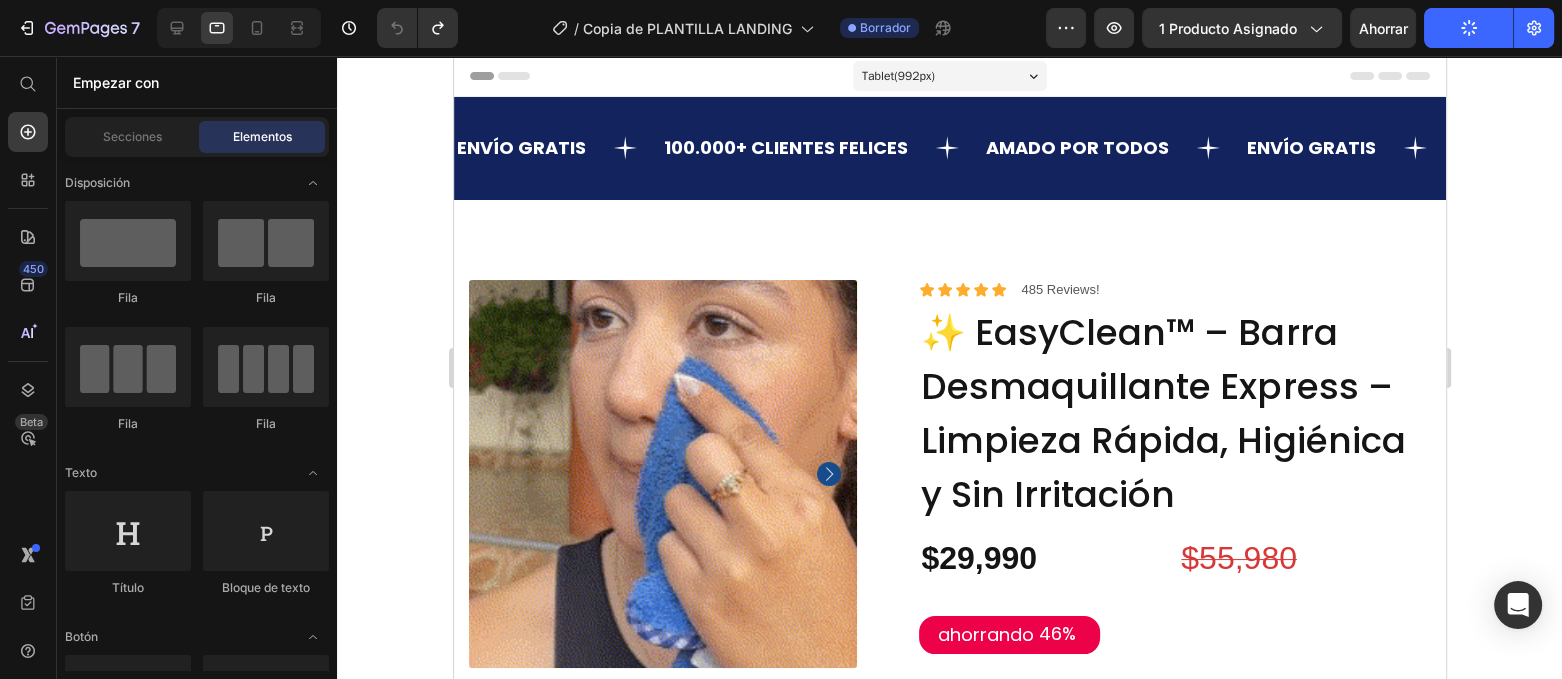 click on "Header" at bounding box center (949, 76) 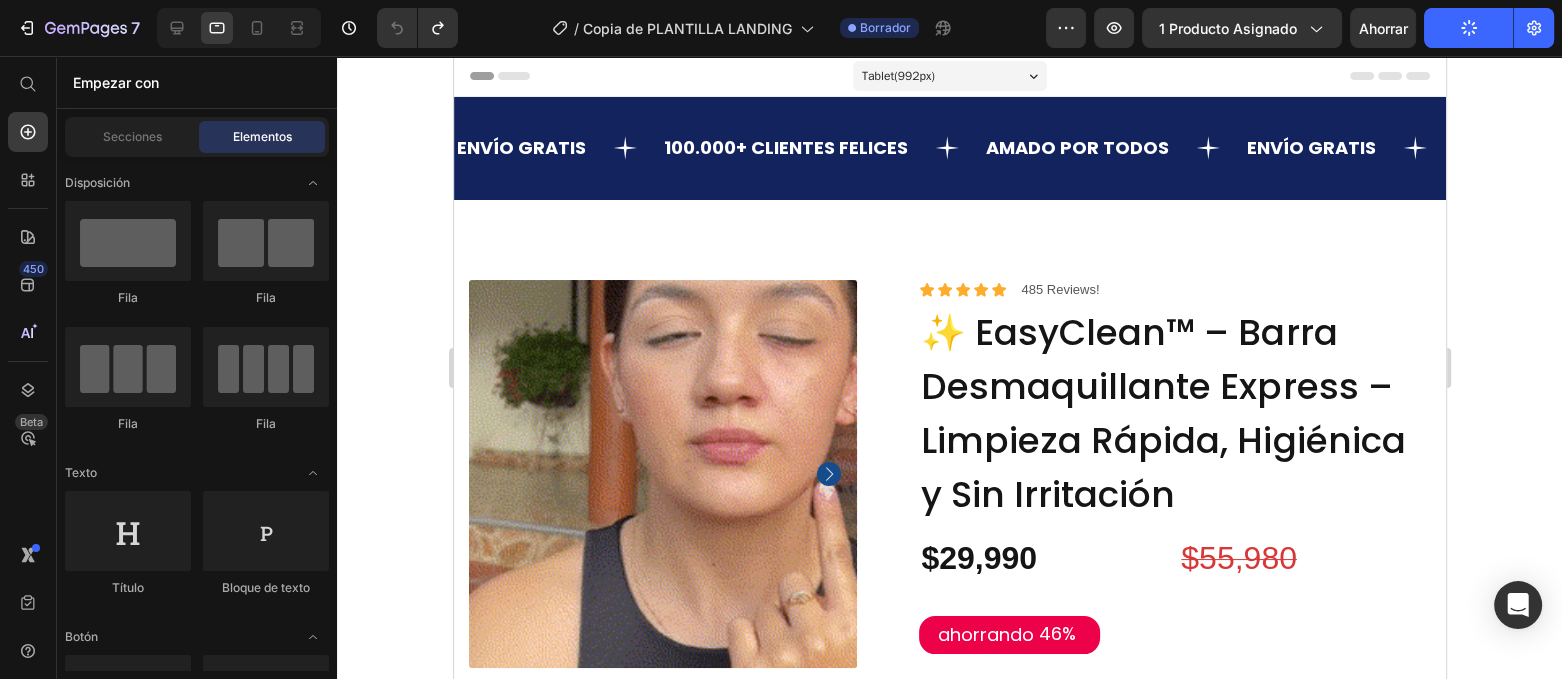 drag, startPoint x: 753, startPoint y: 79, endPoint x: 765, endPoint y: 78, distance: 12.0415945 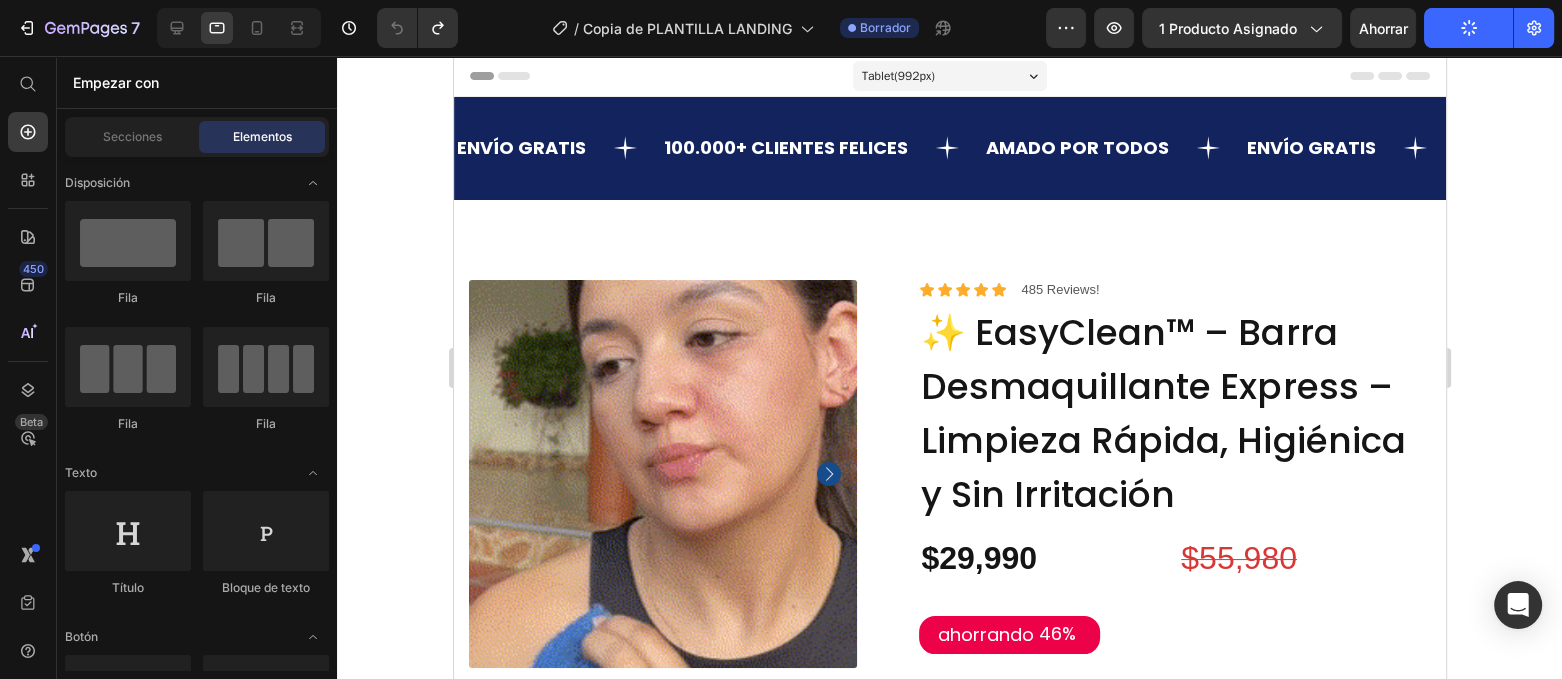 click on "Header" at bounding box center (949, 76) 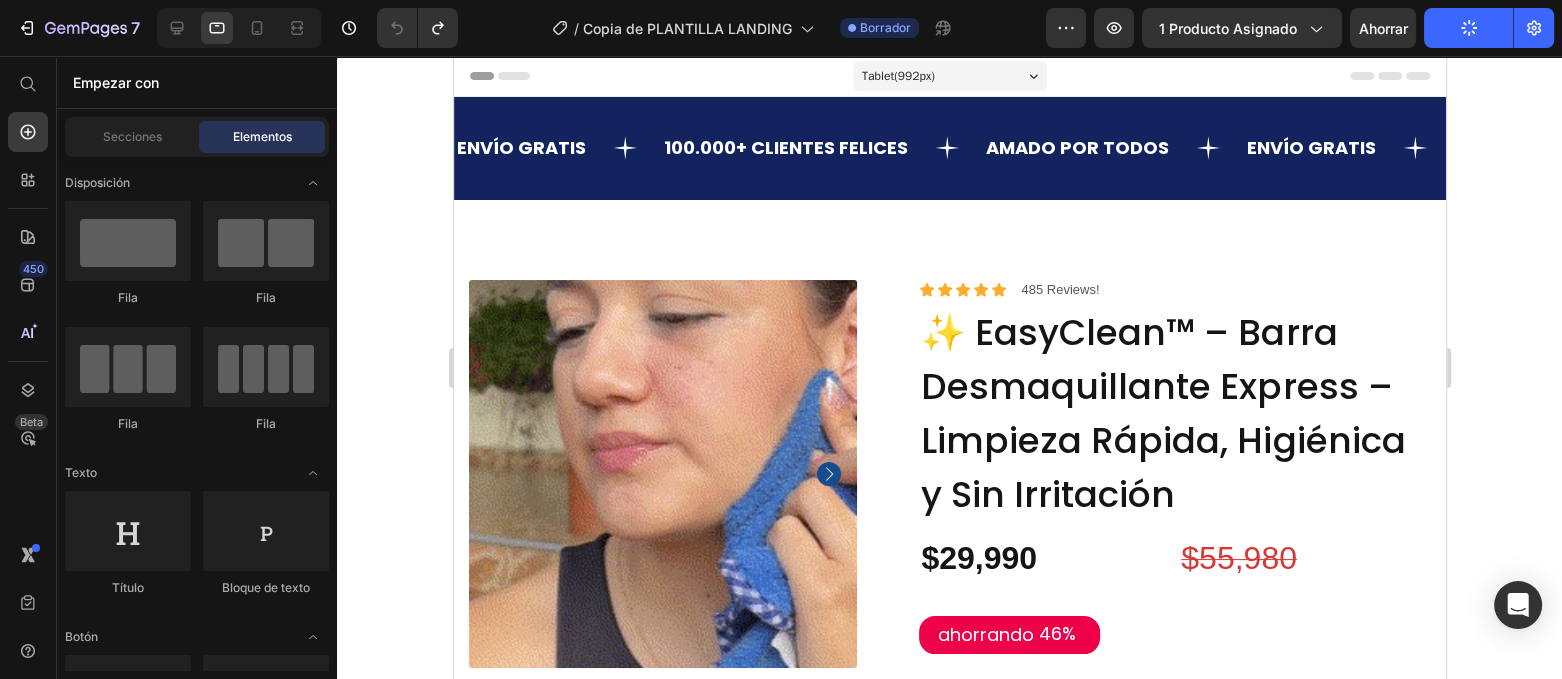 click on "Header" at bounding box center [949, 76] 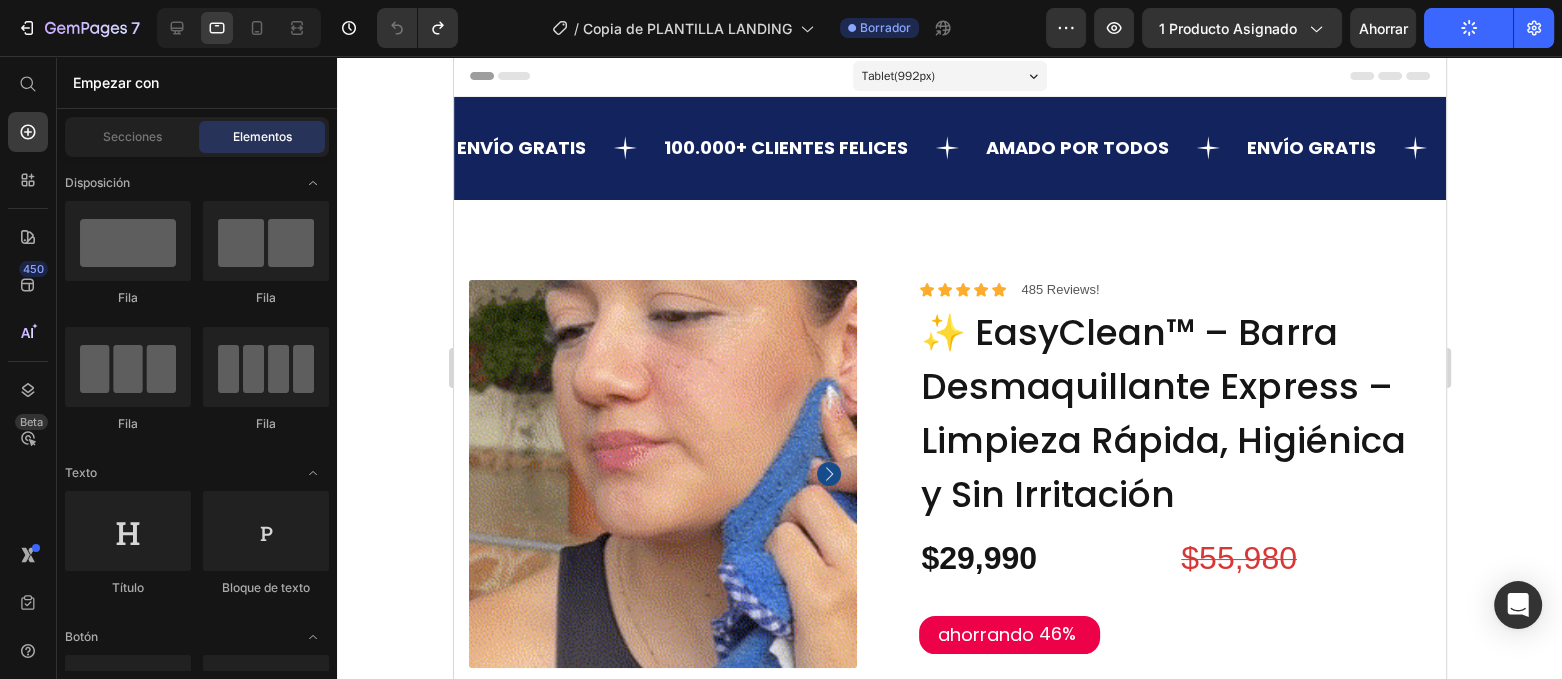 click on "Header" at bounding box center (949, 76) 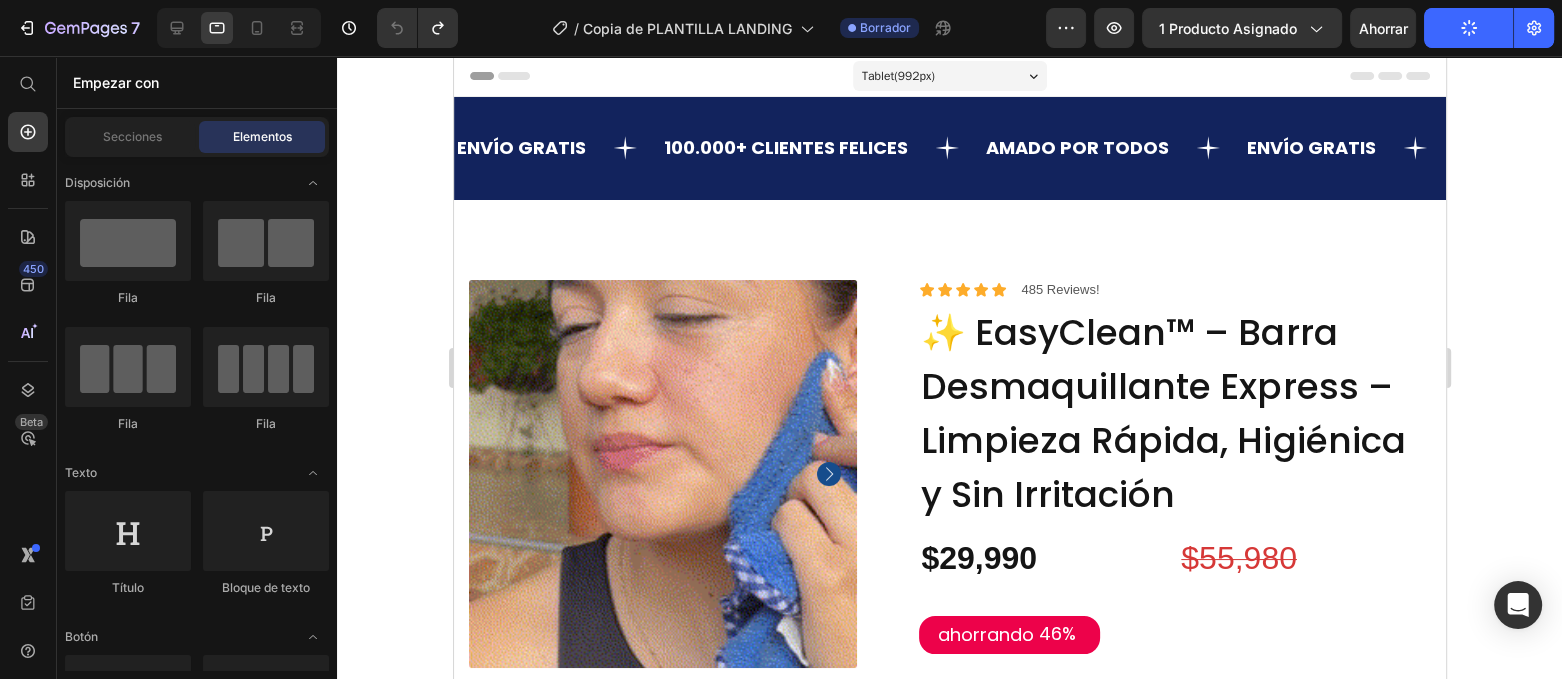 click 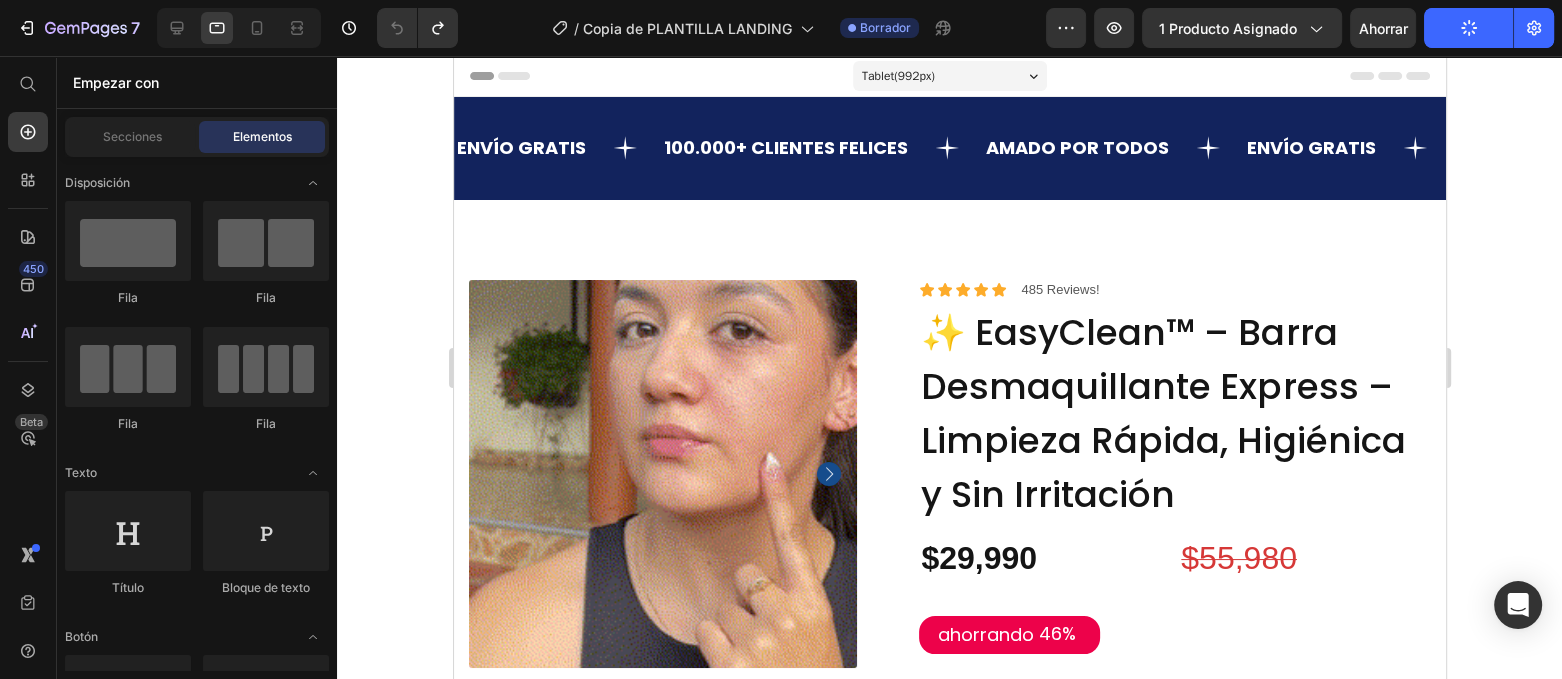 click 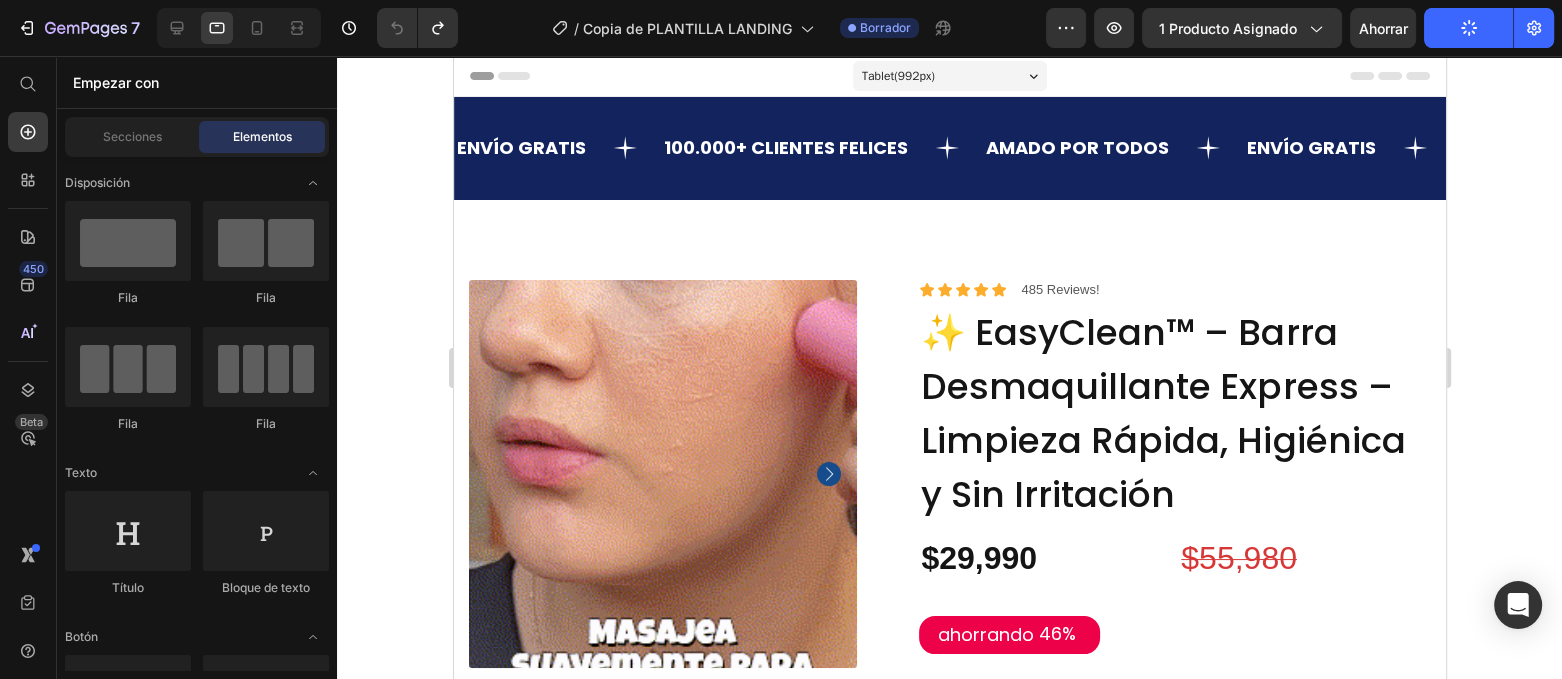 drag, startPoint x: 1356, startPoint y: 77, endPoint x: 1368, endPoint y: 80, distance: 12.369317 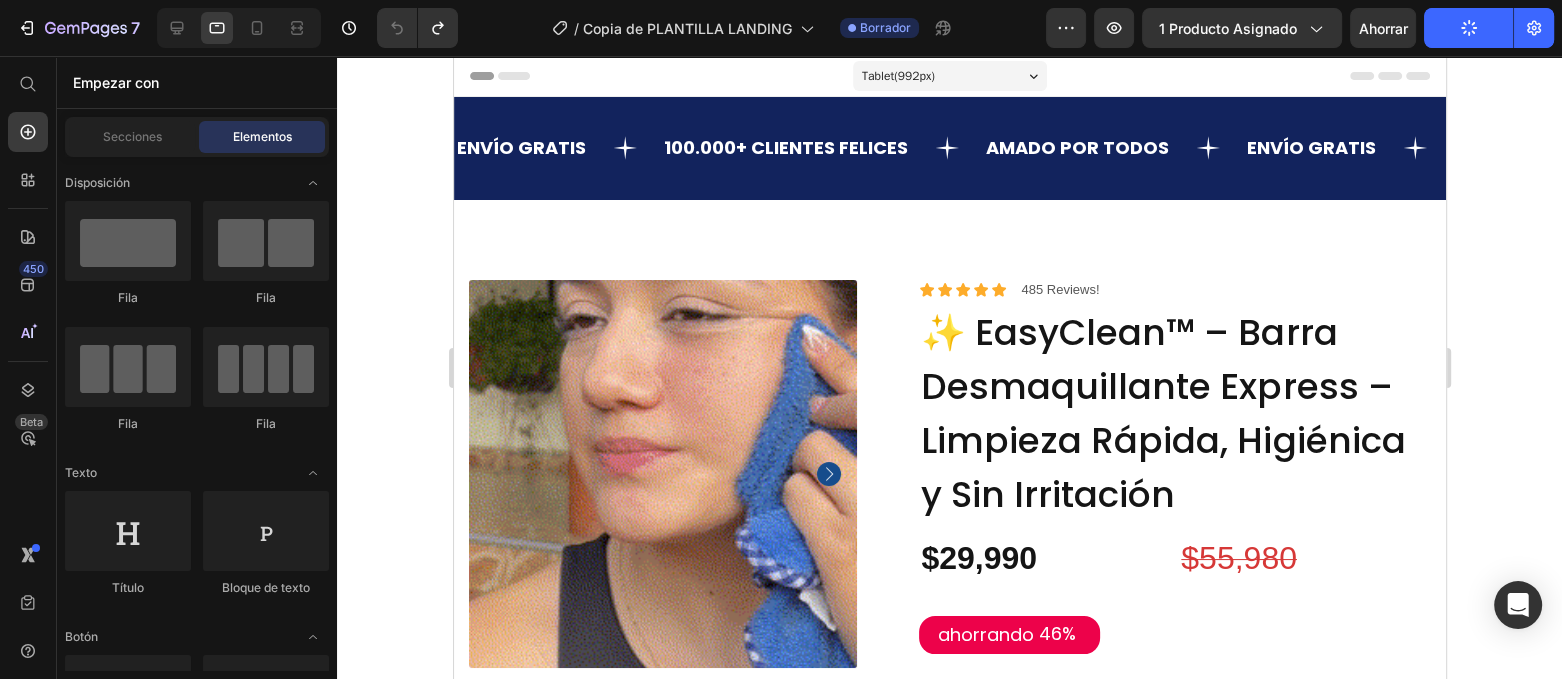 click on "Header" at bounding box center (949, 76) 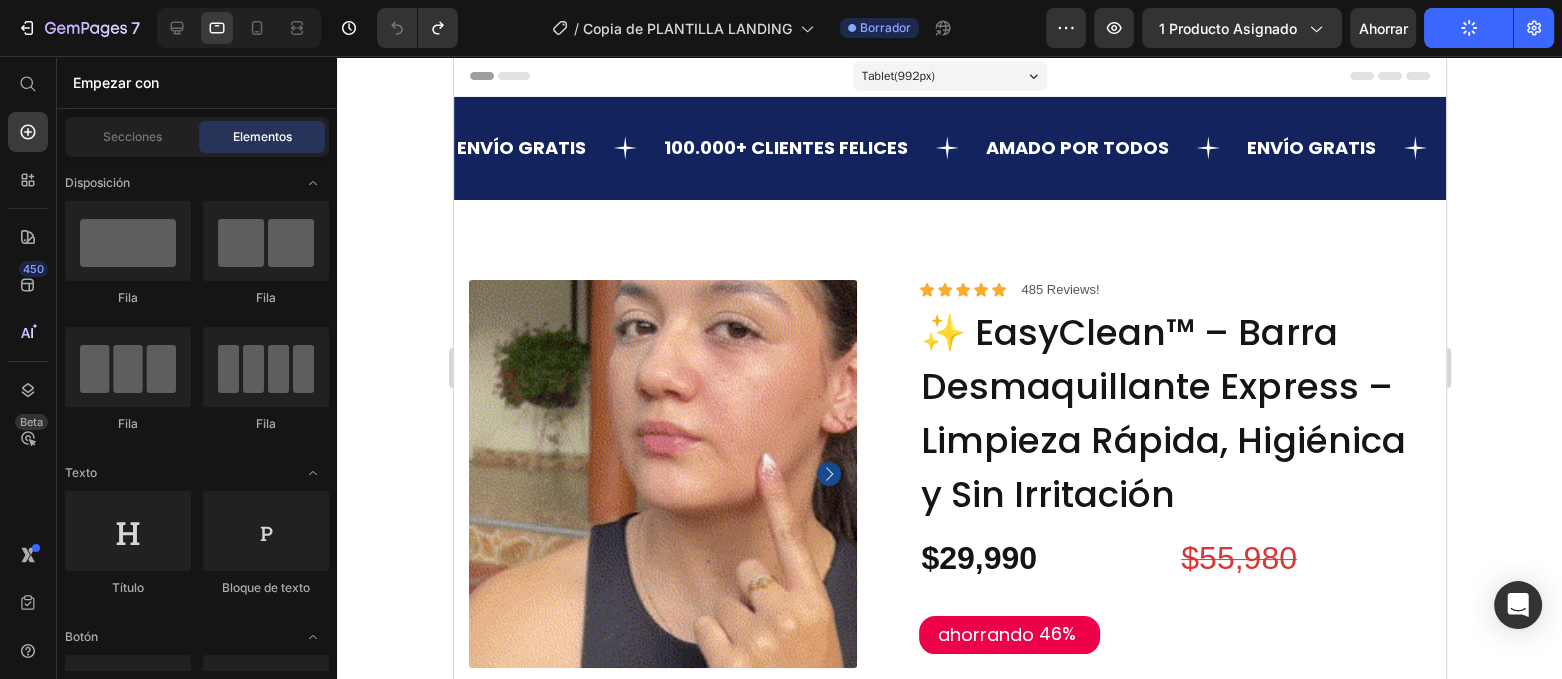 click on "Header" at bounding box center [949, 76] 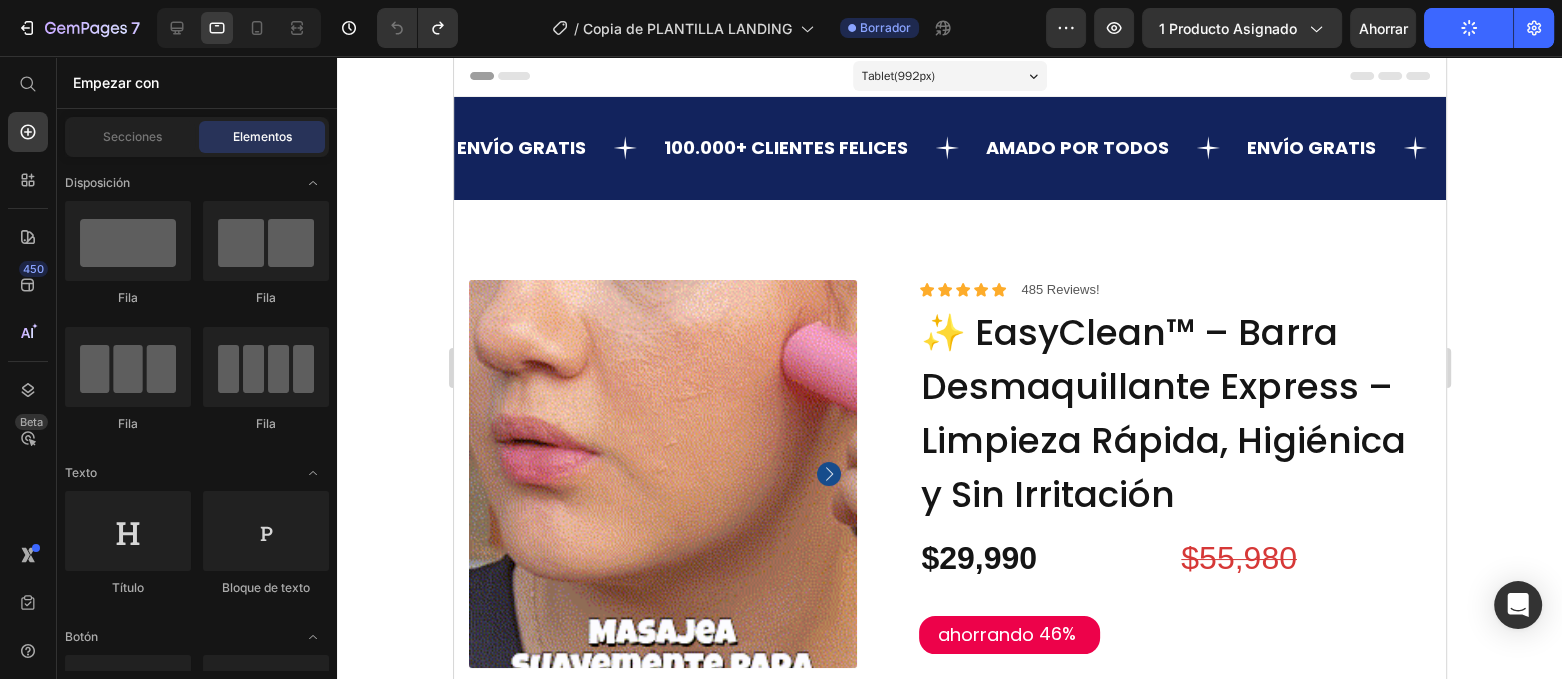 click on "Header" at bounding box center [949, 76] 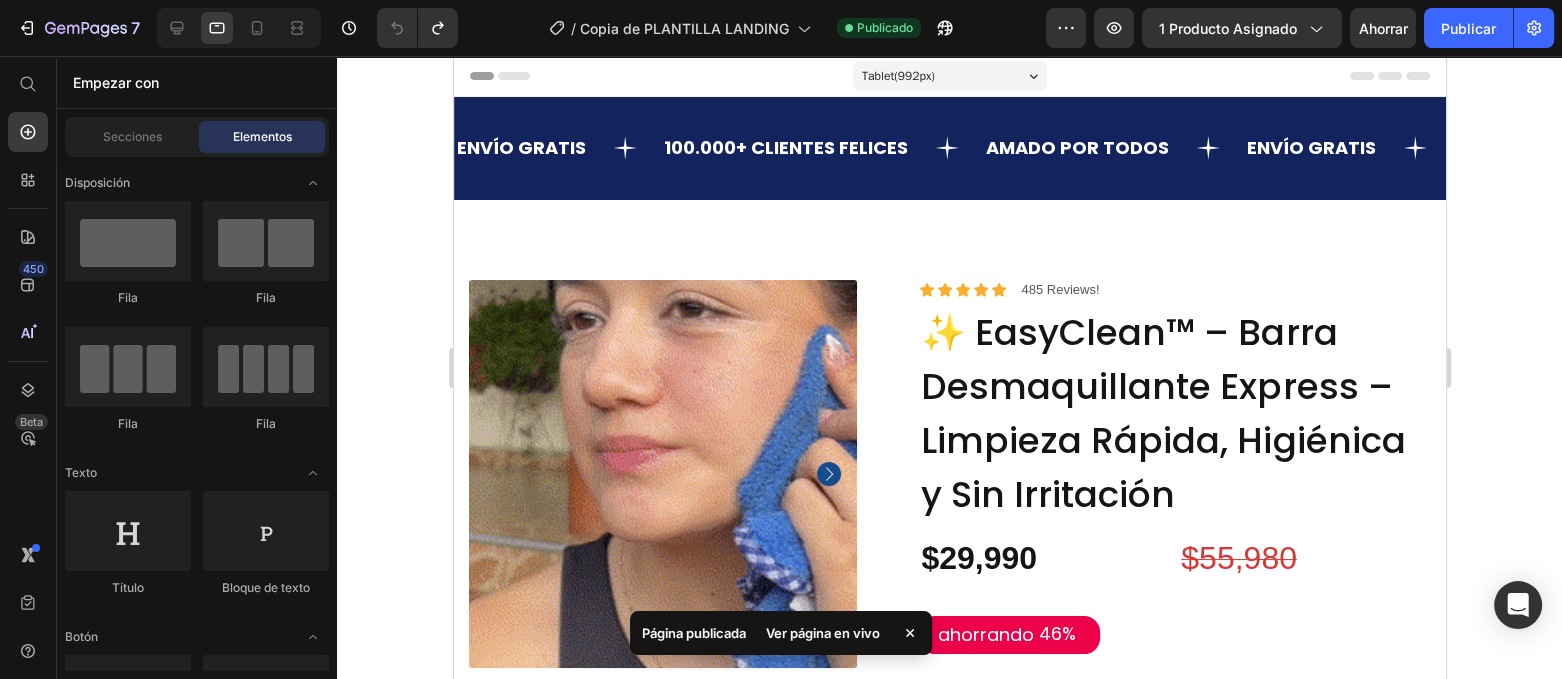 click on "Header" at bounding box center (949, 76) 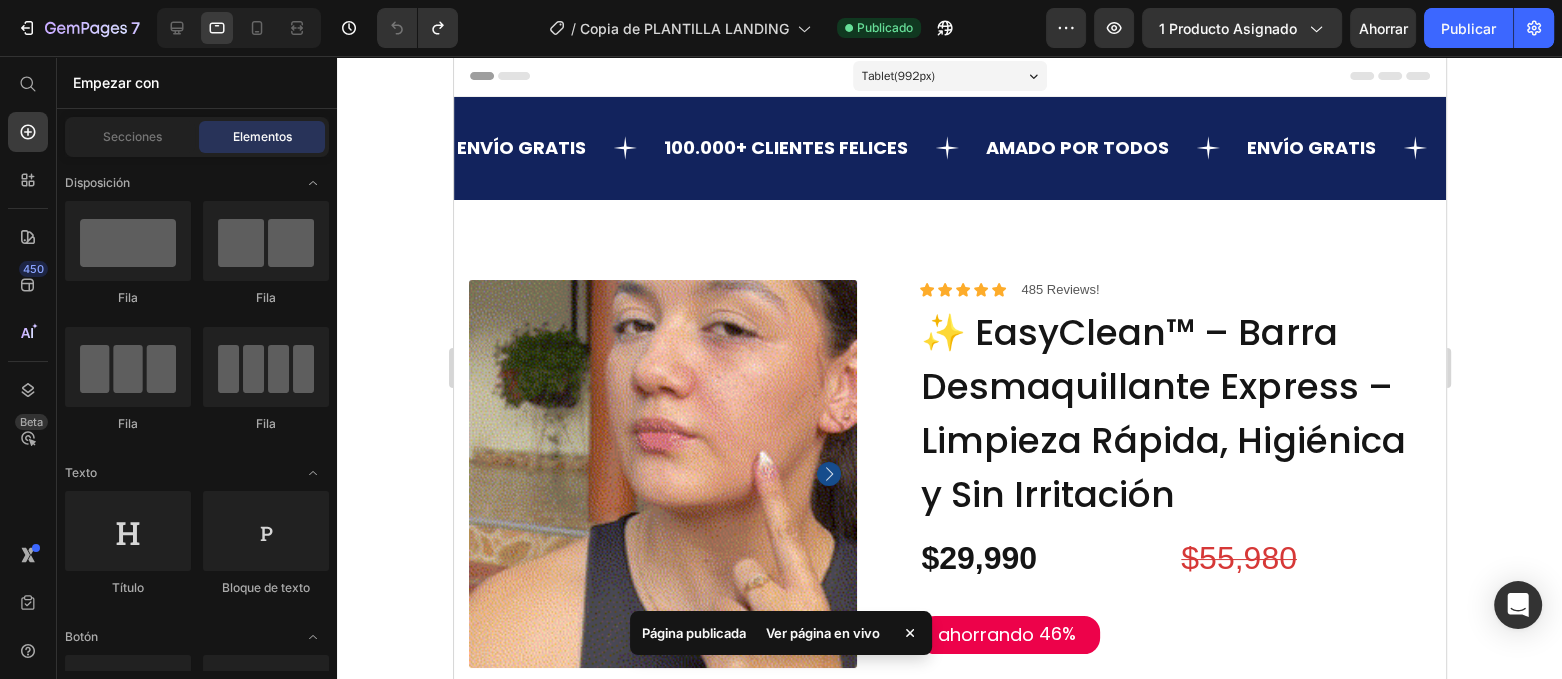 click on "Header" at bounding box center (949, 76) 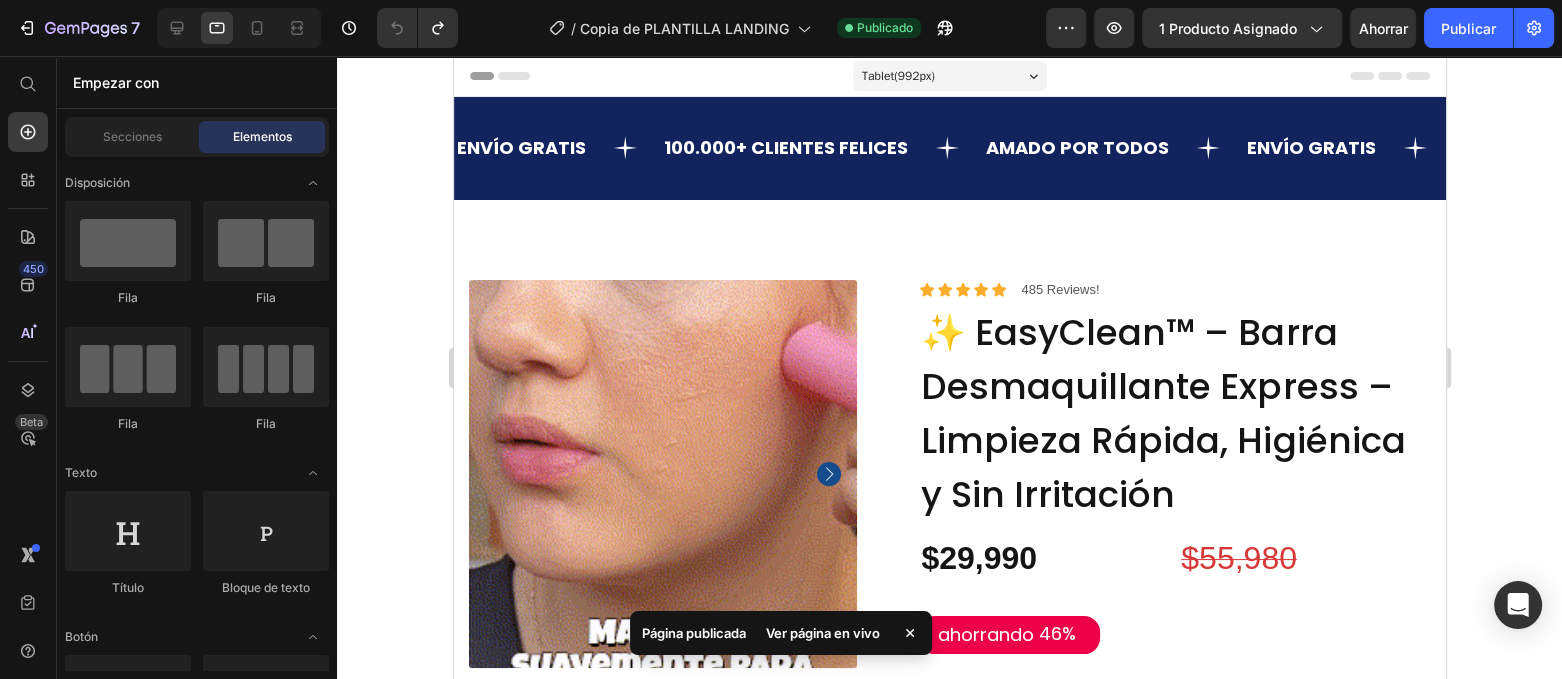 click on "Header" at bounding box center [949, 76] 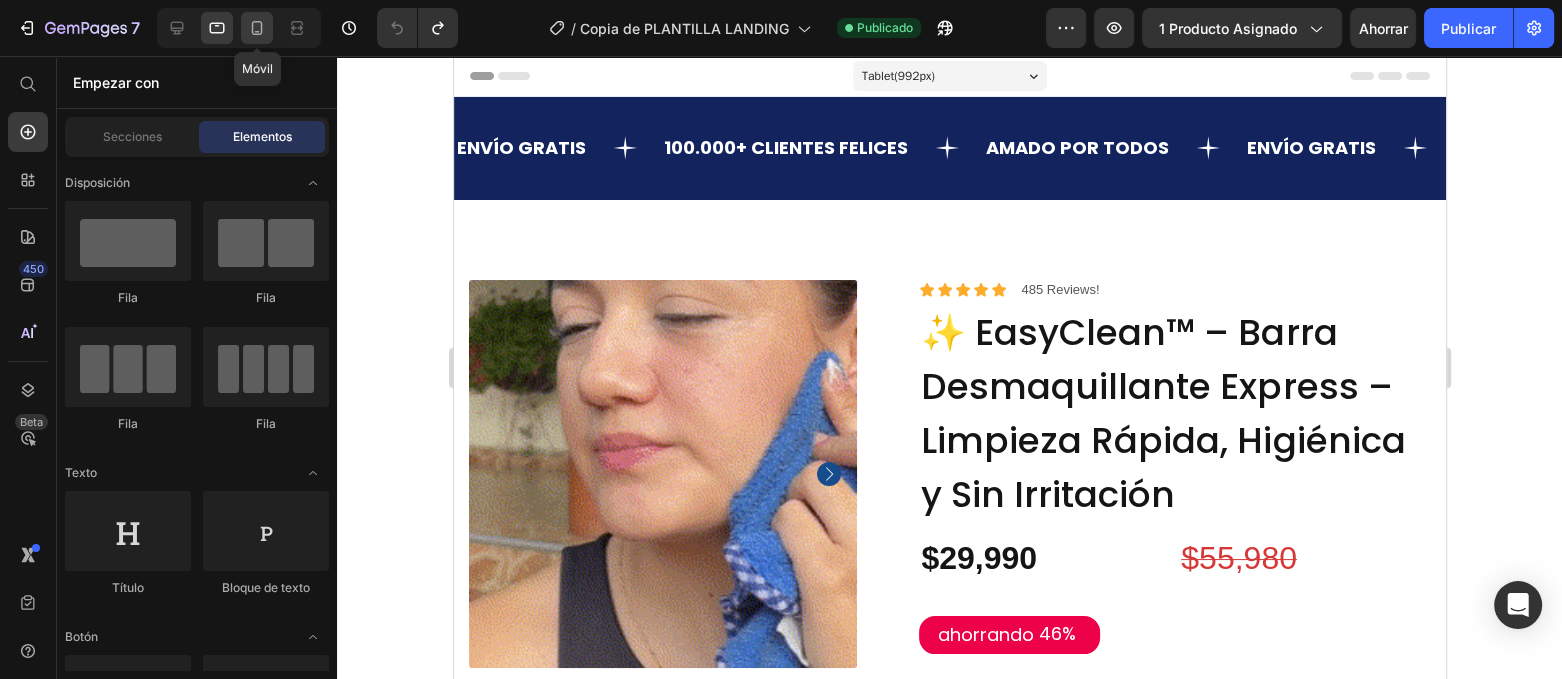 click 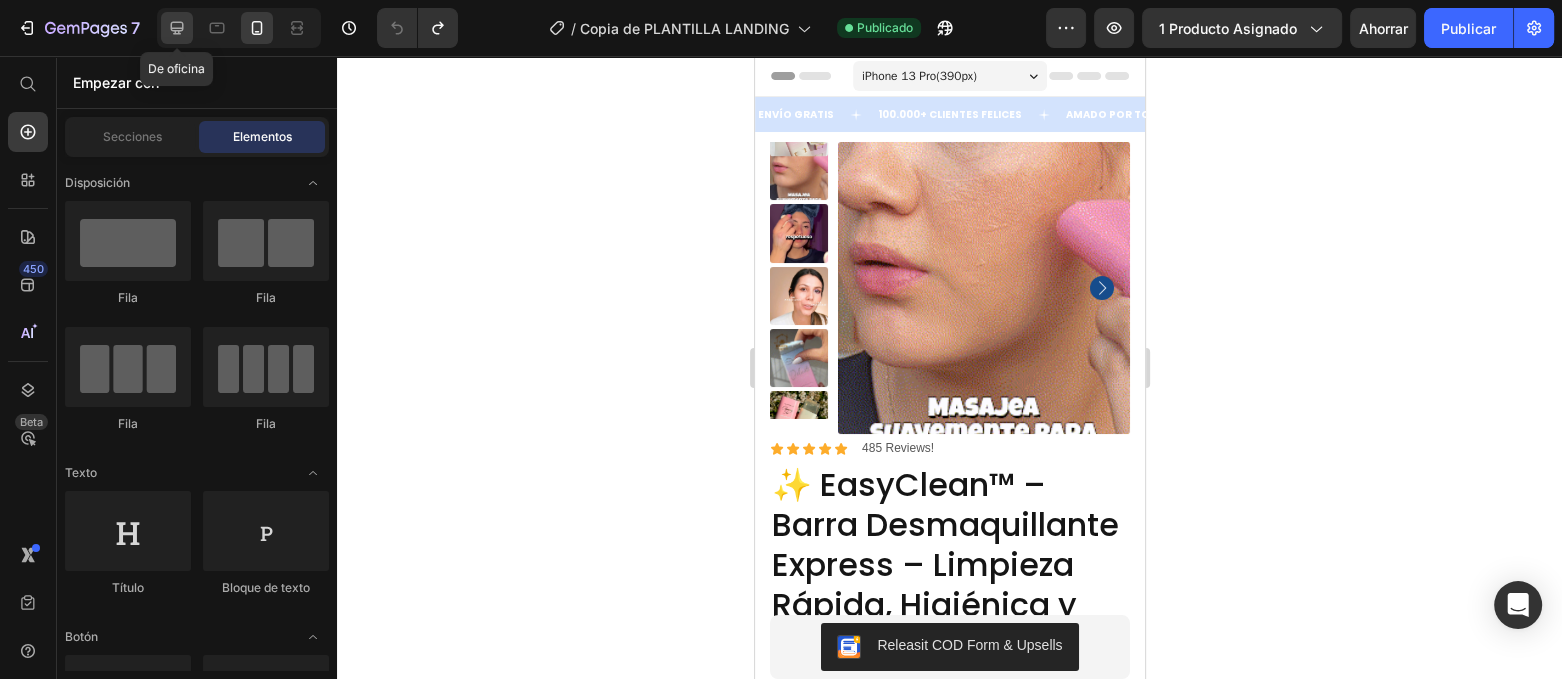 click 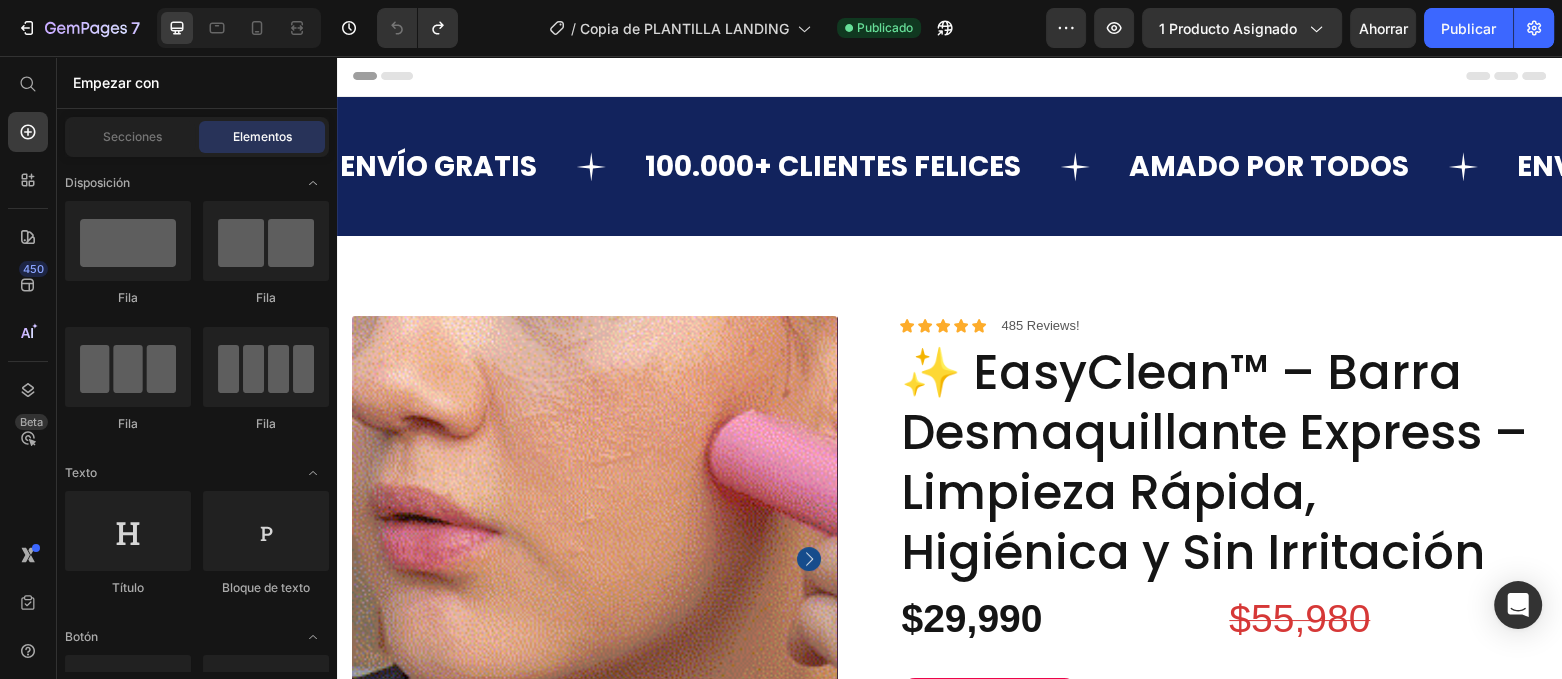 click on "Header" at bounding box center [394, 76] 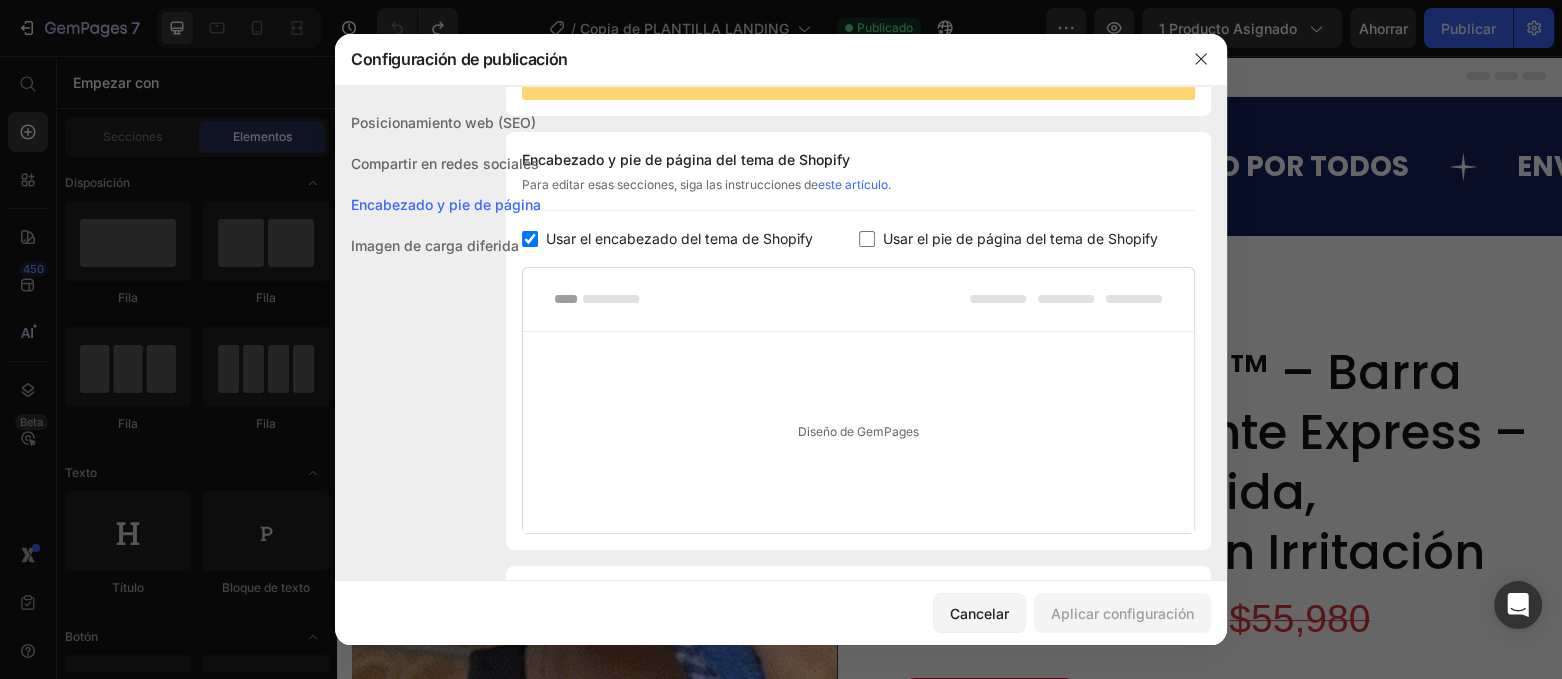 scroll, scrollTop: 291, scrollLeft: 0, axis: vertical 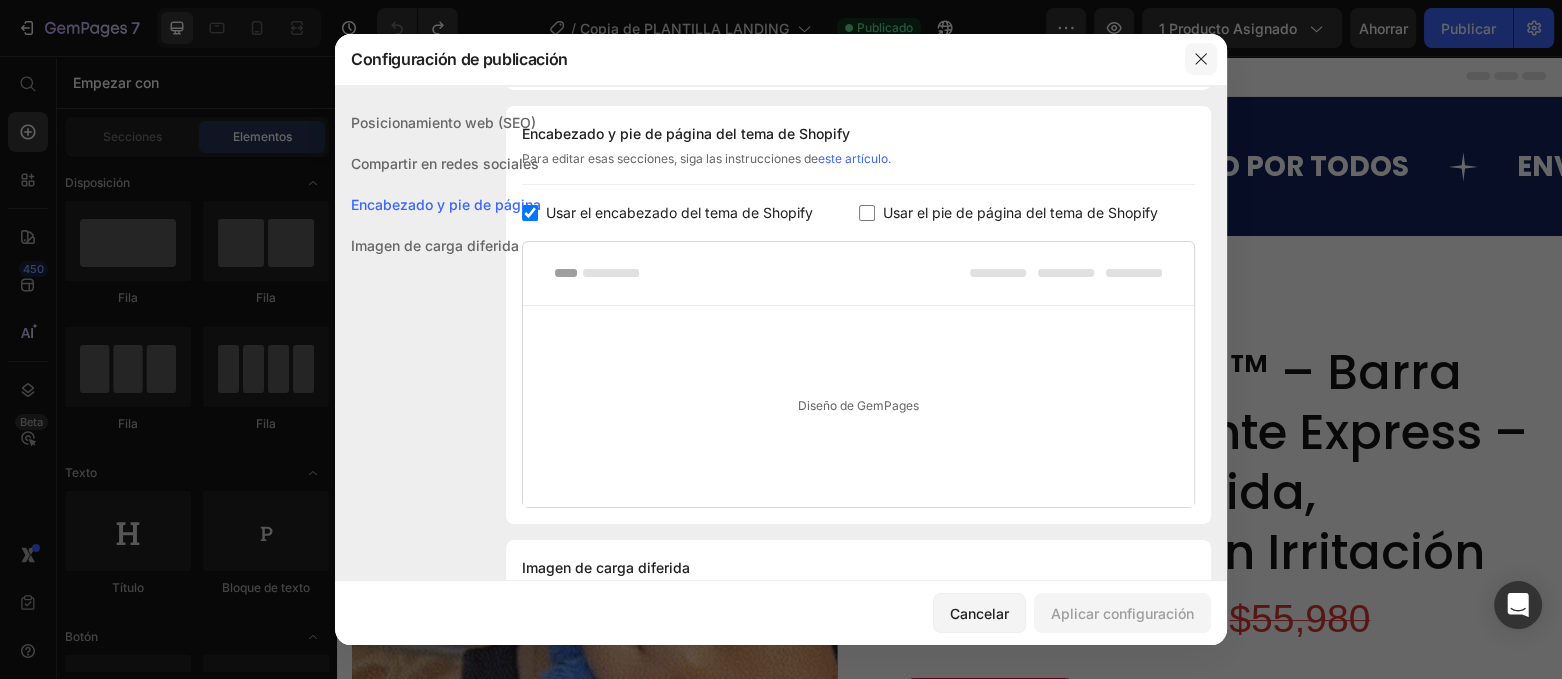 click 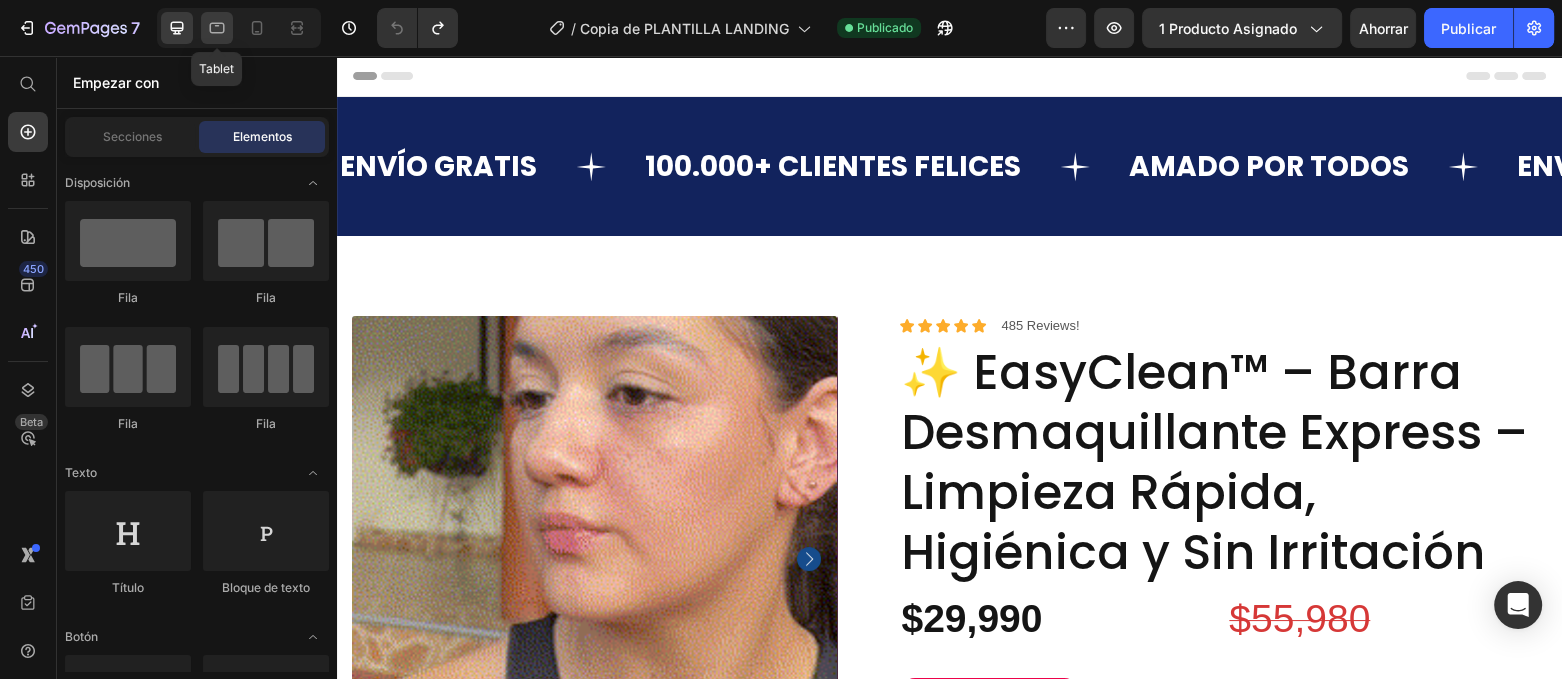 click 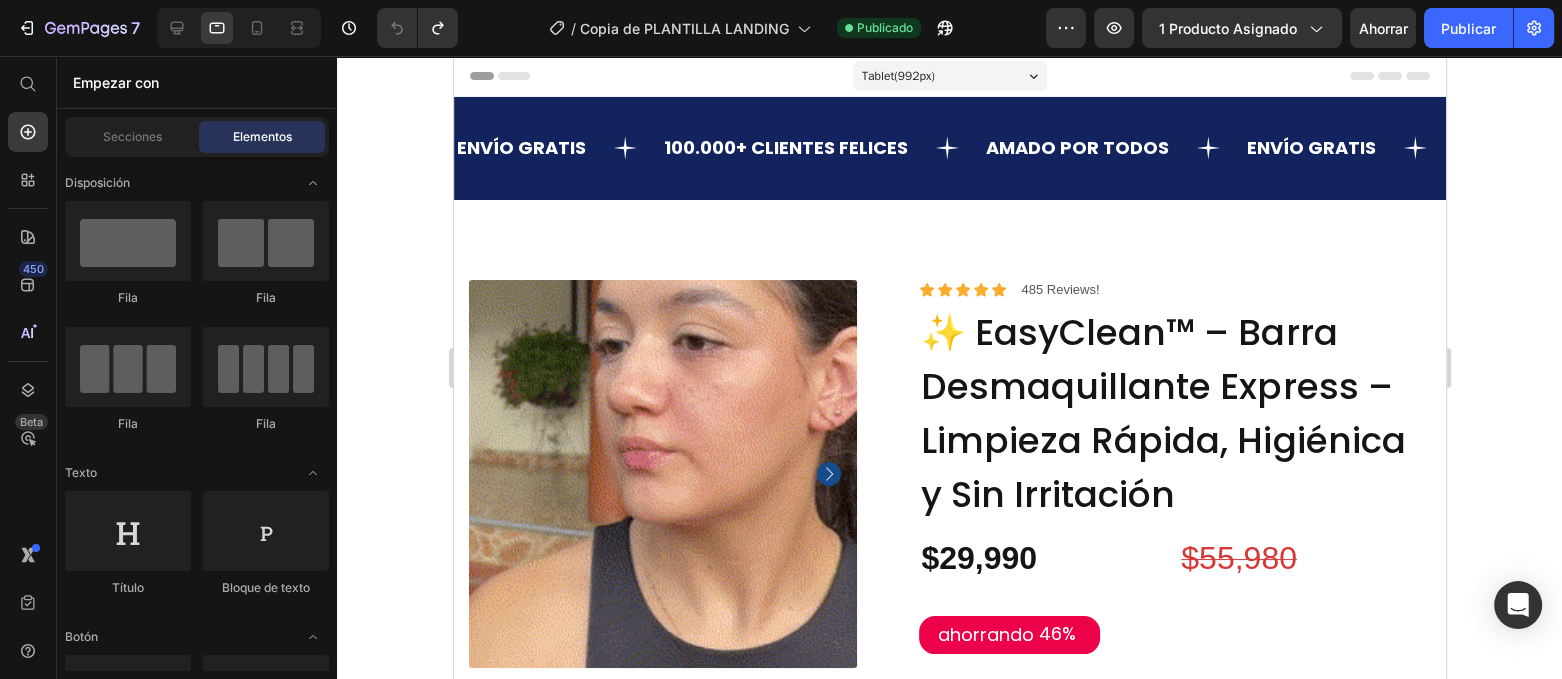 click on "Header" at bounding box center (510, 76) 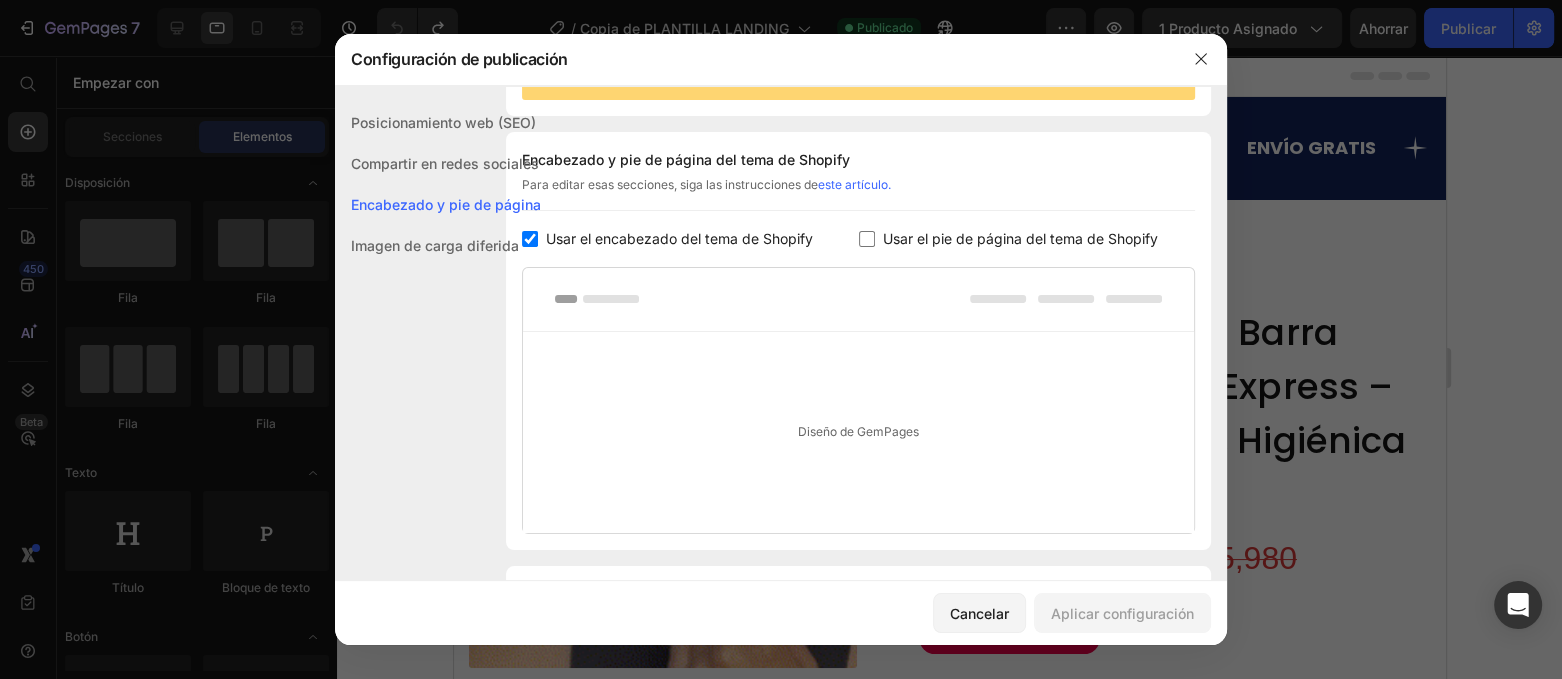 scroll, scrollTop: 291, scrollLeft: 0, axis: vertical 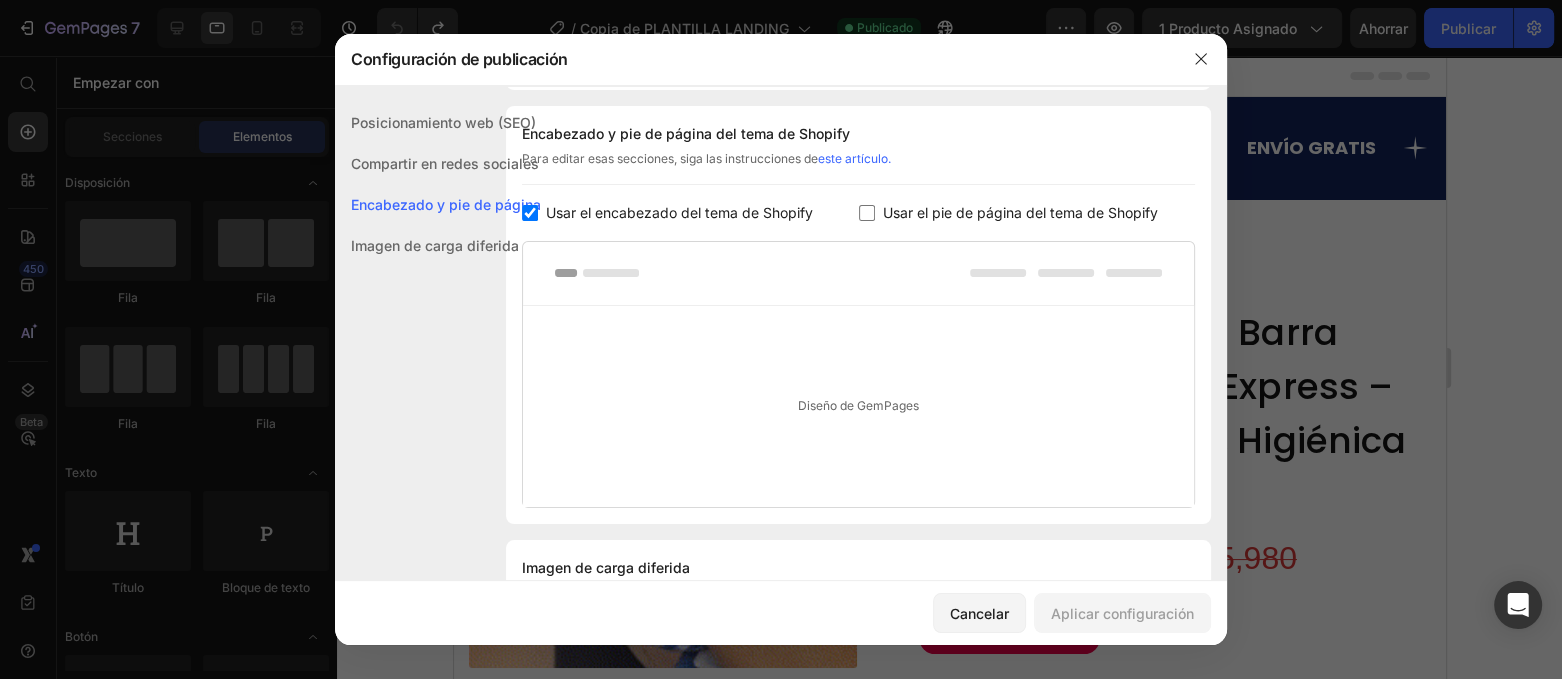 click on "Posicionamiento web (SEO)" at bounding box center (443, 122) 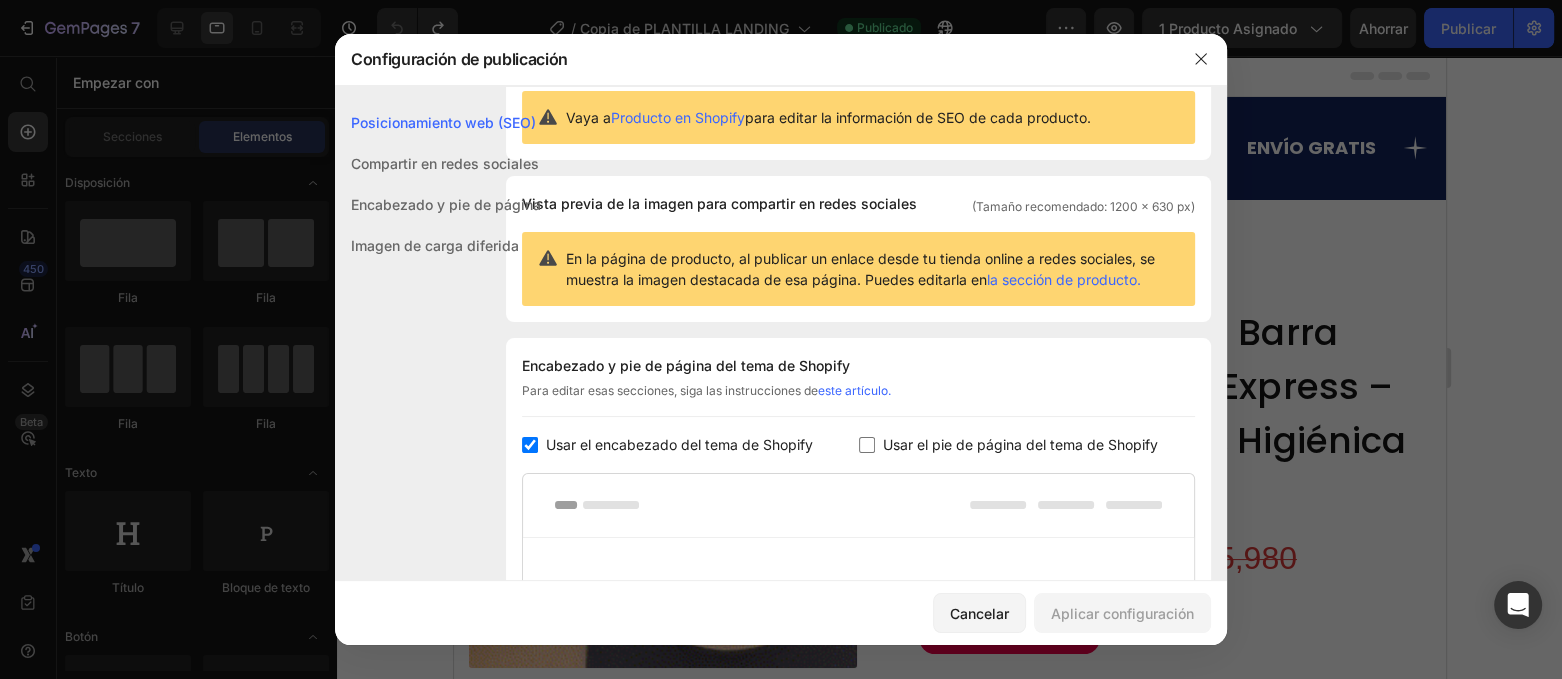 scroll, scrollTop: 0, scrollLeft: 0, axis: both 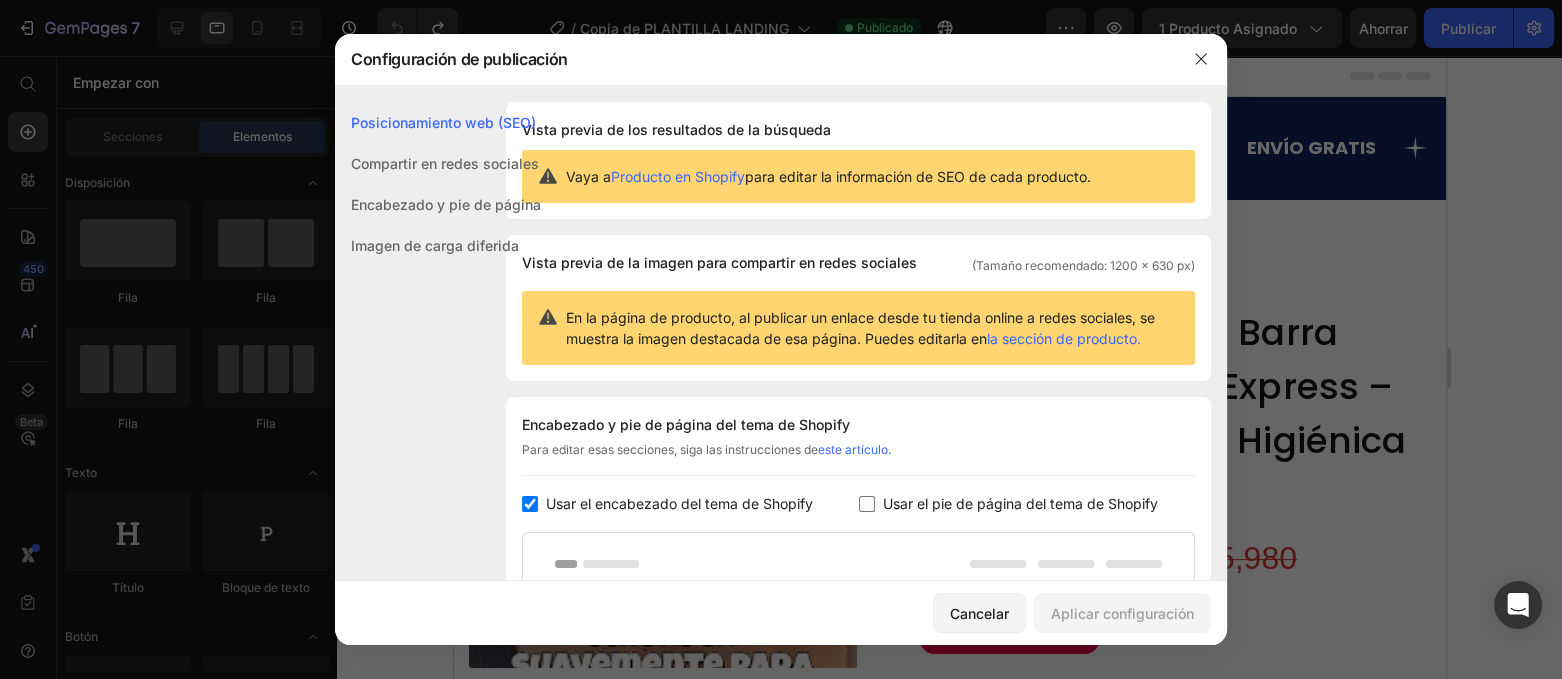 click on "Compartir en redes sociales" 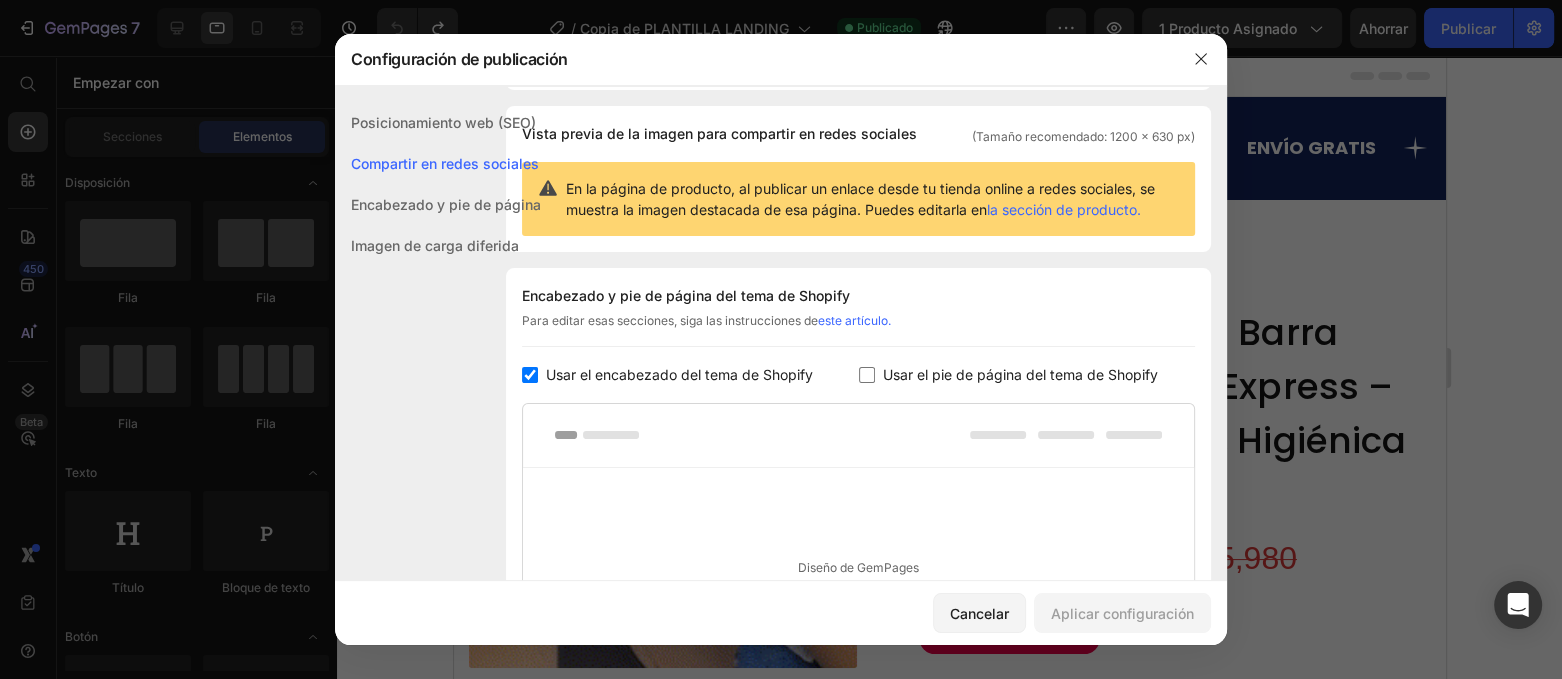 click on "Encabezado y pie de página" at bounding box center (446, 204) 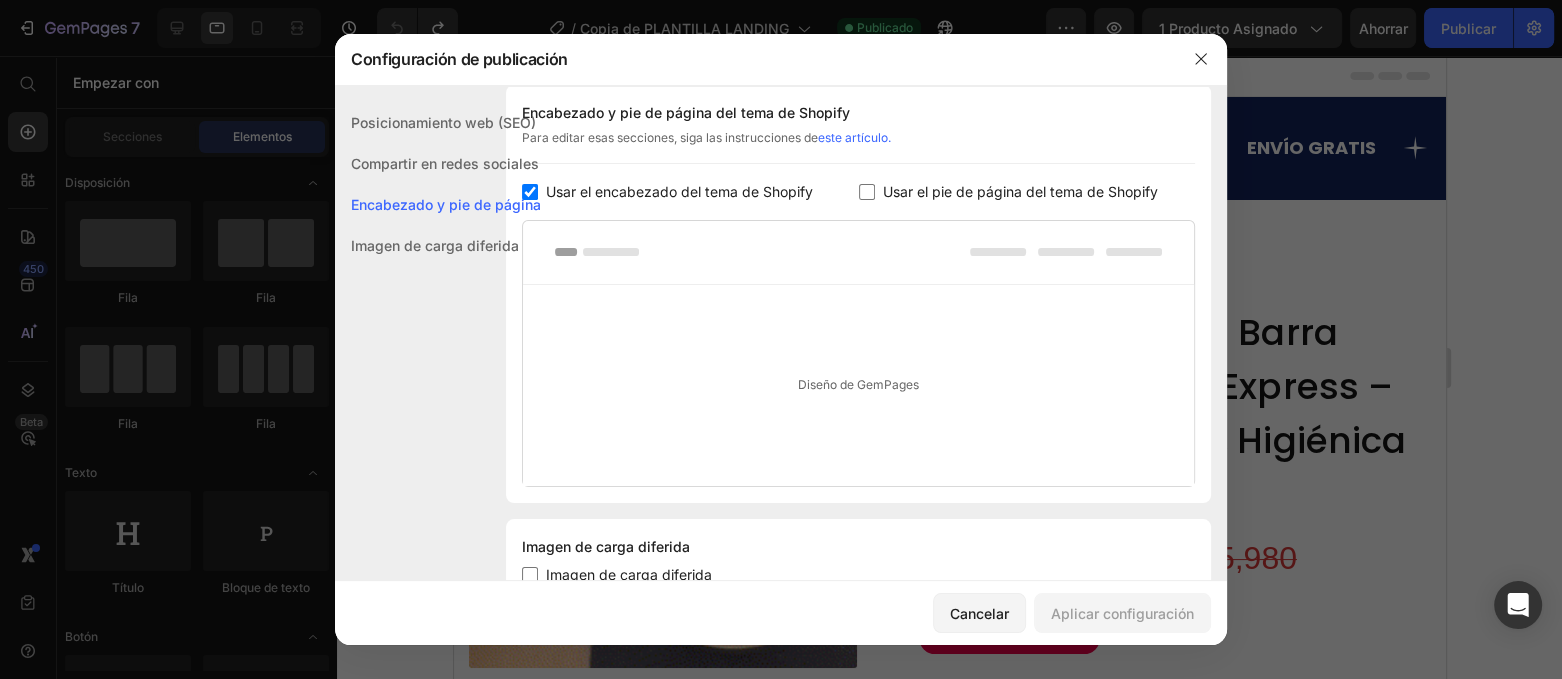 click on "Imagen de carga diferida" at bounding box center [435, 245] 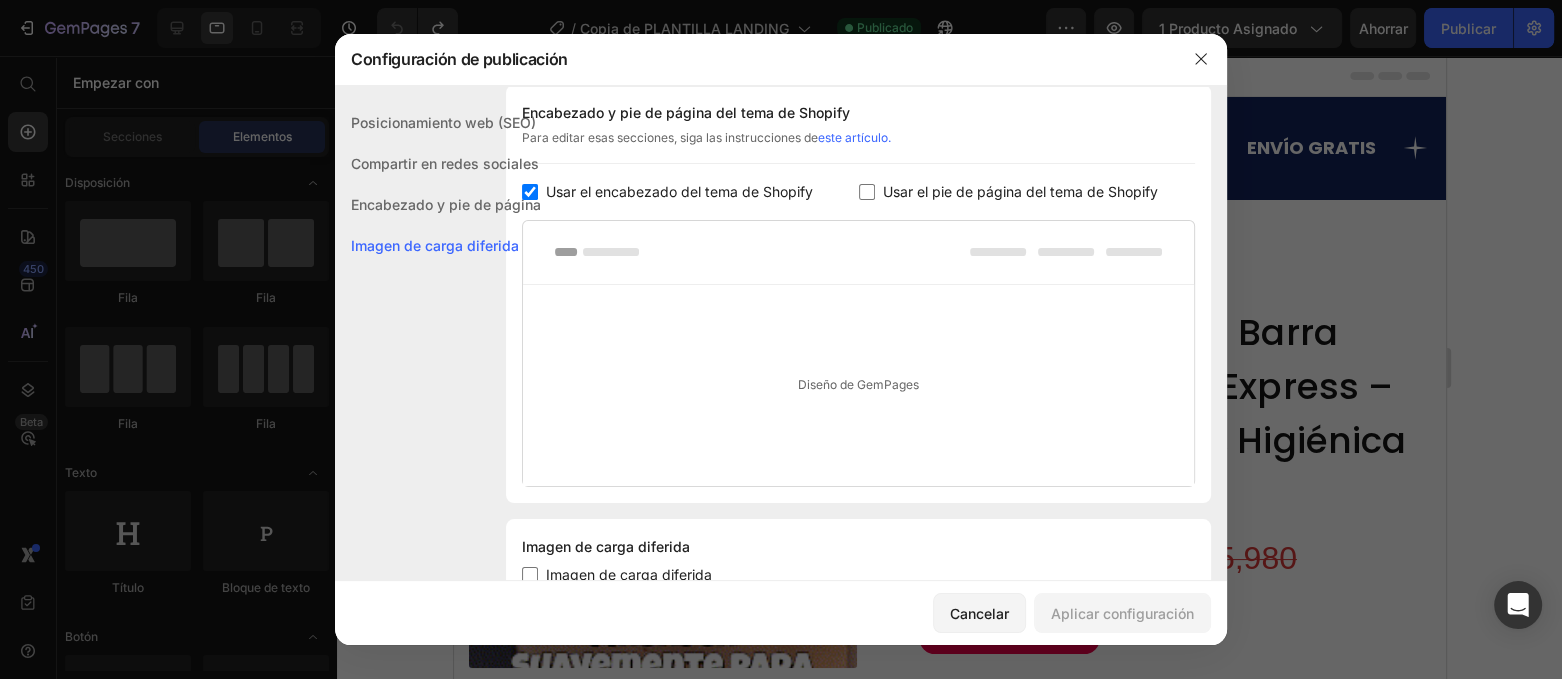 scroll, scrollTop: 401, scrollLeft: 0, axis: vertical 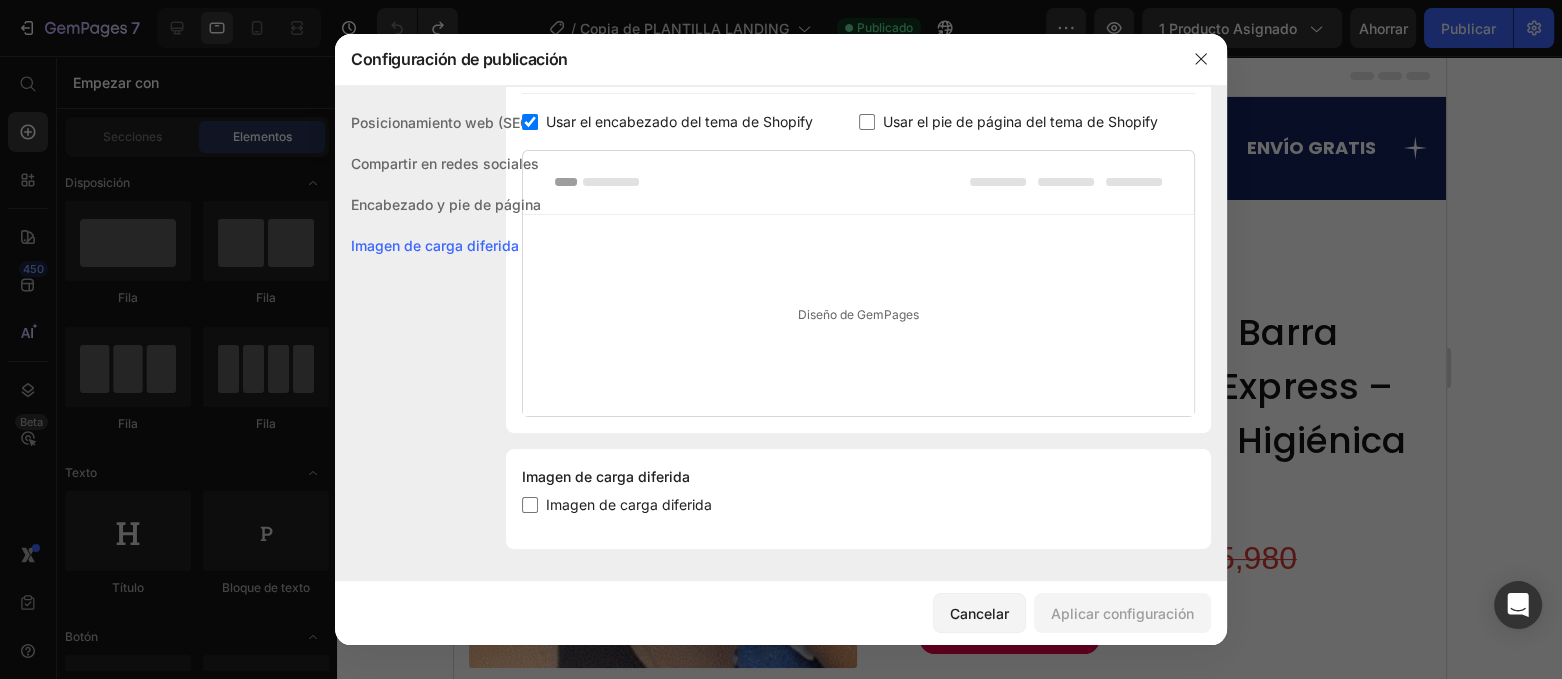 click on "Imagen de carga diferida" at bounding box center [629, 504] 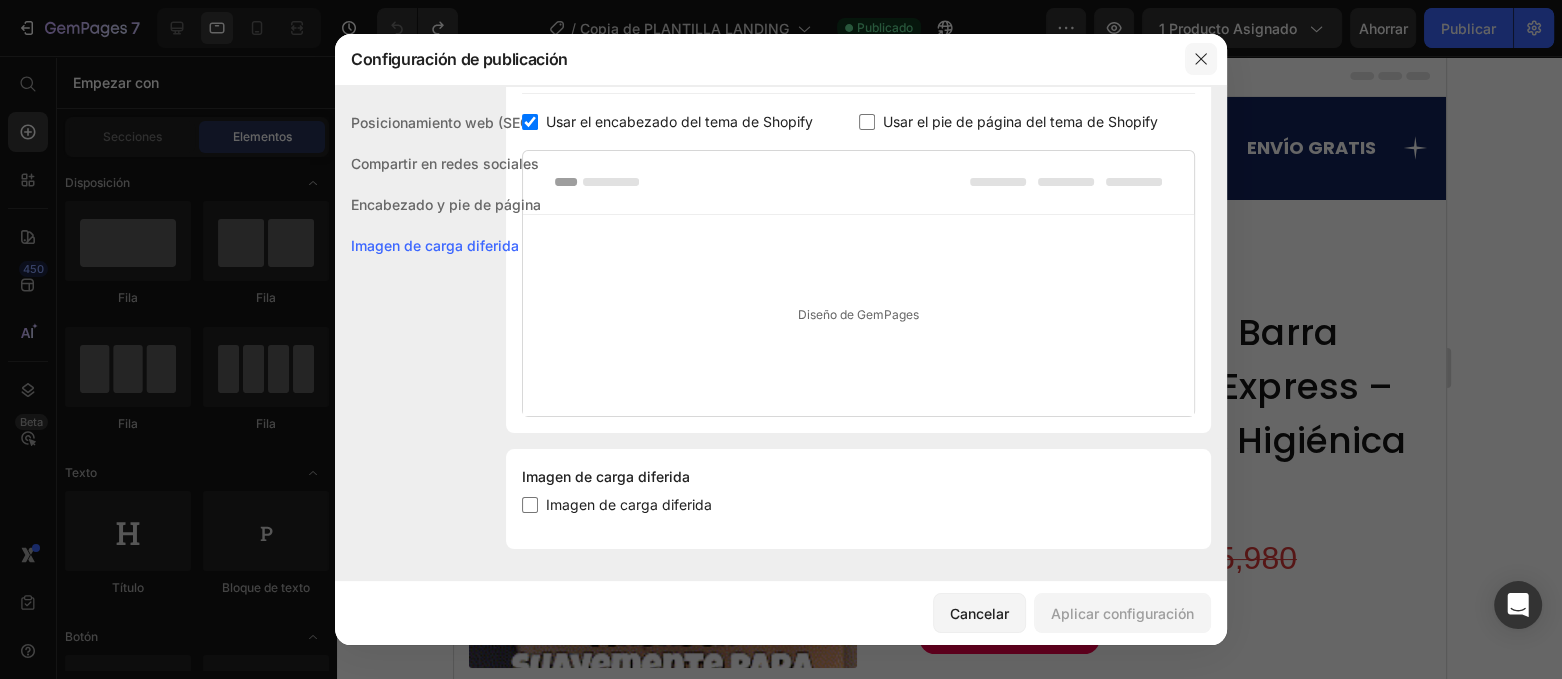 click 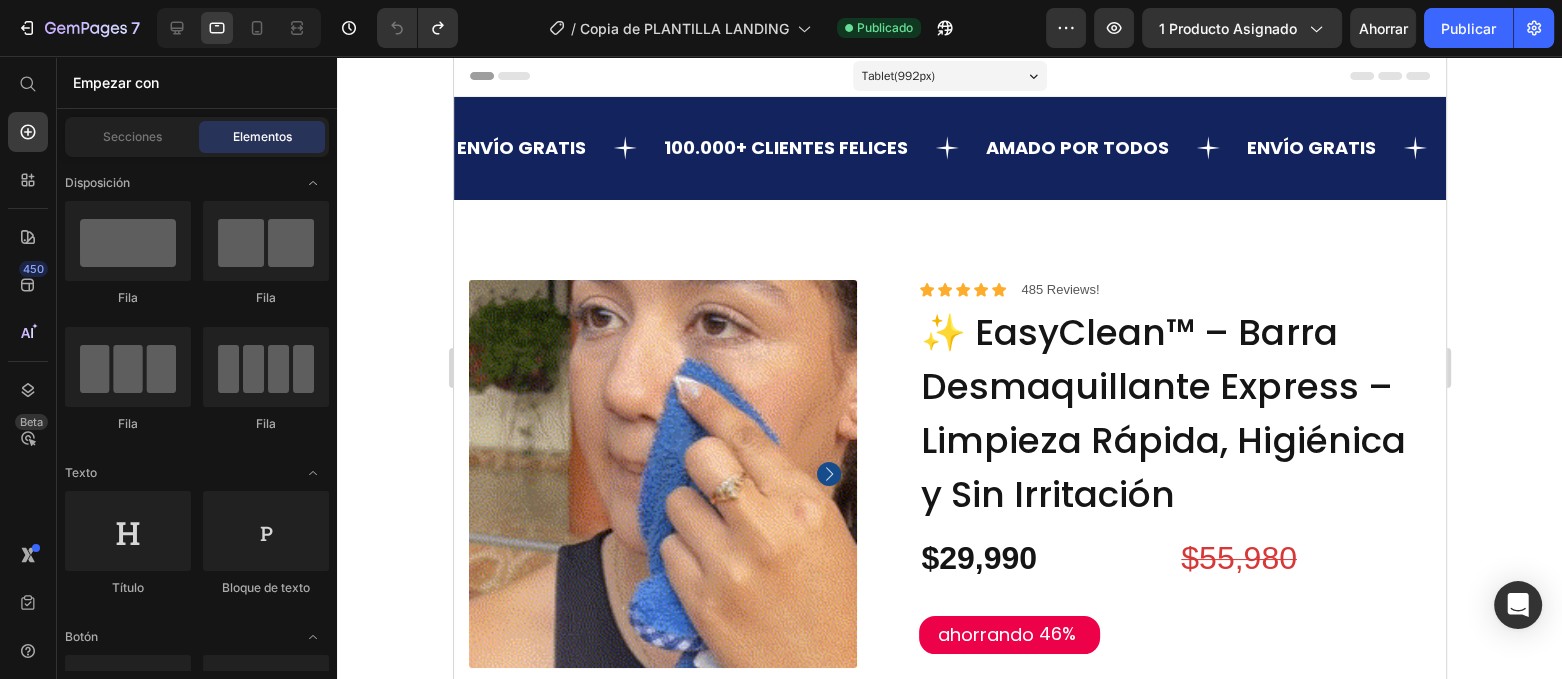 click on "Header" at bounding box center [510, 76] 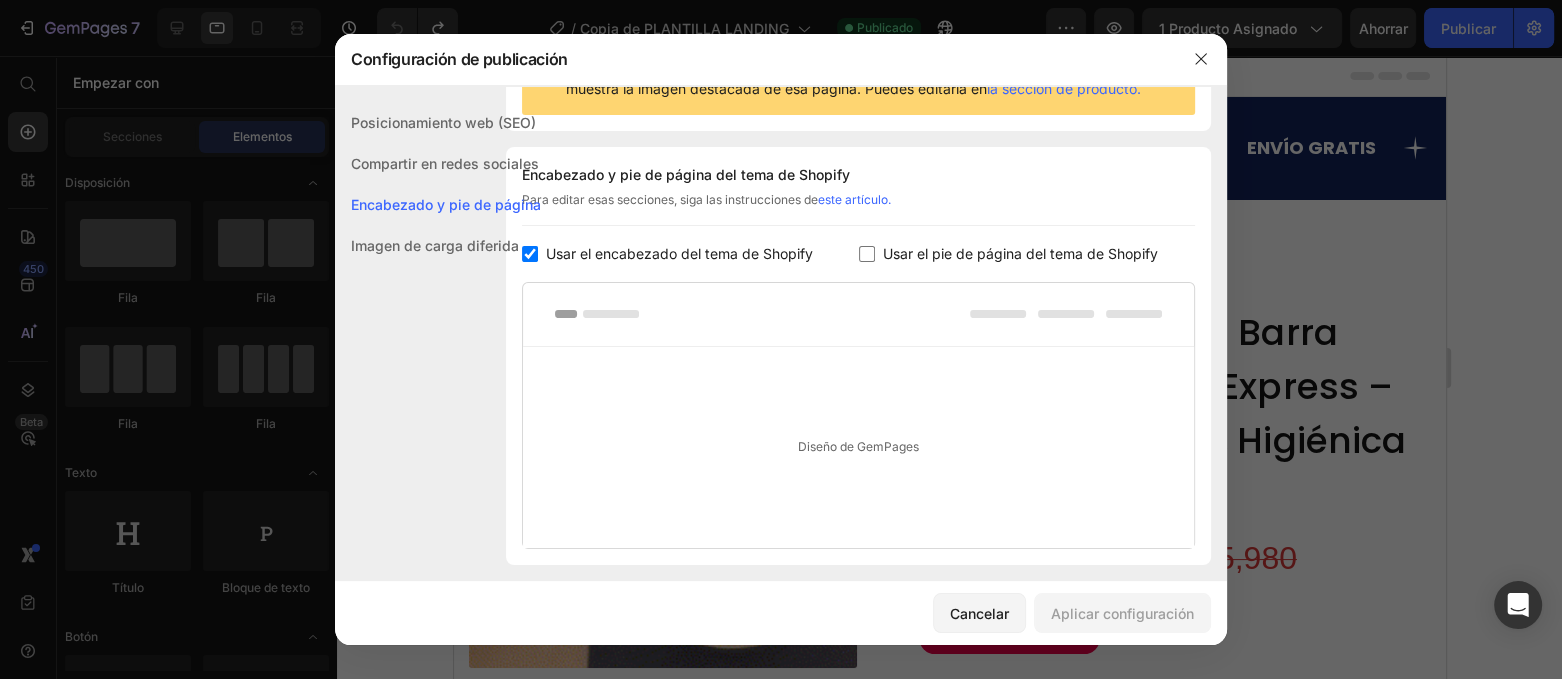 scroll, scrollTop: 291, scrollLeft: 0, axis: vertical 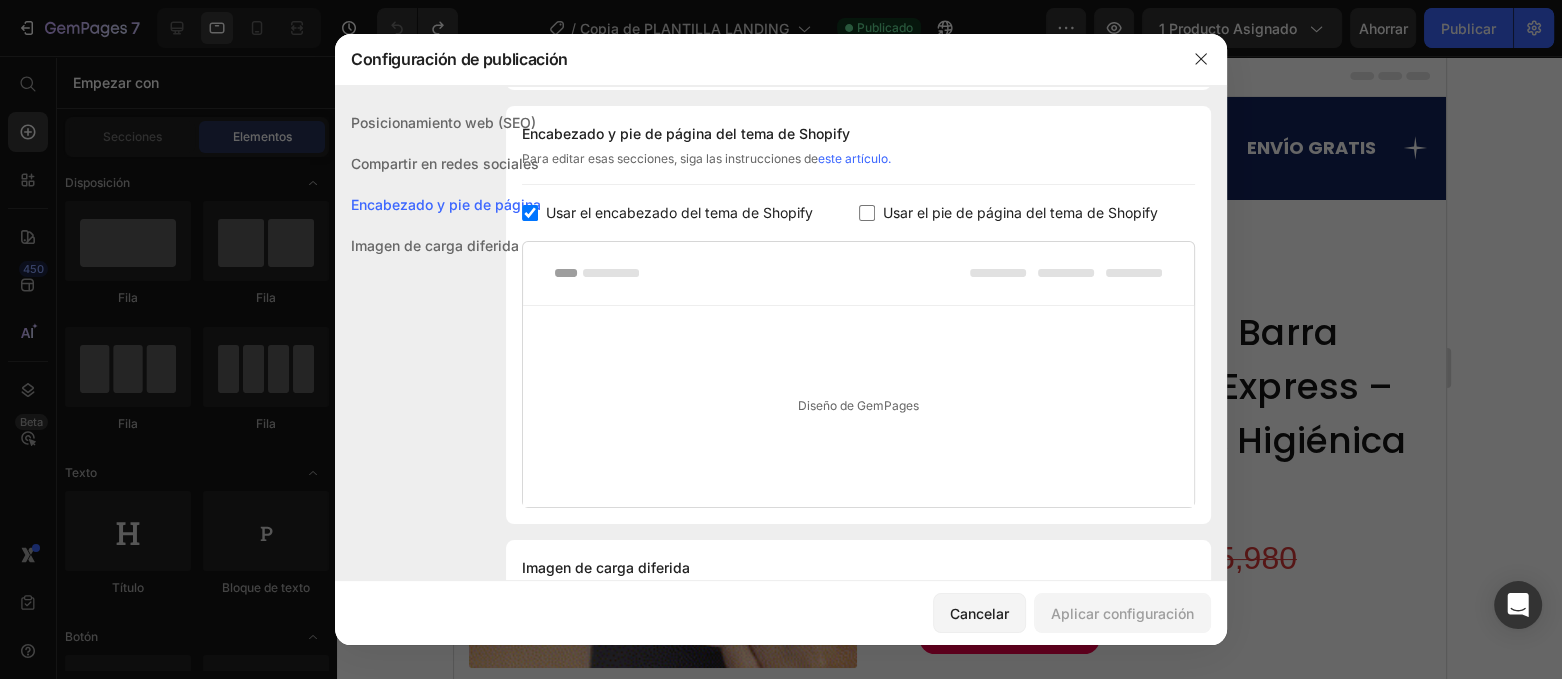 click on "Usar el encabezado del tema de Shopify" at bounding box center [679, 212] 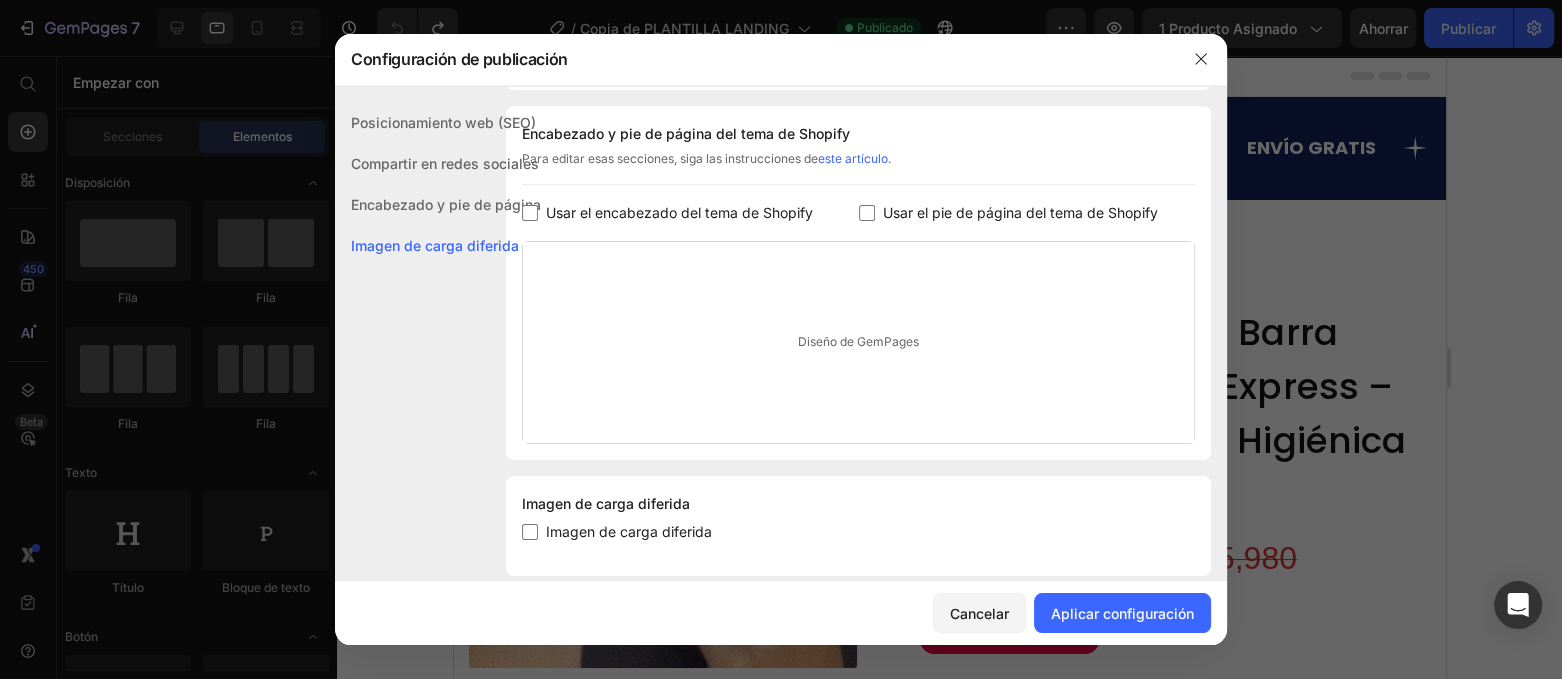 click on "Usar el encabezado del tema de Shopify" at bounding box center (679, 212) 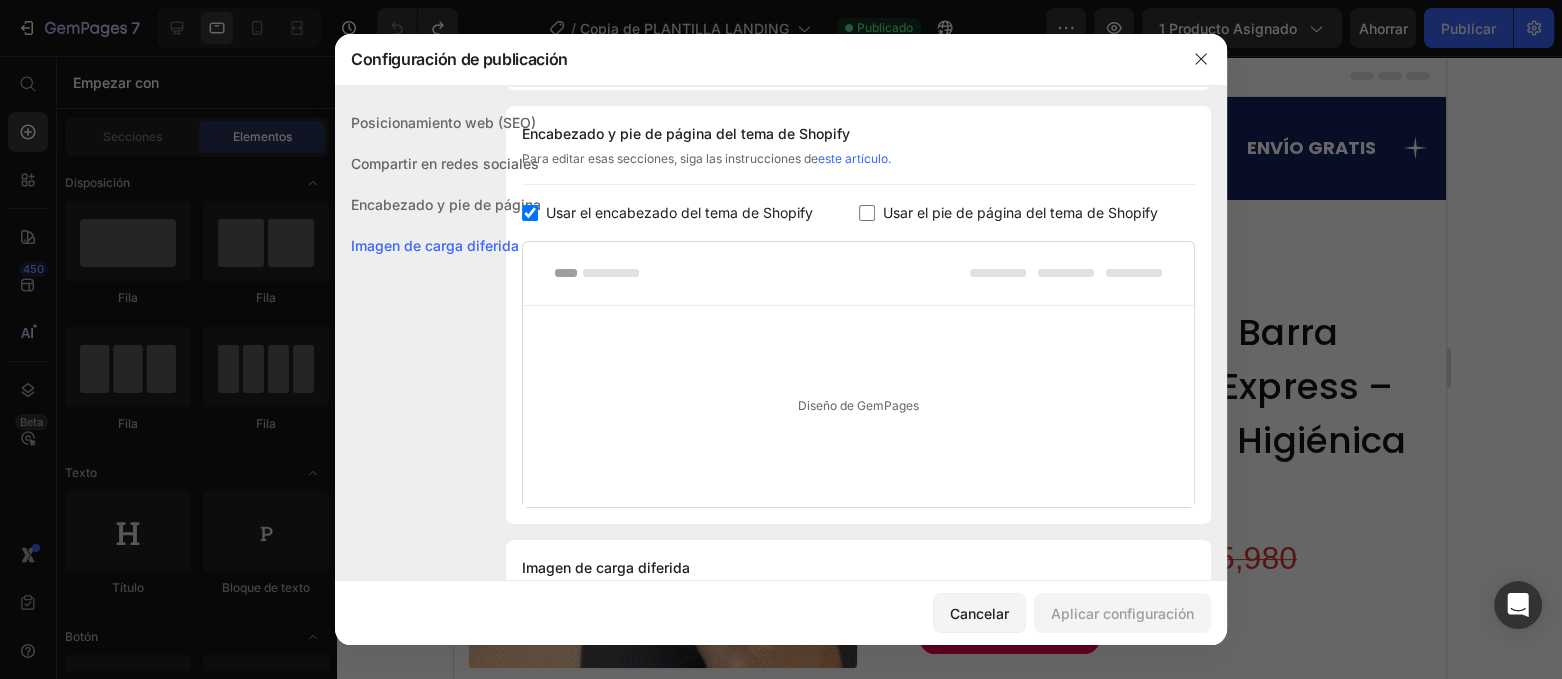 click on "Usar el encabezado del tema de Shopify" at bounding box center (679, 212) 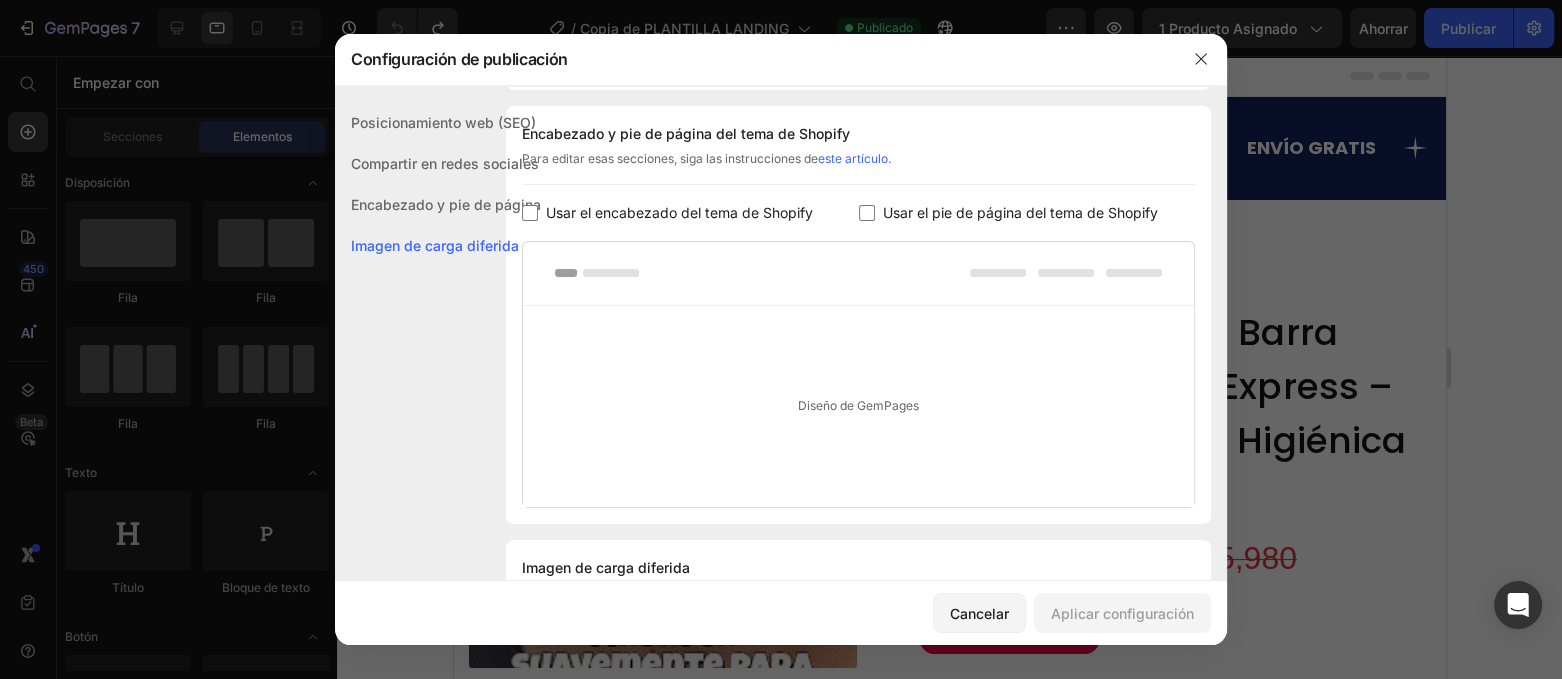 checkbox on "false" 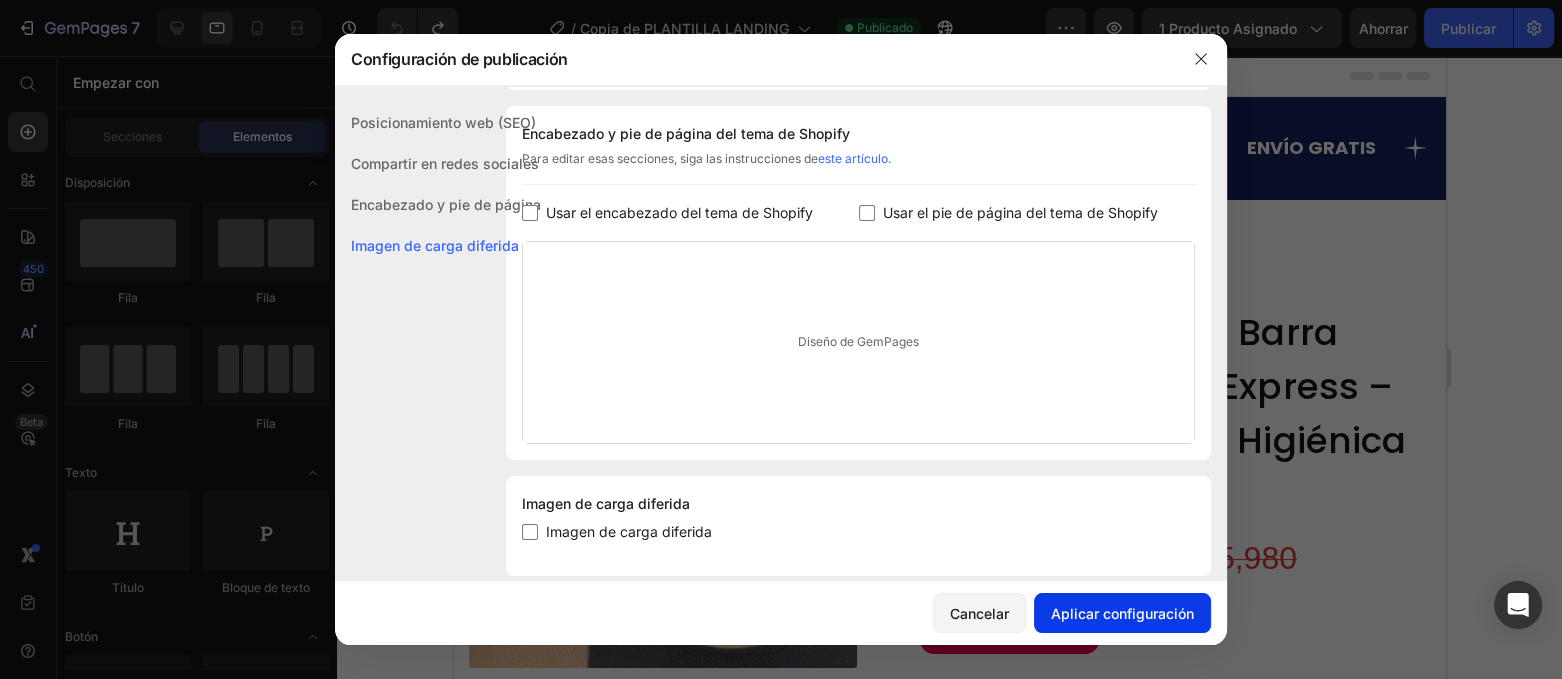 click on "Aplicar configuración" 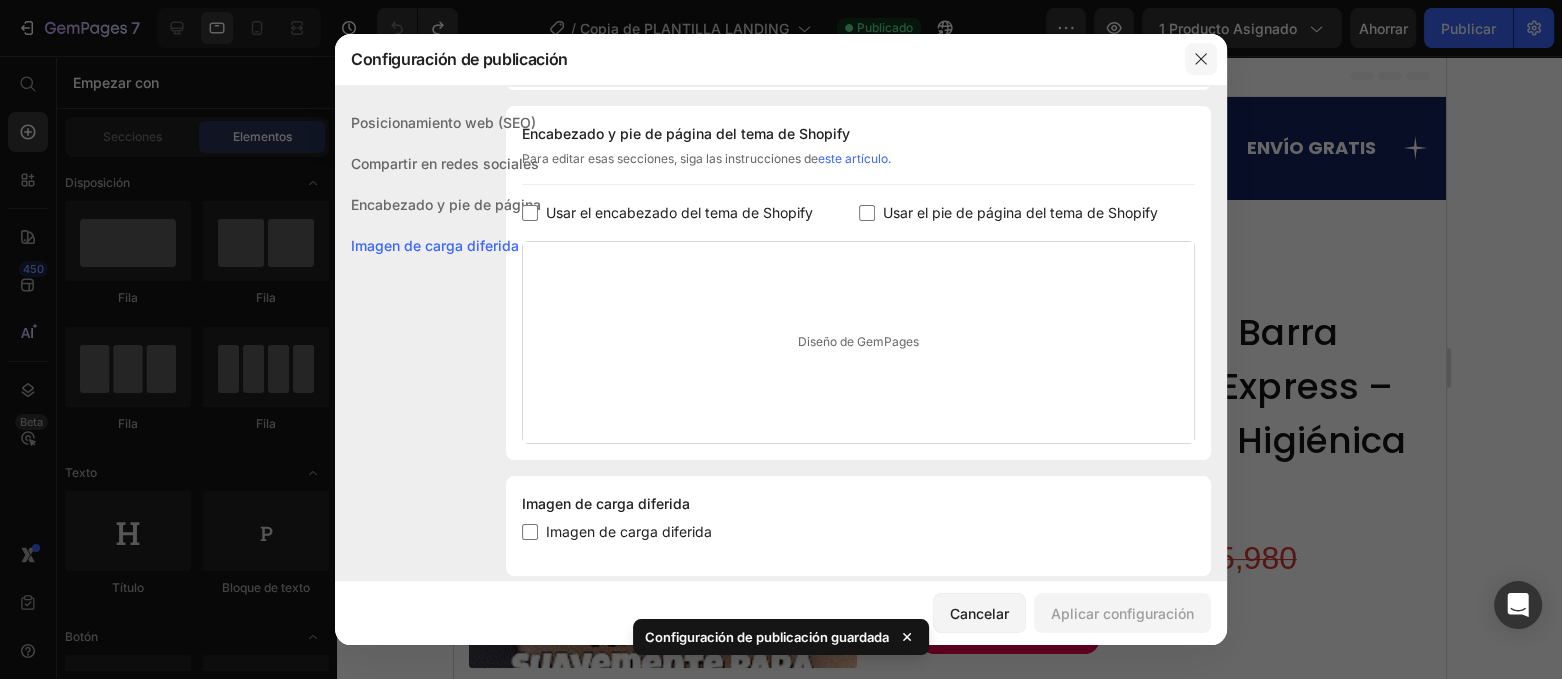 click 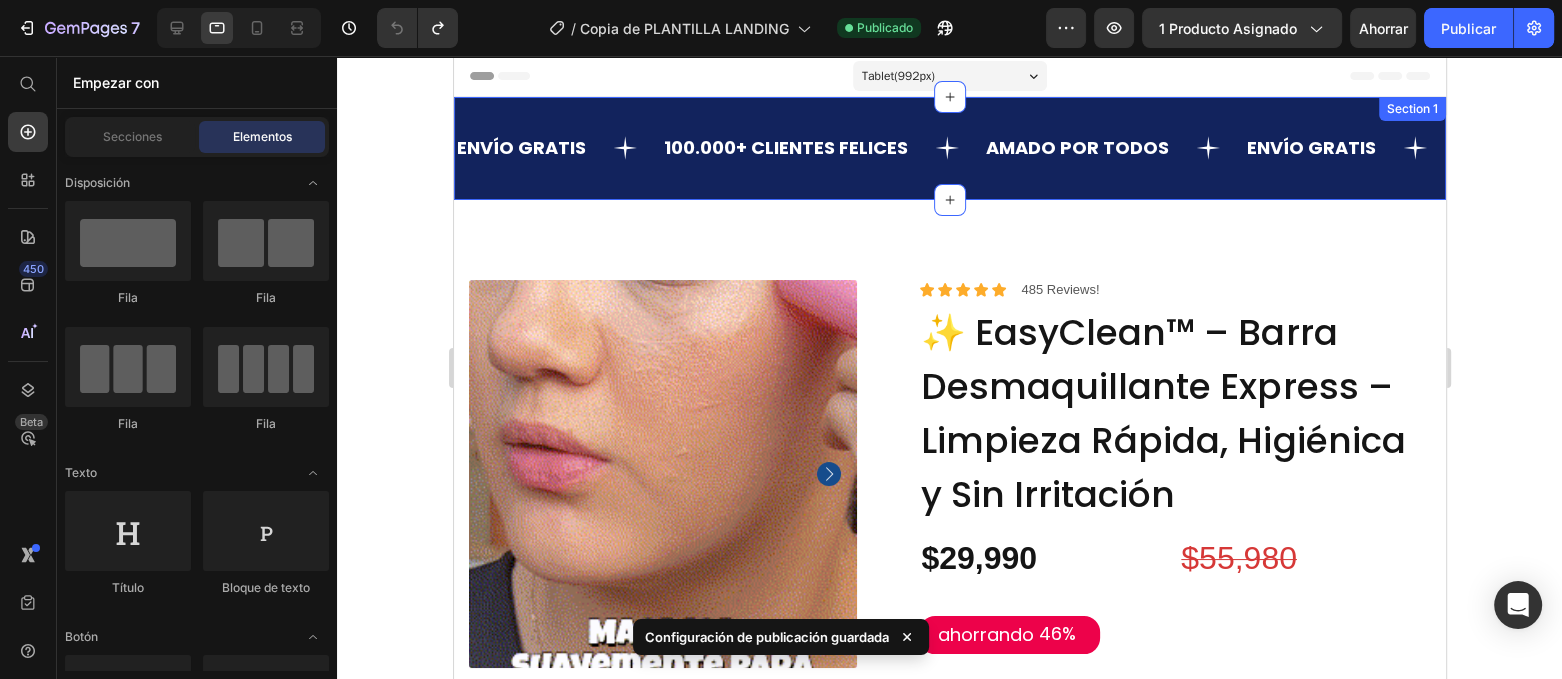 click on "ENVÍO GRATIS Text
100.000+ CLIENTES FELICES Text
AMADO POR TODOS Text
ENVÍO GRATIS Text
100.000+ CLIENTES FELICES Text
AMADO POR TODOS Text
ENVÍO GRATIS Text
100.000+ CLIENTES FELICES Text
AMADO POR TODOS Text
ENVÍO GRATIS Text
100.000+ CLIENTES FELICES Text
AMADO POR TODOS Text
ENVÍO GRATIS Text
100.000+ CLIENTES FELICES Text
AMADO POR TODOS Text
ENVÍO GRATIS Text
100.000+ CLIENTES FELICES Text
AMADO POR TODOS Text
Marquee Section 1" at bounding box center [949, 148] 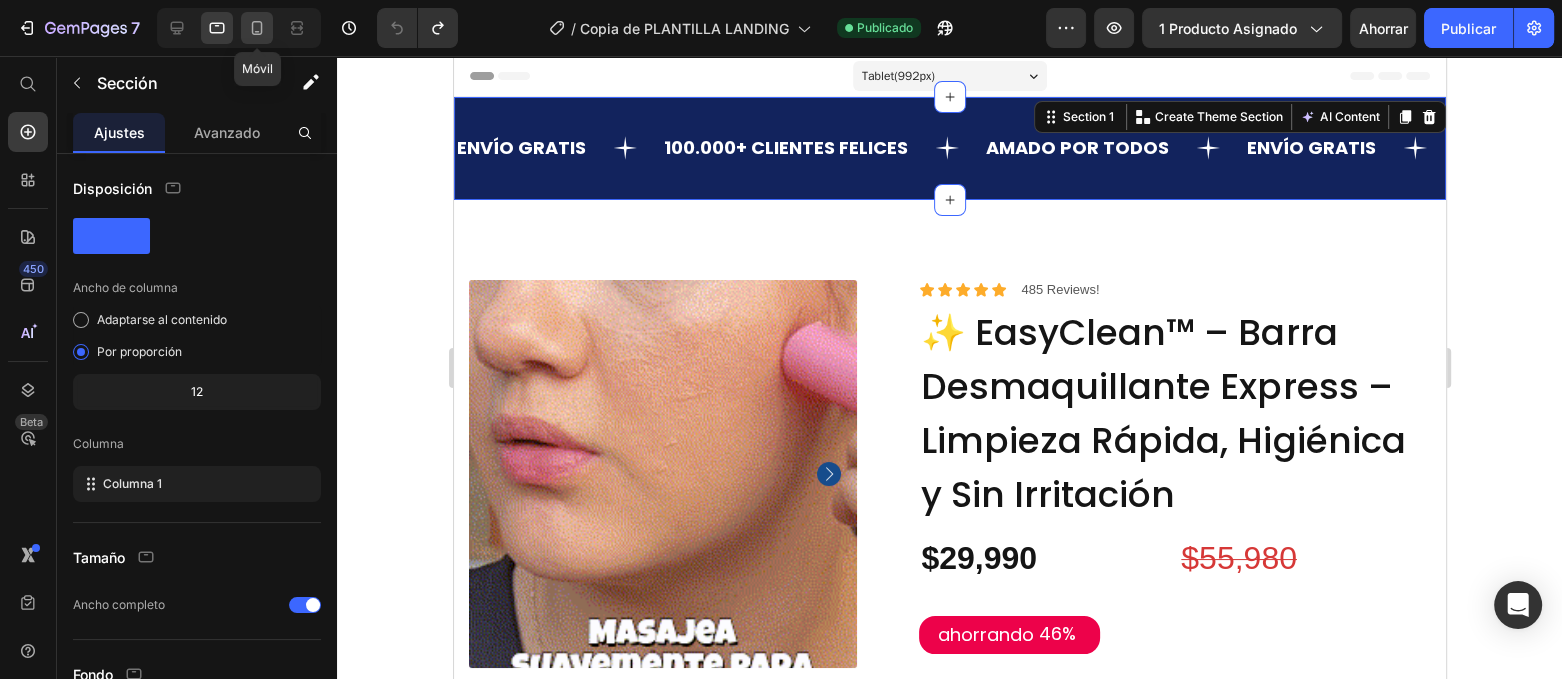 click 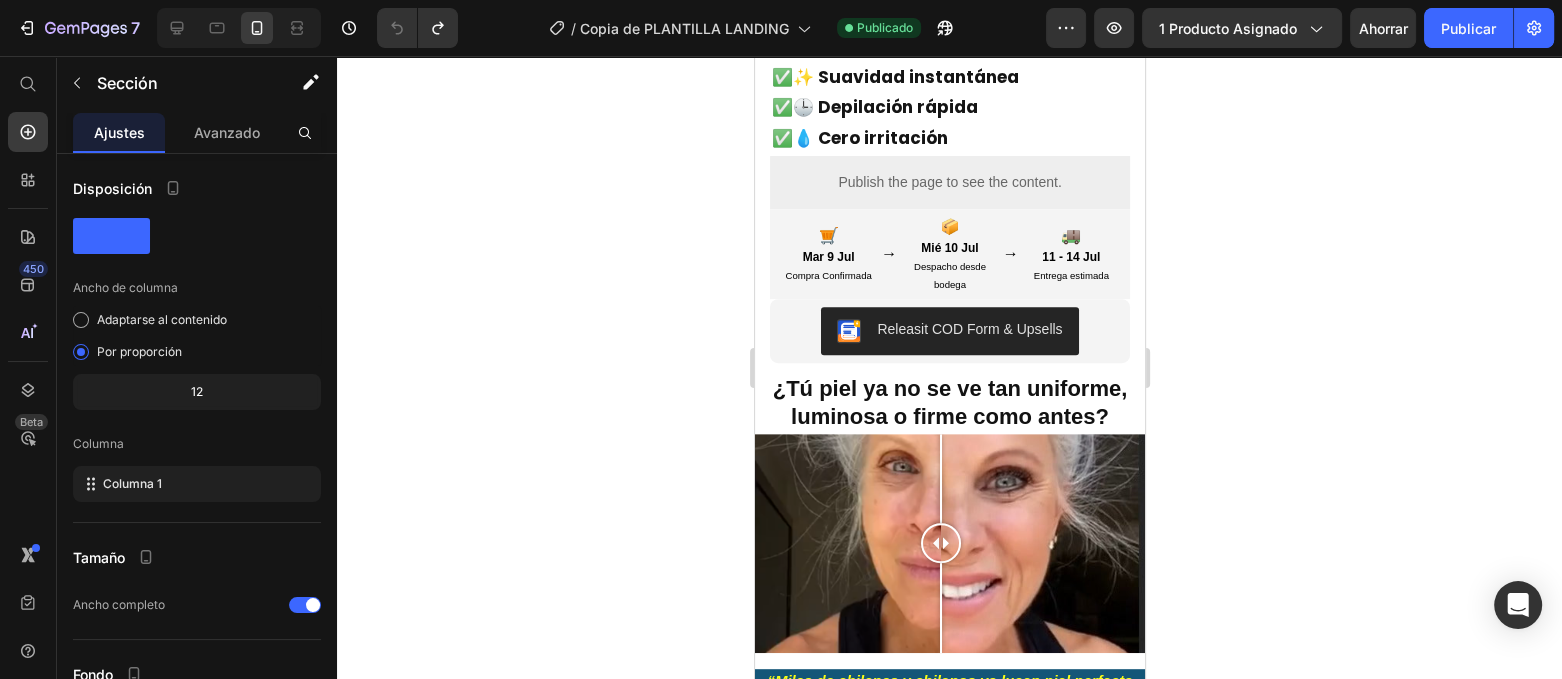 scroll, scrollTop: 874, scrollLeft: 0, axis: vertical 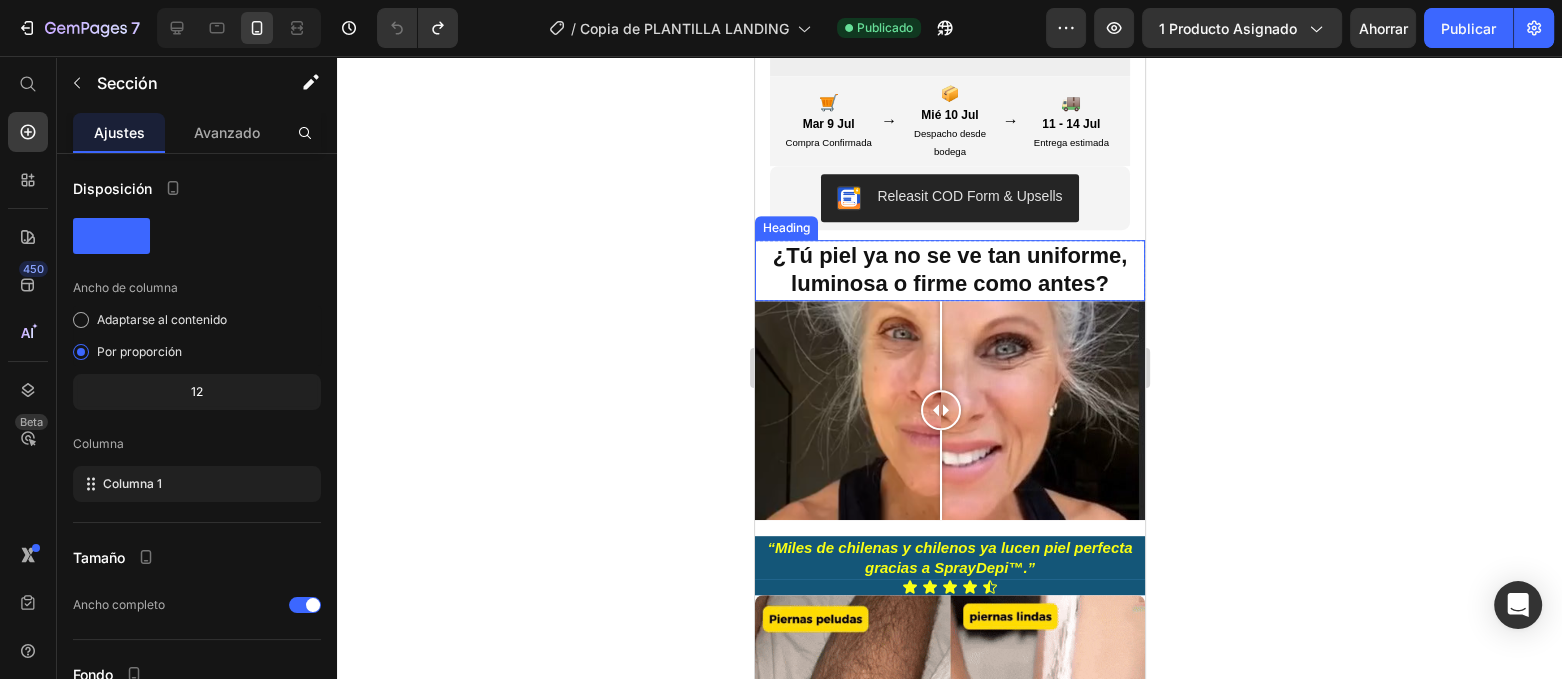 click on "¿Tú piel ya no se ve tan uniforme, luminosa o firme como antes?" at bounding box center (949, 270) 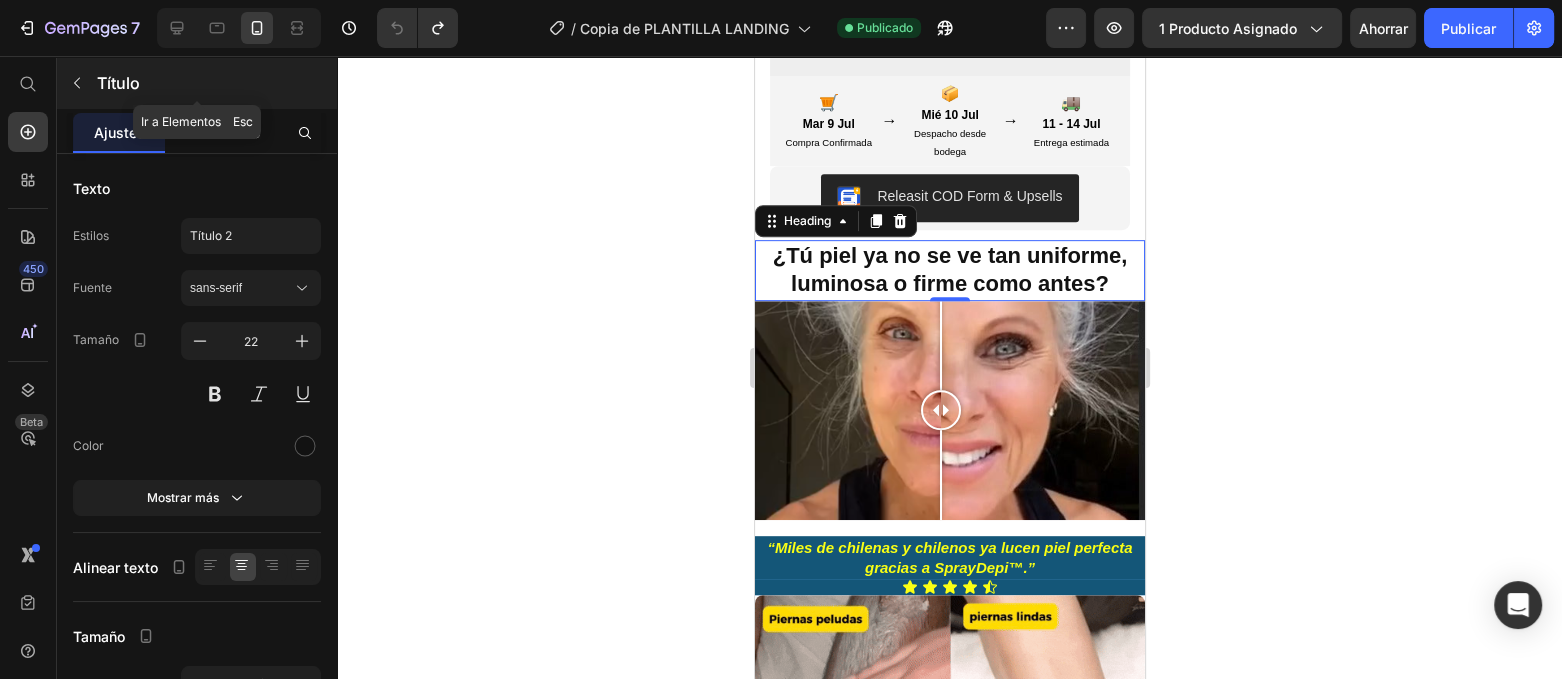 click 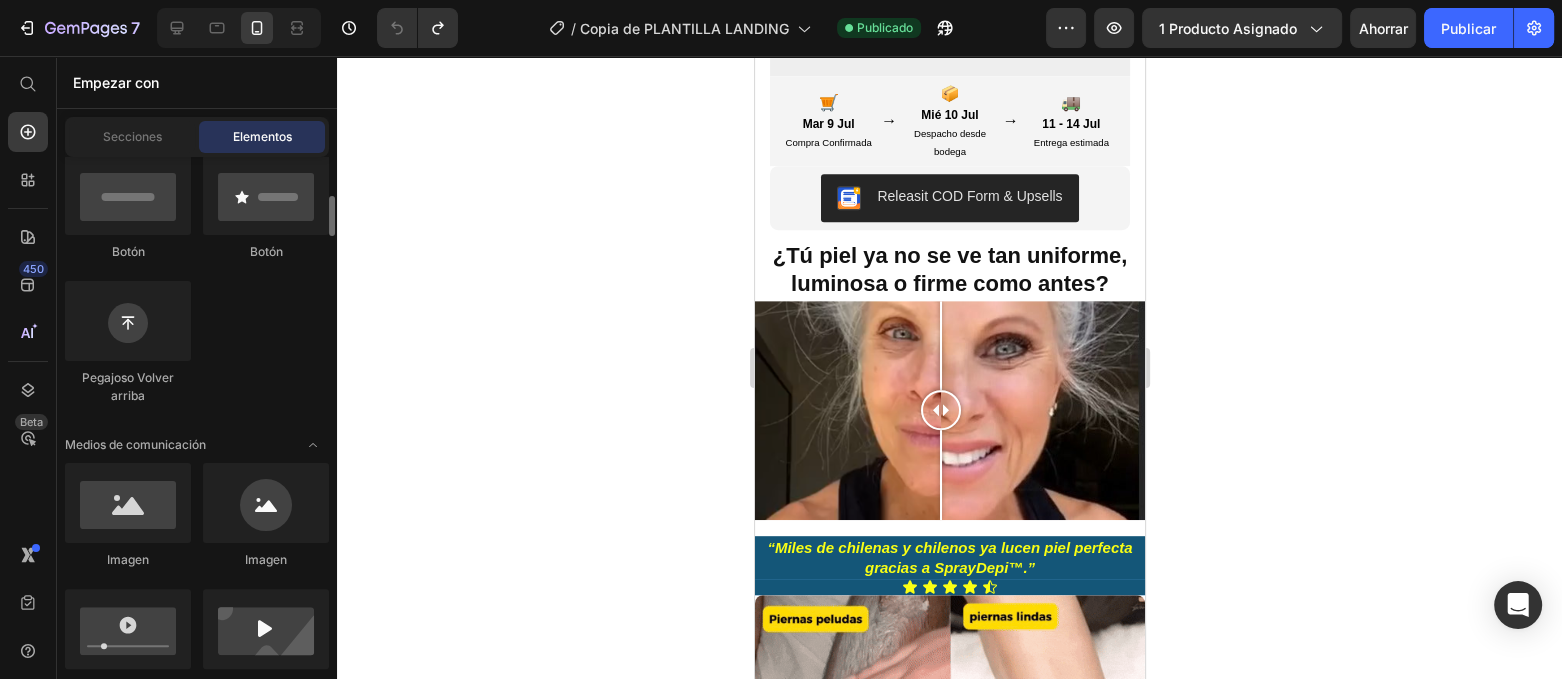 scroll, scrollTop: 626, scrollLeft: 0, axis: vertical 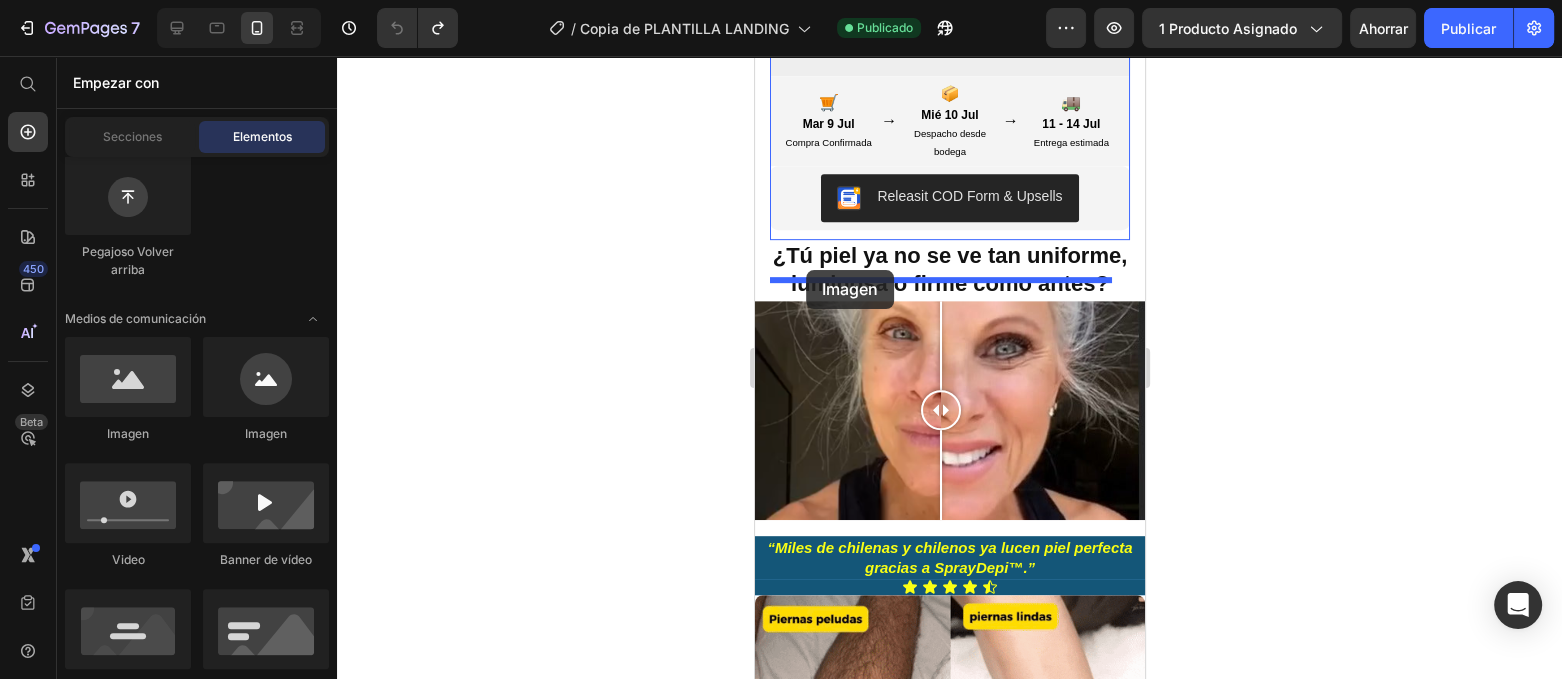 drag, startPoint x: 894, startPoint y: 436, endPoint x: 806, endPoint y: 270, distance: 187.88295 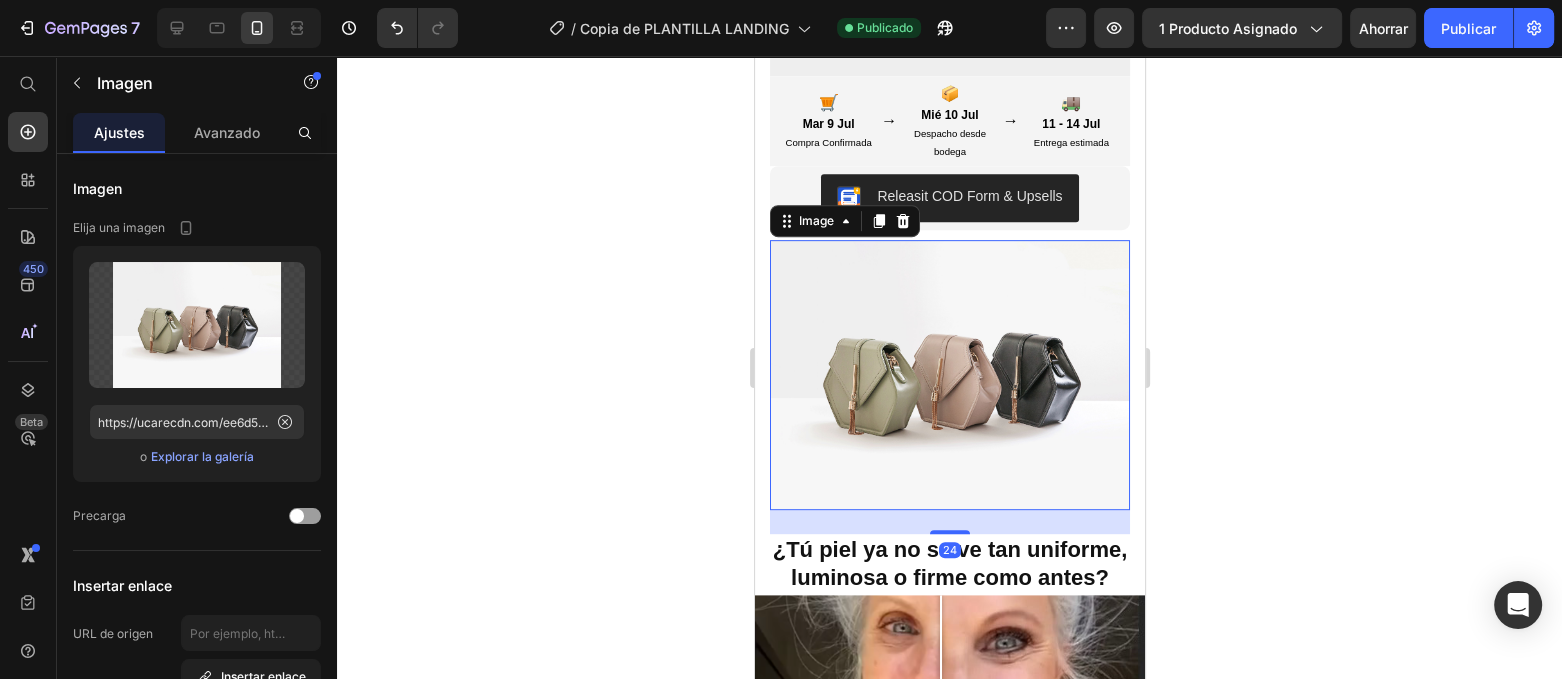 click at bounding box center (949, 375) 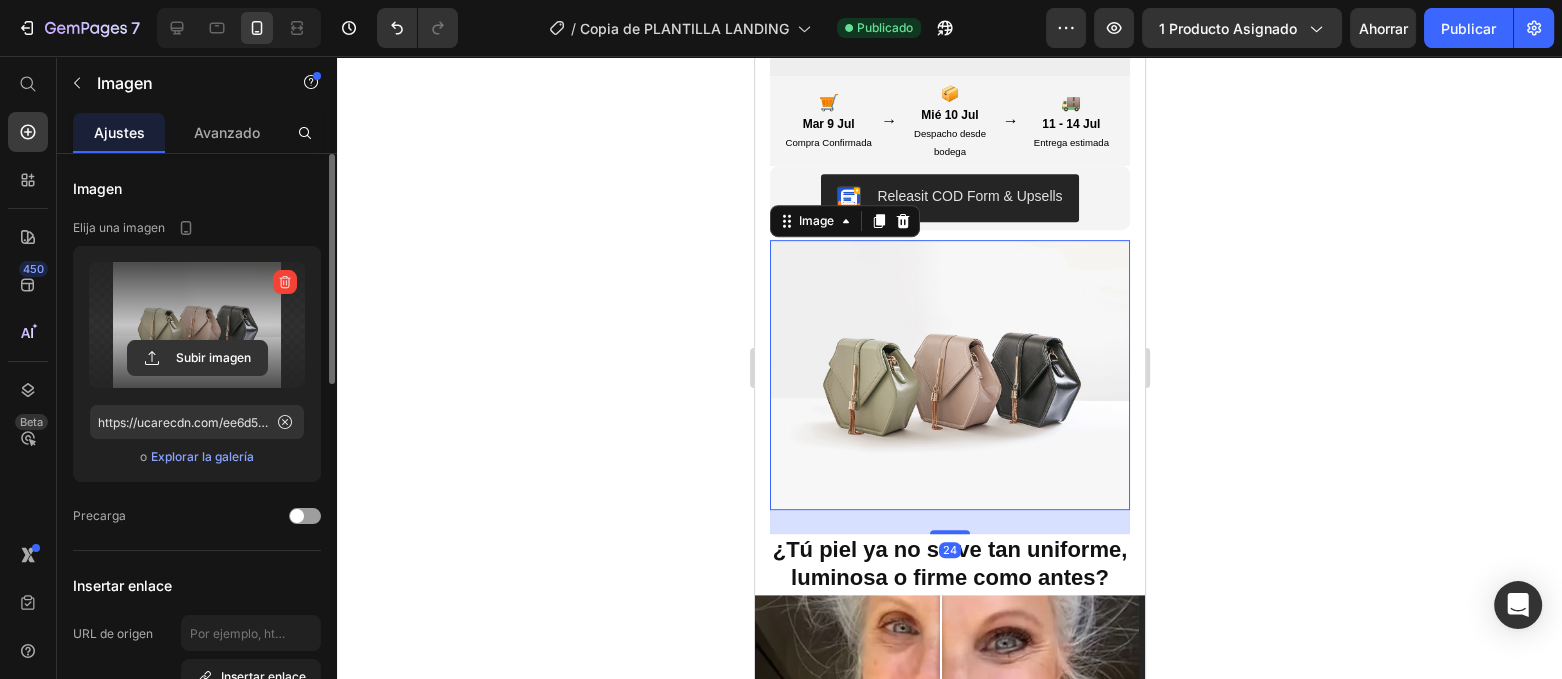 click at bounding box center [197, 325] 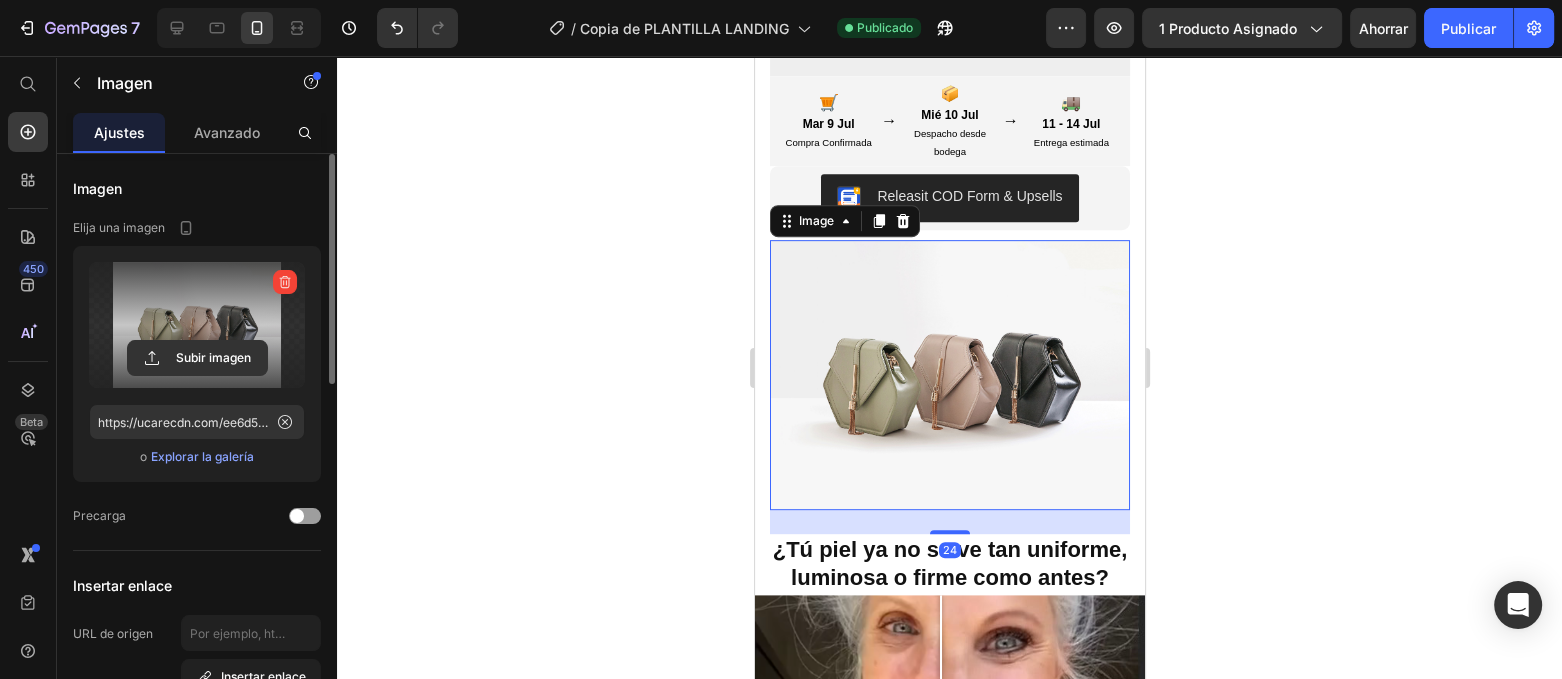 click 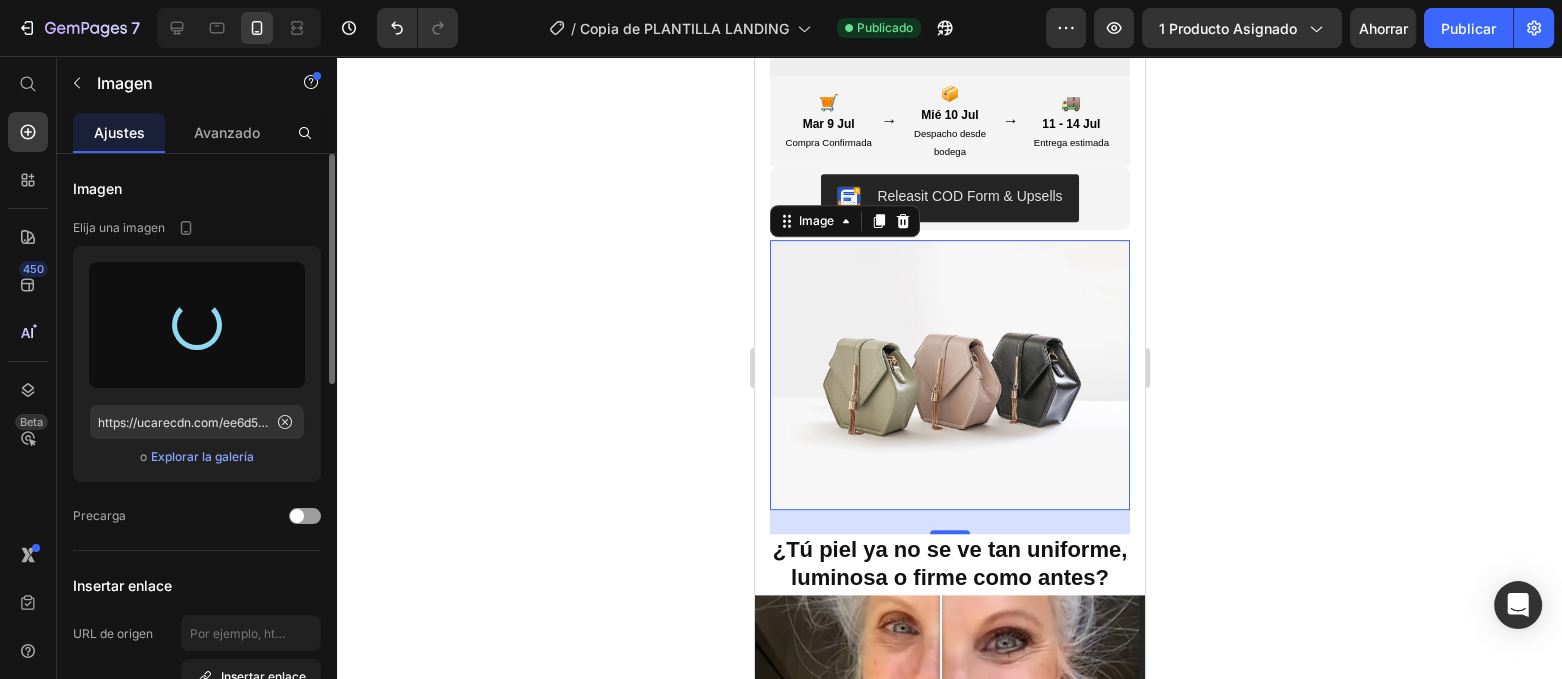 type on "https://cdn.shopify.com/s/files/1/0737/3999/3314/files/gempages_571714562252866784-c67e9a6d-2f00-4b20-940d-ab63768b5ba1.jpg" 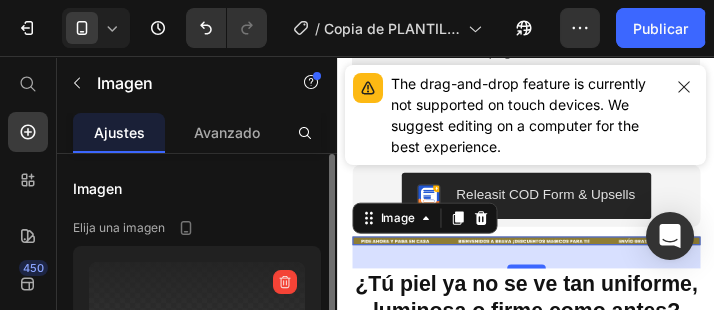 scroll, scrollTop: 881, scrollLeft: 0, axis: vertical 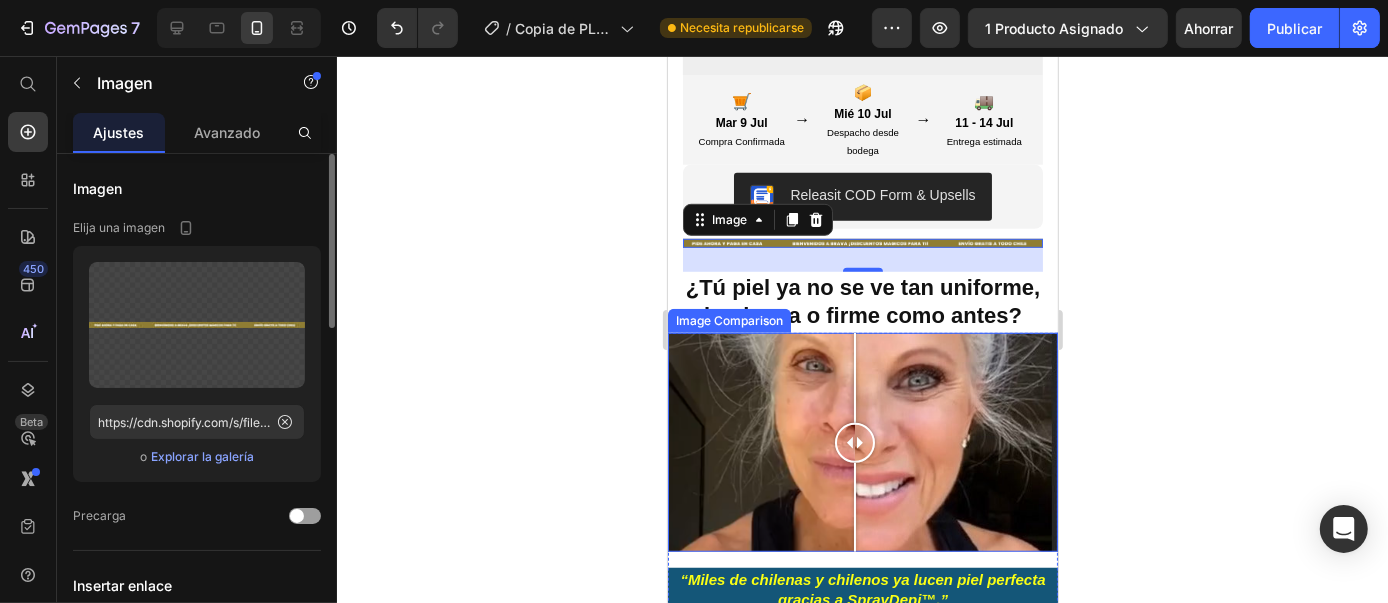 click on "Image Comparison" at bounding box center (728, 320) 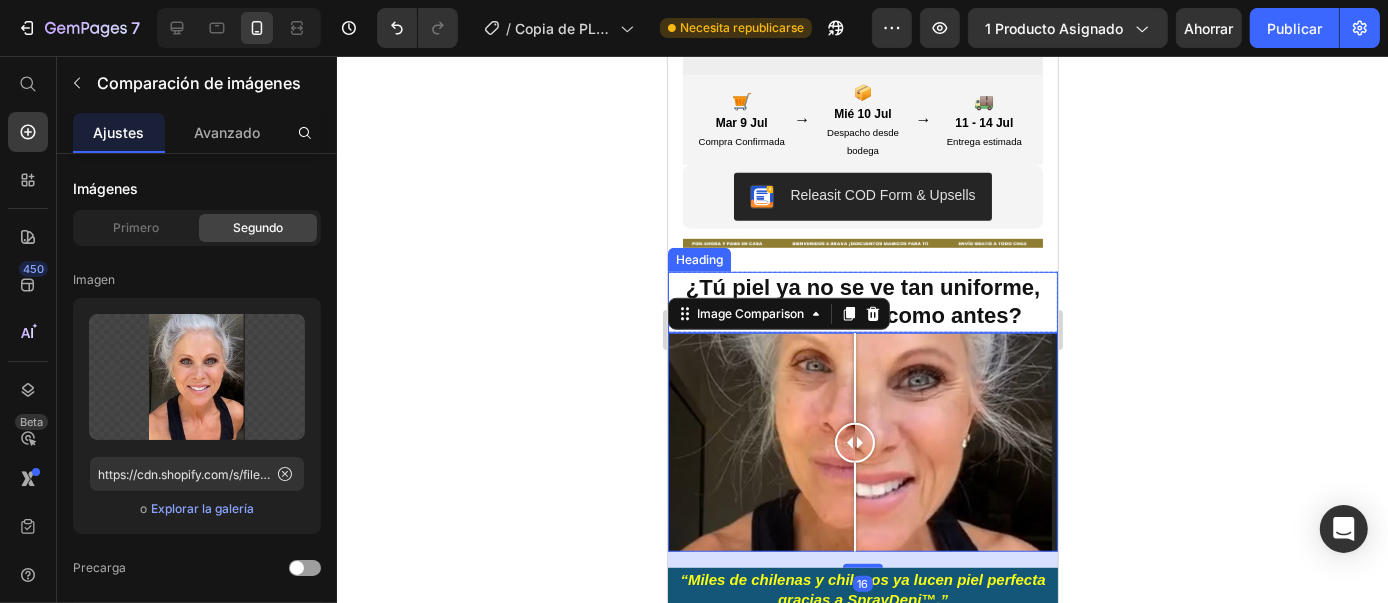 click on "¿Tú piel ya no se ve tan uniforme, luminosa o firme como antes?" at bounding box center (862, 301) 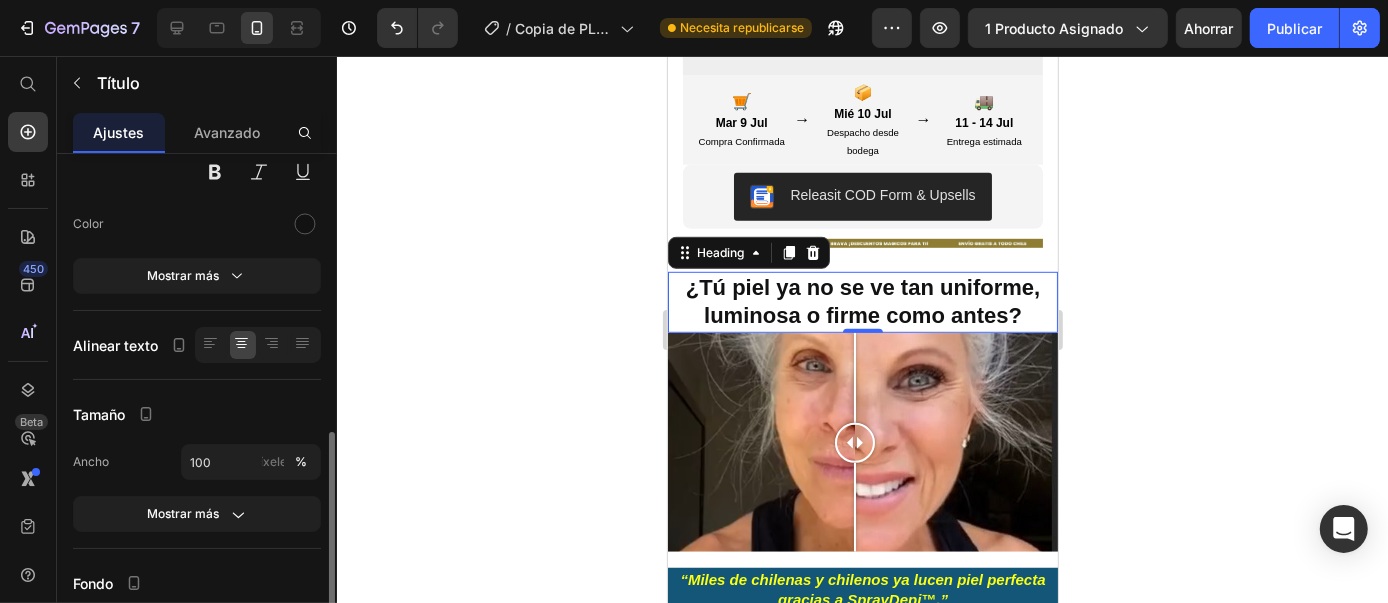 scroll, scrollTop: 333, scrollLeft: 0, axis: vertical 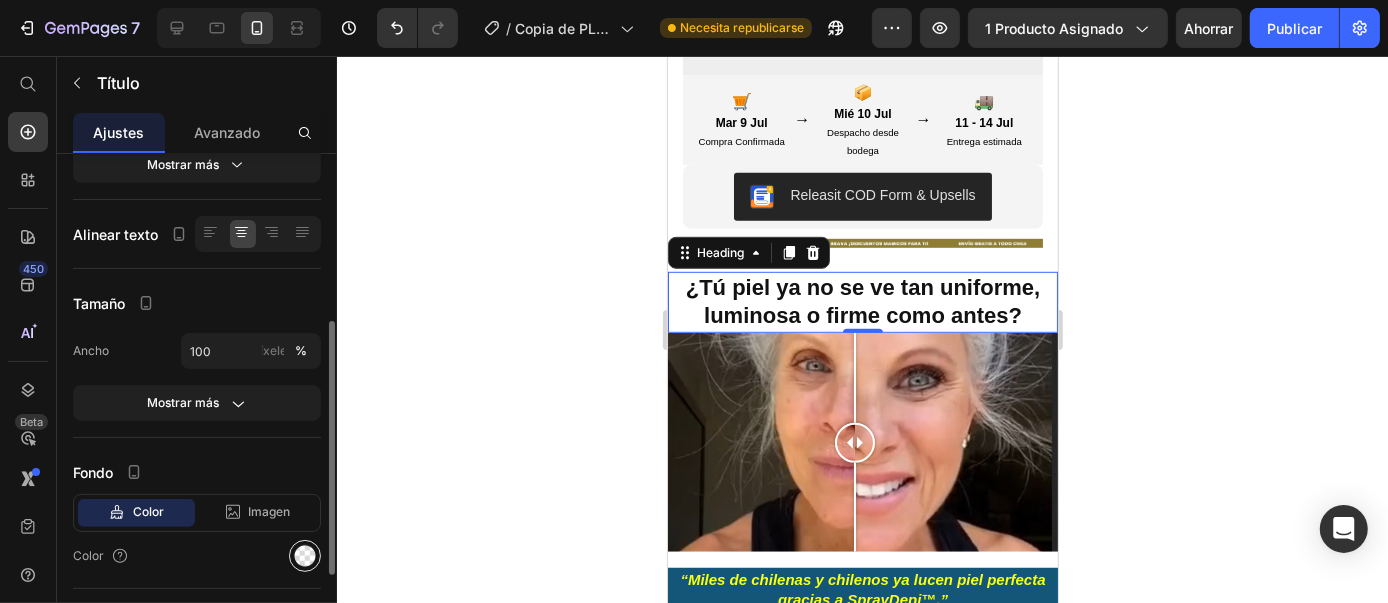 click at bounding box center [305, 556] 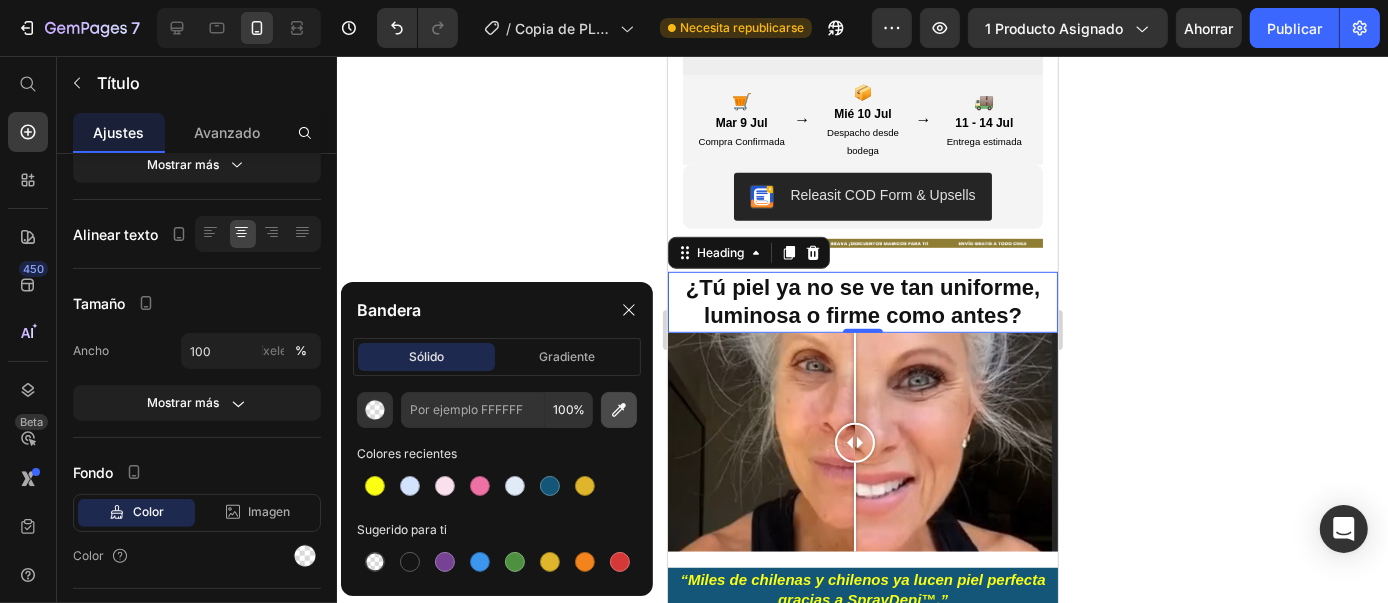 click 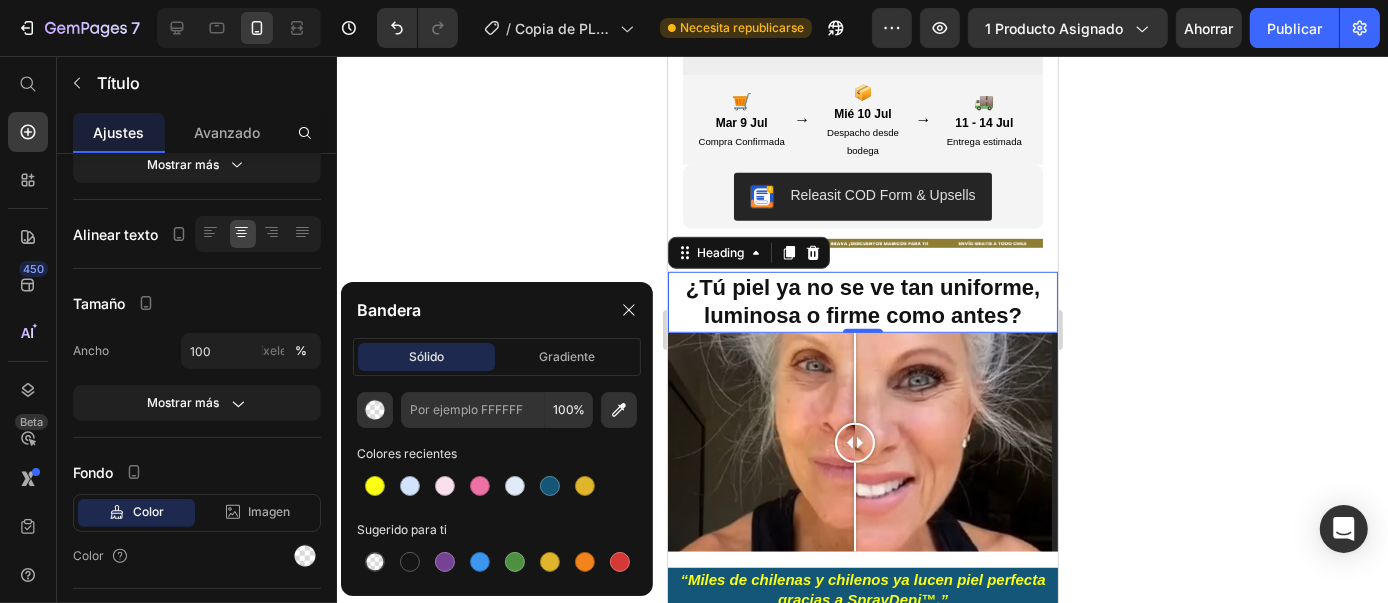 type on "8F7D33" 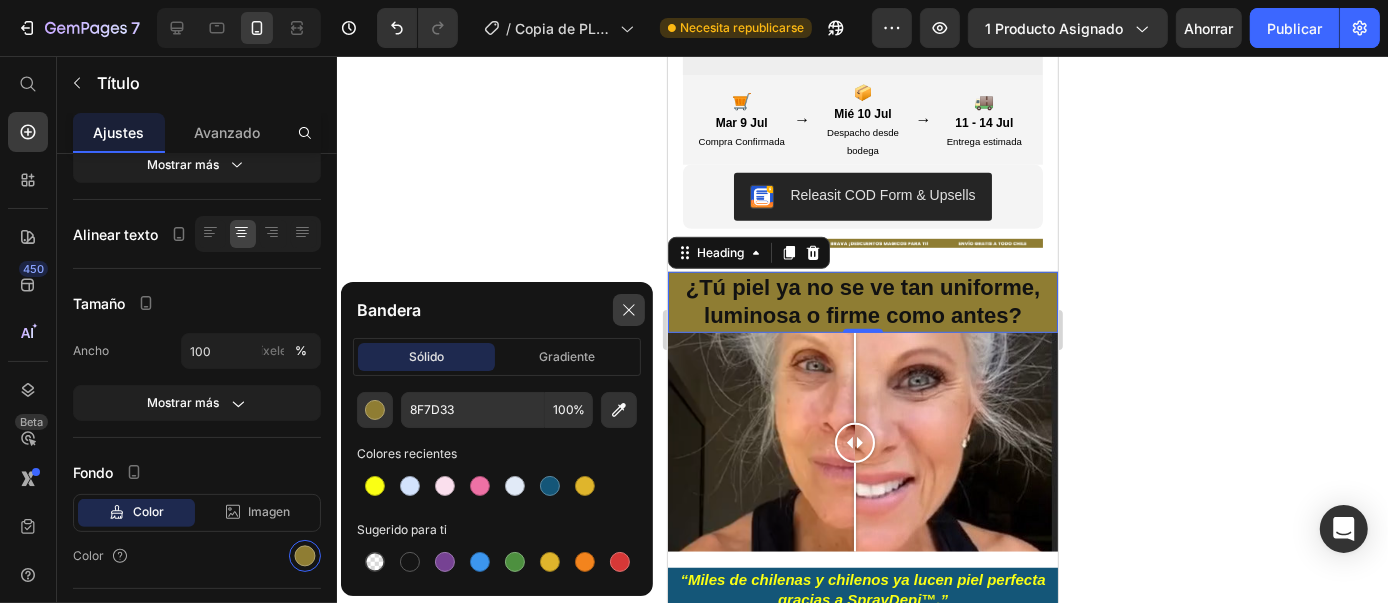 click 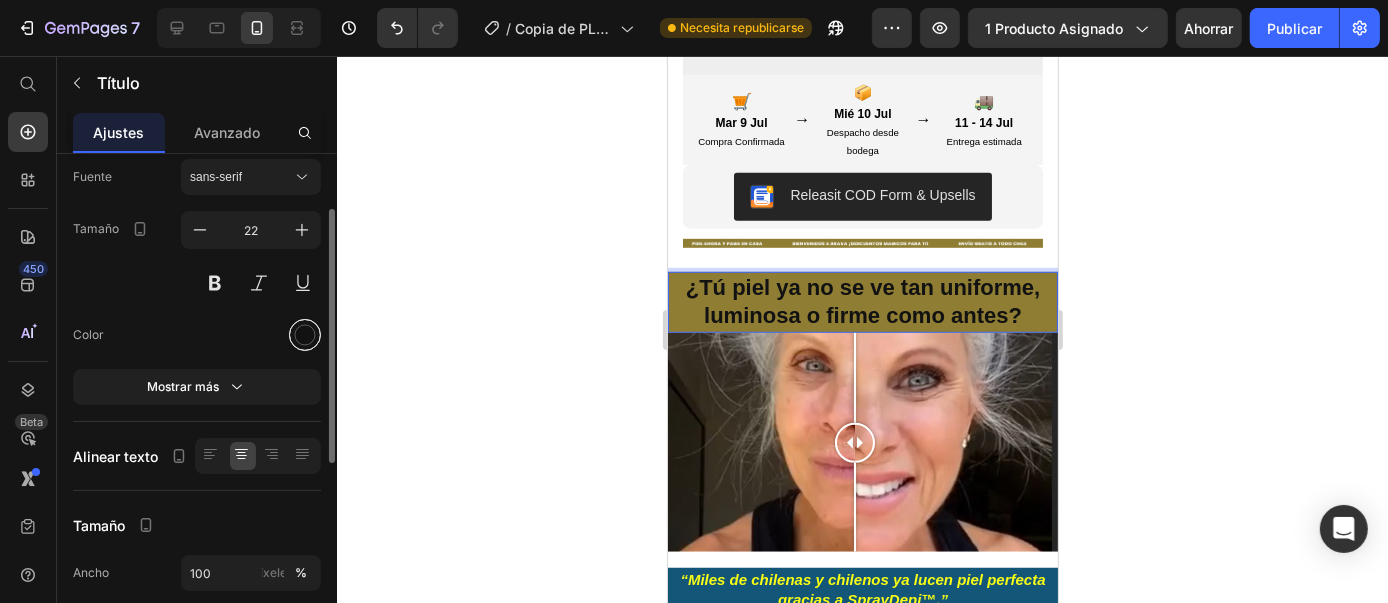 scroll, scrollTop: 0, scrollLeft: 0, axis: both 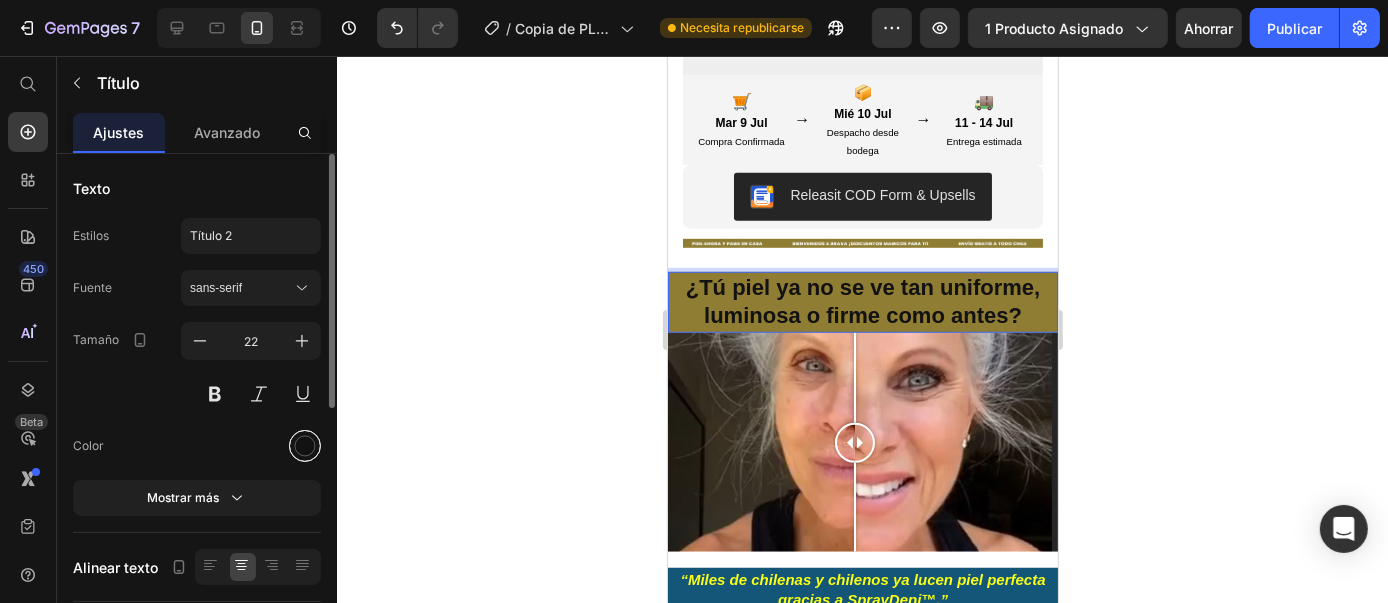 click at bounding box center [305, 446] 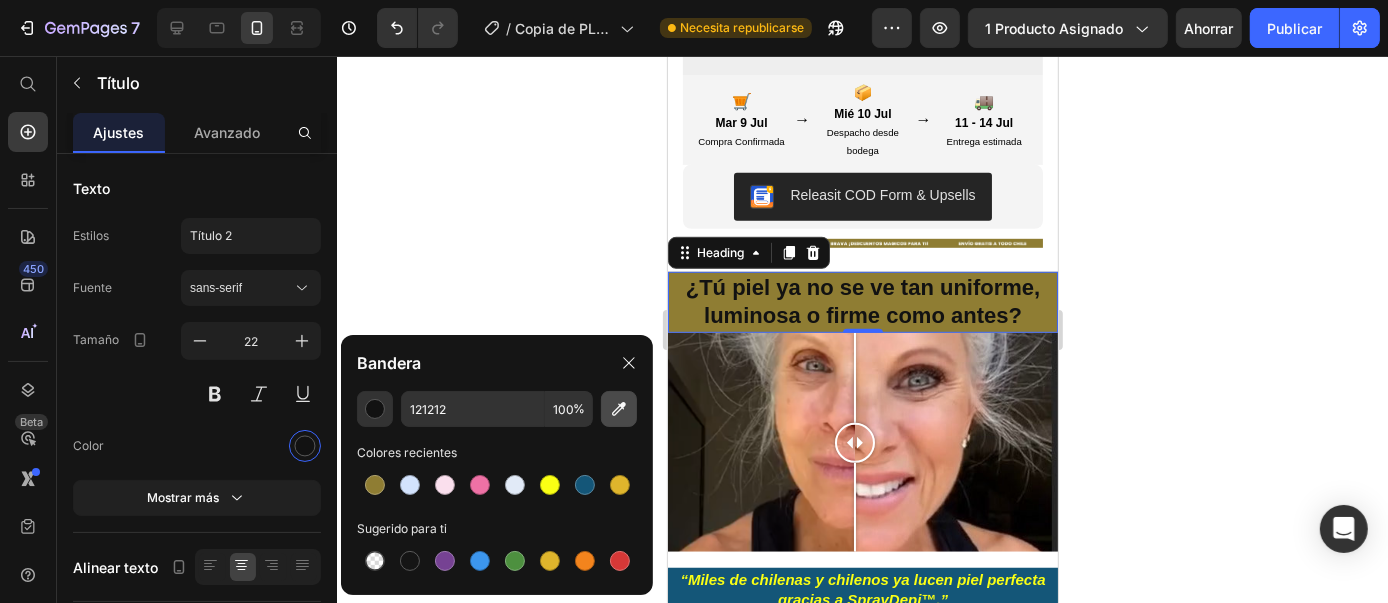 click 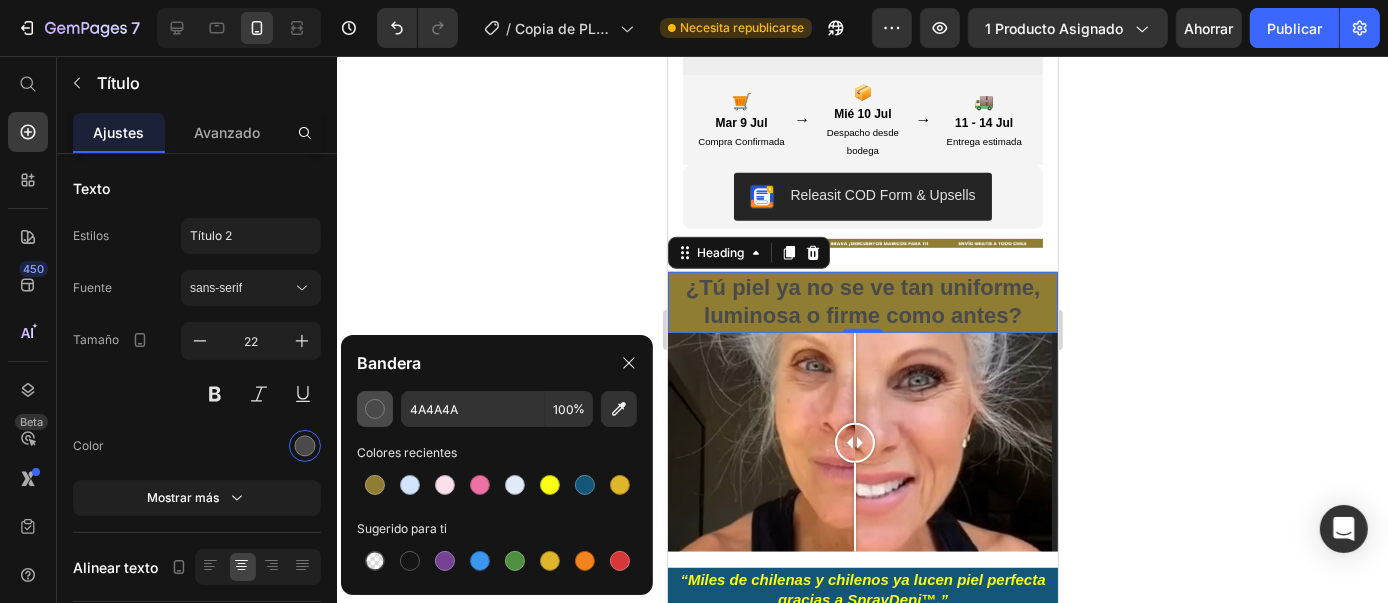 click at bounding box center [375, 409] 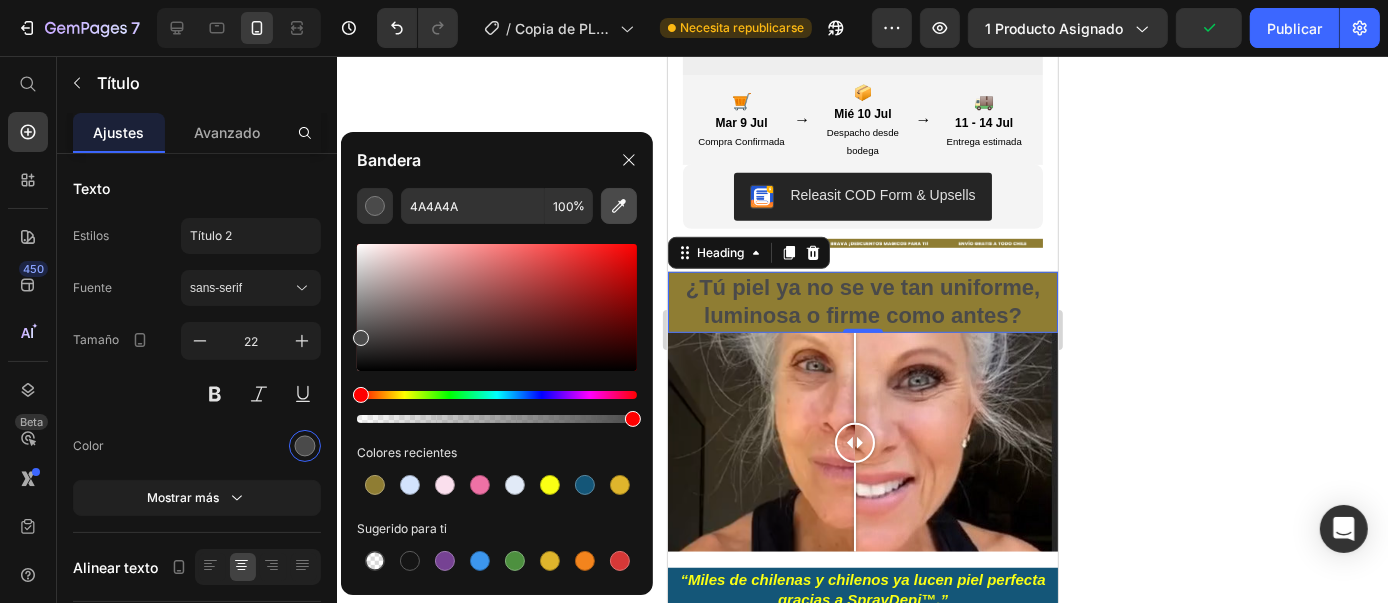 click 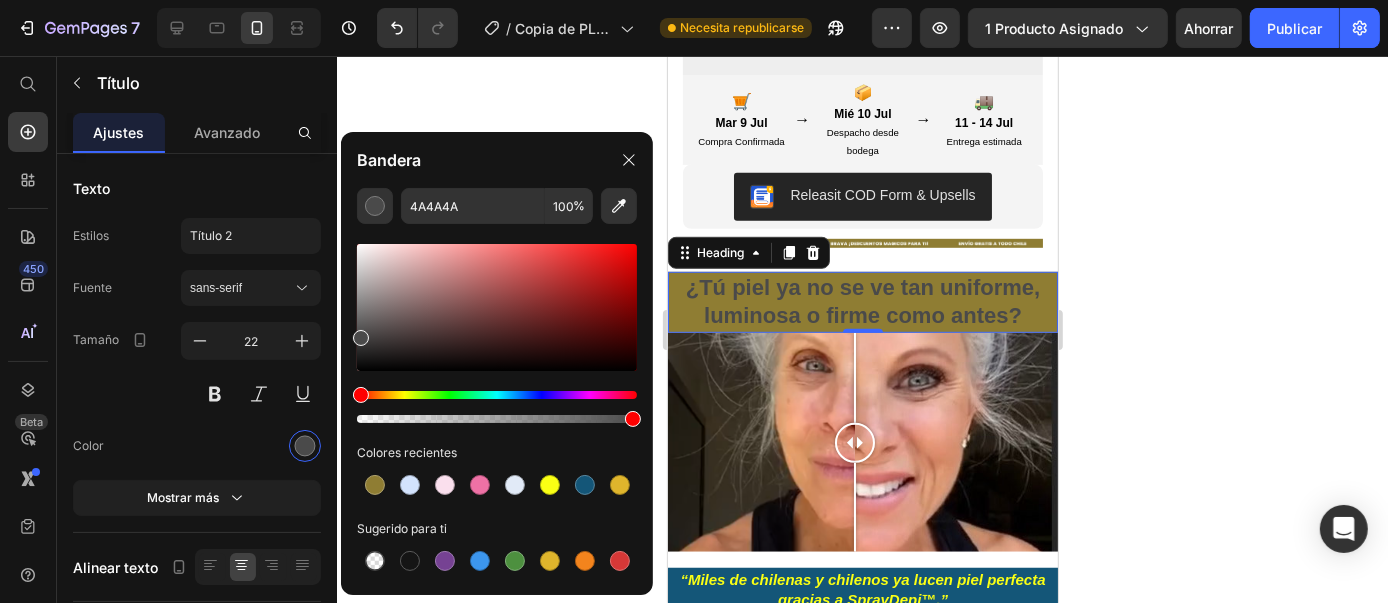 type on "FFFFFF" 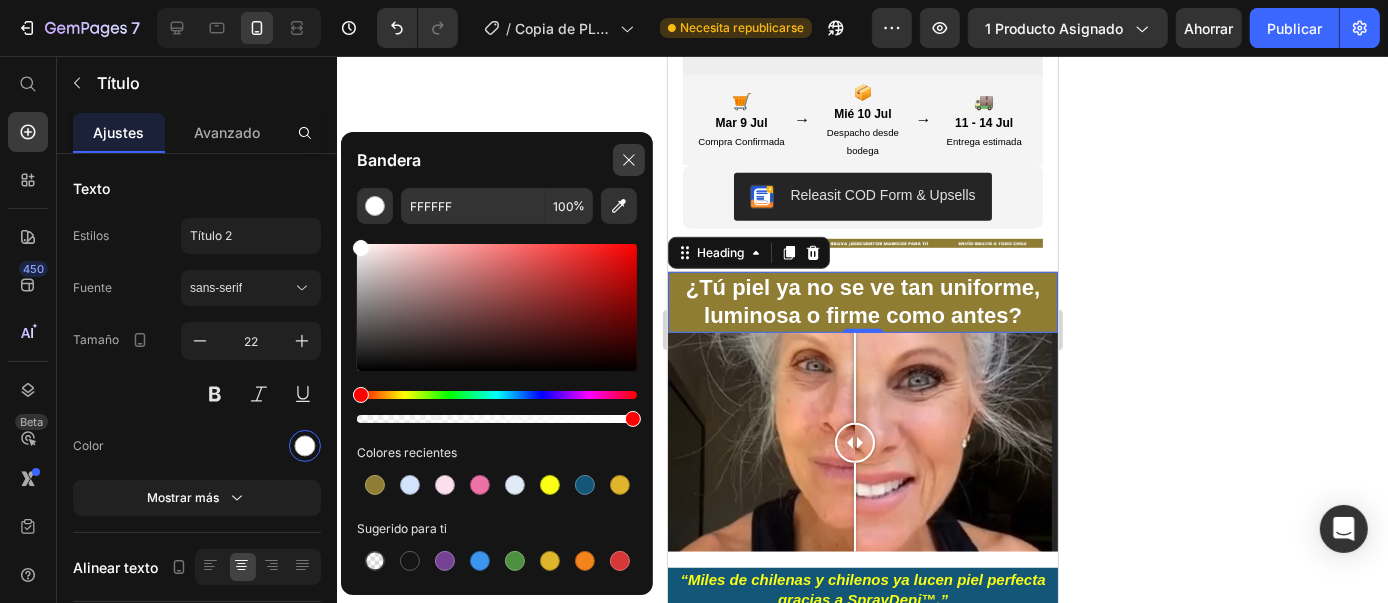 click at bounding box center (629, 160) 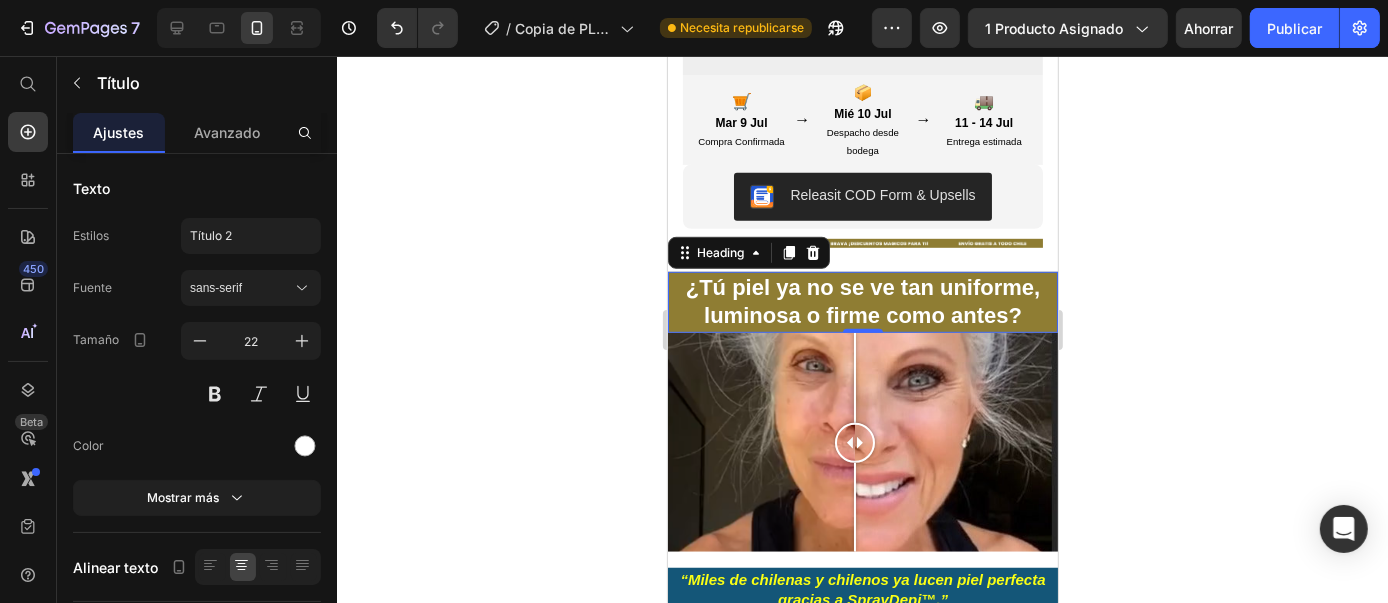click 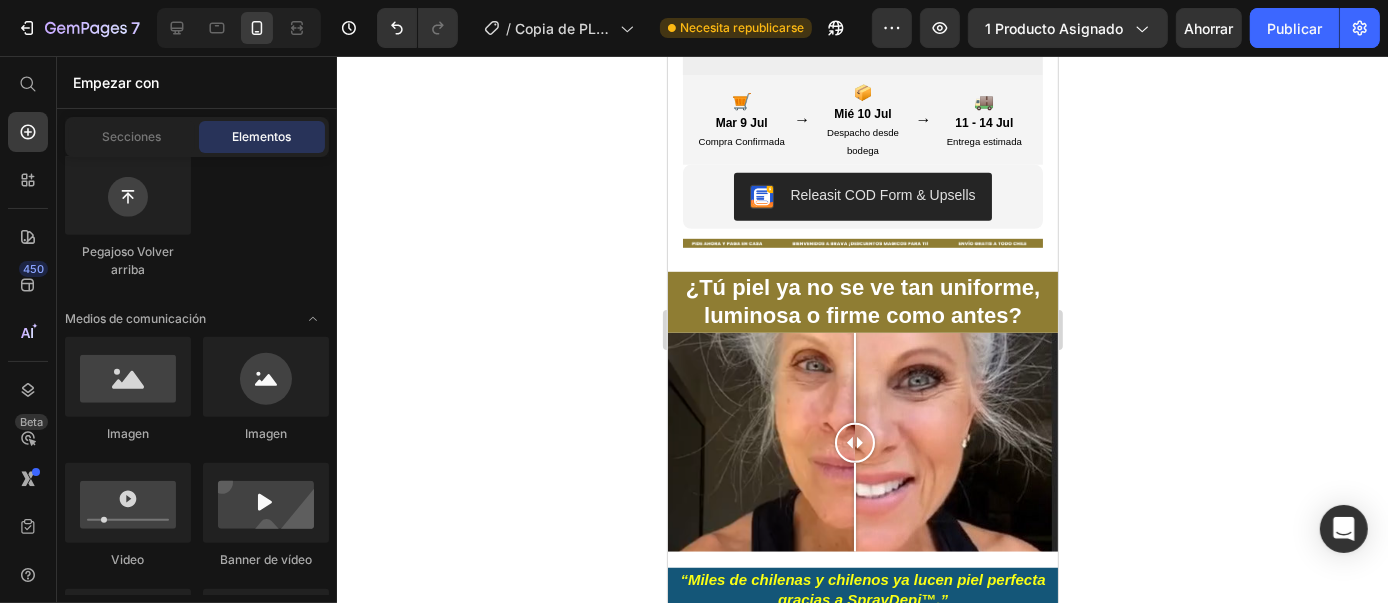 click 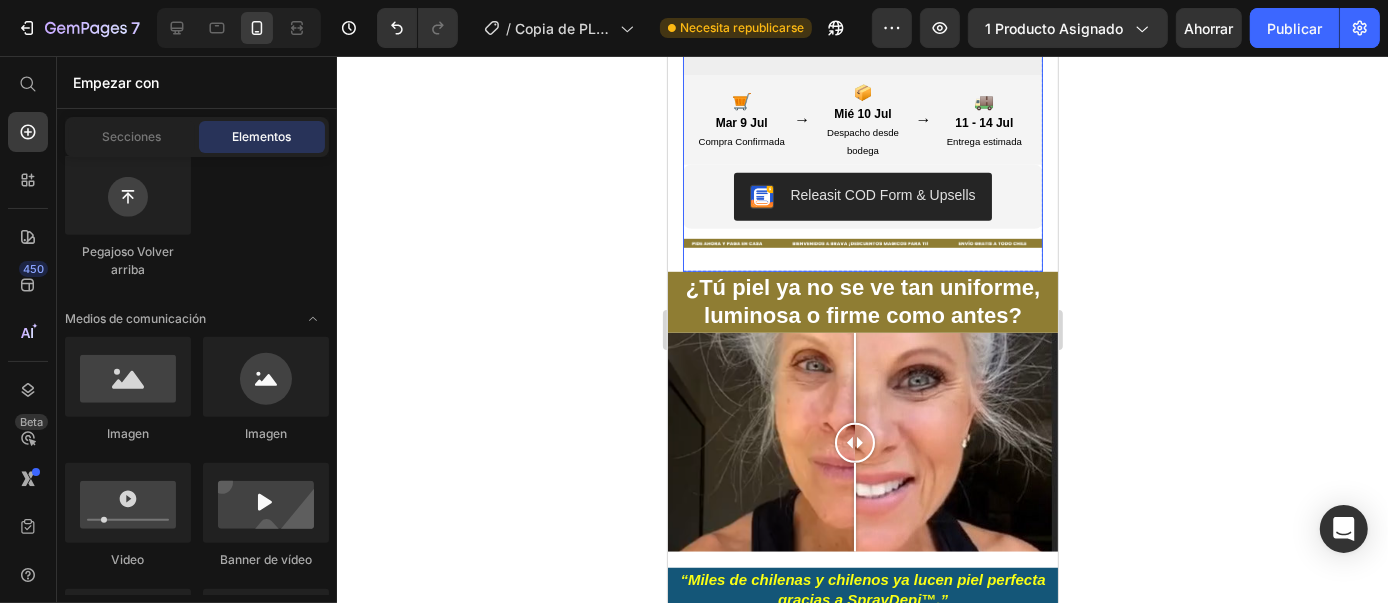 click on "Icon Icon Icon Icon Icon Icon List 485 Reviews! Text Block Row ✨ EasyClean™ – Barra Desmaquillante Express – Limpieza Rápida, Higiénica y Sin Irritación Product Title $29,990 Product Price ahorrando 46% Discount Tag $55,980 Product Price Row
10 K+  unidades vendidas el pasado mes
Custom Code ✅  ✨ Suavidad instantánea ✅  🕒 Depilación rápida ✅  💧 Cero irritación Text Block
Publish the page to see the content.
Custom Code
🛒
Mar 9 Jul
Compra Confirmada
→
📦
Mié 10 Jul
Despacho desde bodega
→
🚚
11 - 14 Jul
Entrega estimada
Custom Code Releasit COD Form & Upsells Releasit COD Form & Upsells Image Quantity Text Block 1 Product Quantity
100% Money-Back Guarantee Item List
60-Day Easy Returns and Exchanges Item List Row" at bounding box center [862, -83] 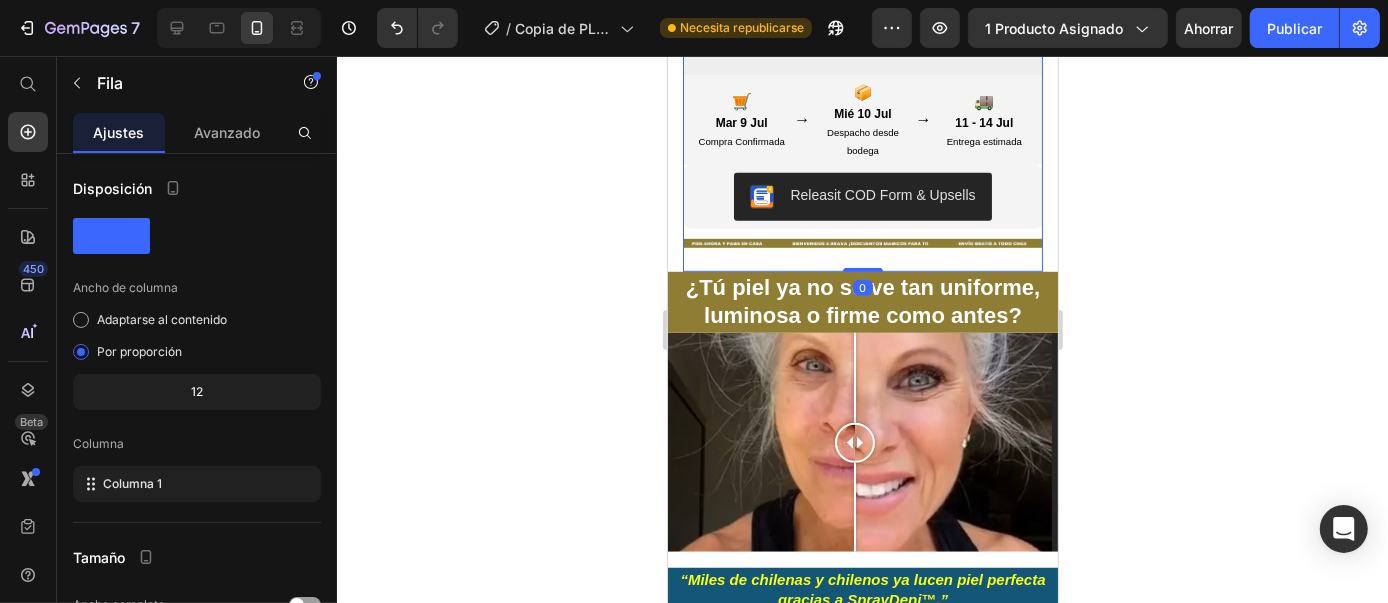 click on "Icon Icon Icon Icon Icon Icon List 485 Reviews! Text Block Row ✨ EasyClean™ – Barra Desmaquillante Express – Limpieza Rápida, Higiénica y Sin Irritación Product Title $29,990 Product Price ahorrando 46% Discount Tag $55,980 Product Price Row
10 K+  unidades vendidas el pasado mes
Custom Code ✅  ✨ Suavidad instantánea ✅  🕒 Depilación rápida ✅  💧 Cero irritación Text Block
Publish the page to see the content.
Custom Code
🛒
Mar 9 Jul
Compra Confirmada
→
📦
Mié 10 Jul
Despacho desde bodega
→
🚚
11 - 14 Jul
Entrega estimada
Custom Code Releasit COD Form & Upsells Releasit COD Form & Upsells Image Quantity Text Block 1 Product Quantity
100% Money-Back Guarantee Item List
60-Day Easy Returns and Exchanges Item List Row" at bounding box center [862, -83] 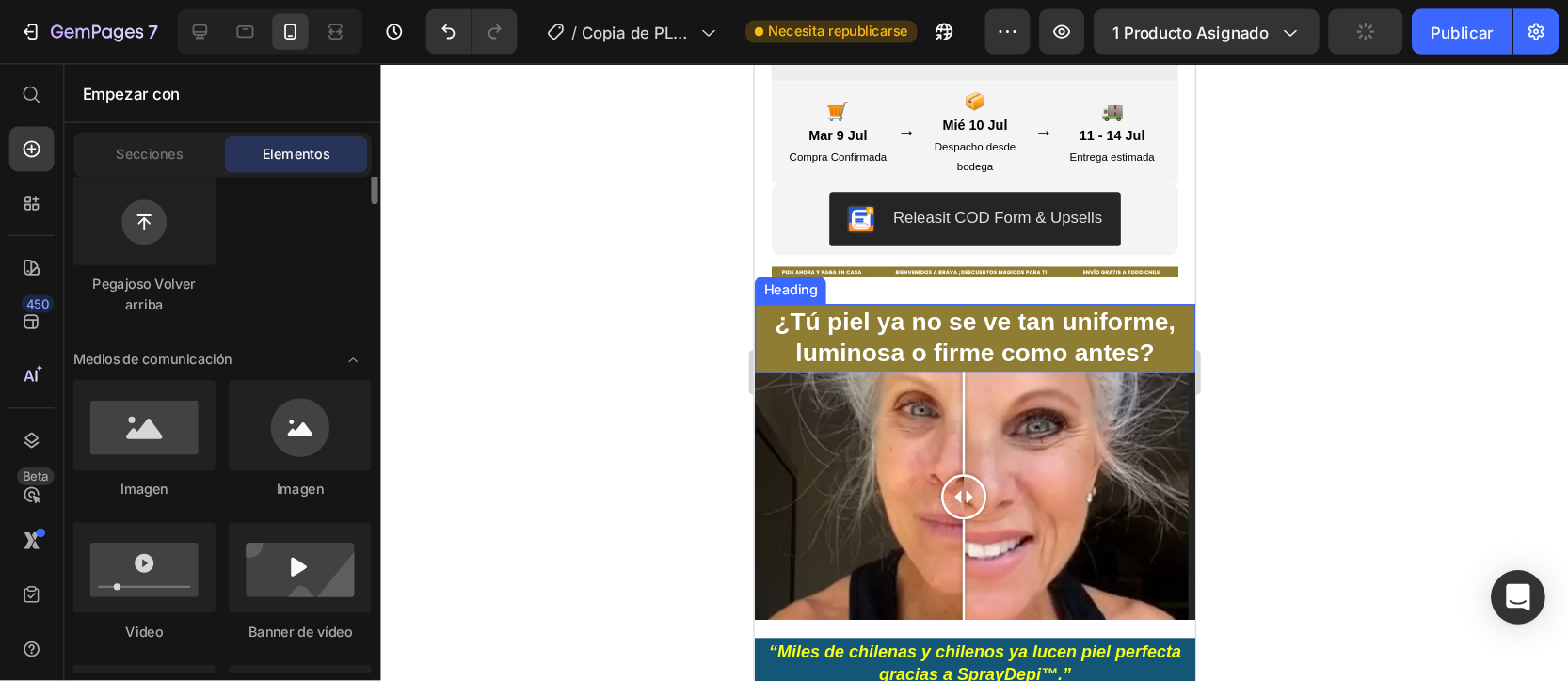 scroll, scrollTop: 823, scrollLeft: 0, axis: vertical 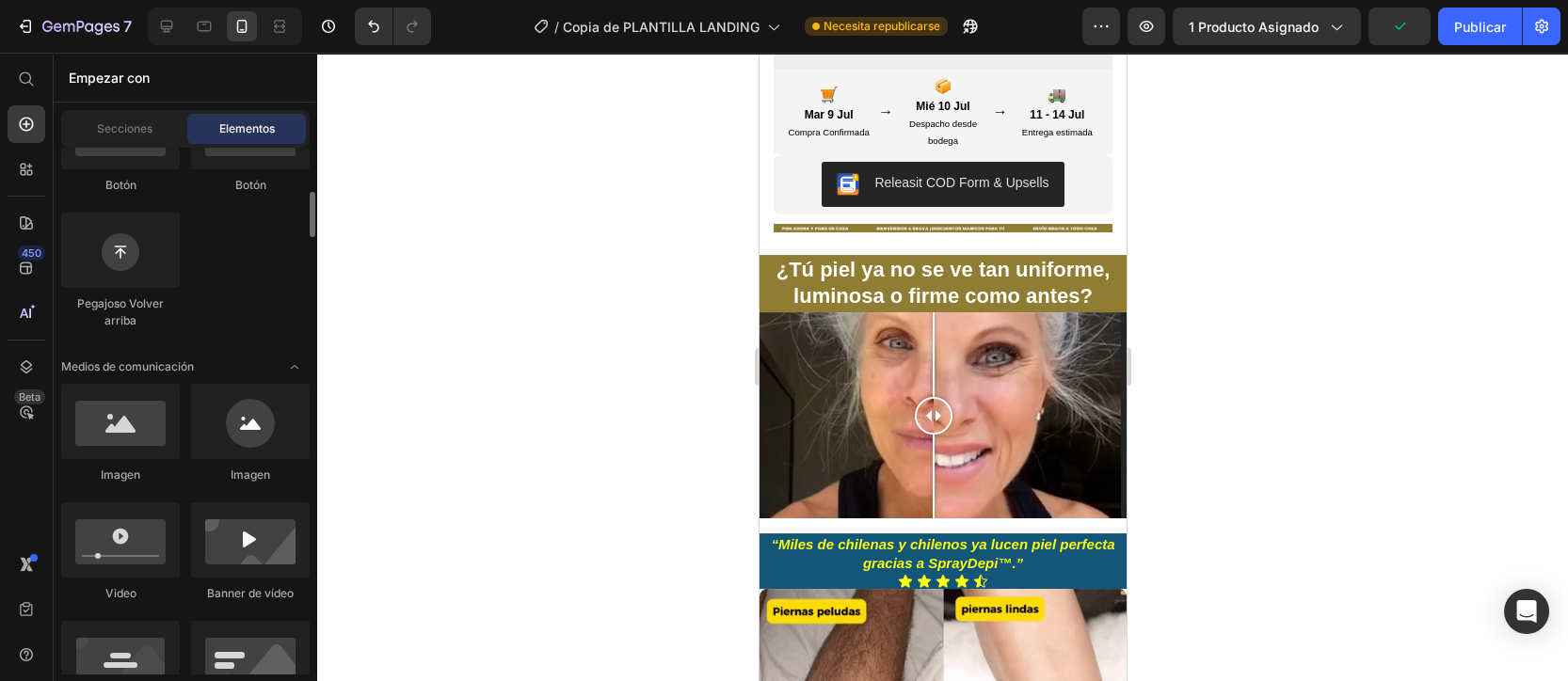 click 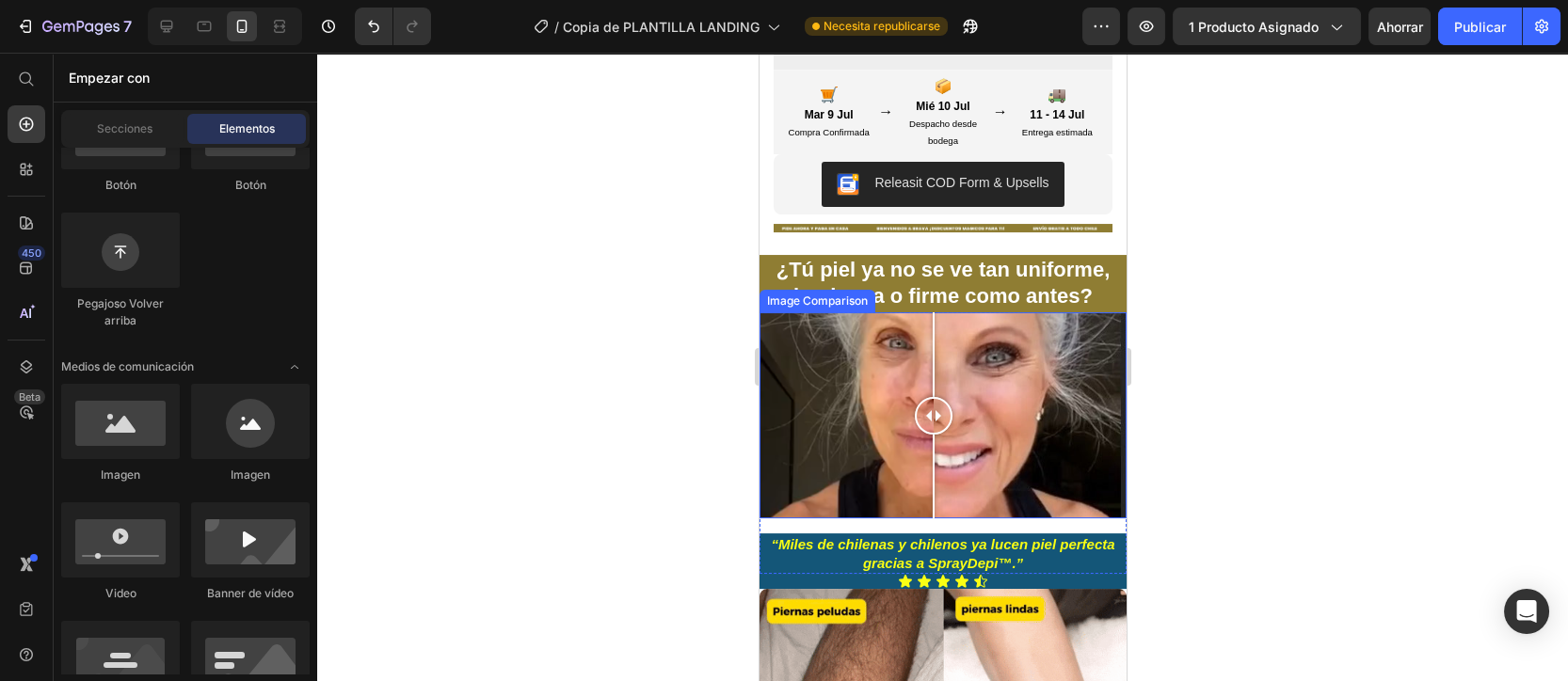 click at bounding box center (942, 415) 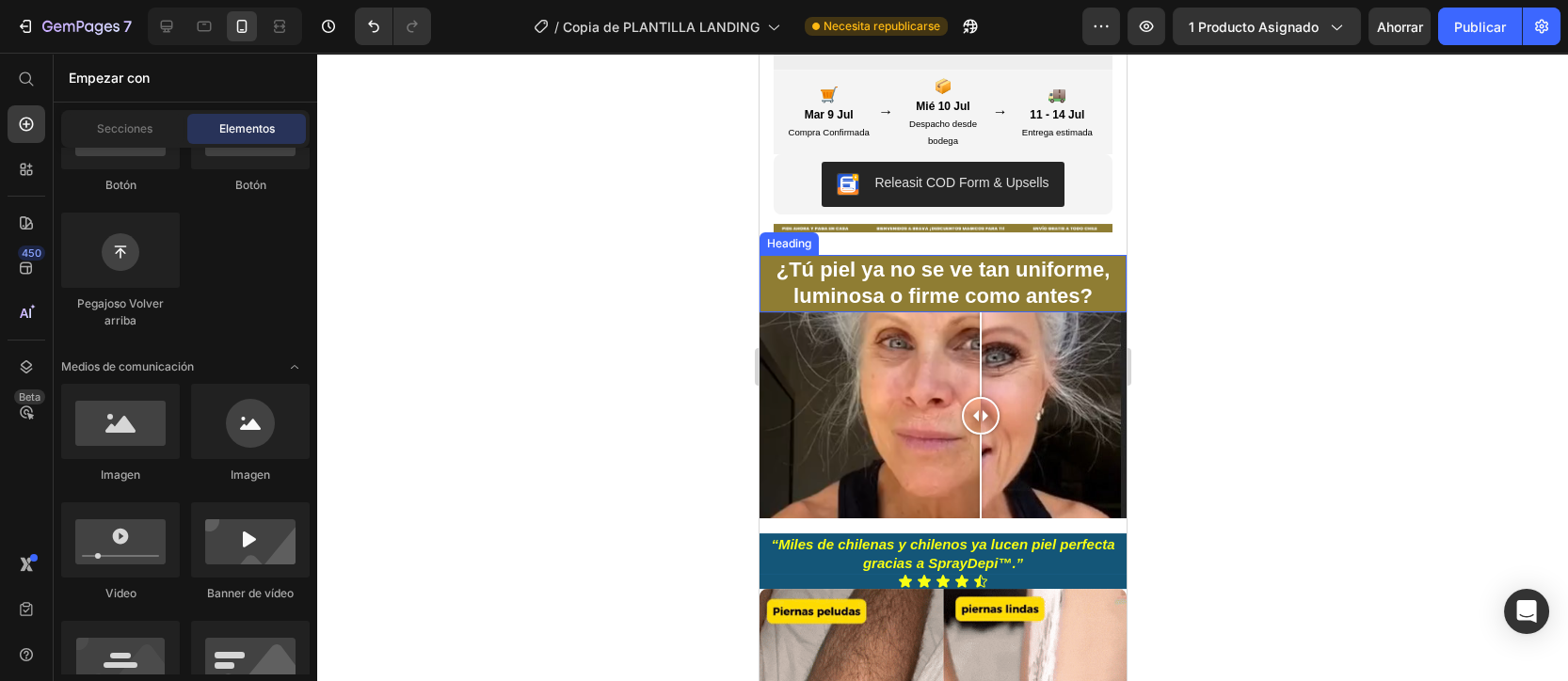 click on "¿Tú piel ya no se ve tan uniforme, luminosa o firme como antes?" at bounding box center [942, 283] 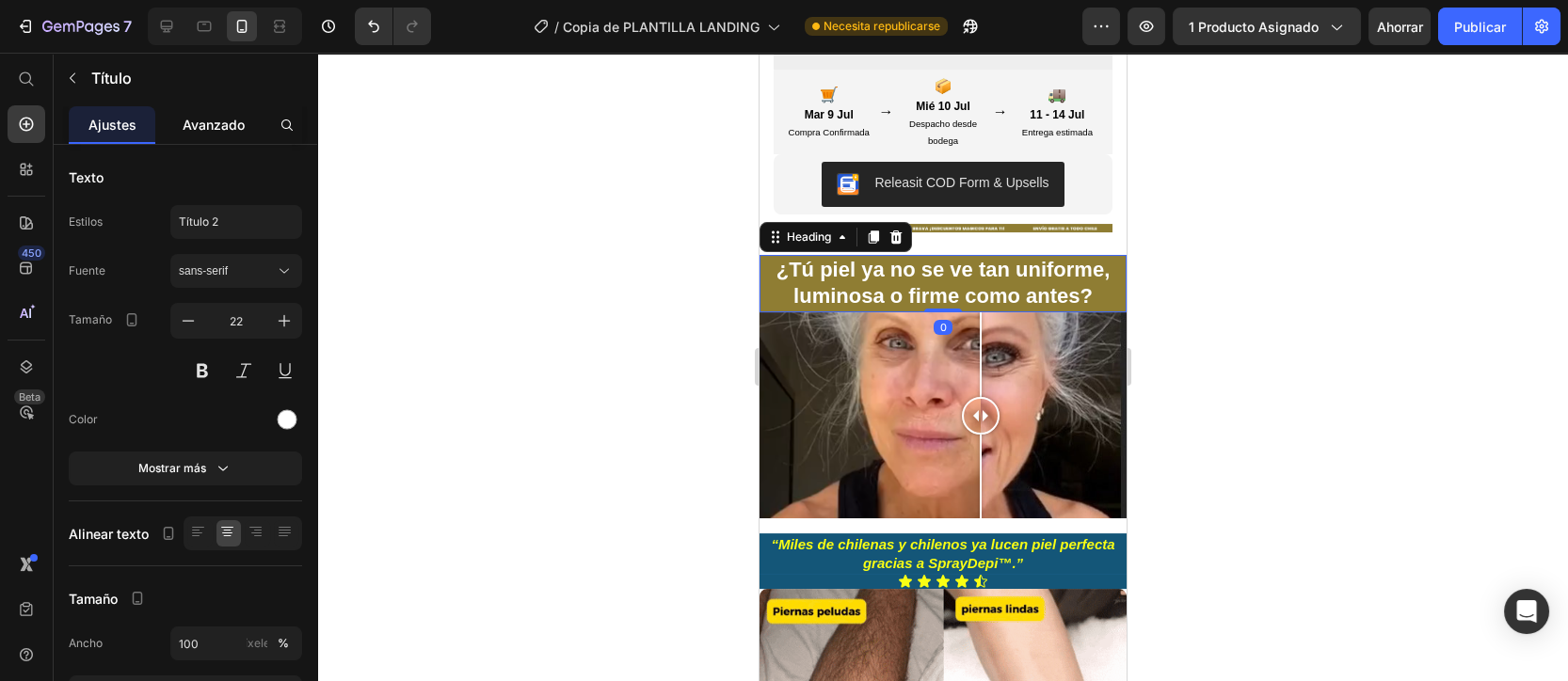 click on "Avanzado" at bounding box center [214, 124] 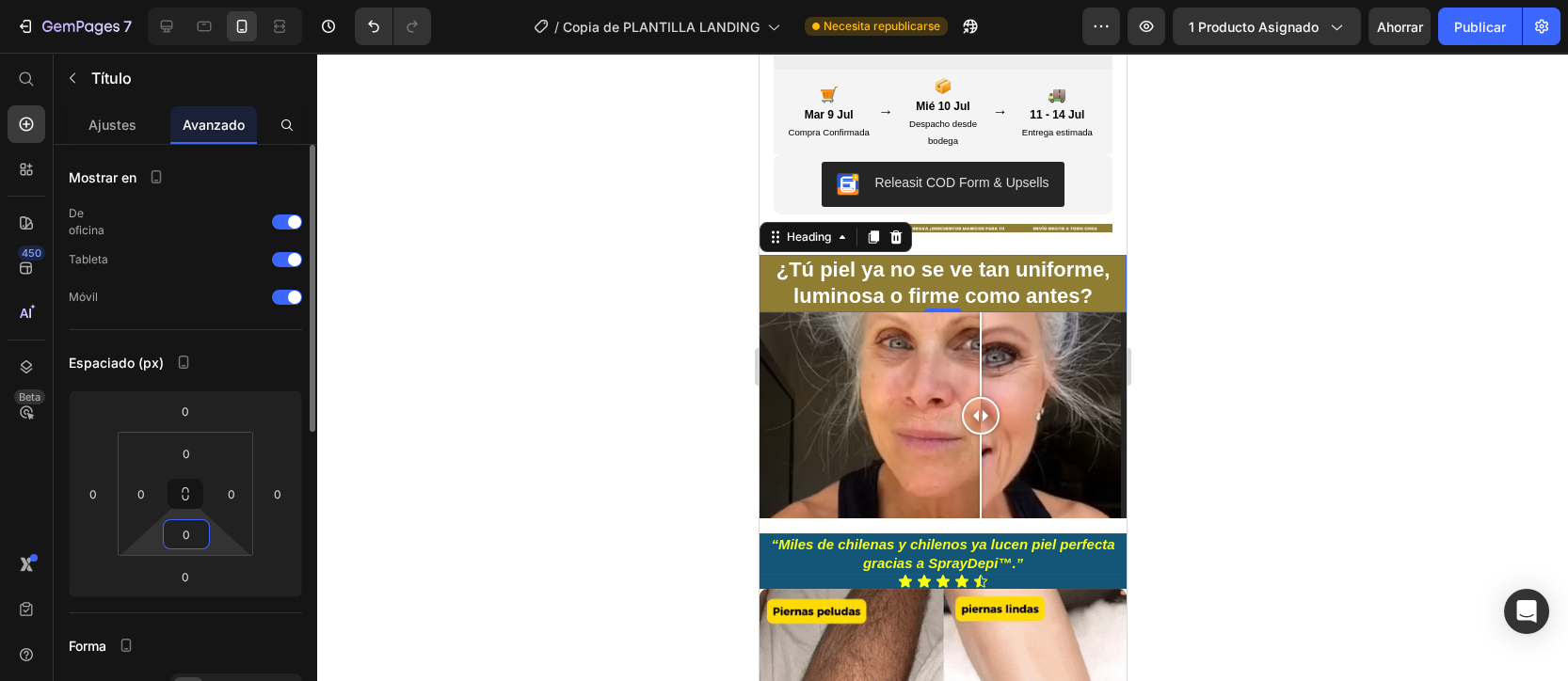 click on "0" at bounding box center [186, 534] 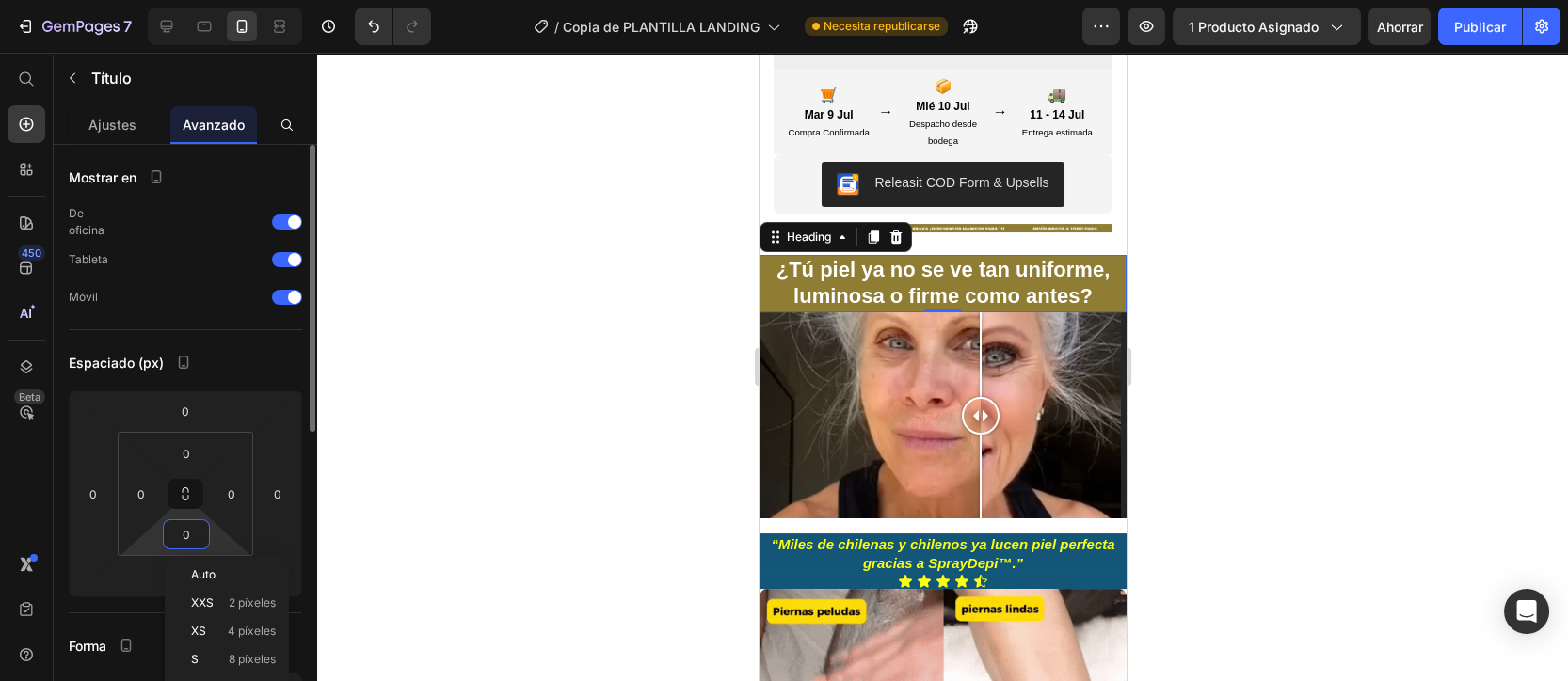 click on "0" at bounding box center [186, 534] 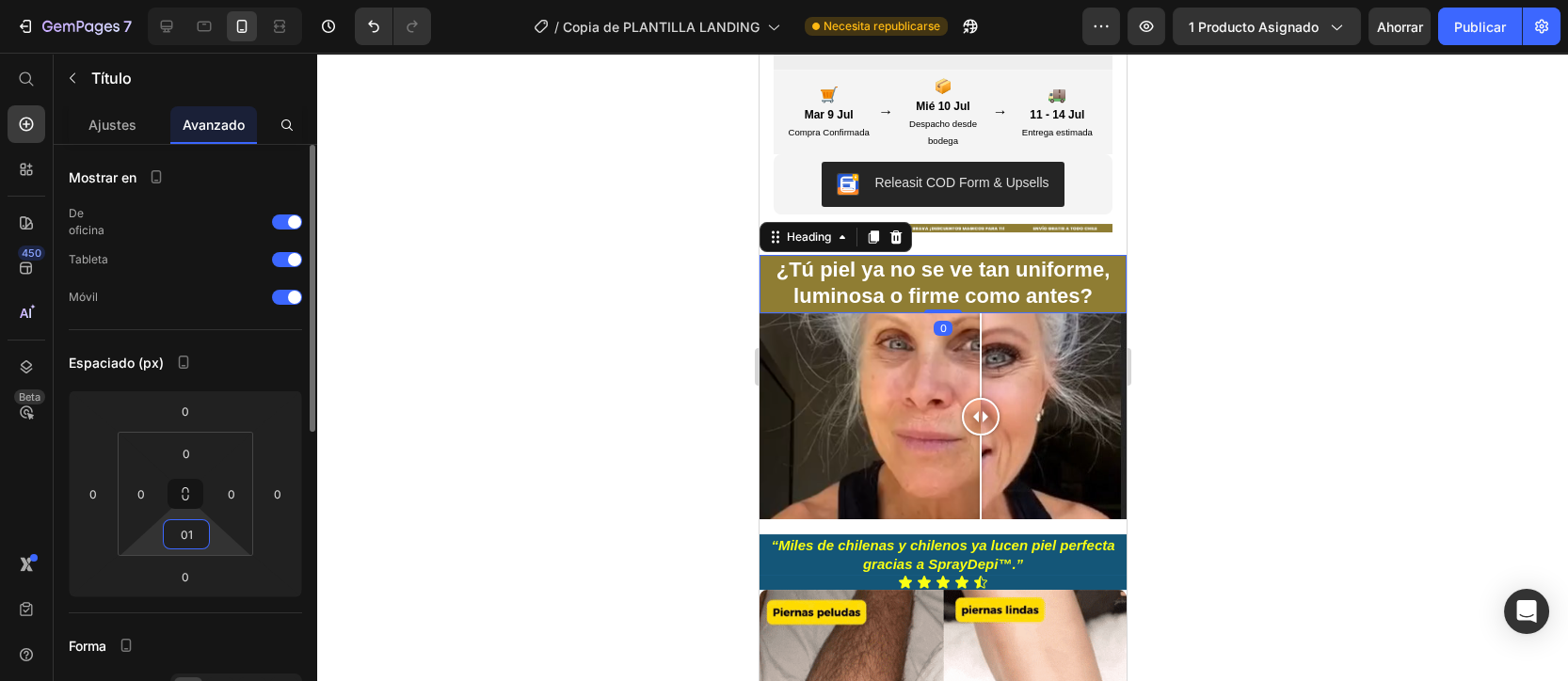 type on "0" 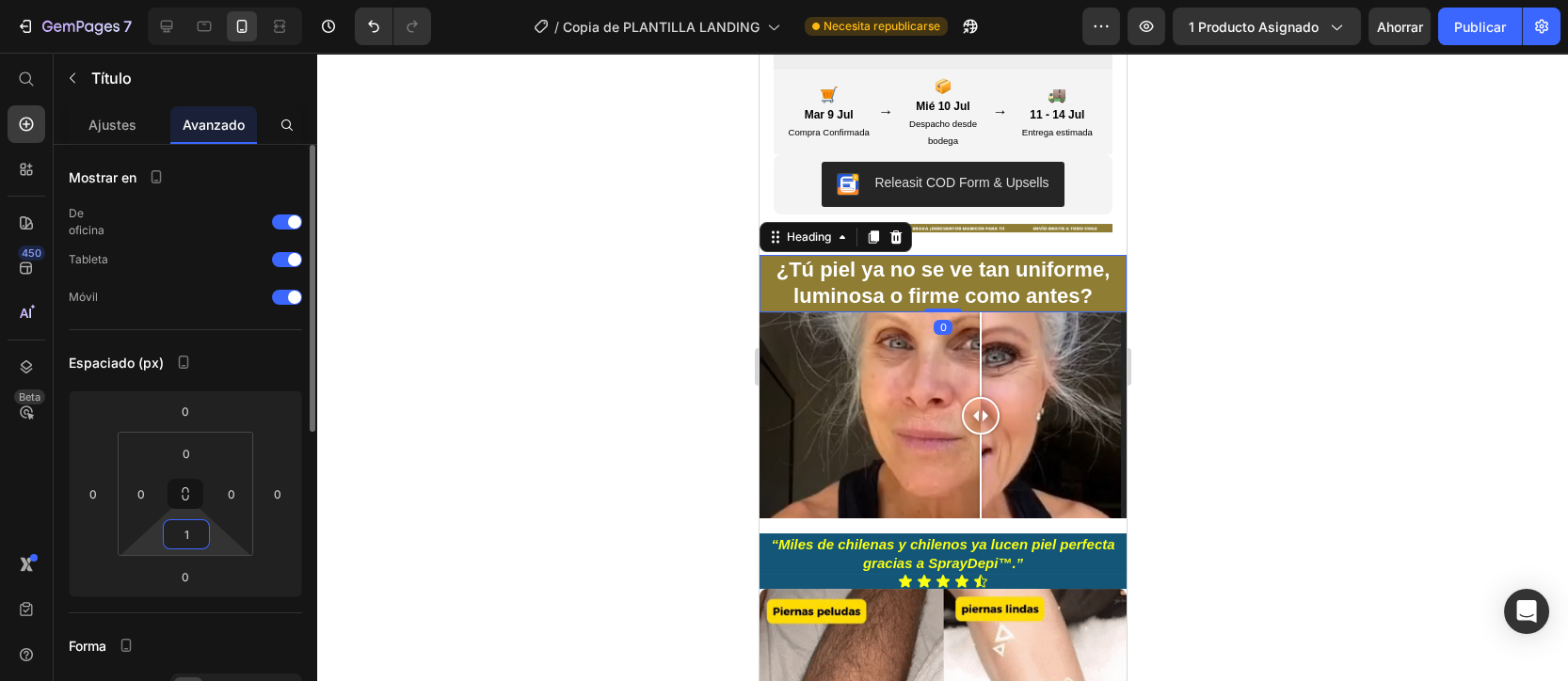 type on "10" 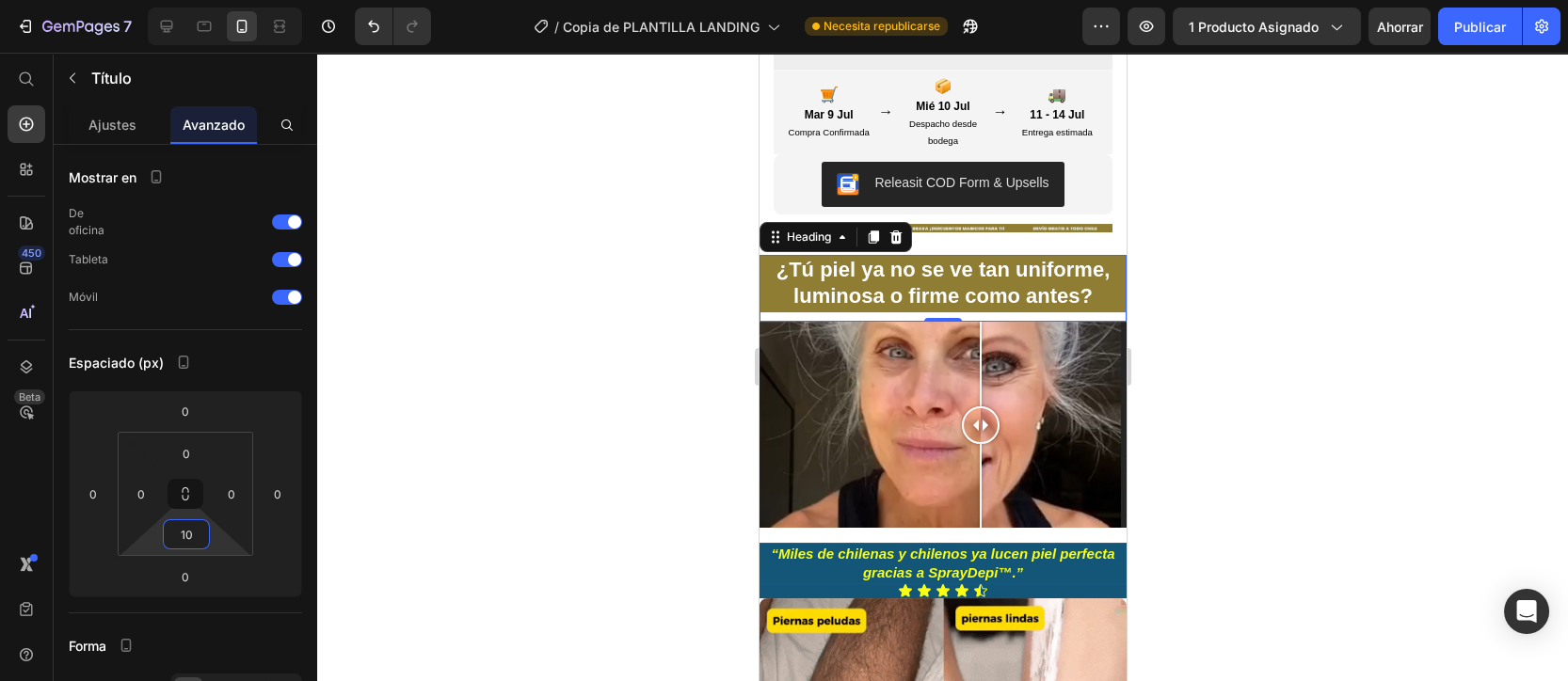 click 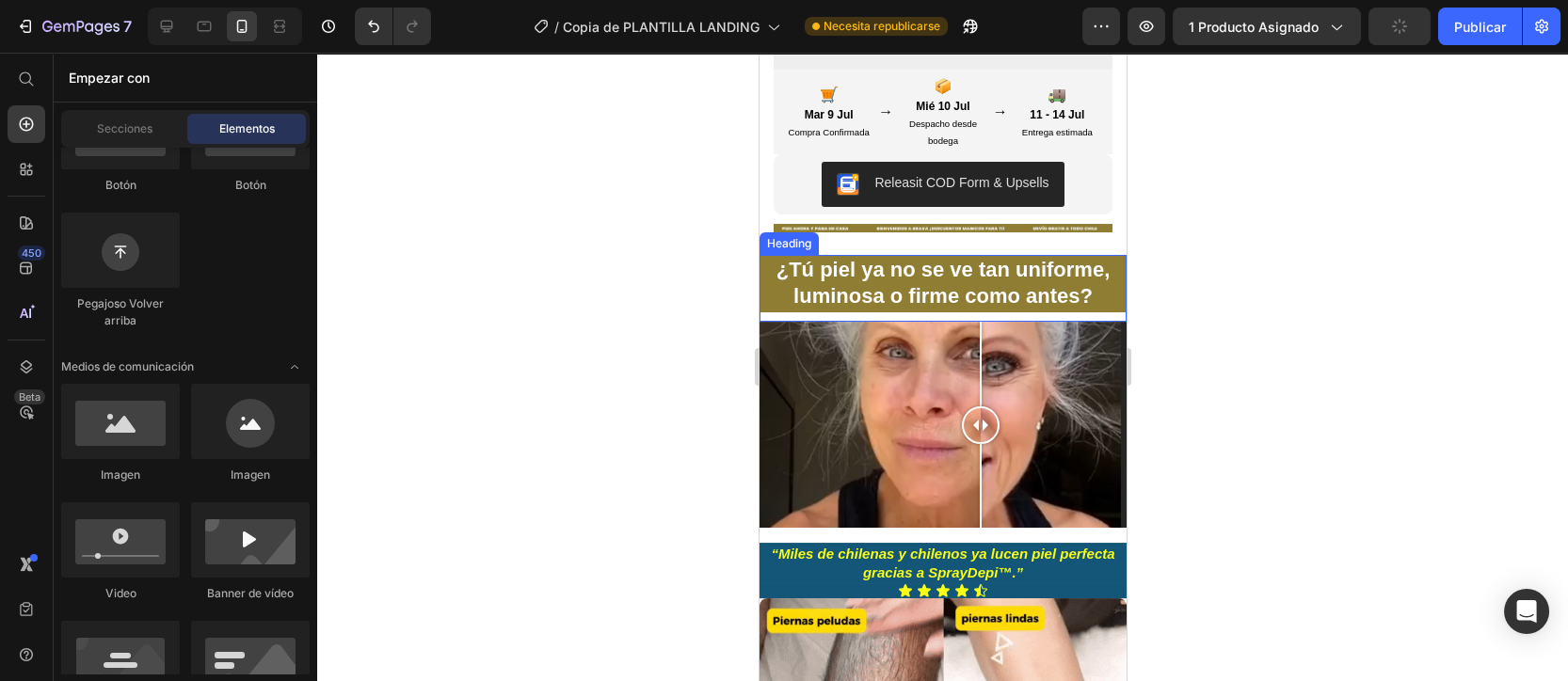 click on "¿Tú piel ya no se ve tan uniforme, luminosa o firme como antes?" at bounding box center (942, 283) 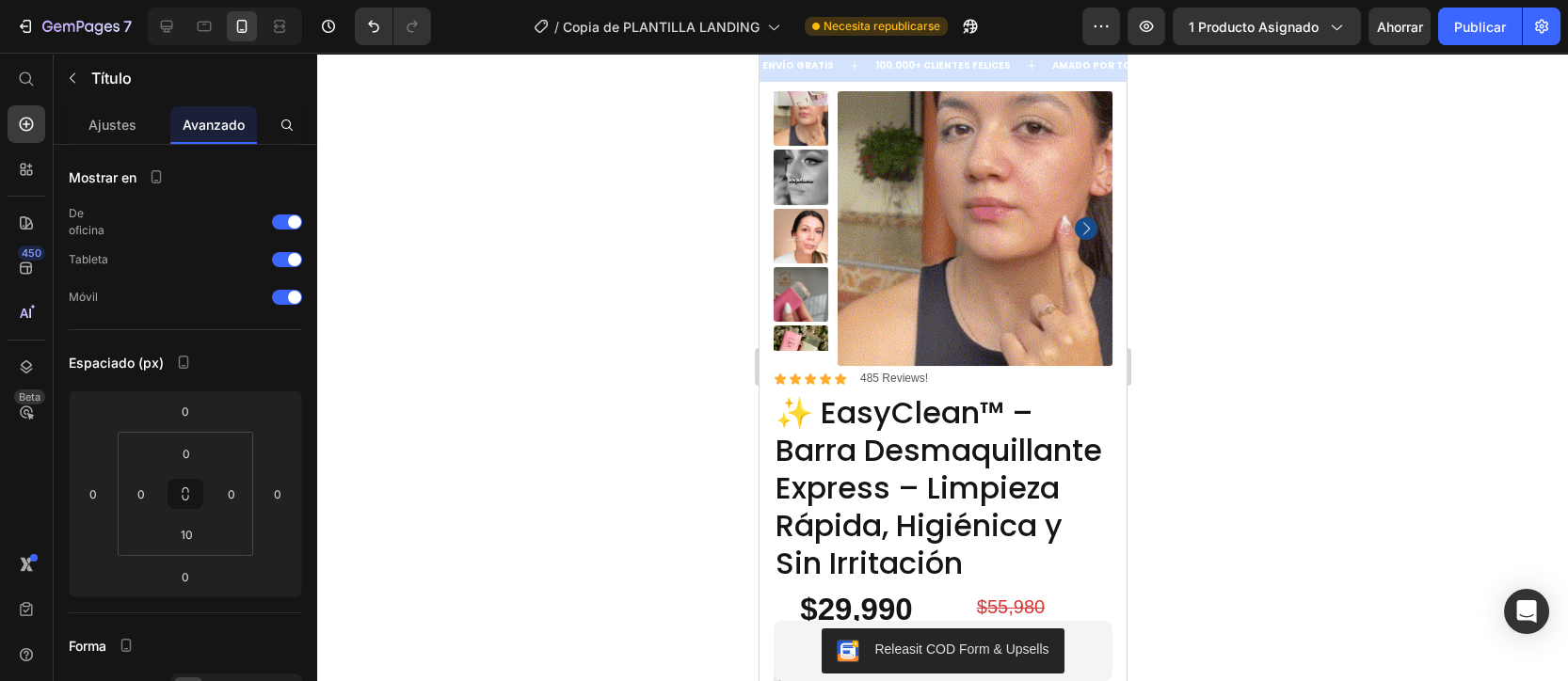 scroll, scrollTop: 0, scrollLeft: 0, axis: both 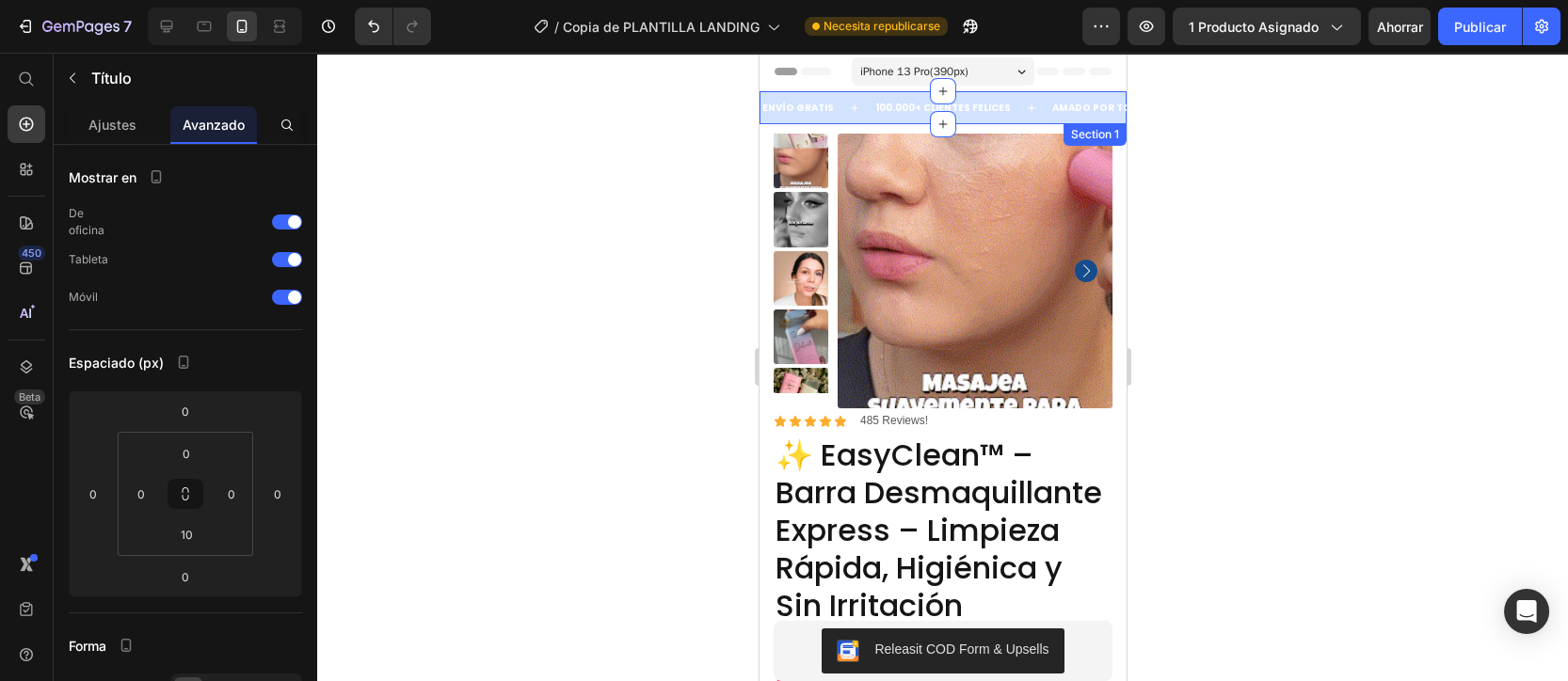 click on "ENVÍO GRATIS Text
100.000+ CLIENTES FELICES Text
AMADO POR TODOS Text
ENVÍO GRATIS Text
100.000+ CLIENTES FELICES Text
AMADO POR TODOS Text
Marquee Section 1" at bounding box center [942, 107] 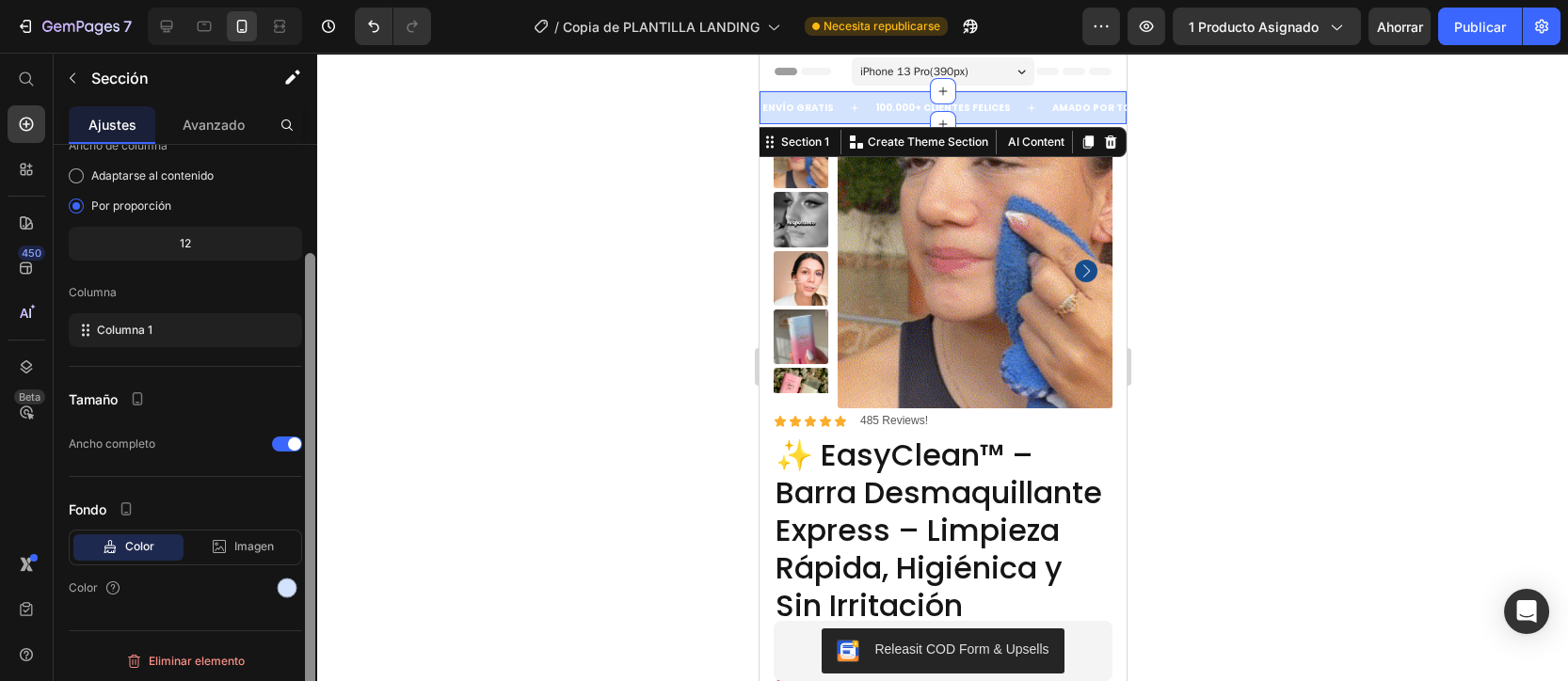 scroll, scrollTop: 128, scrollLeft: 0, axis: vertical 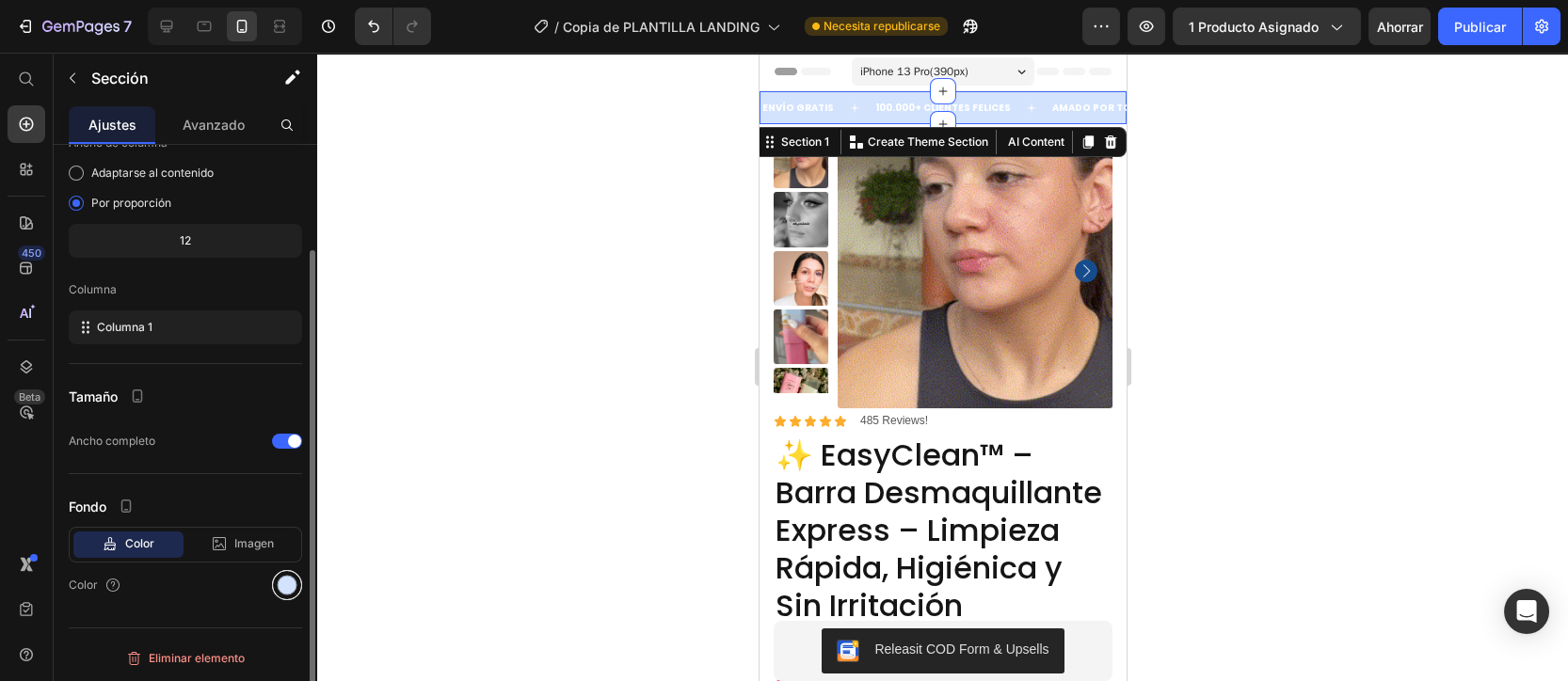 click at bounding box center (287, 585) 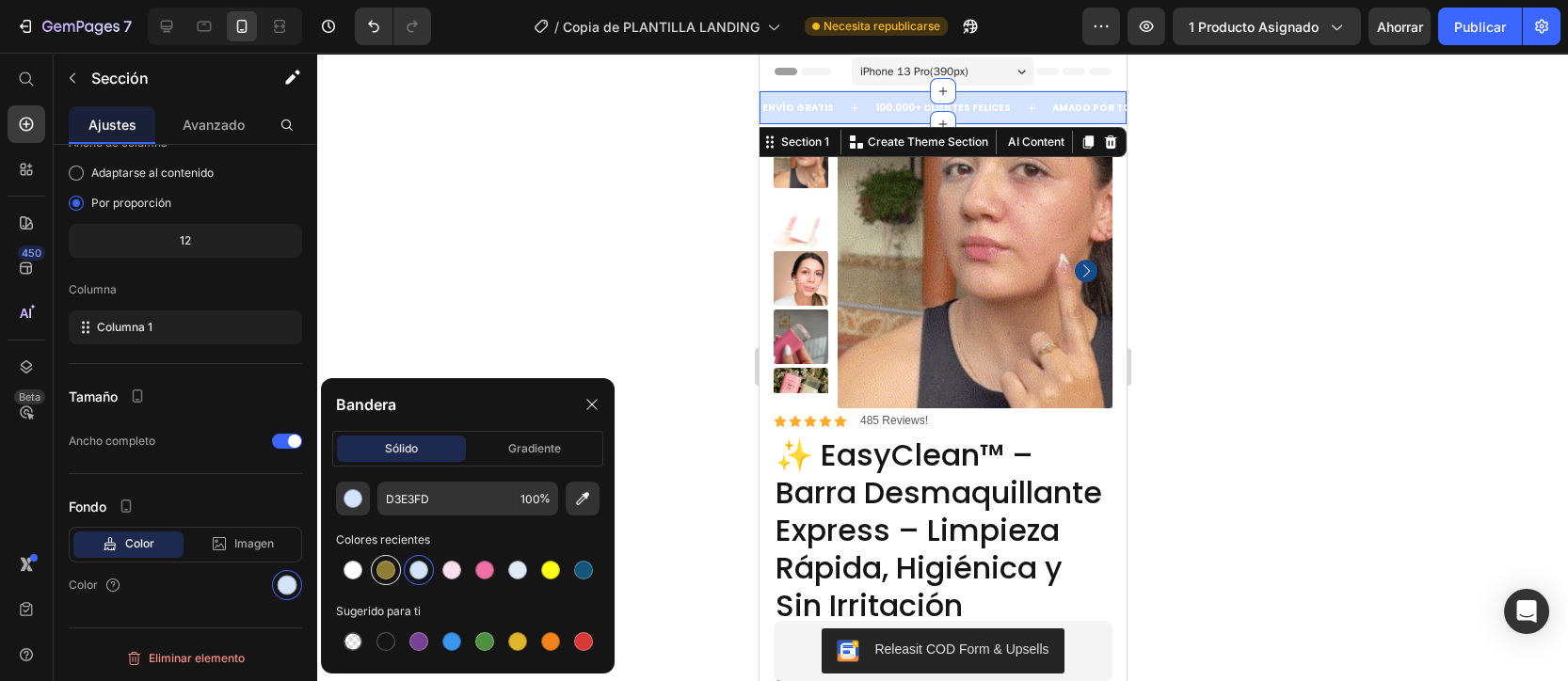 click at bounding box center (386, 570) 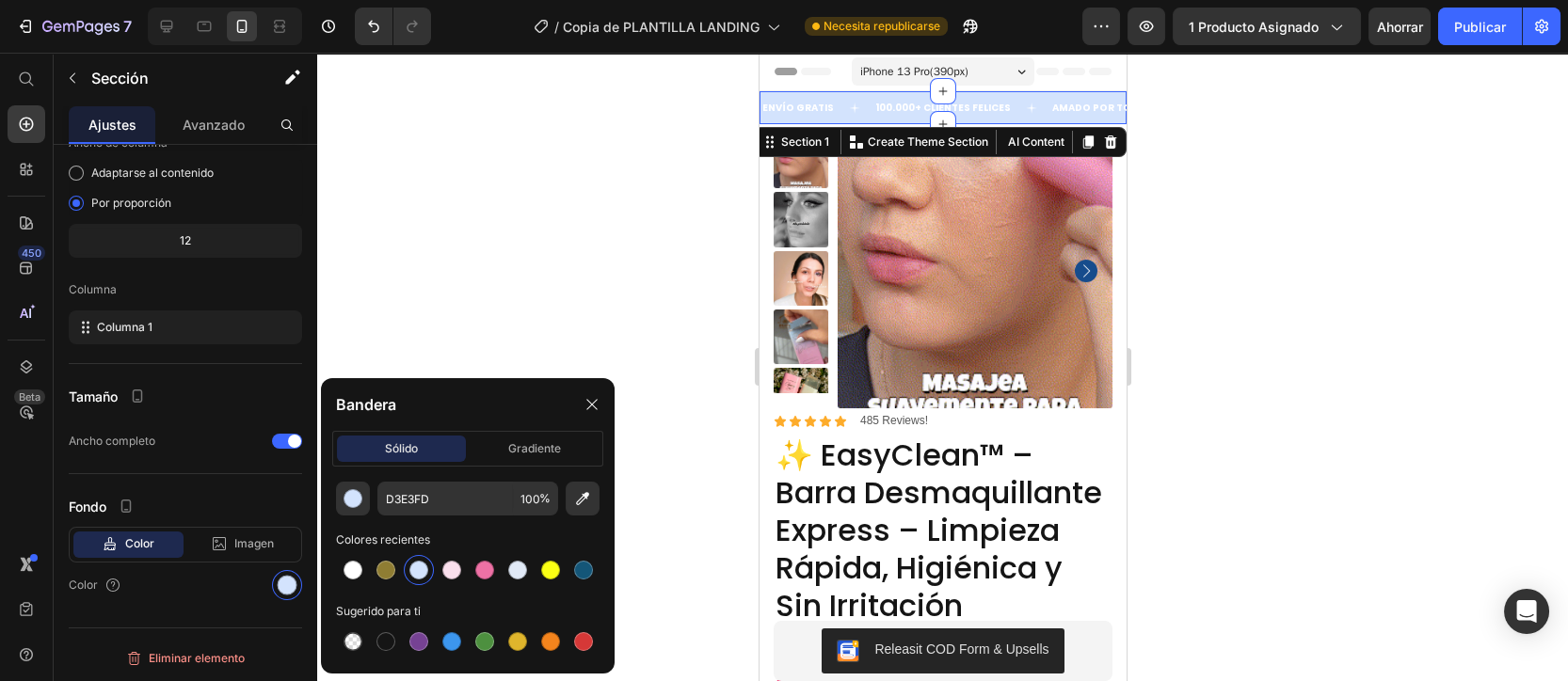 type on "8F7D33" 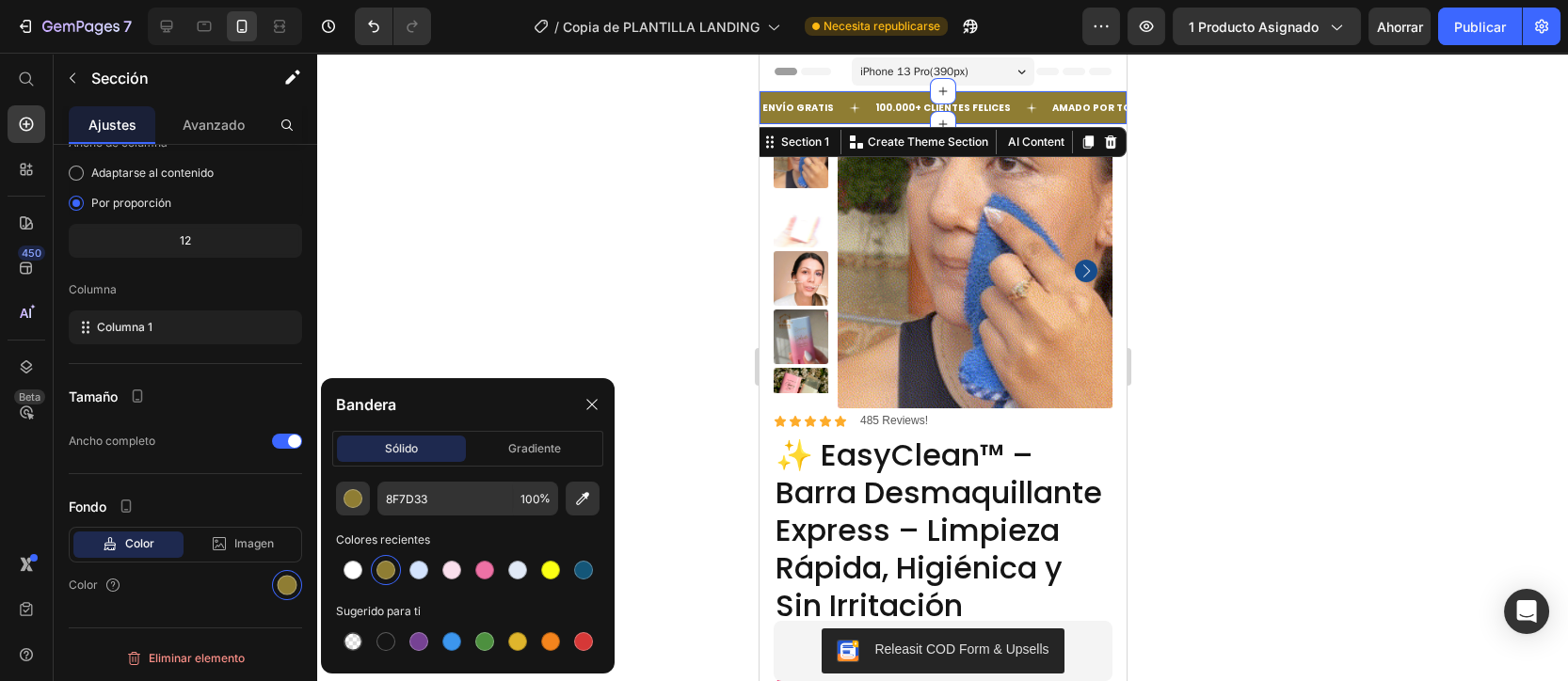click 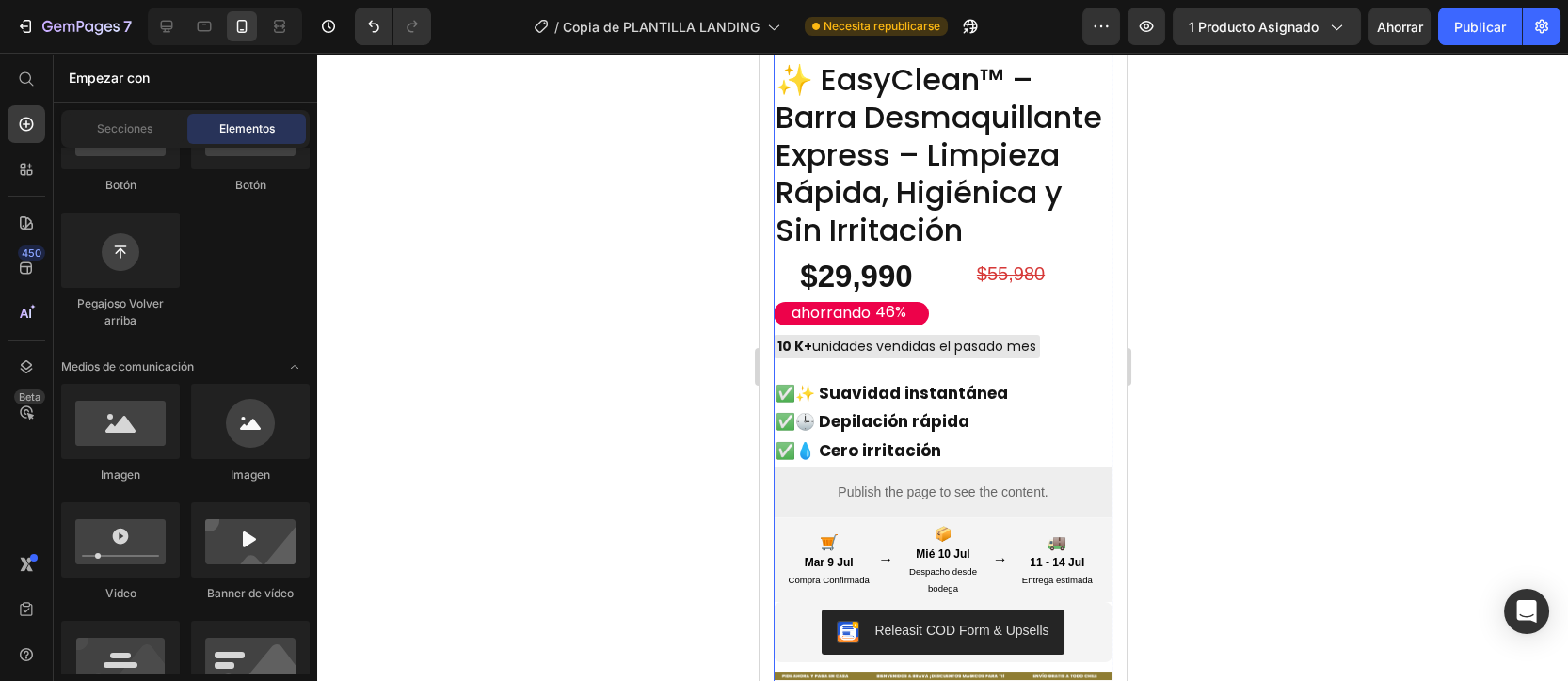 scroll, scrollTop: 626, scrollLeft: 0, axis: vertical 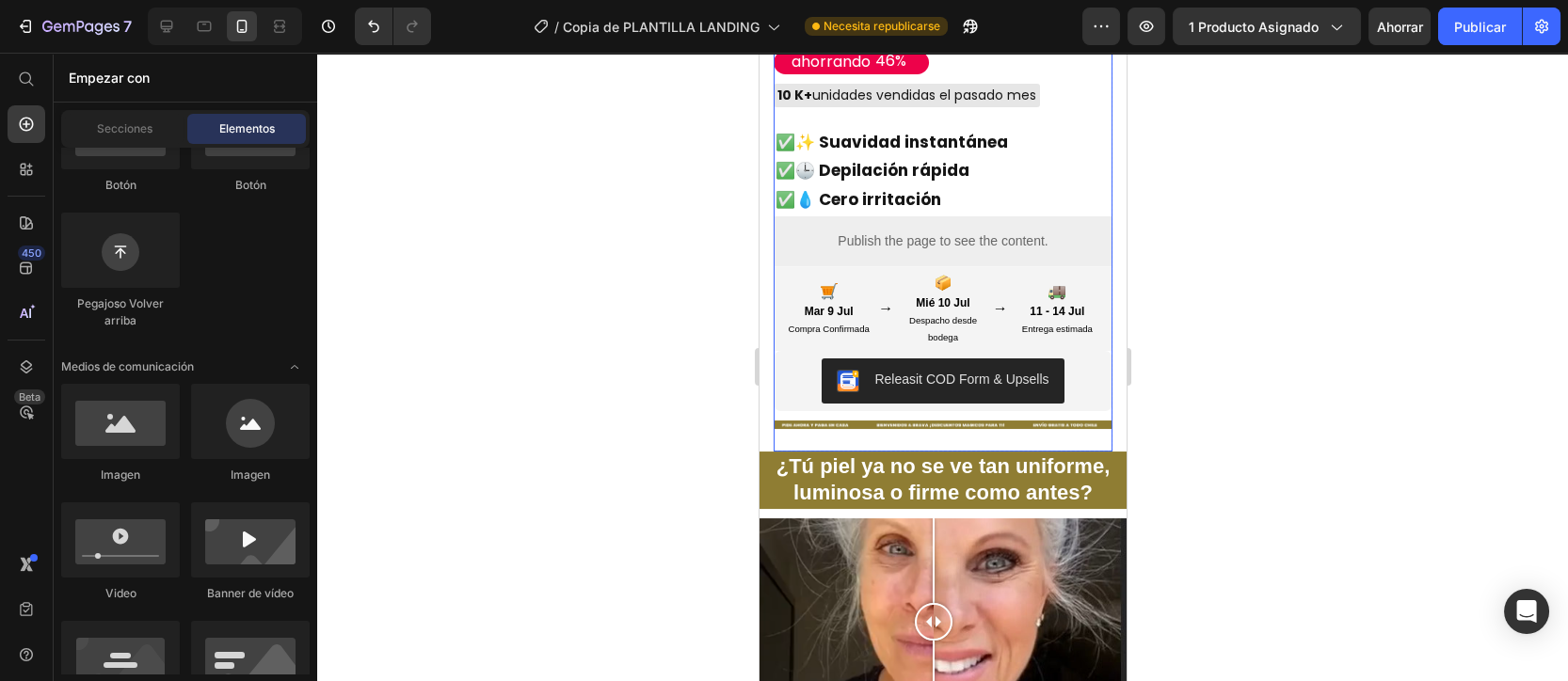 click on "Icon Icon Icon Icon Icon Icon List 485 Reviews! Text Block Row ✨ EasyClean™ – Barra Desmaquillante Express – Limpieza Rápida, Higiénica y Sin Irritación Product Title $29,990 Product Price ahorrando 46% Discount Tag $55,980 Product Price Row
10 K+  unidades vendidas el pasado mes
Custom Code ✅  ✨ Suavidad instantánea ✅  🕒 Depilación rápida ✅  💧 Cero irritación Text Block
Publish the page to see the content.
Custom Code
🛒
Mar 9 Jul
Compra Confirmada
→
📦
Mié 10 Jul
Despacho desde bodega
→
🚚
11 - 14 Jul
Entrega estimada
Custom Code Releasit COD Form & Upsells Releasit COD Form & Upsells Image Quantity Text Block 1 Product Quantity
100% Money-Back Guarantee Item List
60-Day Easy Returns and Exchanges Item List Row" at bounding box center [942, 119] 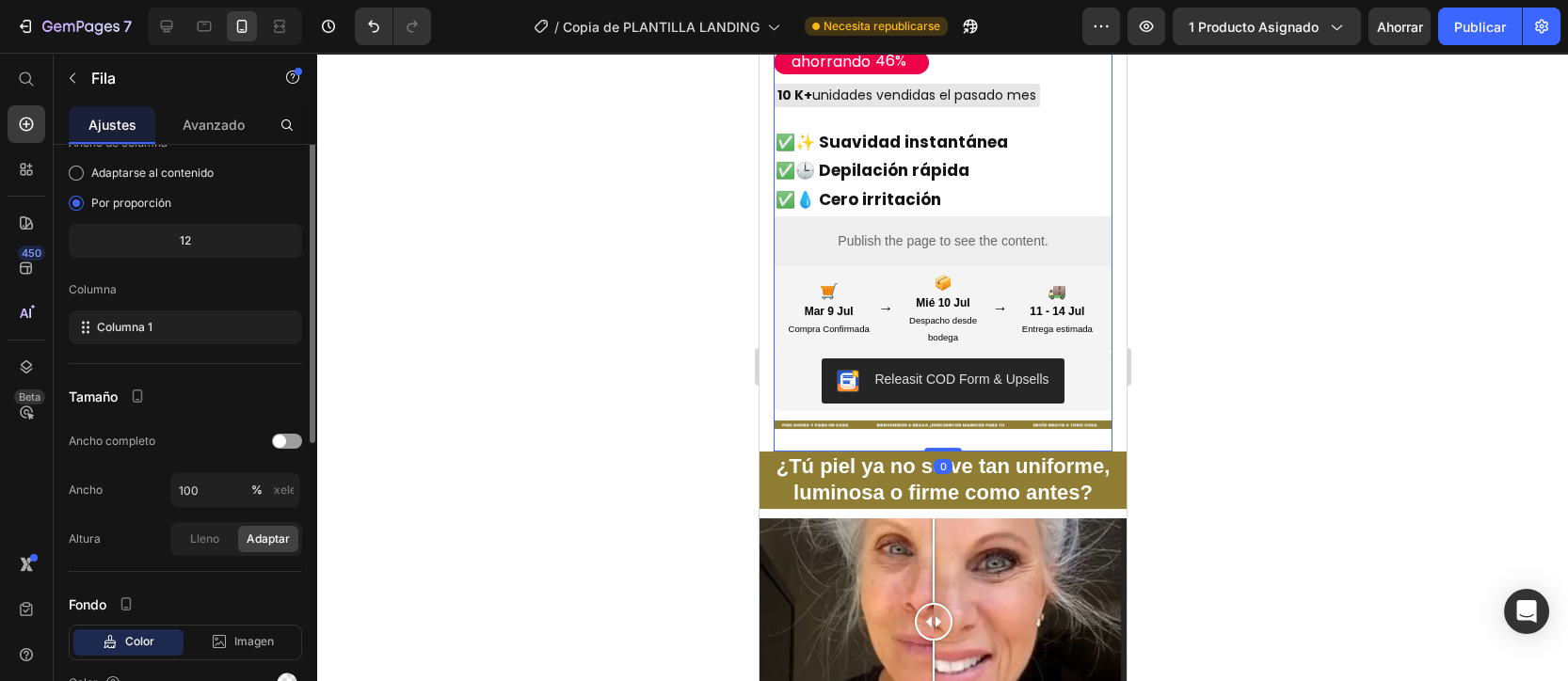scroll, scrollTop: 0, scrollLeft: 0, axis: both 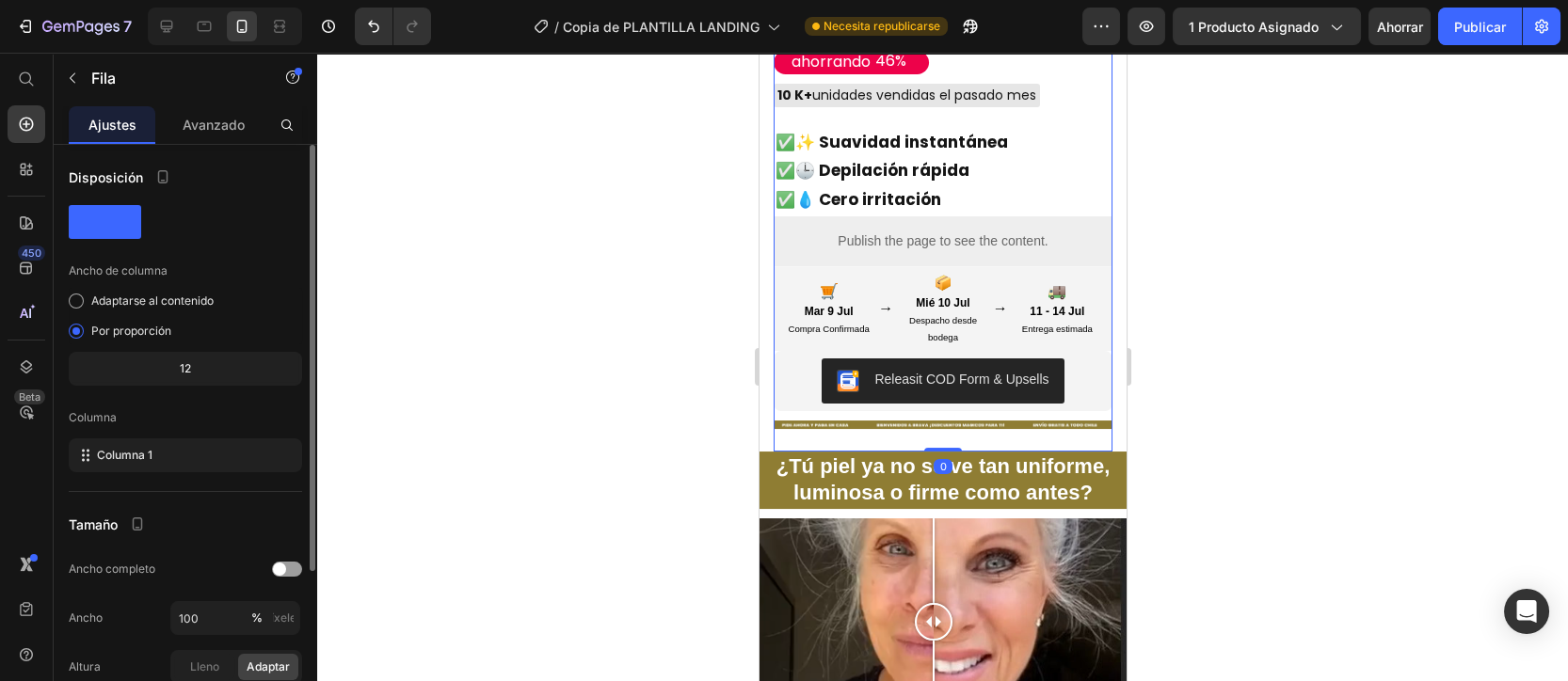 click 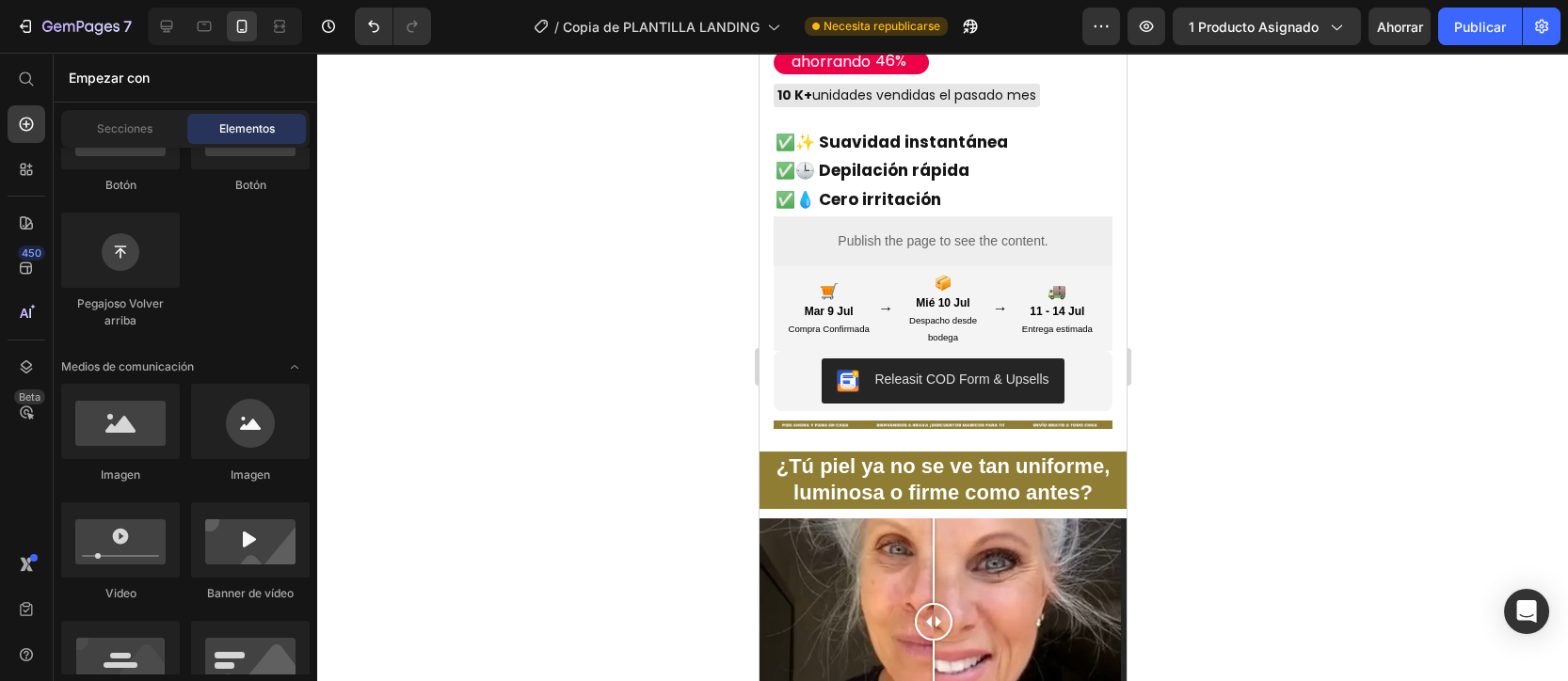 click 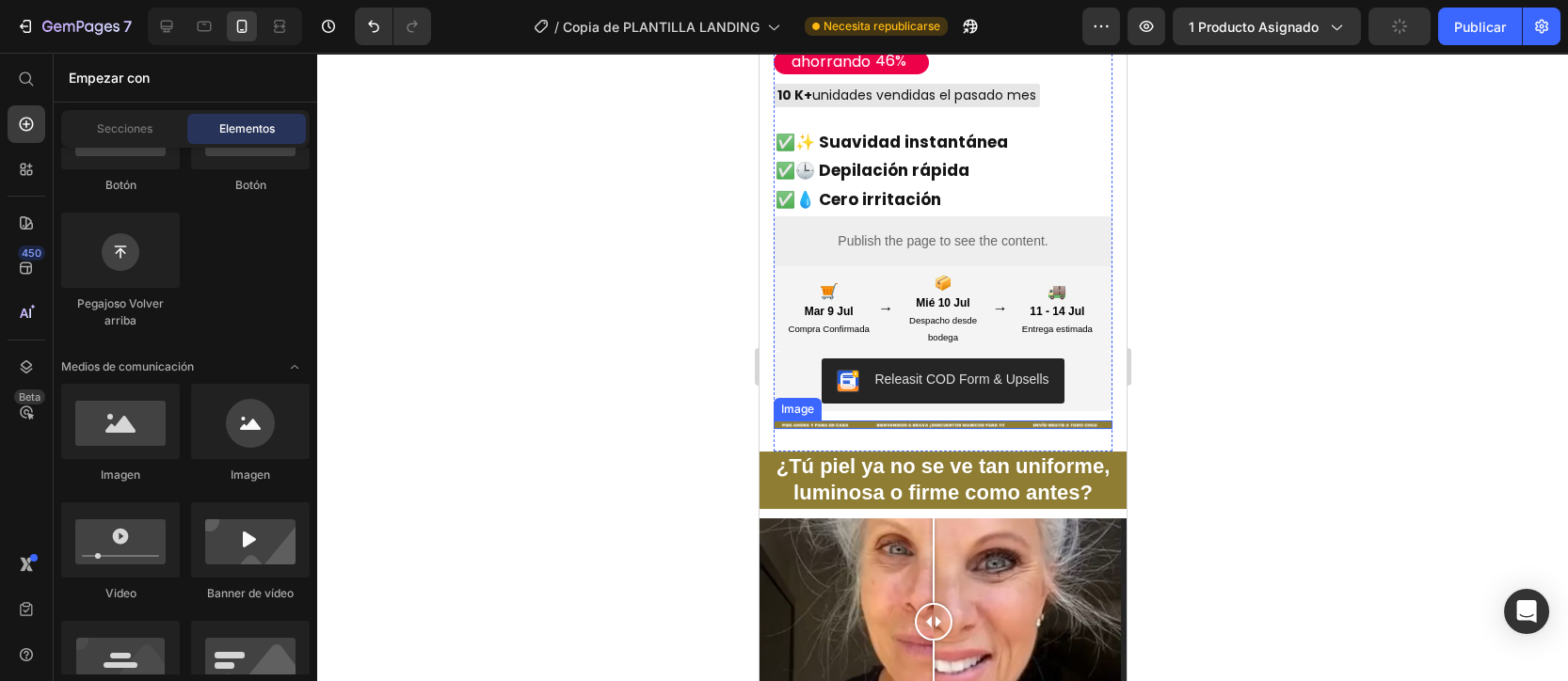 click at bounding box center (942, 424) 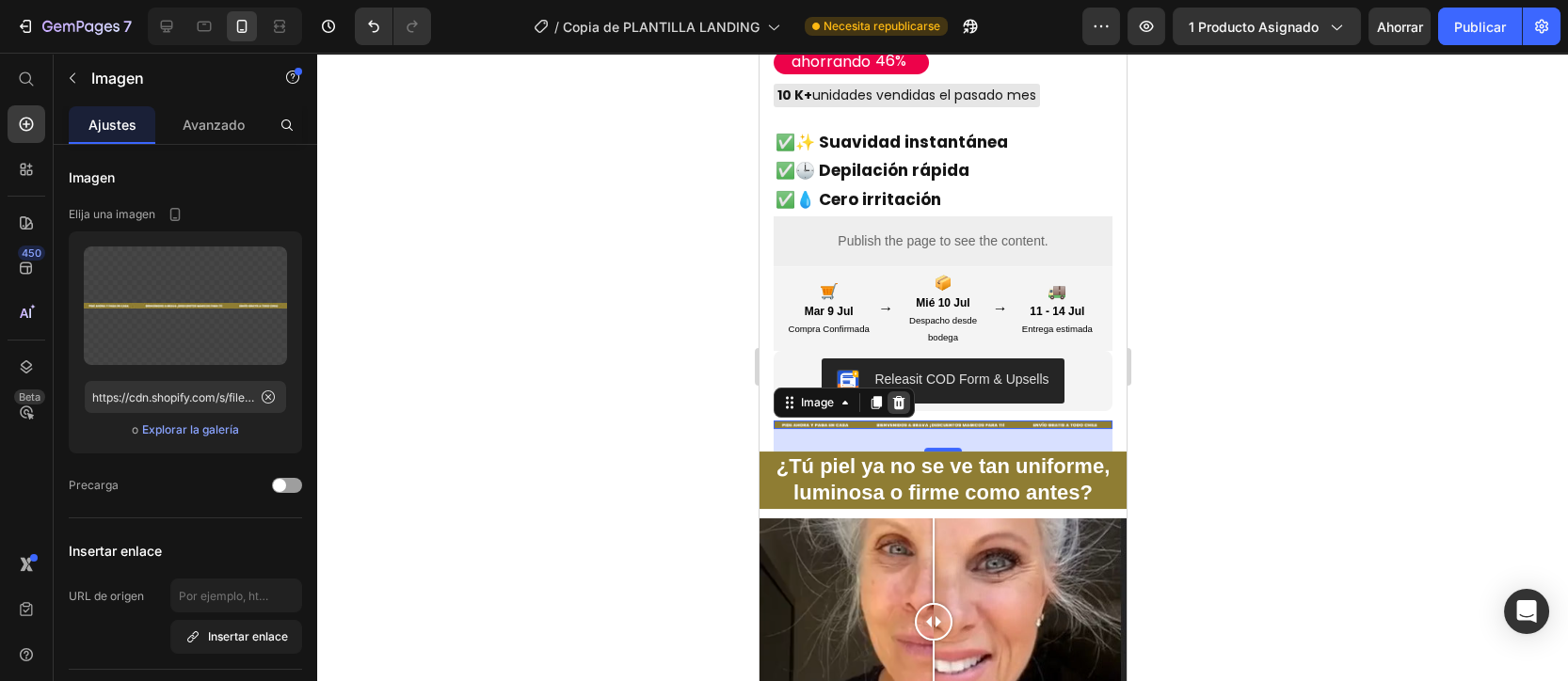 click 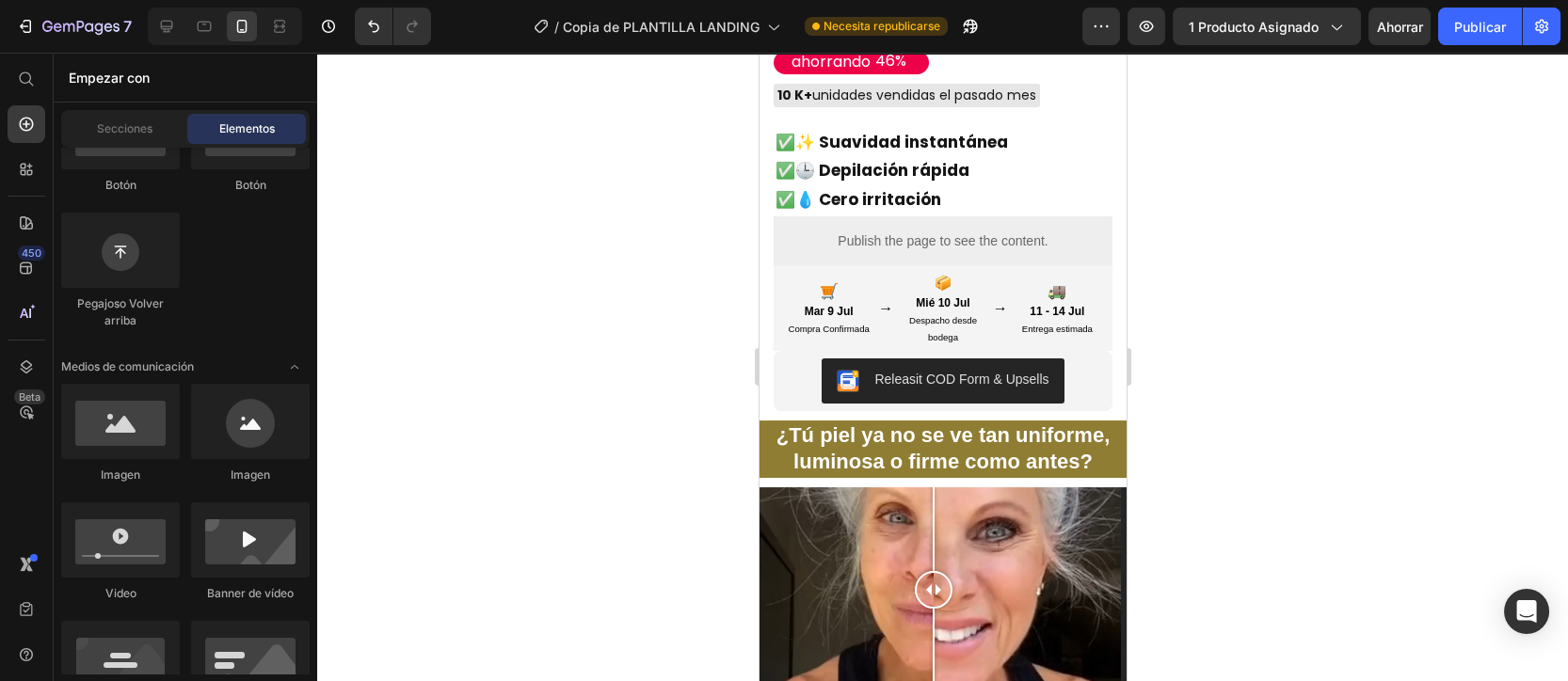 click 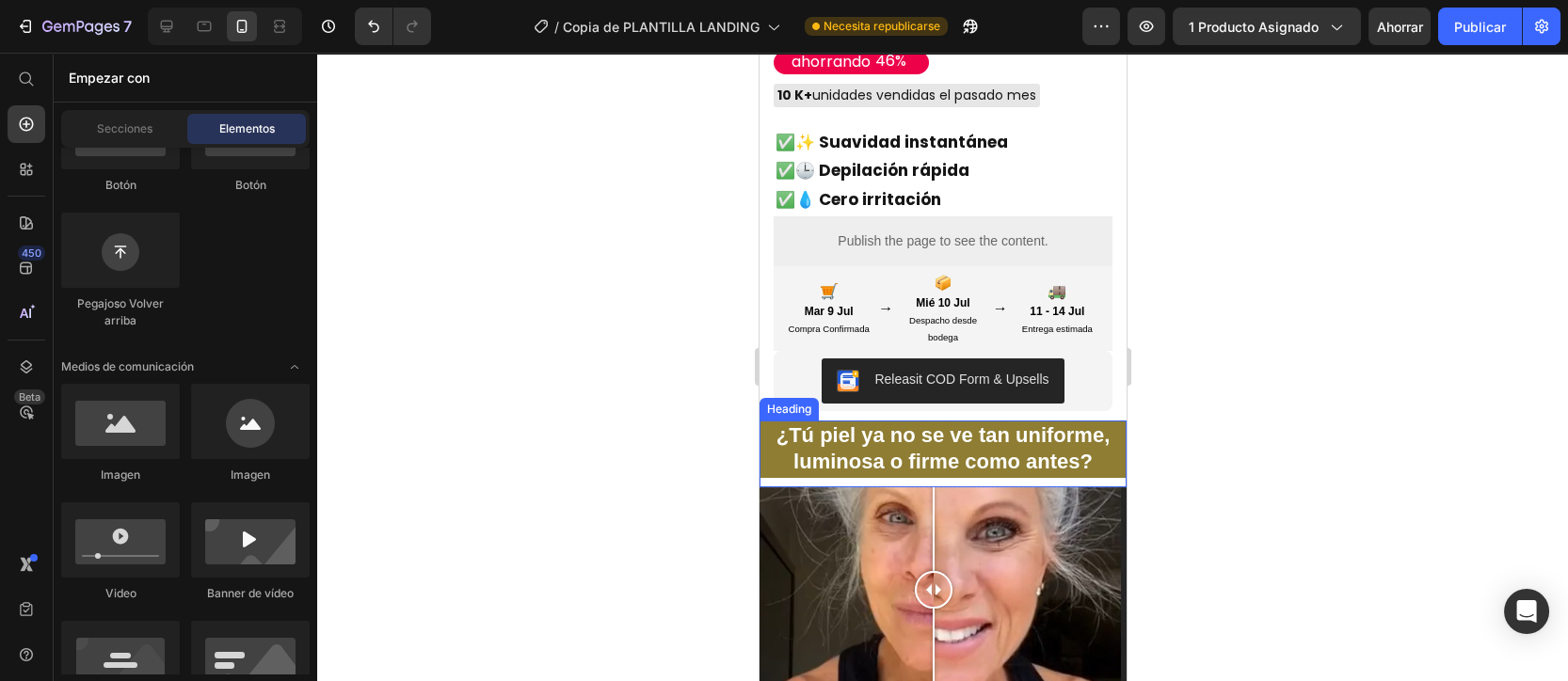 scroll, scrollTop: 878, scrollLeft: 0, axis: vertical 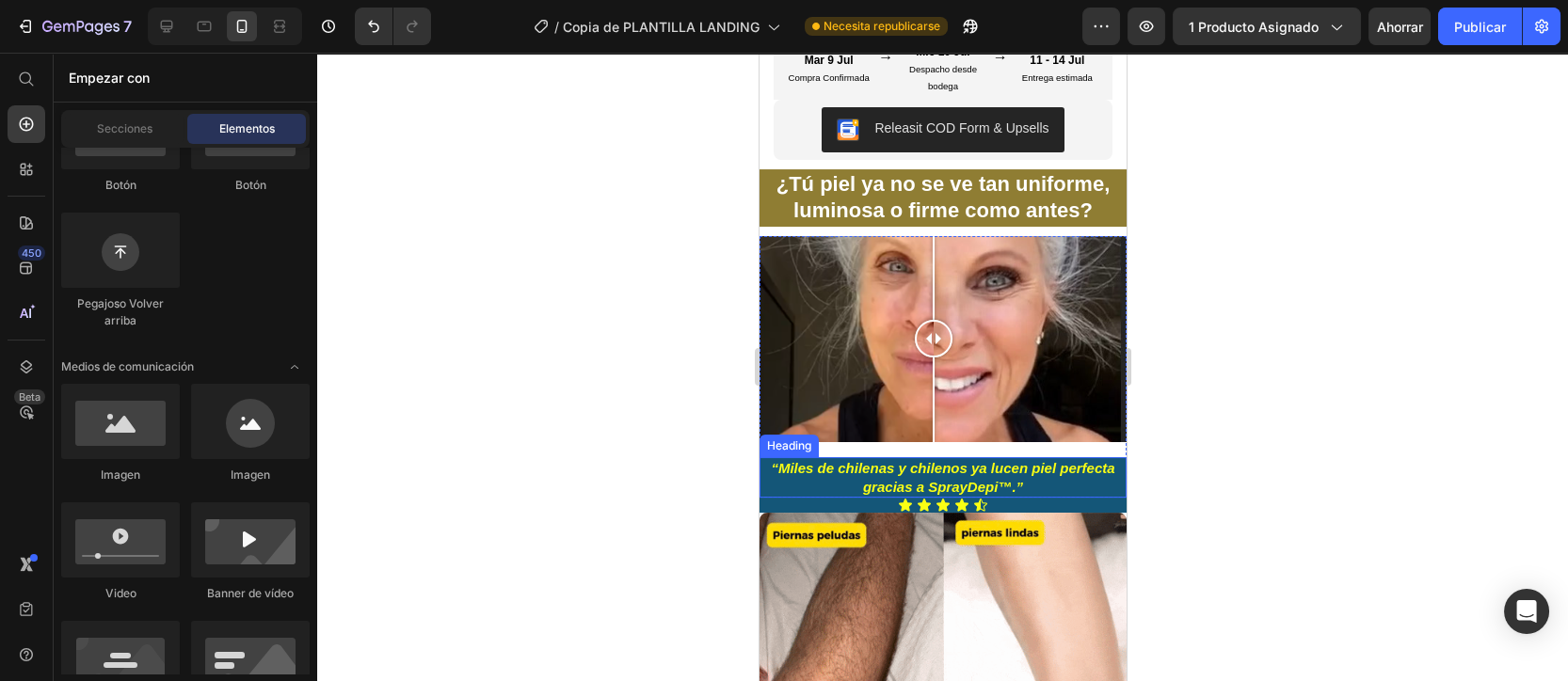 click on "“Miles de chilenas y chilenos ya lucen piel perfecta gracias a SprayDepi™.”" at bounding box center (942, 477) 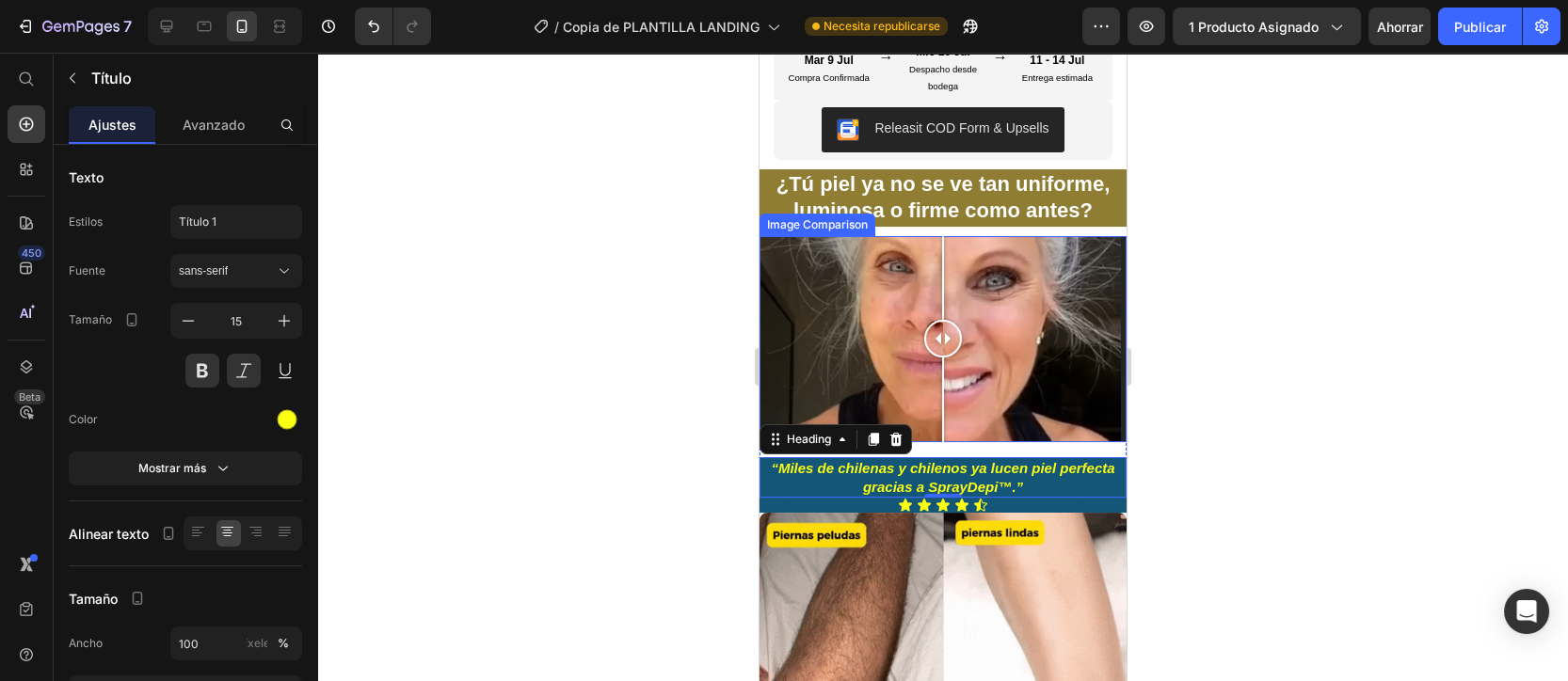 click at bounding box center [942, 339] 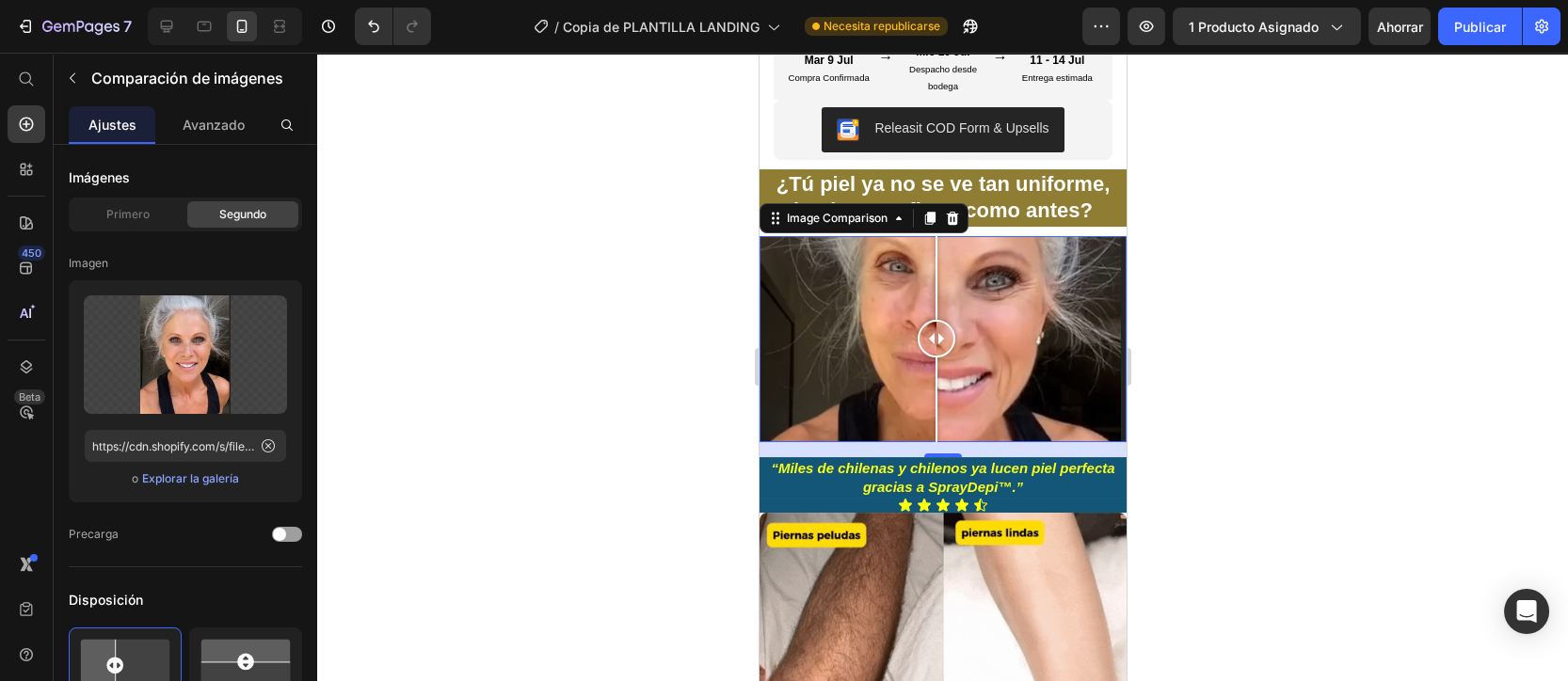 click at bounding box center [936, 339] 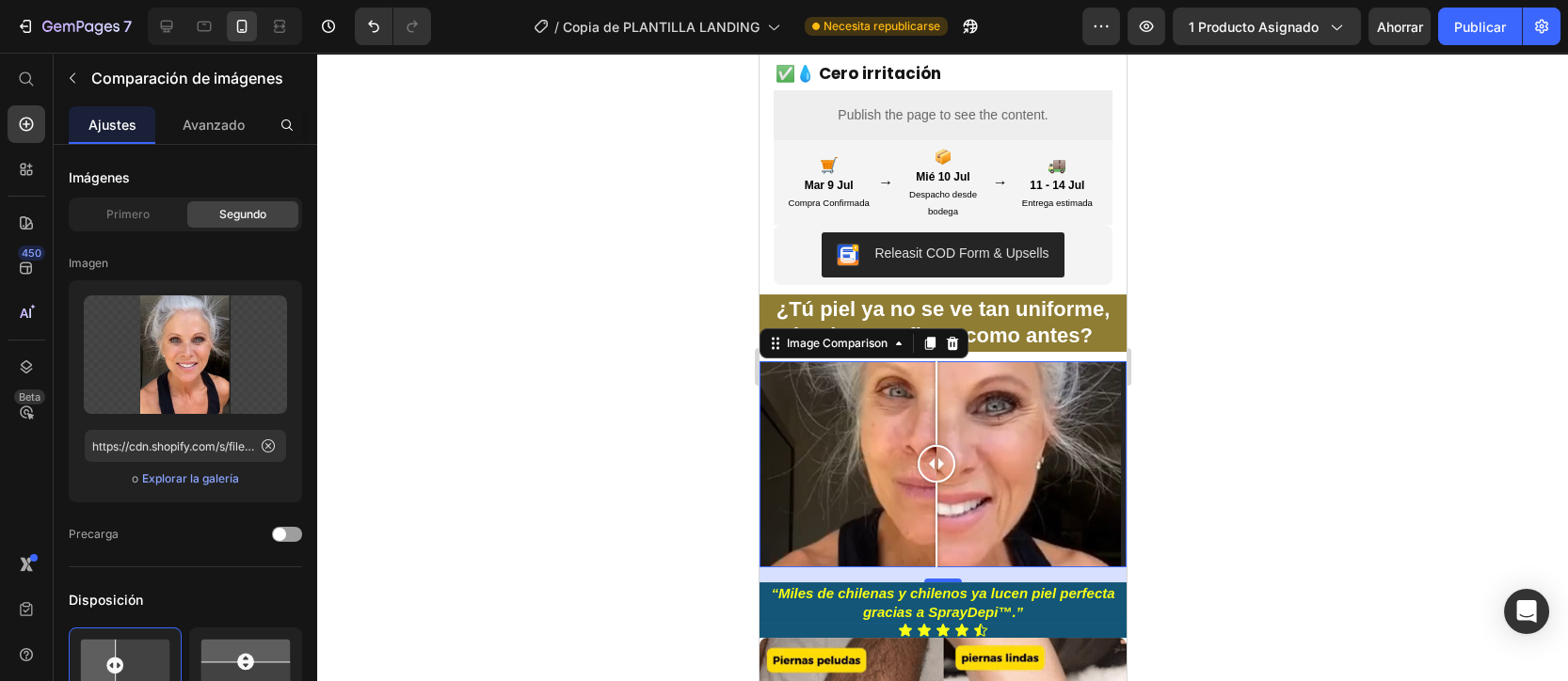 scroll, scrollTop: 878, scrollLeft: 0, axis: vertical 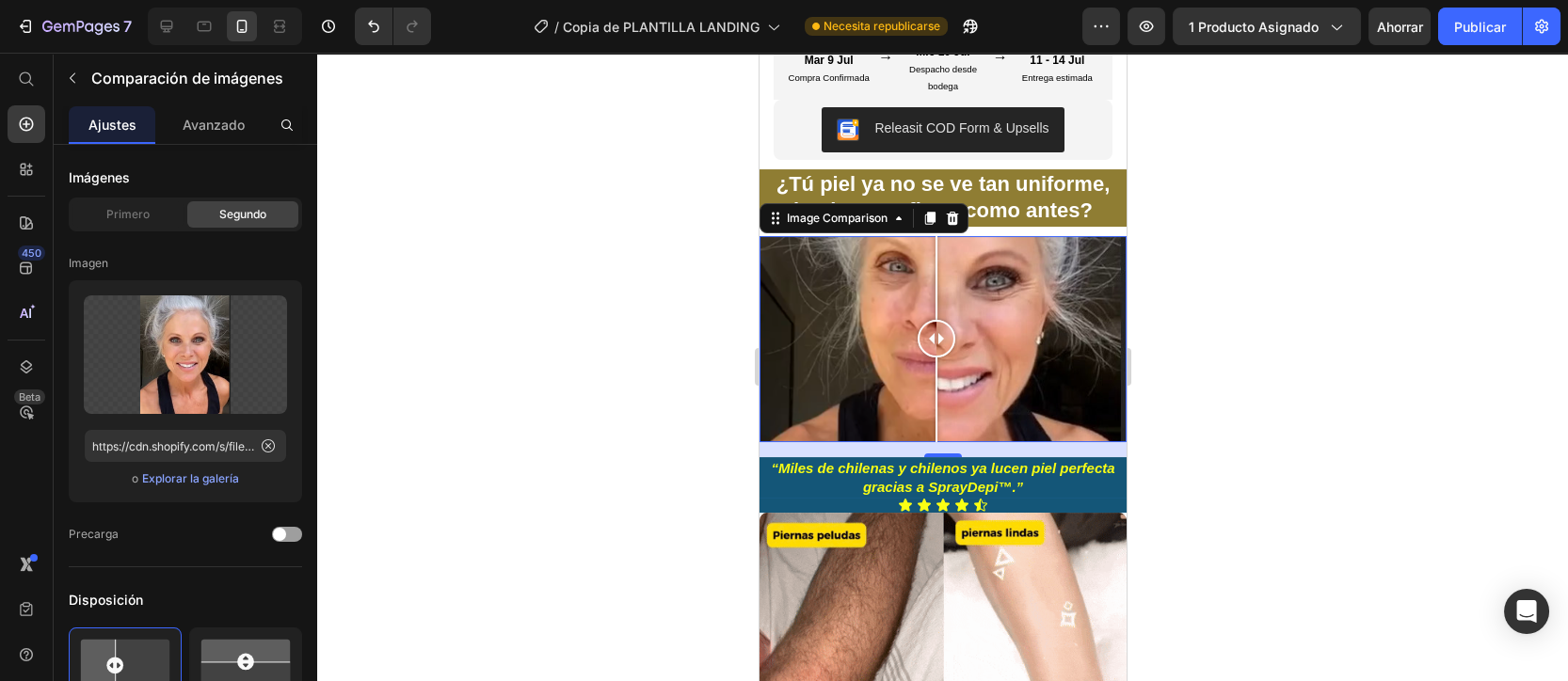 click 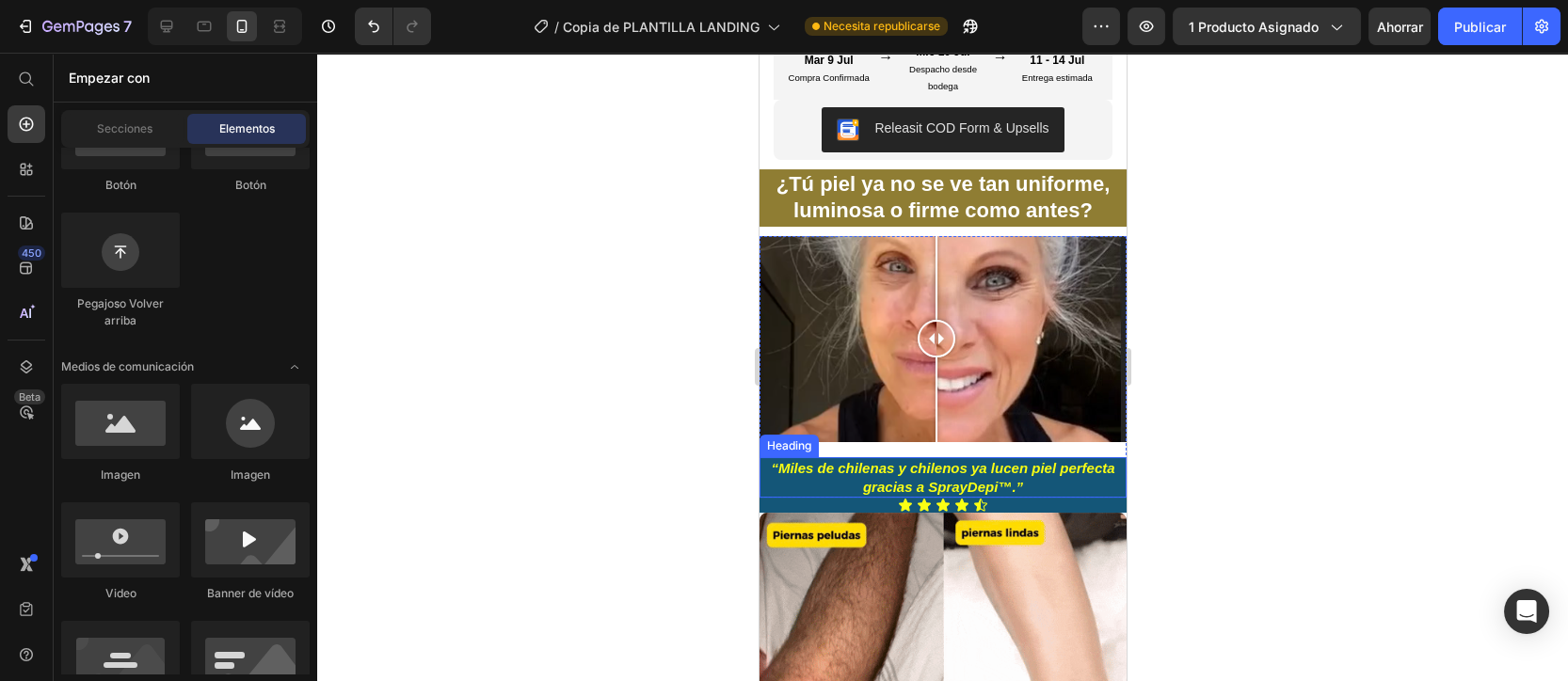 click on "“Miles de chilenas y chilenos ya lucen piel perfecta gracias a SprayDepi™.”" at bounding box center [942, 477] 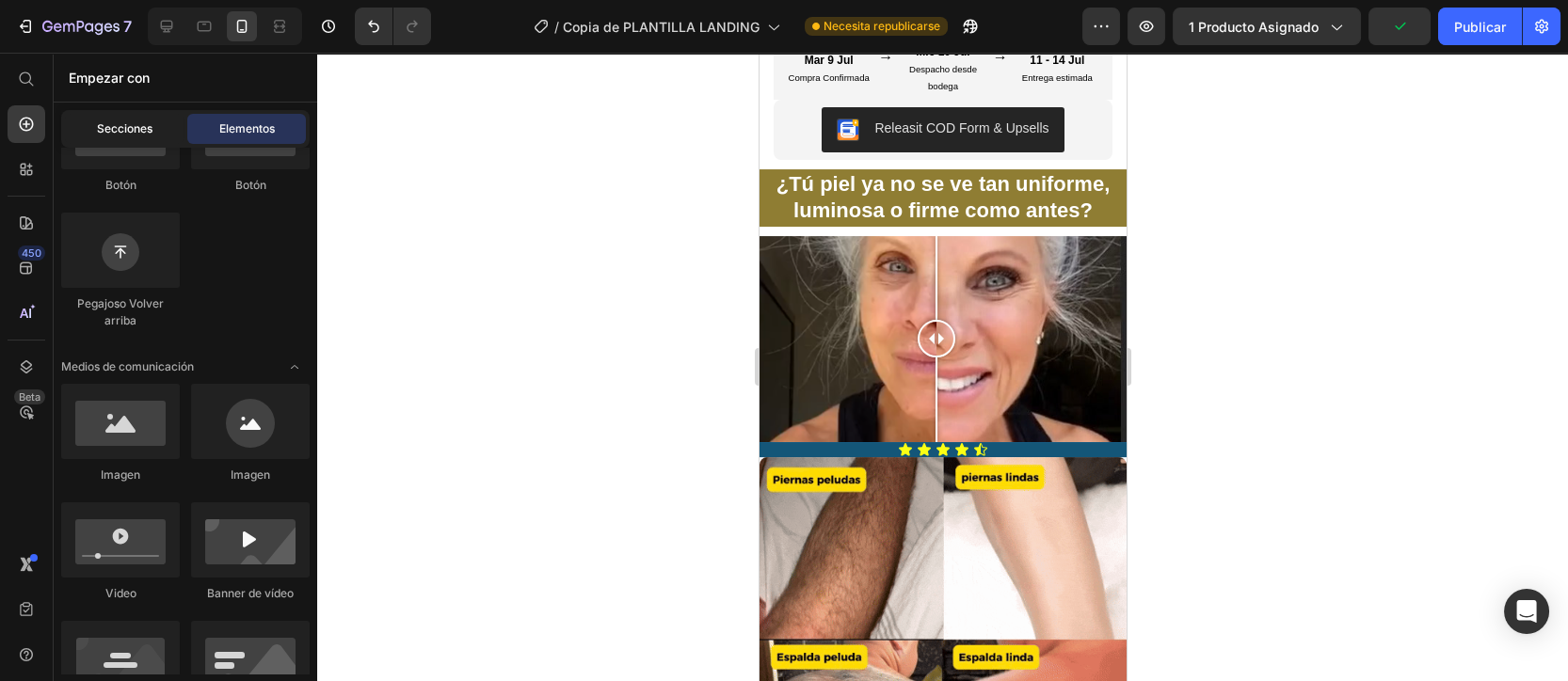 click on "Secciones" 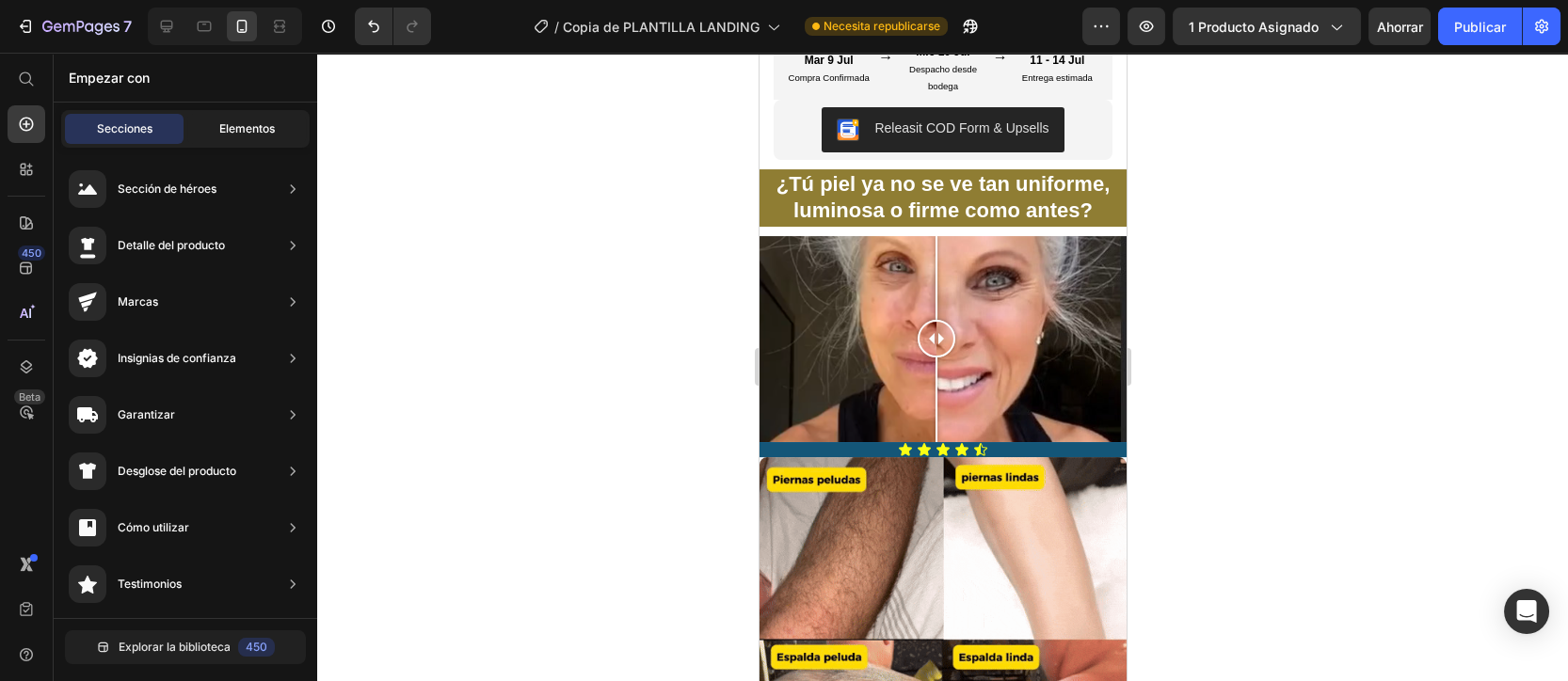 click on "Elementos" at bounding box center [247, 129] 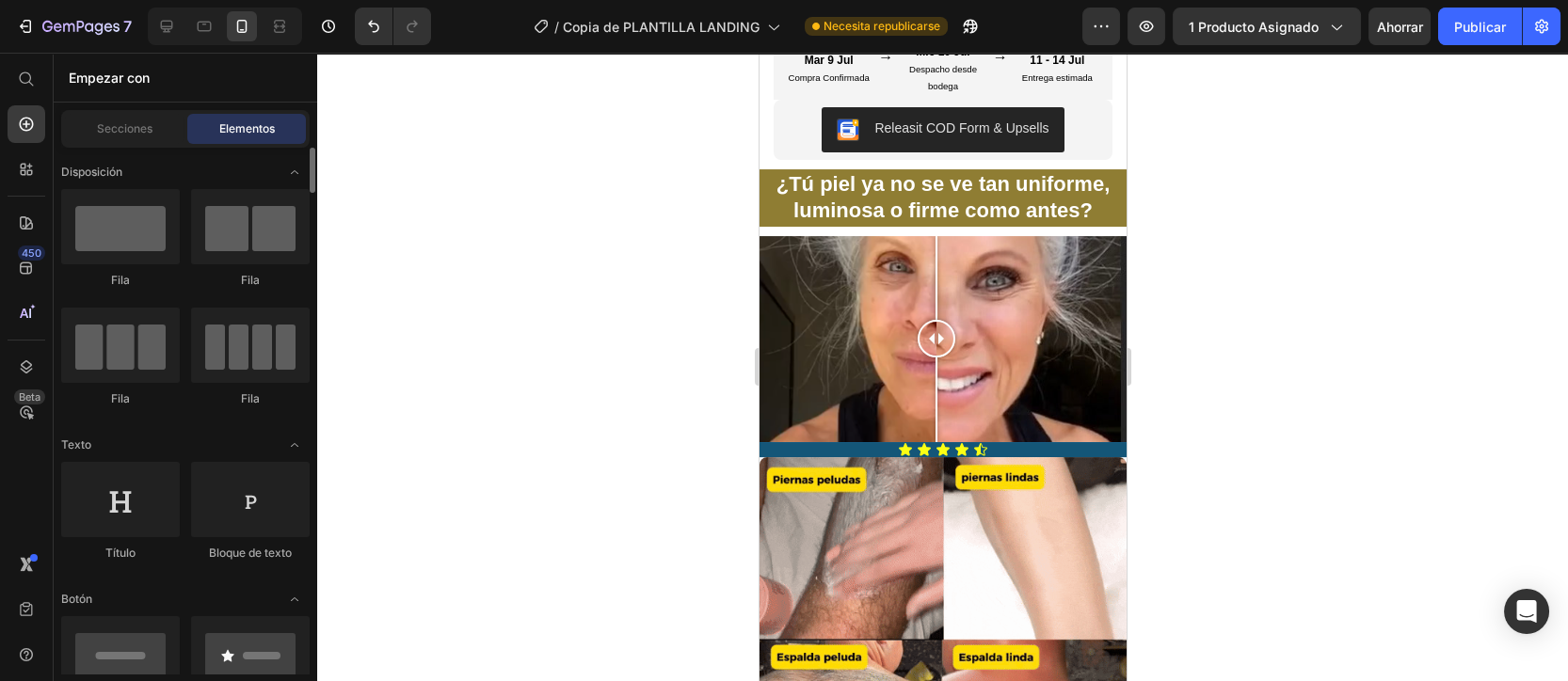 scroll, scrollTop: 125, scrollLeft: 0, axis: vertical 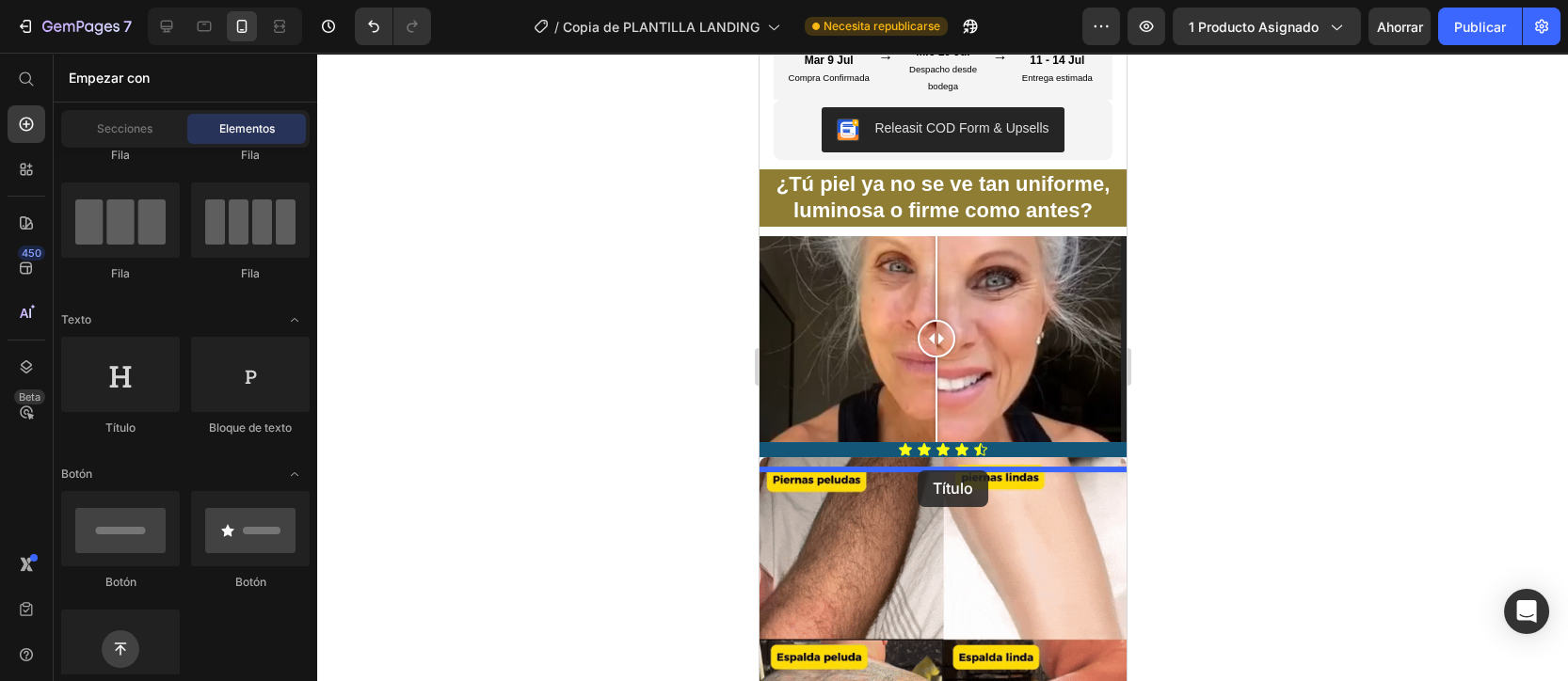 drag, startPoint x: 889, startPoint y: 439, endPoint x: 1887, endPoint y: 539, distance: 1002.9975 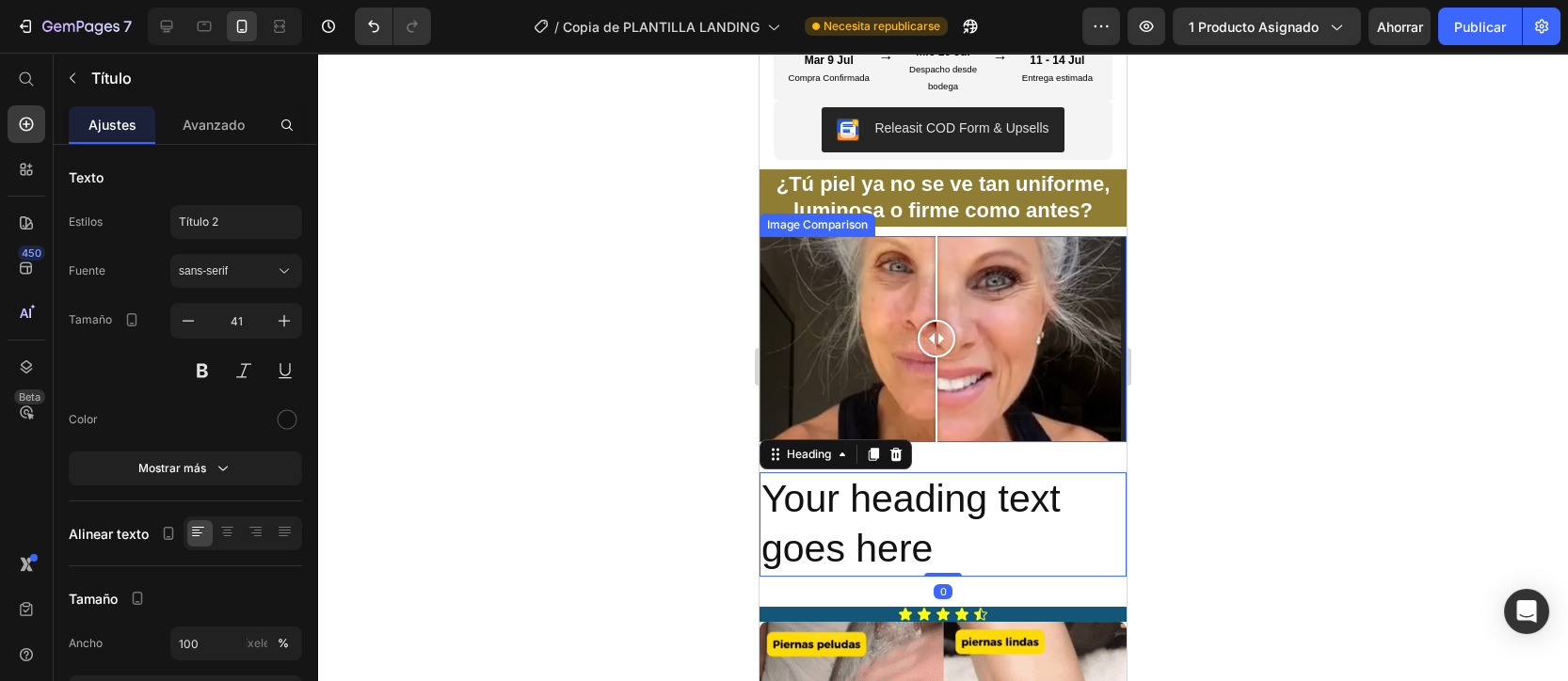 click at bounding box center (942, 339) 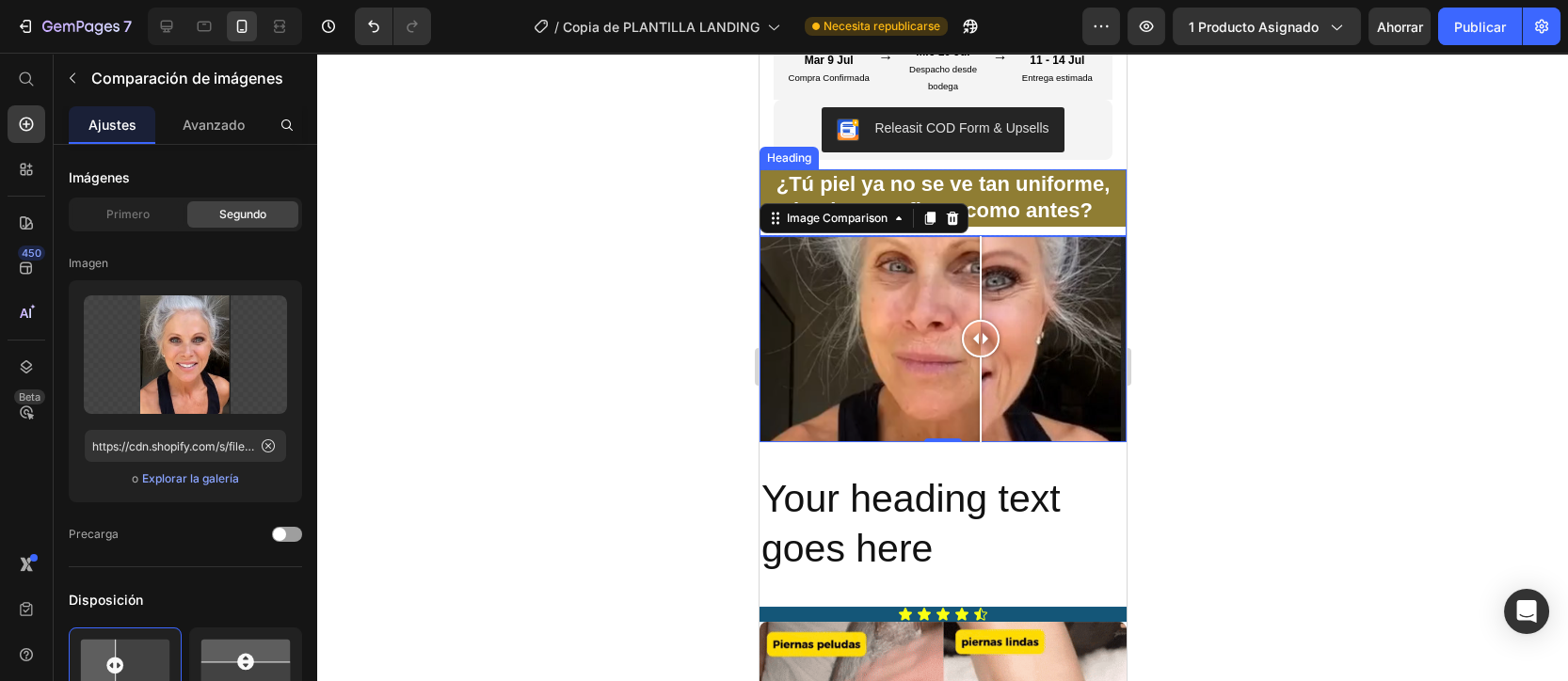 click on "¿Tú piel ya no se ve tan uniforme, luminosa o firme como antes?" at bounding box center [942, 198] 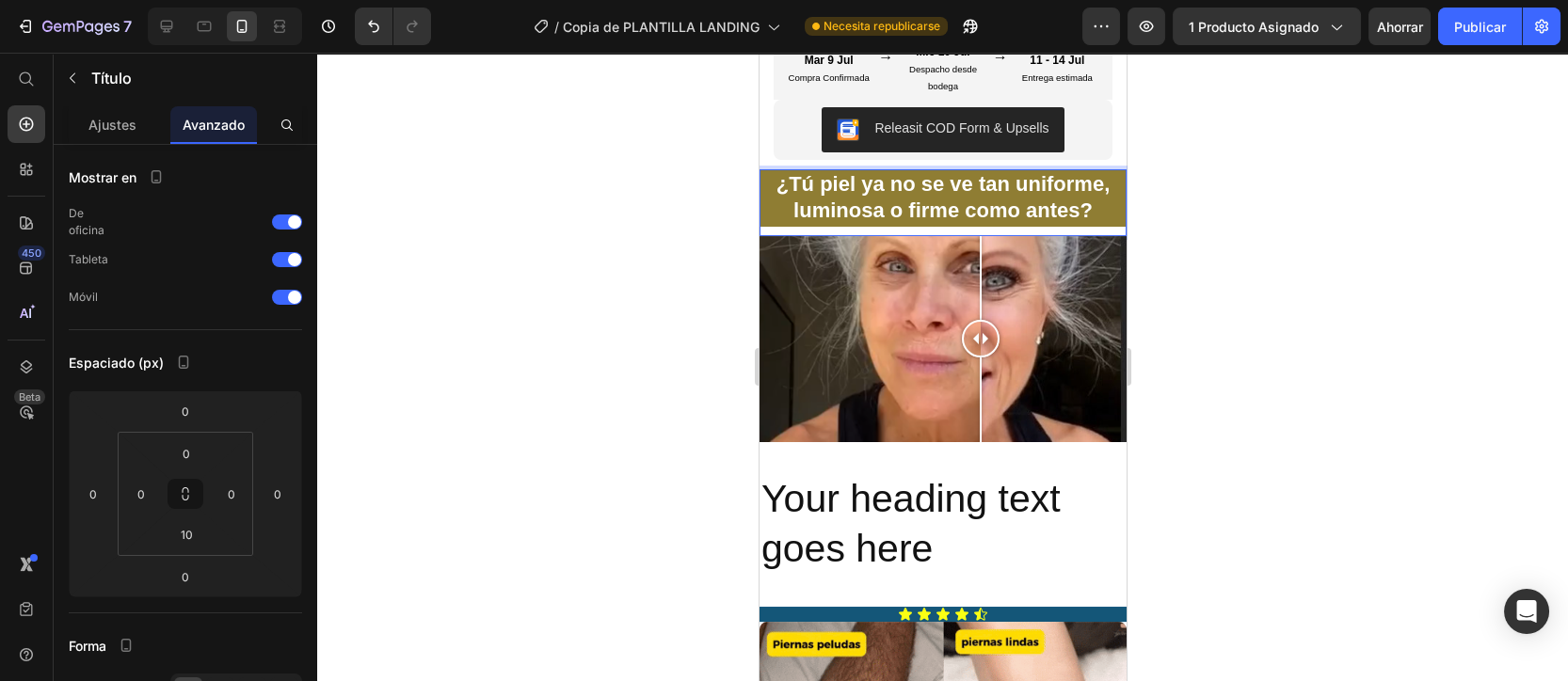 click on "¿Tú piel ya no se ve tan uniforme, luminosa o firme como antes?" at bounding box center [942, 198] 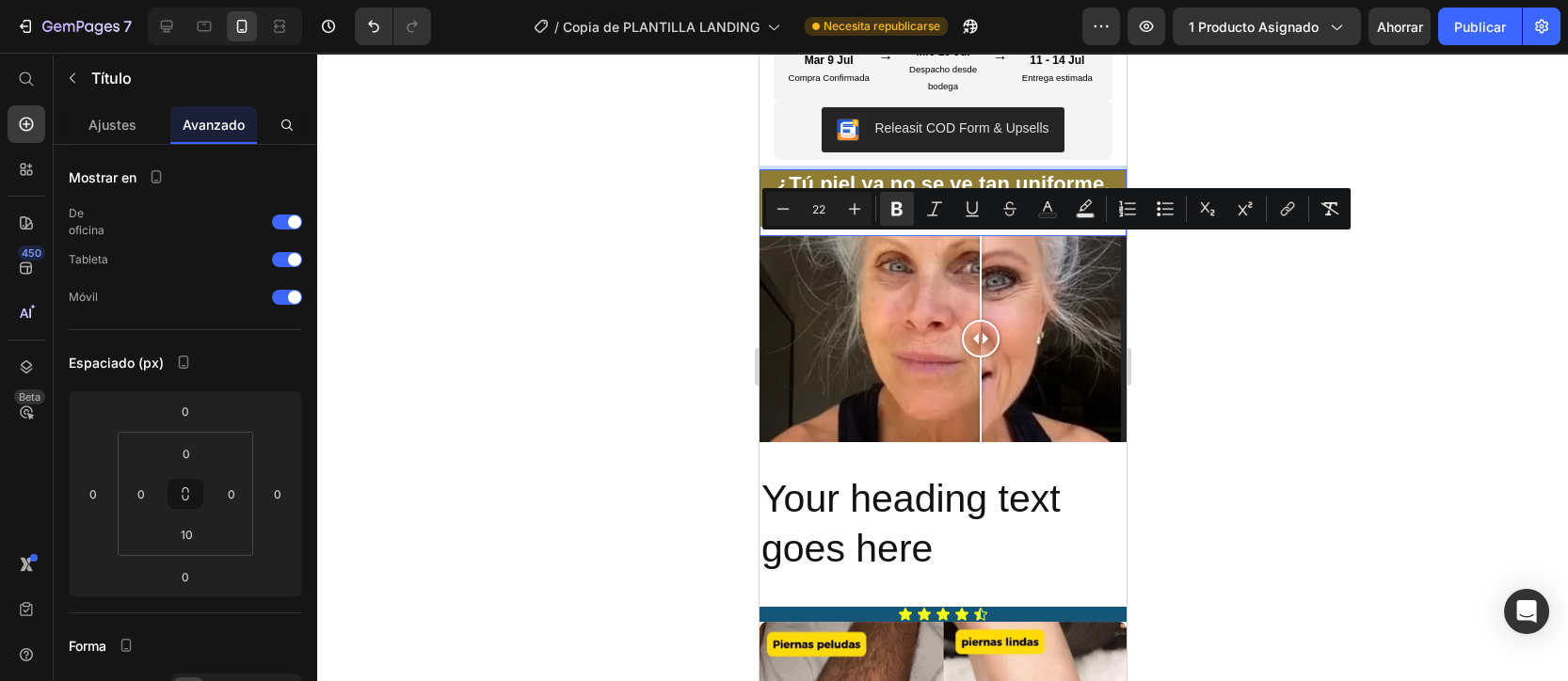 click on "¿Tú piel ya no se ve tan uniforme, luminosa o firme como antes?" at bounding box center (942, 198) 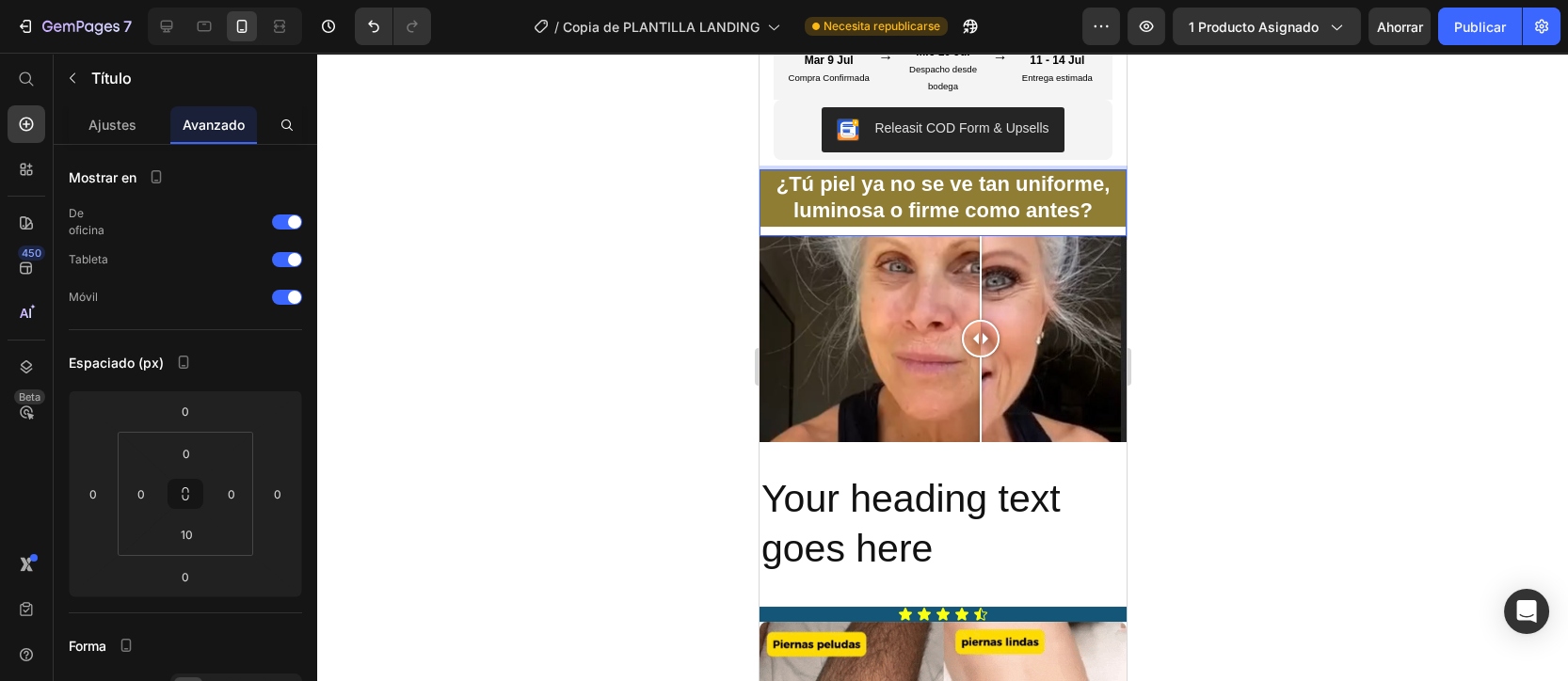 click on "¿Tú piel ya no se ve tan uniforme, luminosa o firme como antes?" at bounding box center (942, 198) 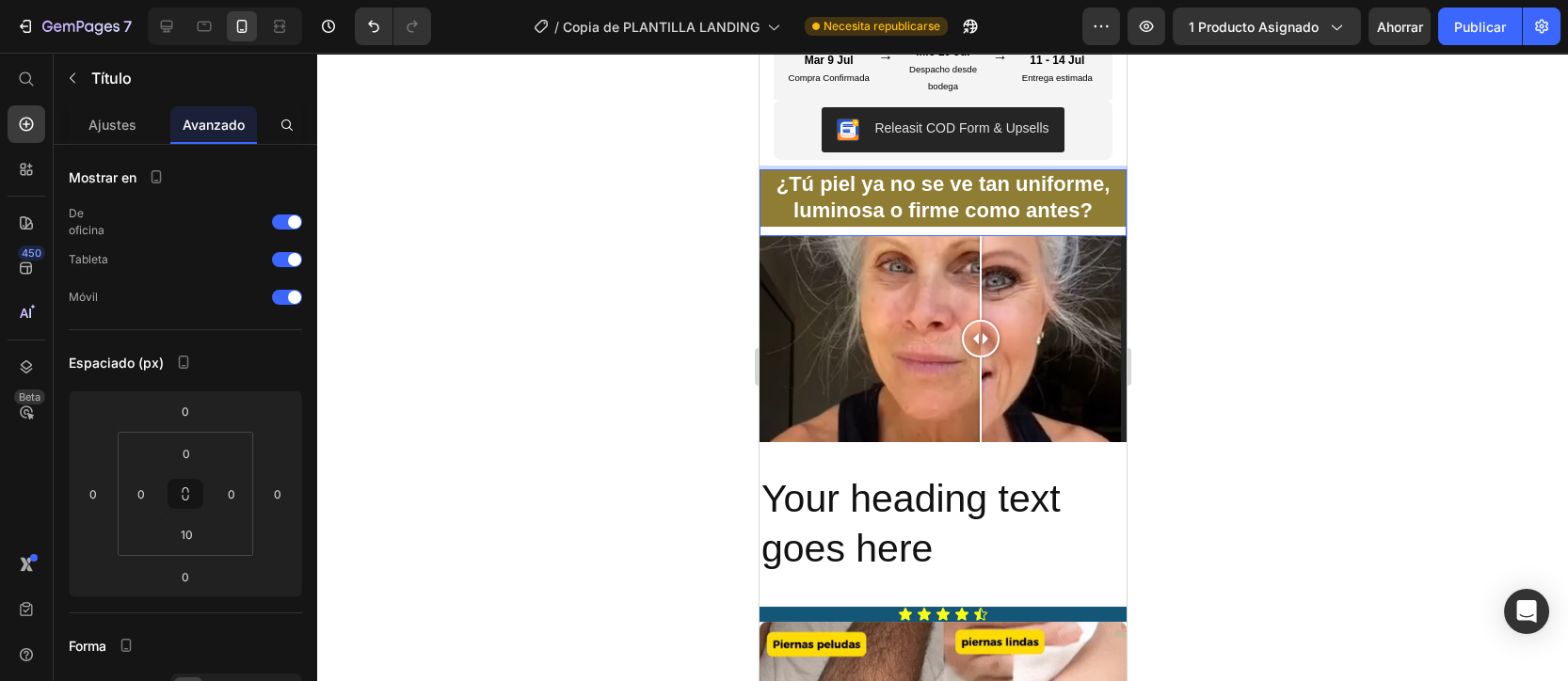 click on "¿Tú piel ya no se ve tan uniforme, luminosa o firme como antes?" at bounding box center (942, 198) 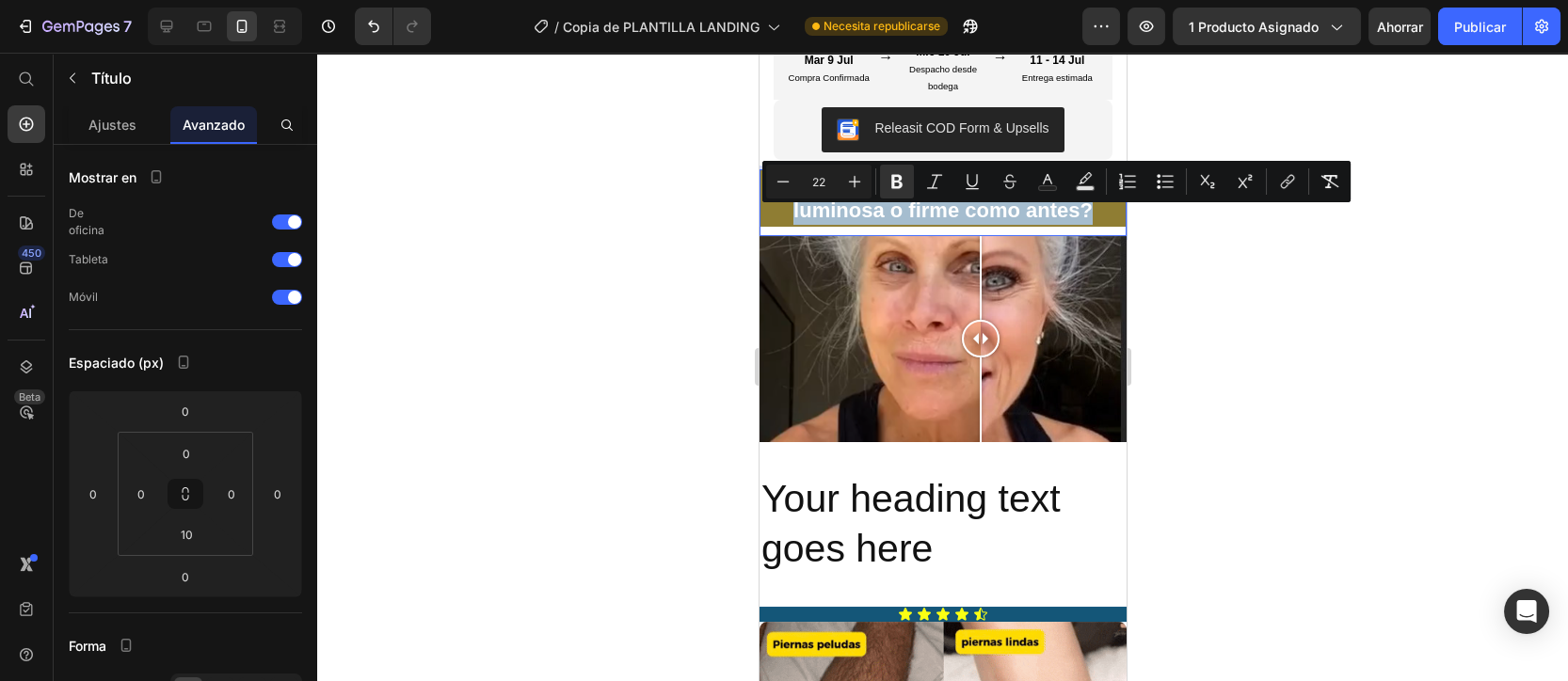 drag, startPoint x: 784, startPoint y: 219, endPoint x: 1082, endPoint y: 257, distance: 300.413 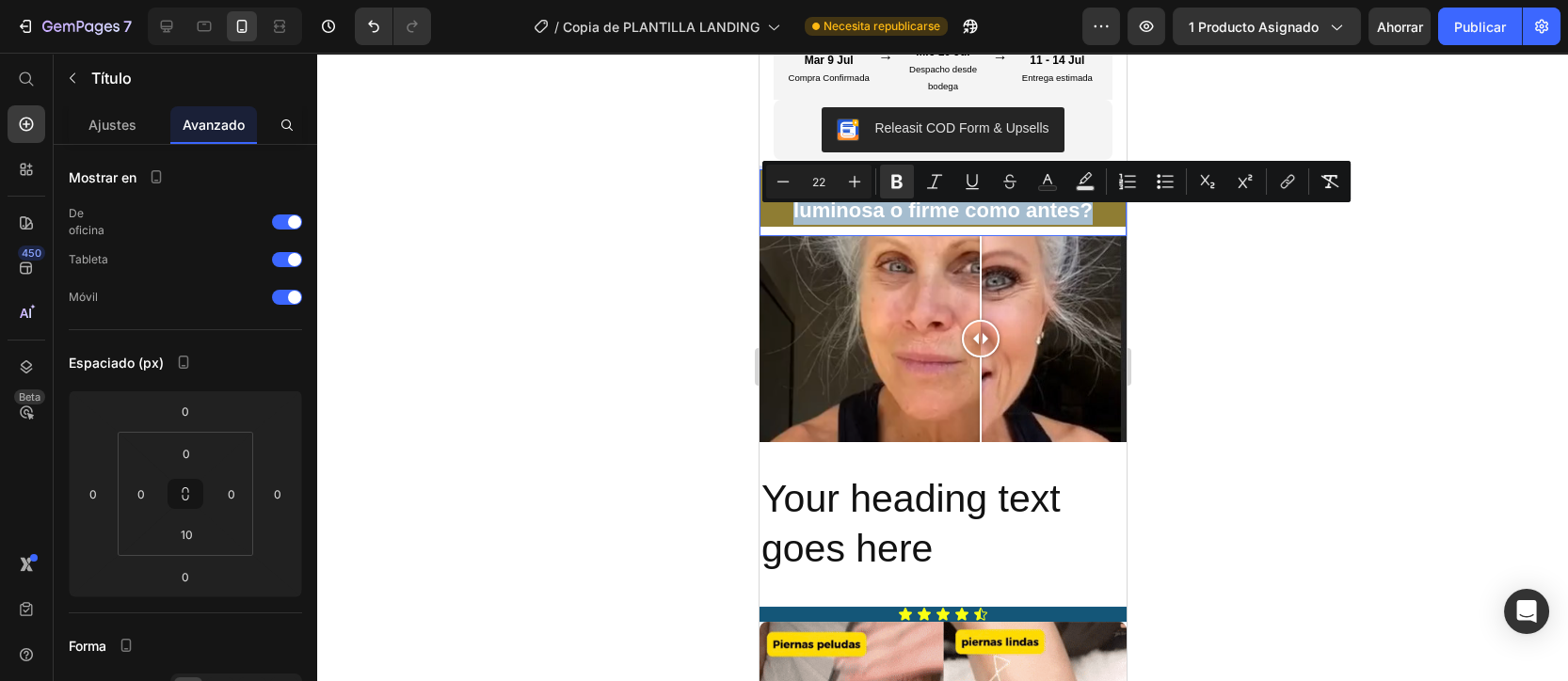click on "¿Tú piel ya no se ve tan uniforme, luminosa o firme como antes? Heading   0" at bounding box center (942, 202) 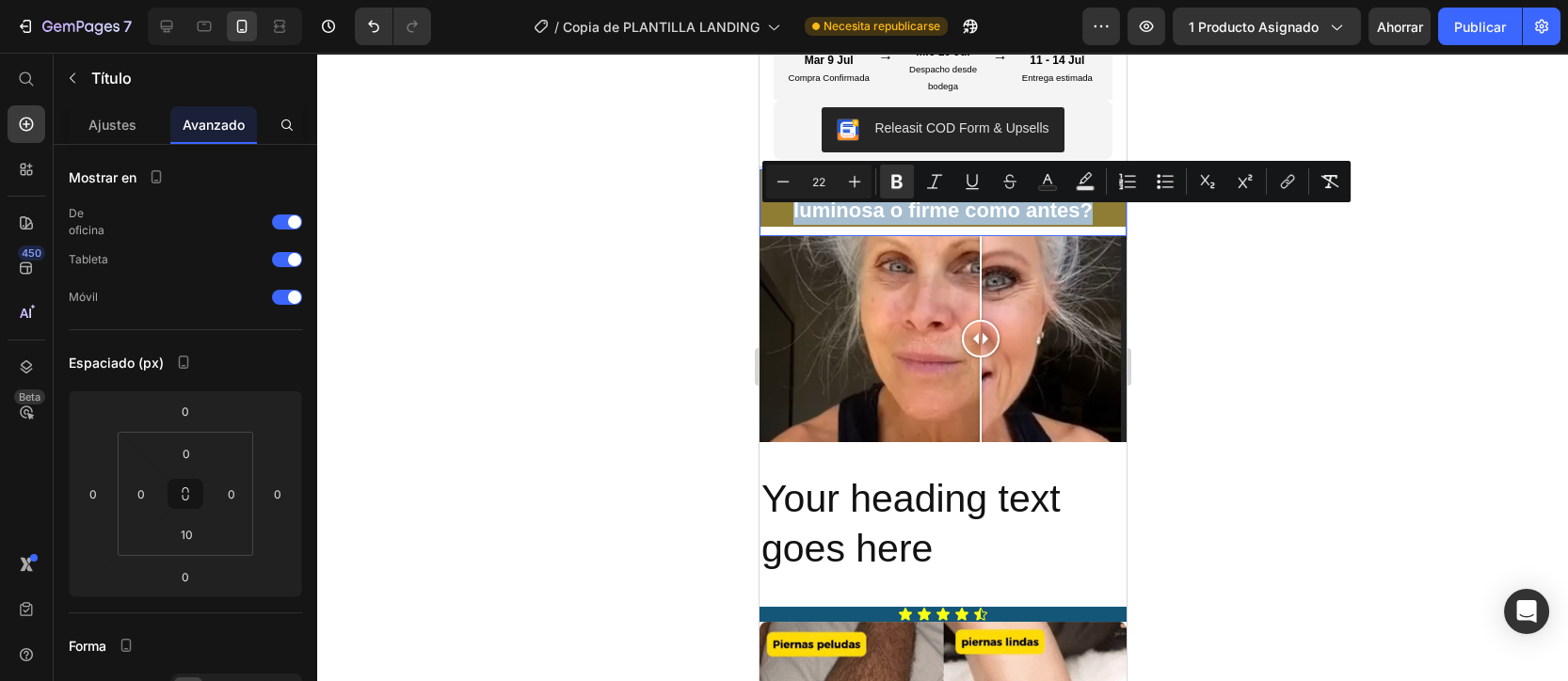 click on "¿Tú piel ya no se ve tan uniforme, luminosa o firme como antes?" at bounding box center (942, 198) 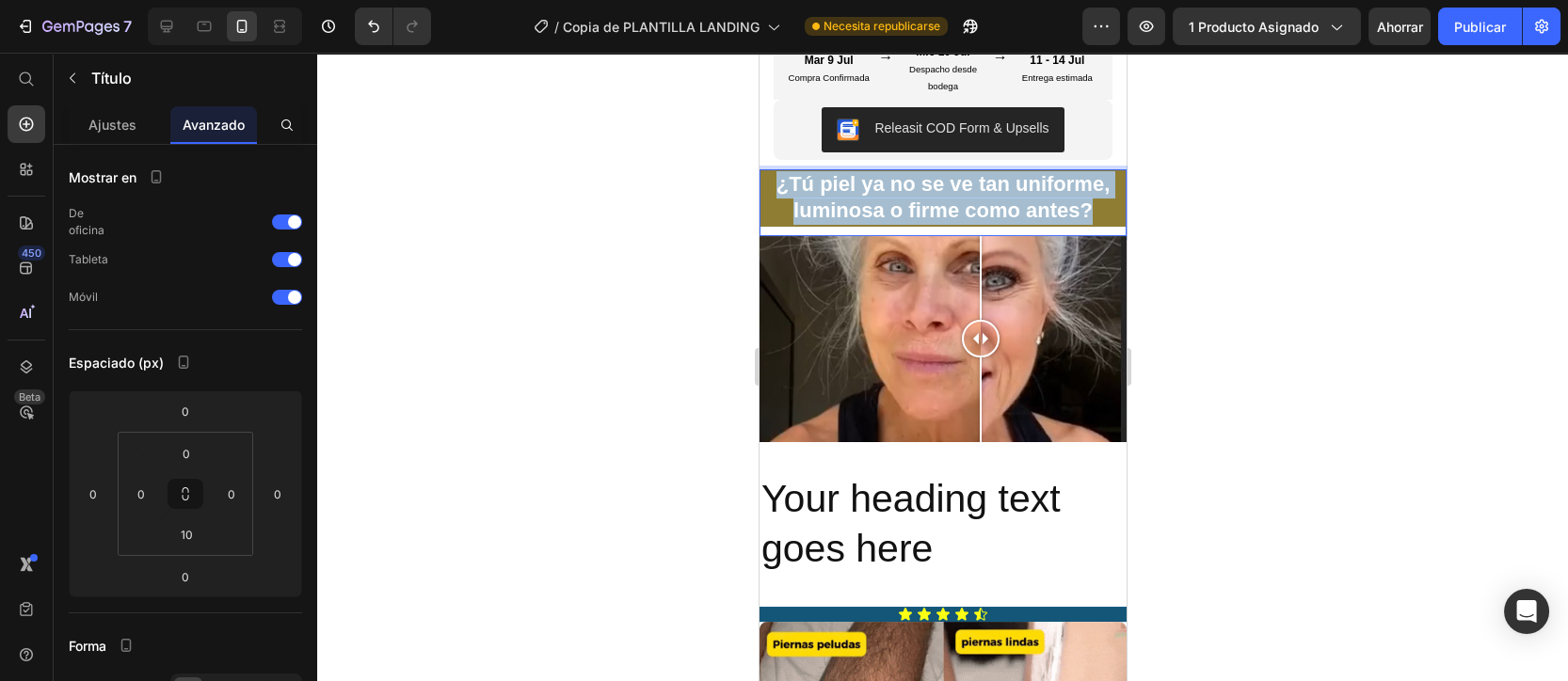 drag, startPoint x: 1081, startPoint y: 248, endPoint x: 1508, endPoint y: 266, distance: 427.3792 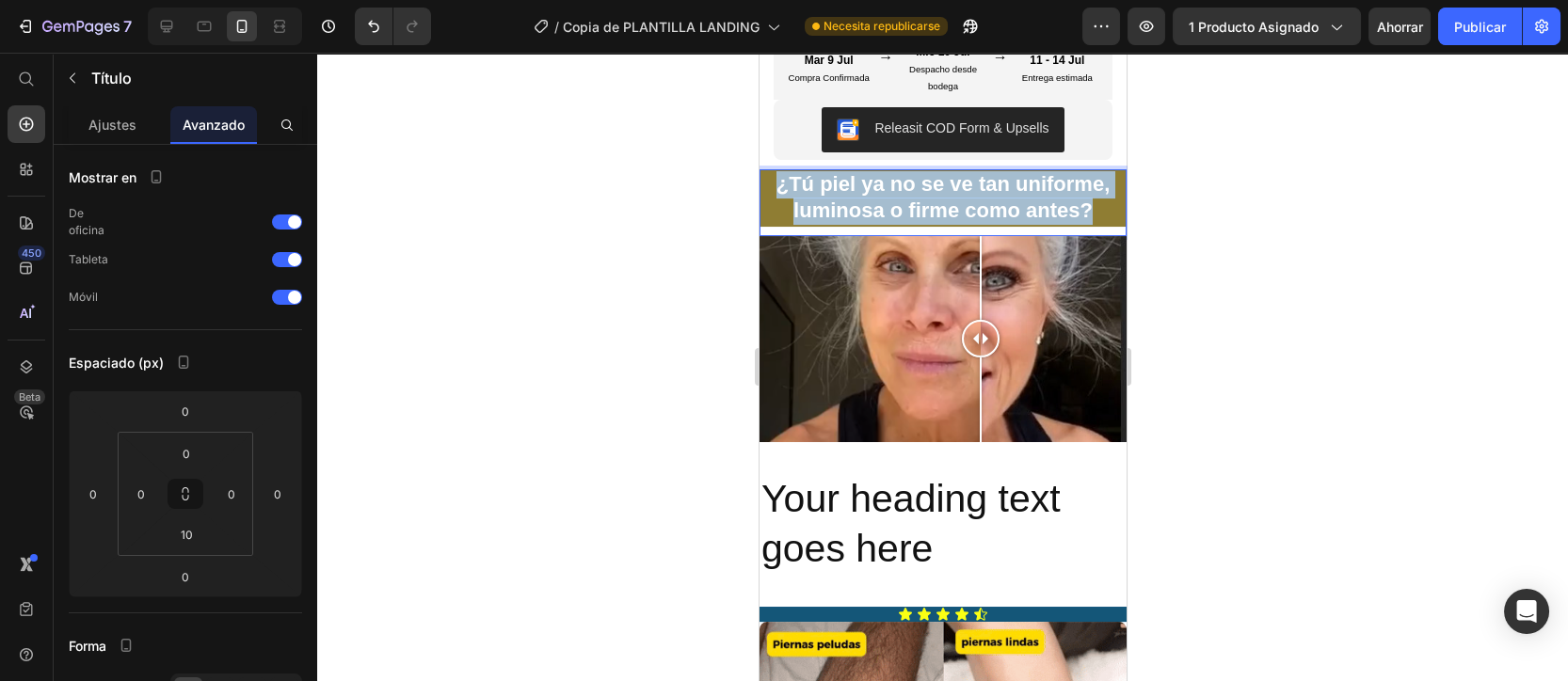 click on "iPhone 13 Pro  ( 390 px) iPhone 13 Mini iPhone 13 Pro iPhone 11 Pro Max iPhone 15 Pro Max Pixel 7 Galaxy S8+ Galaxy S20 Ultra iPad Mini iPad Air iPad Pro Header
Product Images
Icon Boosts immunity and defense Text Block
Icon Boosts immunity and defense Text Block
Icon Boosts immunity and defense Text Block Row Icon Icon Icon Icon Icon Icon List [FIRST] [LAST] Text Block Row Verified Buyer Item List Row “At vero eos et accusamus et iusto odio dignissimos ducimus qui blanditiis praesentium voluptatum” Text Block Row Icon Icon Icon Icon Icon Icon List 485 Reviews! Text Block Row ✨ EasyClean™ – Barra Desmaquillante Express – Limpieza Rápida, Higiénica y Sin Irritación Product Title $29,990 Product Price ahorrando 46% Discount Tag $55,980 Product Price Row
10 K+  unidades vendidas el pasado mes
Custom Code ✅  ✨ Suavidad instantánea ✅  ✅  Text Block" at bounding box center (942, 1376) 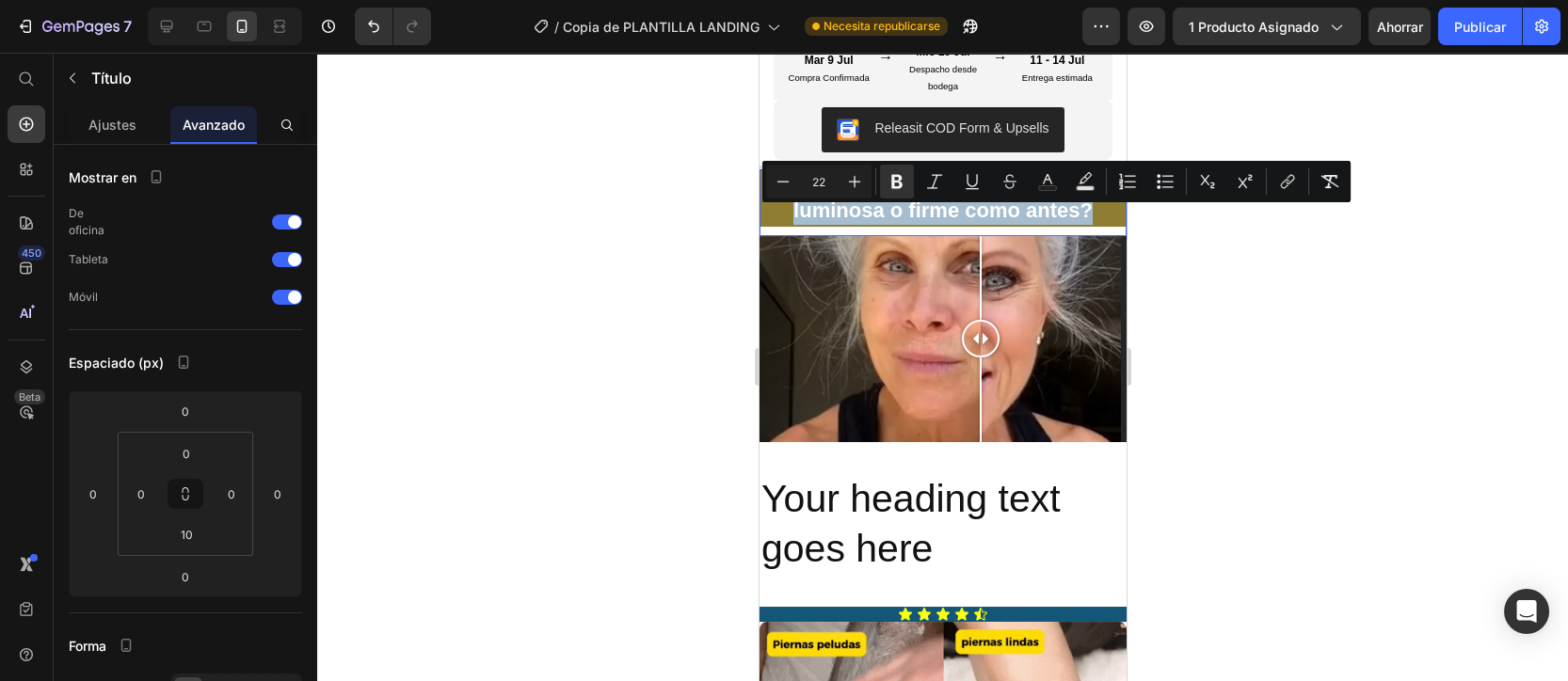 copy on "¿Tú piel ya no se ve tan uniforme, luminosa o firme como antes?" 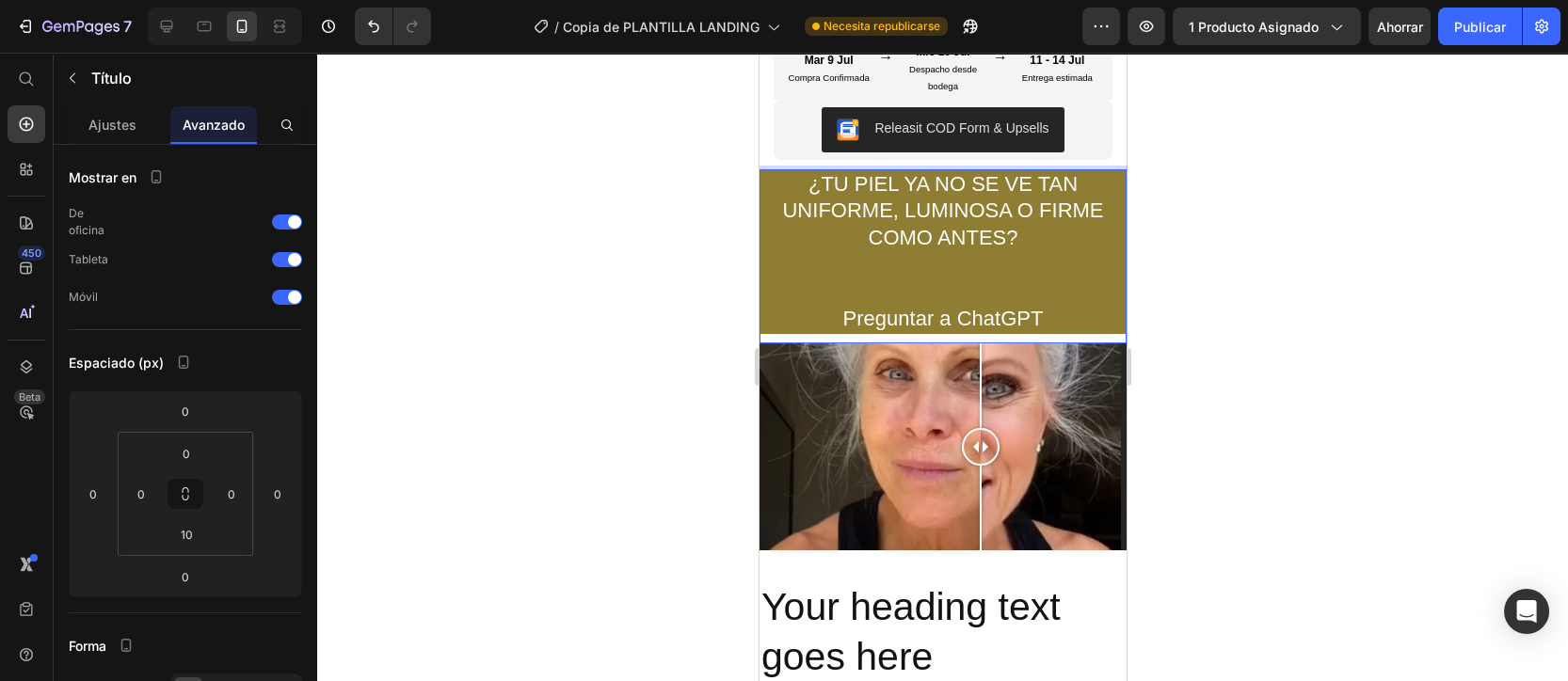 click on "Preguntar a ChatGPT" at bounding box center (942, 319) 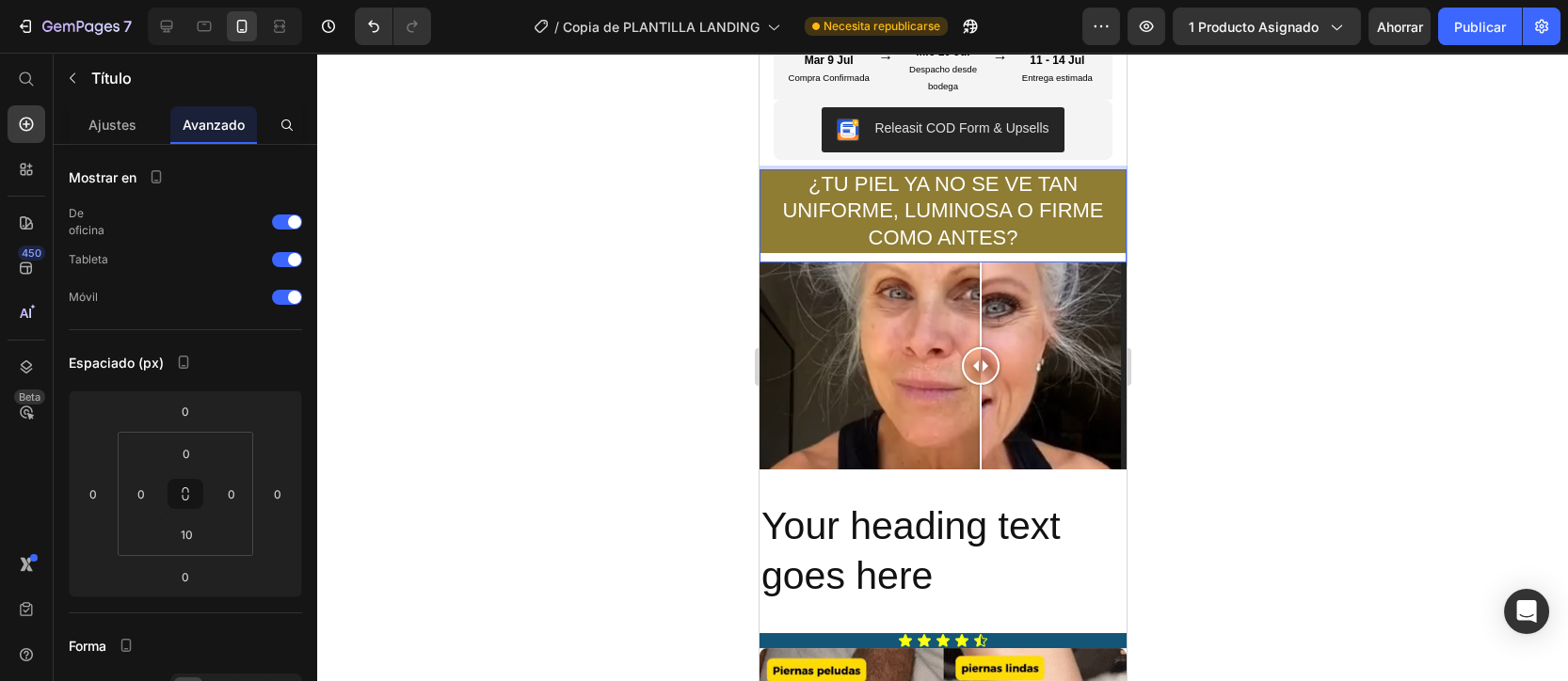 click 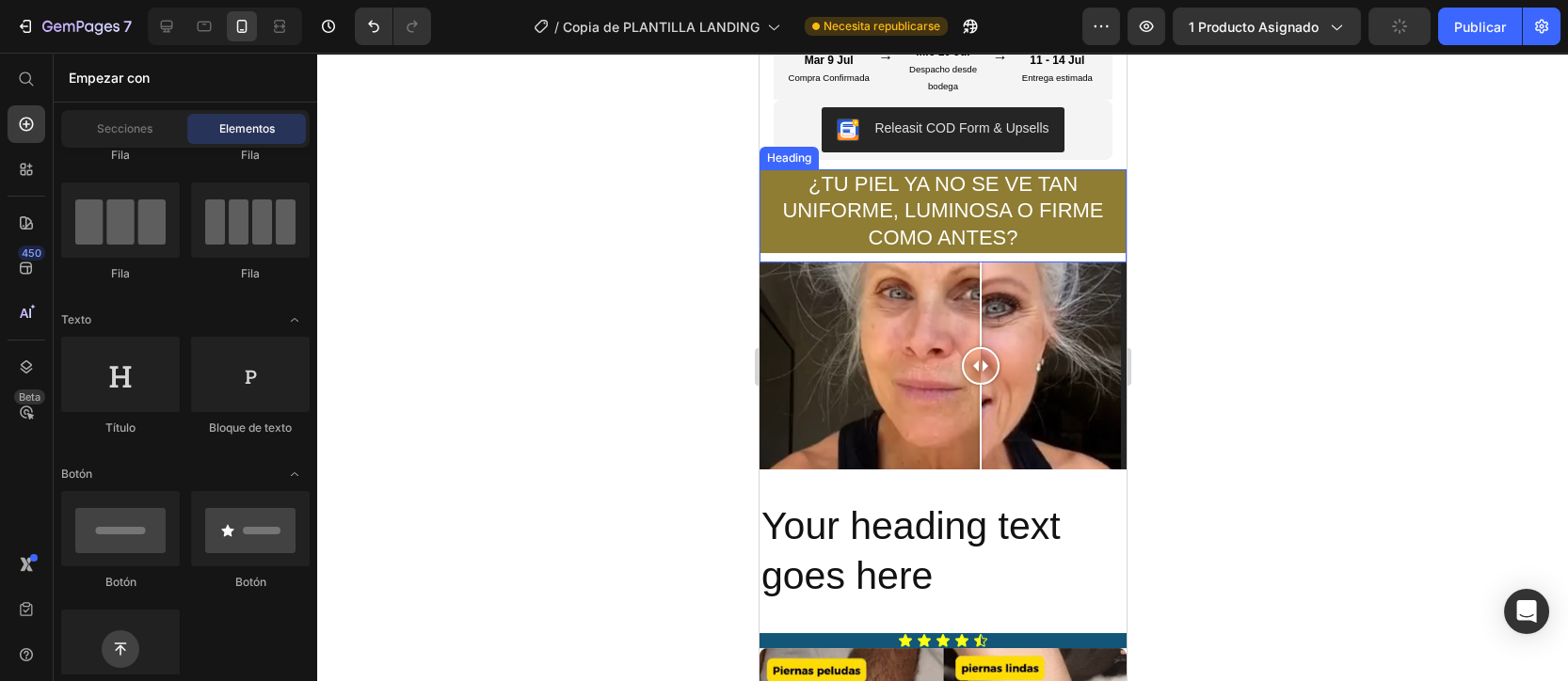 click on "¿TU PIEL YA NO SE VE TAN UNIFORME, LUMINOSA O FIRME COMO ANTES?" at bounding box center (942, 212) 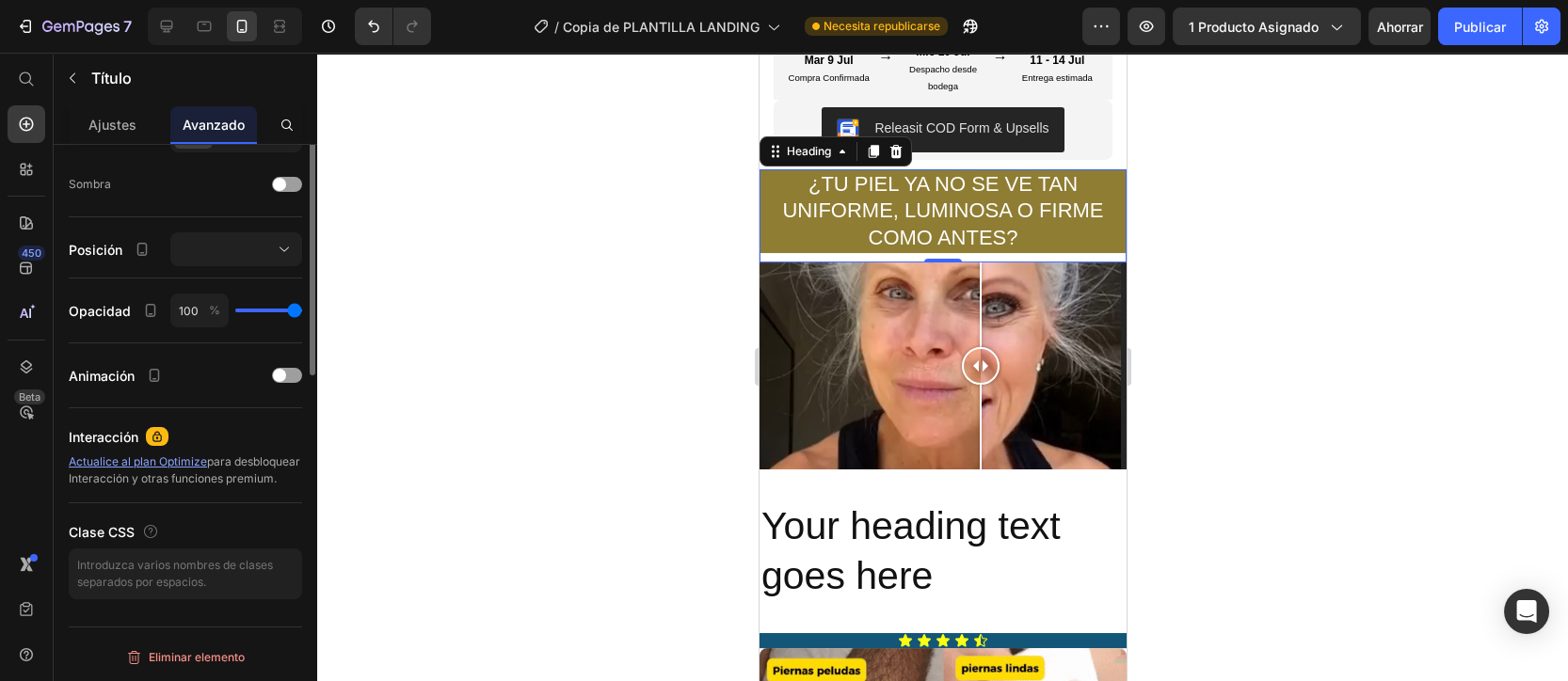 scroll, scrollTop: 242, scrollLeft: 0, axis: vertical 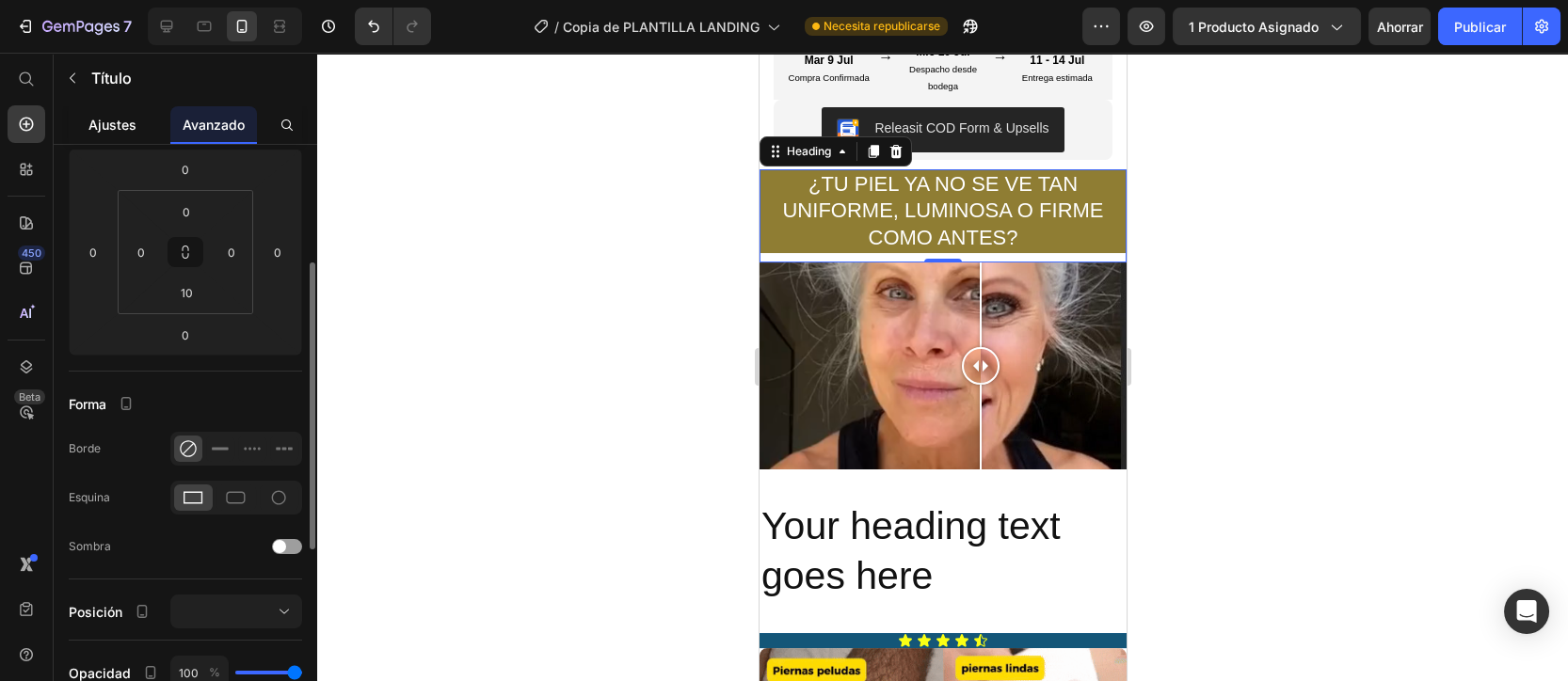 click on "Ajustes" at bounding box center [112, 124] 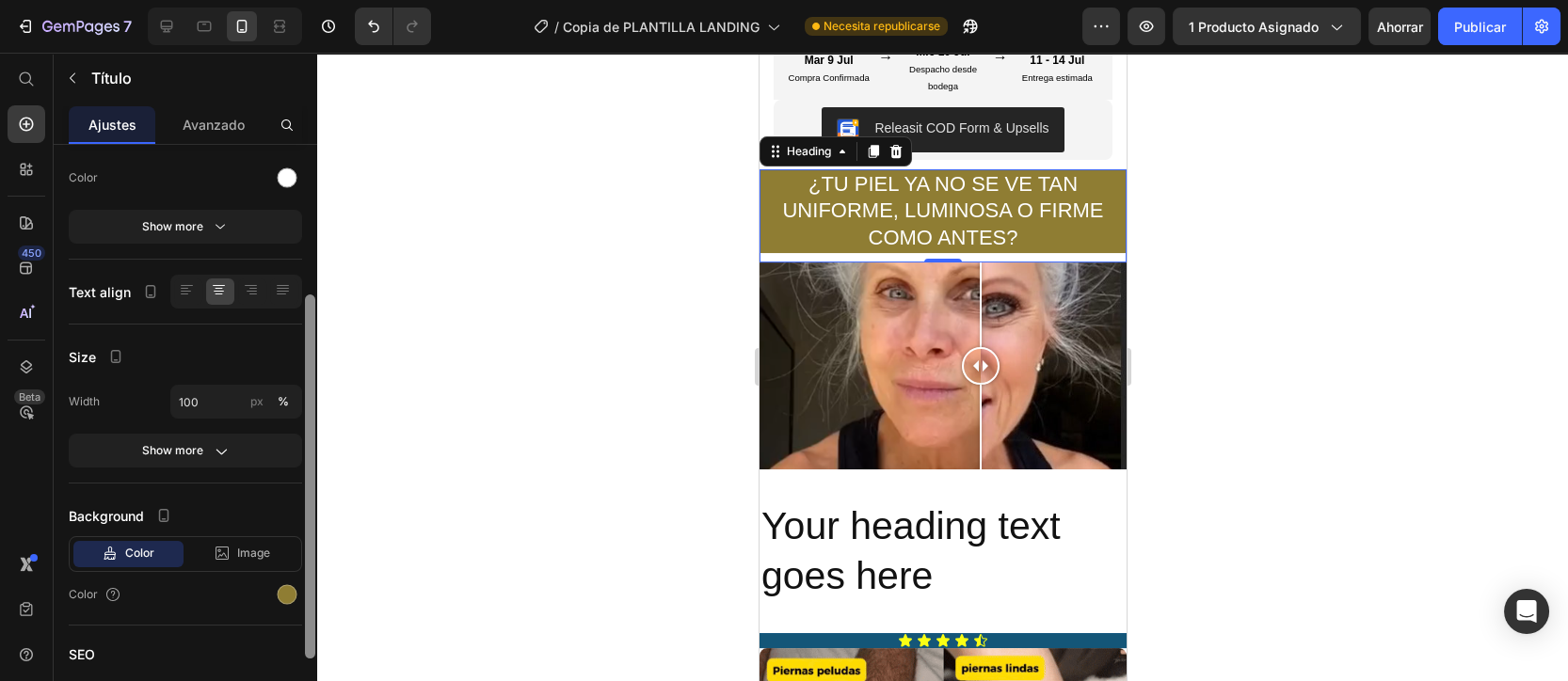 scroll, scrollTop: 0, scrollLeft: 0, axis: both 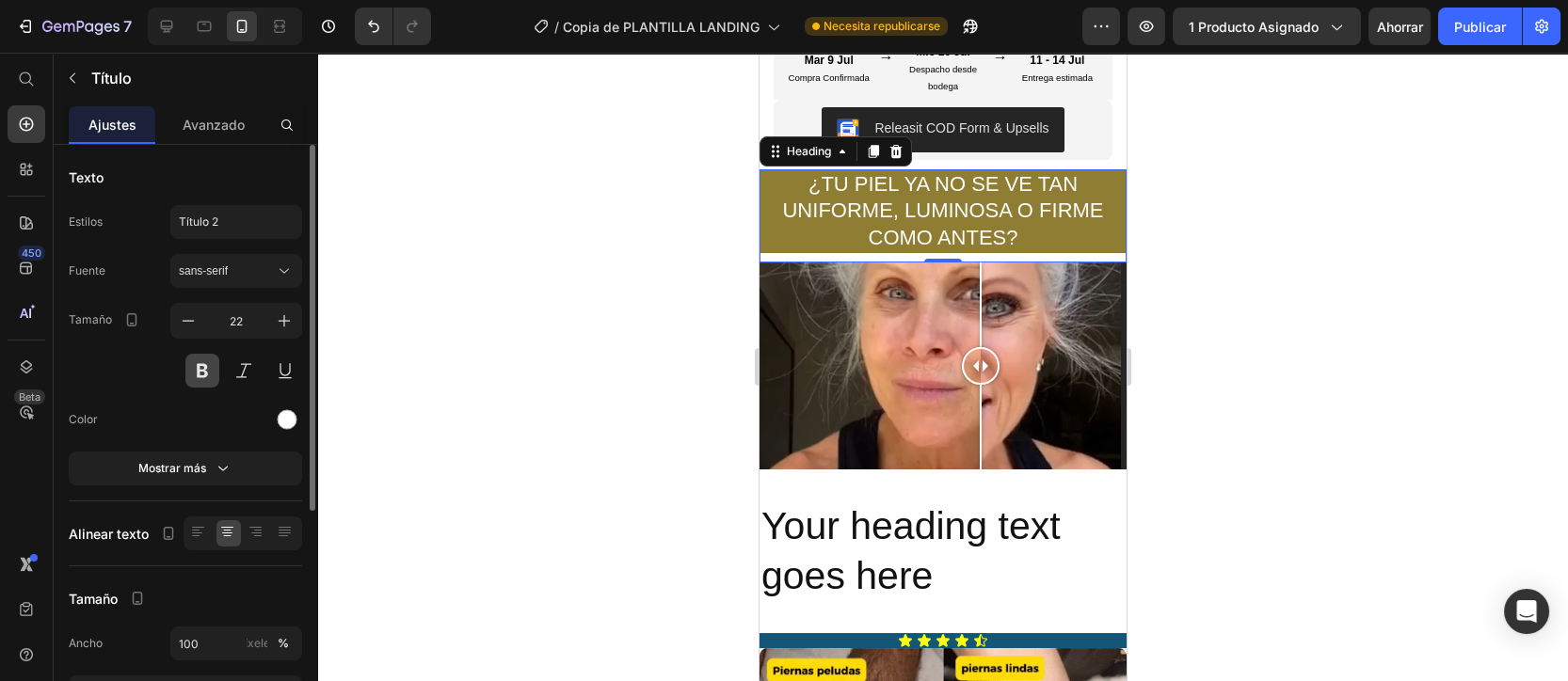 click at bounding box center (202, 371) 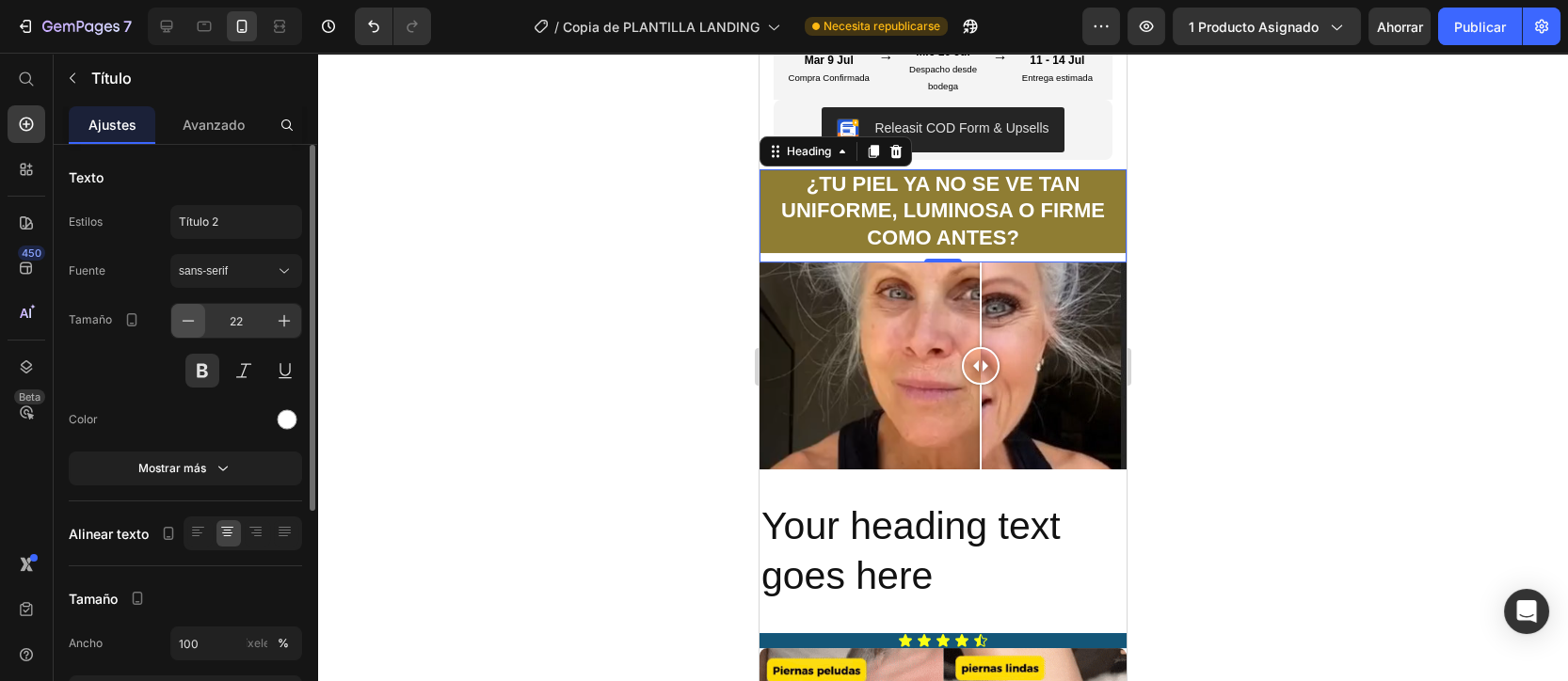 click 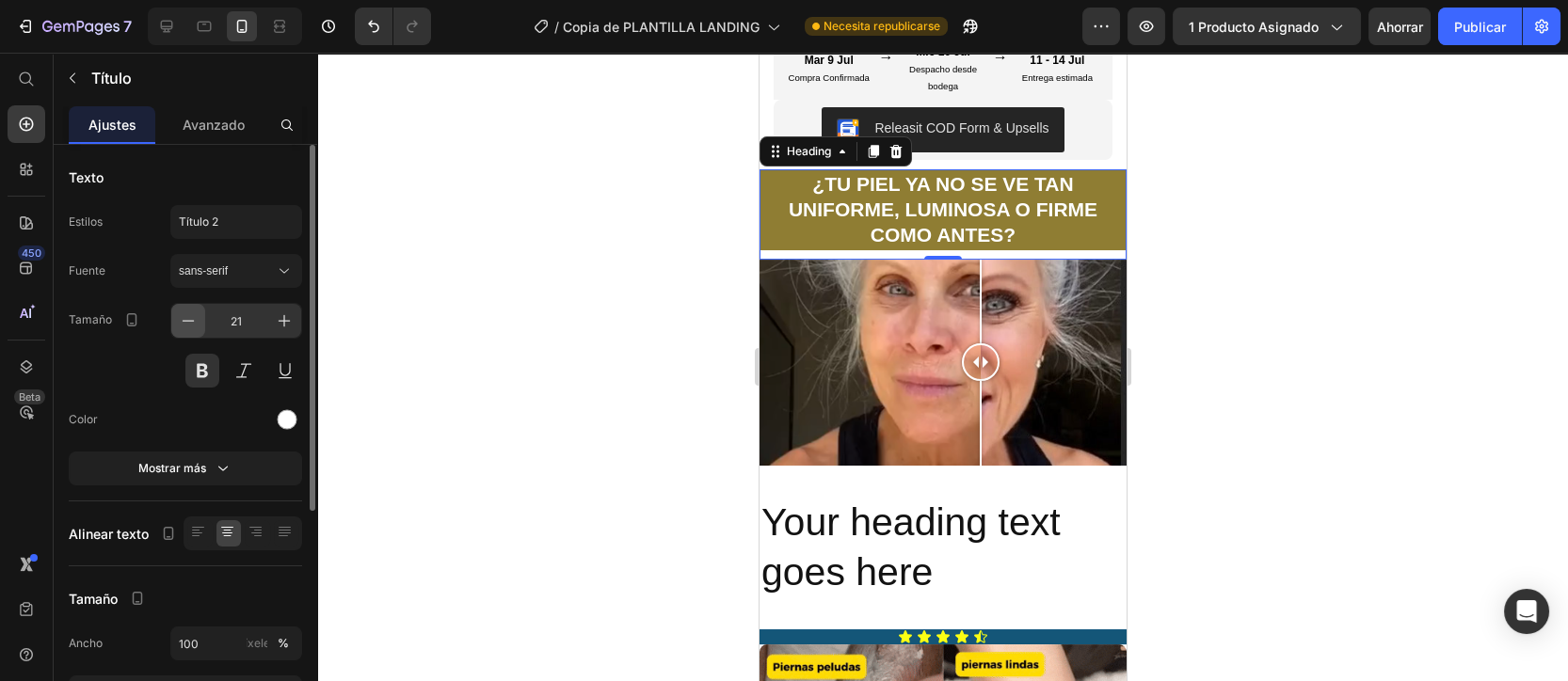 click 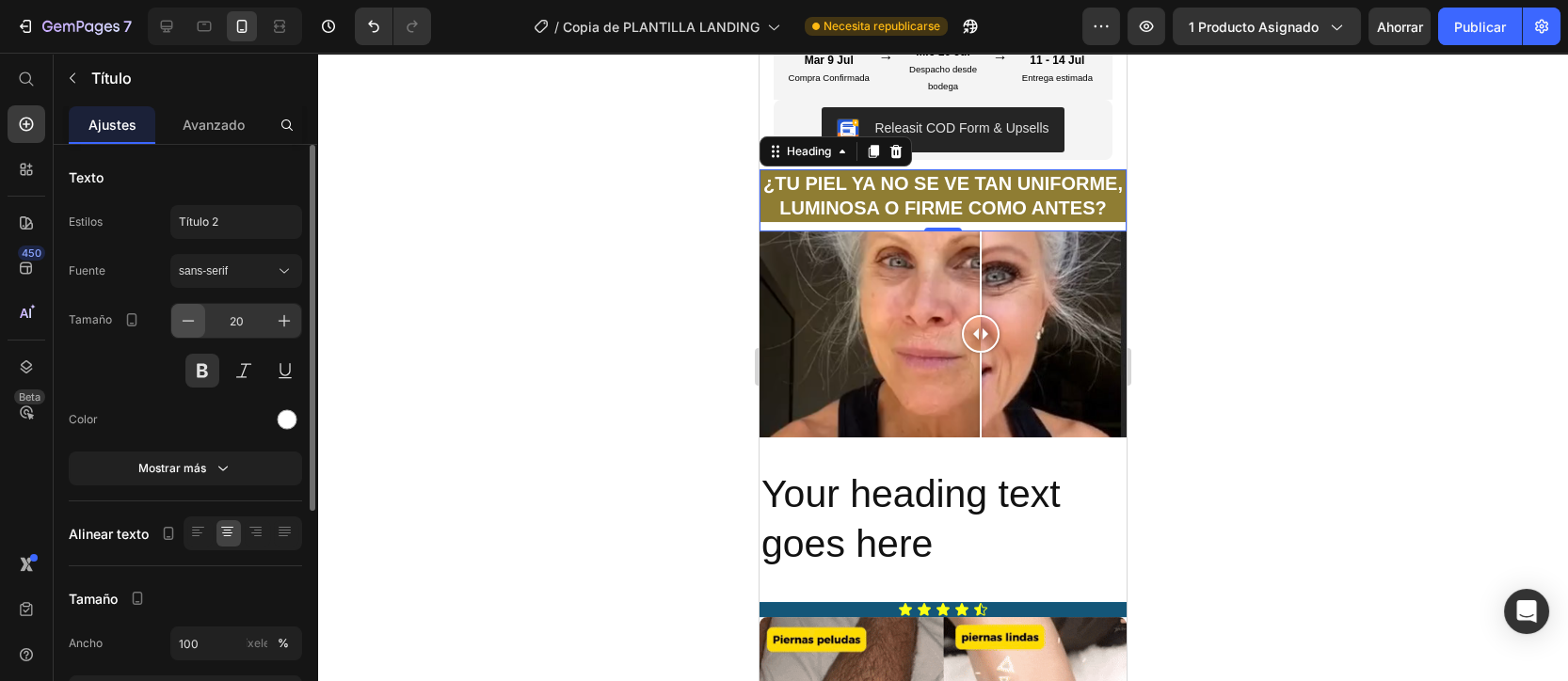 click 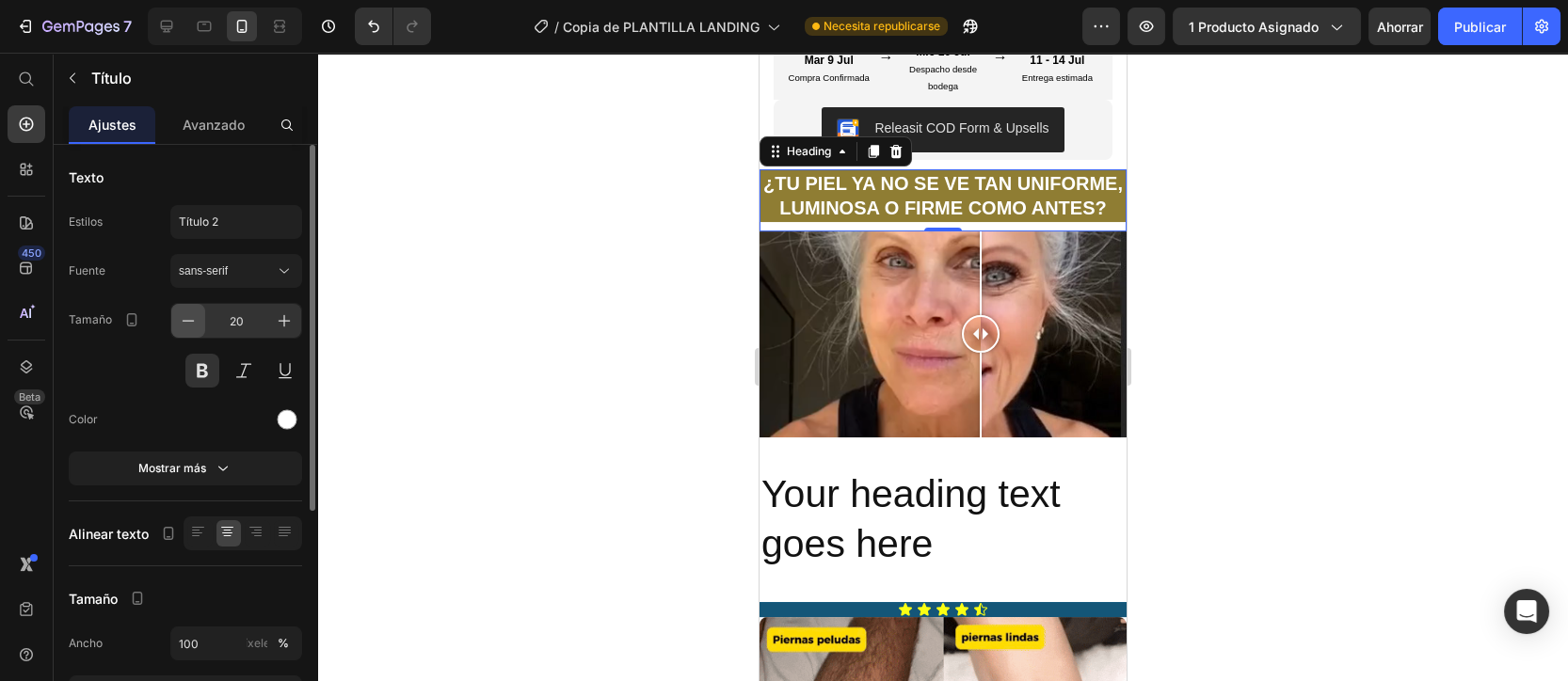 type on "19" 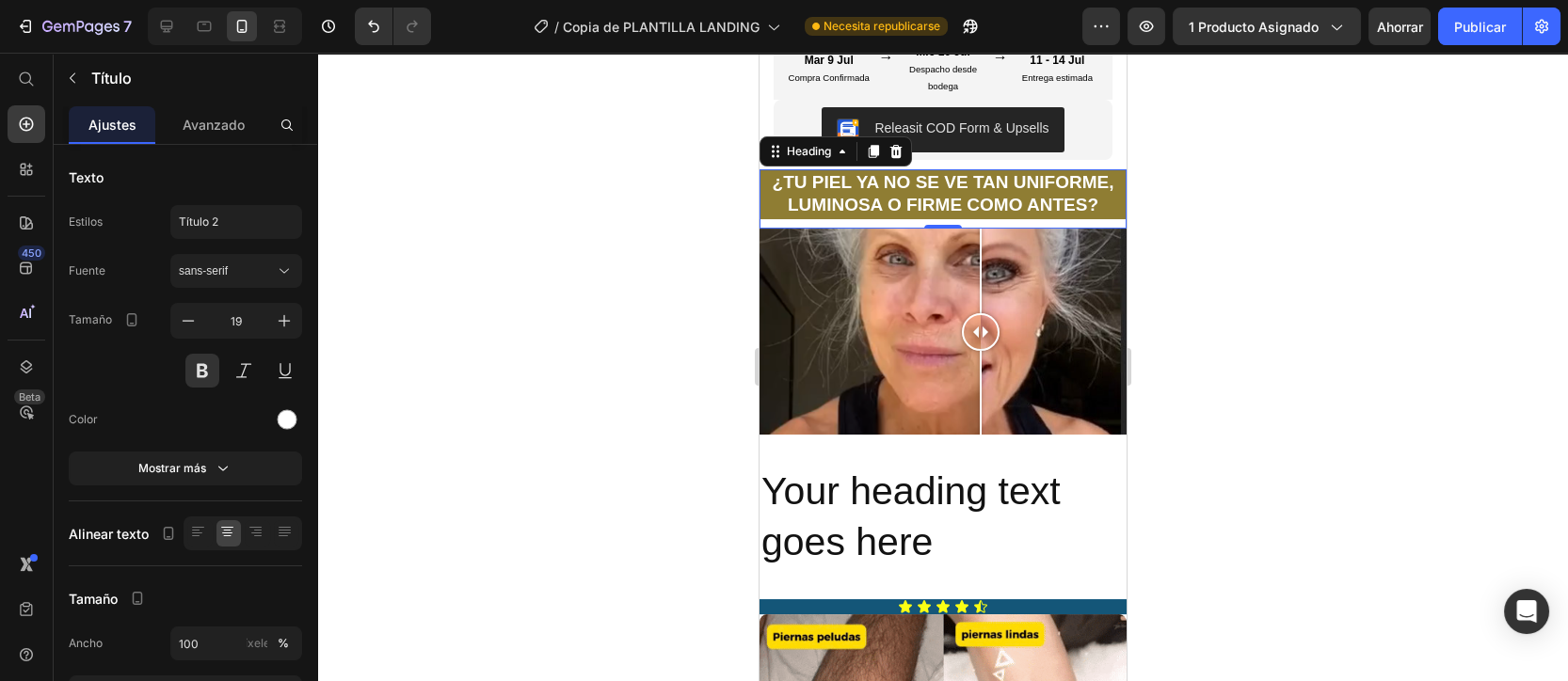click 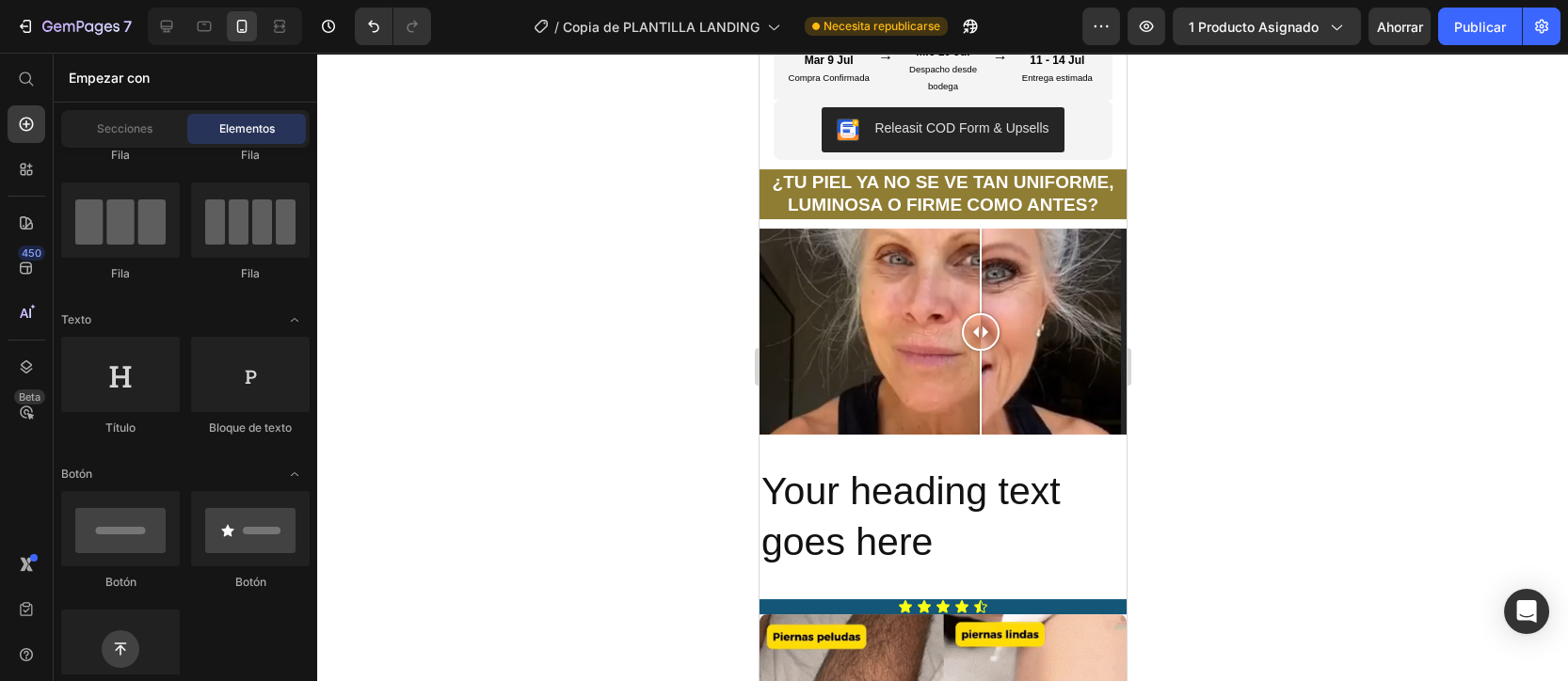 click 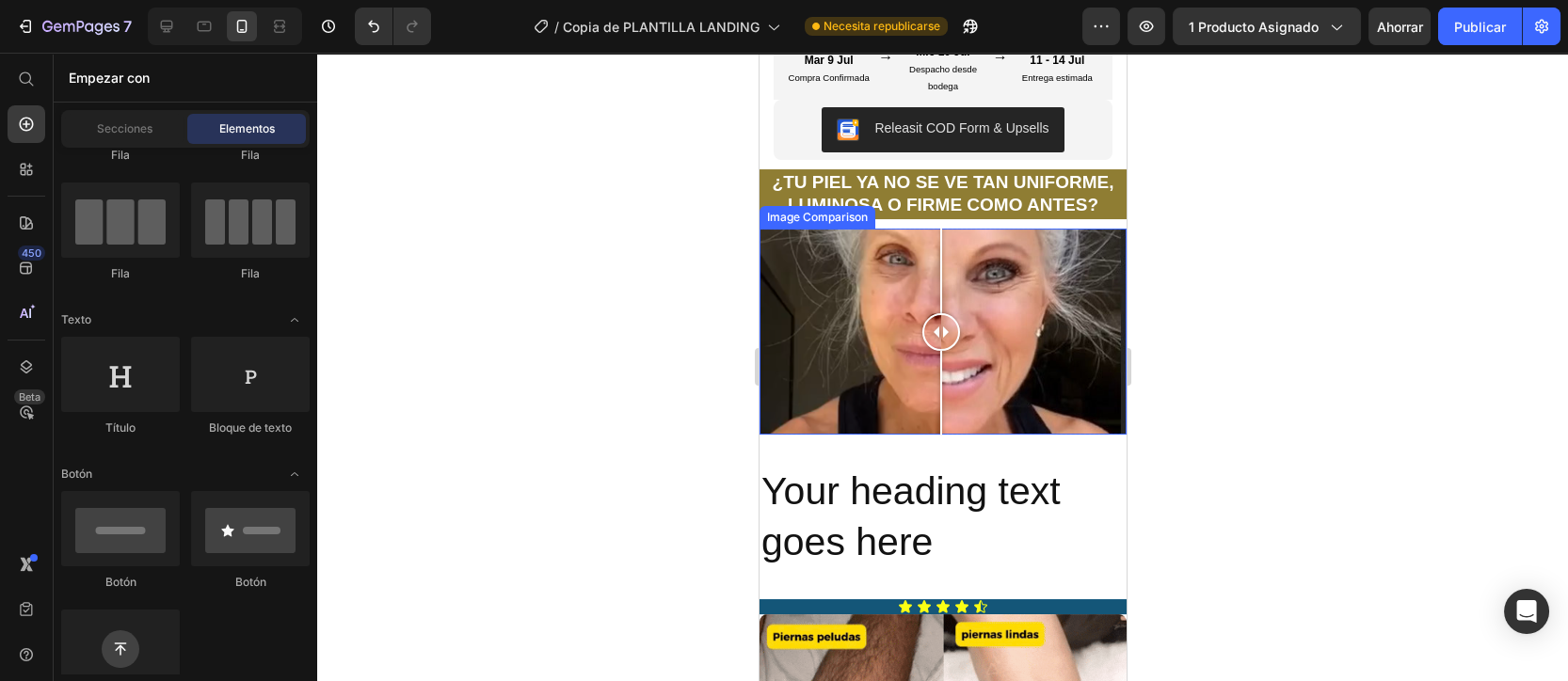 drag, startPoint x: 984, startPoint y: 367, endPoint x: 940, endPoint y: 367, distance: 44 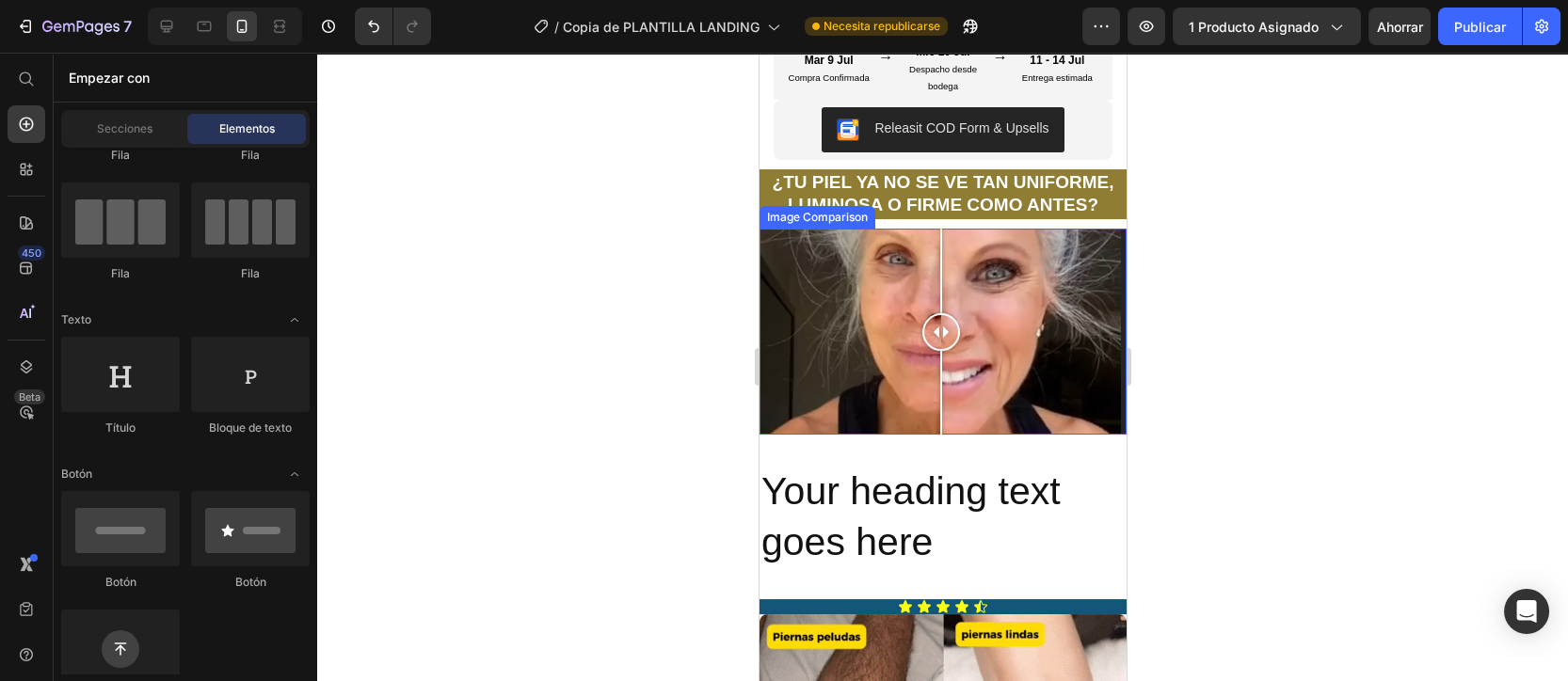 click at bounding box center [940, 332] 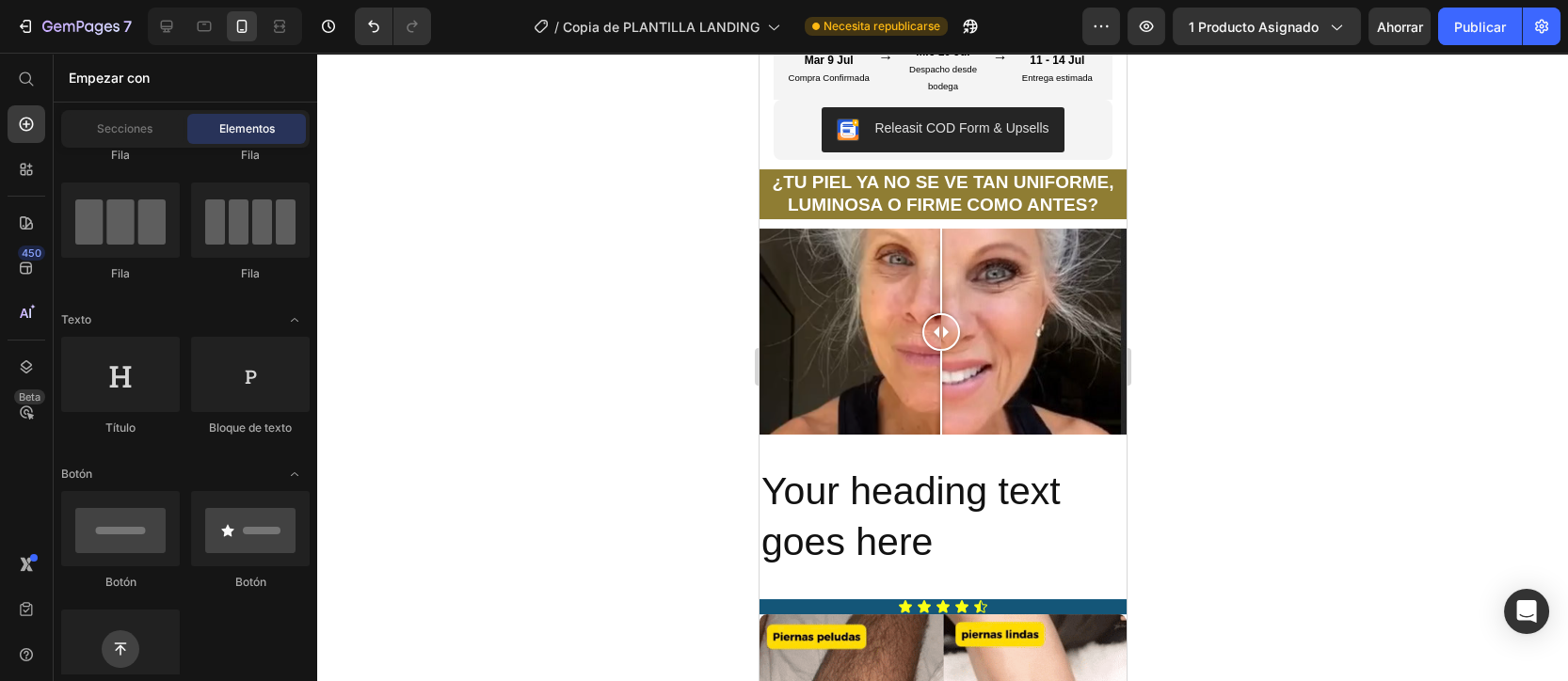 click 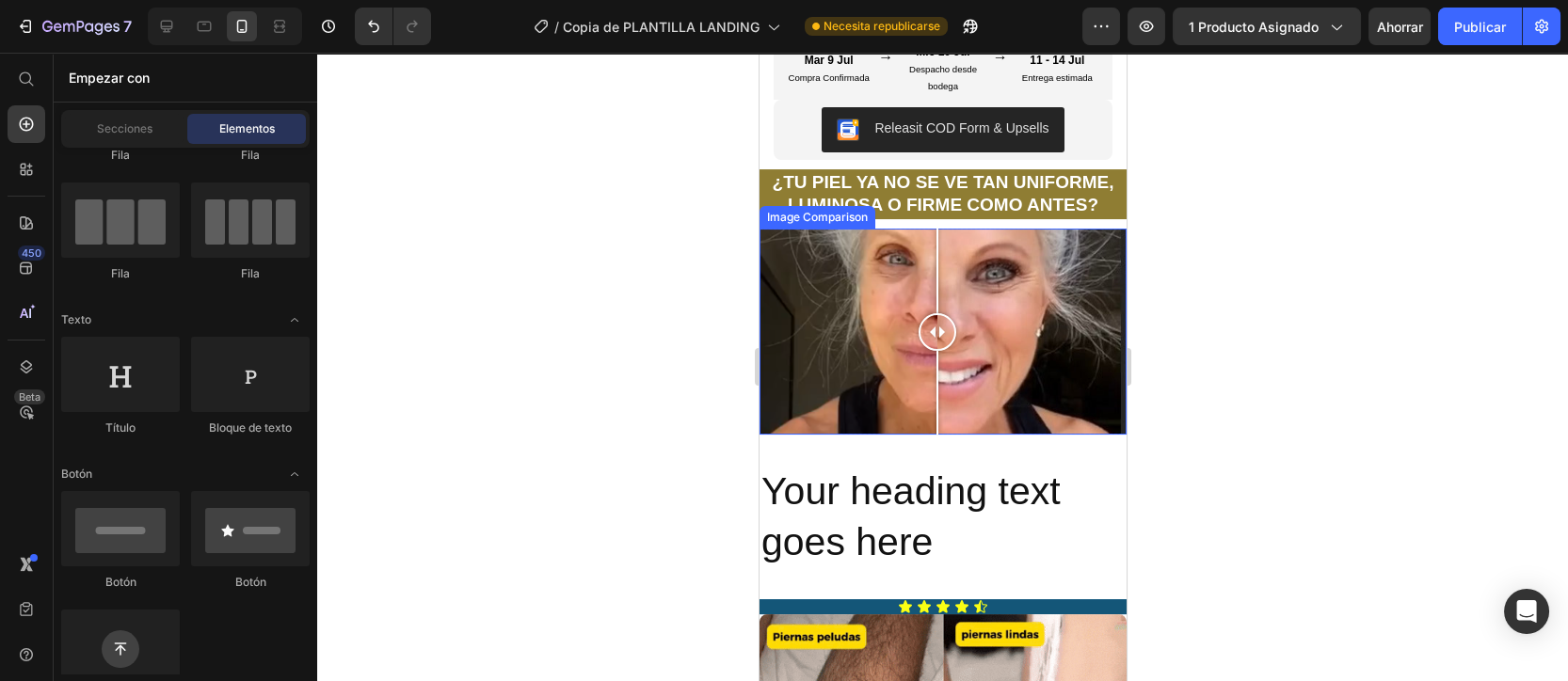 click at bounding box center (936, 332) 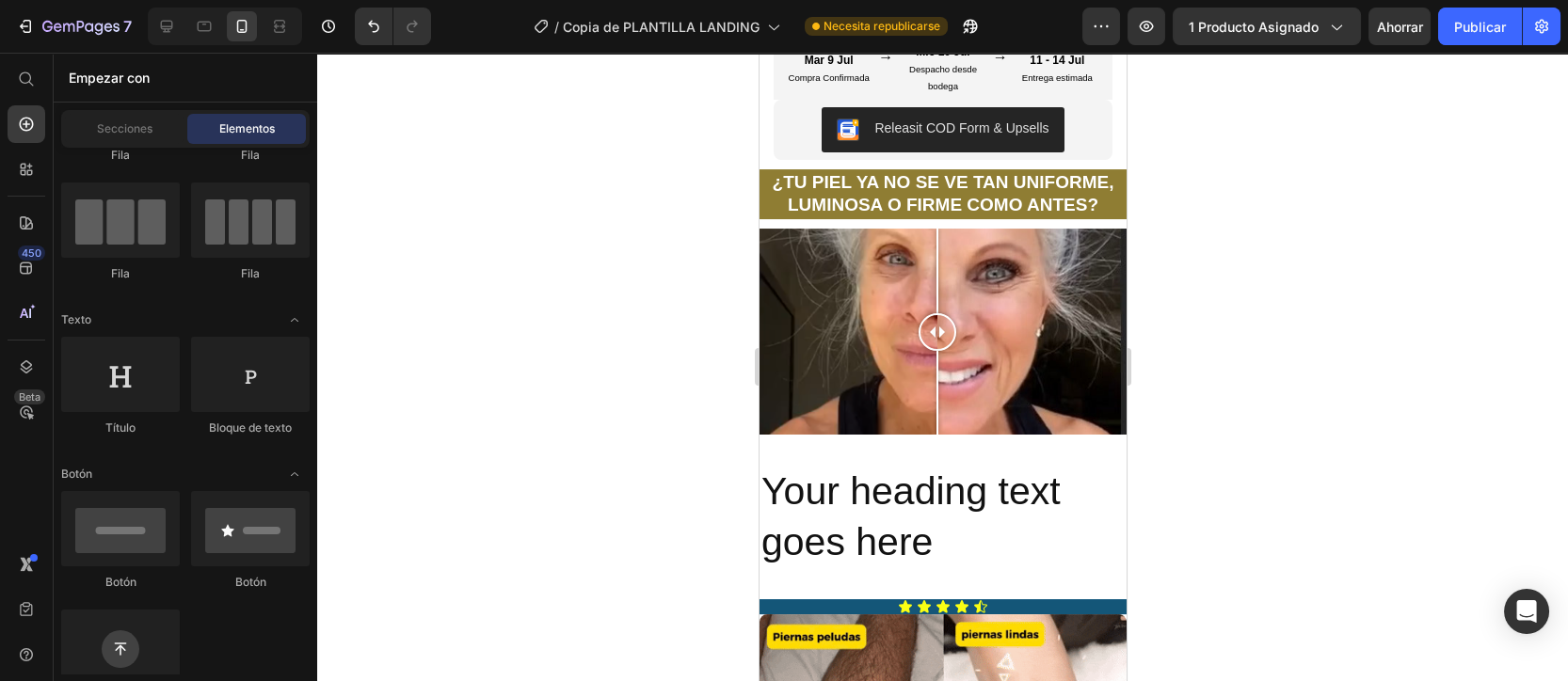 click 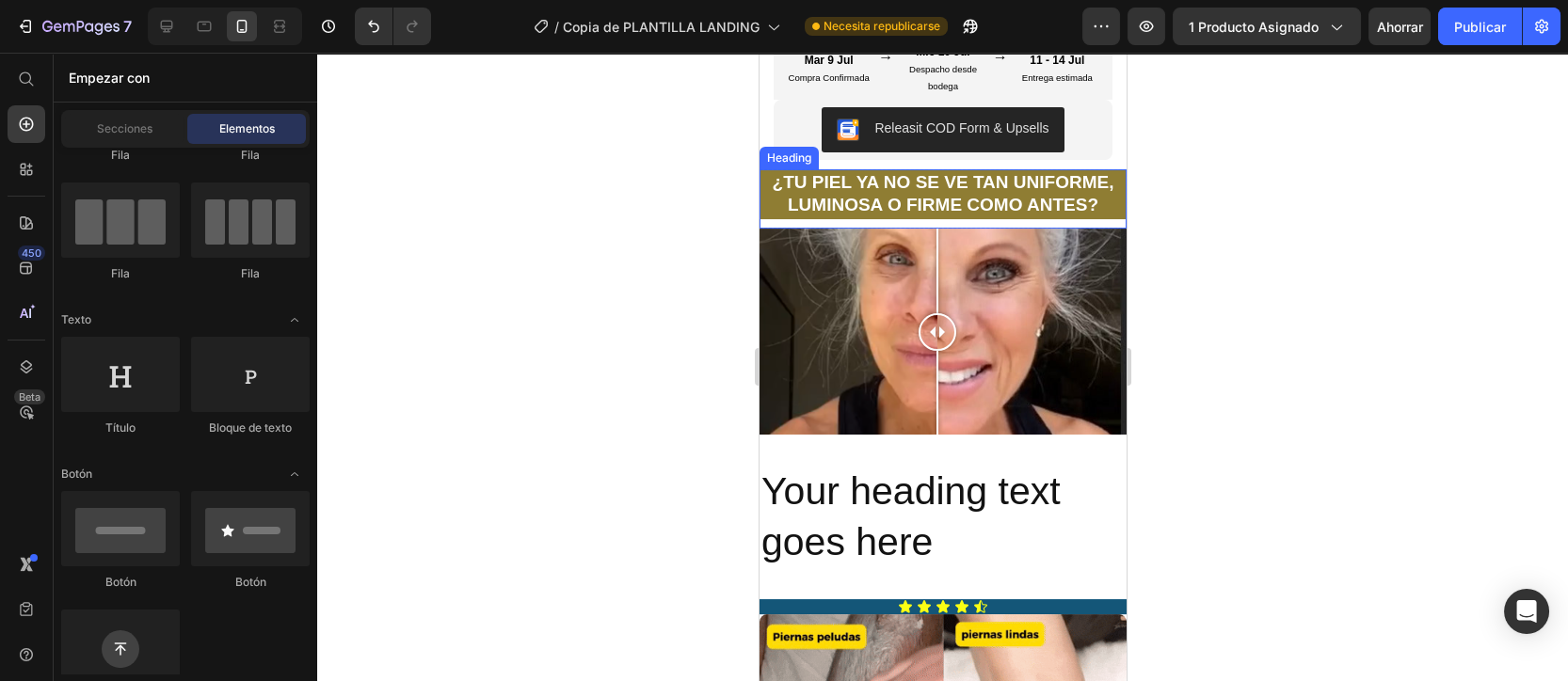 click on "¿TU PIEL YA NO SE VE TAN UNIFORME, LUMINOSA O FIRME COMO ANTES?" at bounding box center [942, 194] 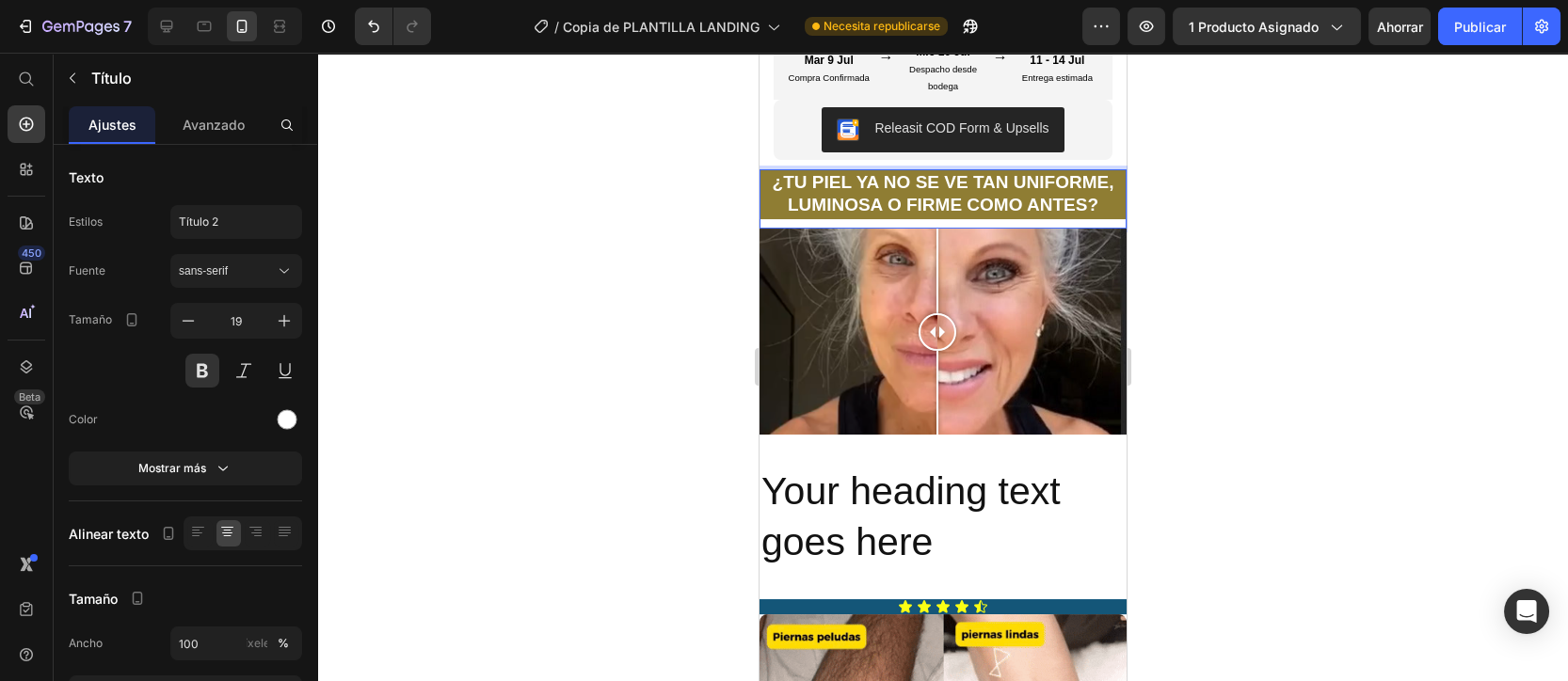 click on "¿TU PIEL YA NO SE VE TAN UNIFORME, LUMINOSA O FIRME COMO ANTES?" at bounding box center [942, 194] 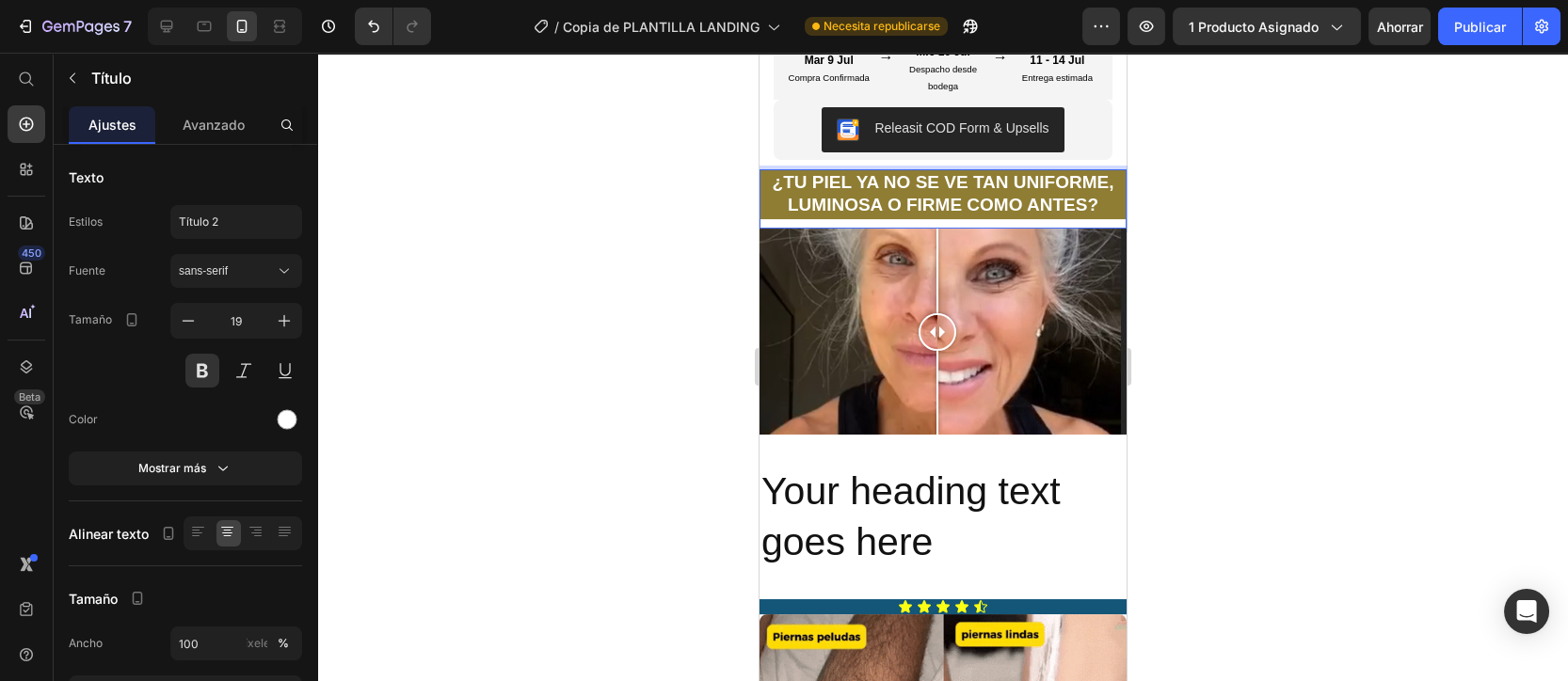 click on "¿TU PIEL YA NO SE VE TAN UNIFORME, LUMINOSA O FIRME COMO ANTES?" at bounding box center (942, 194) 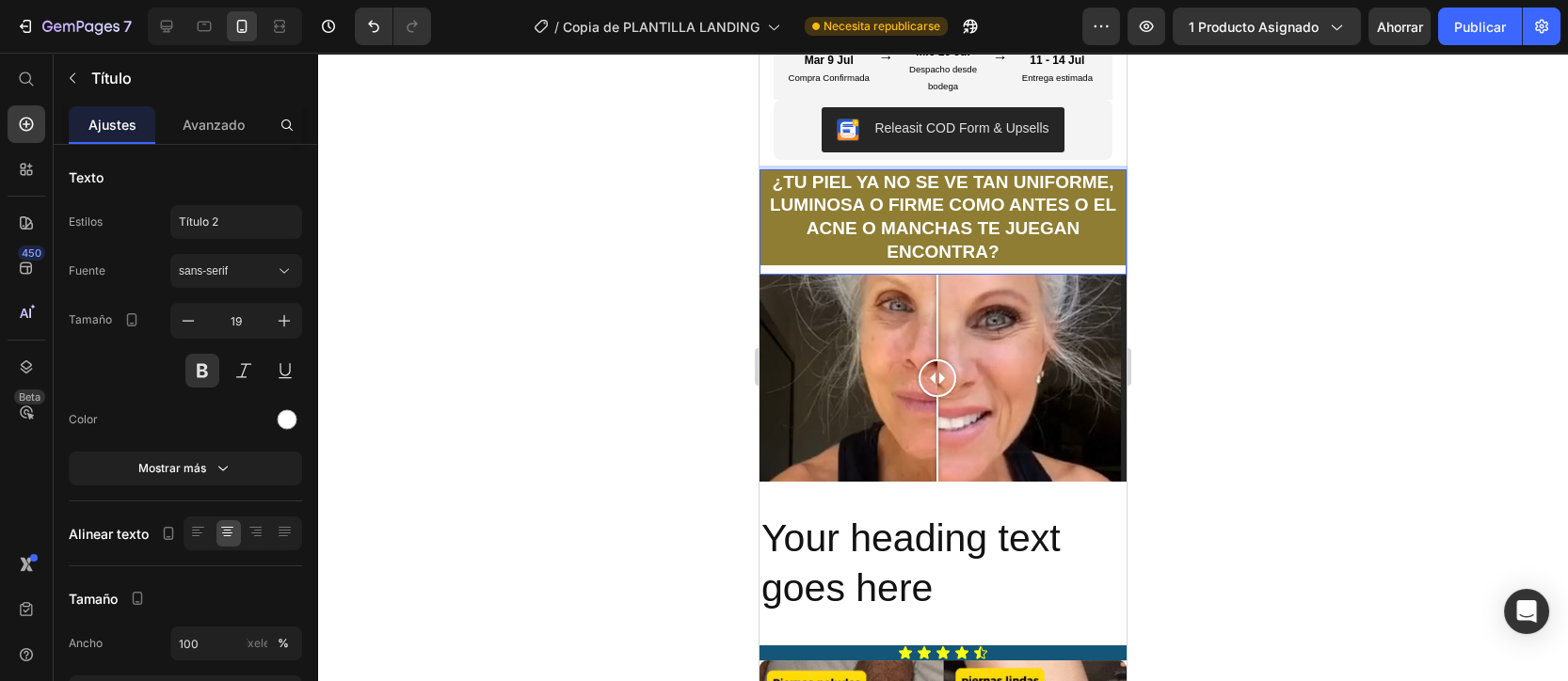click 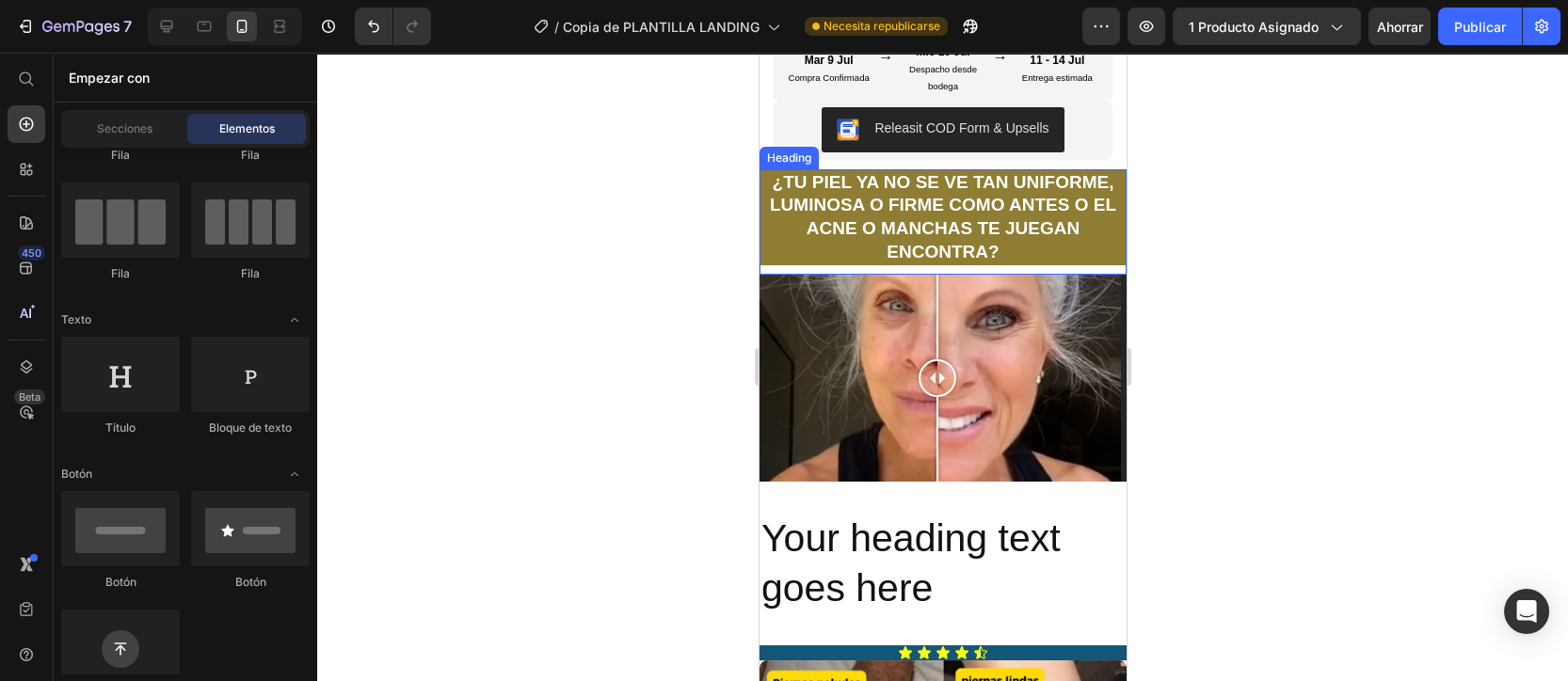 click on "¿TU PIEL YA NO SE VE TAN UNIFORME, LUMINOSA O FIRME COMO ANTES O EL ACNE O MANCHAS TE JUEGAN ENCONTRA?" at bounding box center [942, 217] 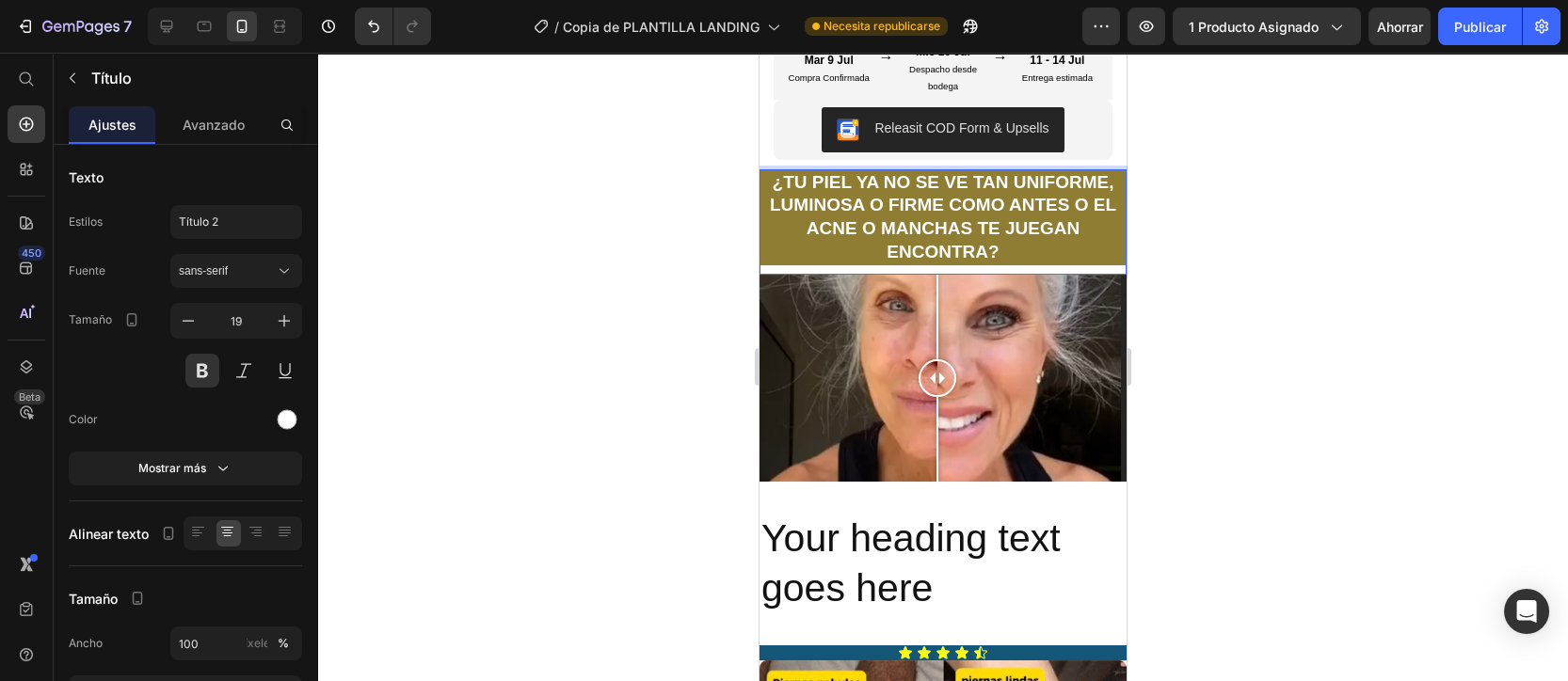 click on "¿TU PIEL YA NO SE VE TAN UNIFORME, LUMINOSA O FIRME COMO ANTES O EL ACNE O MANCHAS TE JUEGAN ENCONTRA?" at bounding box center [942, 217] 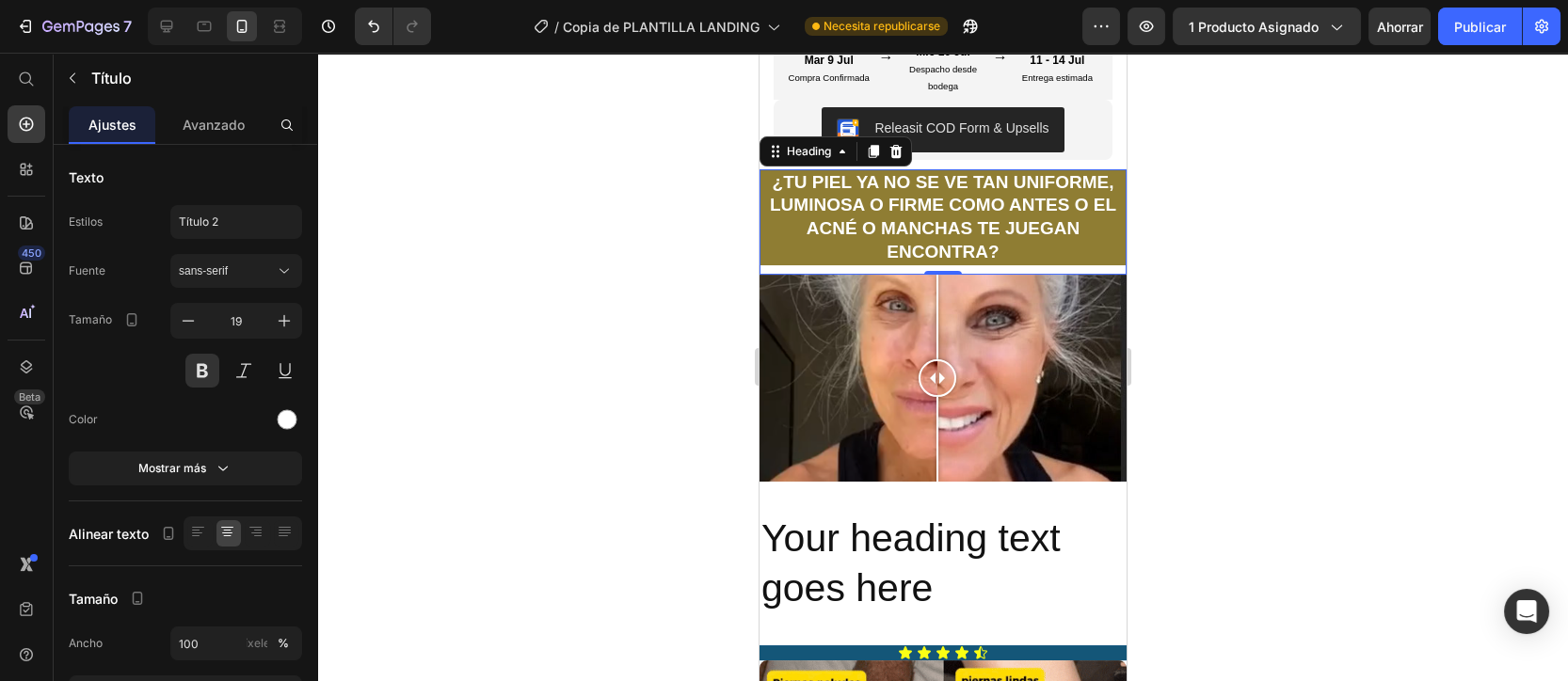click 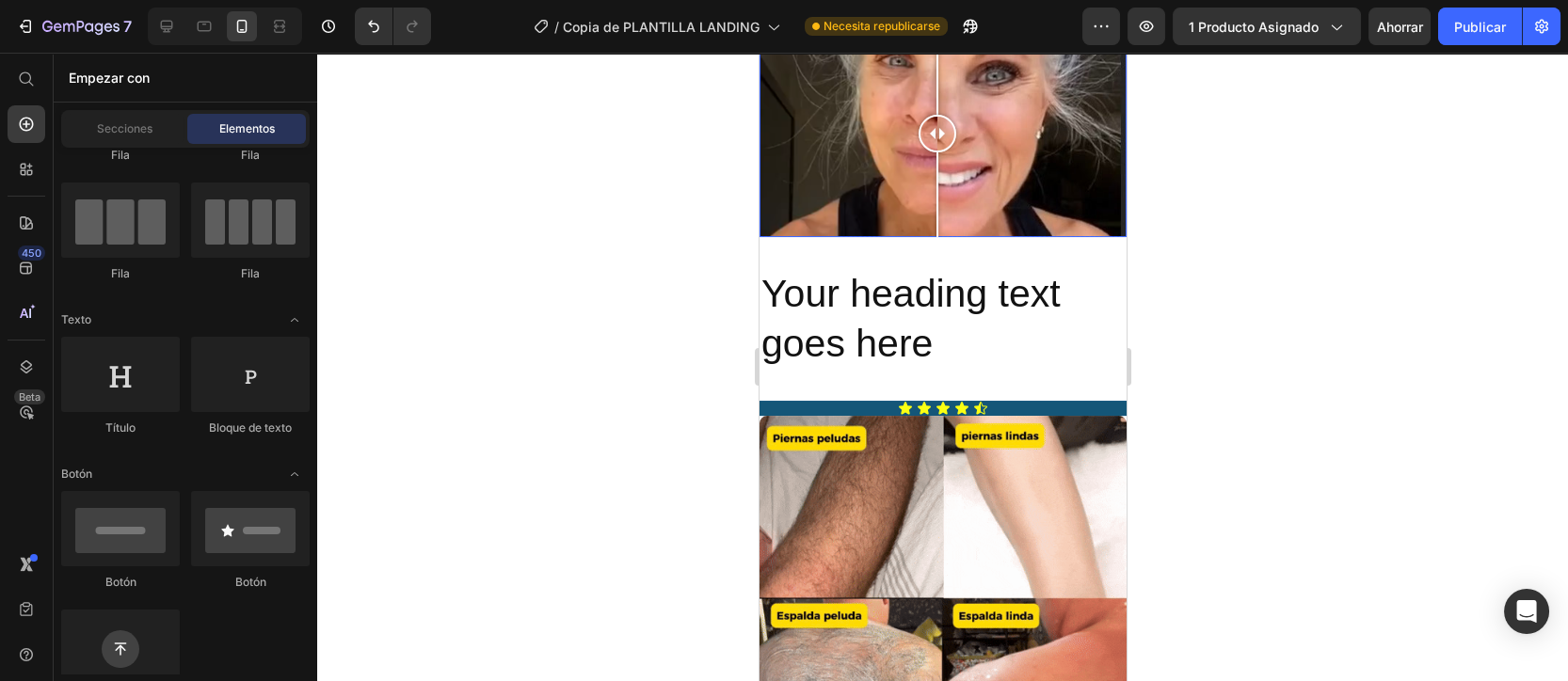 scroll, scrollTop: 1129, scrollLeft: 0, axis: vertical 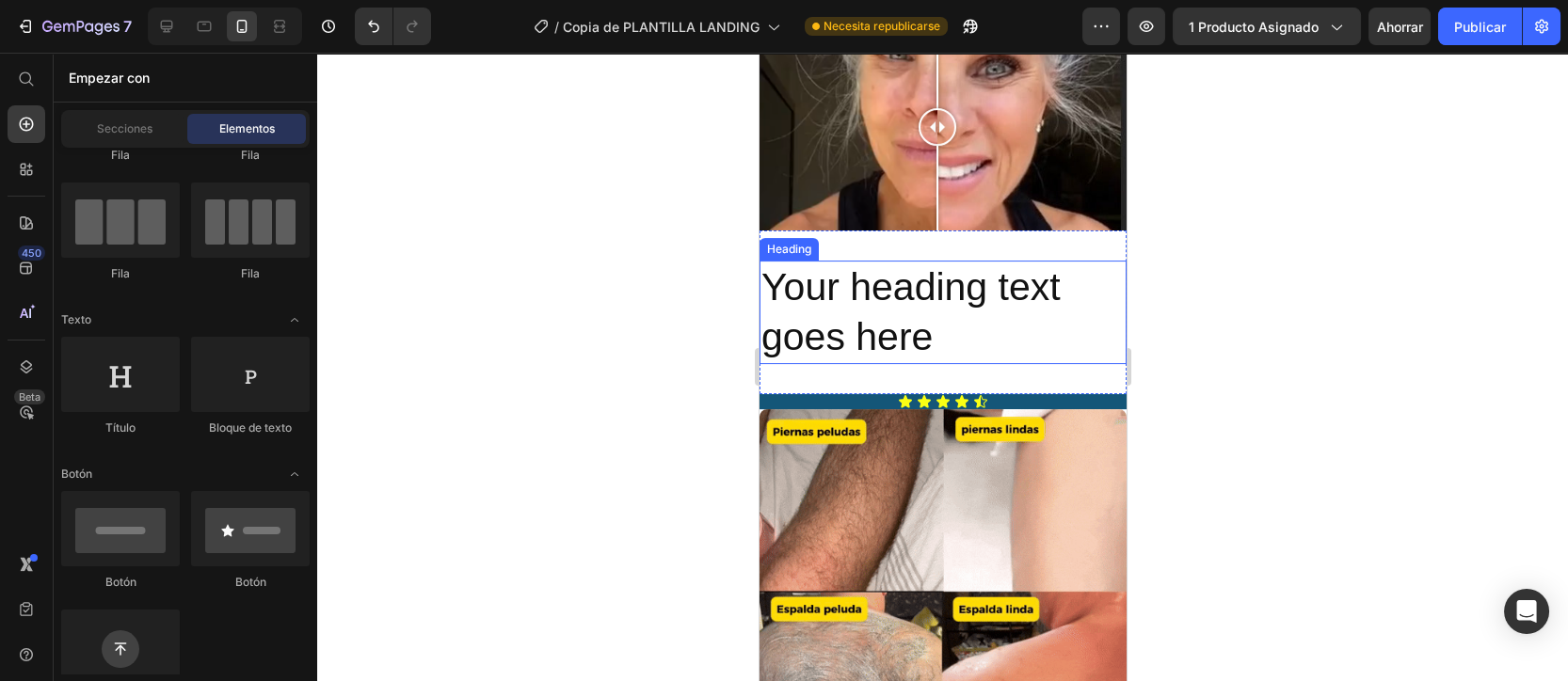 click on "Your heading text goes here" at bounding box center (942, 312) 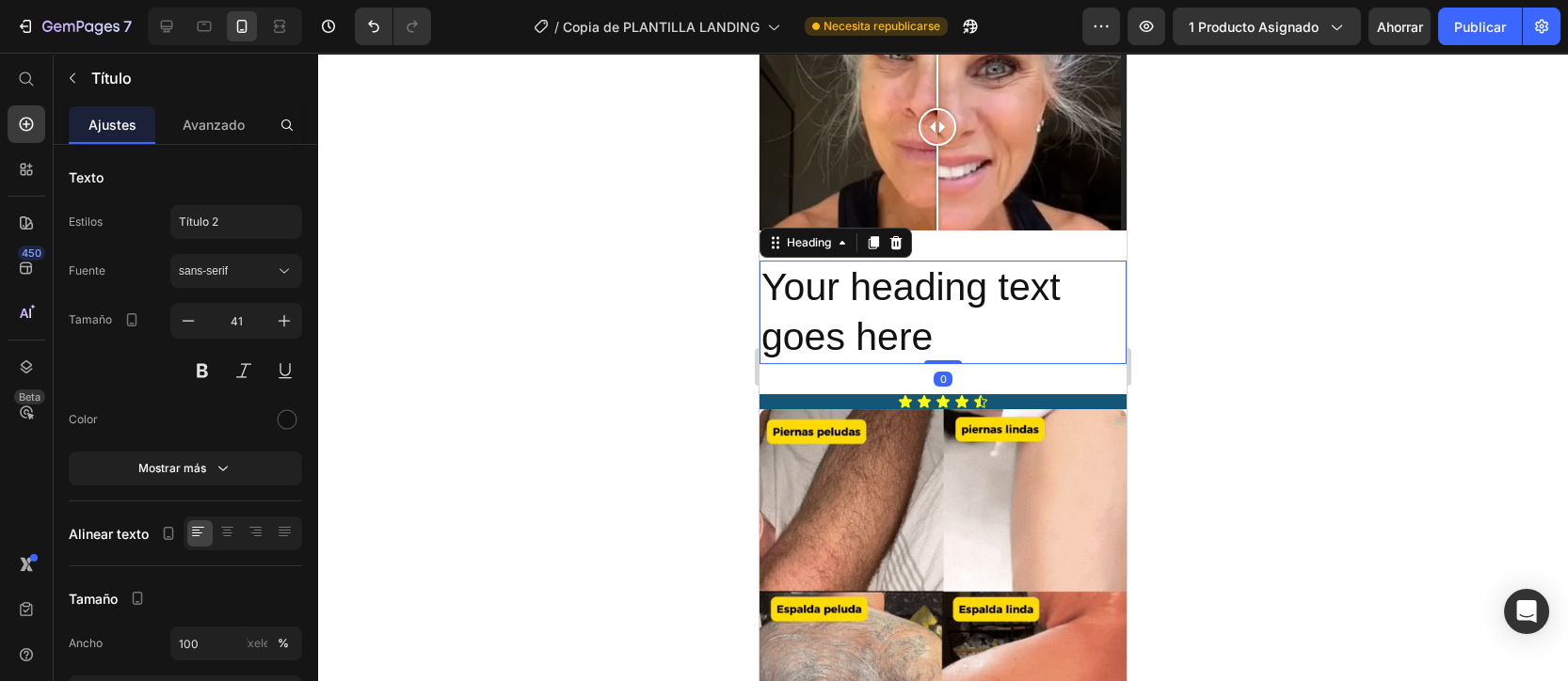 click on "Your heading text goes here" at bounding box center (942, 312) 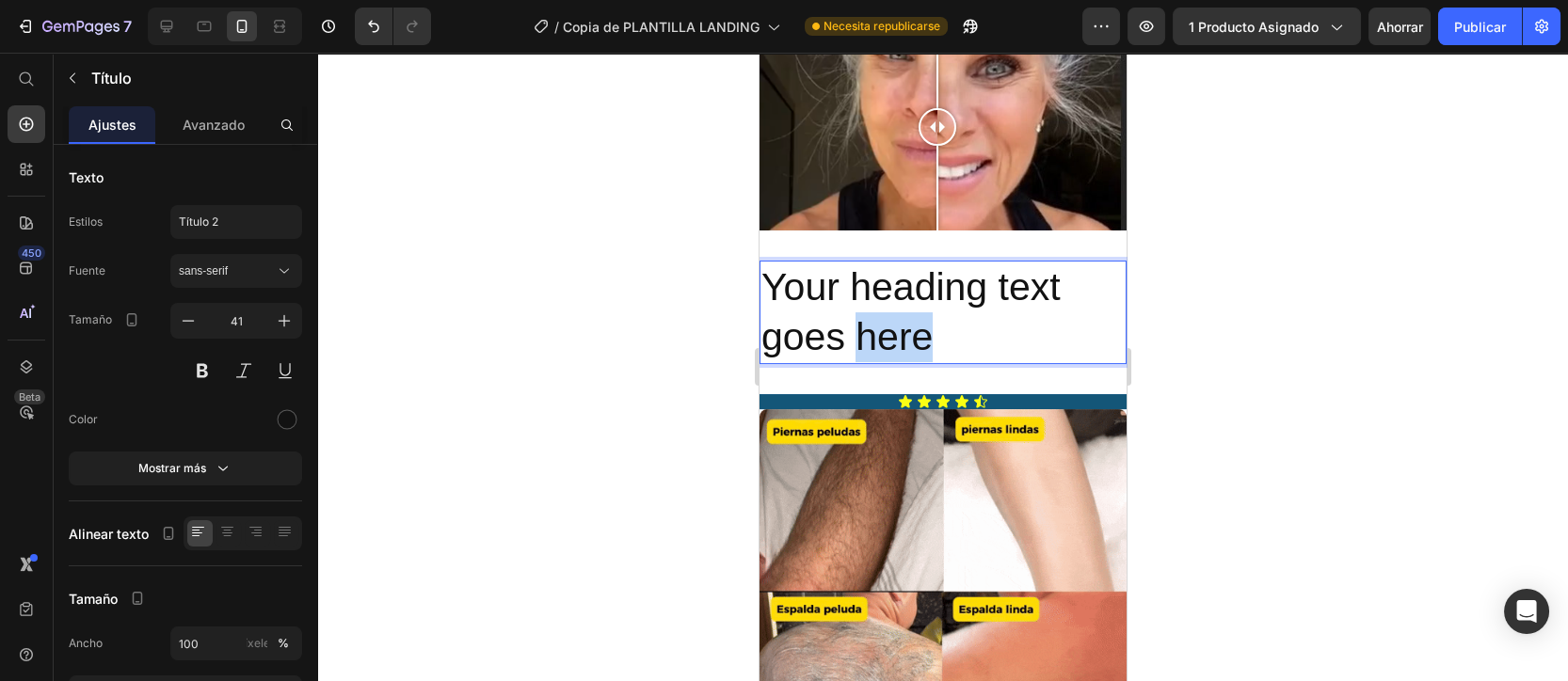 click on "Your heading text goes here" at bounding box center (942, 312) 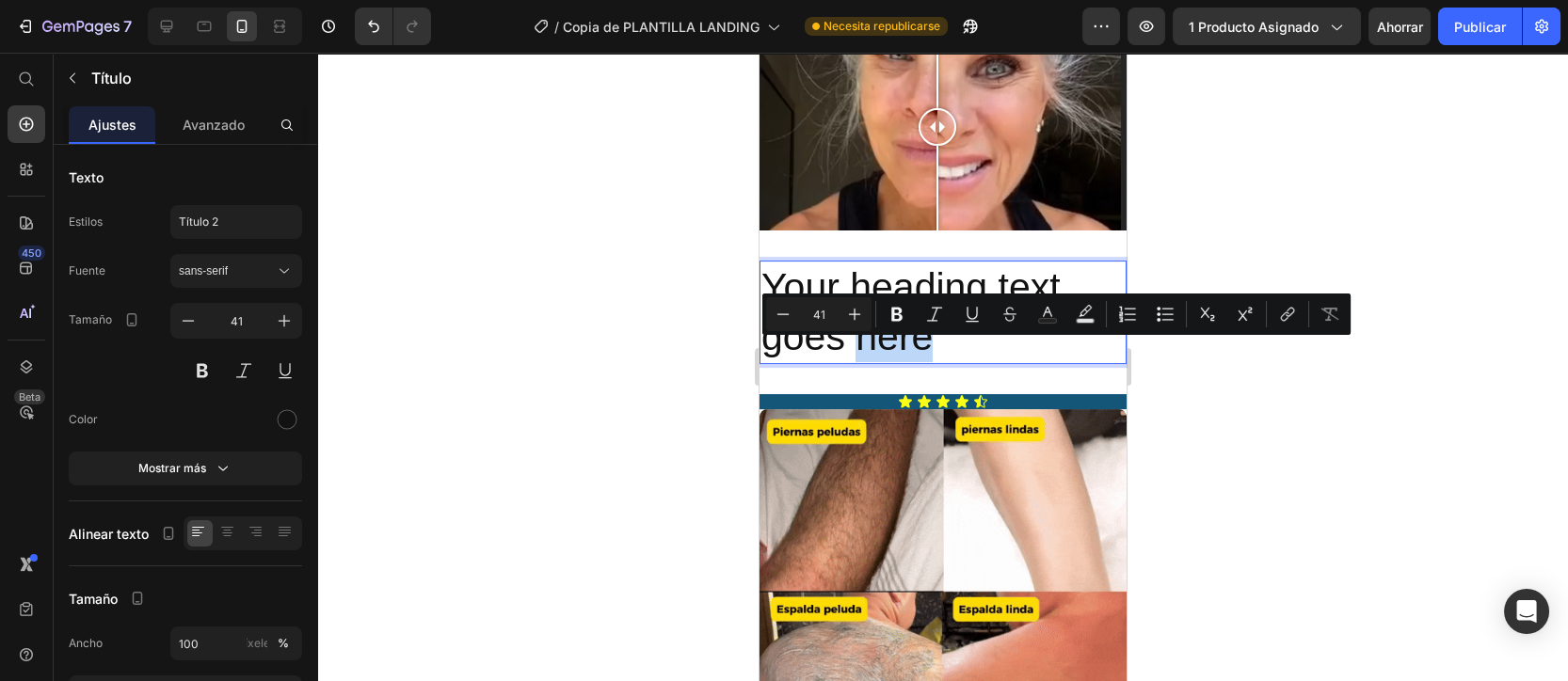 click on "Your heading text goes here" at bounding box center (942, 312) 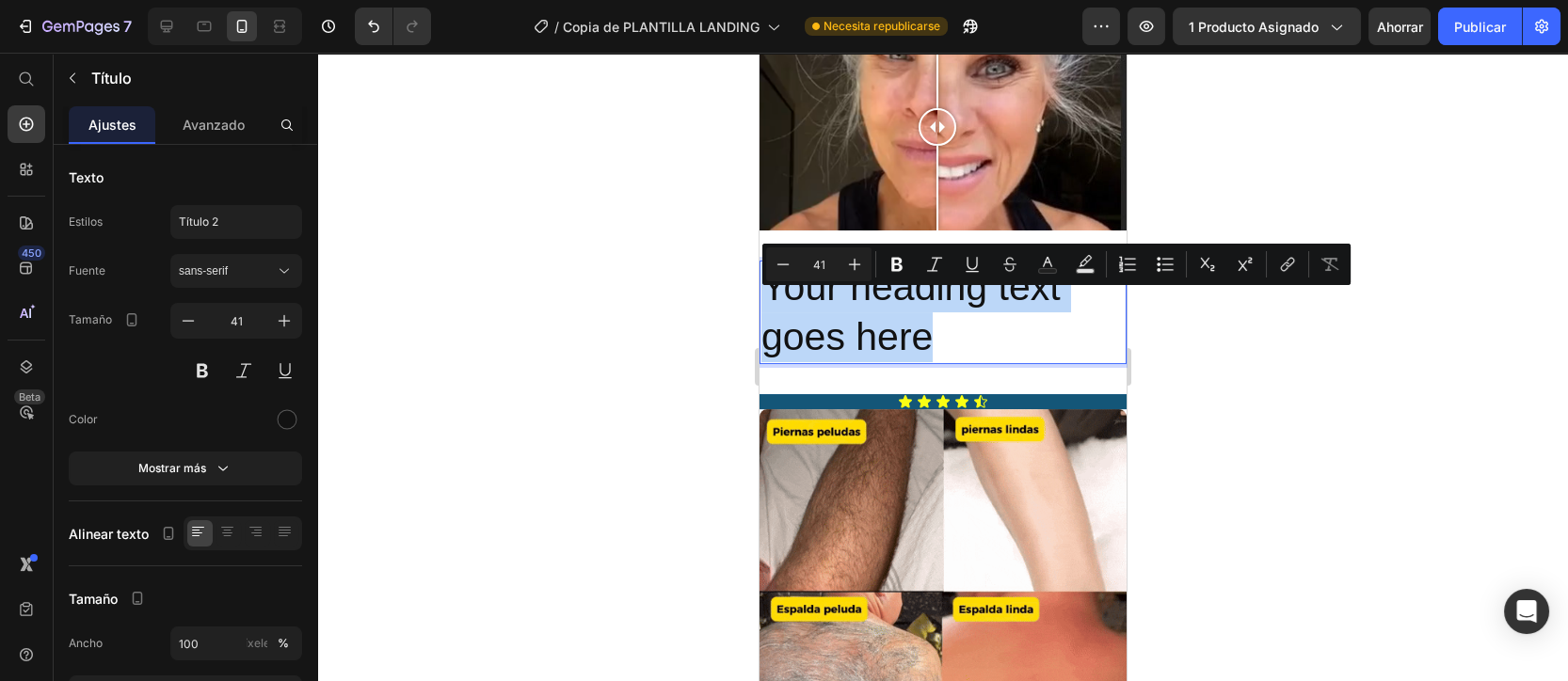 drag, startPoint x: 940, startPoint y: 374, endPoint x: 756, endPoint y: 307, distance: 195.81879 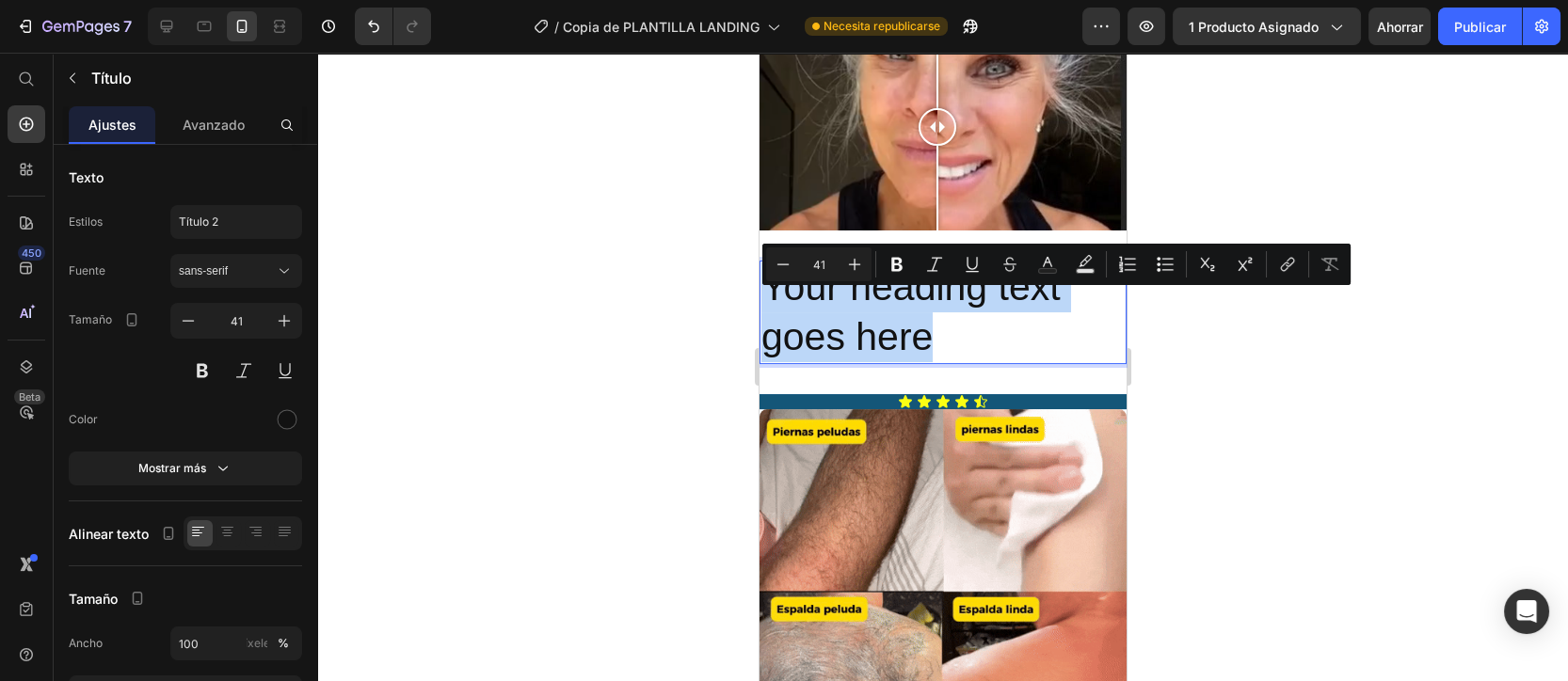 click on "iPhone 13 Pro  ( 390 px) iPhone 13 Mini iPhone 13 Pro iPhone 11 Pro Max iPhone 15 Pro Max Pixel 7 Galaxy S8+ Galaxy S20 Ultra iPad Mini iPad Air iPad Pro Header
Product Images
Icon Boosts immunity and defense Text Block
Icon Boosts immunity and defense Text Block
Icon Boosts immunity and defense Text Block Row Icon Icon Icon Icon Icon Icon List [FIRST] [LAST] Text Block Row Verified Buyer Item List Row “At vero eos et accusamus et iusto odio dignissimos ducimus qui blanditiis praesentium voluptatum” Text Block Row Icon Icon Icon Icon Icon Icon List 485 Reviews! Text Block Row ✨ EasyClean™ – Barra Desmaquillante Express – Limpieza Rápida, Higiénica y Sin Irritación Product Title $29,990 Product Price ahorrando 46% Discount Tag $55,980 Product Price Row
10 K+  unidades vendidas el pasado mes
Custom Code ✅  ✨ Suavidad instantánea ✅  ✅  Text Block" at bounding box center (942, 1145) 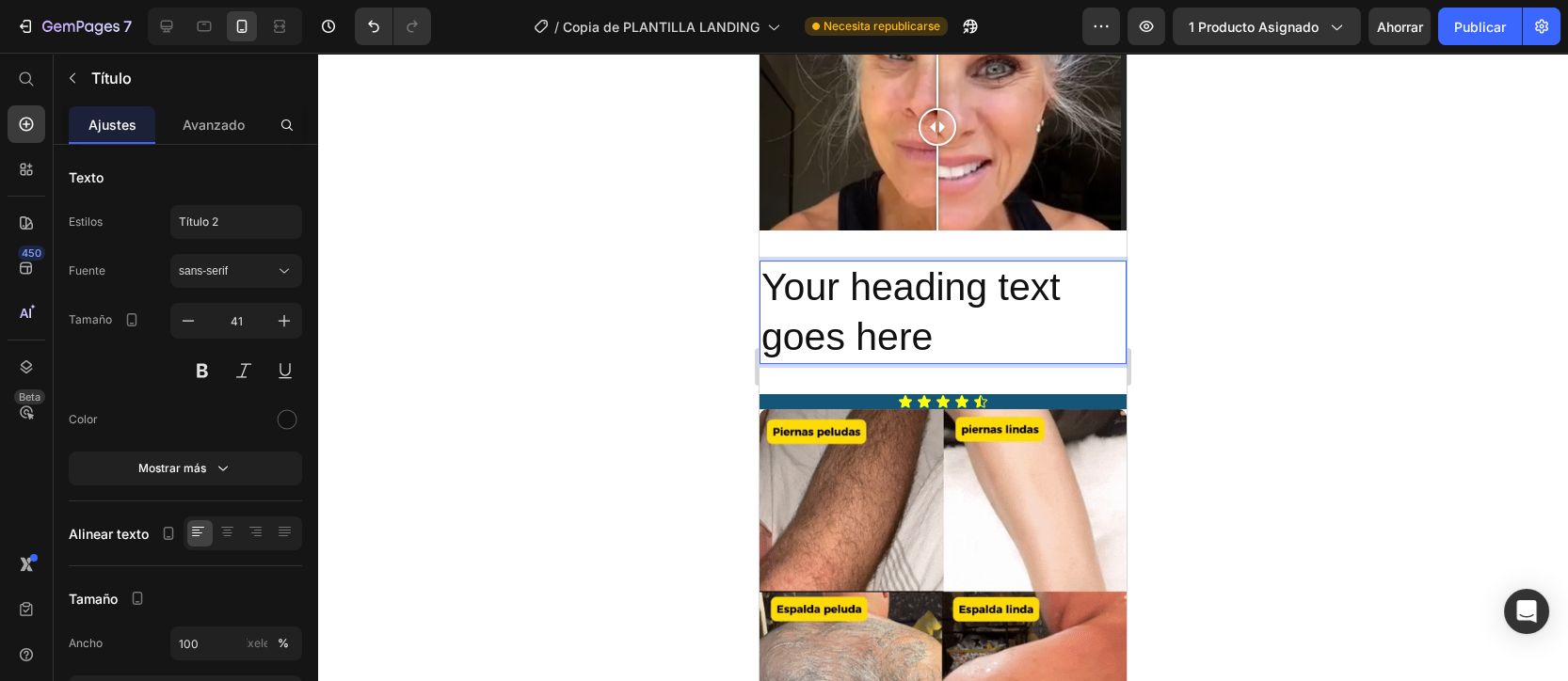 click 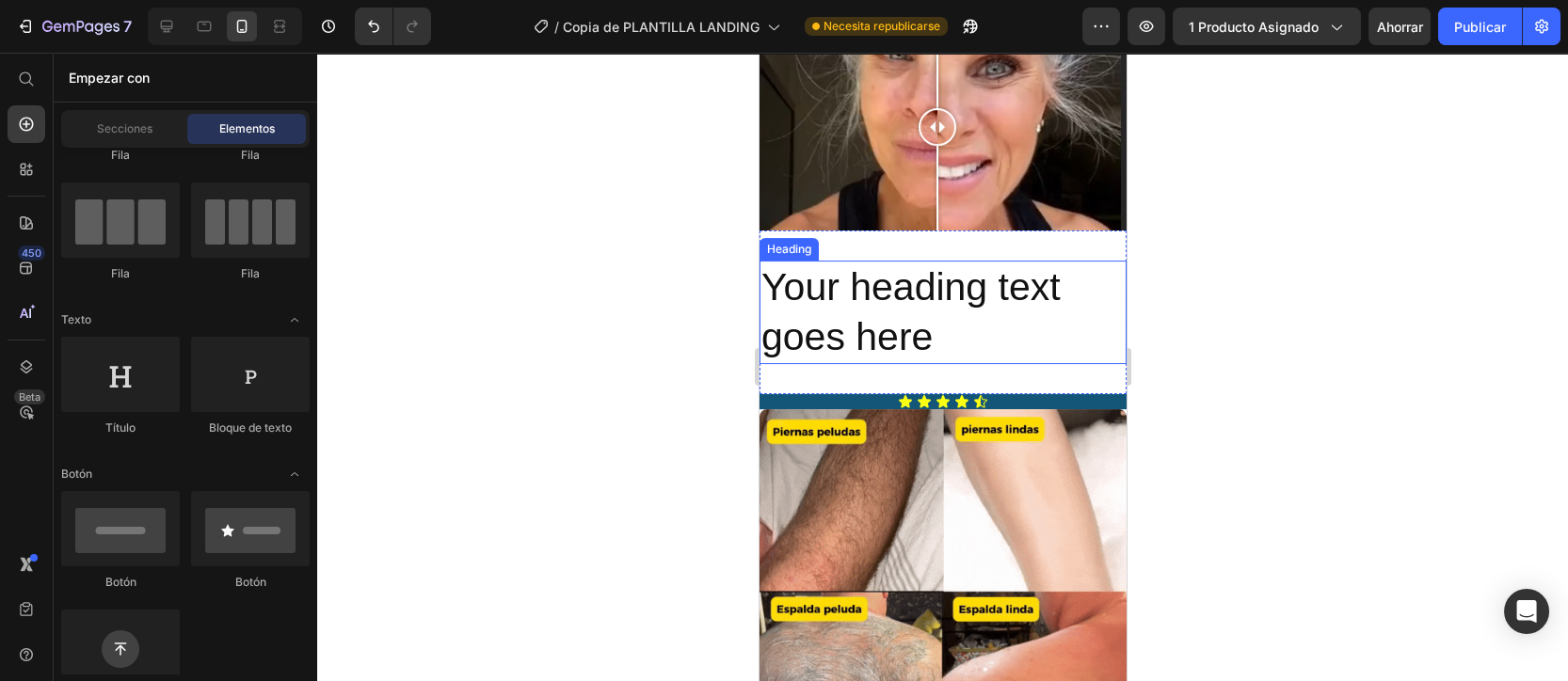 click on "Your heading text goes here" at bounding box center (942, 312) 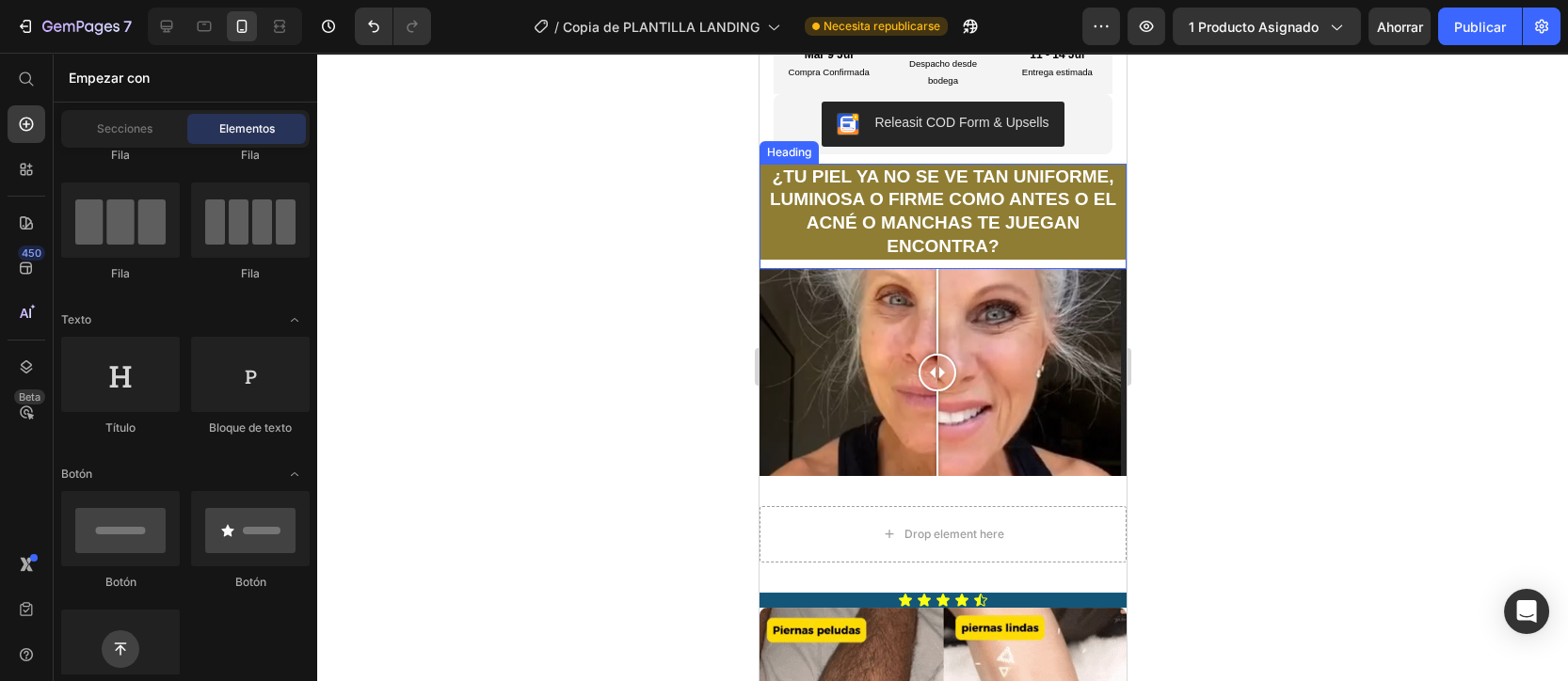 scroll, scrollTop: 626, scrollLeft: 0, axis: vertical 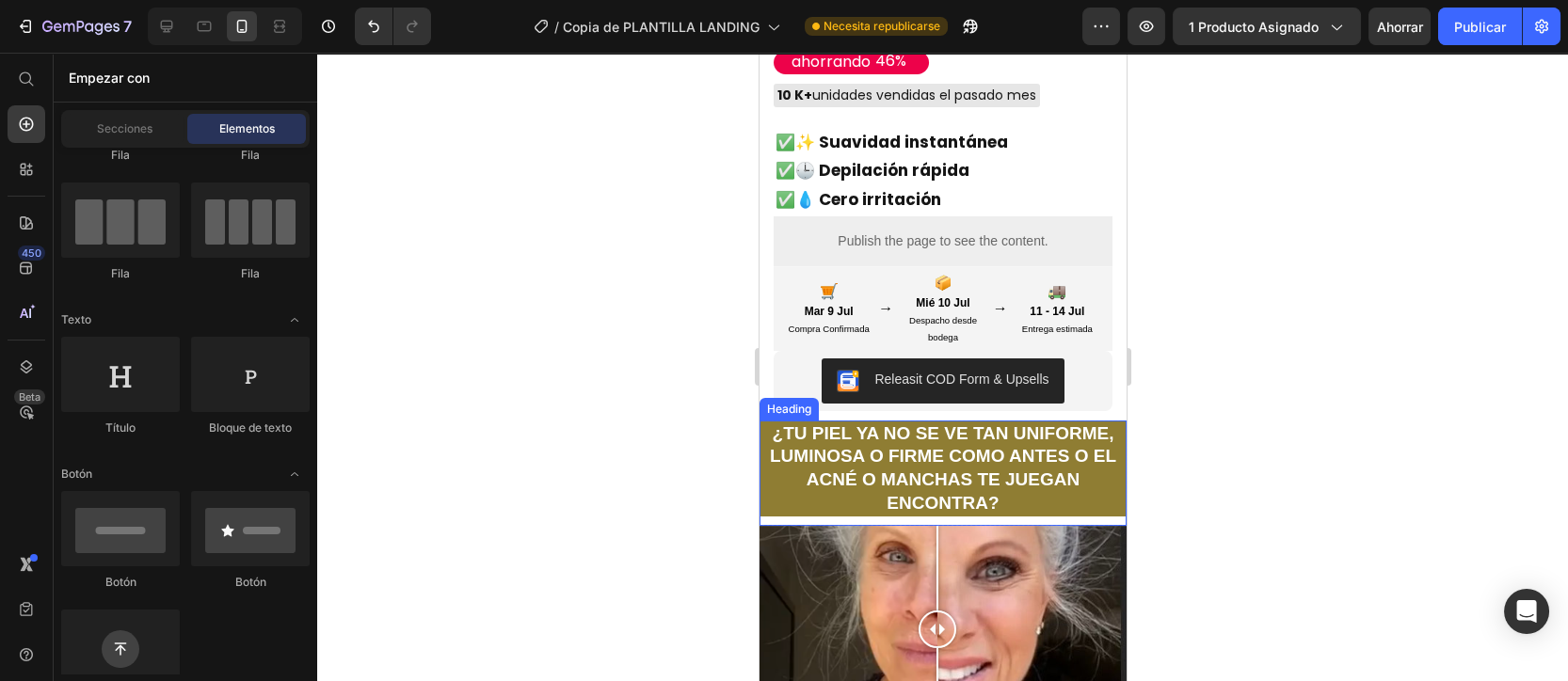 click on "¿TU PIEL YA NO SE VE TAN UNIFORME, LUMINOSA O FIRME COMO ANTES O EL ACNÉ O MANCHAS TE JUEGAN ENCONTRA?" at bounding box center (942, 468) 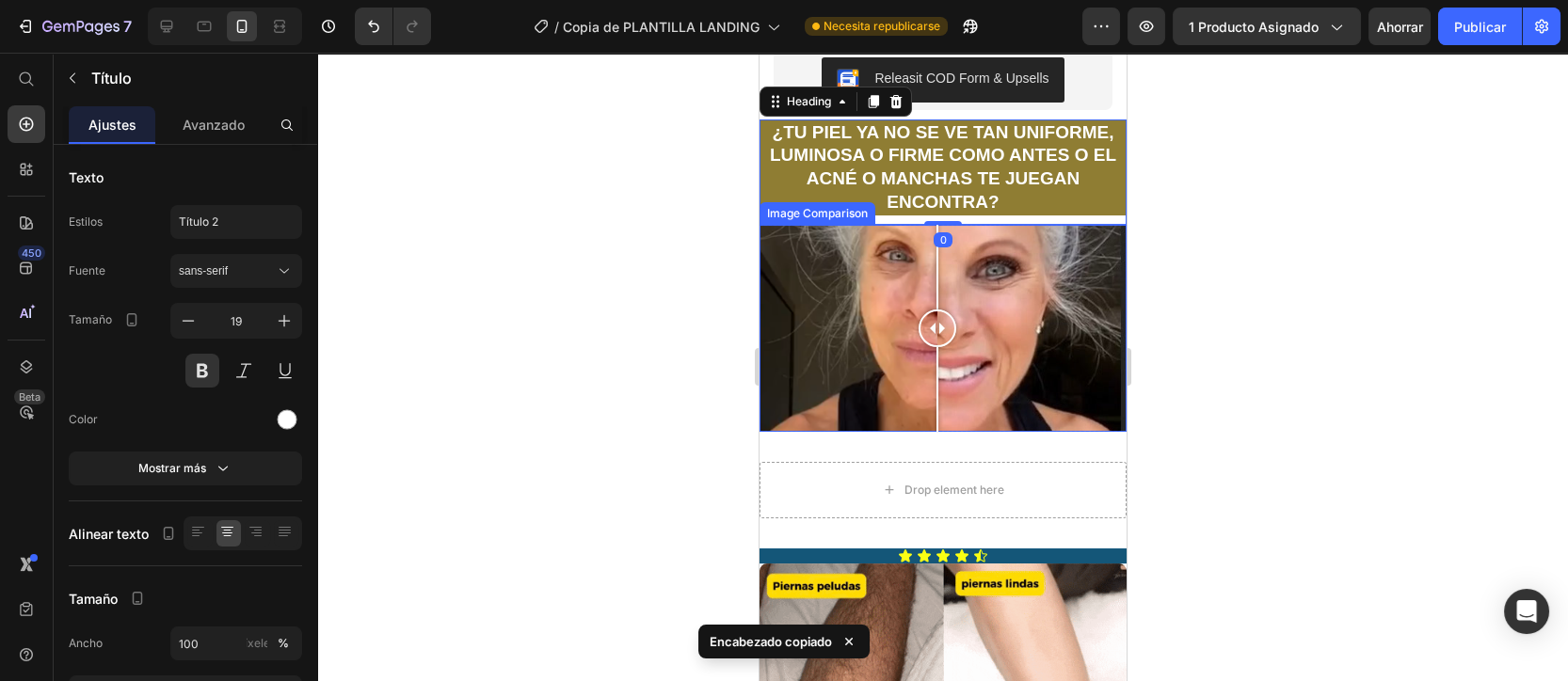 scroll, scrollTop: 1129, scrollLeft: 0, axis: vertical 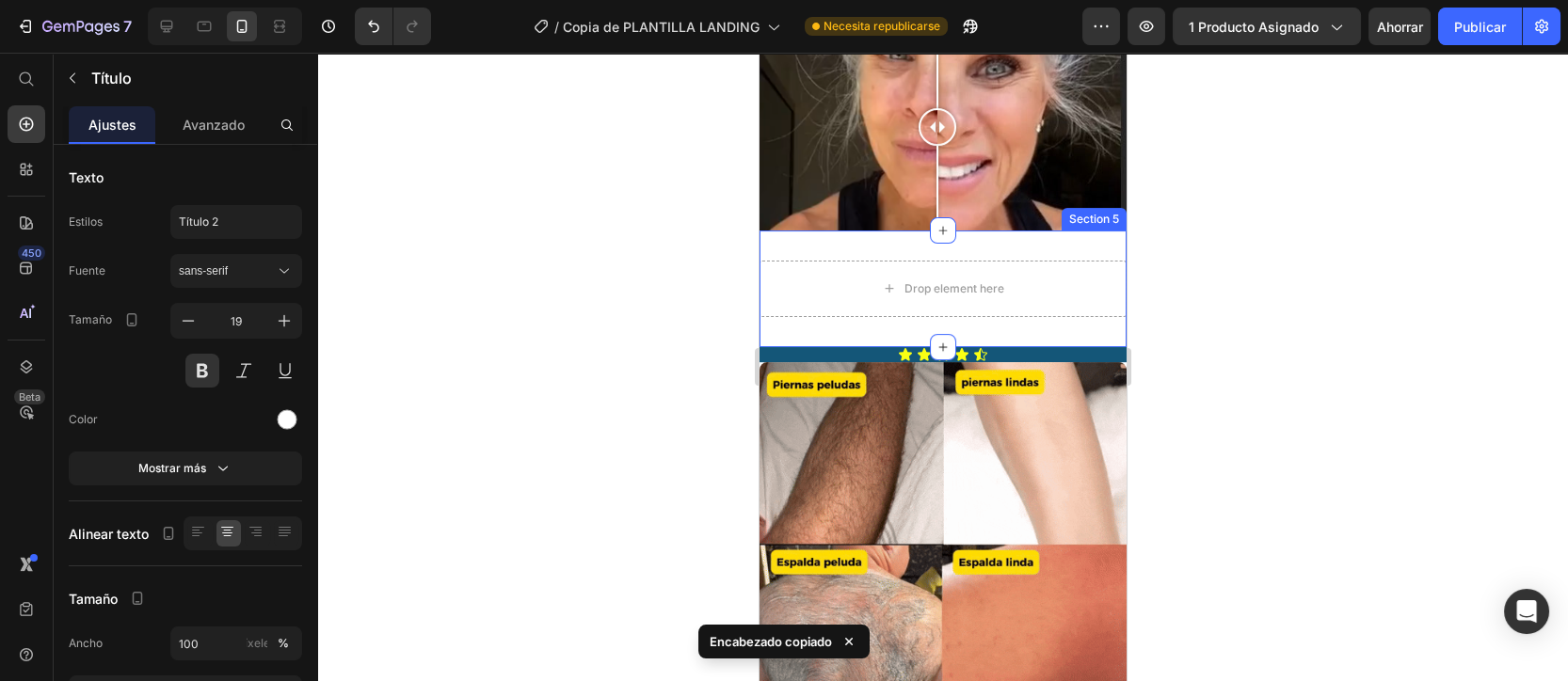 click on "Drop element here" at bounding box center (942, 289) 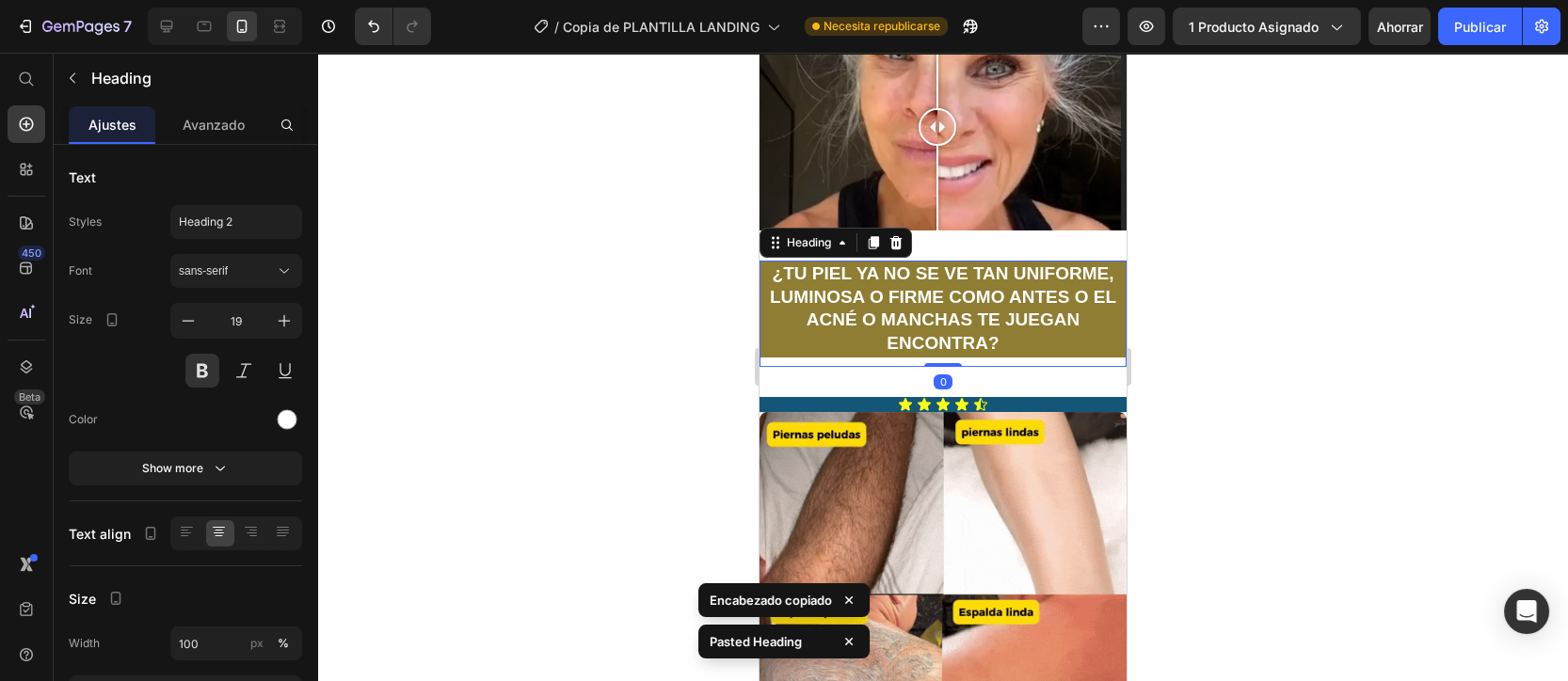 click on "¿TU PIEL YA NO SE VE TAN UNIFORME, LUMINOSA O FIRME COMO ANTES O EL ACNÉ O MANCHAS TE JUEGAN ENCONTRA?" at bounding box center (942, 309) 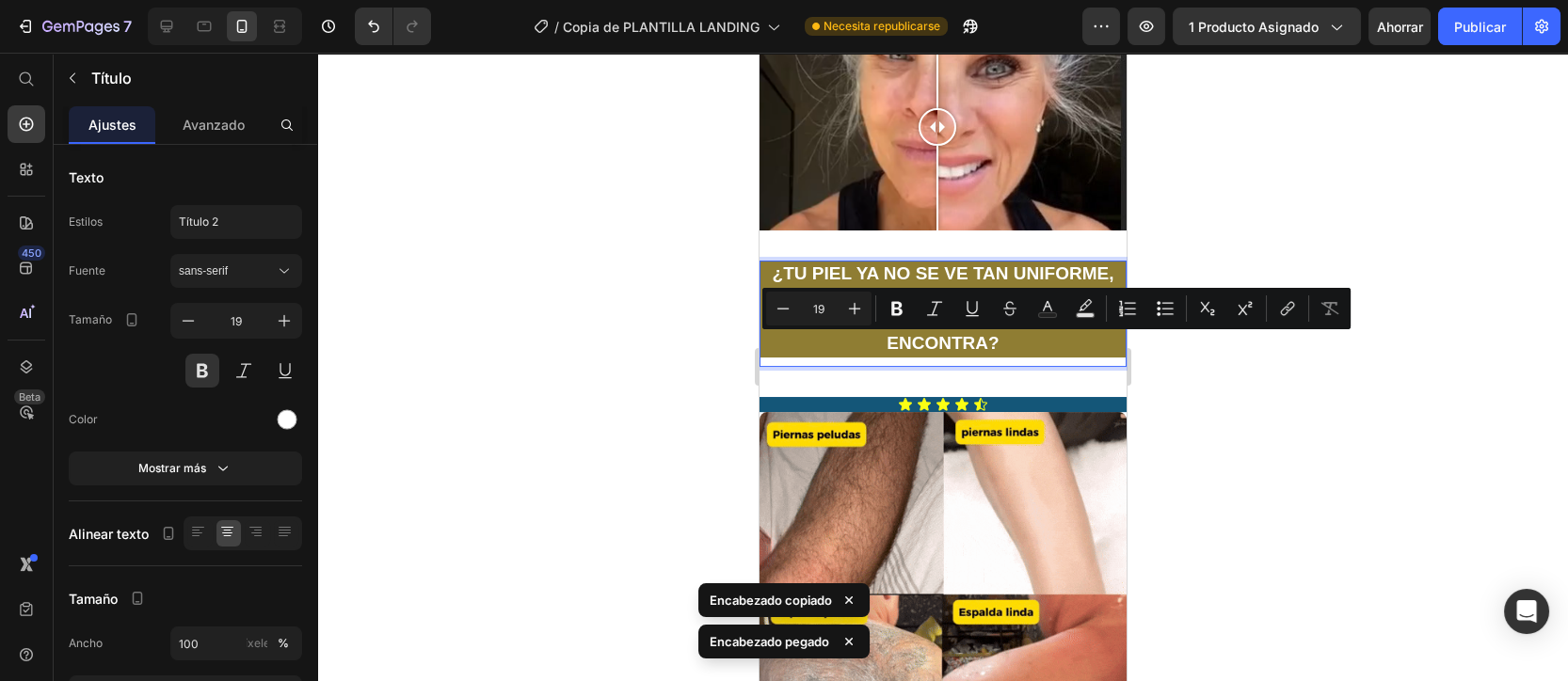 click on "¿TU PIEL YA NO SE VE TAN UNIFORME, LUMINOSA O FIRME COMO ANTES O EL ACNÉ O MANCHAS TE JUEGAN ENCONTRA?" at bounding box center (942, 309) 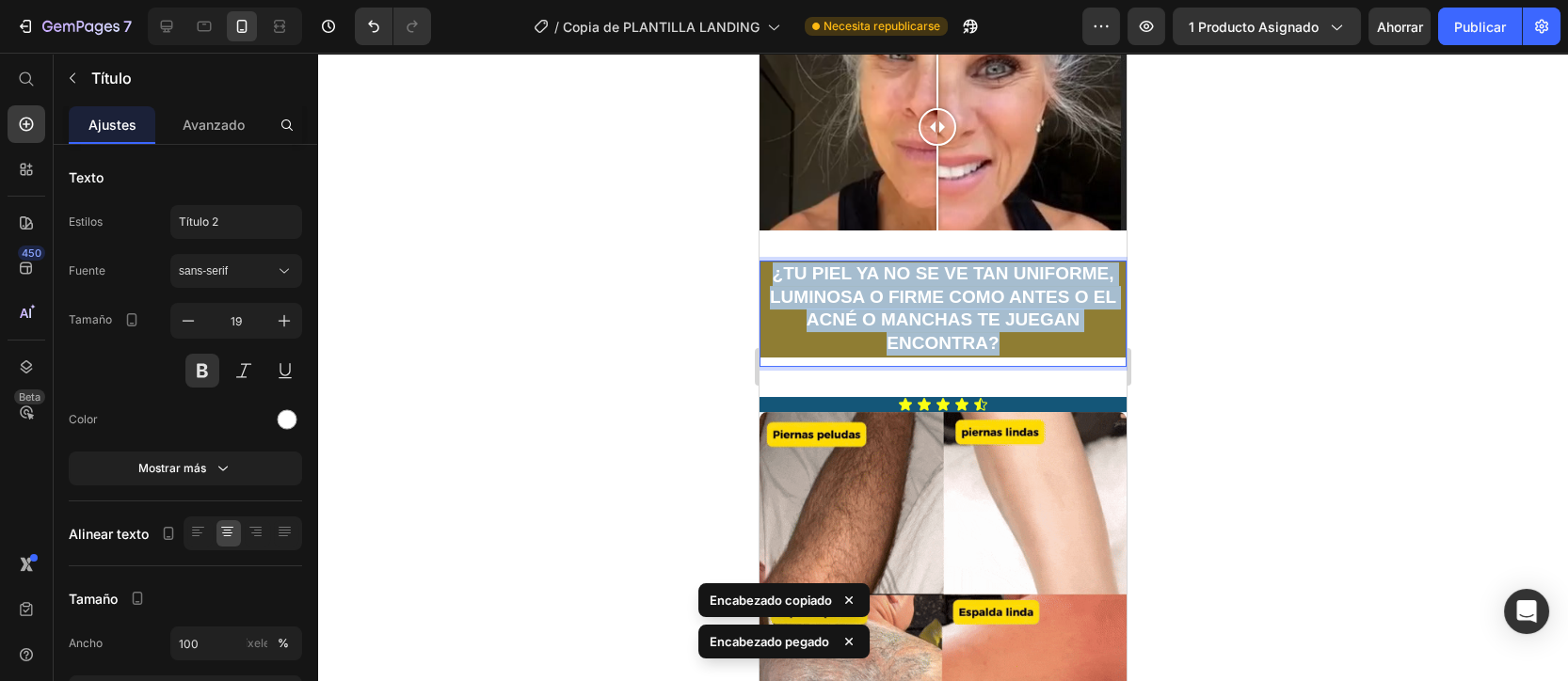 drag, startPoint x: 997, startPoint y: 370, endPoint x: 1444, endPoint y: 326, distance: 449.16033 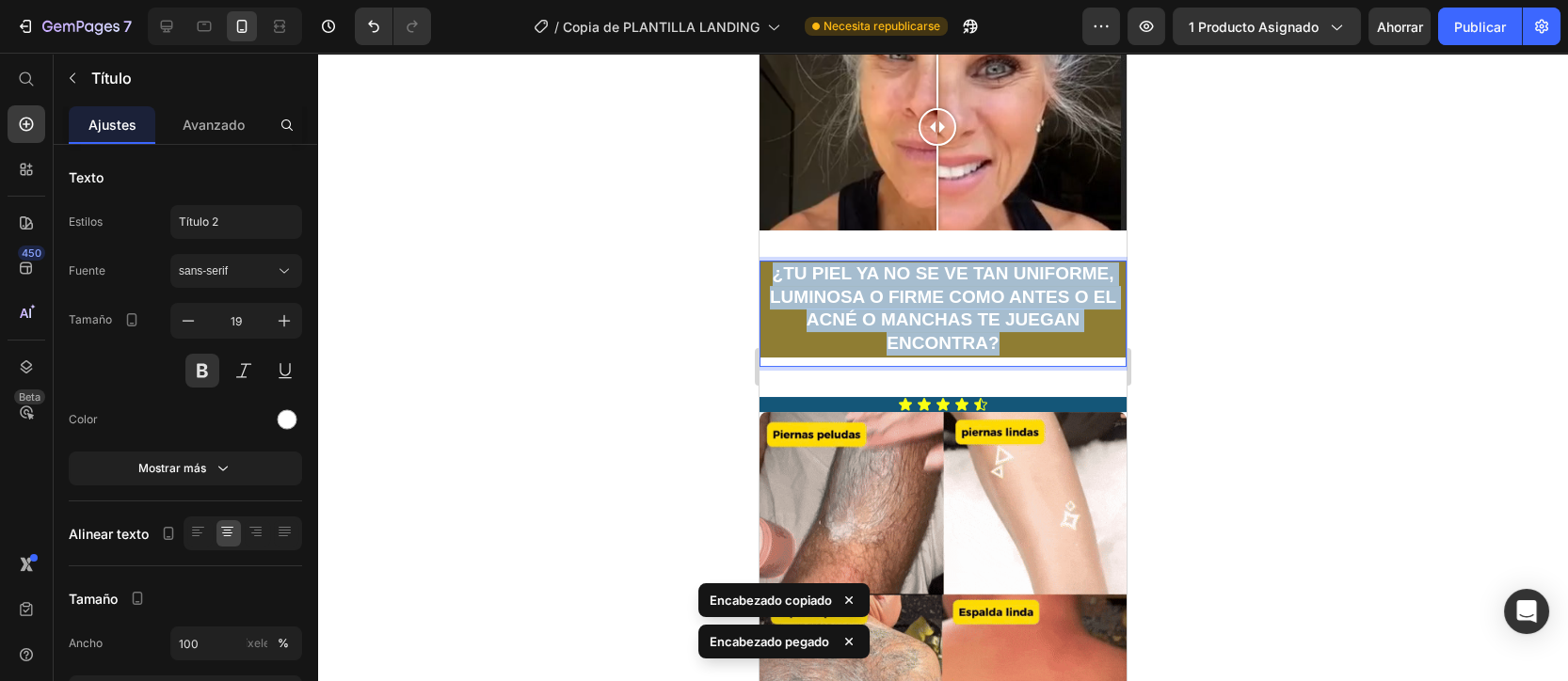 click on "iPhone 13 Pro  ( 390 px) iPhone 13 Mini iPhone 13 Pro iPhone 11 Pro Max iPhone 15 Pro Max Pixel 7 Galaxy S8+ Galaxy S20 Ultra iPad Mini iPad Air iPad Pro Header
Product Images
Icon Boosts immunity and defense Text Block
Icon Boosts immunity and defense Text Block
Icon Boosts immunity and defense Text Block Row Icon Icon Icon Icon Icon Icon List [FIRST] [LAST] Text Block Row Verified Buyer Item List Row “At vero eos et accusamus et iusto odio dignissimos ducimus qui blanditiis praesentium voluptatum” Text Block Row Icon Icon Icon Icon Icon Icon List 485 Reviews! Text Block Row ✨ EasyClean™ – Barra Desmaquillante Express – Limpieza Rápida, Higiénica y Sin Irritación Product Title $29,990 Product Price ahorrando 46% Discount Tag $55,980 Product Price Row
10 K+  unidades vendidas el pasado mes
Custom Code ✅  ✨ Suavidad instantánea ✅  ✅  Text Block" at bounding box center [942, 1146] 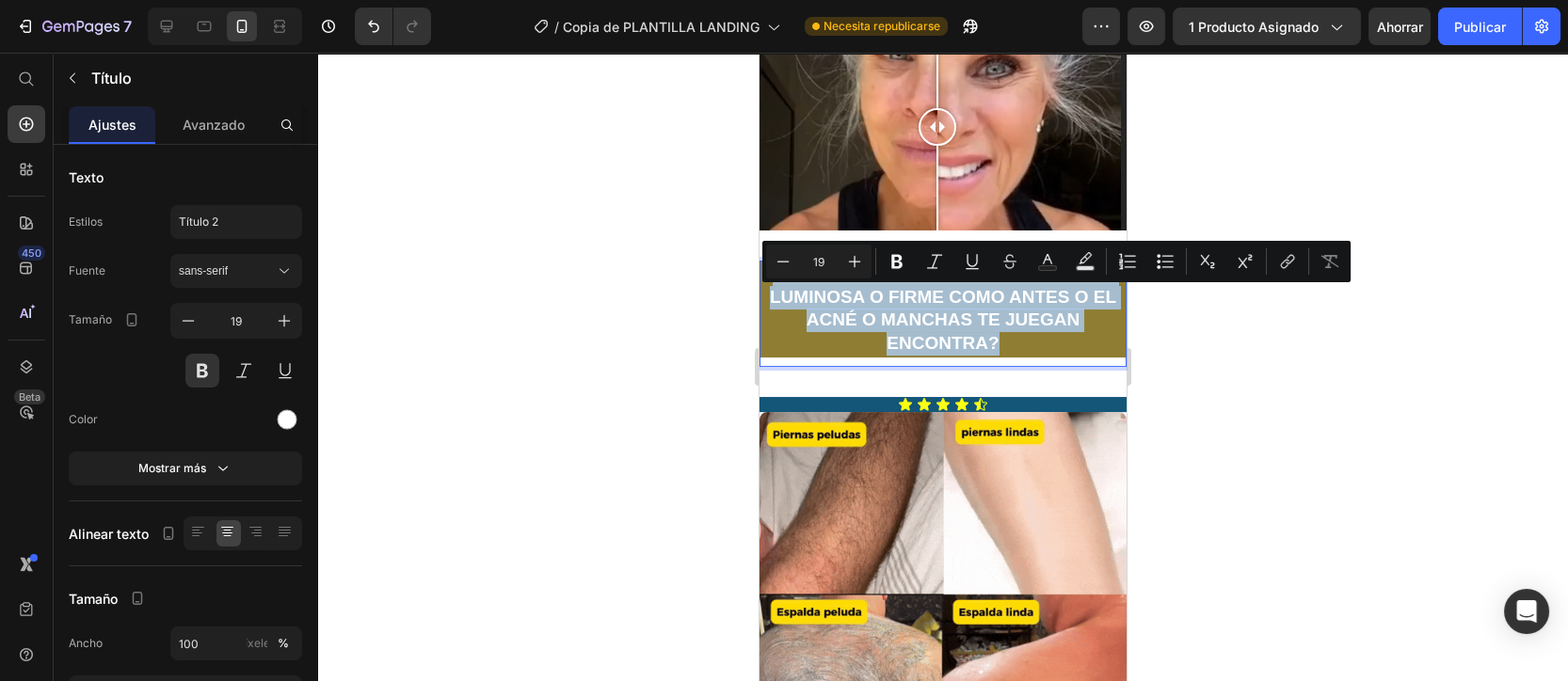 click on "¿TU PIEL YA NO SE VE TAN UNIFORME, LUMINOSA O FIRME COMO ANTES O EL ACNÉ O MANCHAS TE JUEGAN ENCONTRA?" at bounding box center [942, 309] 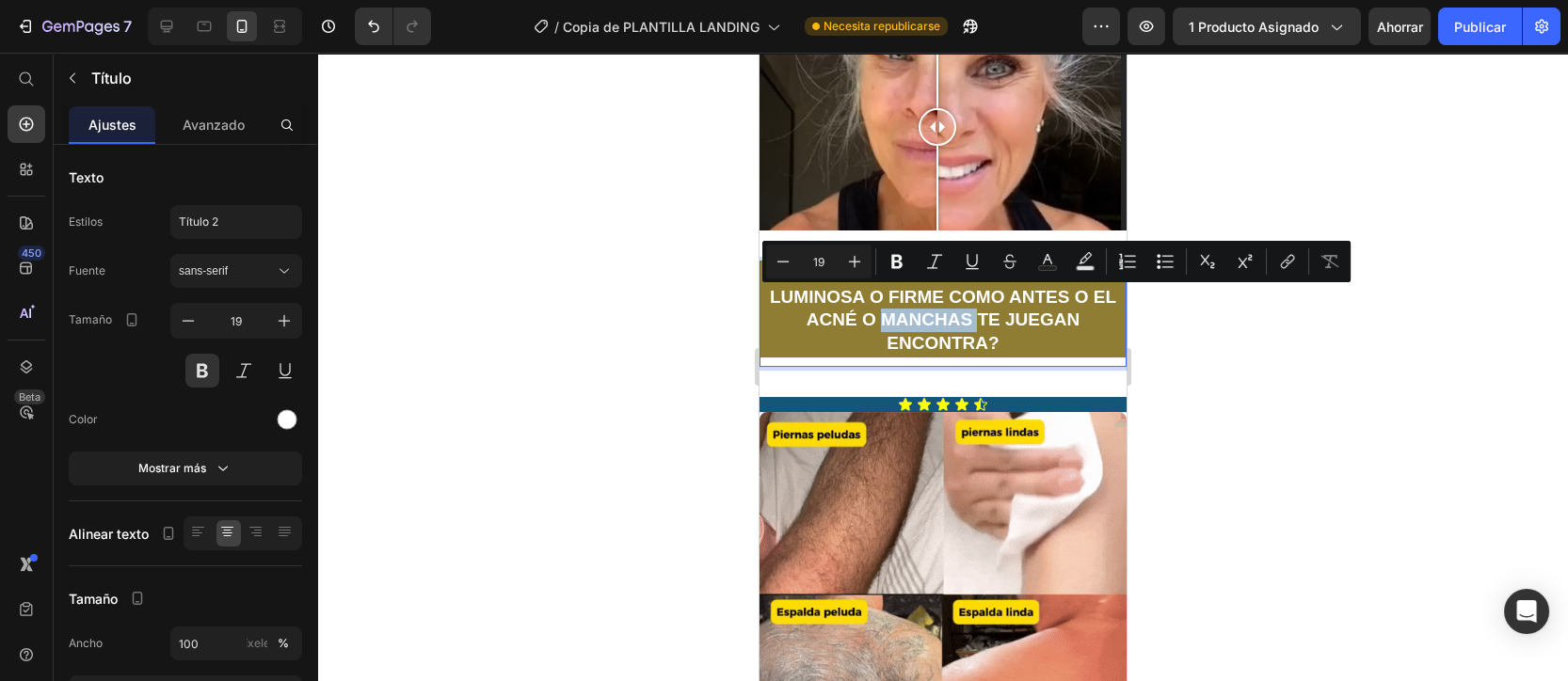 click on "¿TU PIEL YA NO SE VE TAN UNIFORME, LUMINOSA O FIRME COMO ANTES O EL ACNÉ O MANCHAS TE JUEGAN ENCONTRA?" at bounding box center [942, 309] 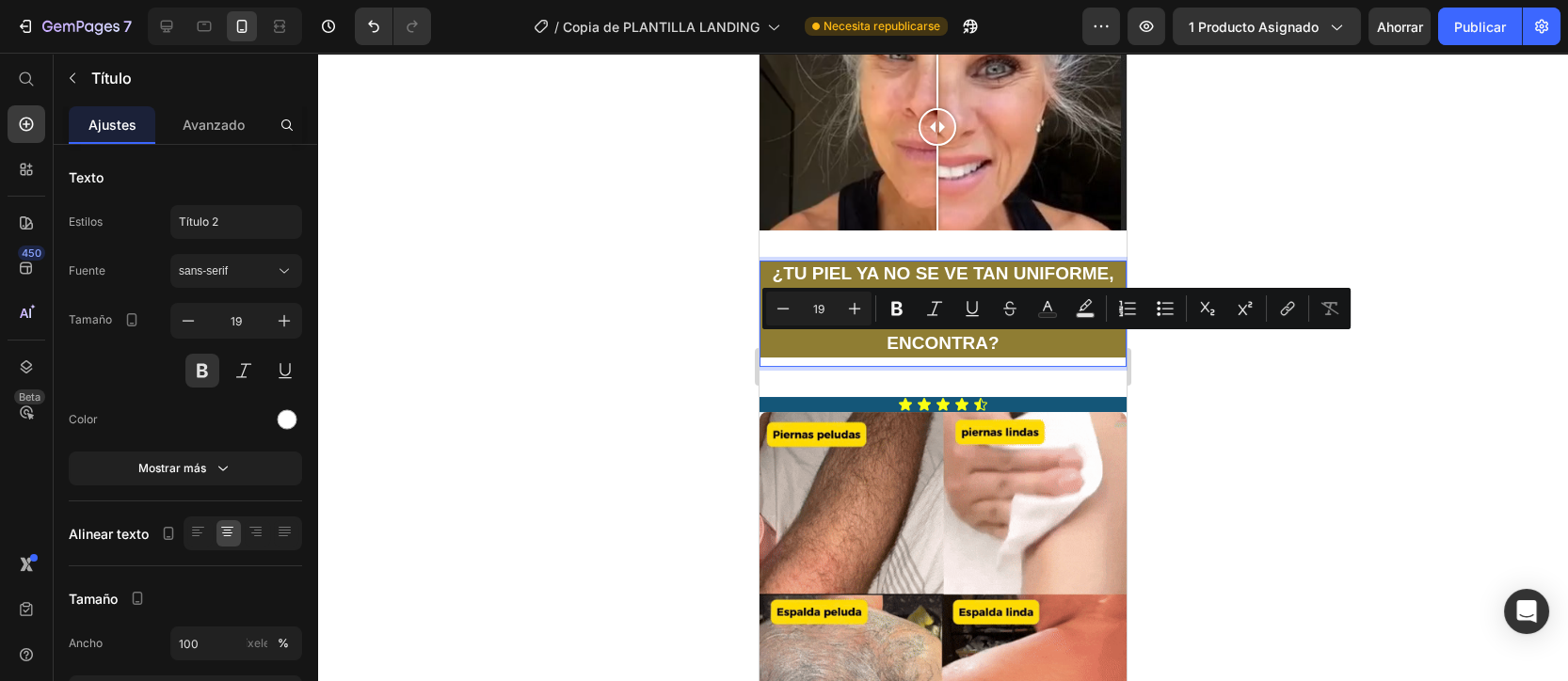 click on "¿TU PIEL YA NO SE VE TAN UNIFORME, LUMINOSA O FIRME COMO ANTES O EL ACNÉ O MANCHAS TE JUEGAN ENCONTRA?" at bounding box center [942, 309] 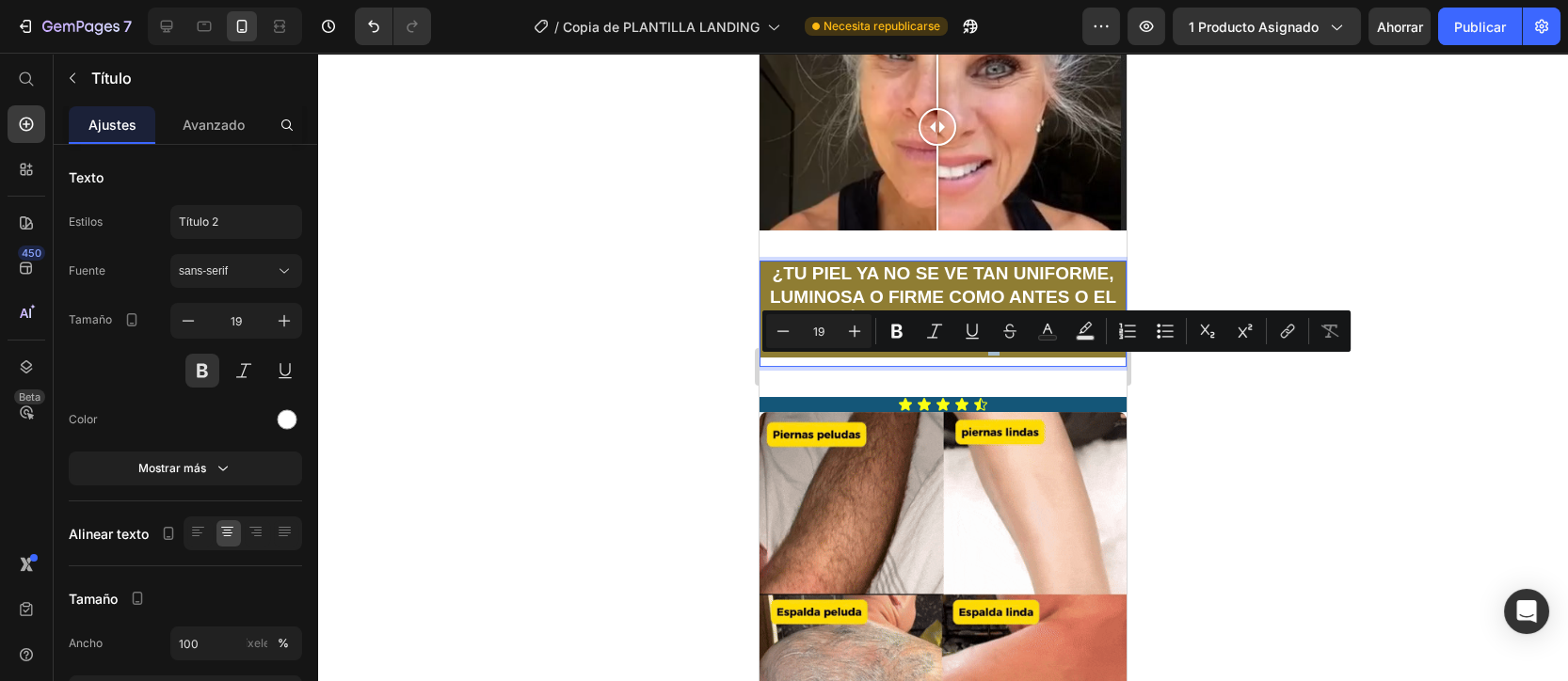click on "¿TU PIEL YA NO SE VE TAN UNIFORME, LUMINOSA O FIRME COMO ANTES O EL ACNÉ O MANCHAS TE JUEGAN ENCONTRA?" at bounding box center [942, 309] 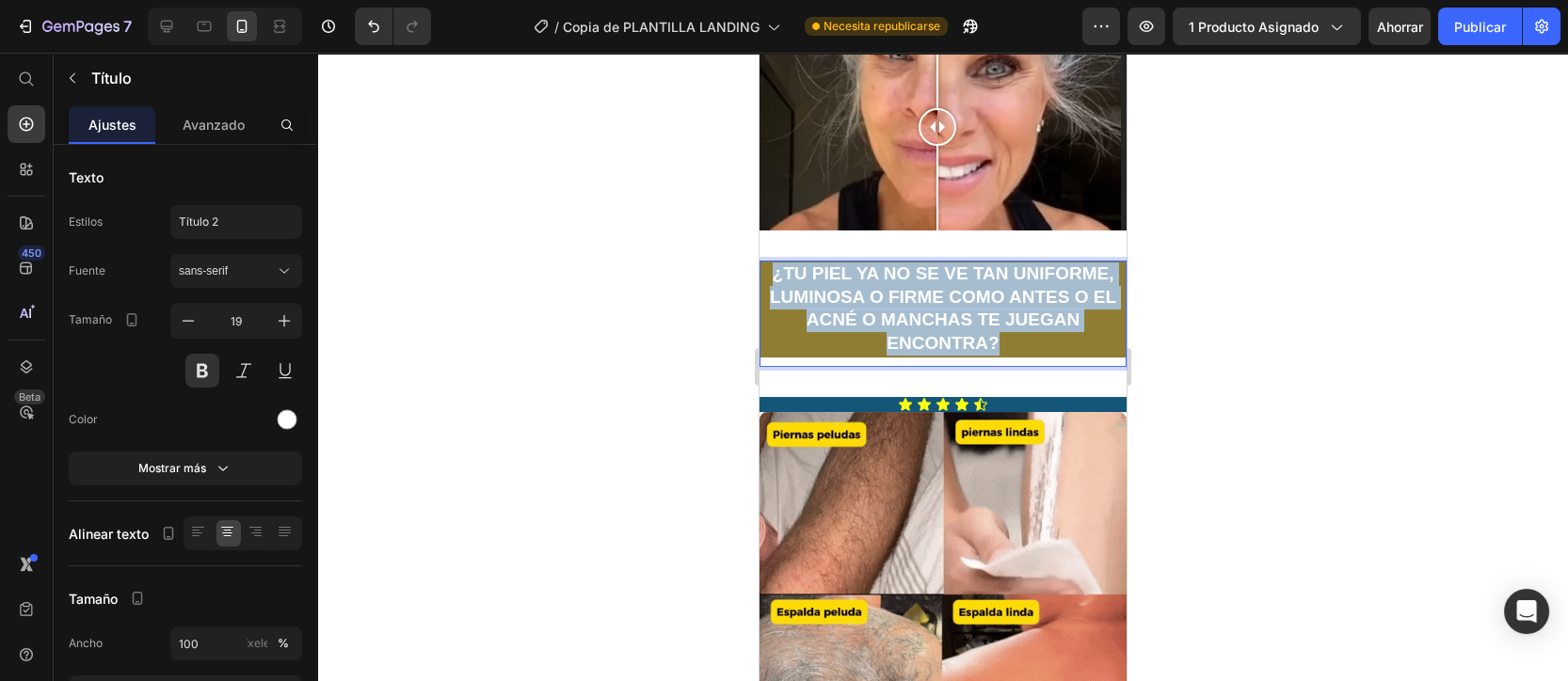 drag, startPoint x: 935, startPoint y: 375, endPoint x: 741, endPoint y: 299, distance: 208.35547 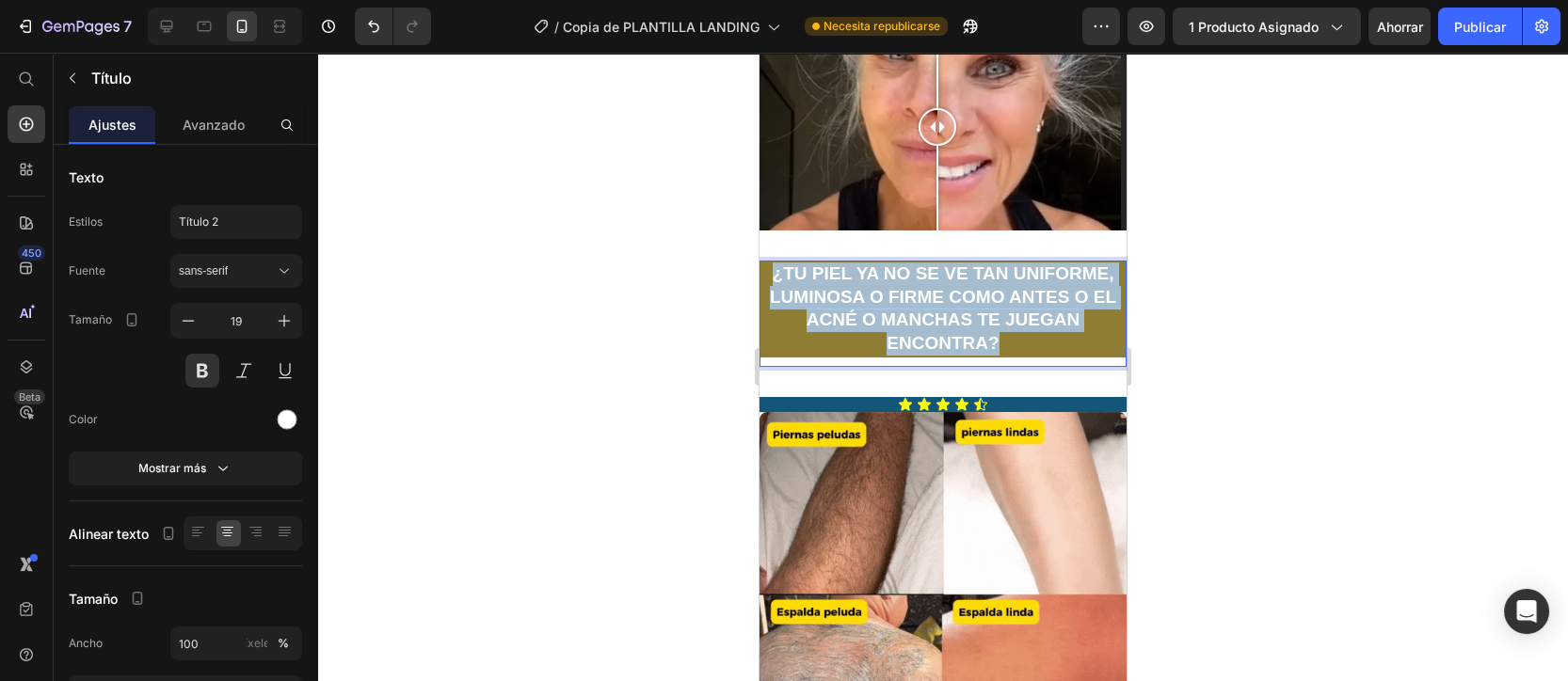 click on "iPhone 13 Pro  ( 390 px) iPhone 13 Mini iPhone 13 Pro iPhone 11 Pro Max iPhone 15 Pro Max Pixel 7 Galaxy S8+ Galaxy S20 Ultra iPad Mini iPad Air iPad Pro Header
Product Images
Icon Boosts immunity and defense Text Block
Icon Boosts immunity and defense Text Block
Icon Boosts immunity and defense Text Block Row Icon Icon Icon Icon Icon Icon List [FIRST] [LAST] Text Block Row Verified Buyer Item List Row “At vero eos et accusamus et iusto odio dignissimos ducimus qui blanditiis praesentium voluptatum” Text Block Row Icon Icon Icon Icon Icon Icon List 485 Reviews! Text Block Row ✨ EasyClean™ – Barra Desmaquillante Express – Limpieza Rápida, Higiénica y Sin Irritación Product Title $29,990 Product Price ahorrando 46% Discount Tag $55,980 Product Price Row
10 K+  unidades vendidas el pasado mes
Custom Code ✅  ✨ Suavidad instantánea ✅  ✅  Text Block" at bounding box center (942, 1146) 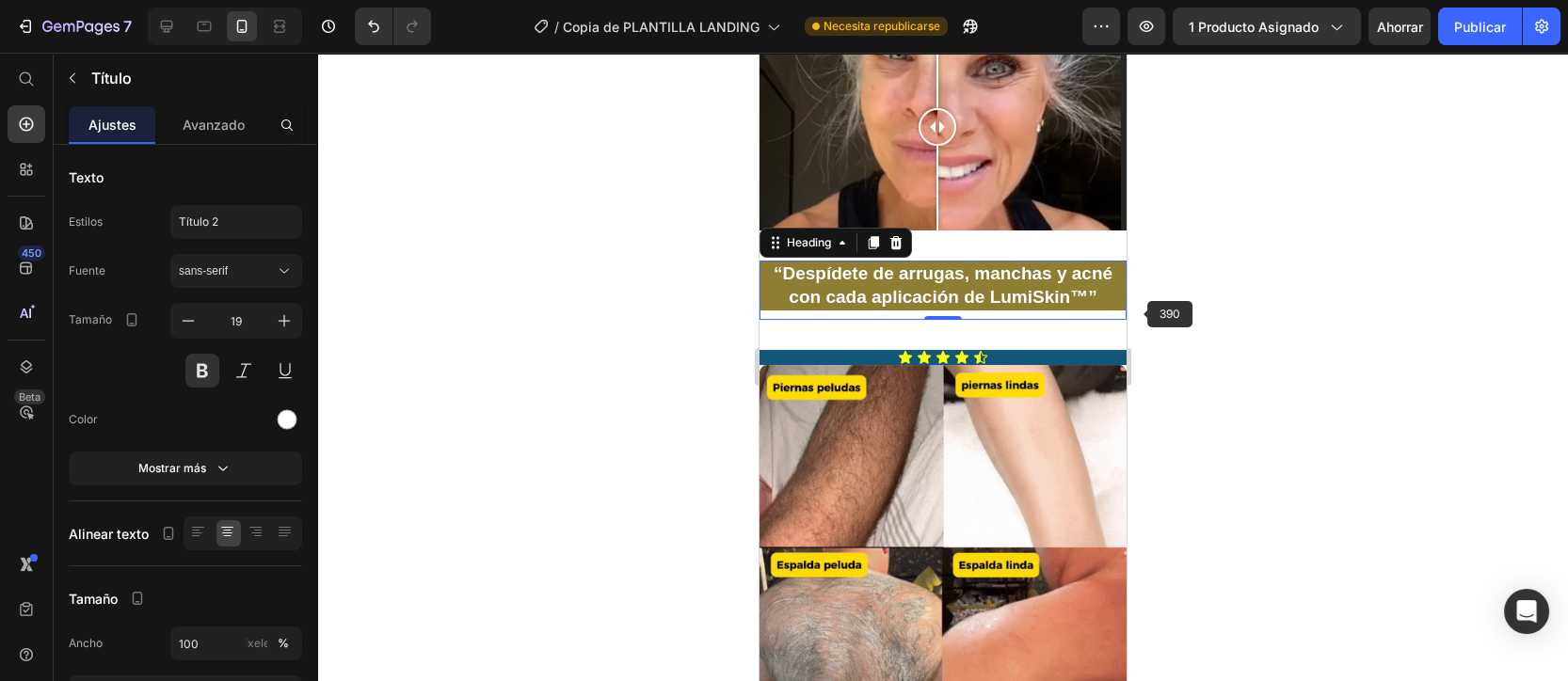 click 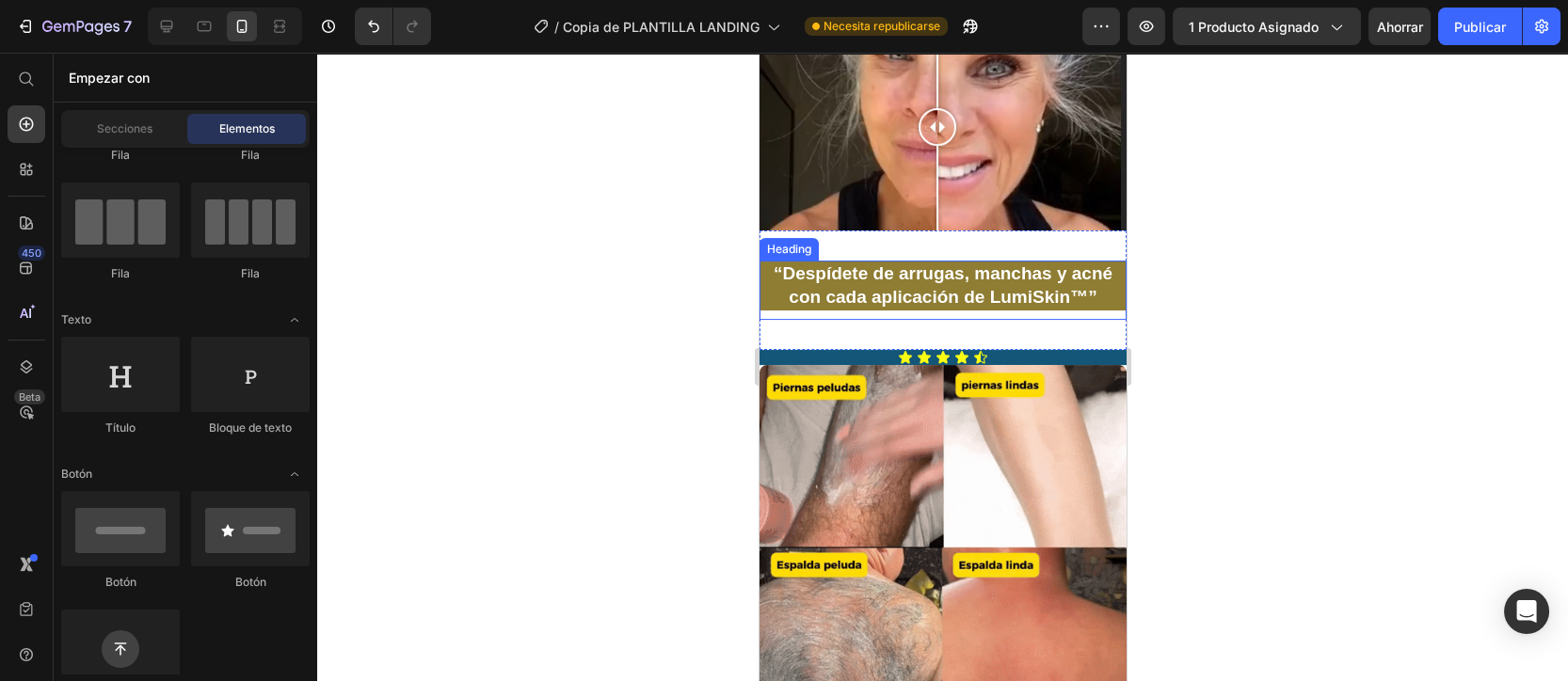 click on "“Despídete de arrugas, manchas y acné con cada aplicación de LumiSkin™”" at bounding box center (942, 285) 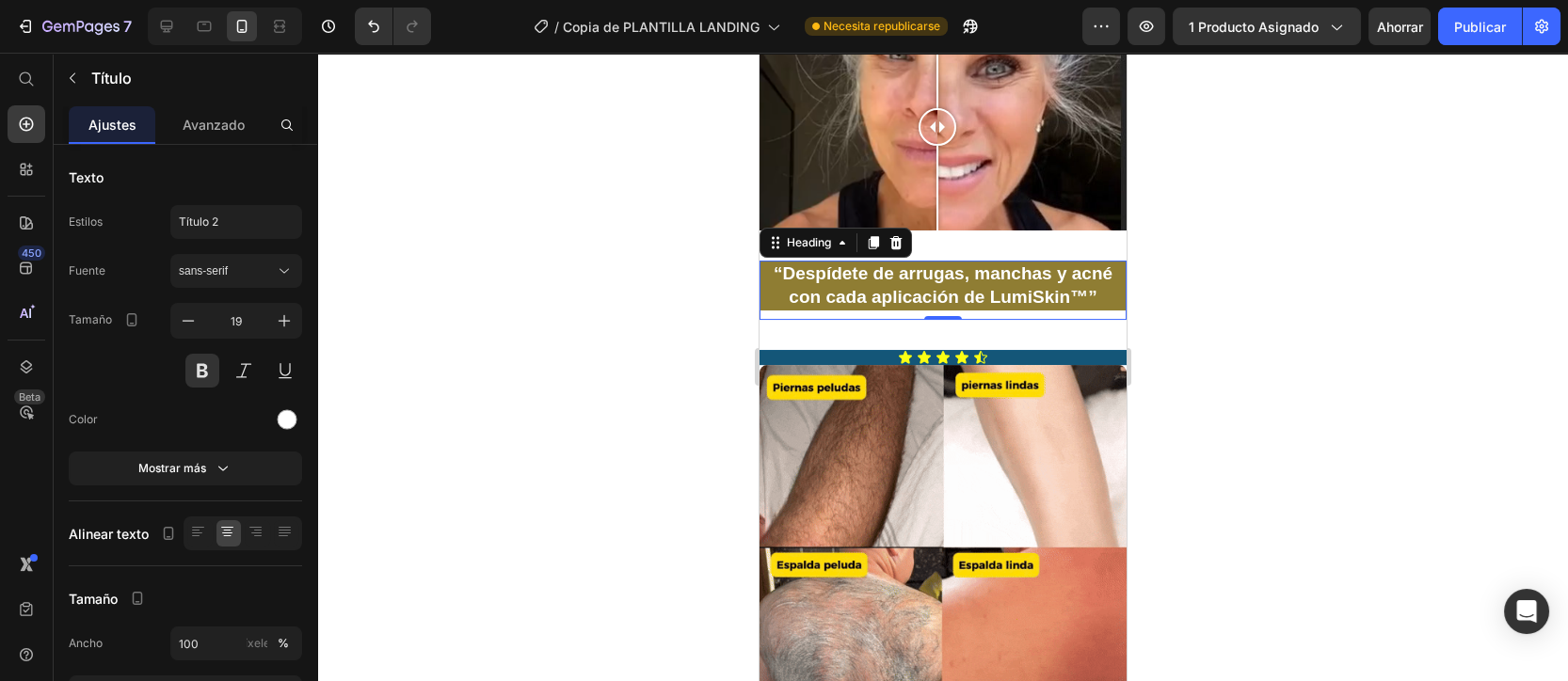 click 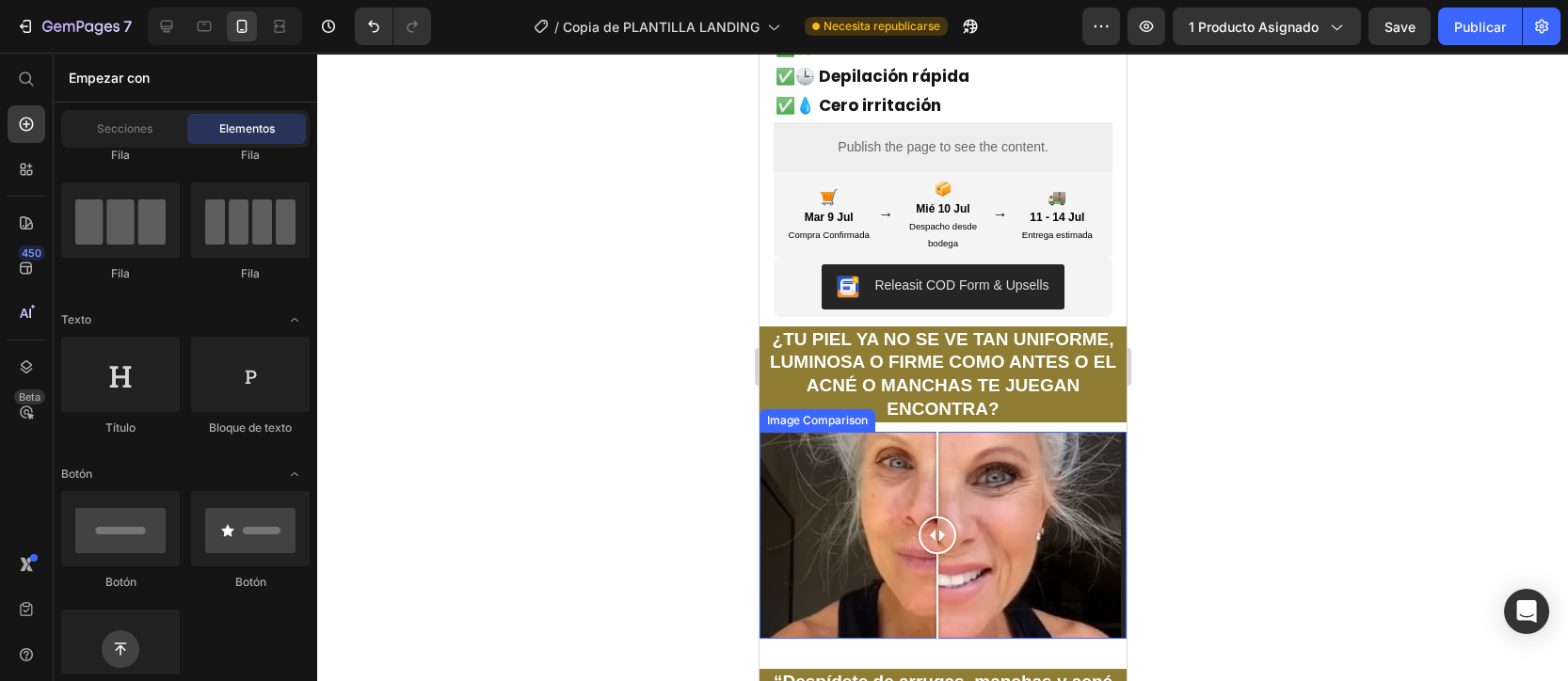 scroll, scrollTop: 752, scrollLeft: 0, axis: vertical 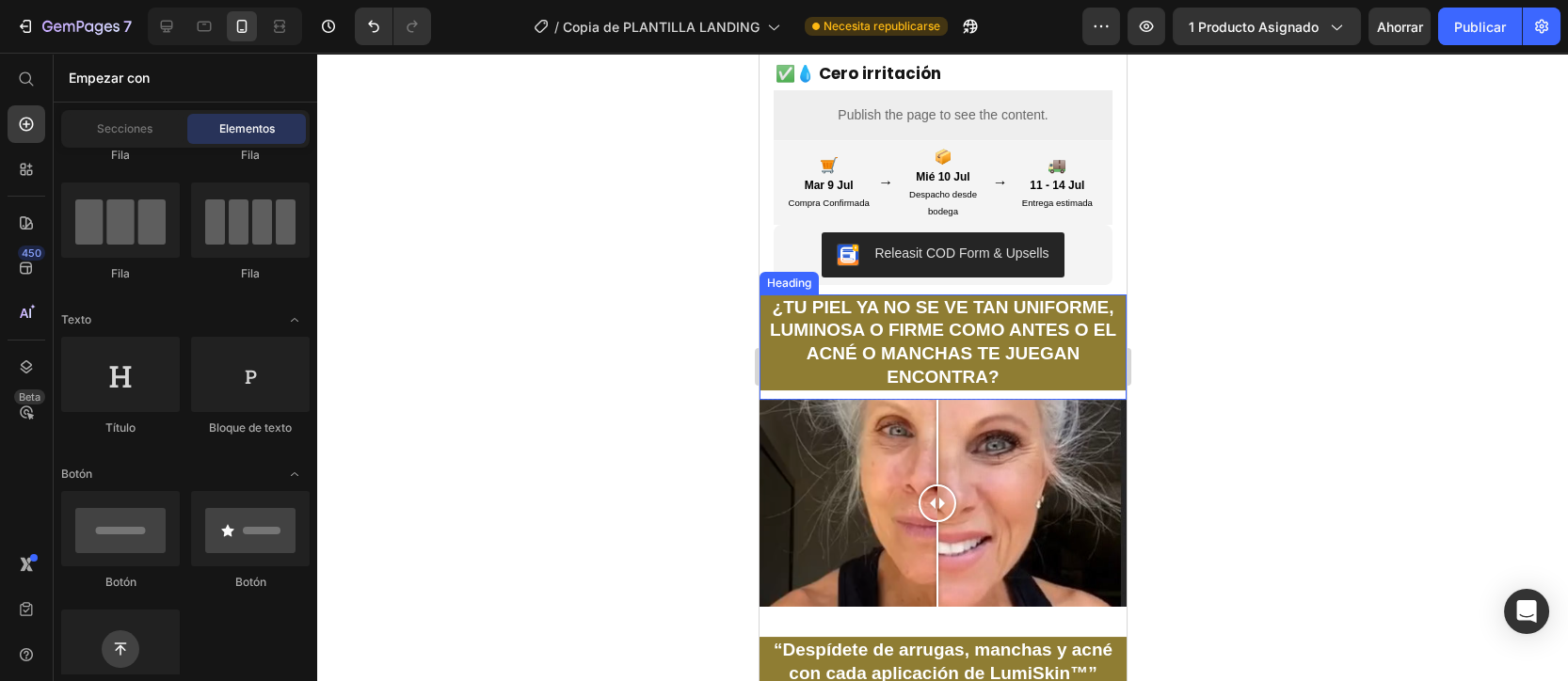 click on "¿TU PIEL YA NO SE VE TAN UNIFORME, LUMINOSA O FIRME COMO ANTES O EL ACNÉ O MANCHAS TE JUEGAN ENCONTRA?" at bounding box center [942, 342] 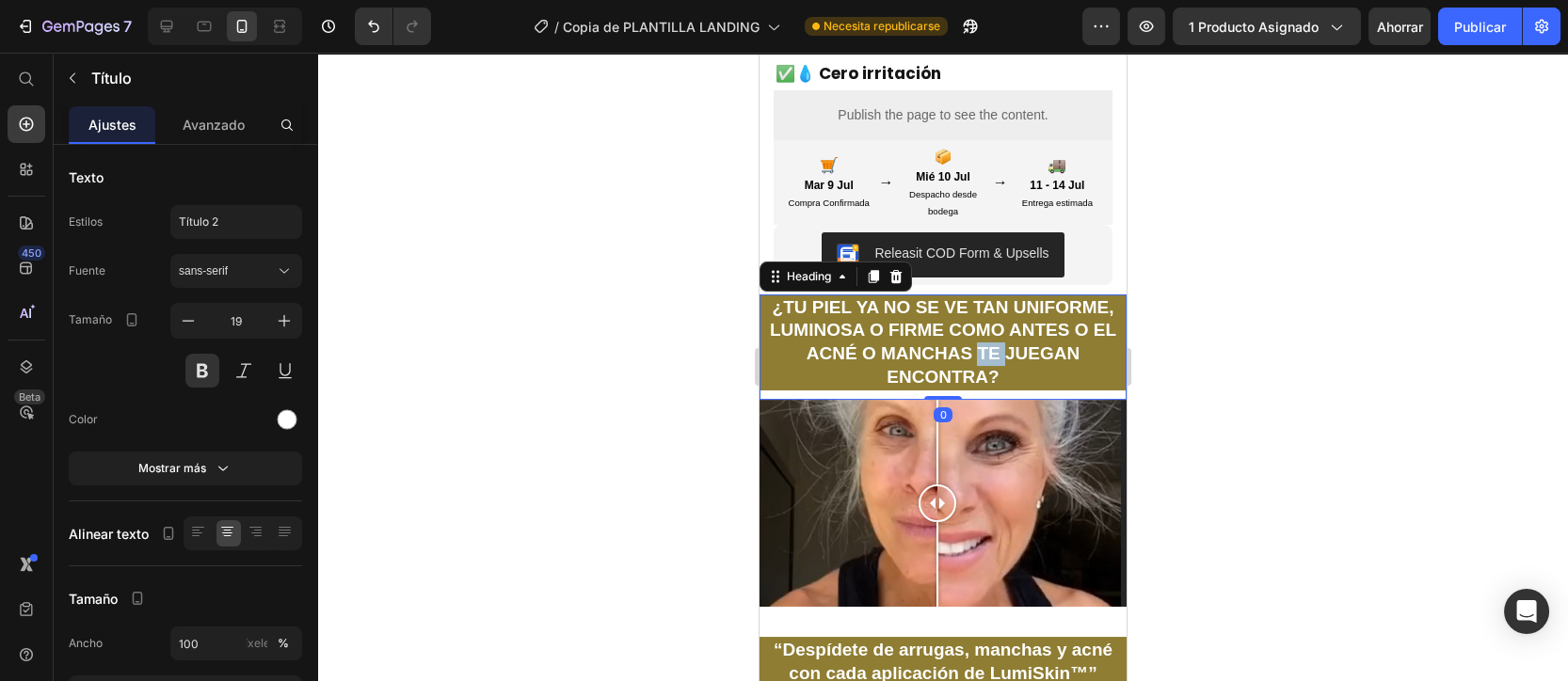 click on "¿TU PIEL YA NO SE VE TAN UNIFORME, LUMINOSA O FIRME COMO ANTES O EL ACNÉ O MANCHAS TE JUEGAN ENCONTRA?" at bounding box center [942, 342] 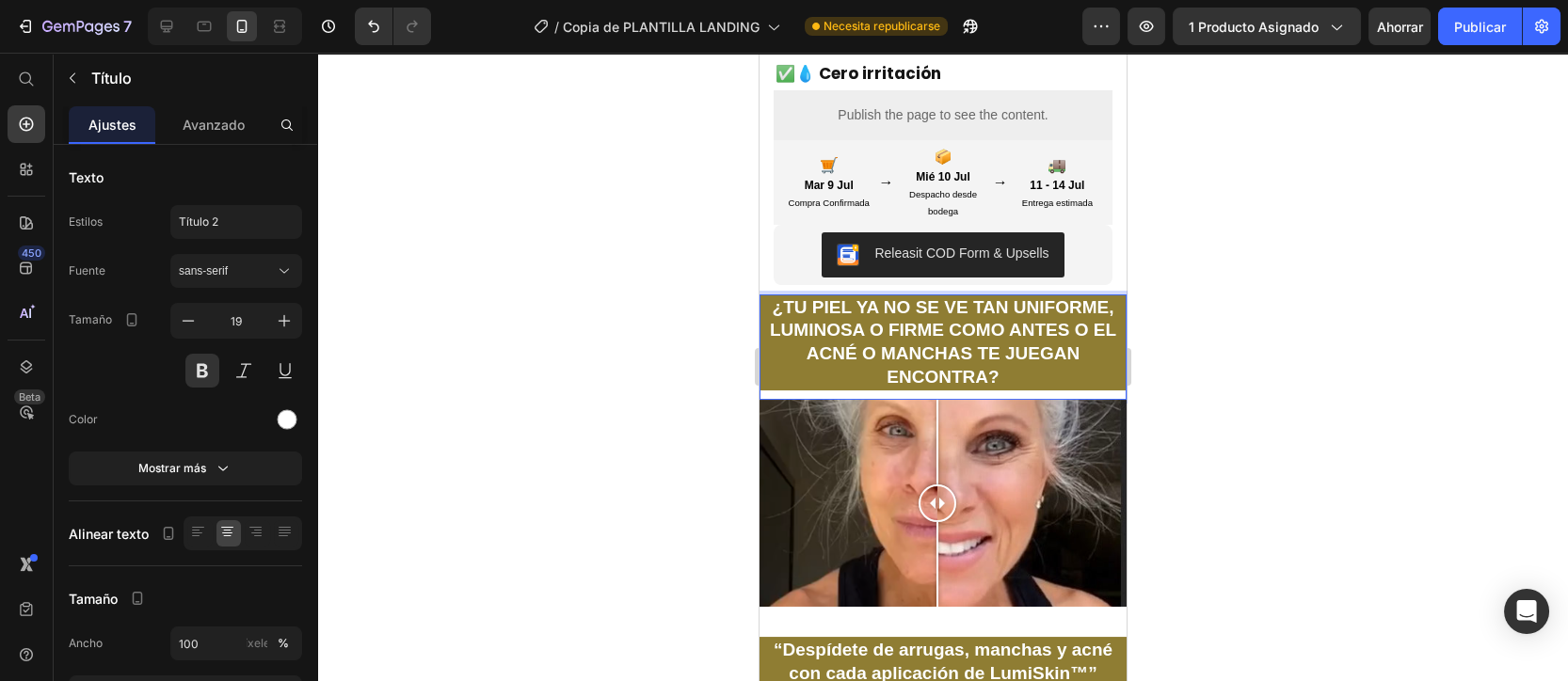 click on "¿TU PIEL YA NO SE VE TAN UNIFORME, LUMINOSA O FIRME COMO ANTES O EL ACNÉ O MANCHAS TE JUEGAN ENCONTRA?" at bounding box center (942, 342) 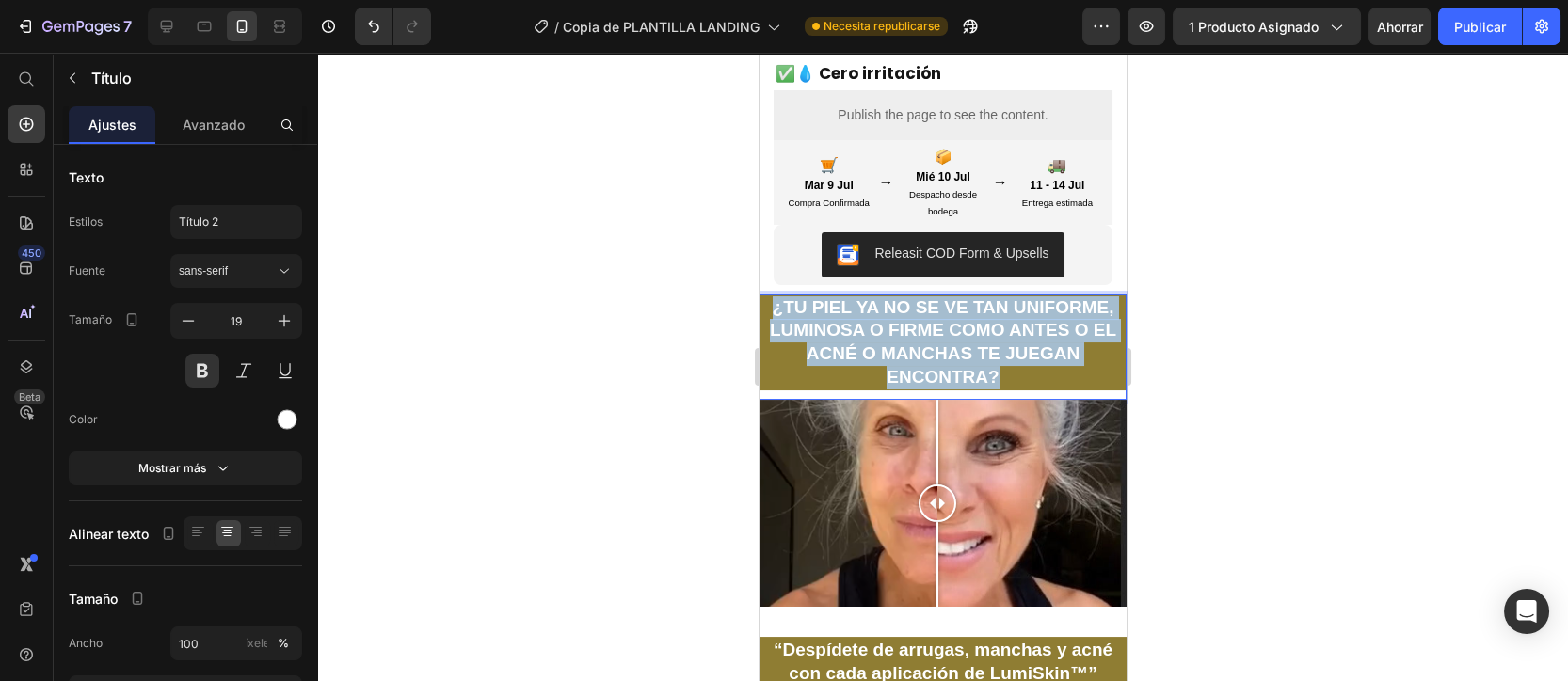 drag, startPoint x: 991, startPoint y: 414, endPoint x: 736, endPoint y: 326, distance: 269.7573 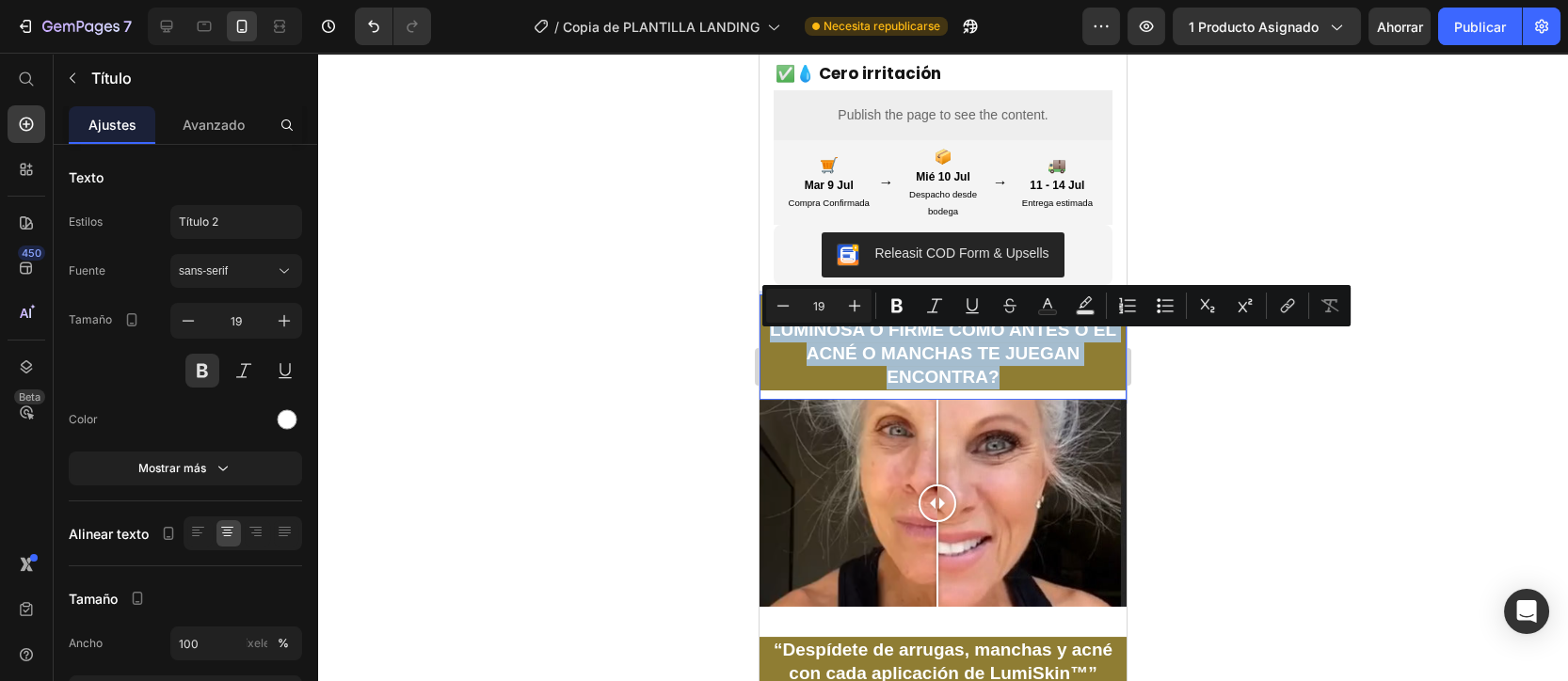 copy on "¿TU PIEL YA NO SE VE TAN UNIFORME, LUMINOSA O FIRME COMO ANTES O EL ACNÉ O MANCHAS TE JUEGAN ENCONTRA?" 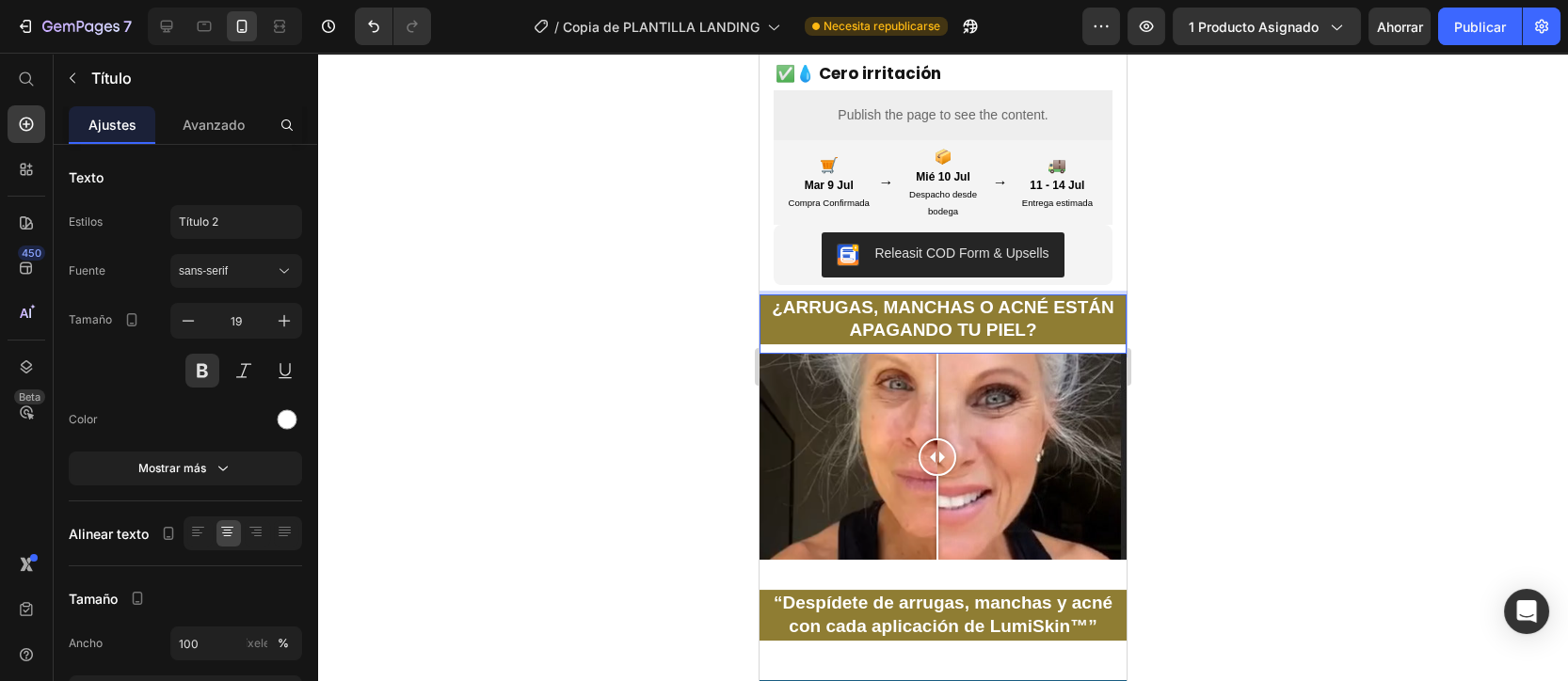 click 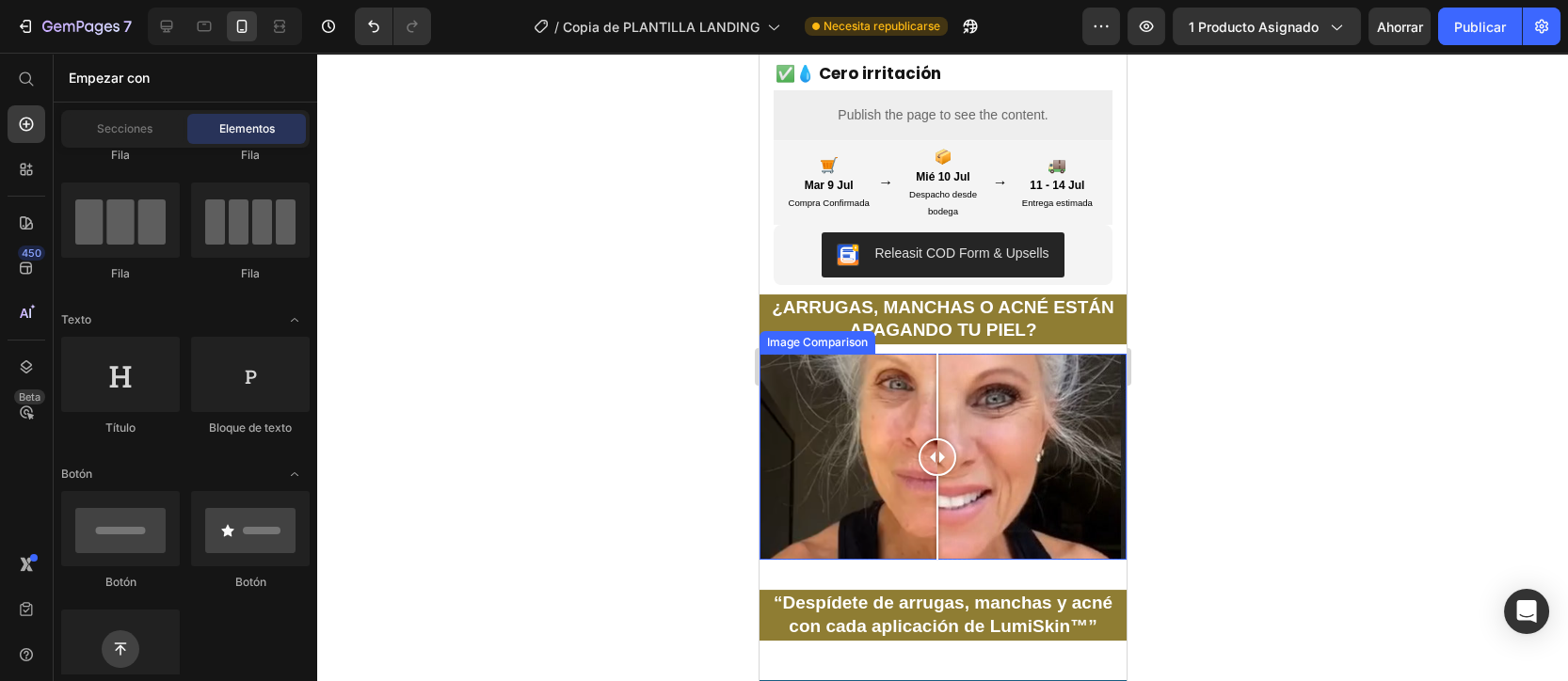 click at bounding box center [942, 456] 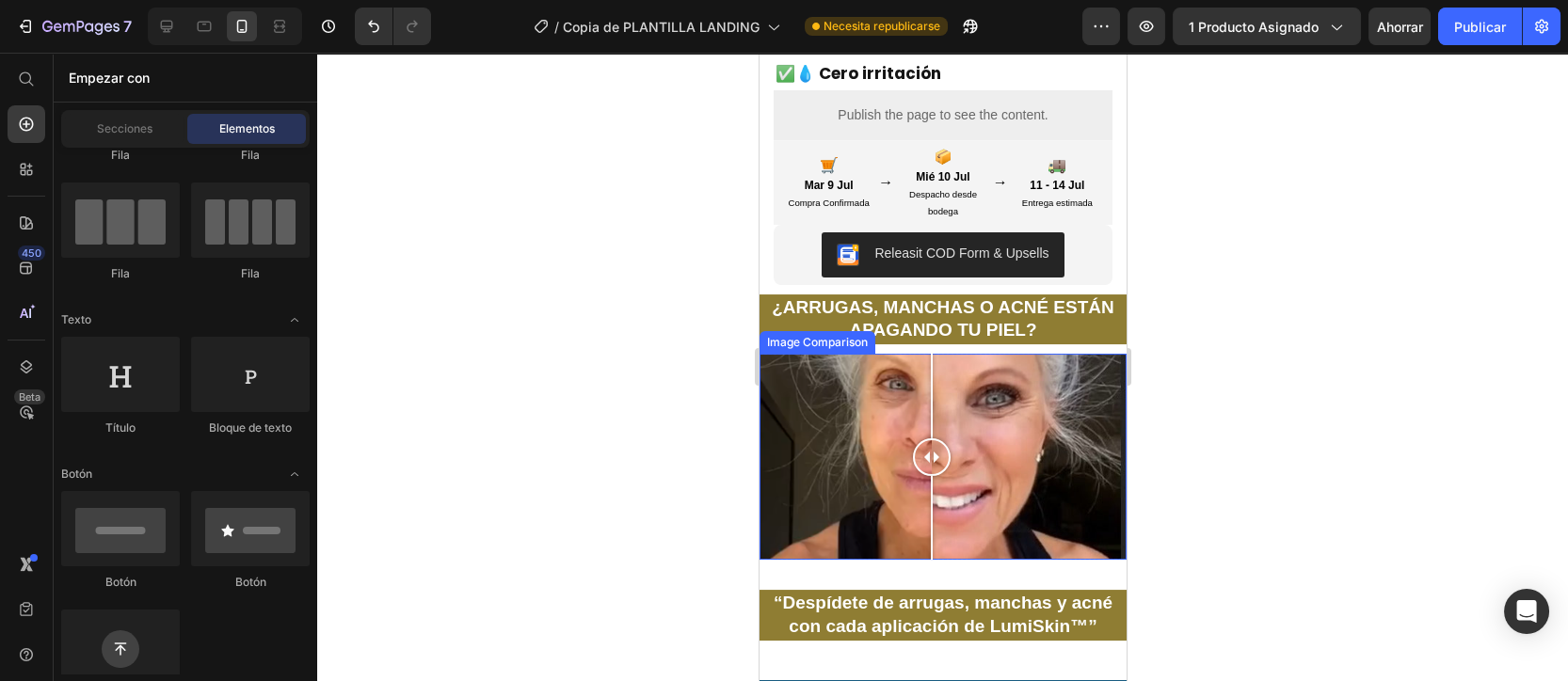 drag, startPoint x: 900, startPoint y: 478, endPoint x: 931, endPoint y: 489, distance: 32.8938 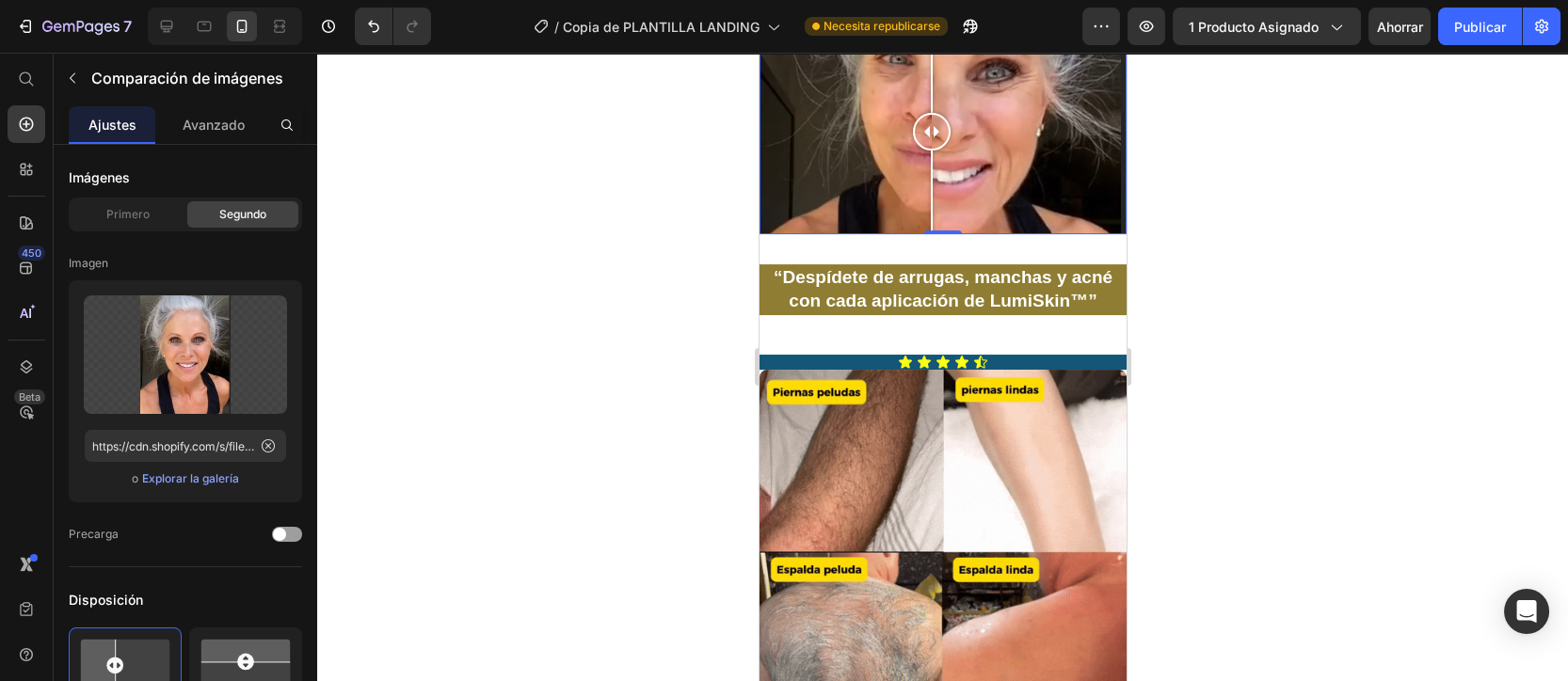 scroll, scrollTop: 1129, scrollLeft: 0, axis: vertical 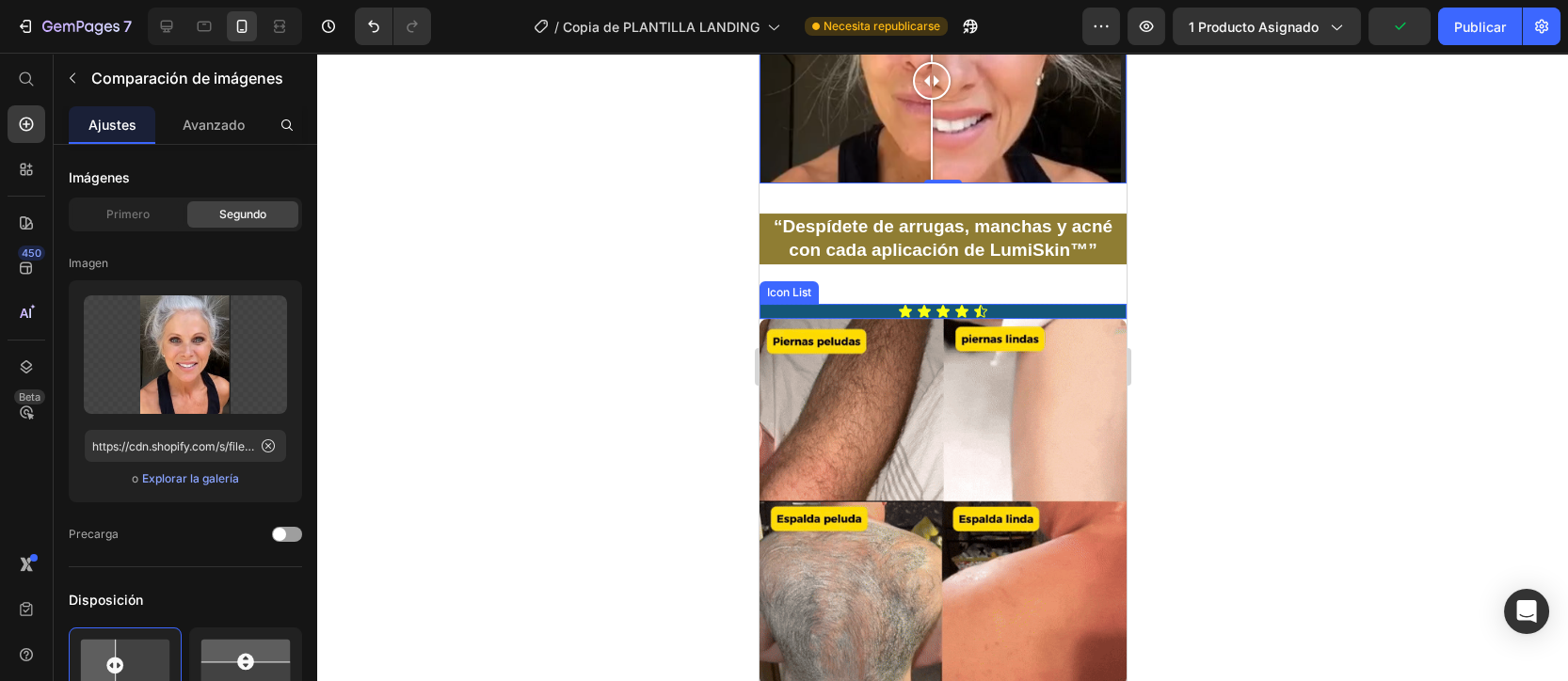 click on "Icon Icon Icon Icon Icon" at bounding box center (942, 311) 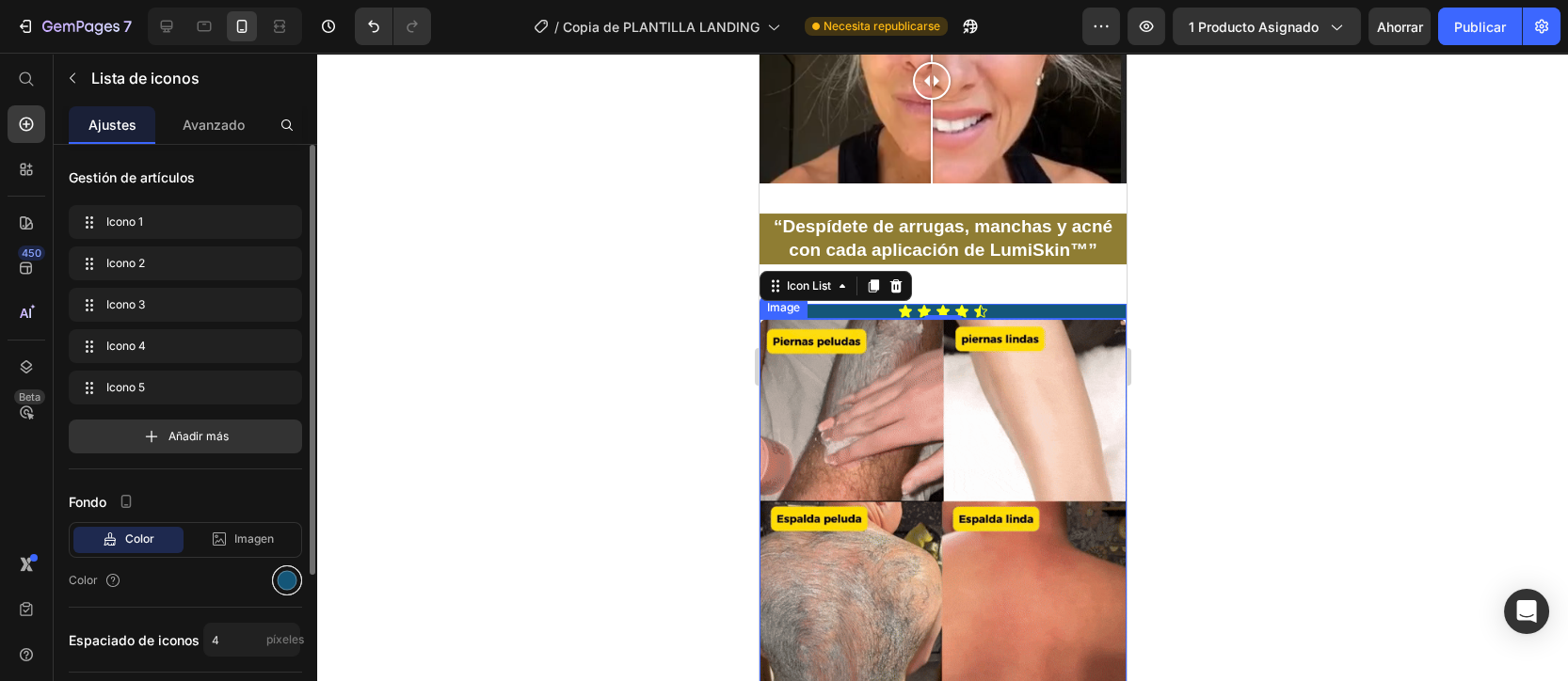 click at bounding box center (287, 580) 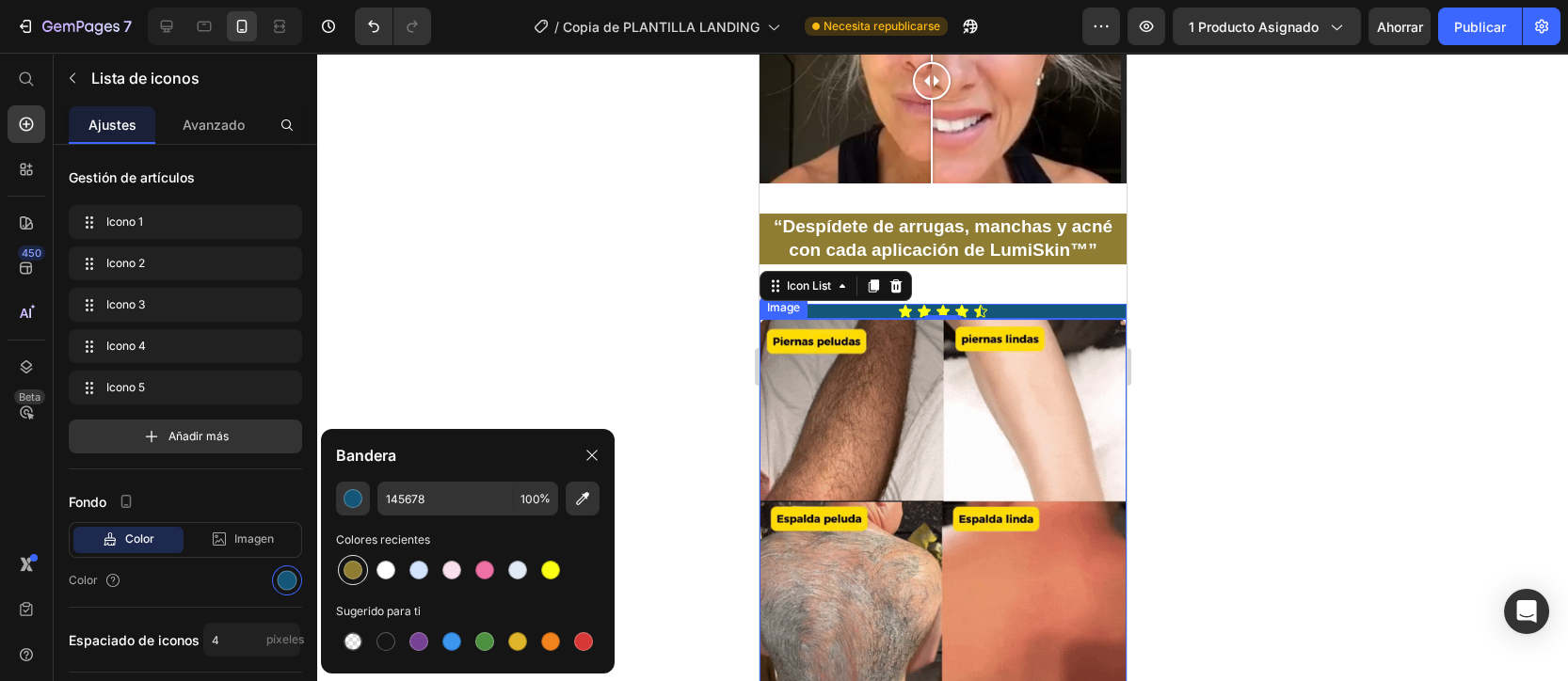 click at bounding box center [353, 570] 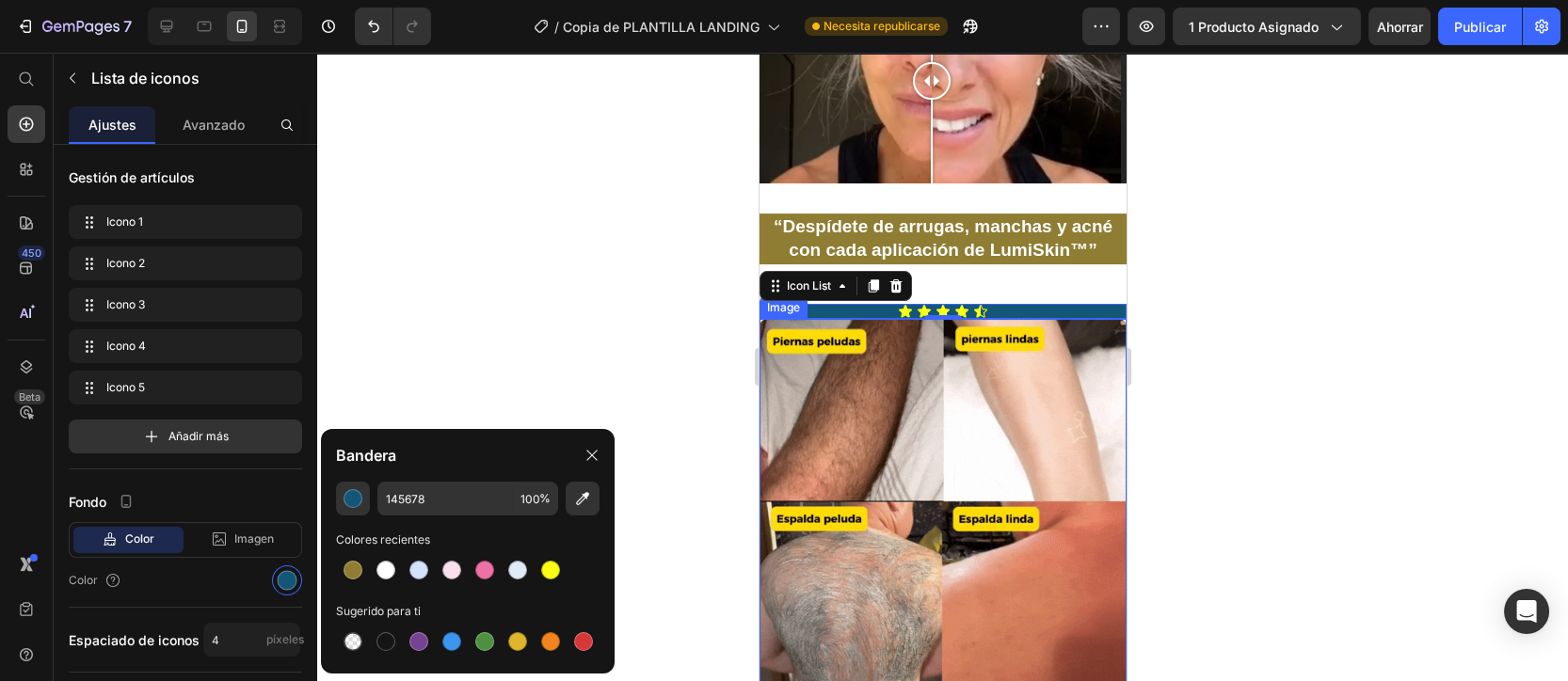 type on "8F7D33" 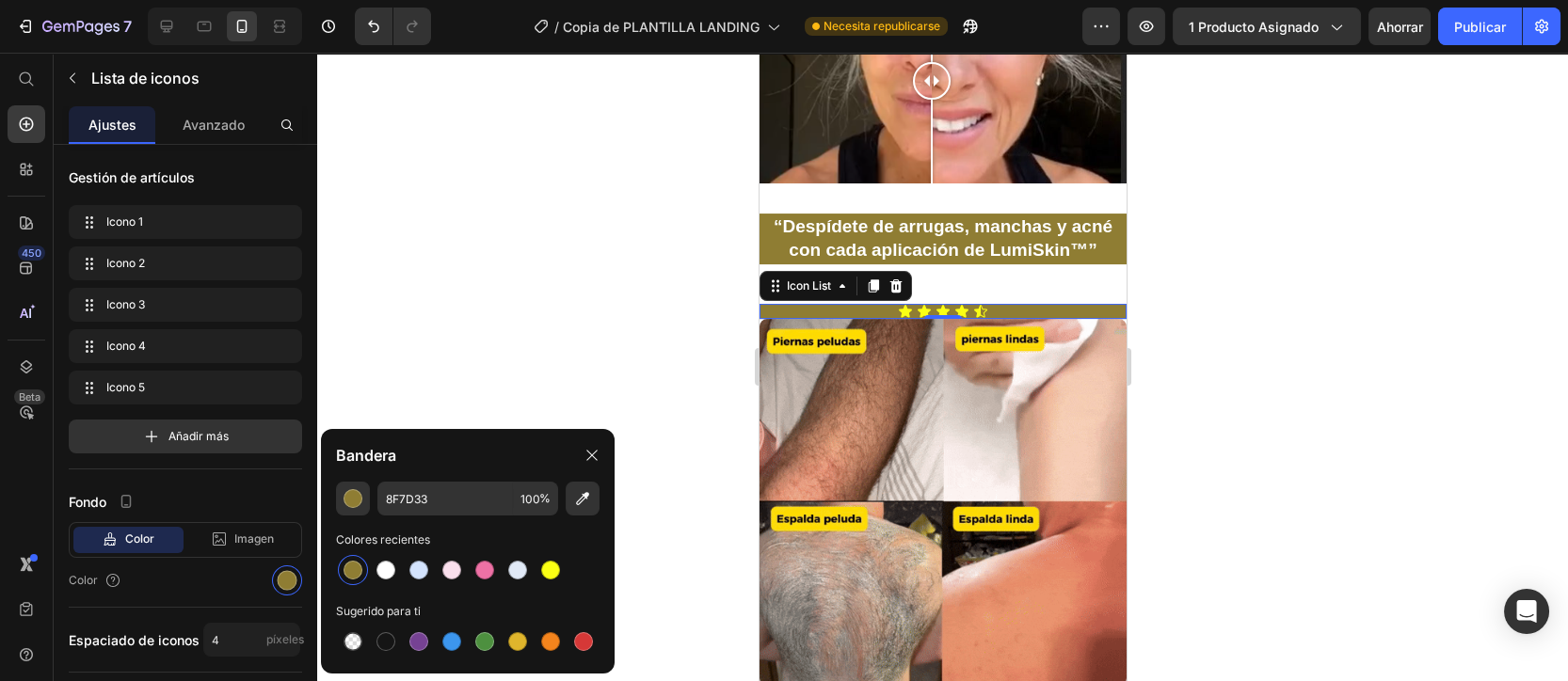click 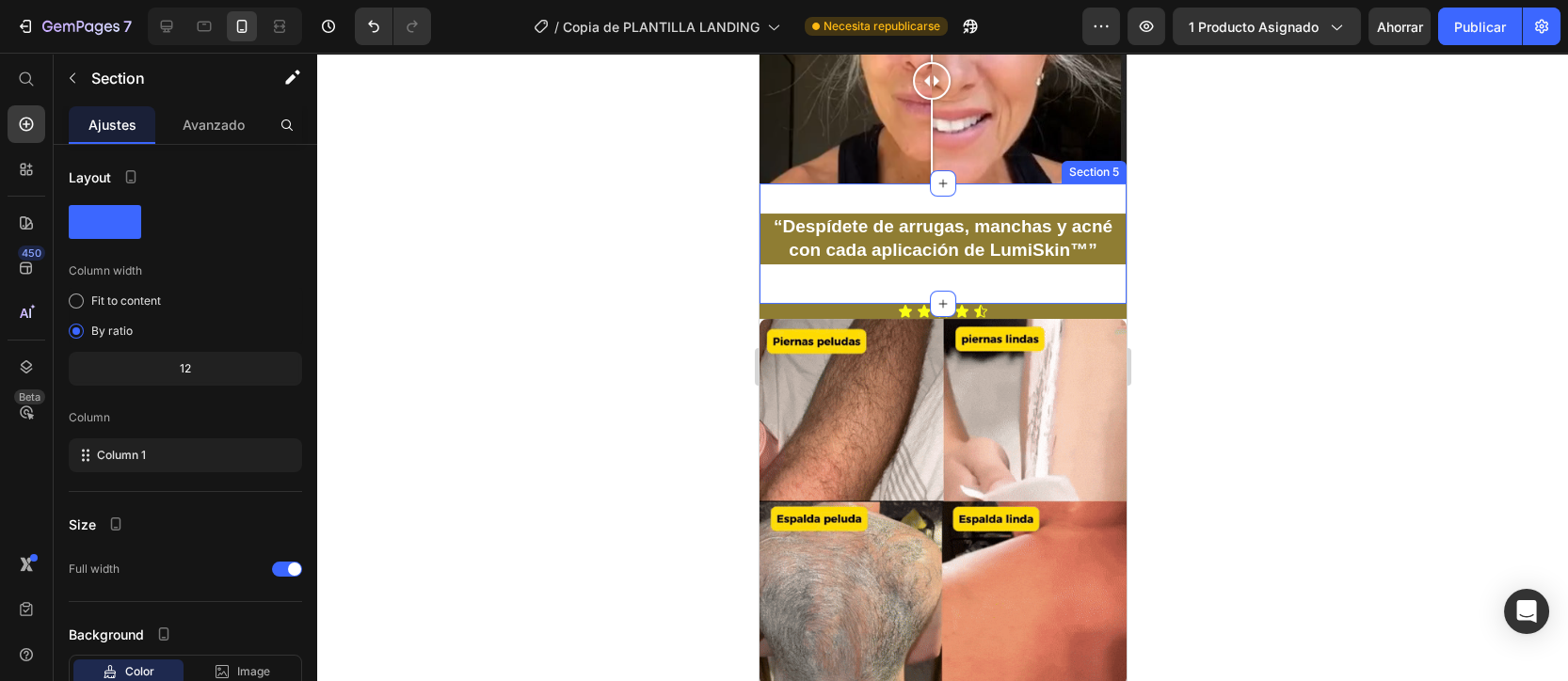 click on "“Despídete de arrugas, manchas y acné con cada aplicación de LumiSkin™” Heading Section 5" at bounding box center [942, 243] 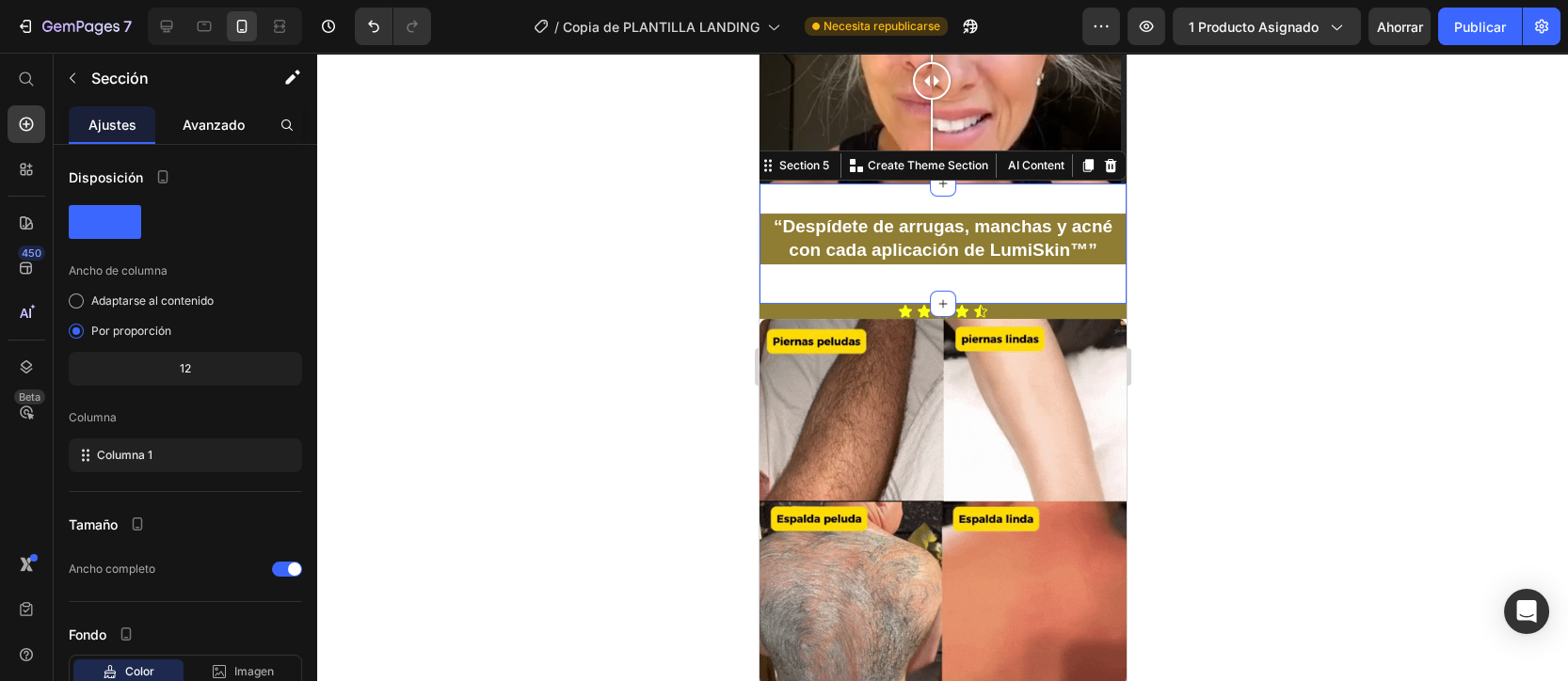 click on "Avanzado" at bounding box center [214, 124] 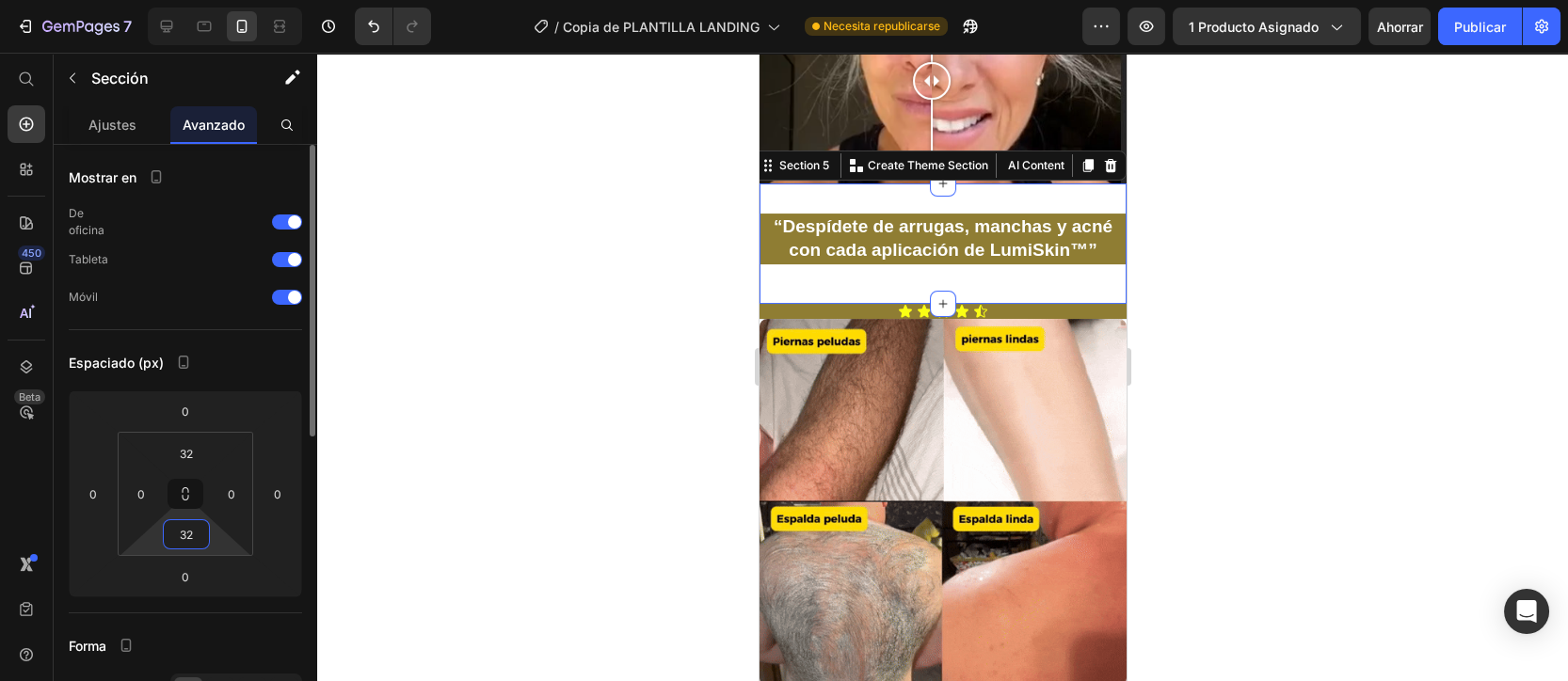 click on "32" at bounding box center [186, 534] 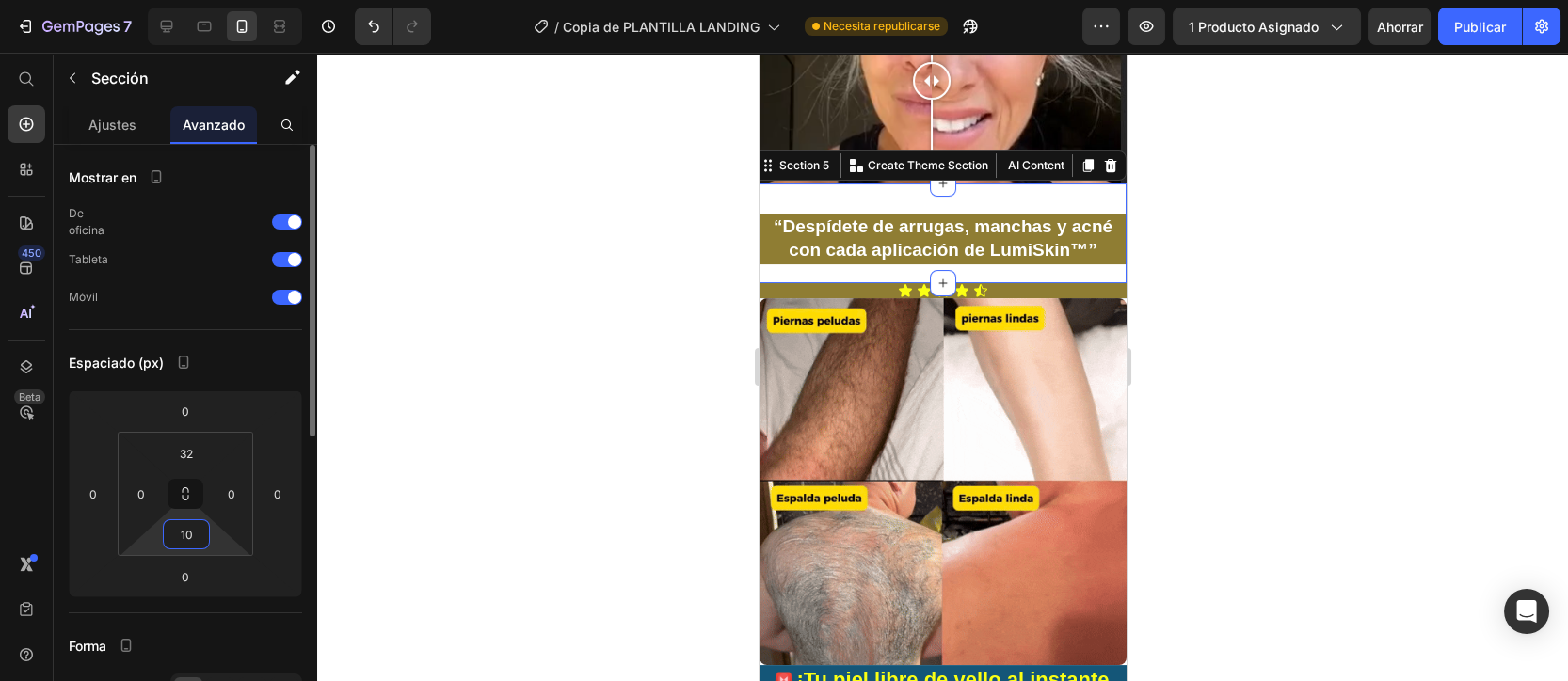 drag, startPoint x: 191, startPoint y: 531, endPoint x: 161, endPoint y: 539, distance: 31.048349 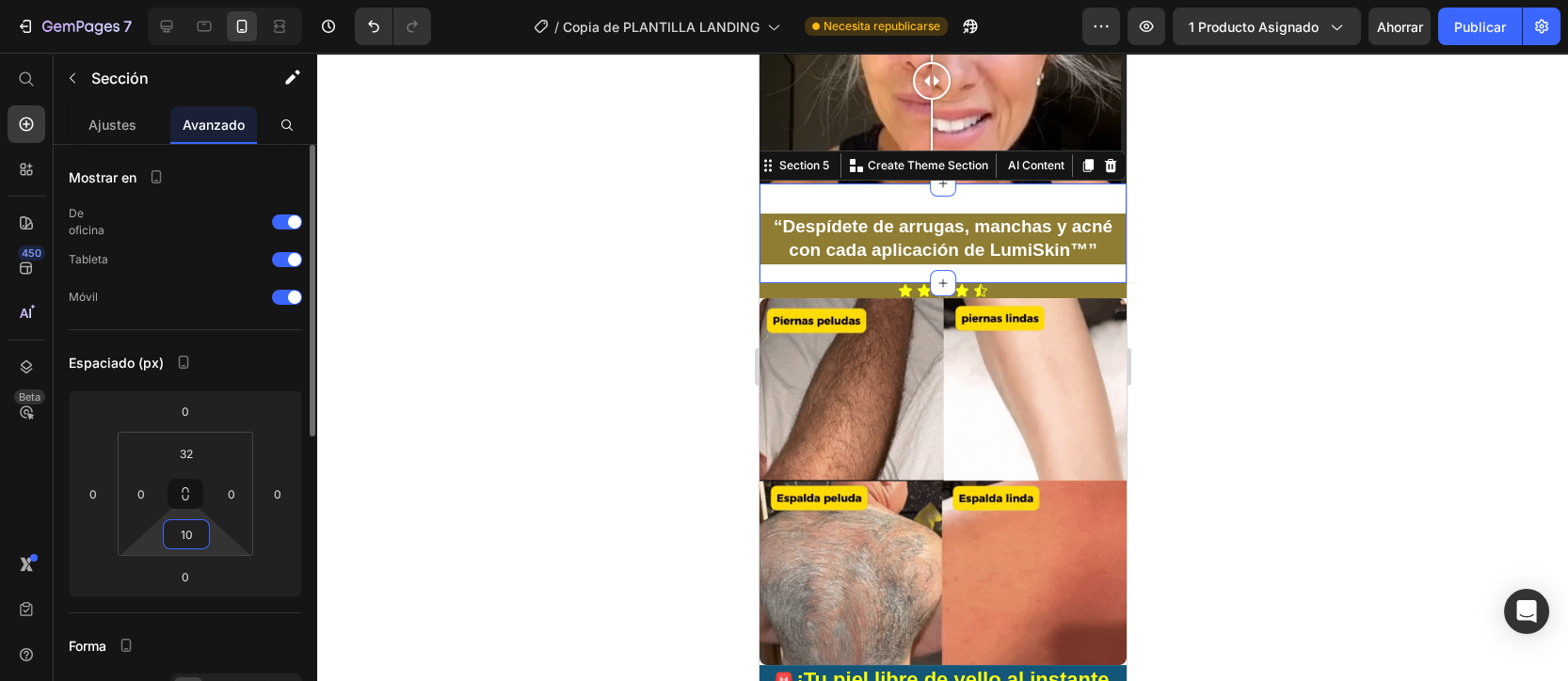 click on "32 0 10 0" at bounding box center (185, 494) 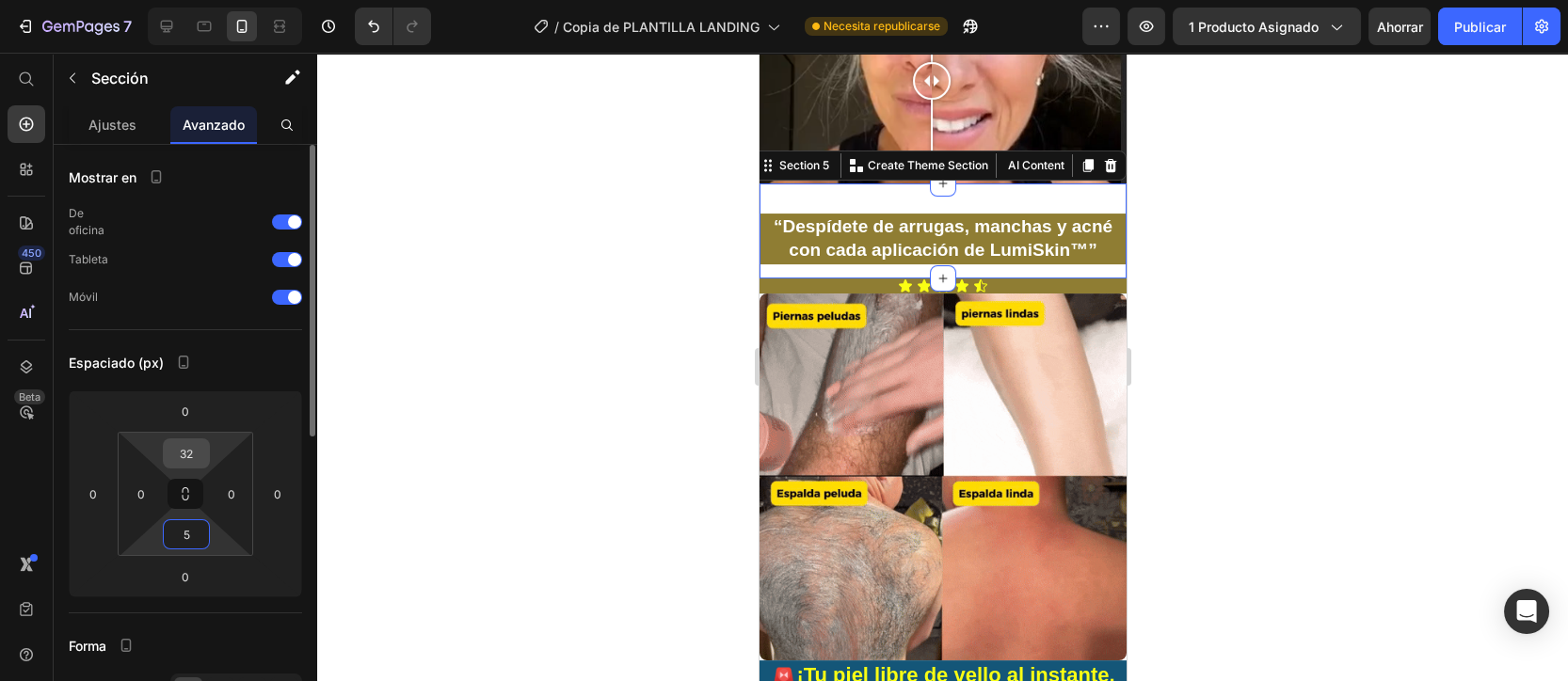 type on "5" 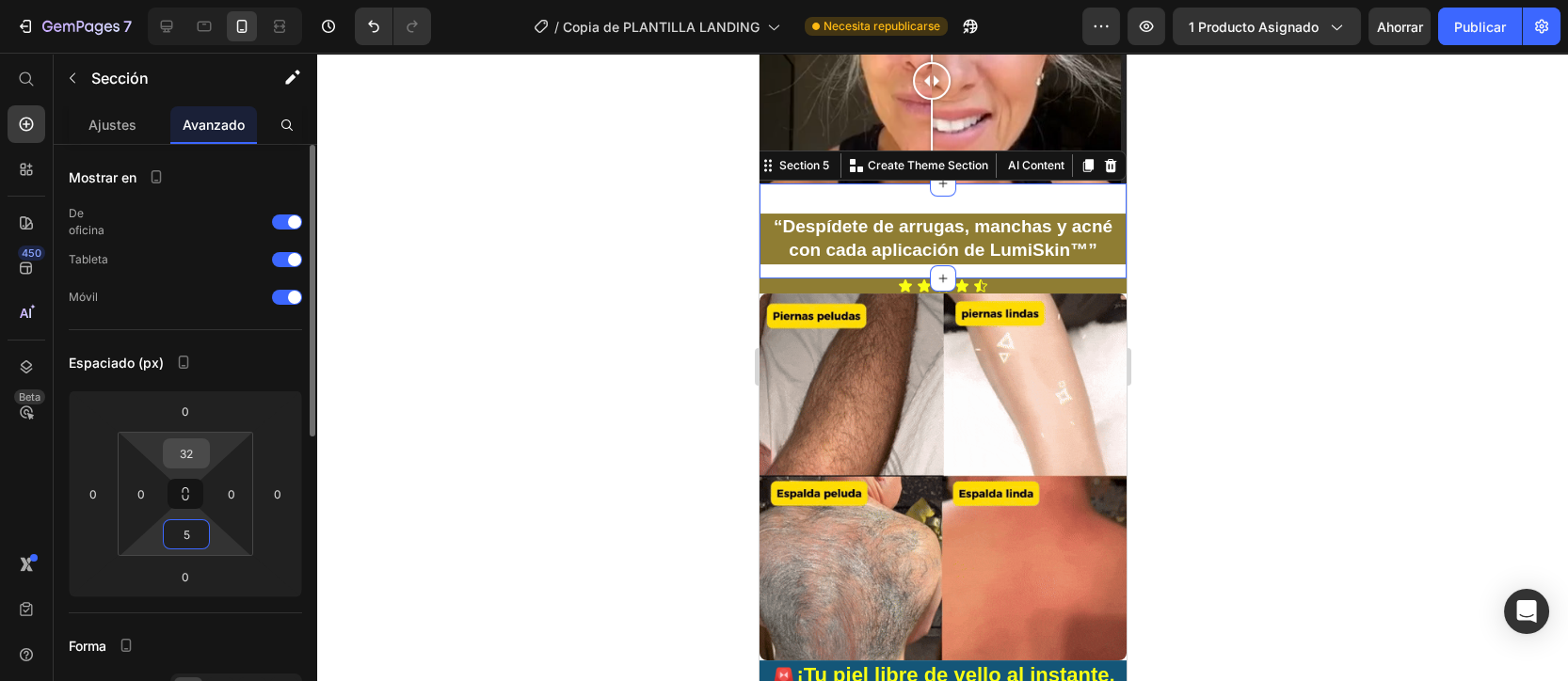 click on "32" at bounding box center [186, 453] 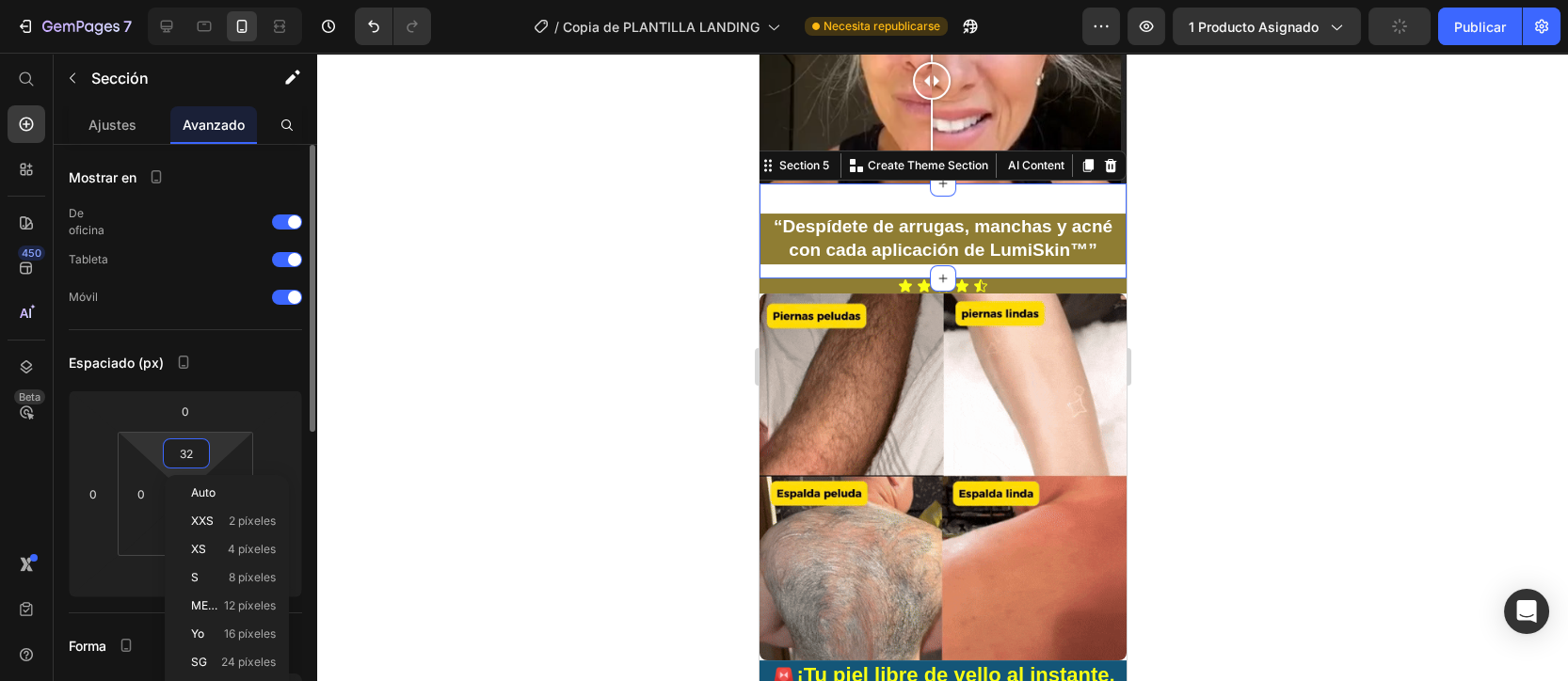 type on "5" 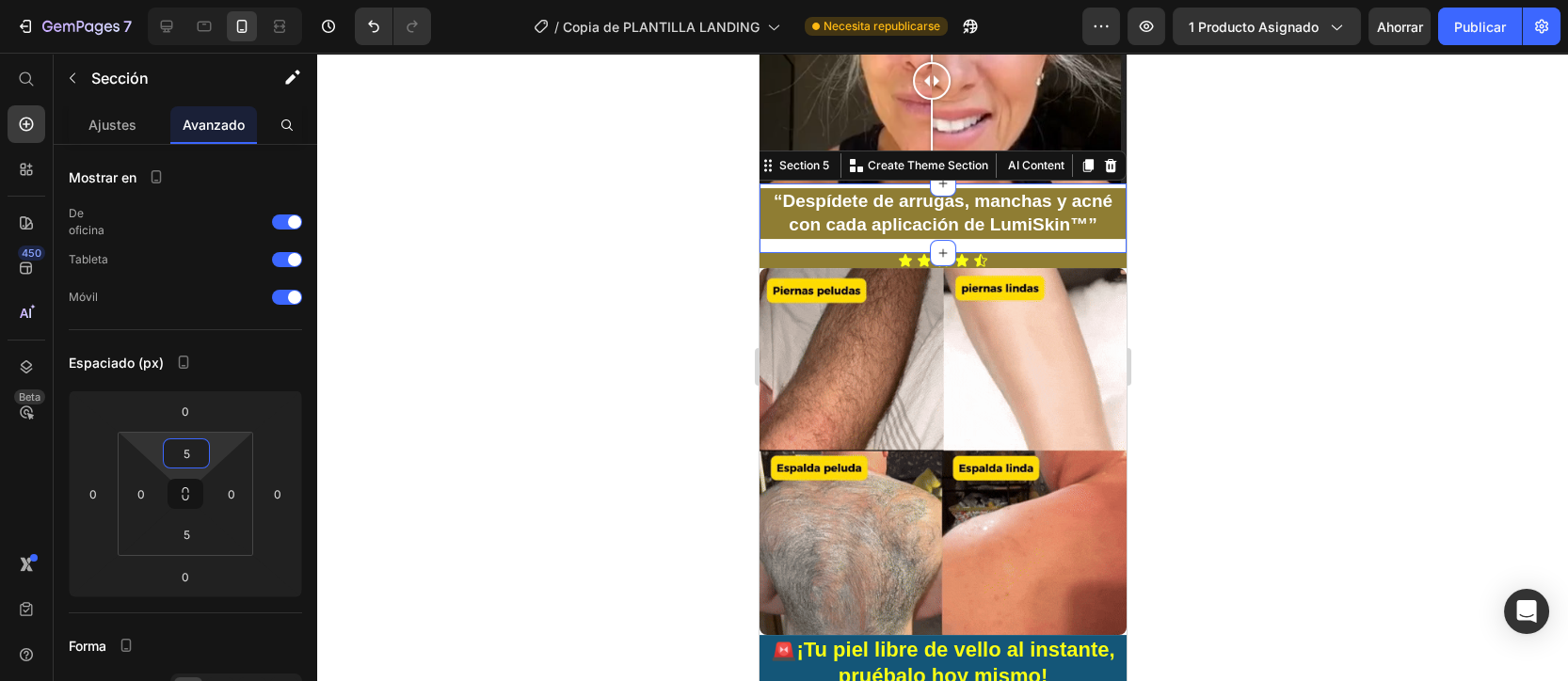 click 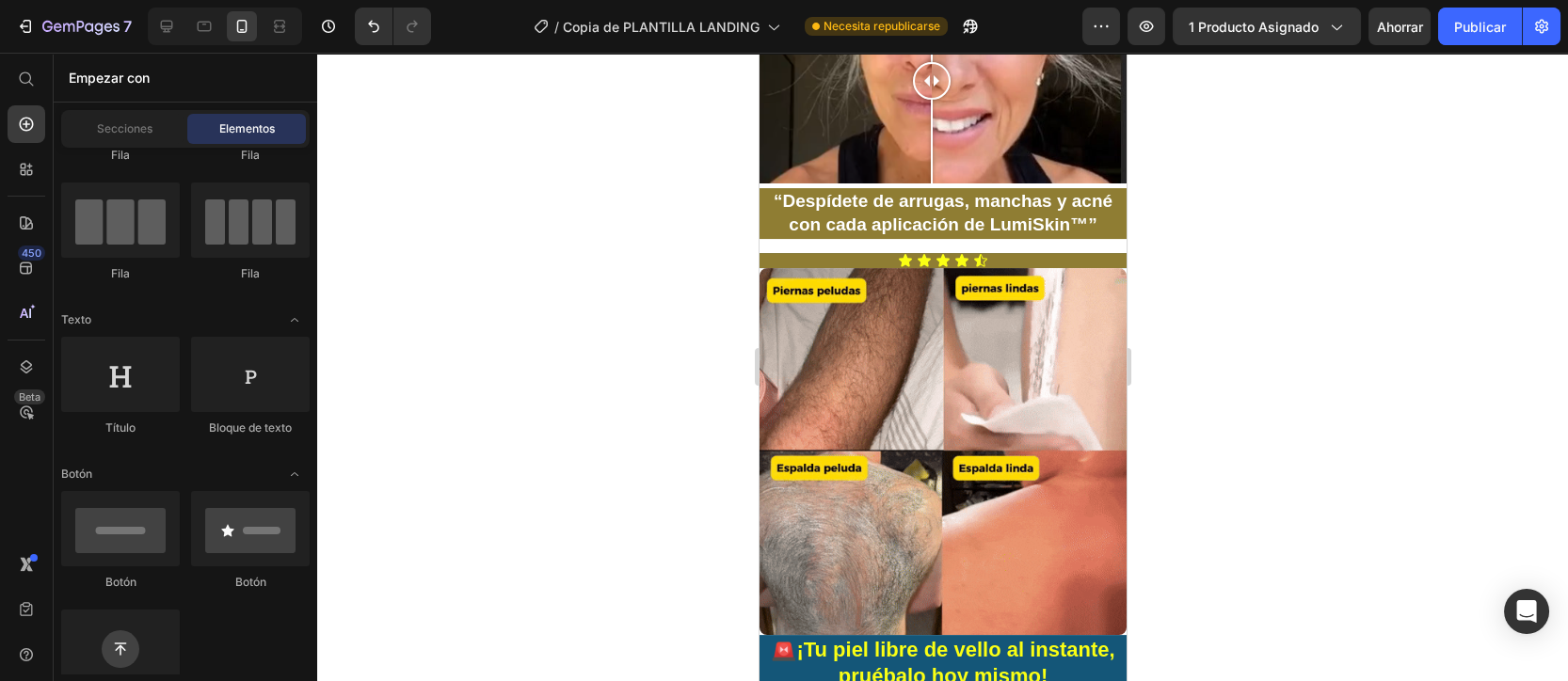 click 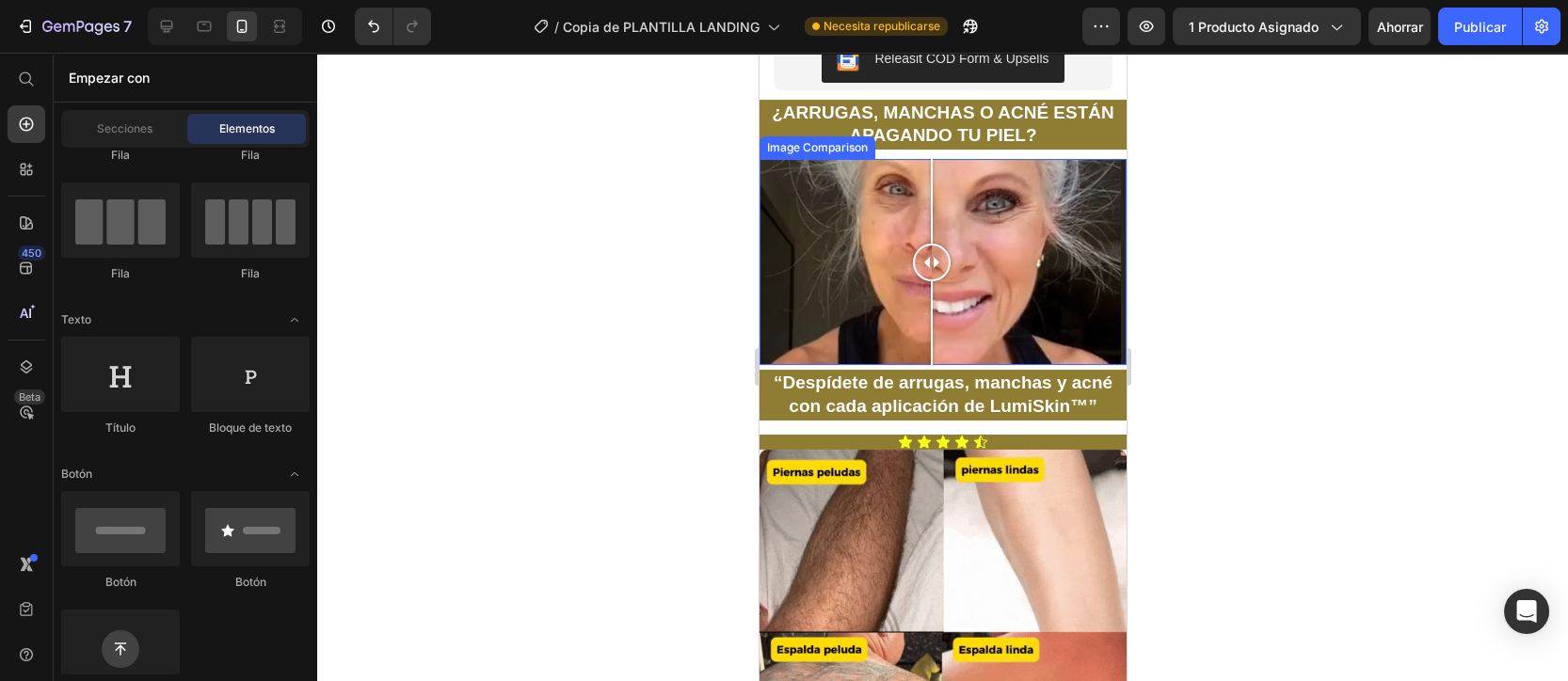 scroll, scrollTop: 1129, scrollLeft: 0, axis: vertical 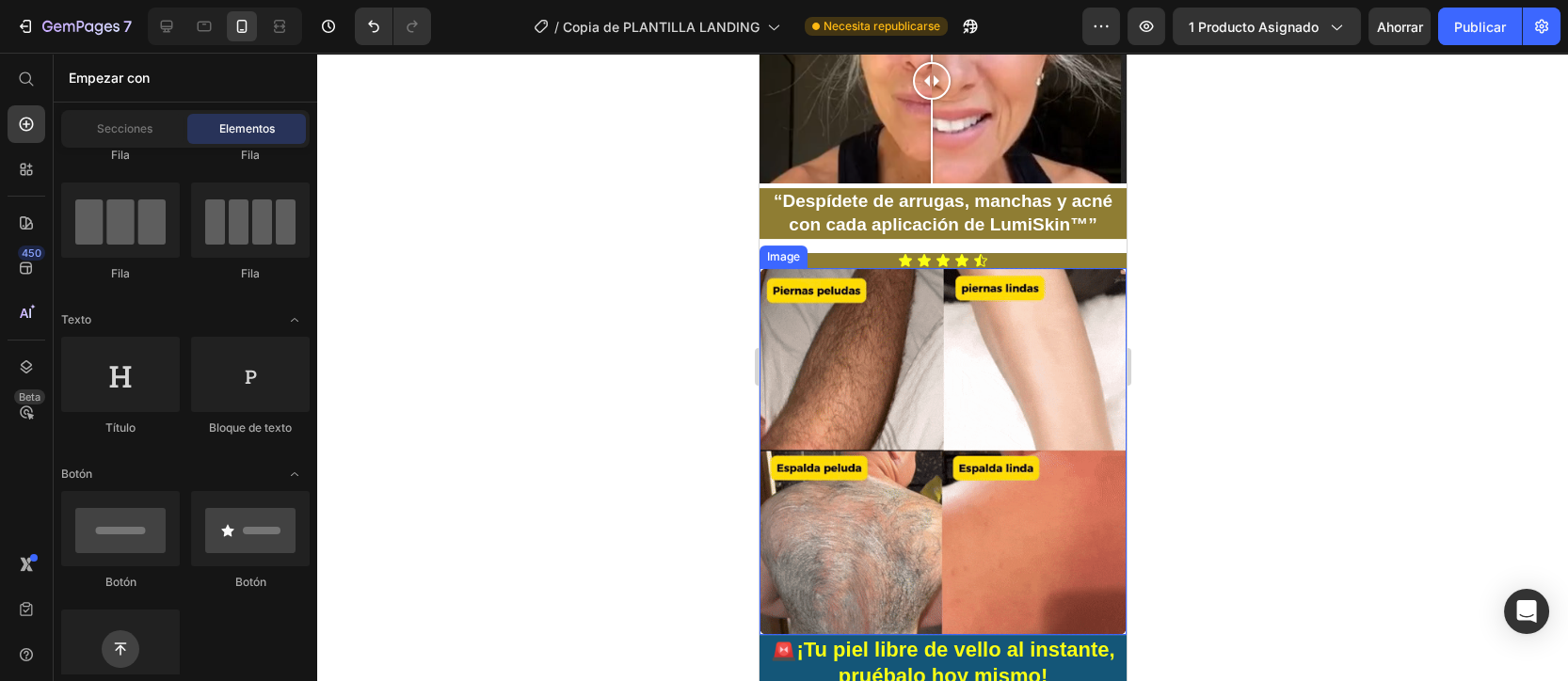 click at bounding box center [942, 451] 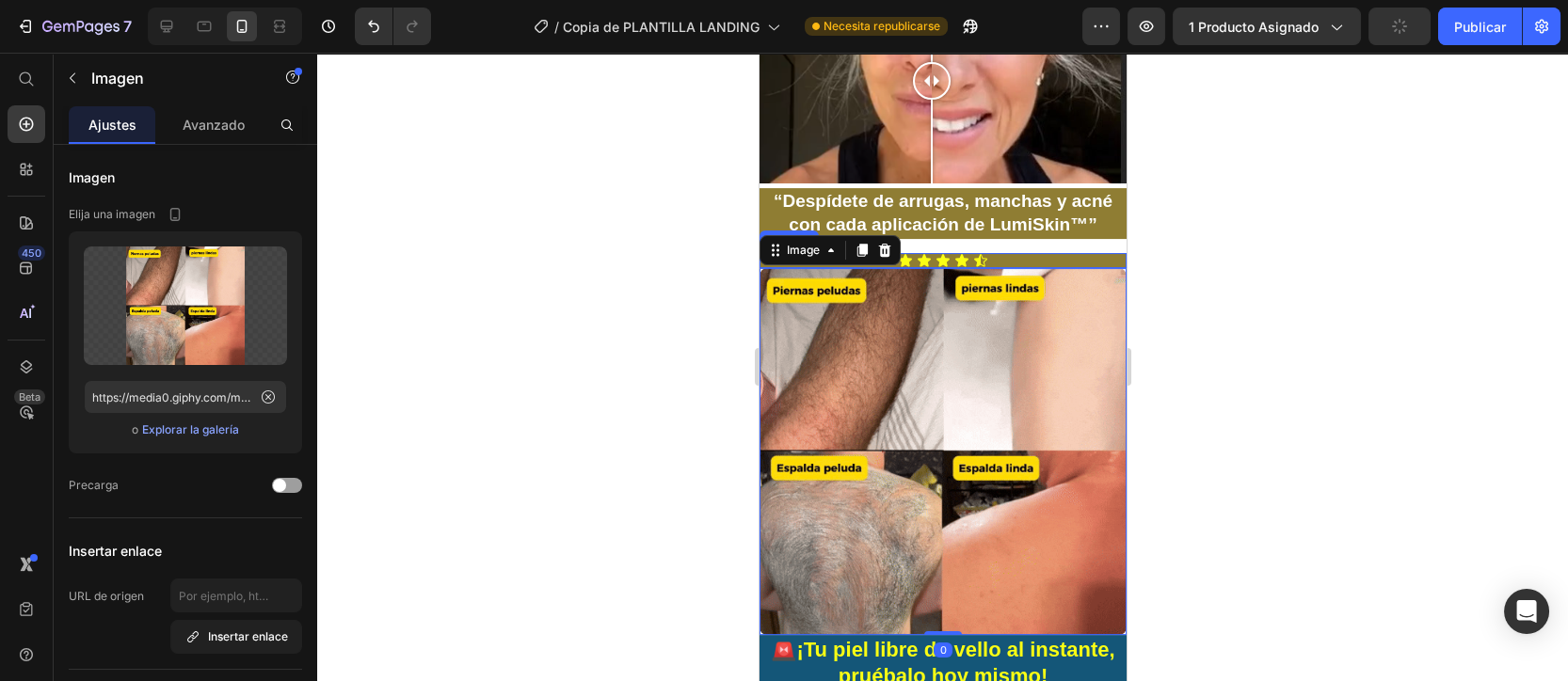click on "Icon Icon Icon Icon Icon" at bounding box center [942, 261] 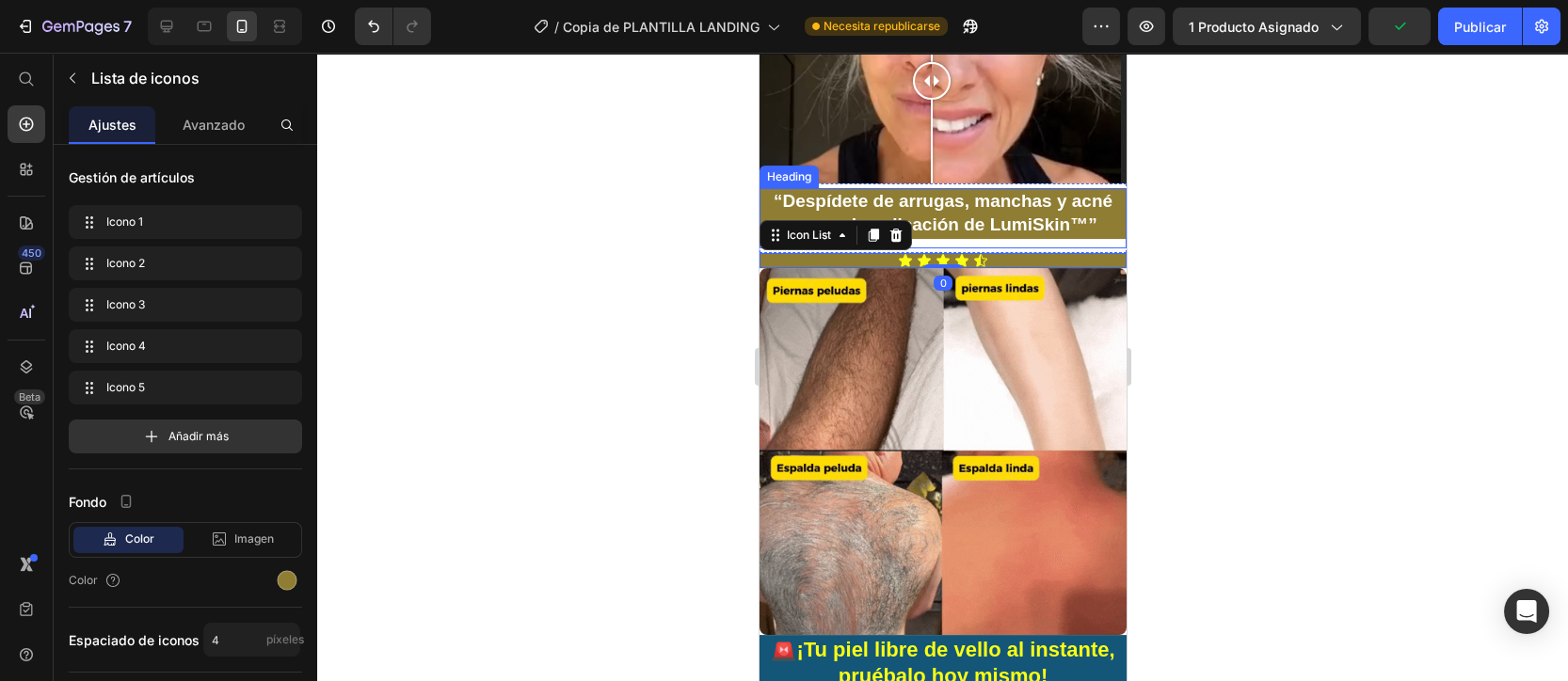 click on "“Despídete de arrugas, manchas y acné con cada aplicación de LumiSkin™” Heading" at bounding box center (942, 217) 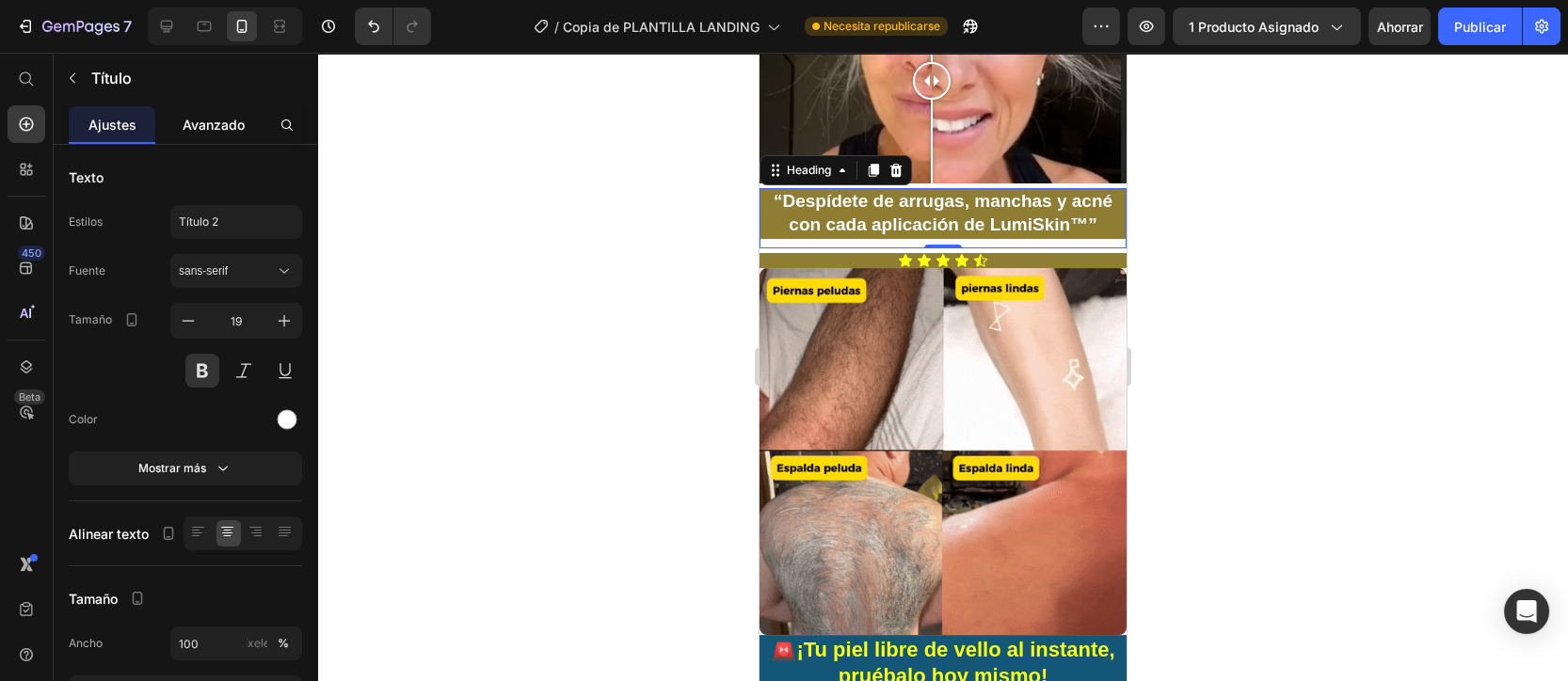 click on "Avanzado" at bounding box center [214, 124] 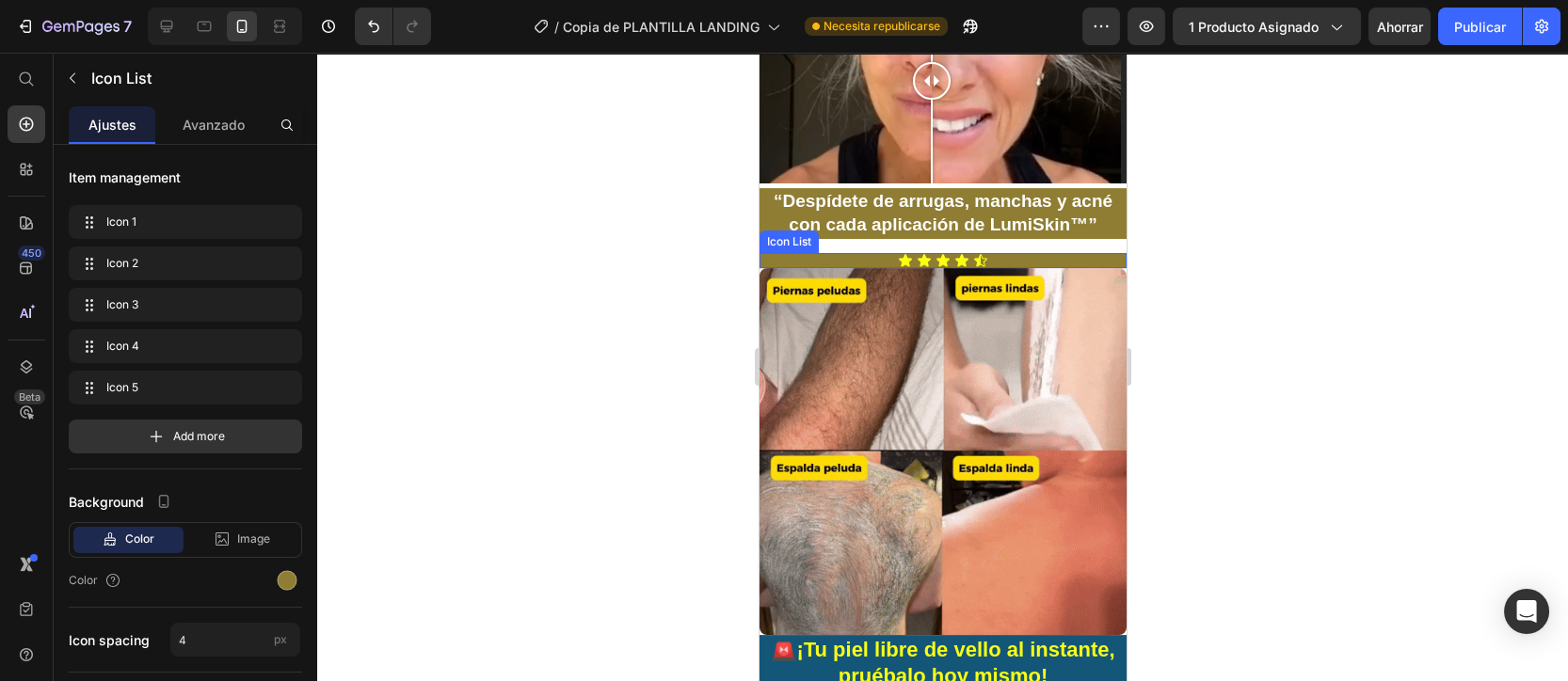 click on "Icon Icon Icon Icon Icon" at bounding box center (942, 261) 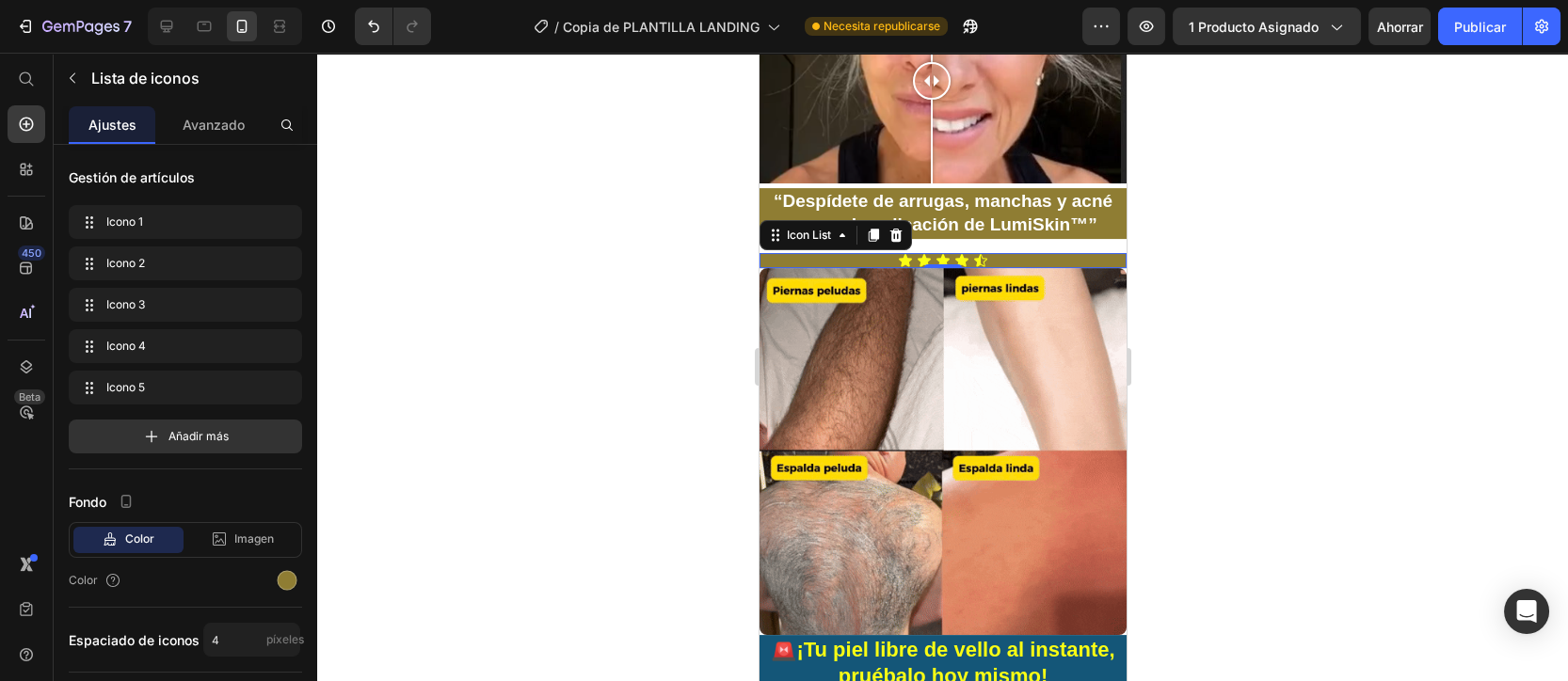 click on "Icon Icon Icon Icon Icon" at bounding box center [942, 261] 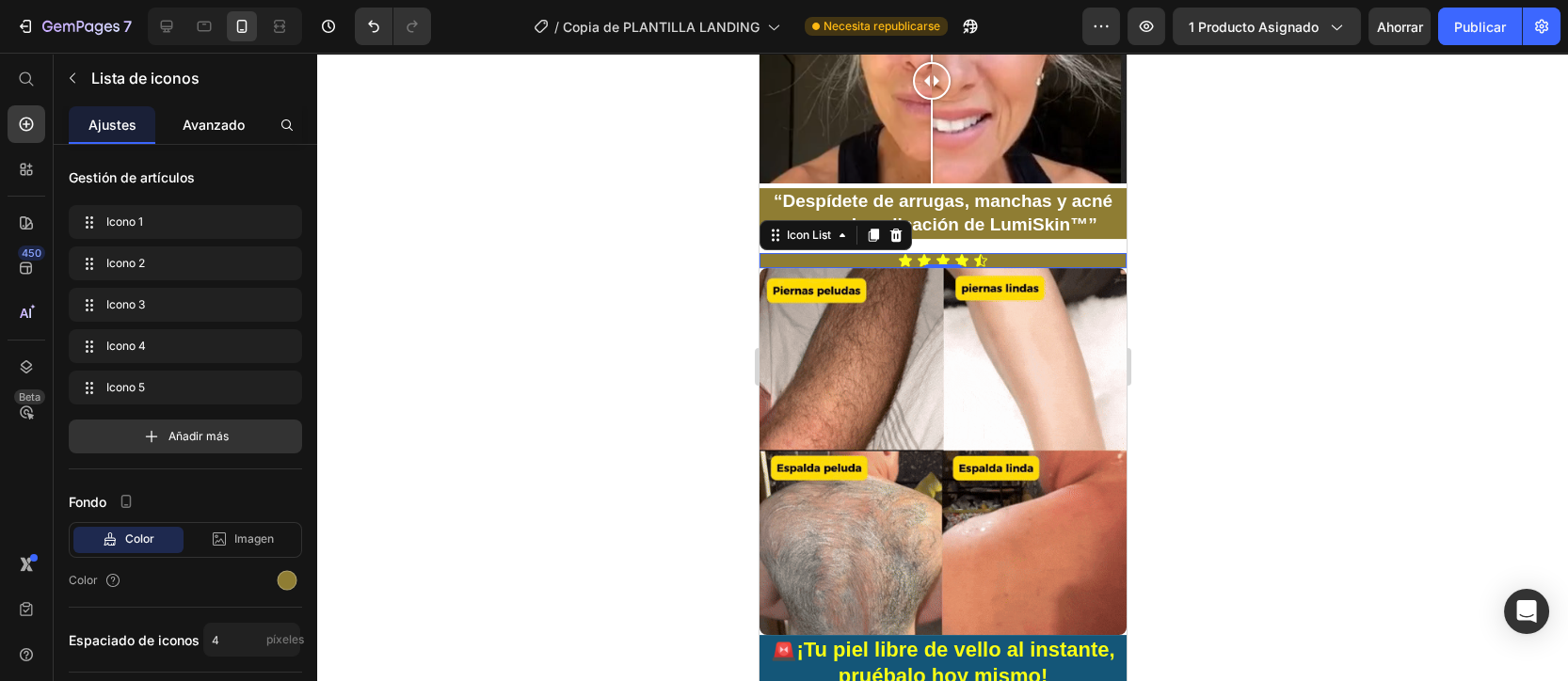 click on "Avanzado" at bounding box center [214, 124] 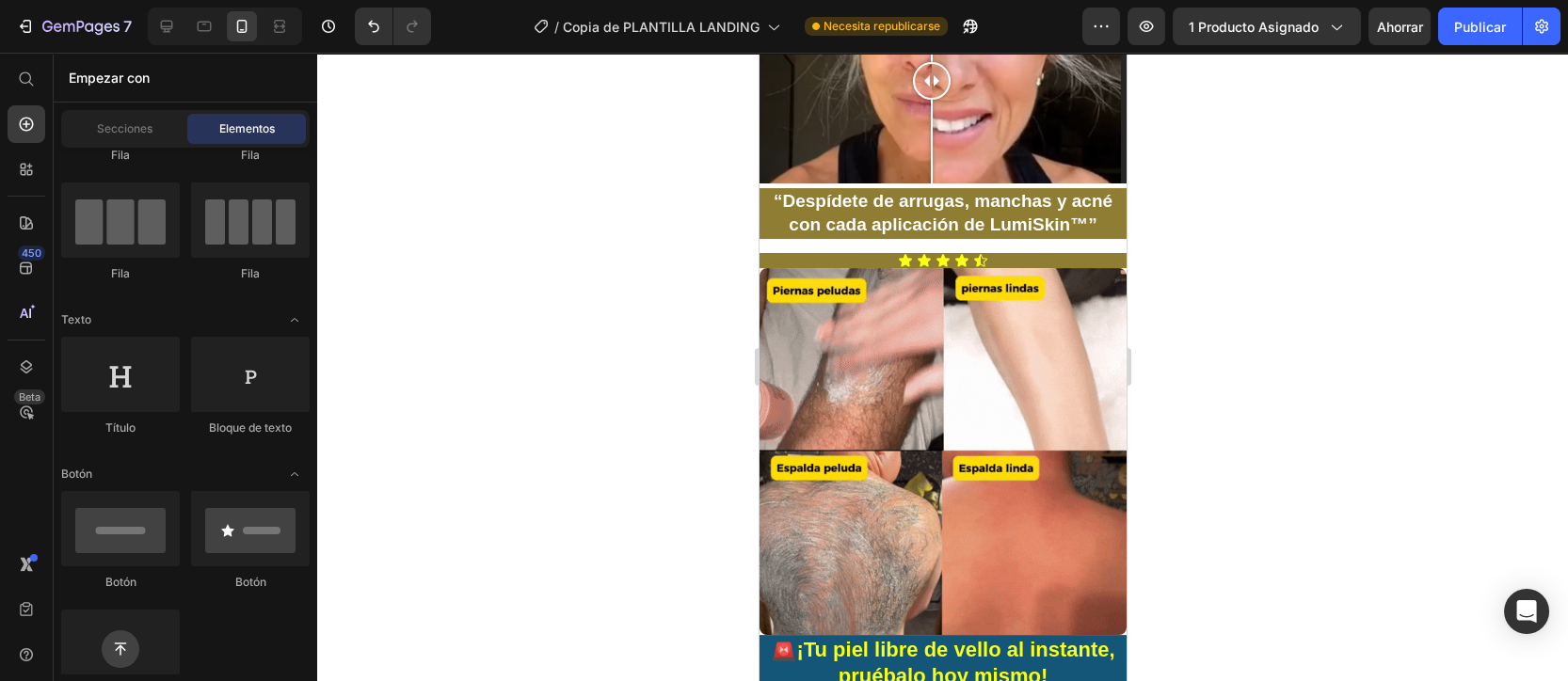 click 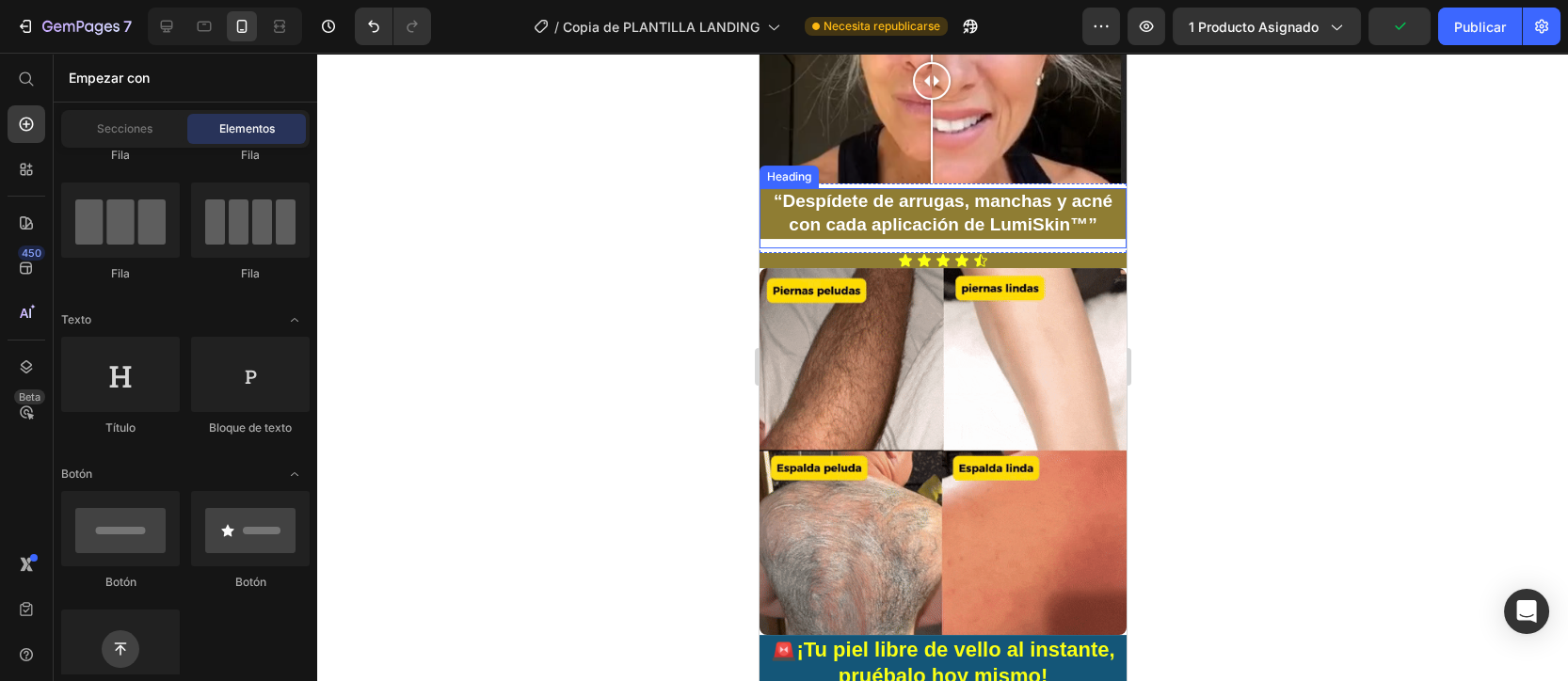 click on "“Despídete de arrugas, manchas y acné con cada aplicación de LumiSkin™”" at bounding box center [942, 213] 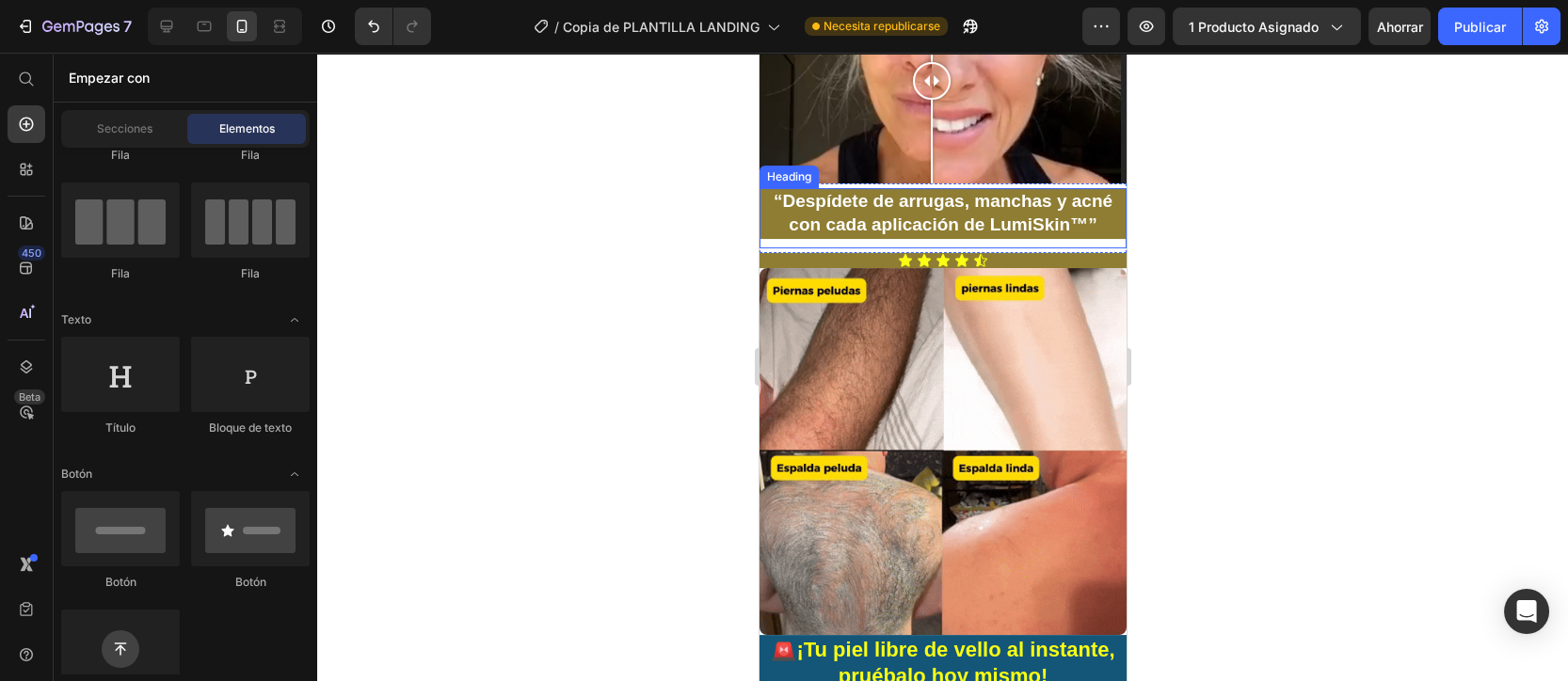 click on "“Despídete de arrugas, manchas y acné con cada aplicación de LumiSkin™” Heading" at bounding box center [942, 217] 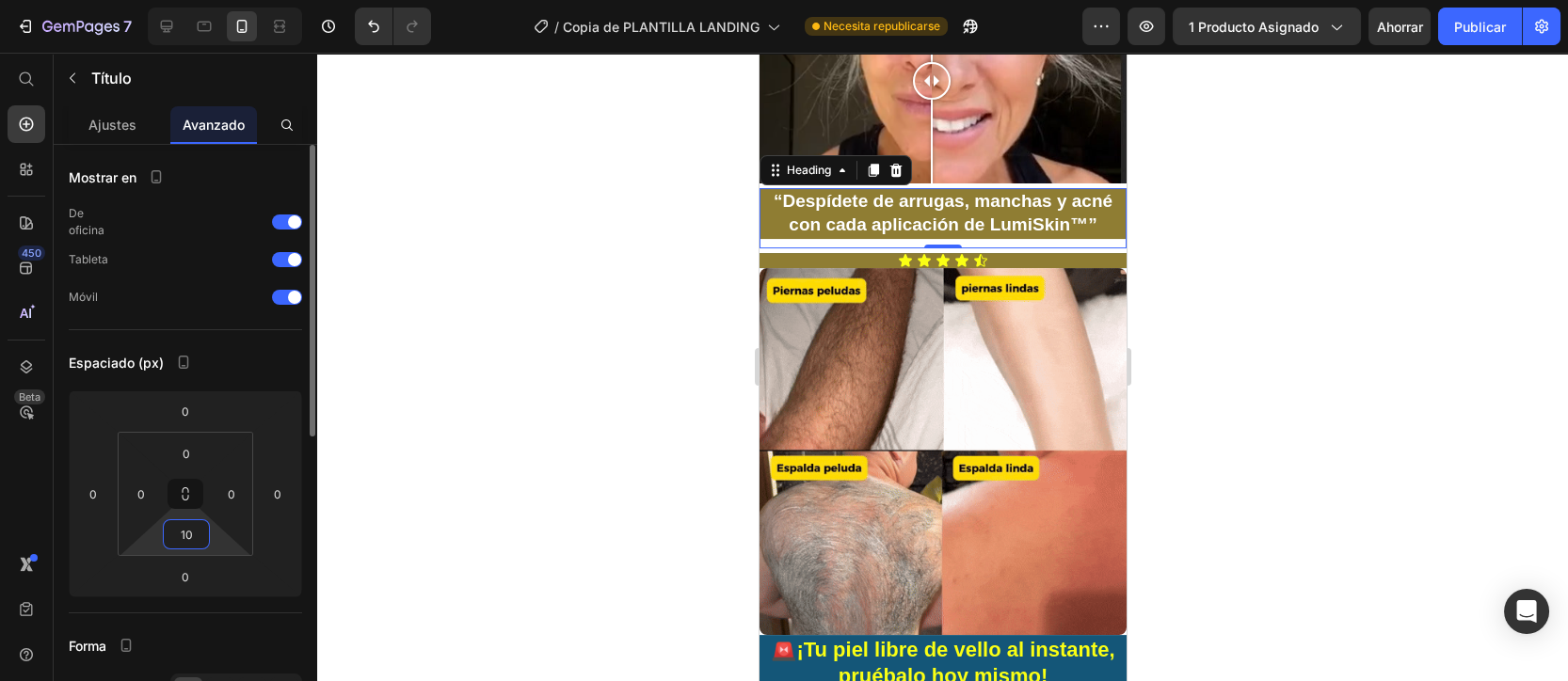 click on "10" at bounding box center (186, 534) 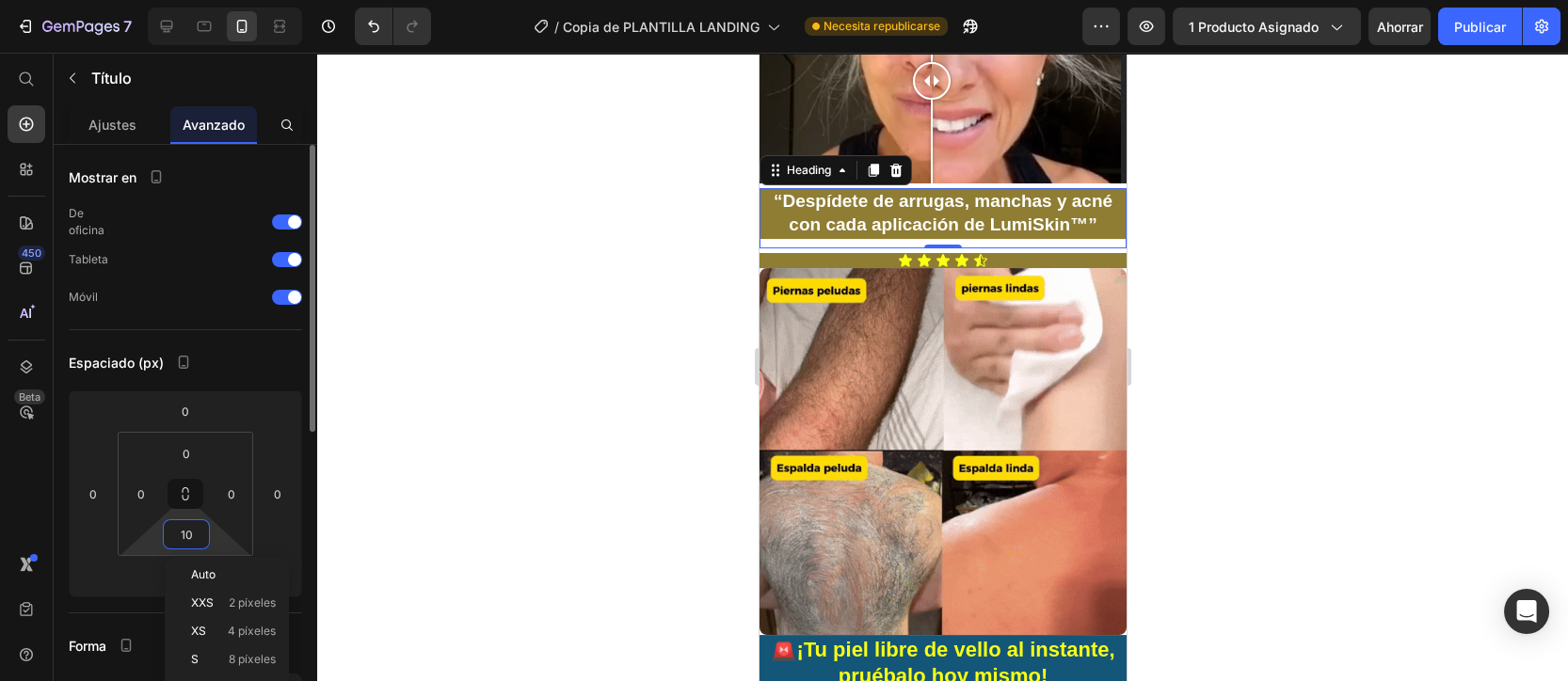 type on "0" 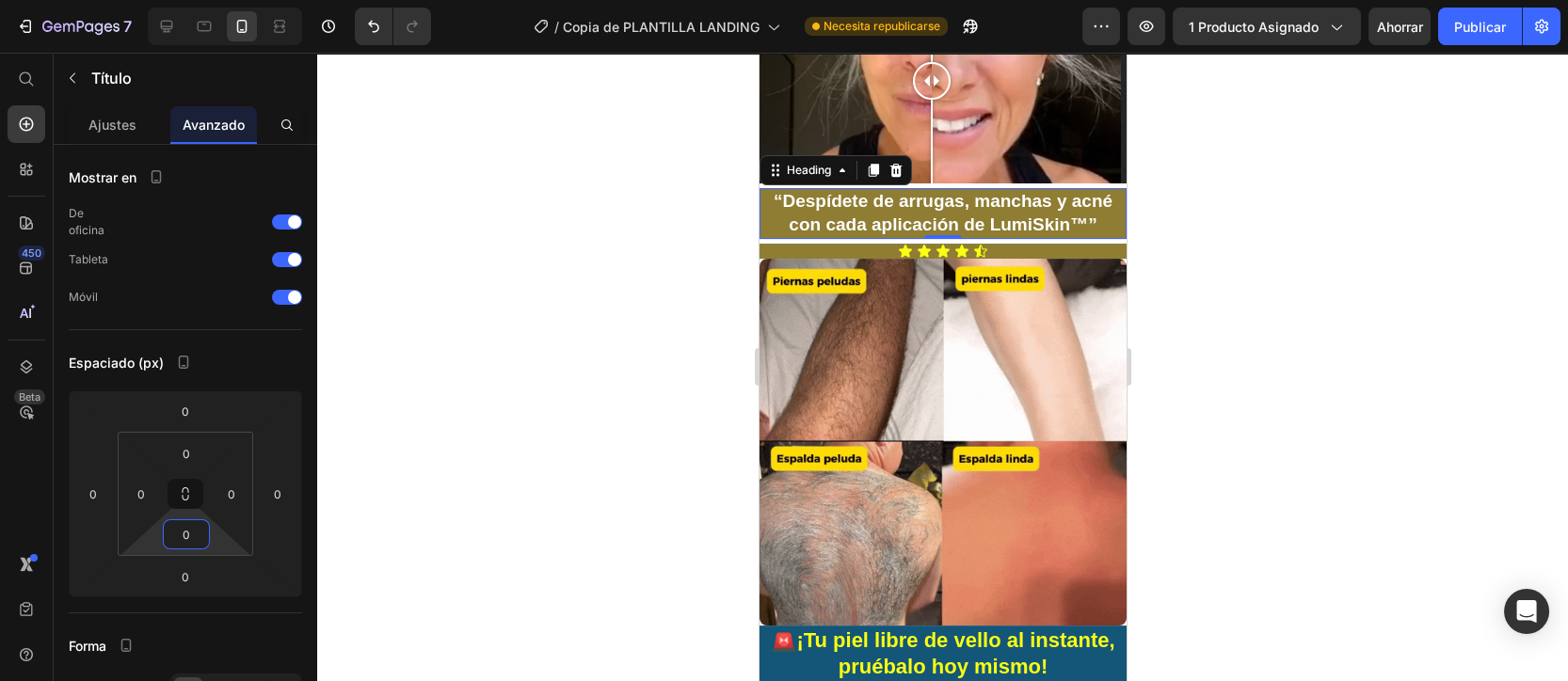 click 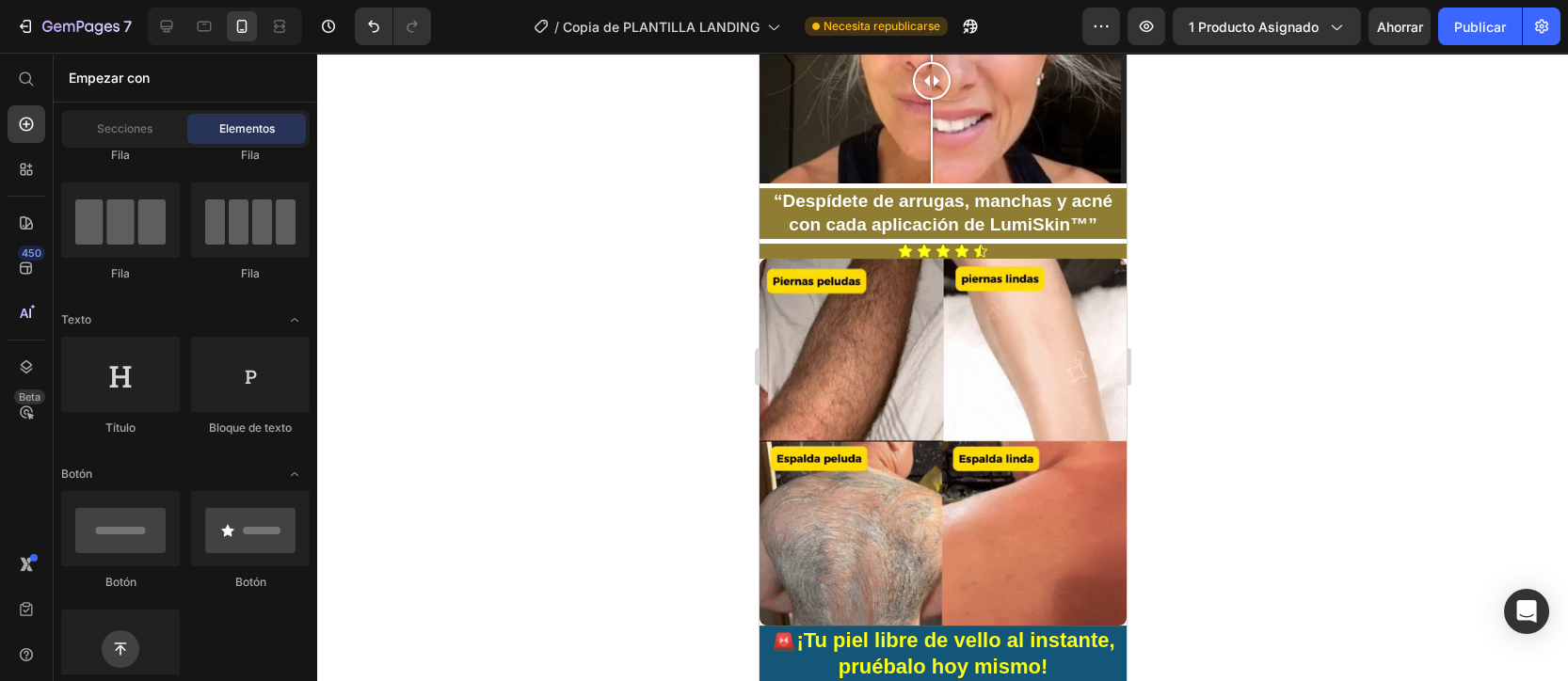 click 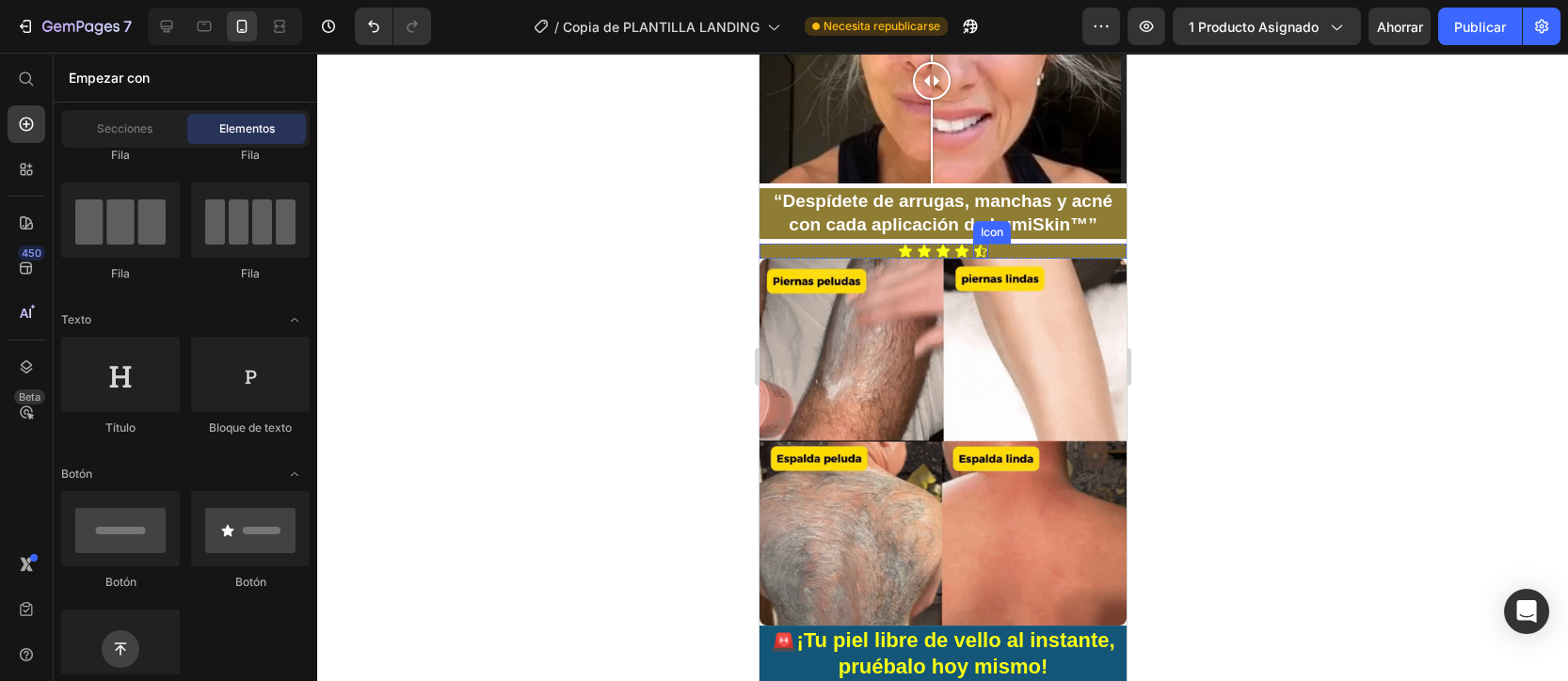 click 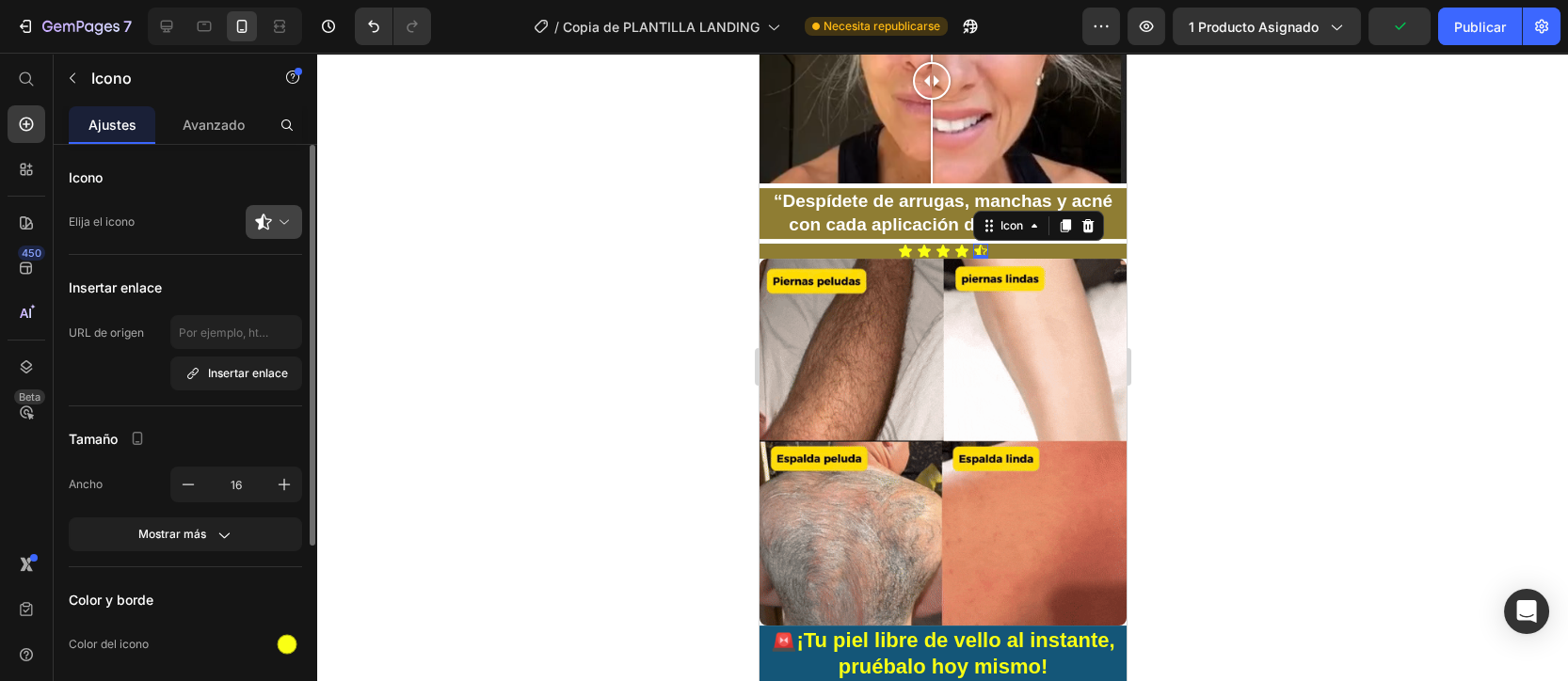 click at bounding box center (281, 222) 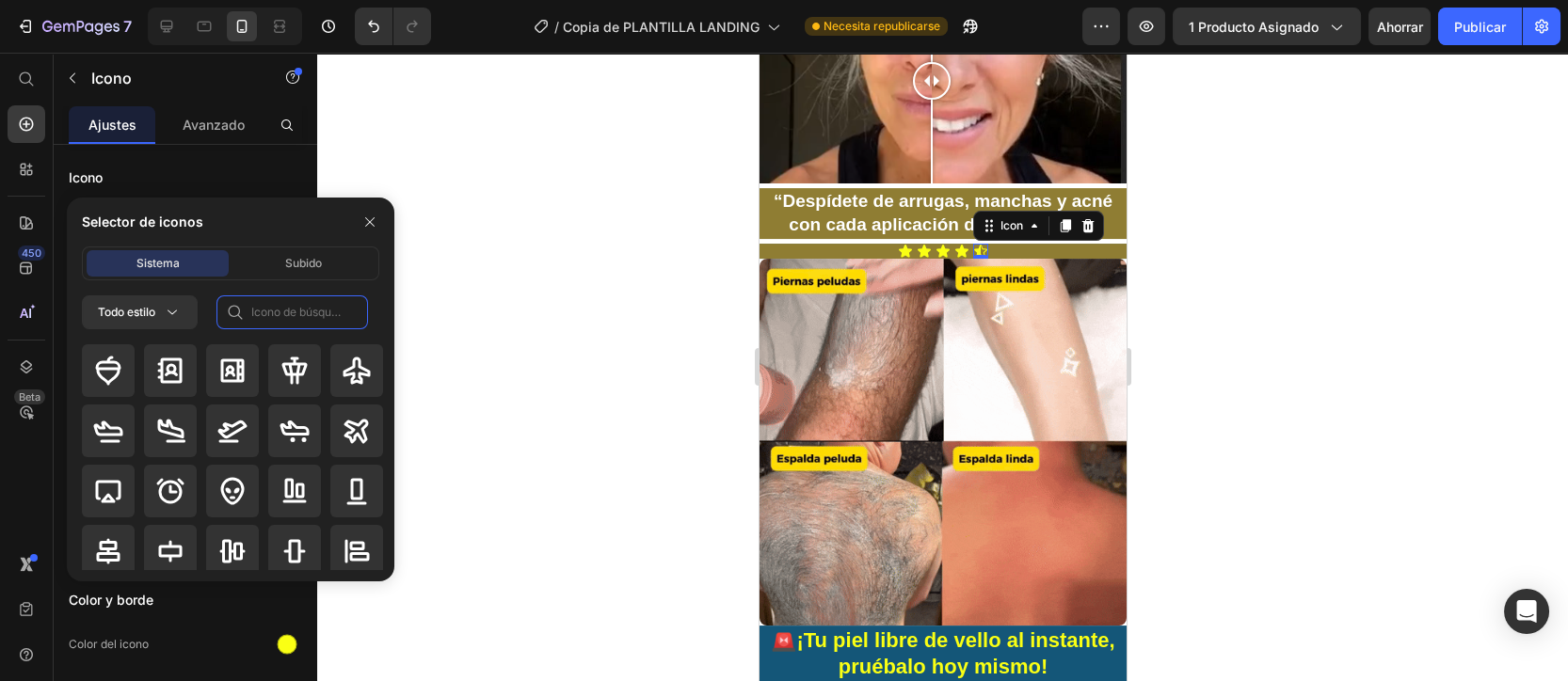 click 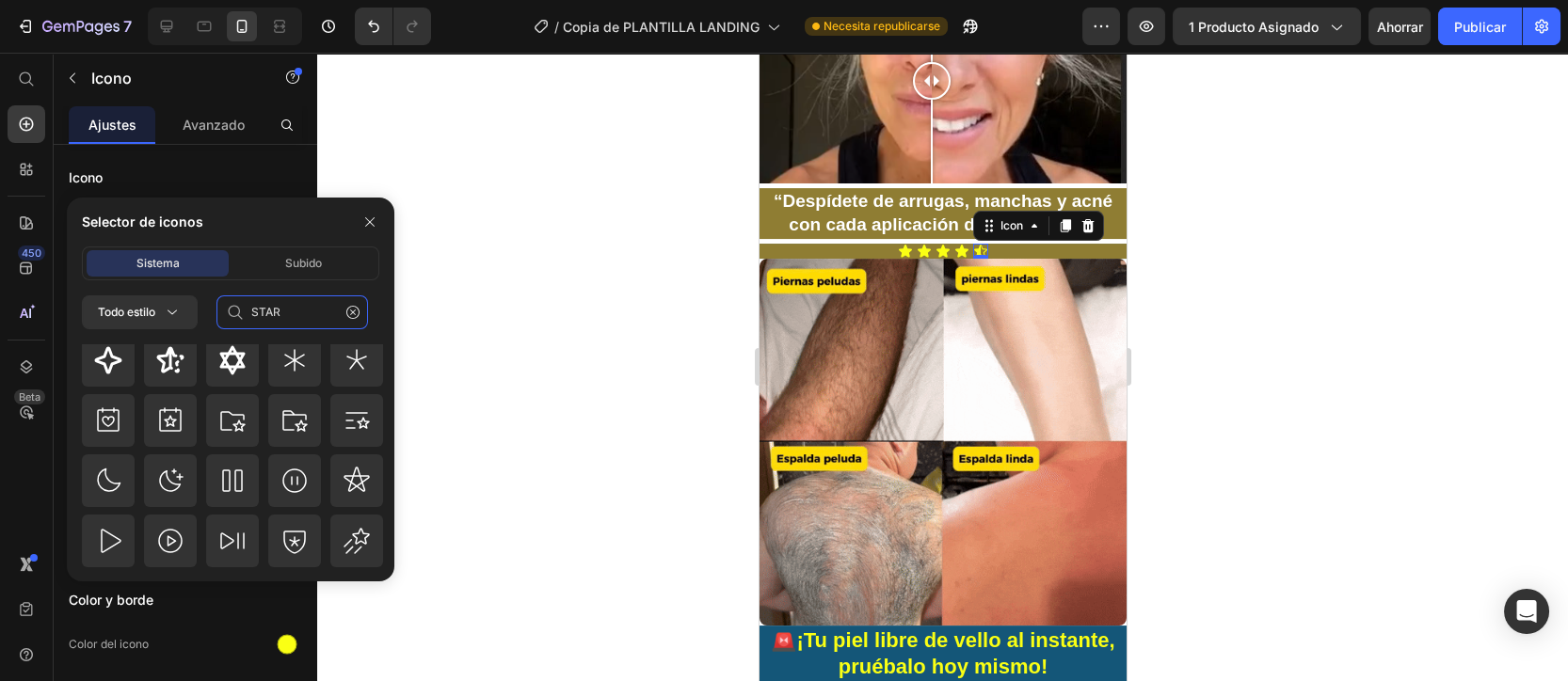 scroll, scrollTop: 125, scrollLeft: 0, axis: vertical 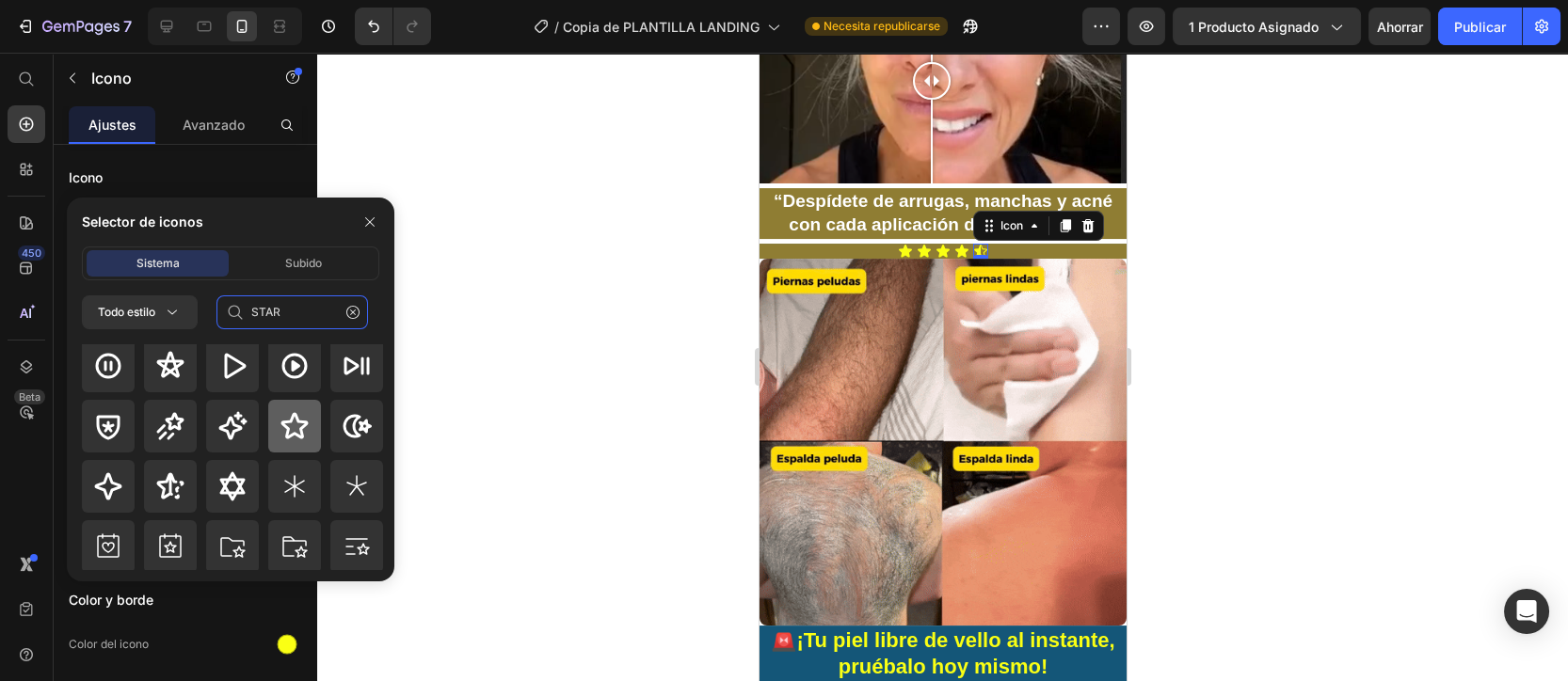 type on "STAR" 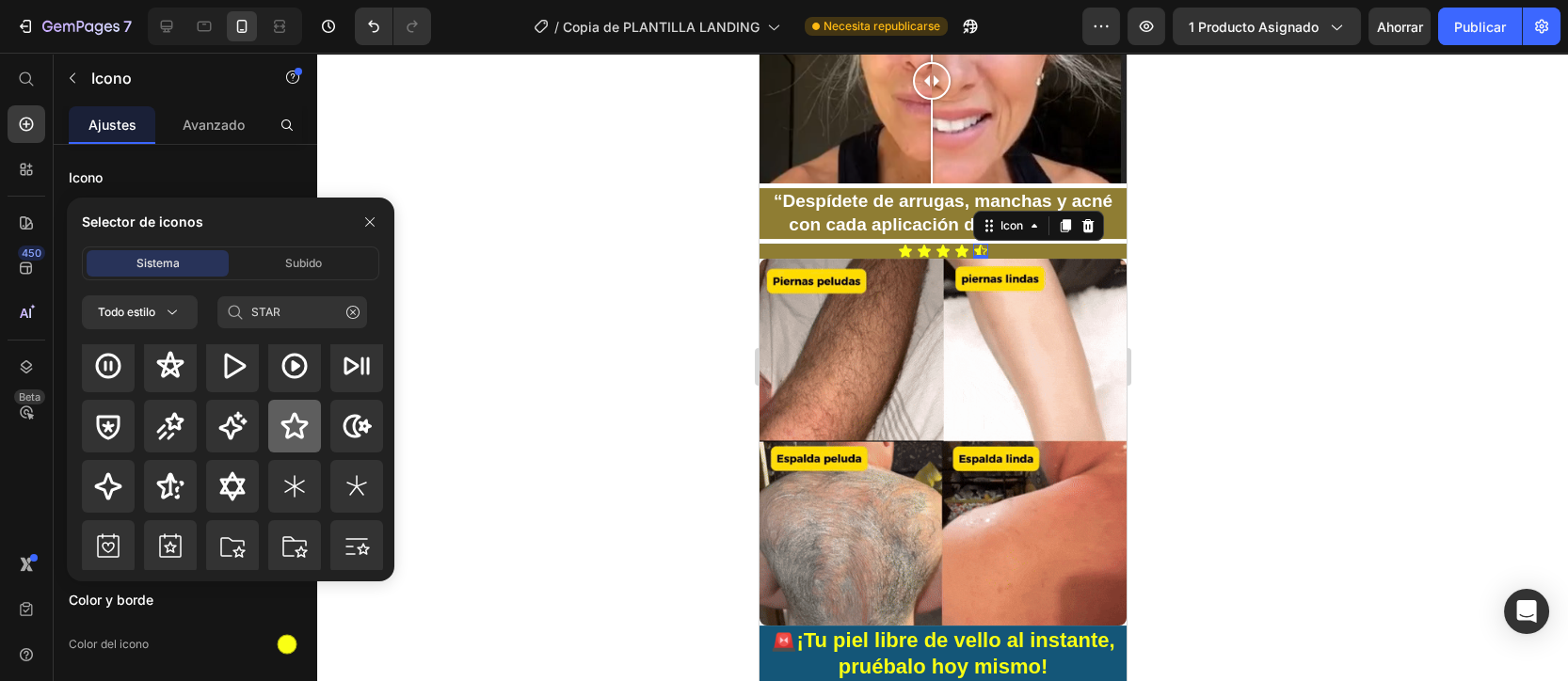 click 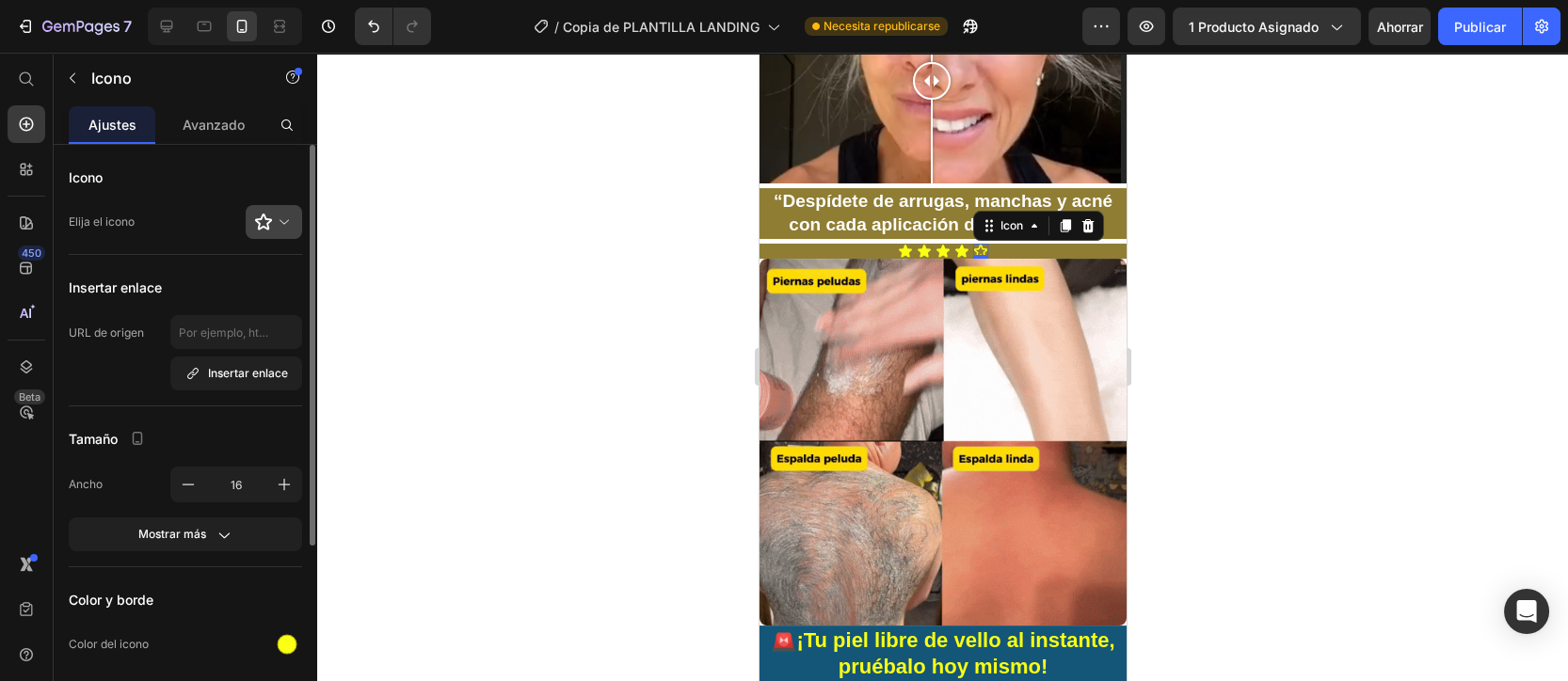 click at bounding box center [281, 222] 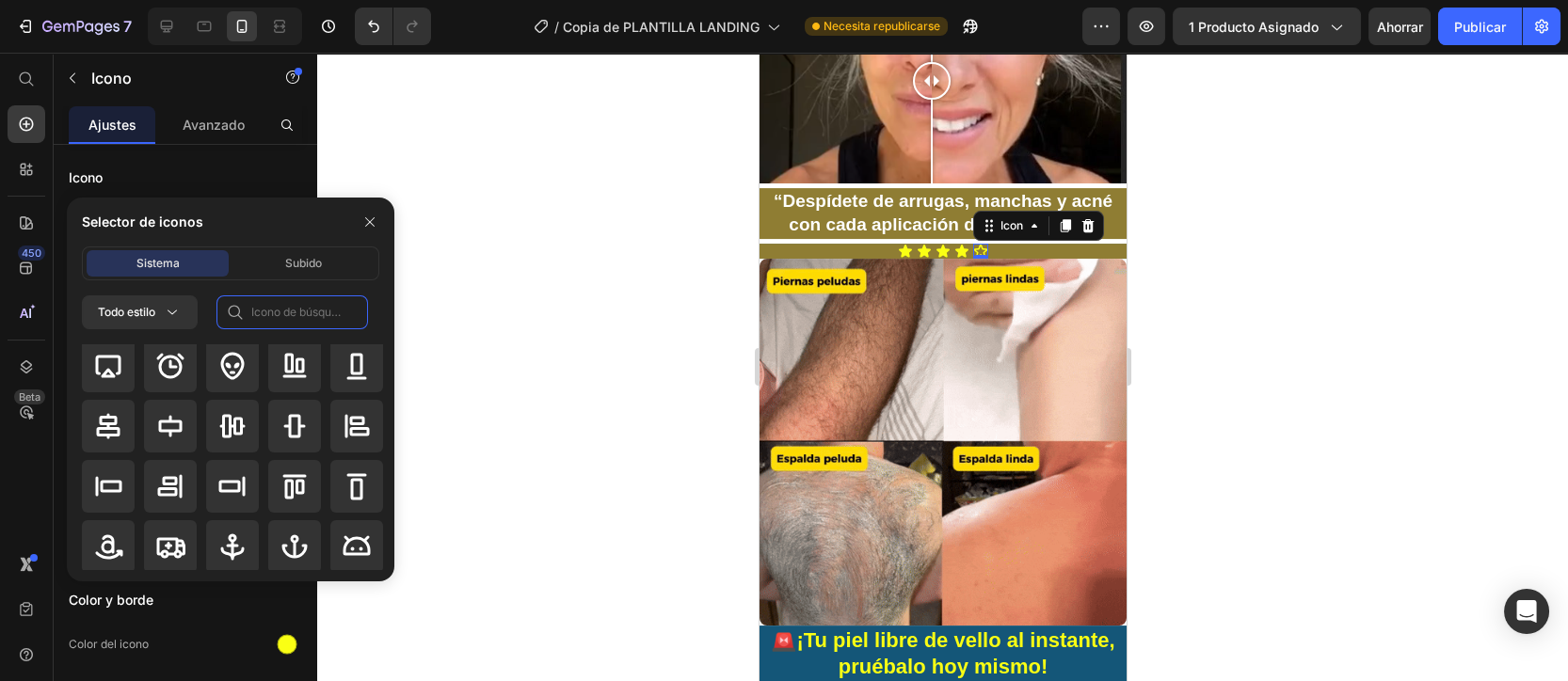 click 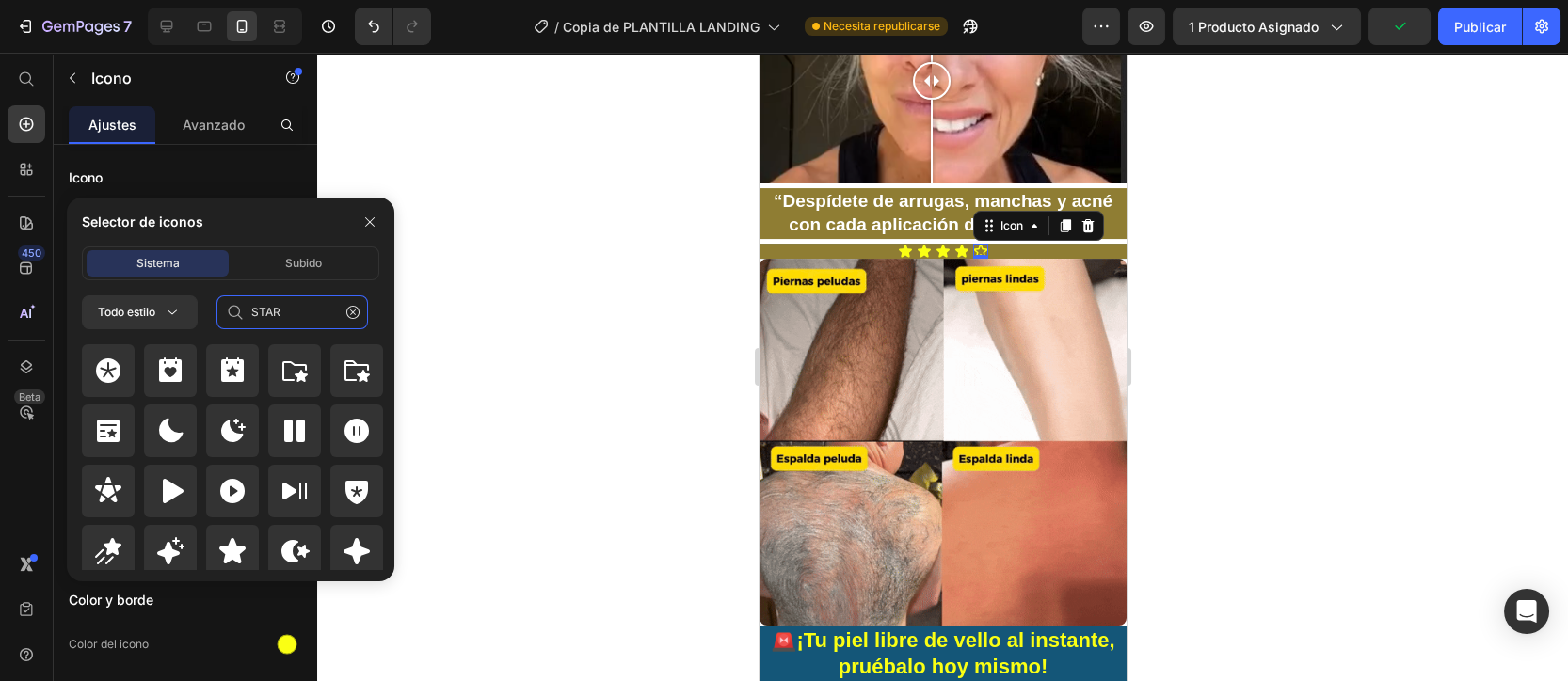 scroll, scrollTop: 819, scrollLeft: 0, axis: vertical 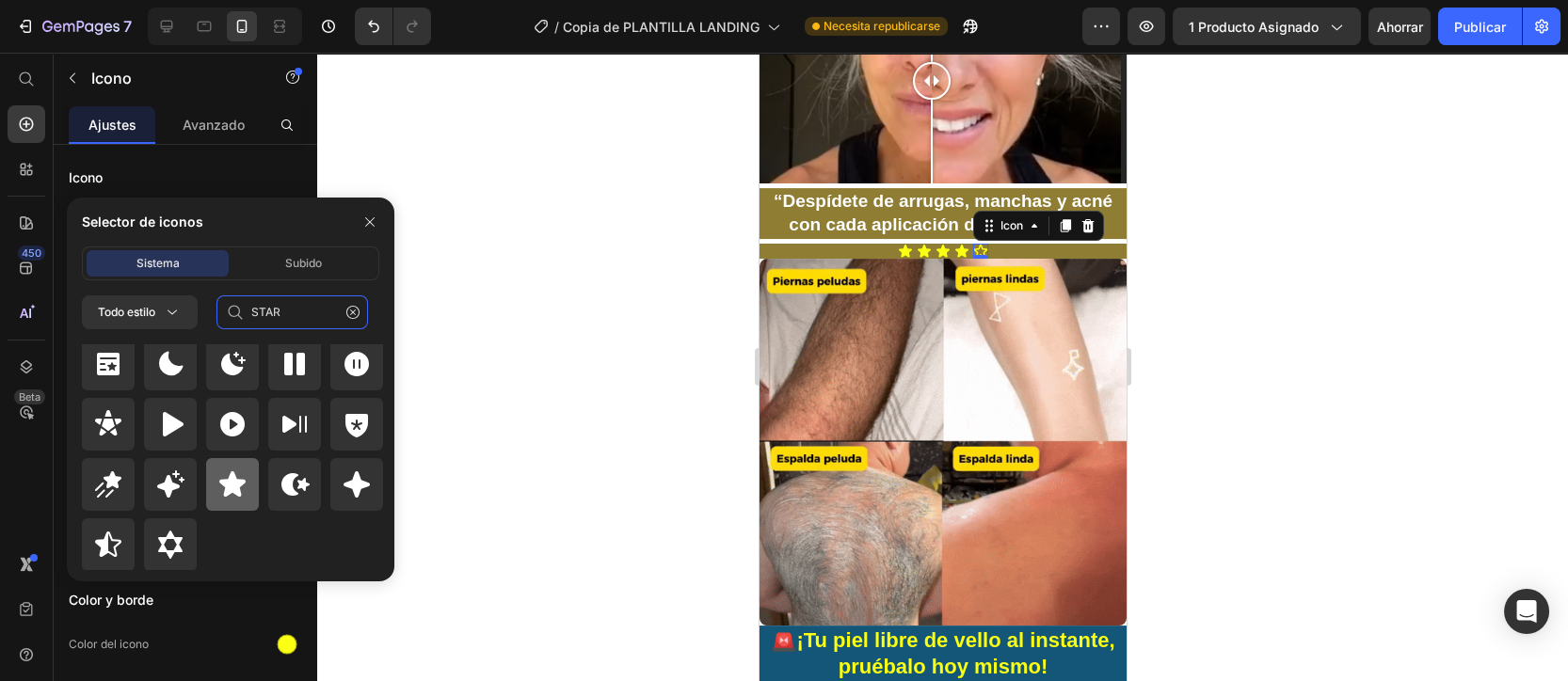 type on "STAR" 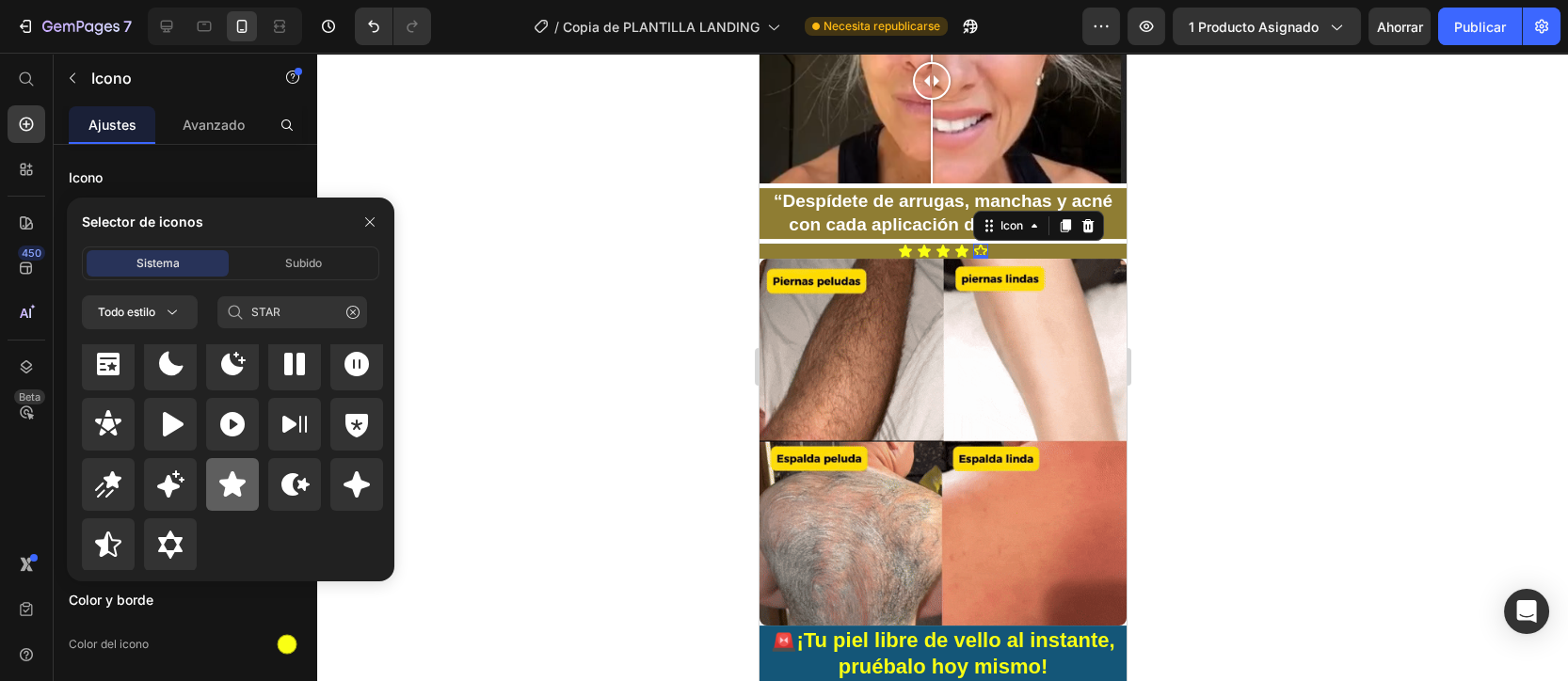 click 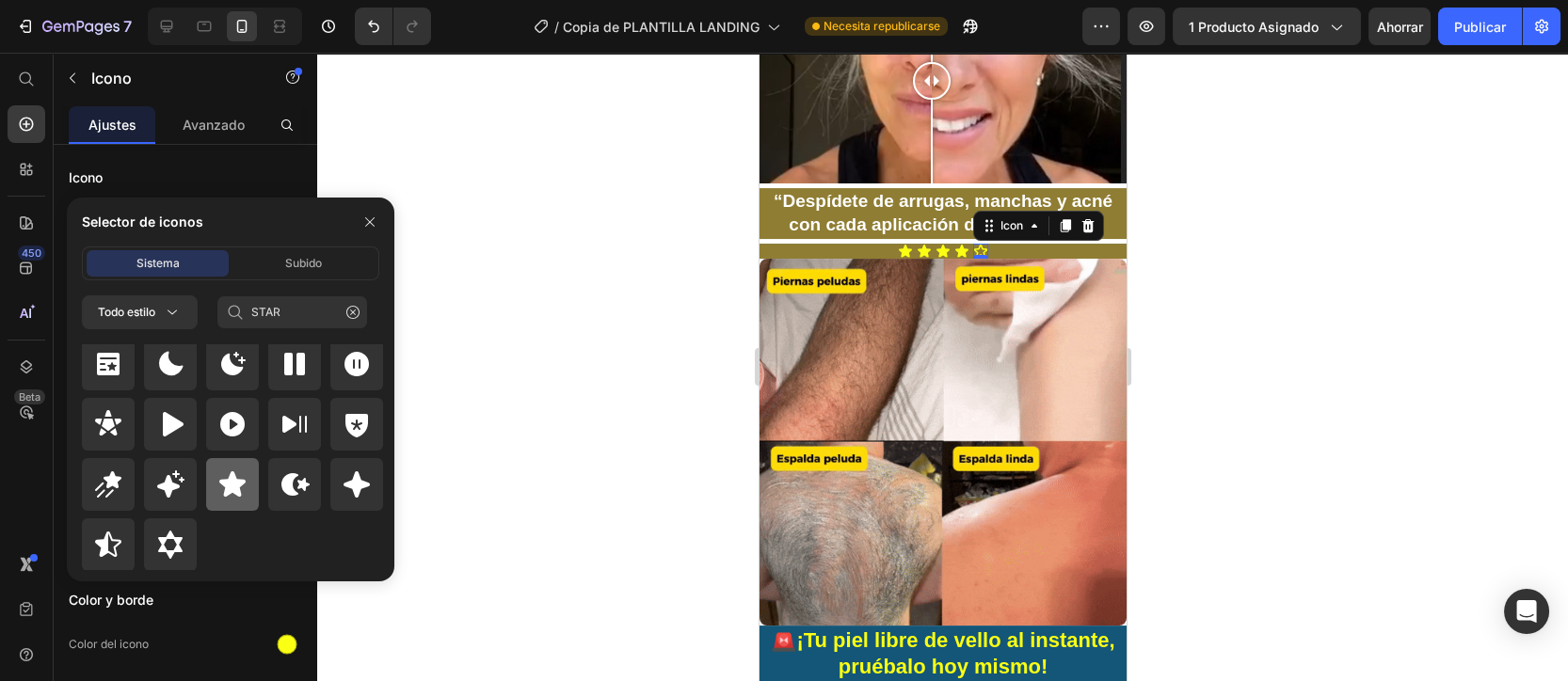 type 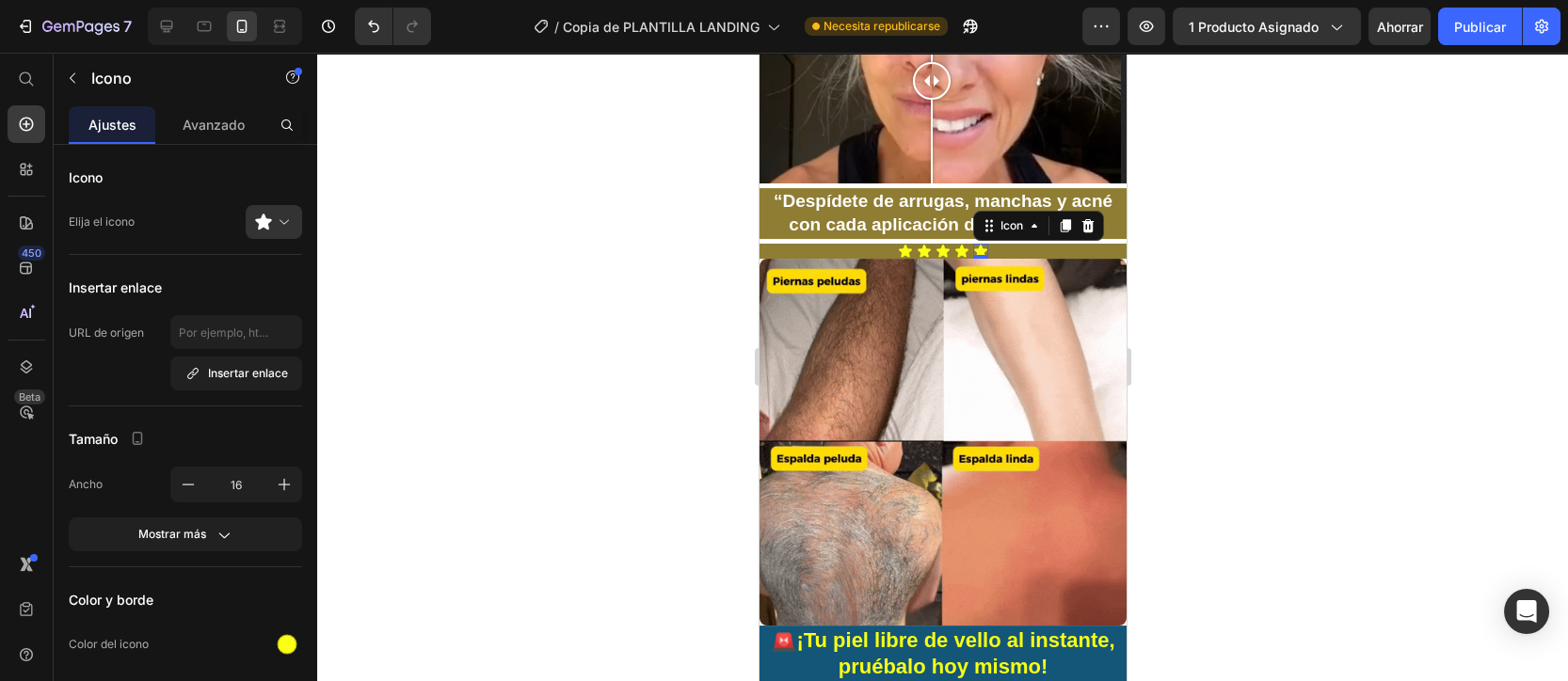 click 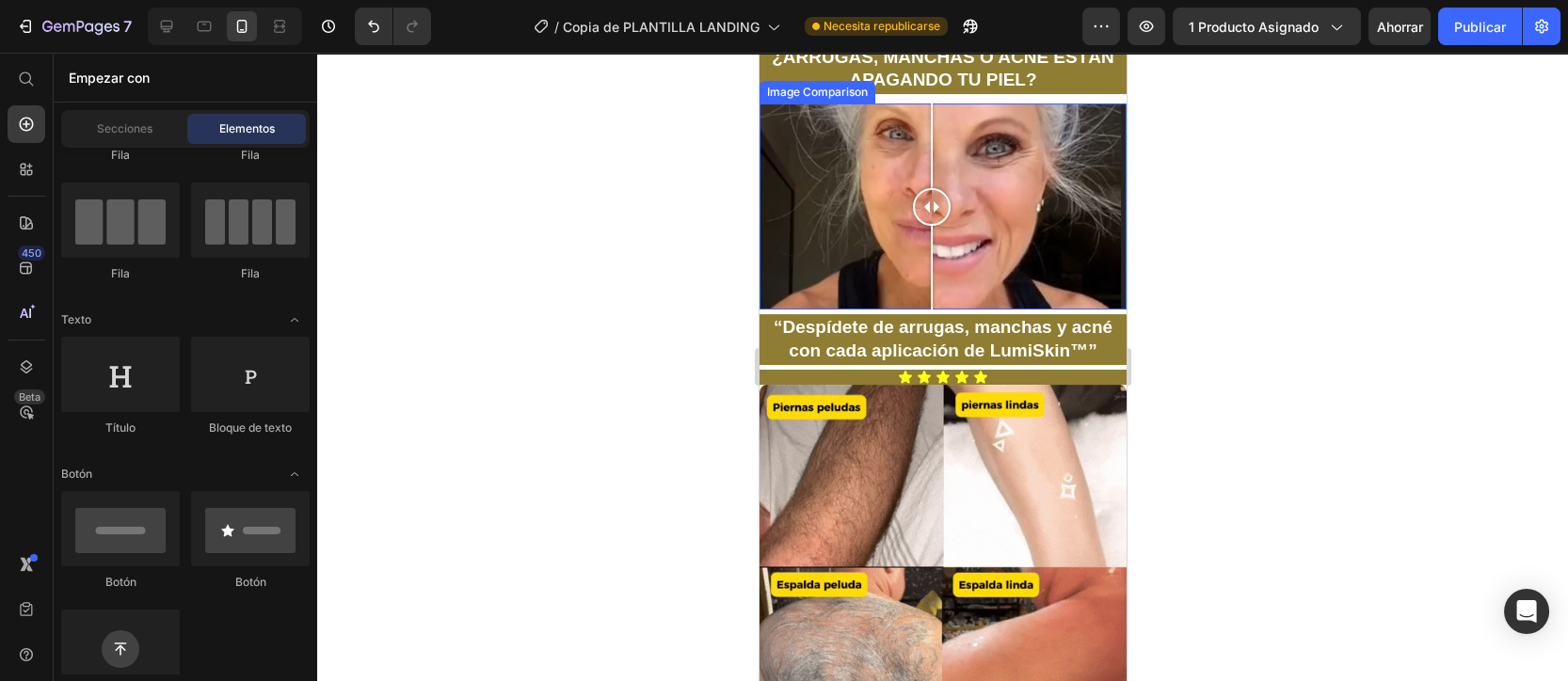 scroll, scrollTop: 1129, scrollLeft: 0, axis: vertical 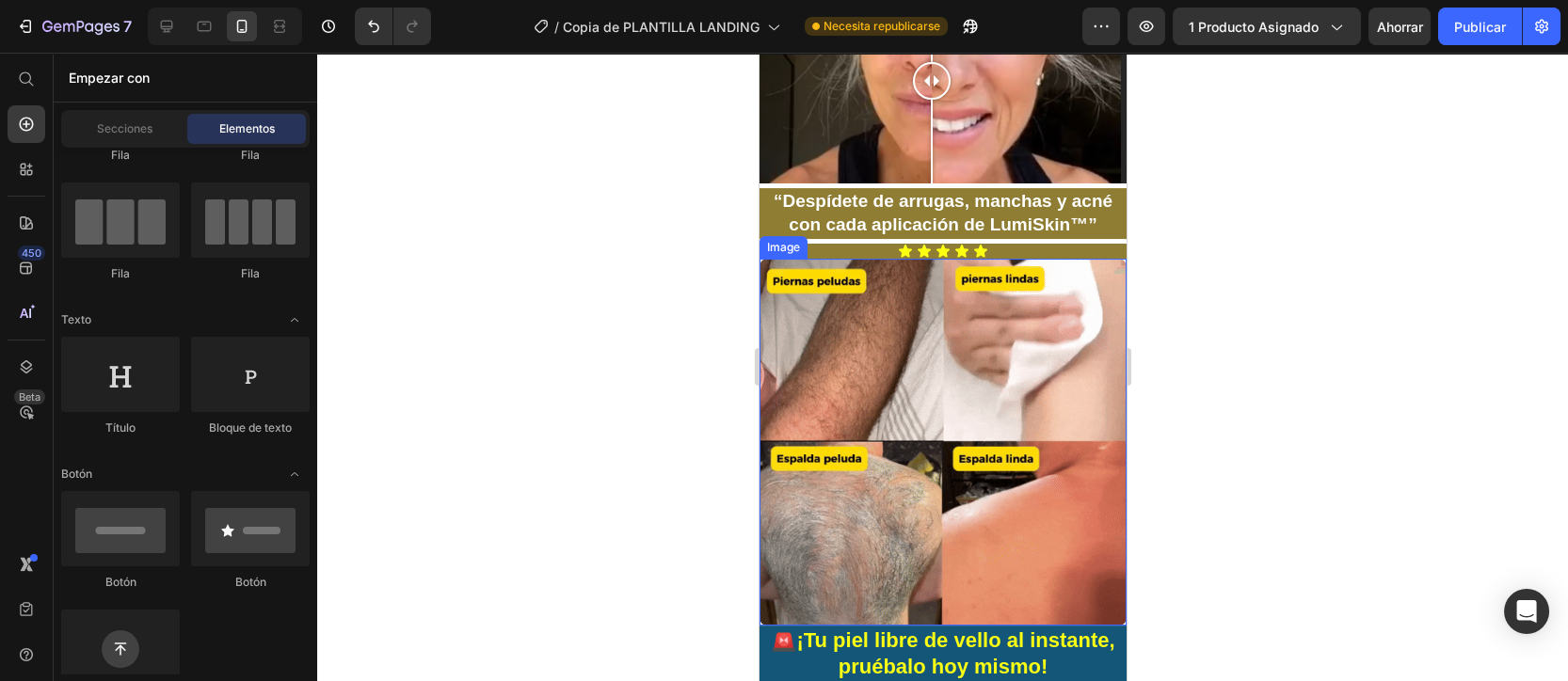 click at bounding box center [942, 442] 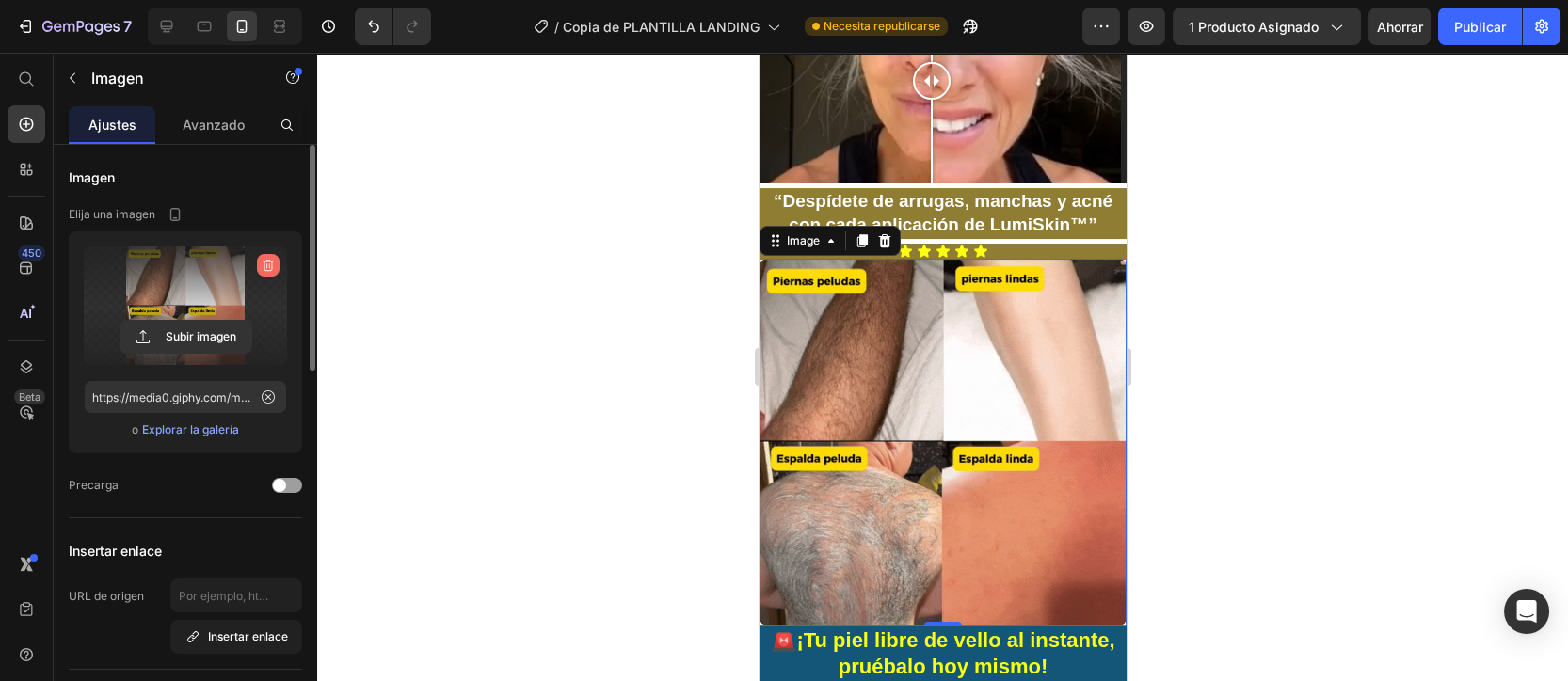 click 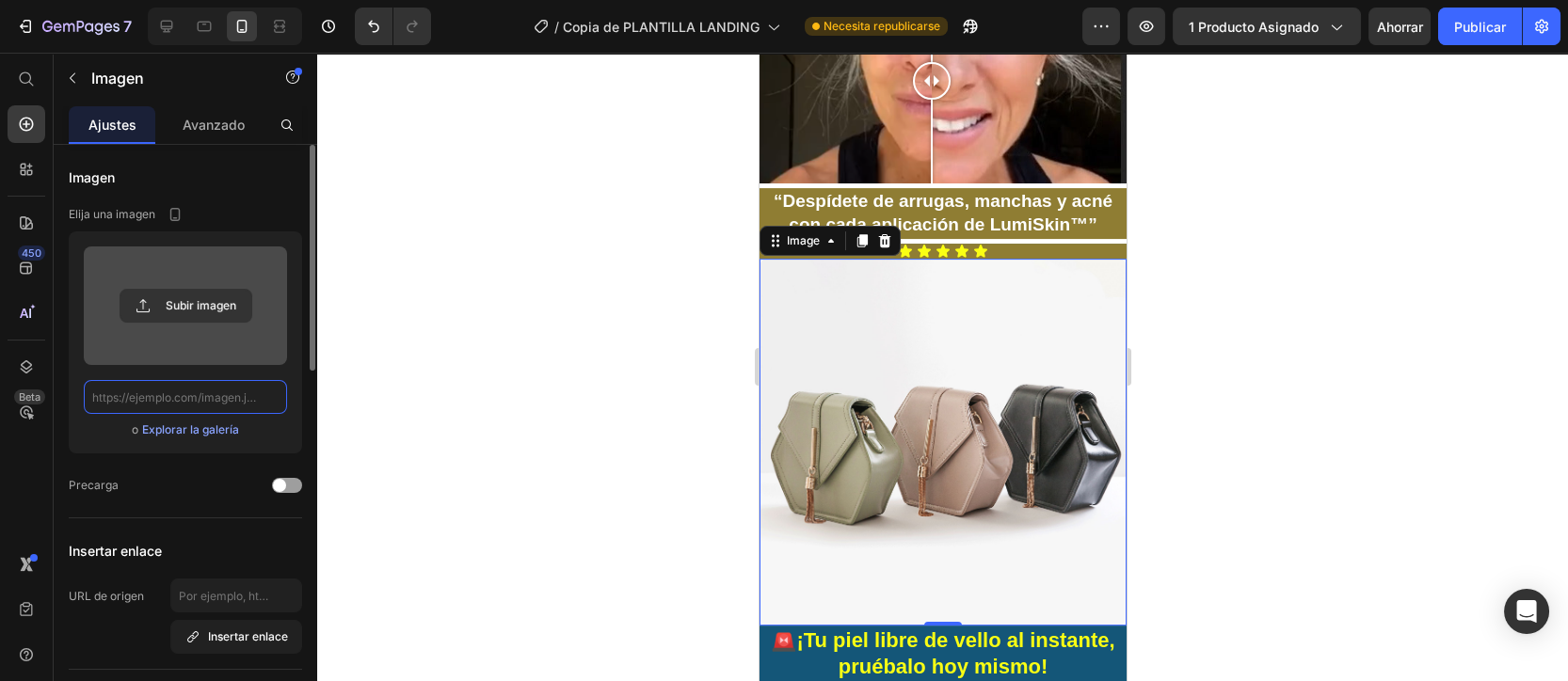 scroll, scrollTop: 0, scrollLeft: 0, axis: both 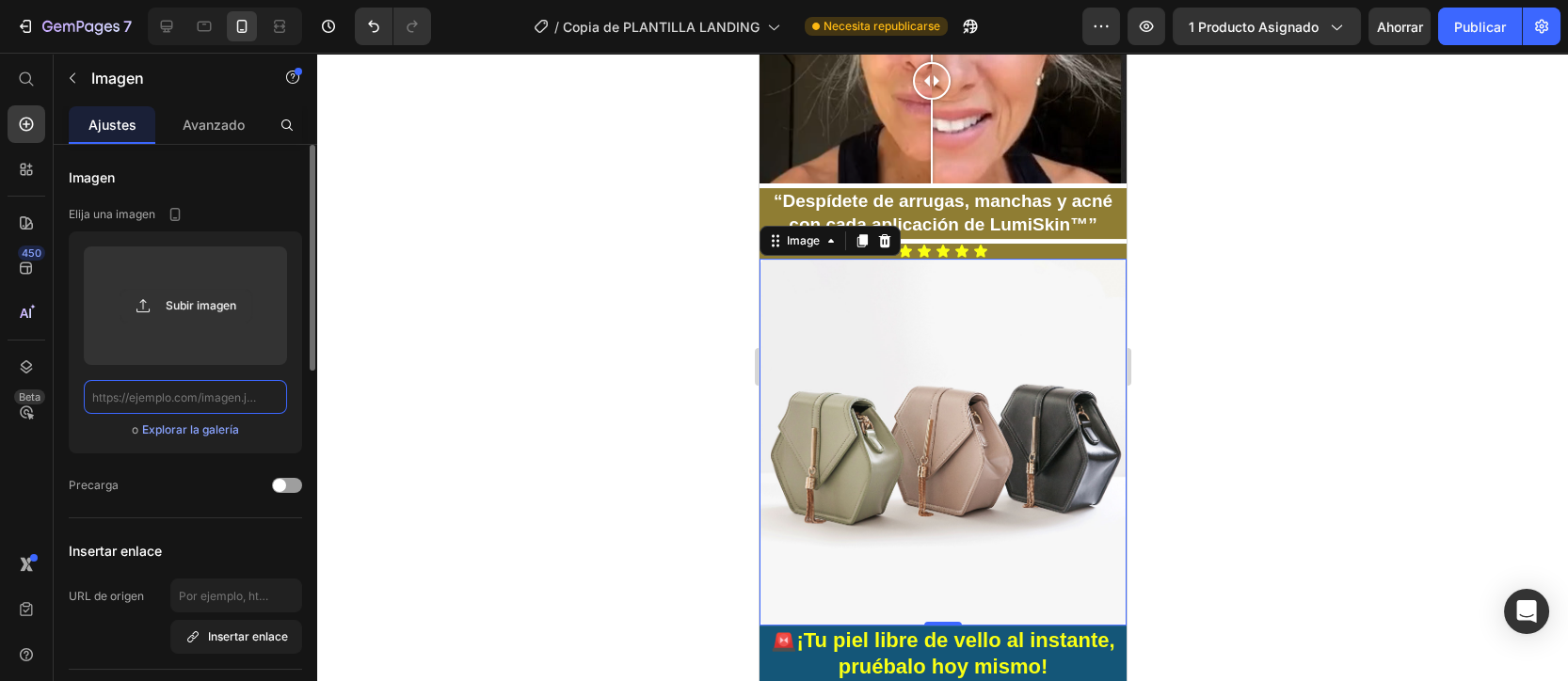click 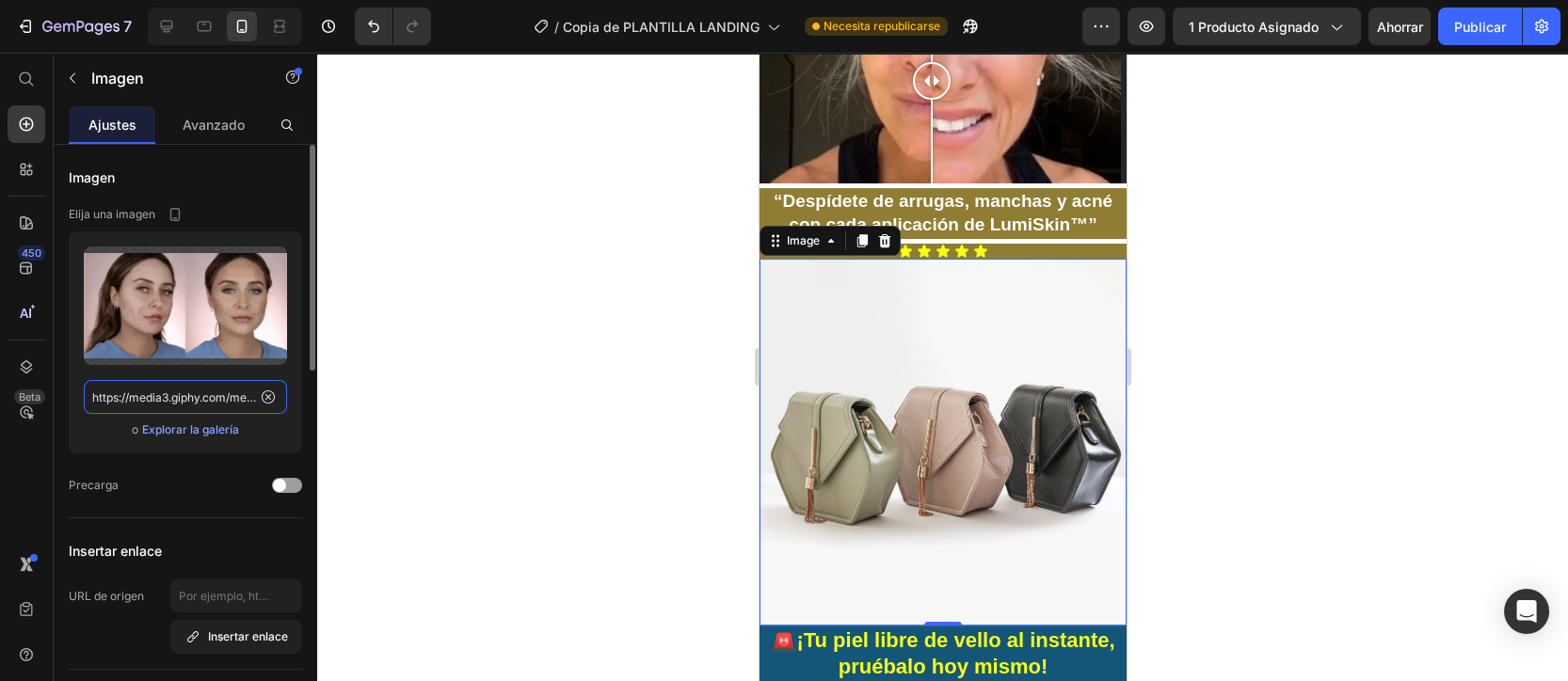 scroll, scrollTop: 0, scrollLeft: 979, axis: horizontal 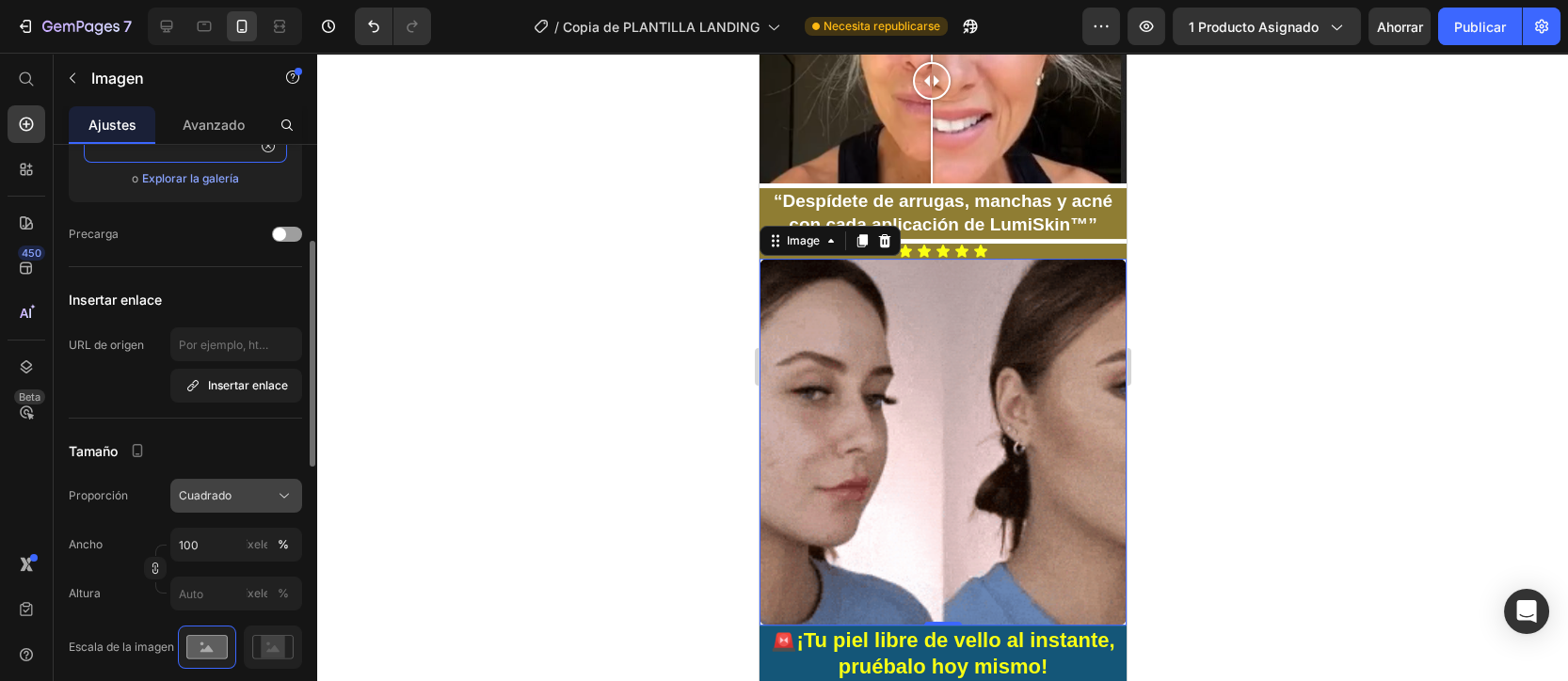 type on "https://media3.giphy.com/media/v1.Y2lkPTc5MGI3NjExanNpcHRzc3o0c2JwNHg0OGZ1amRpZWw4Z2h2aDkxYWxhbjZneTAxYSZlcD12MV9pbnRlcm5hbF9naWZfYnlfaWQmY3Q9Zw/3bXRF3GmMztXNLWcIs/giphy.gif" 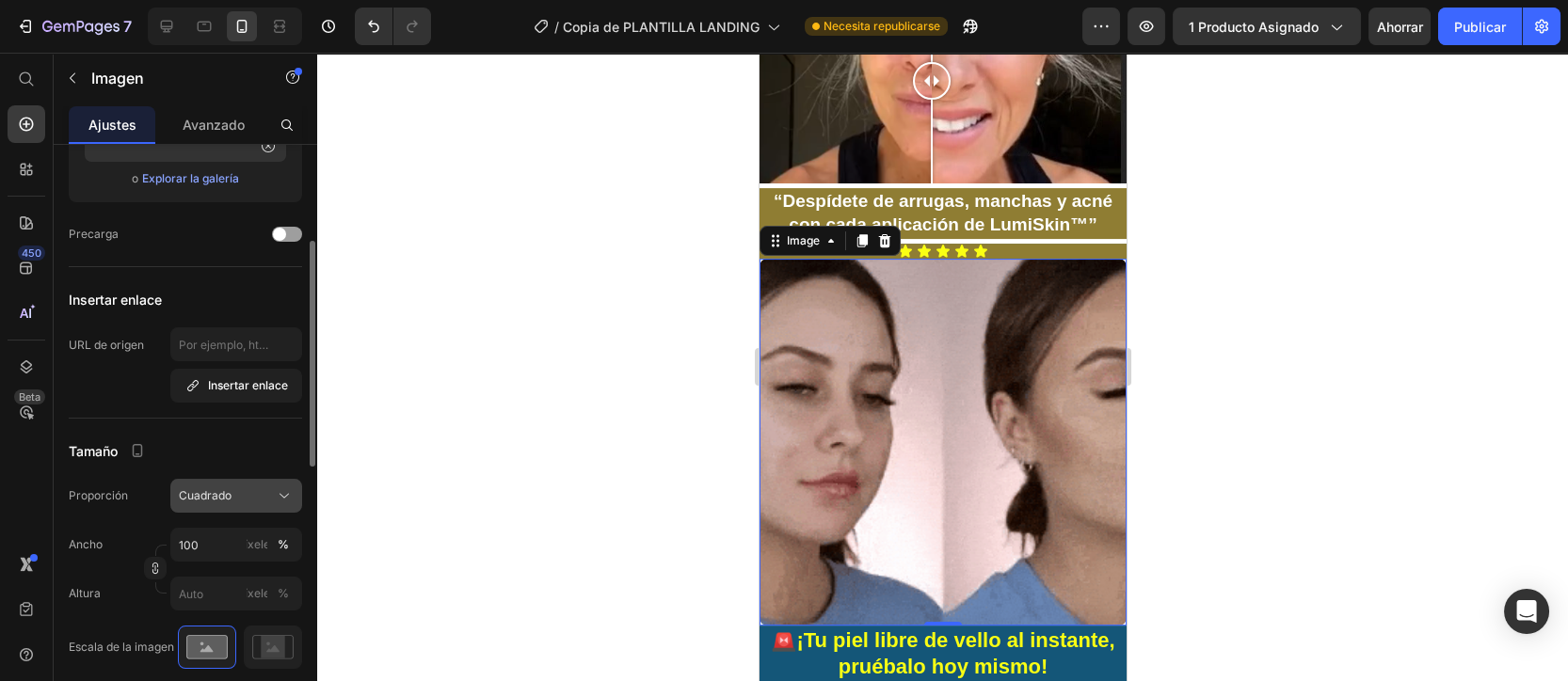 click on "Cuadrado" at bounding box center (236, 496) 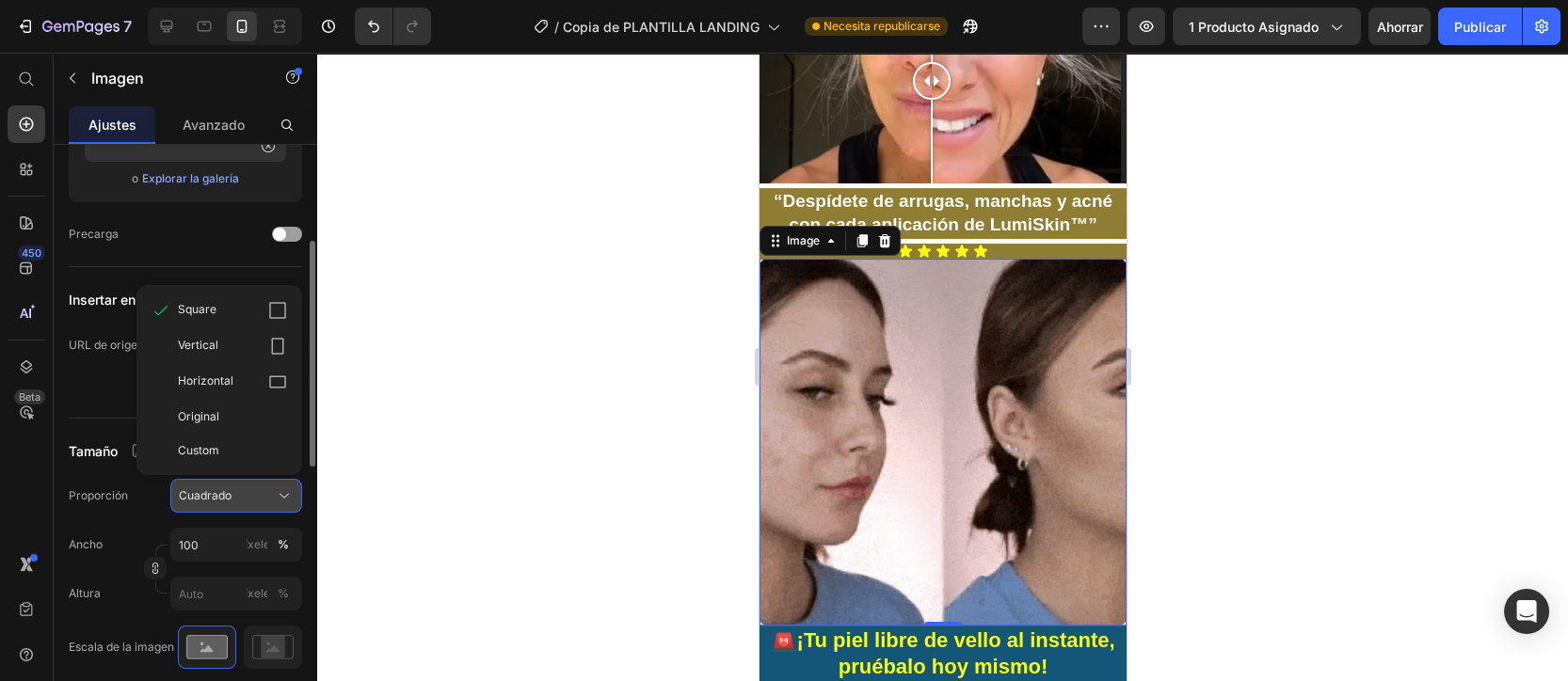 scroll, scrollTop: 0, scrollLeft: 0, axis: both 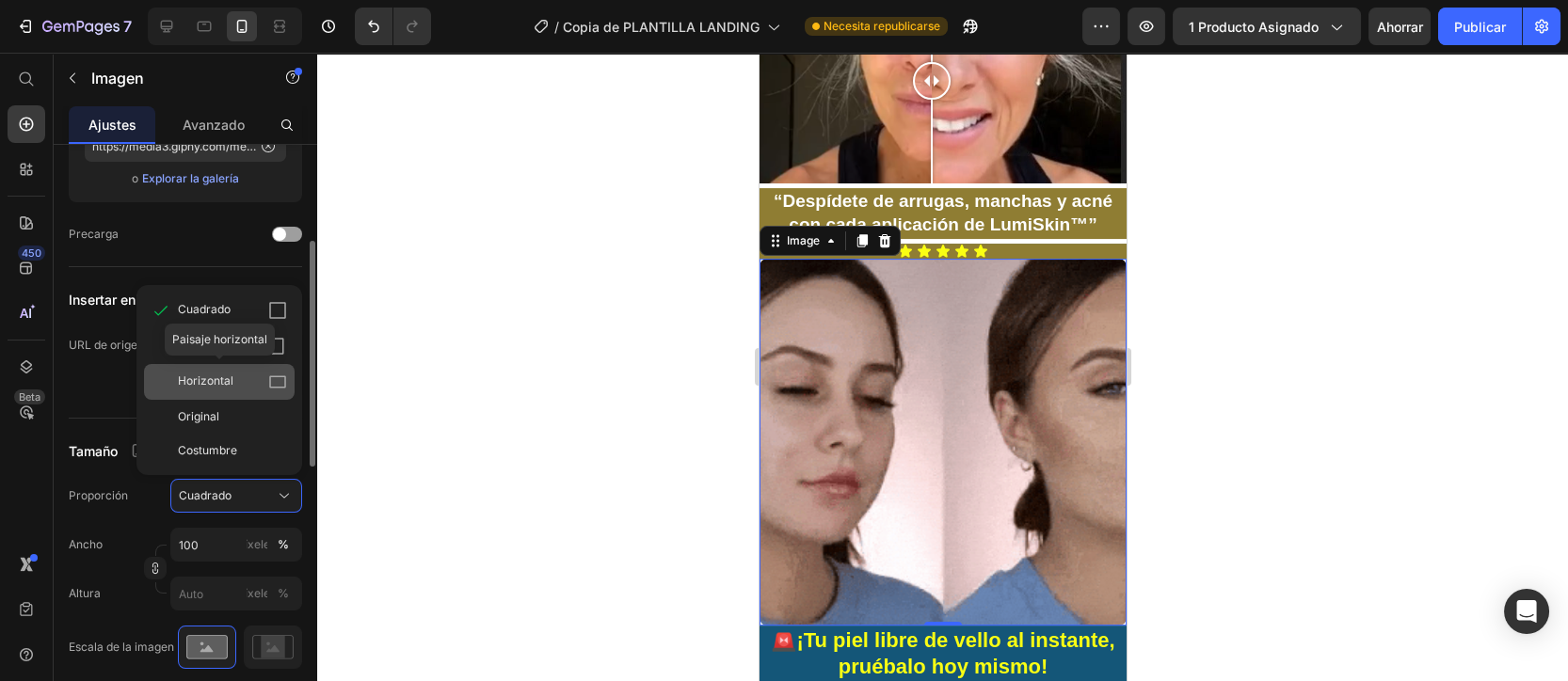 click on "Horizontal" at bounding box center (232, 382) 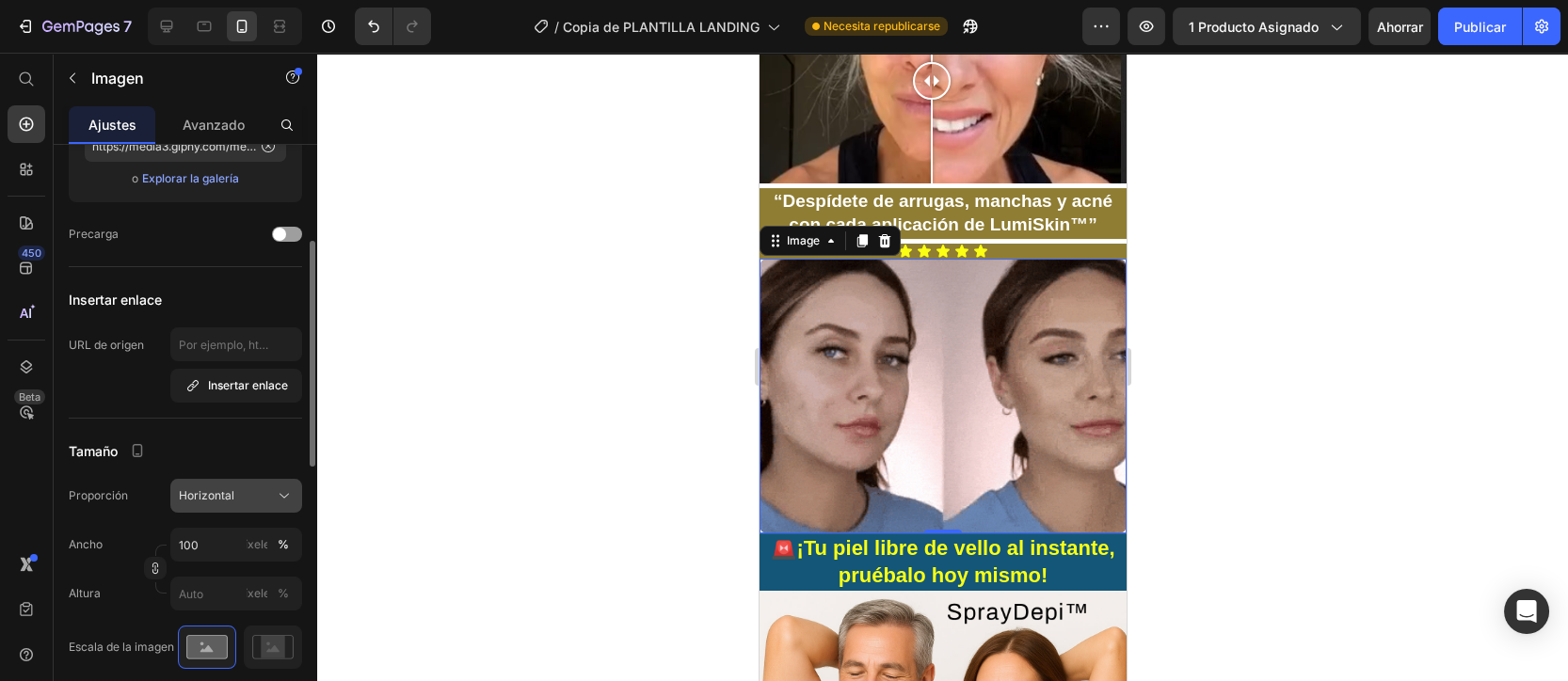 click on "Horizontal" at bounding box center (236, 496) 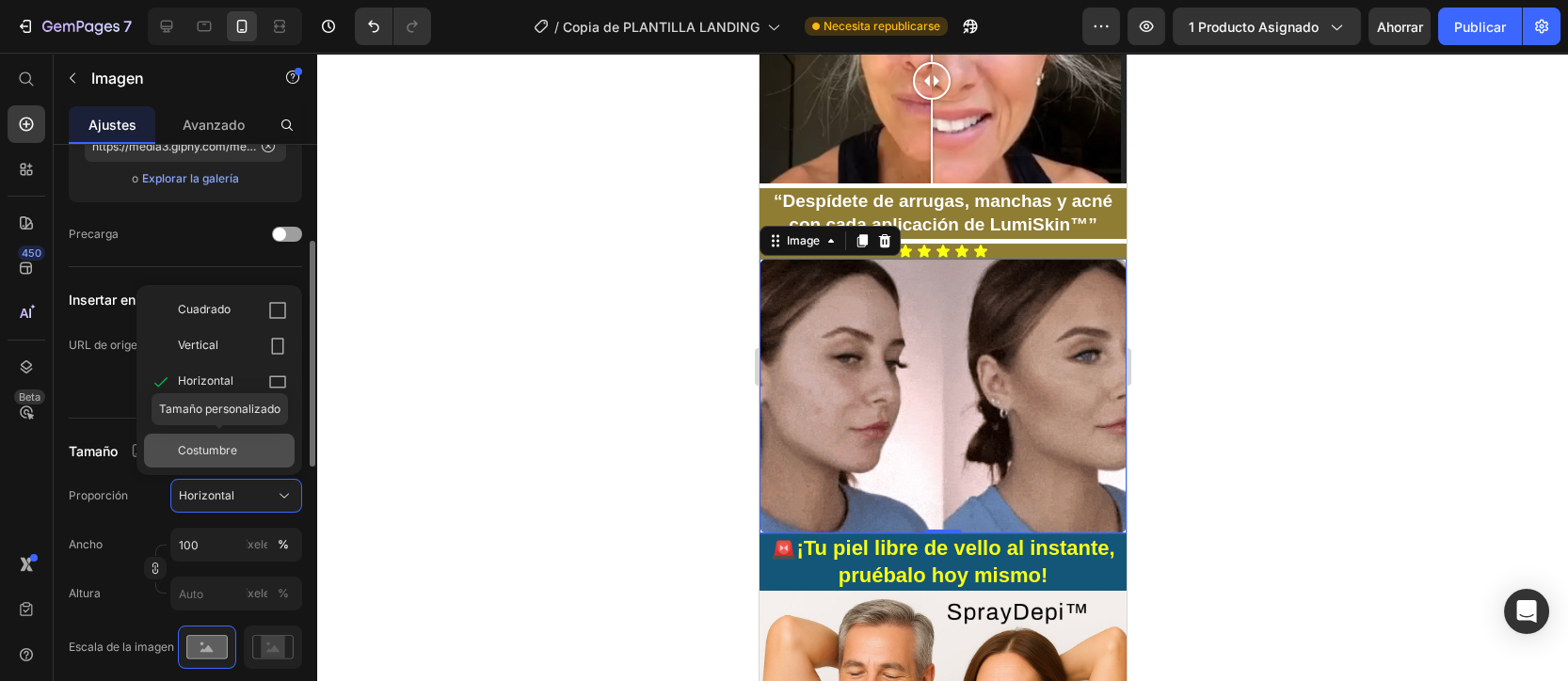 click on "Costumbre" 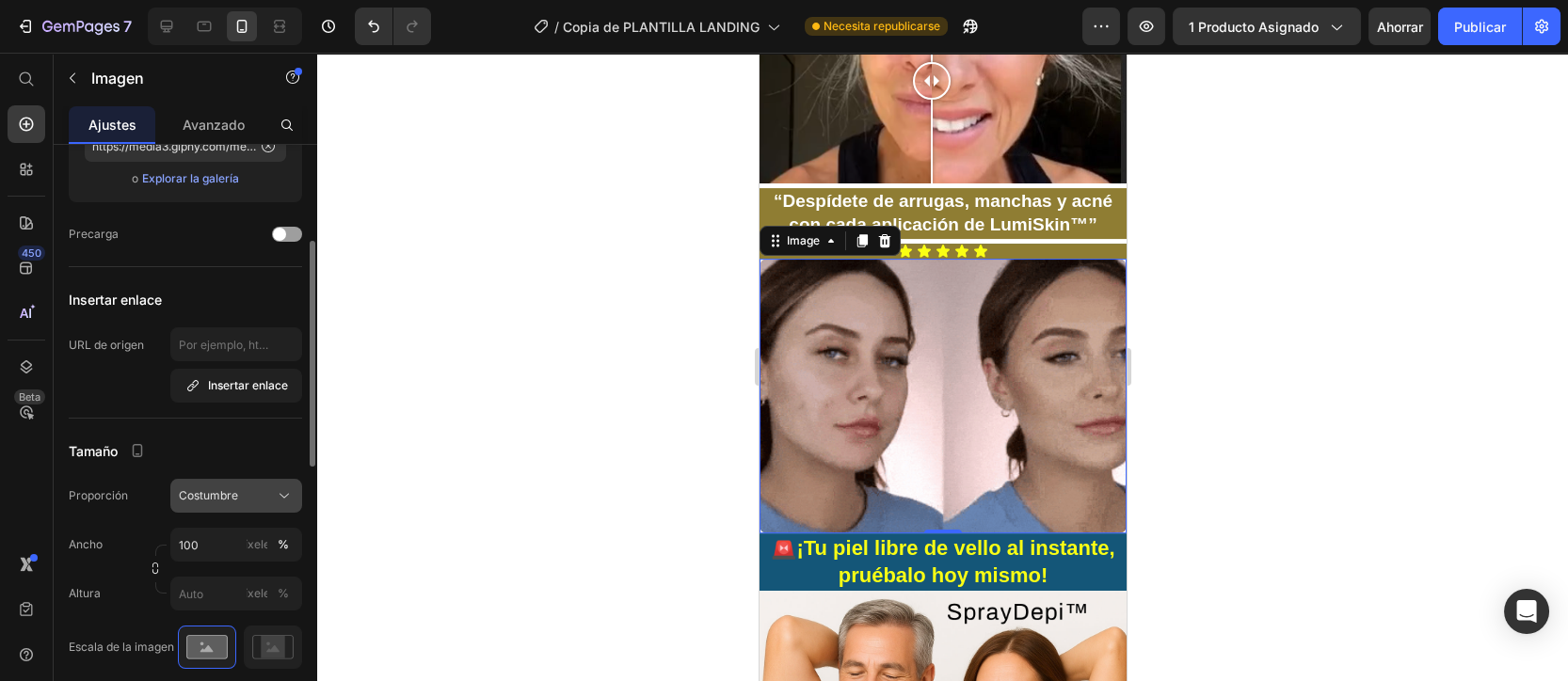 click on "Costumbre" 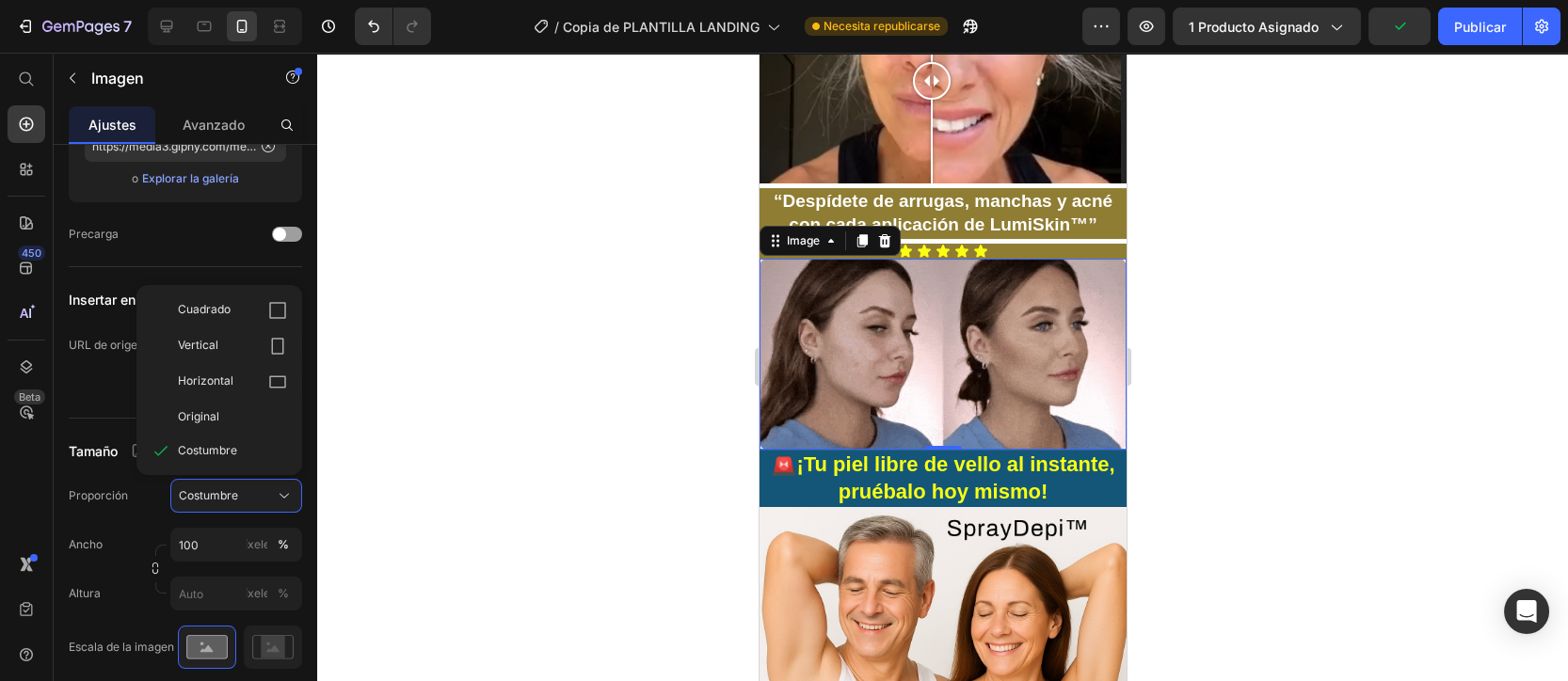 click 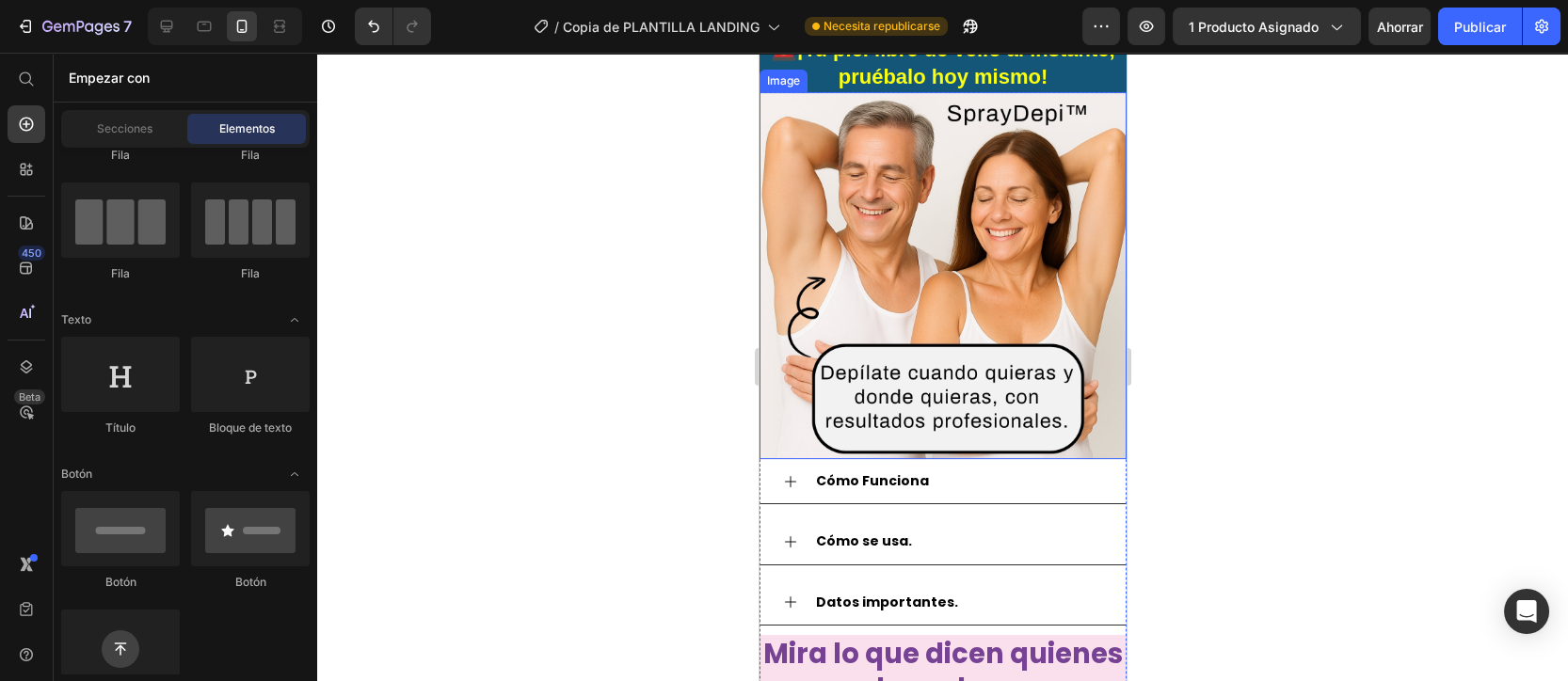 scroll, scrollTop: 1379, scrollLeft: 0, axis: vertical 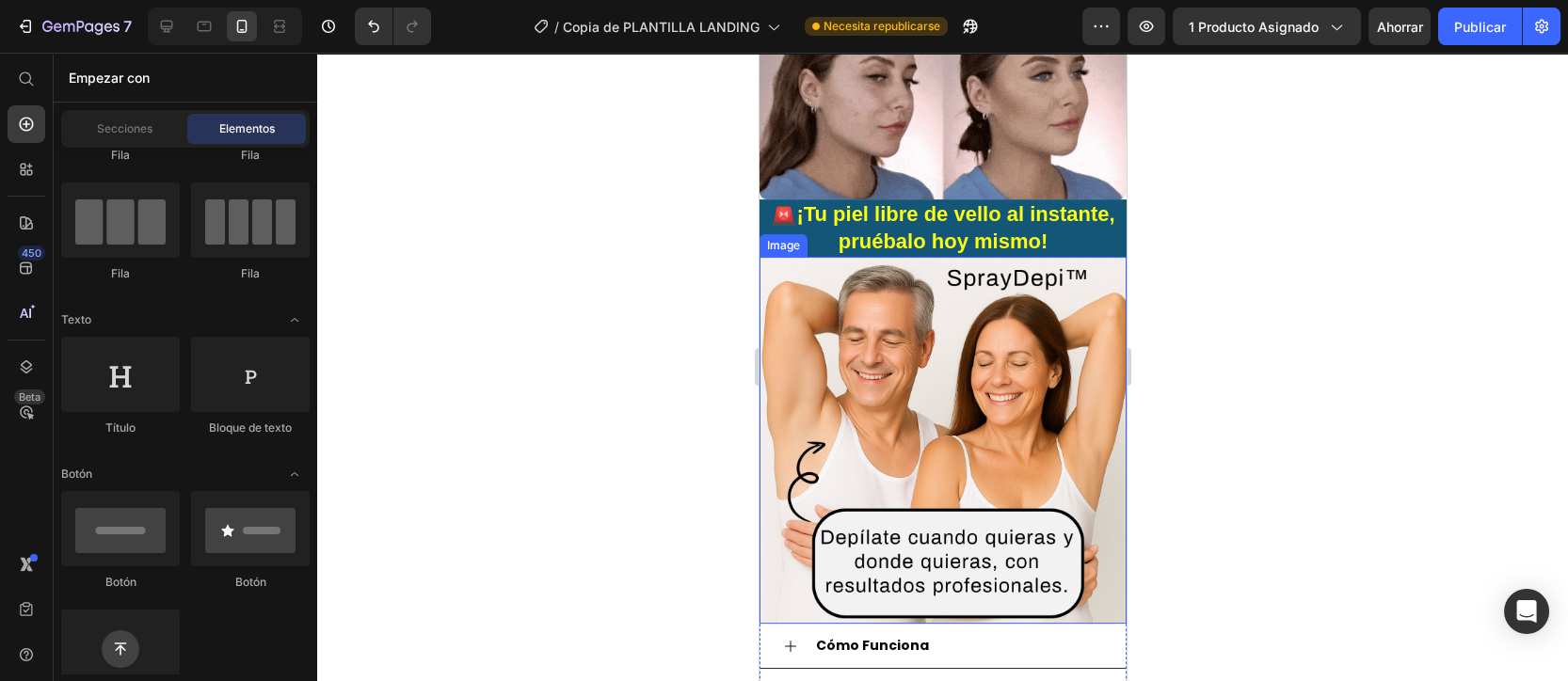 click at bounding box center (942, 440) 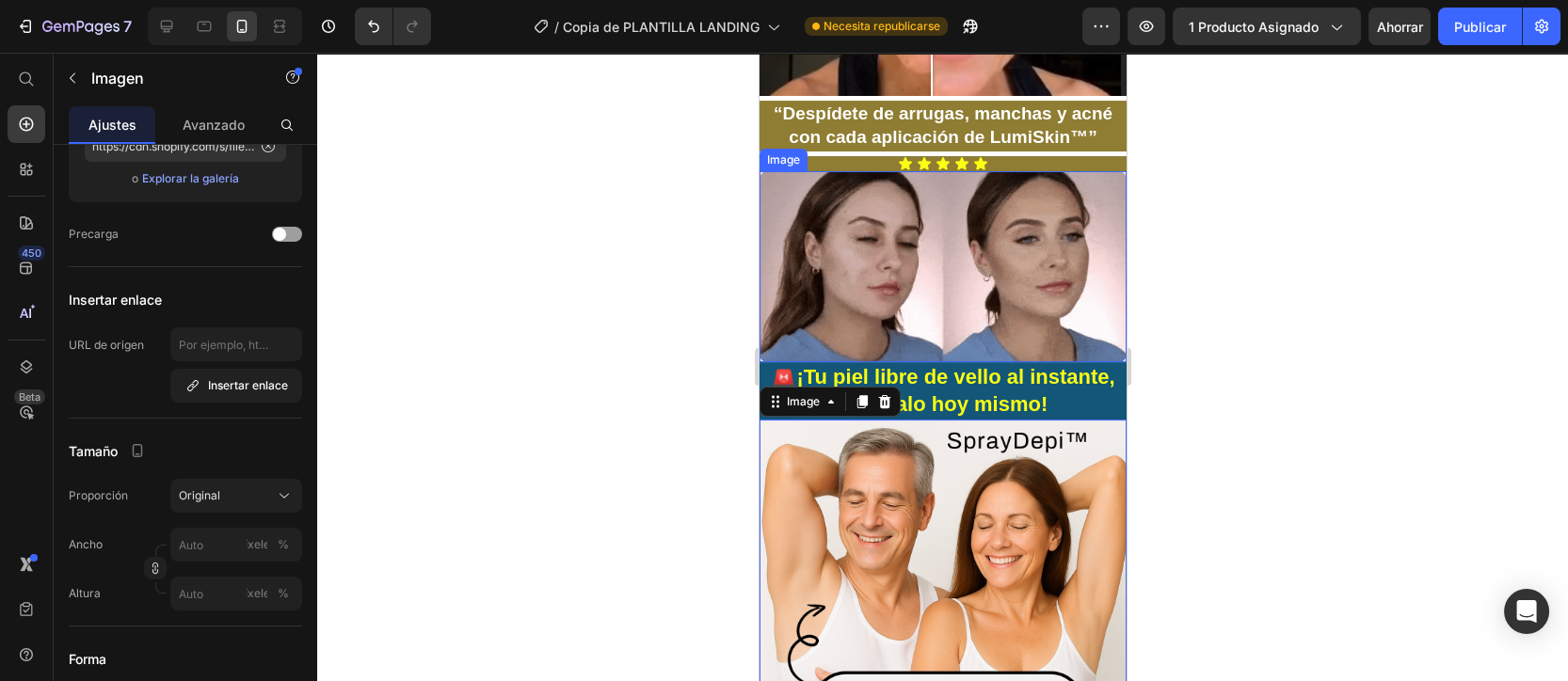 scroll, scrollTop: 1254, scrollLeft: 0, axis: vertical 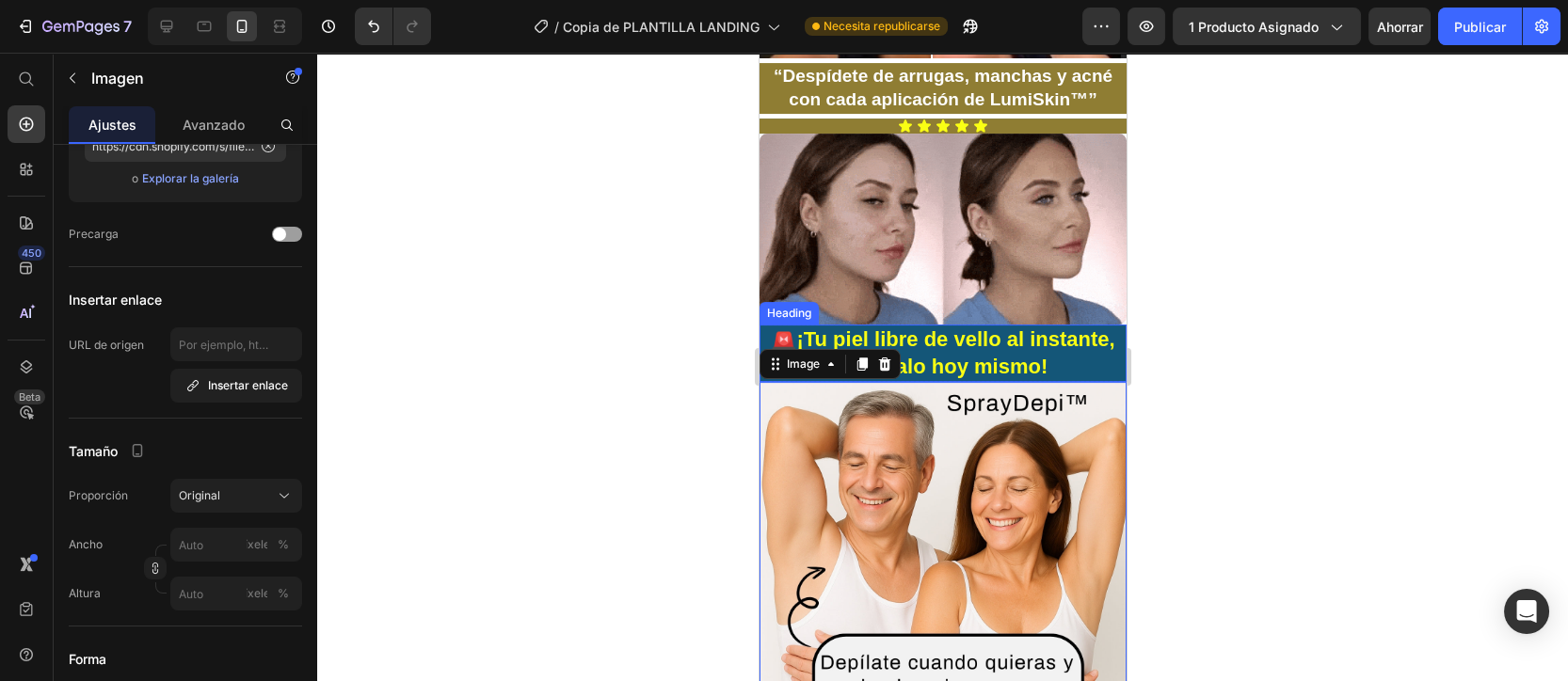 click on "¡Tu piel libre de vello al instante, pruébalo hoy mismo!" at bounding box center [954, 353] 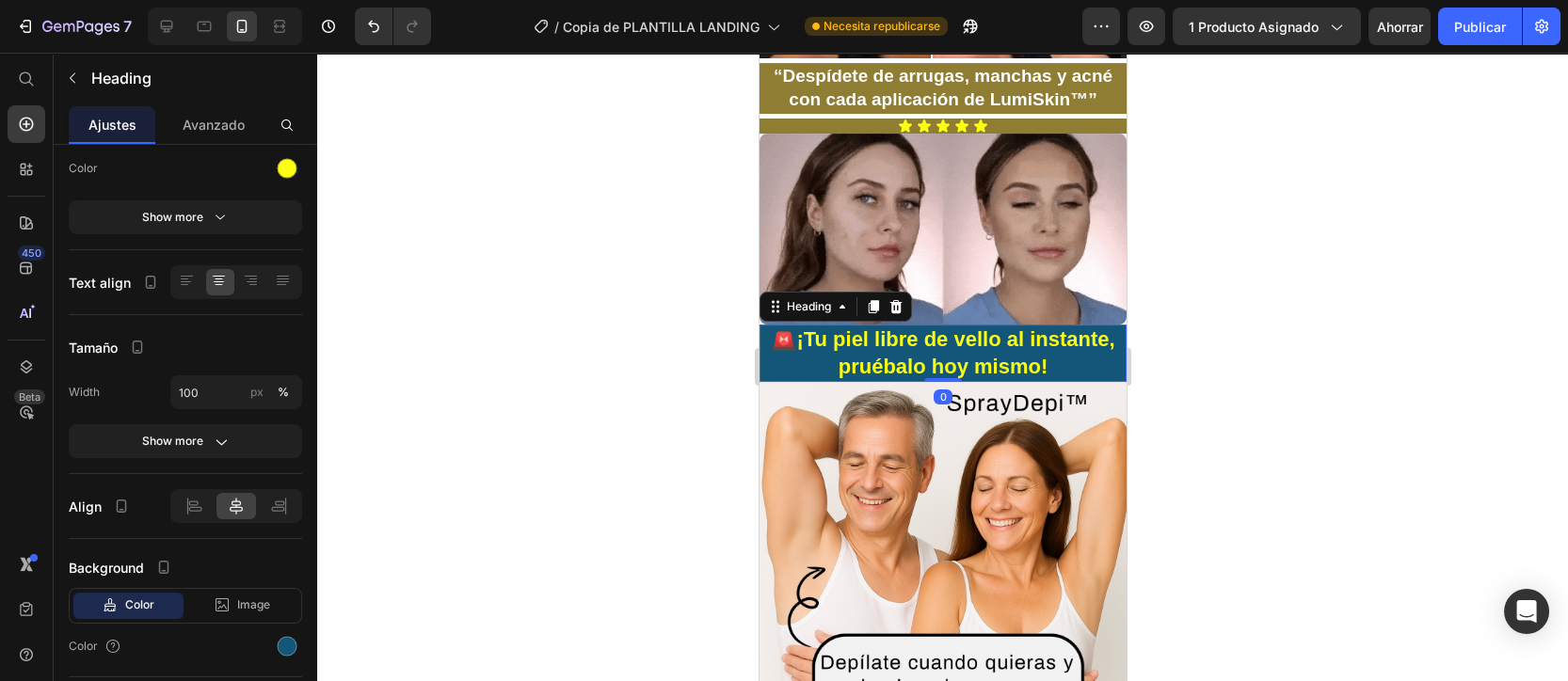 scroll, scrollTop: 0, scrollLeft: 0, axis: both 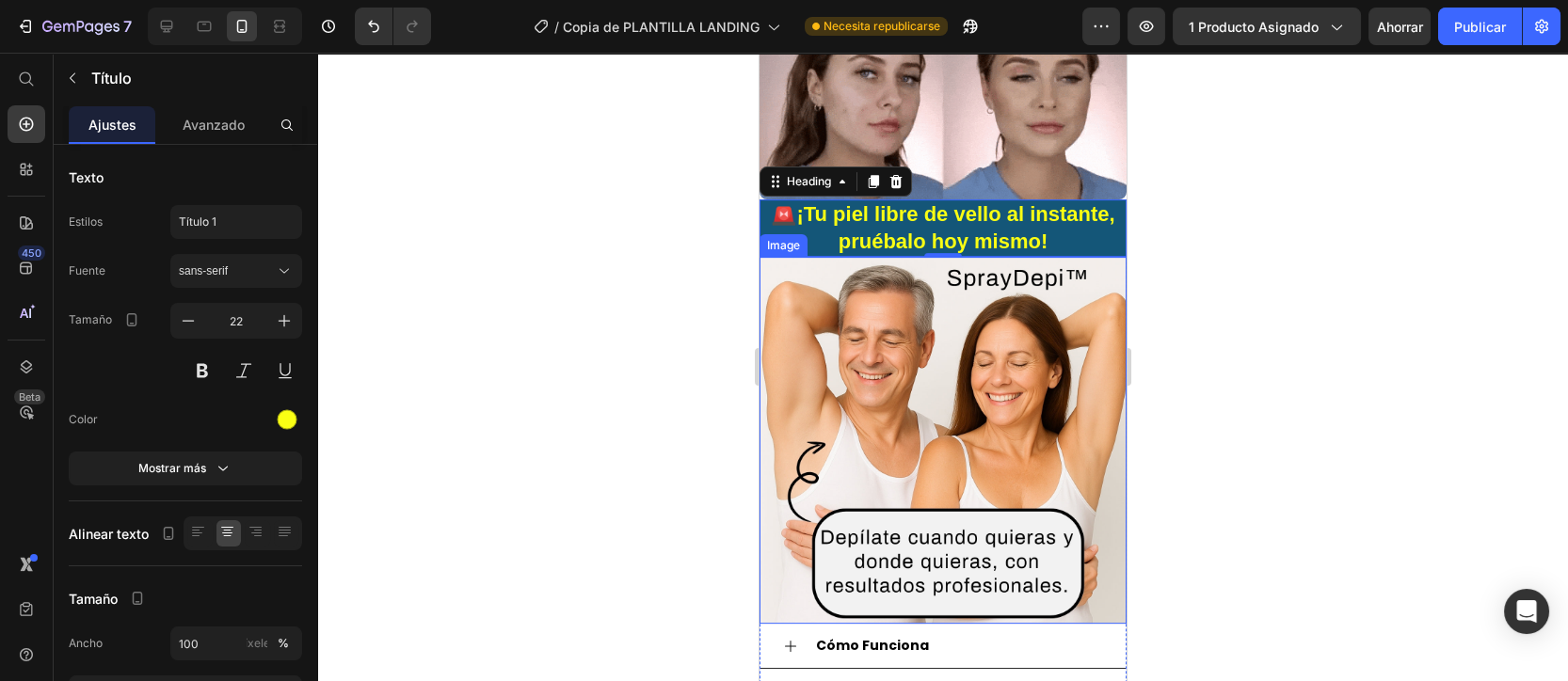 click at bounding box center [942, 440] 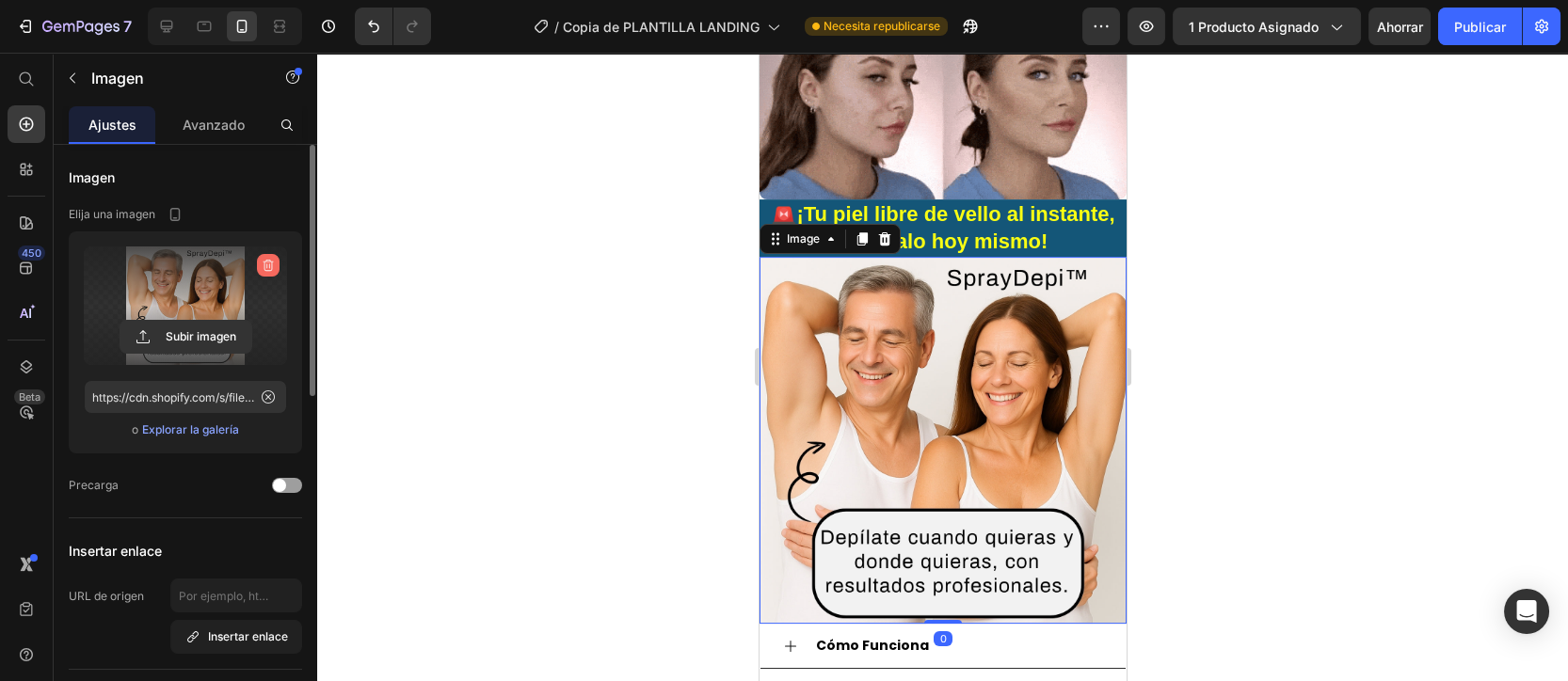 click 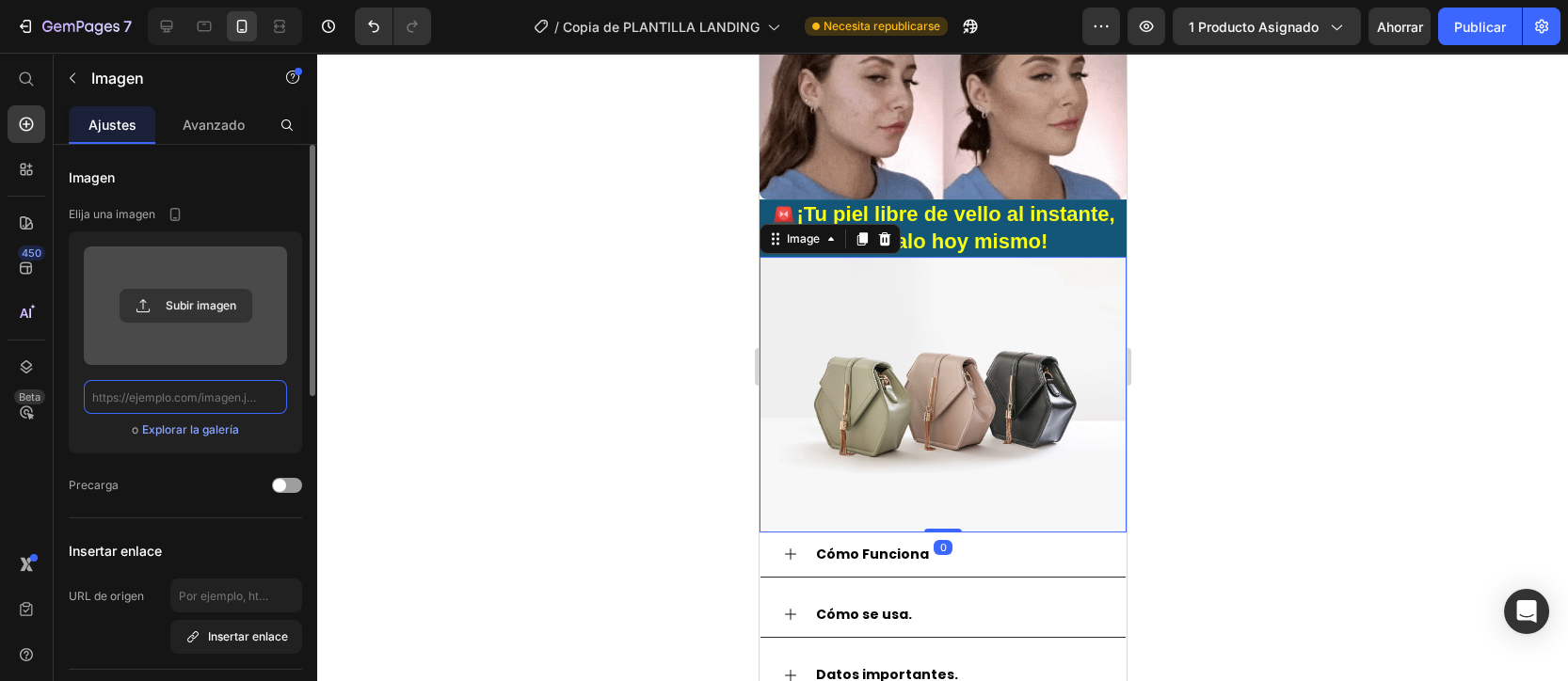scroll, scrollTop: 0, scrollLeft: 0, axis: both 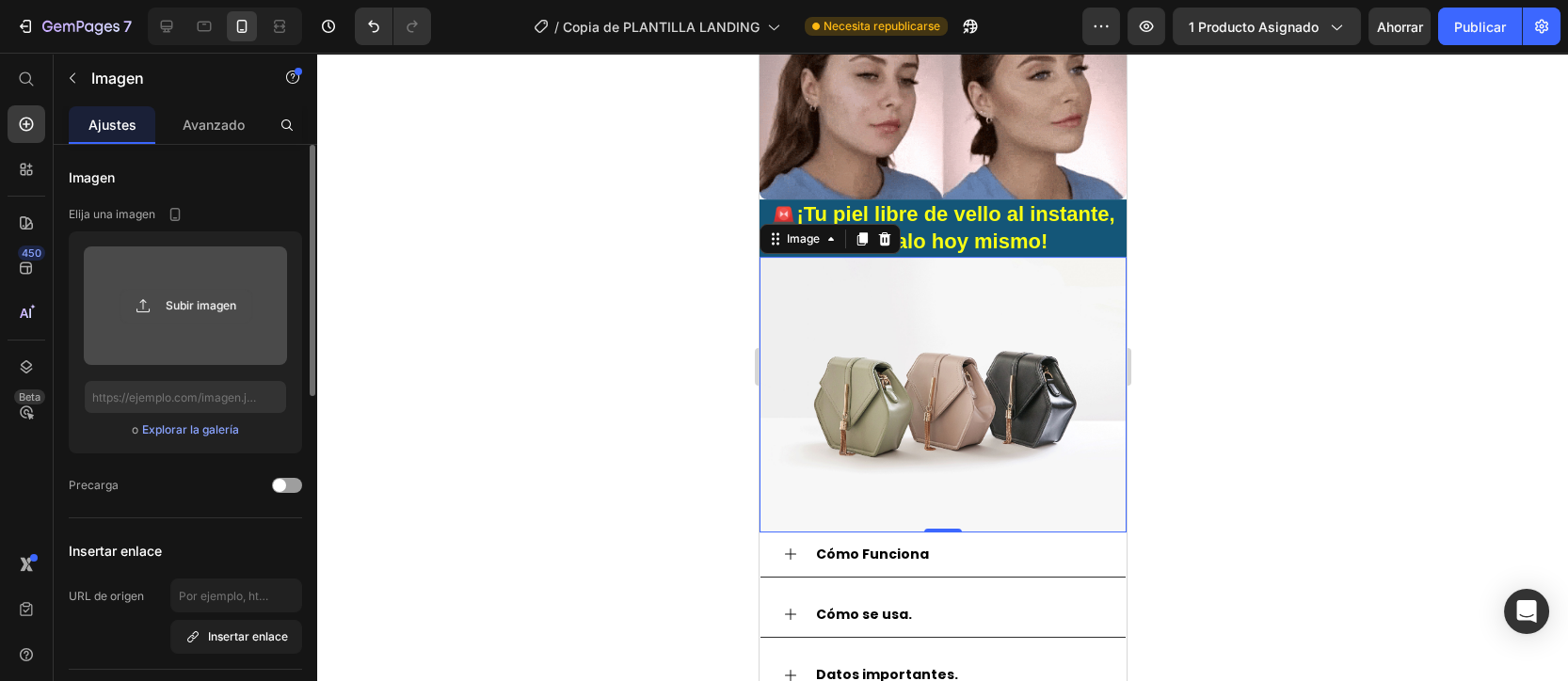 click 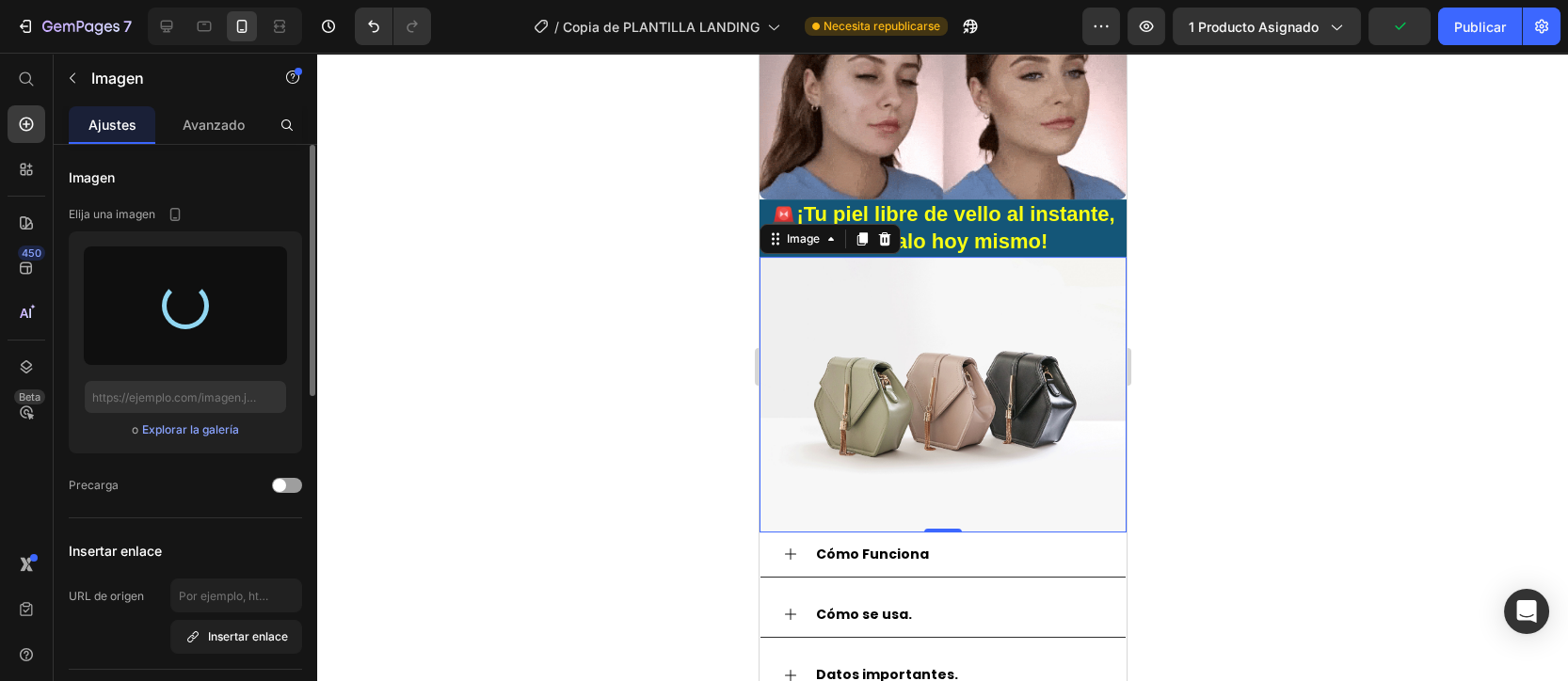 type on "https://cdn.shopify.com/s/files/1/0737/3999/3314/files/gempages_571714562252866784-af26dcb2-9d5a-431f-8ffb-0b5dc8946cba.png" 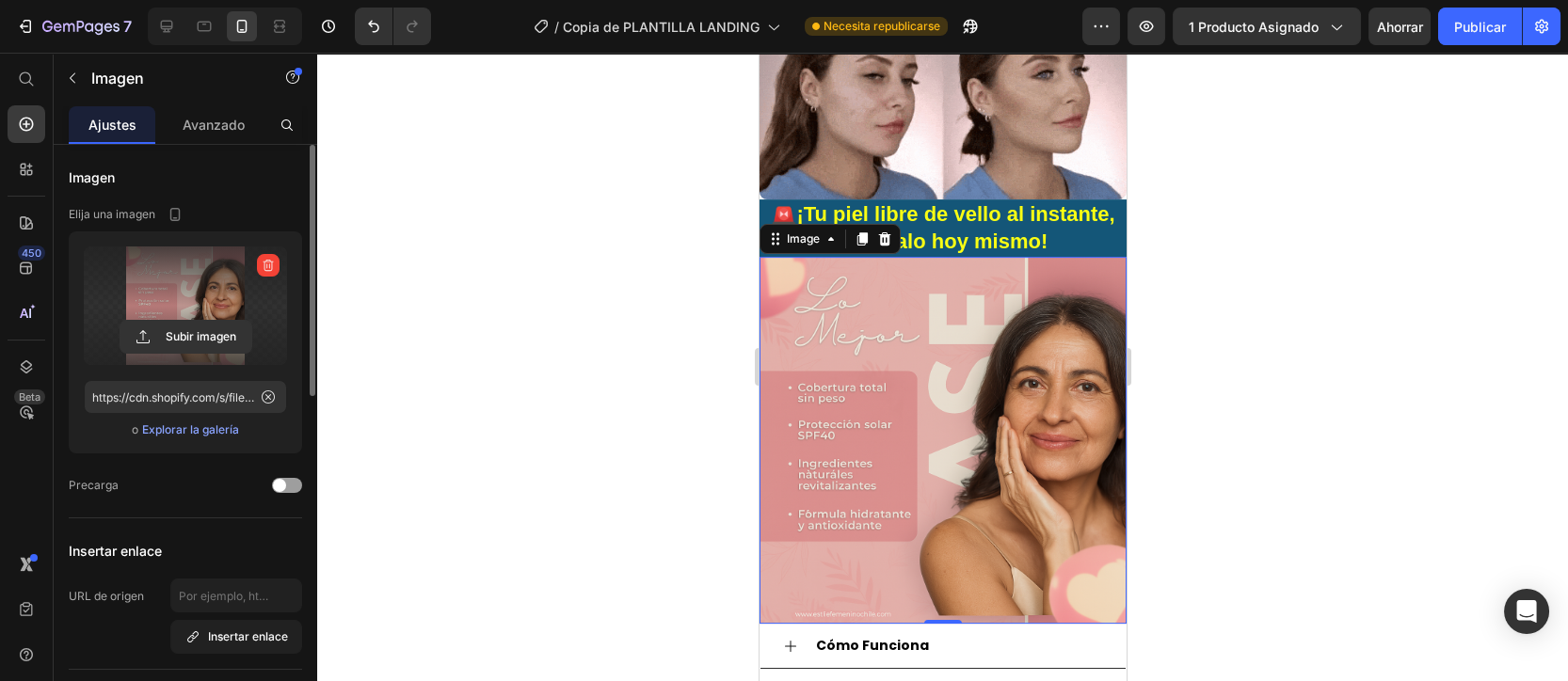 click 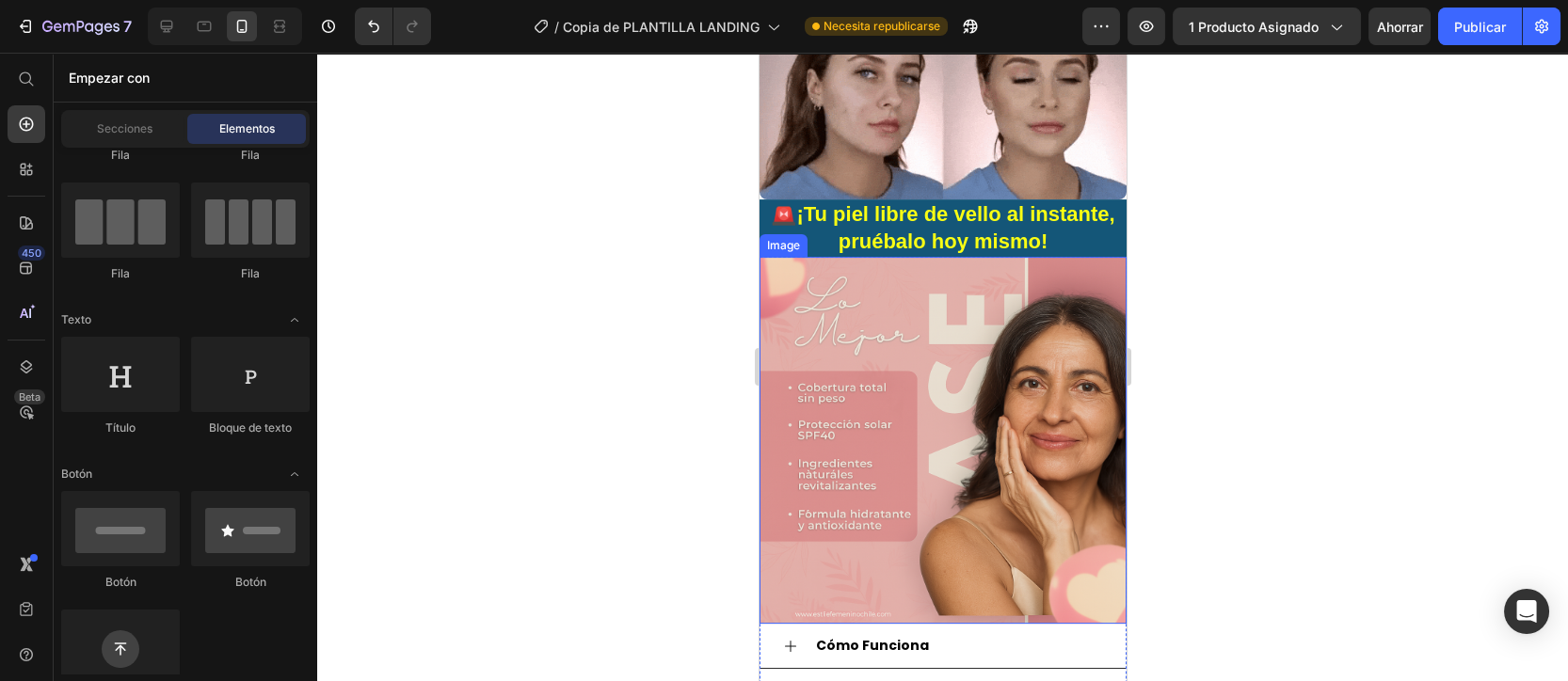 click at bounding box center [942, 440] 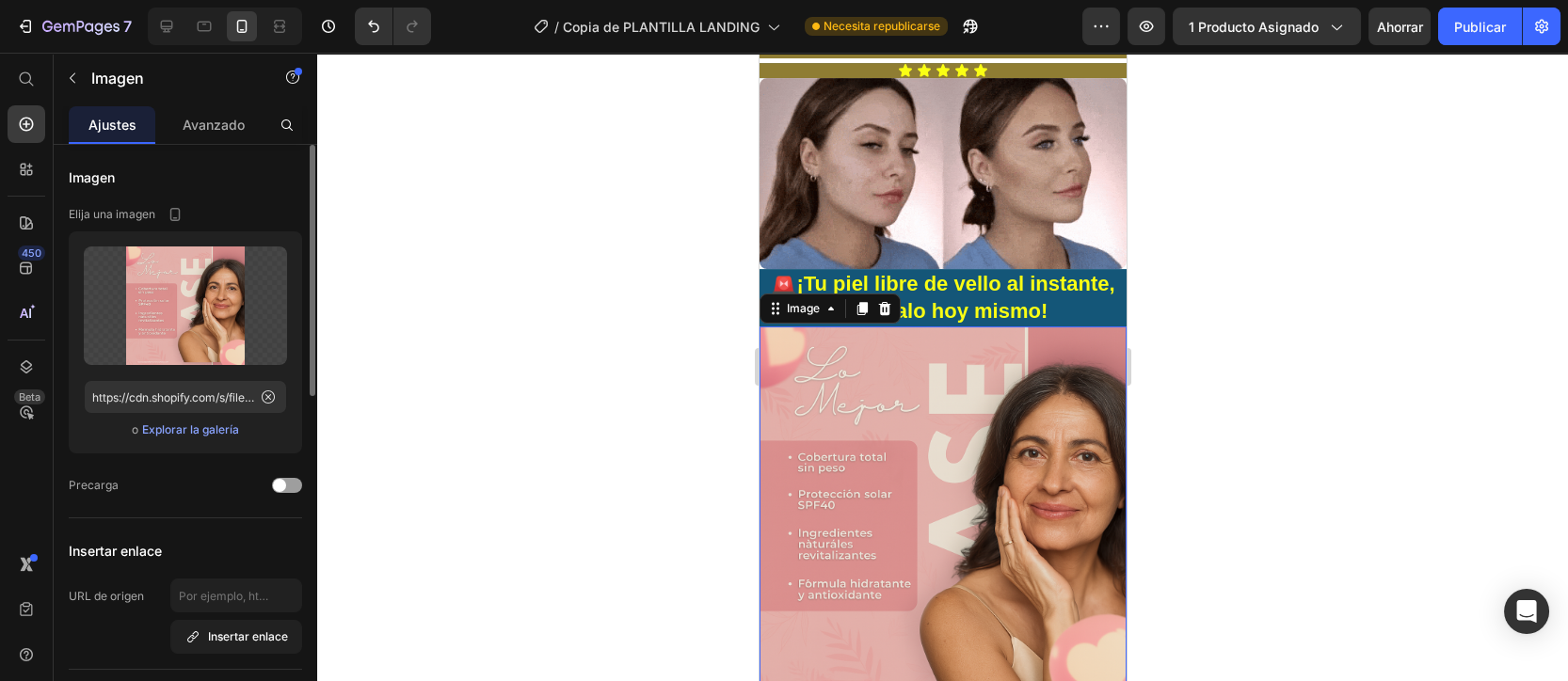 scroll, scrollTop: 1254, scrollLeft: 0, axis: vertical 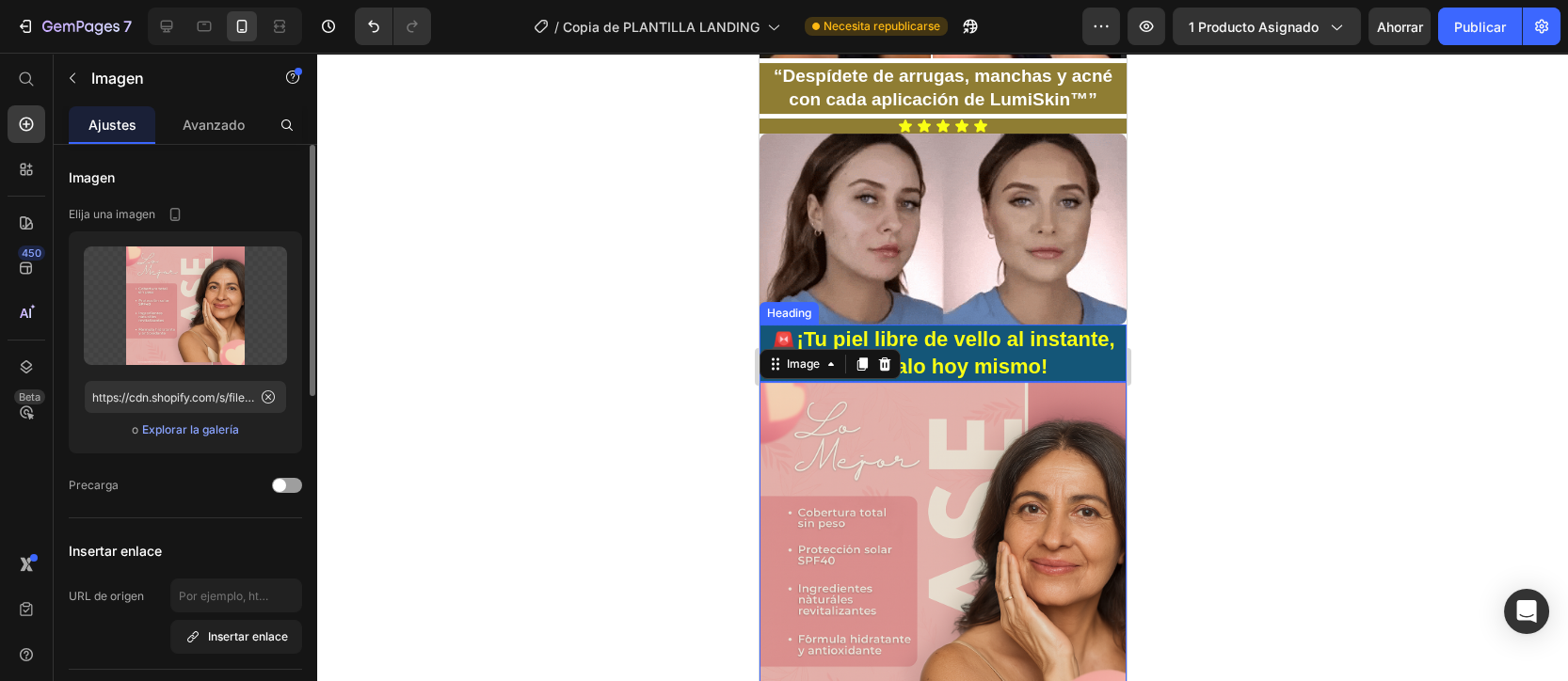 click on "¡Tu piel libre de vello al instante, pruébalo hoy mismo!" at bounding box center [954, 353] 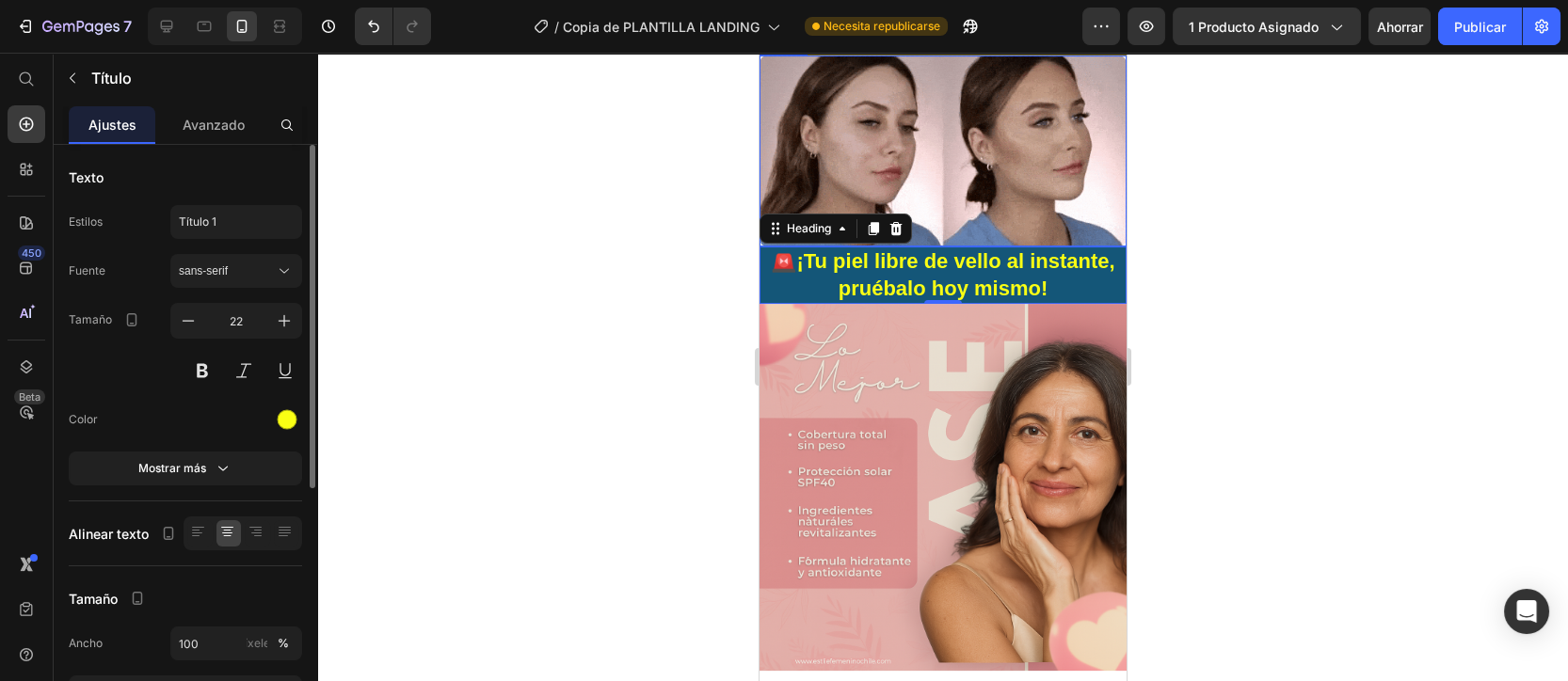 scroll, scrollTop: 1379, scrollLeft: 0, axis: vertical 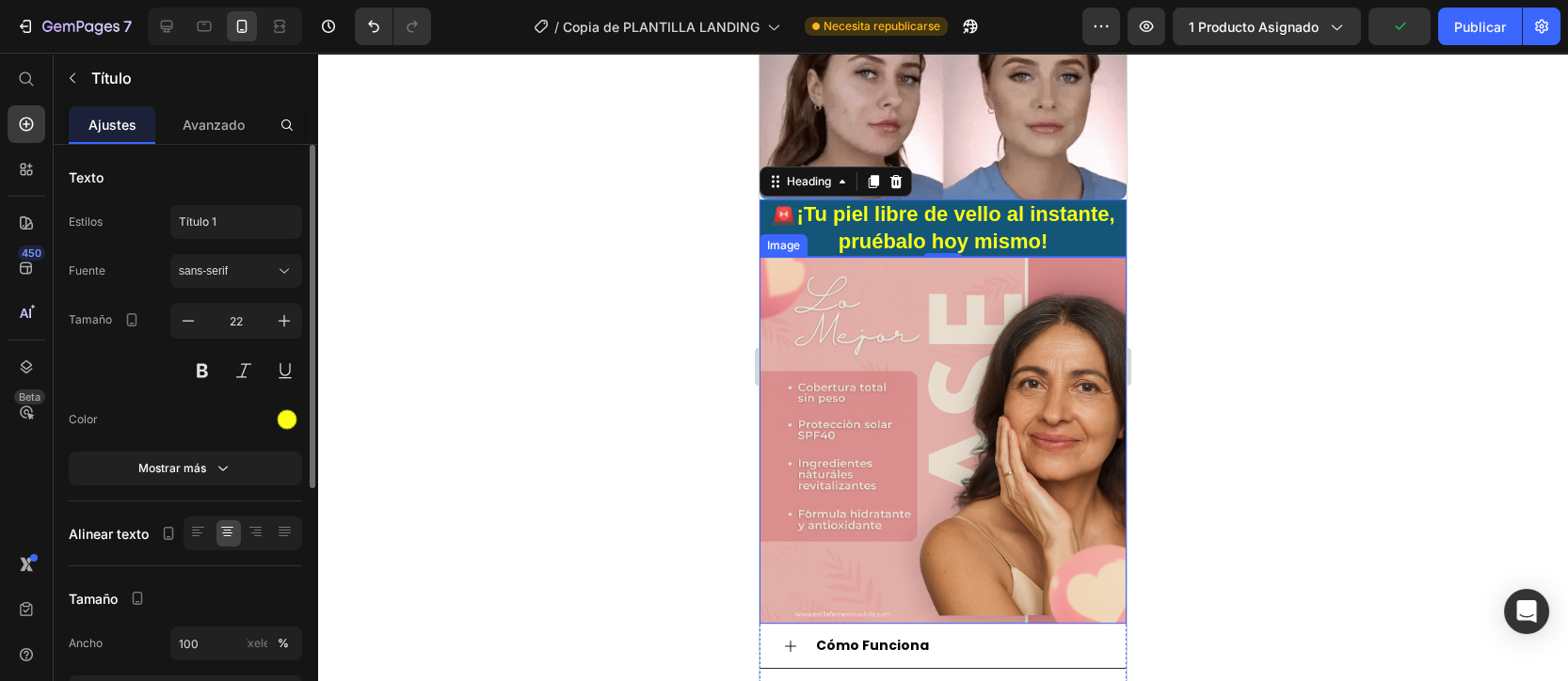 click at bounding box center (942, 440) 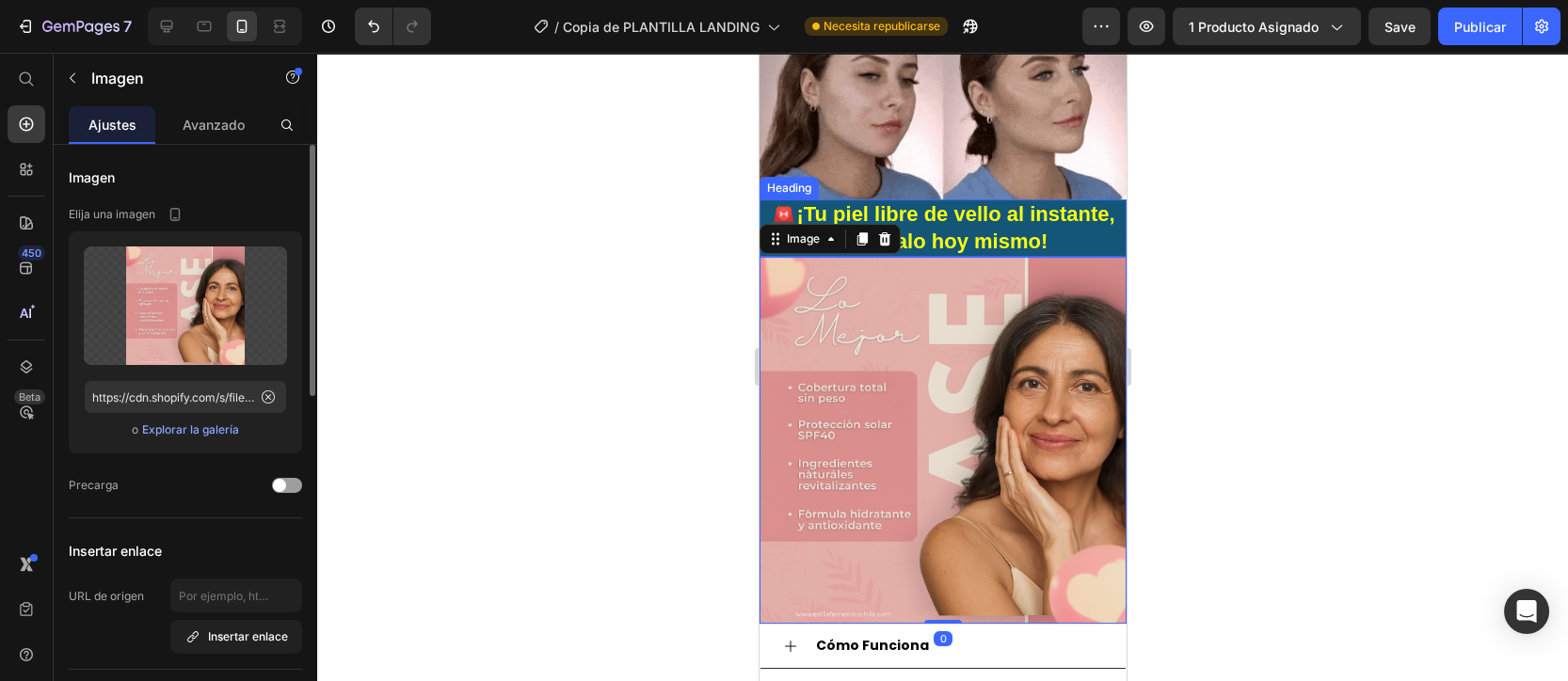 click on "¡Tu piel libre de vello al instante, pruébalo hoy mismo!" at bounding box center [954, 228] 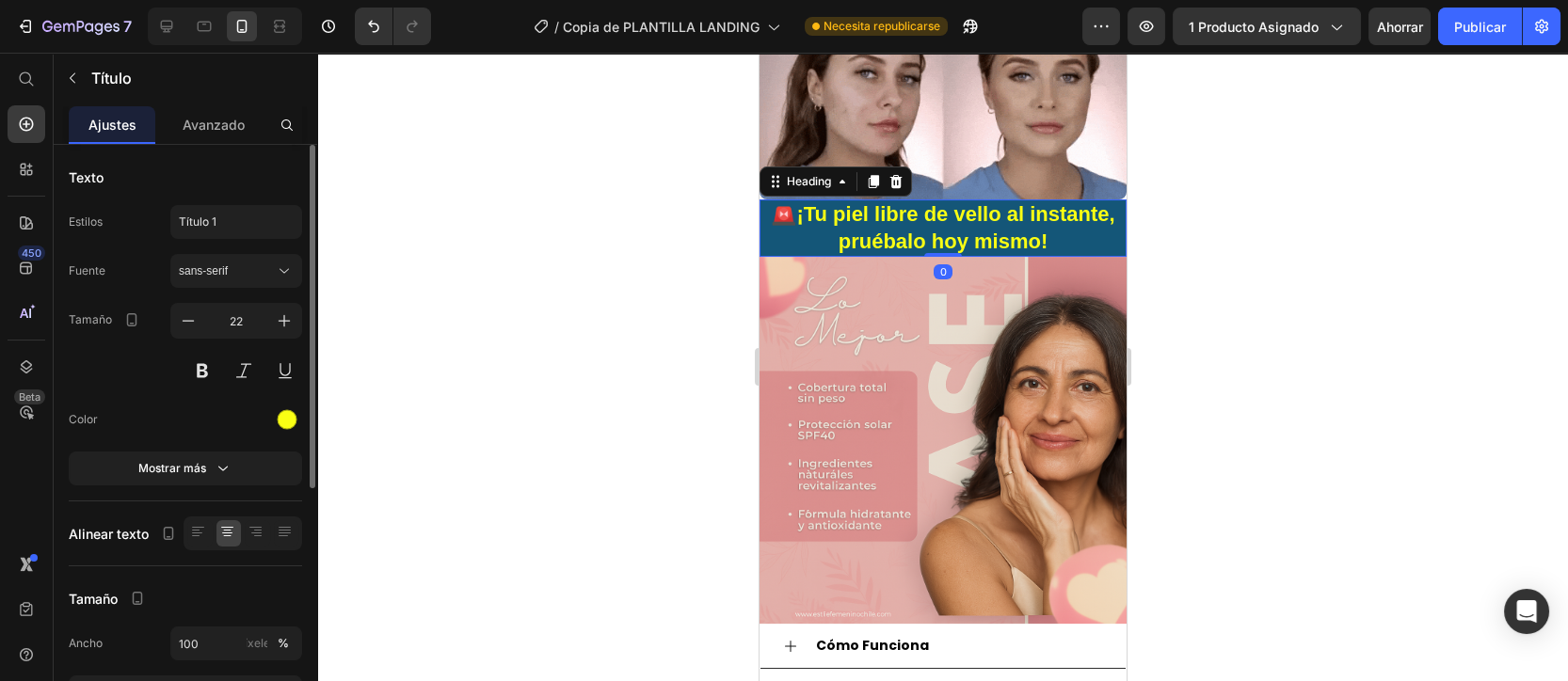 click 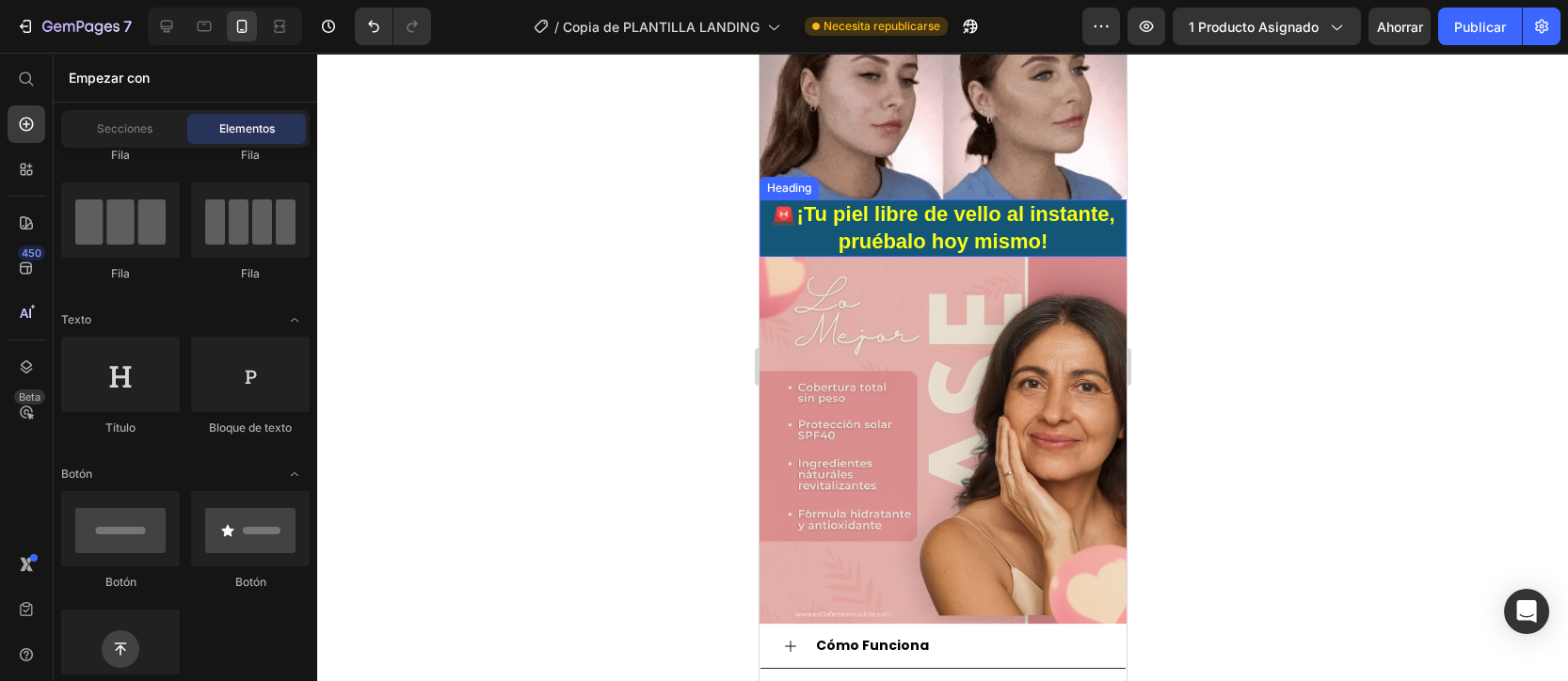 click on "¡Tu piel libre de vello al instante, pruébalo hoy mismo!" at bounding box center (954, 228) 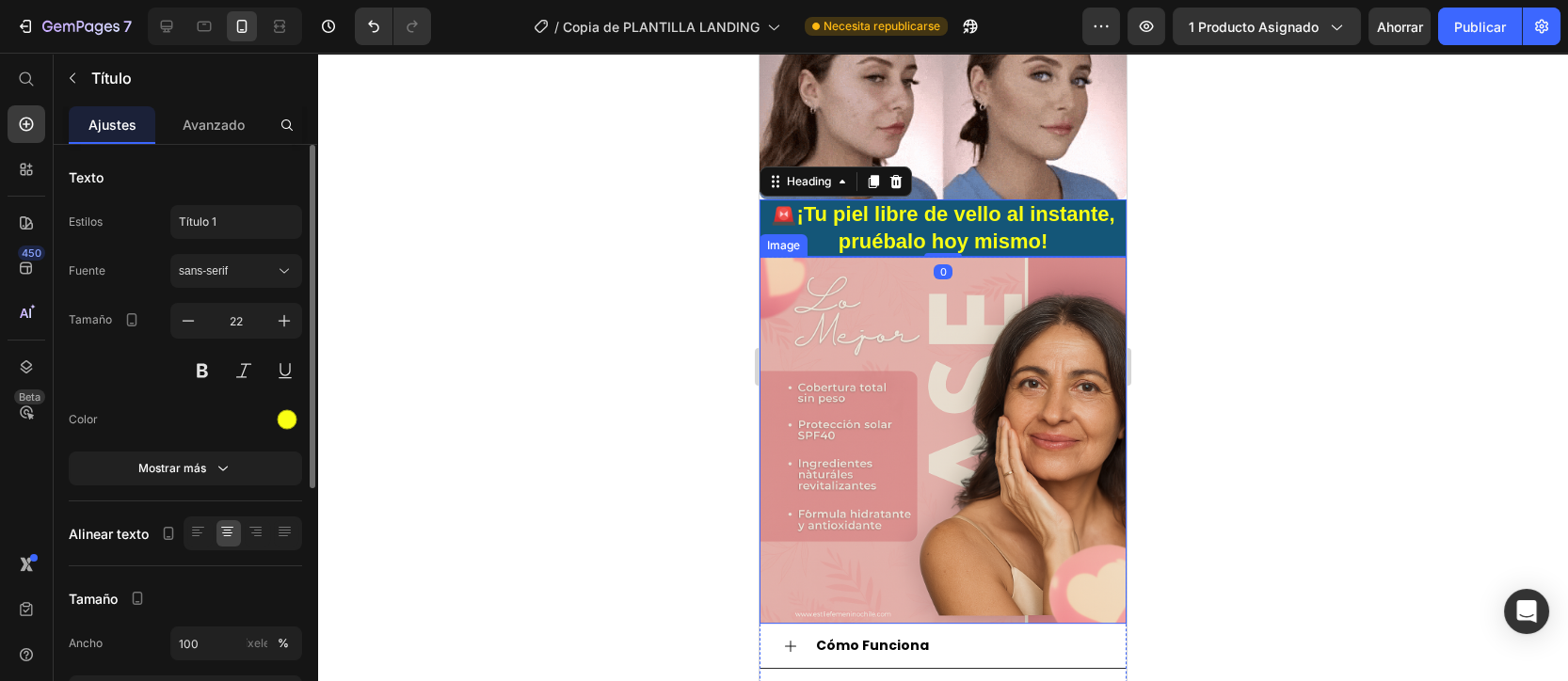 scroll, scrollTop: 1254, scrollLeft: 0, axis: vertical 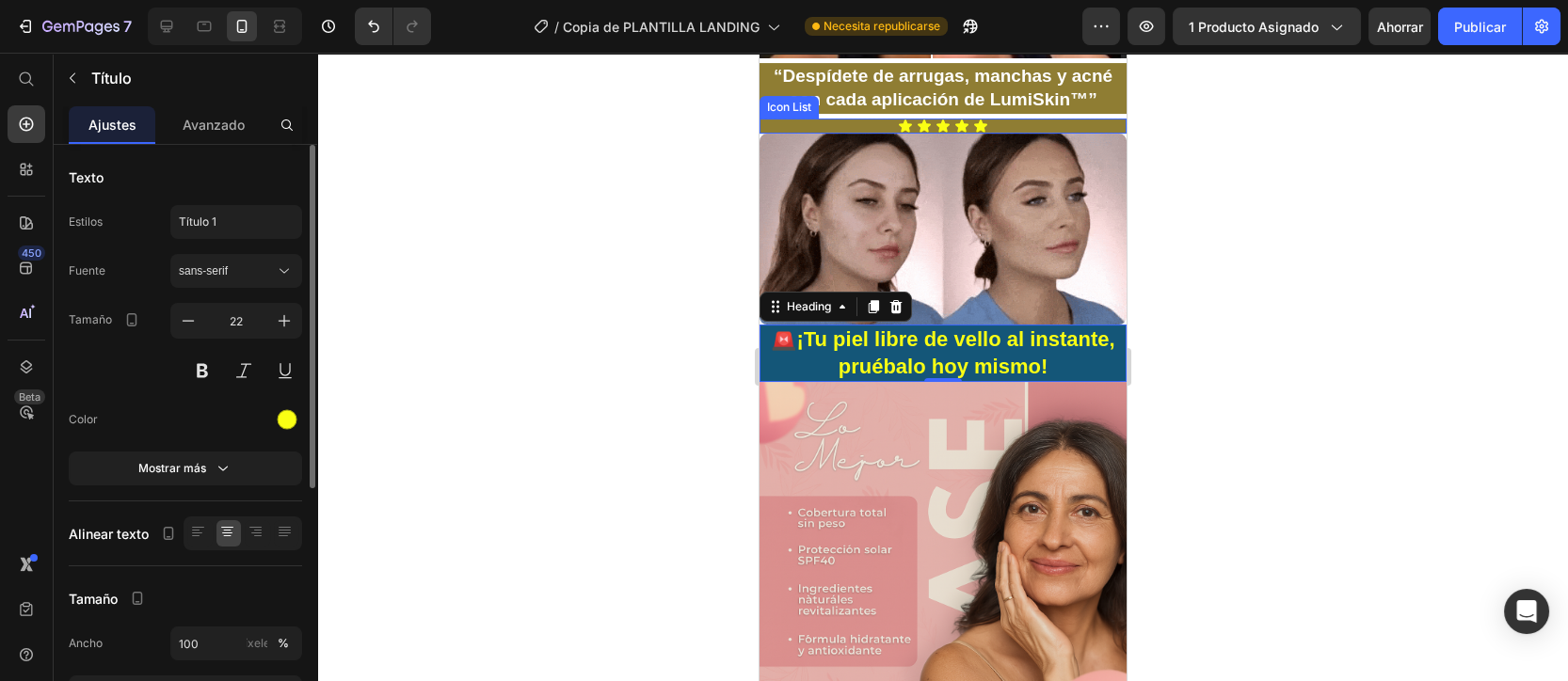 click on "Icon Icon Icon Icon
Icon" at bounding box center (942, 126) 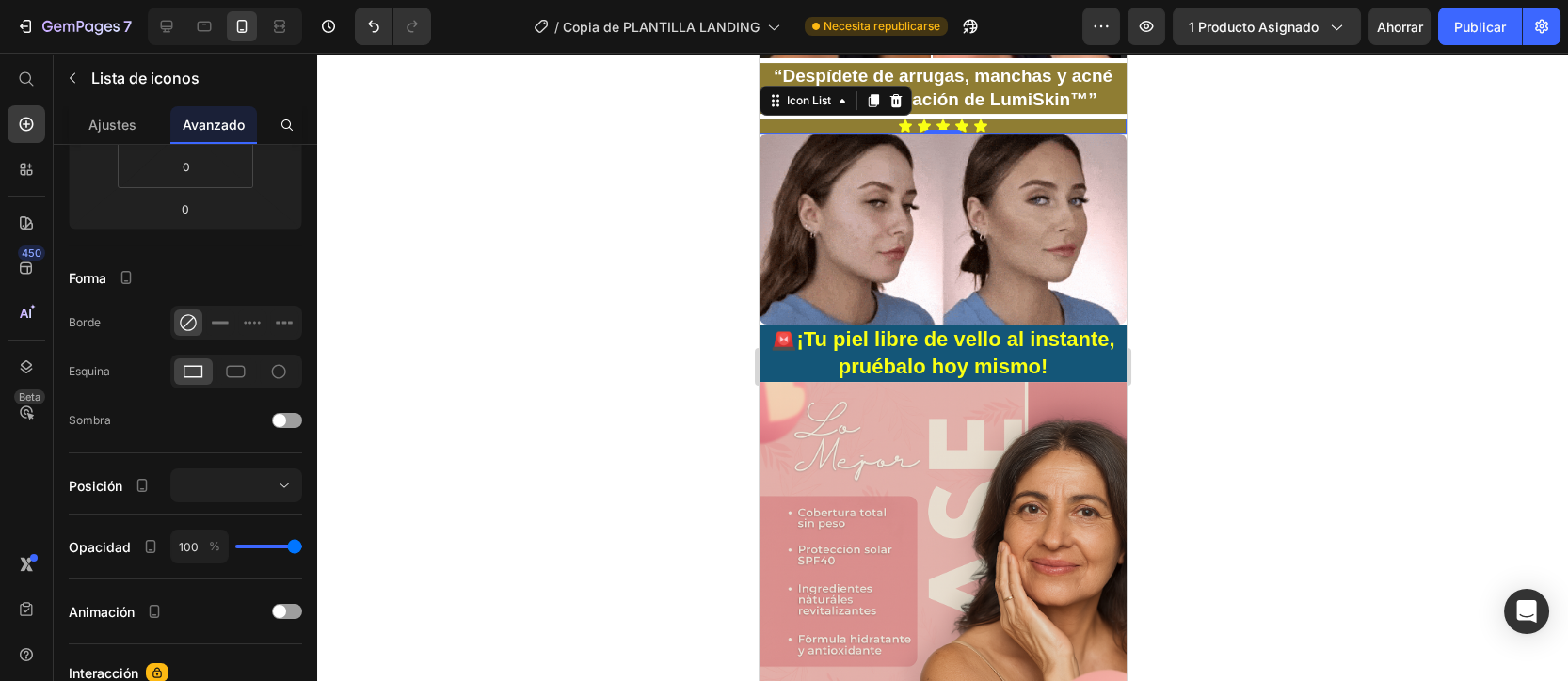 scroll, scrollTop: 242, scrollLeft: 0, axis: vertical 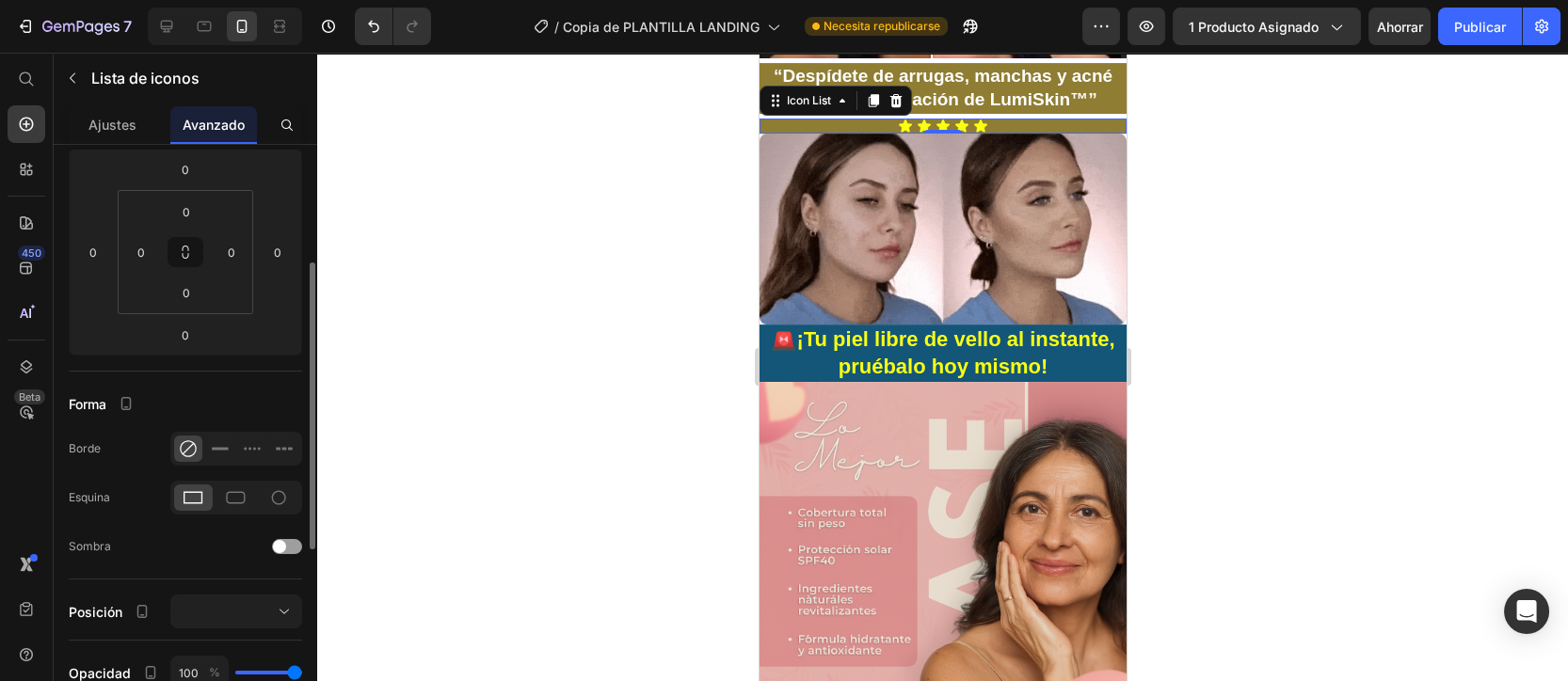 click on "Espaciado (px) 0 0 0 0 0 0 0 0" 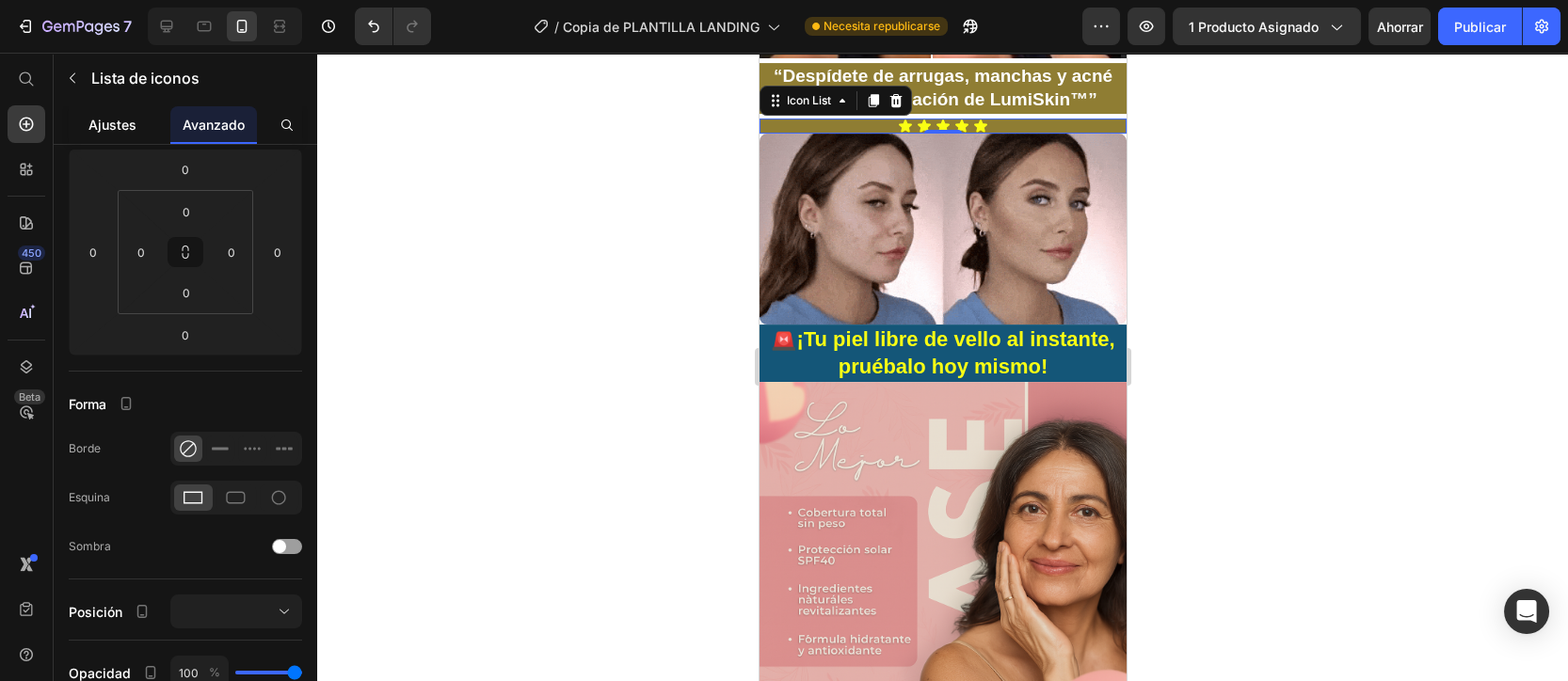 click on "Ajustes" at bounding box center [112, 124] 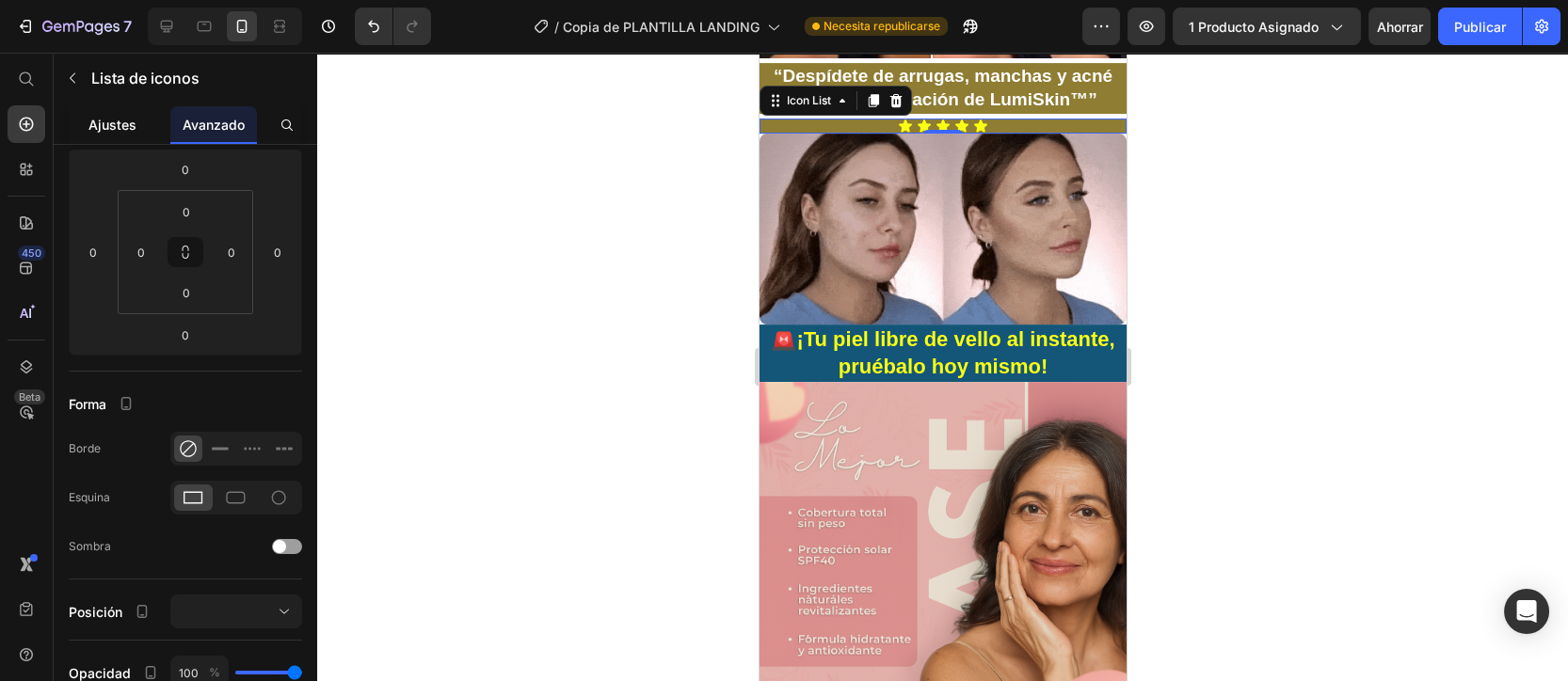 scroll, scrollTop: 0, scrollLeft: 0, axis: both 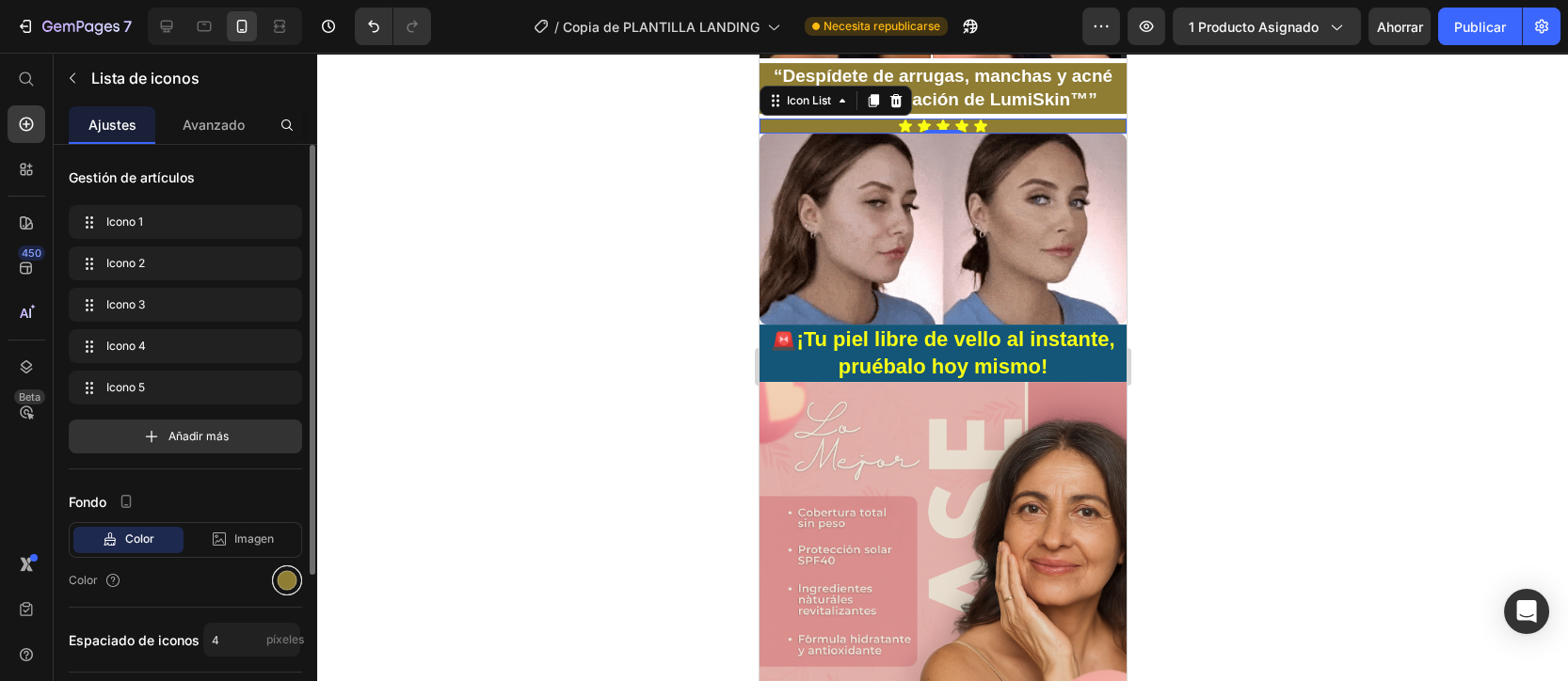 click at bounding box center (287, 580) 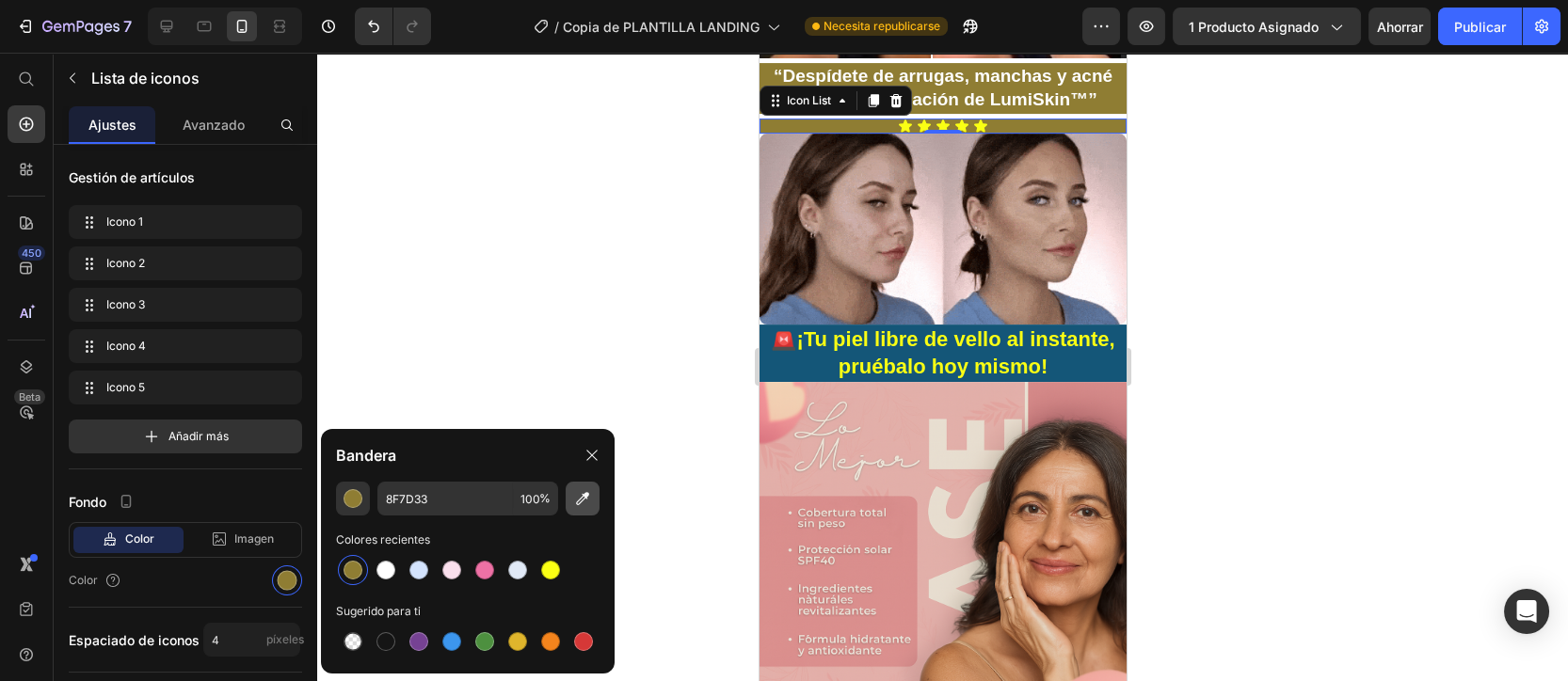 click 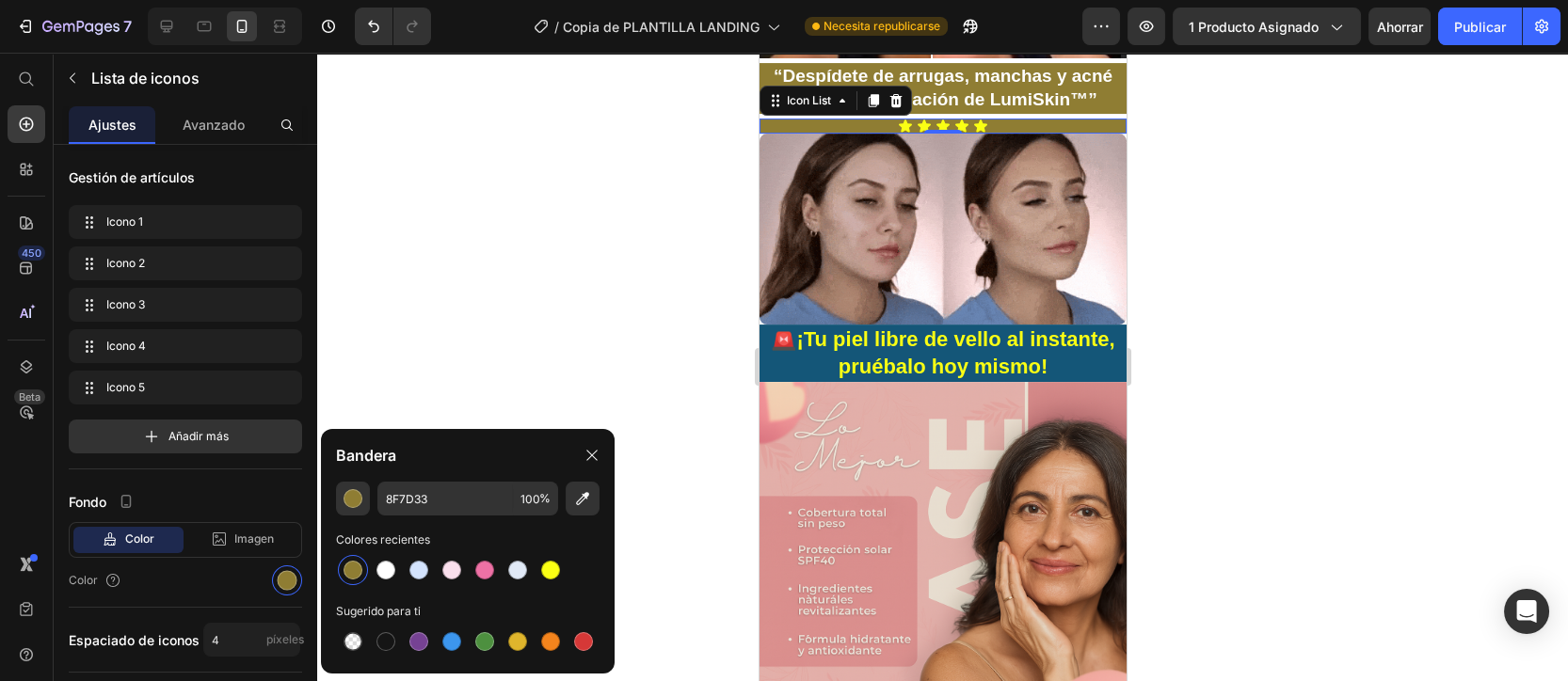 type on "C77D7F" 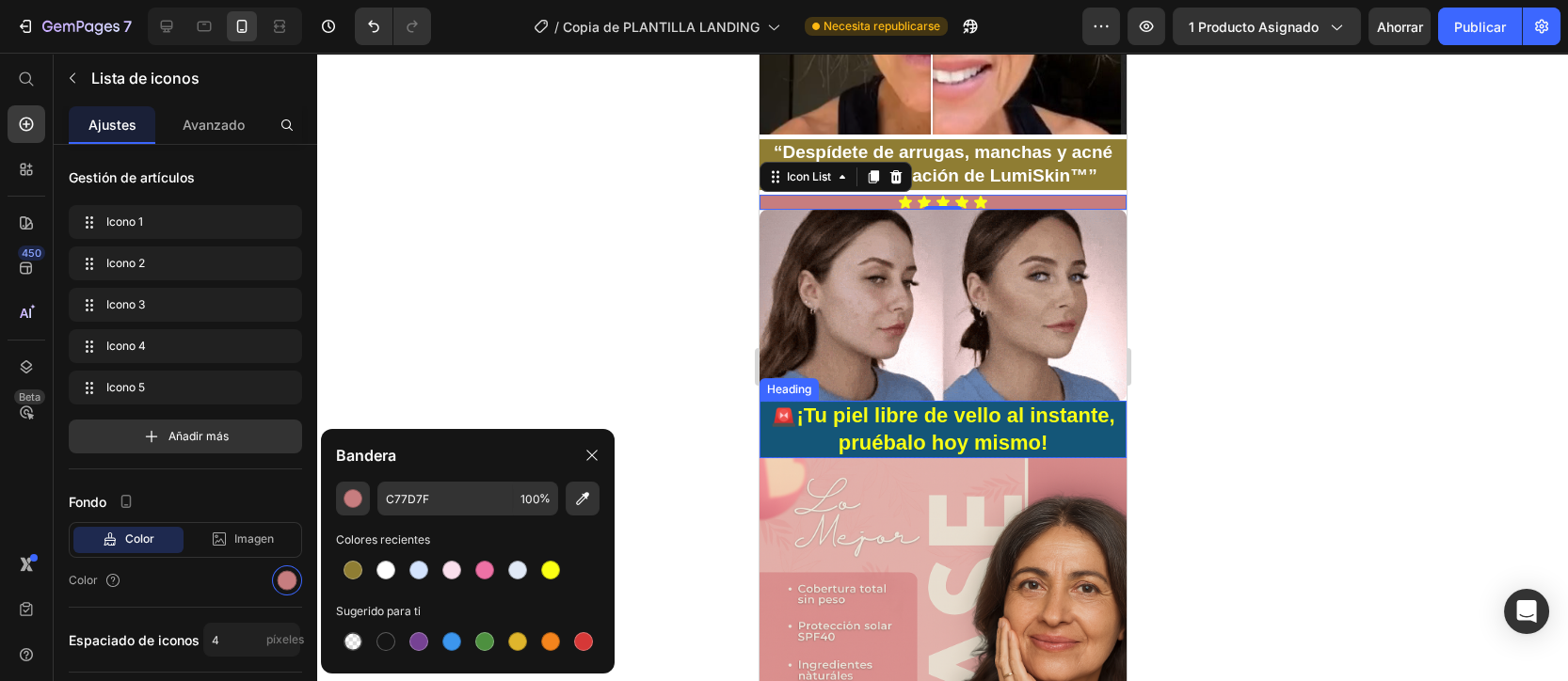 scroll, scrollTop: 1129, scrollLeft: 0, axis: vertical 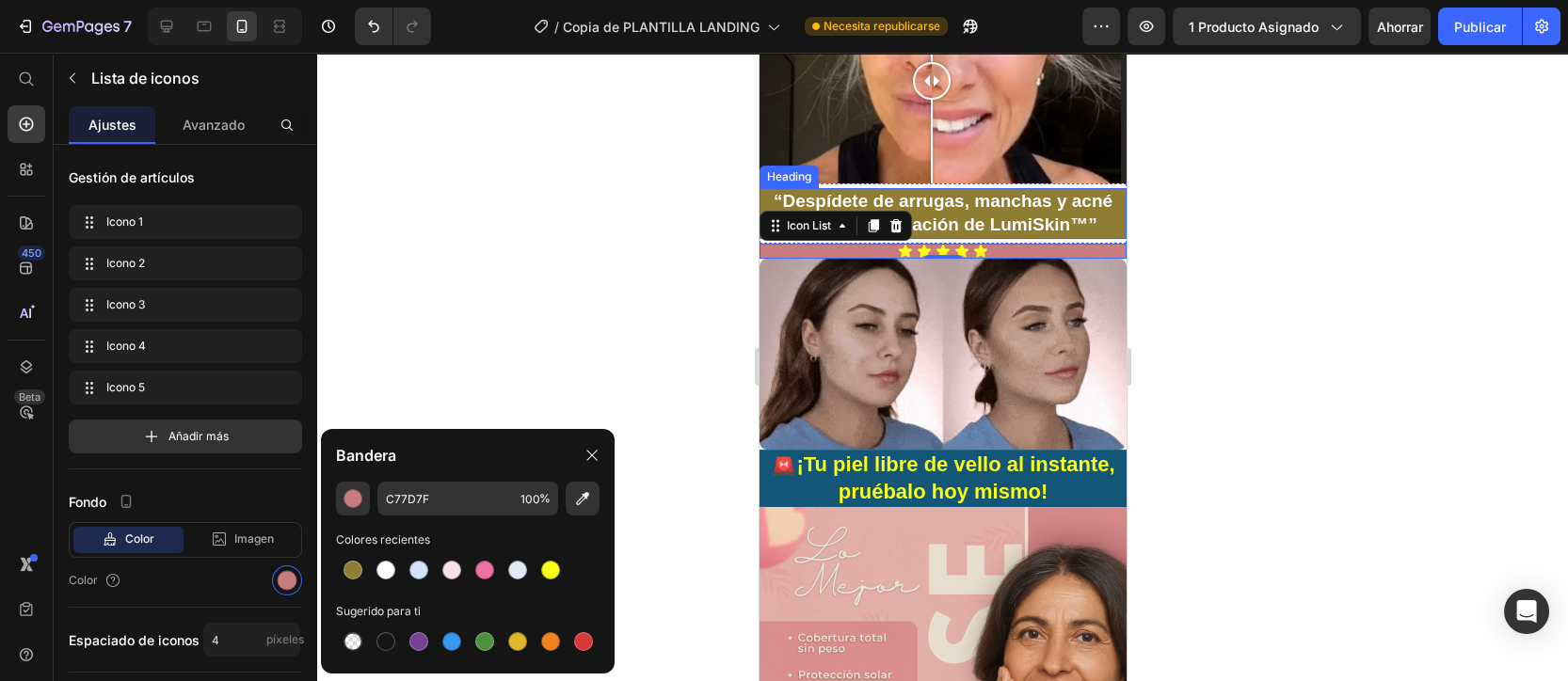 click on "“Despídete de arrugas, manchas y acné con cada aplicación de LumiSkin™”" at bounding box center [942, 213] 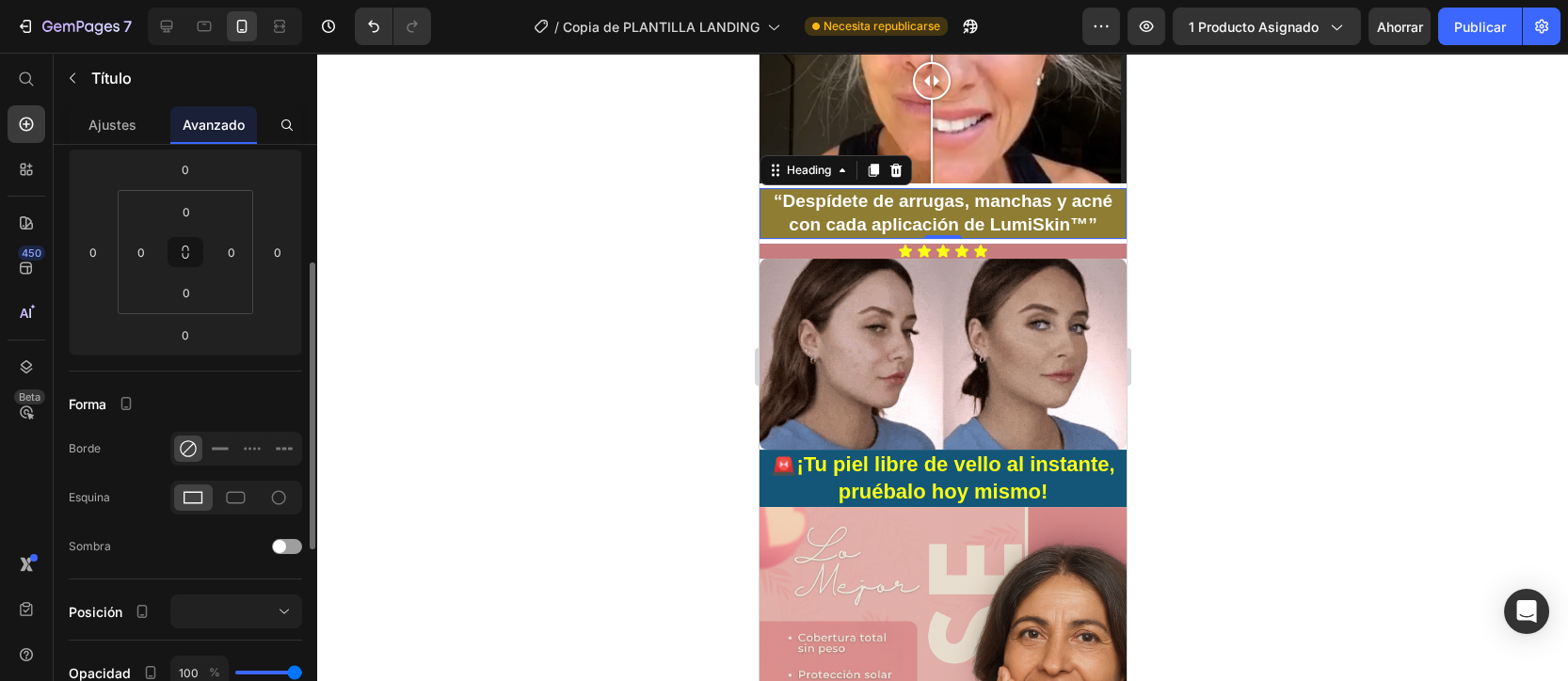scroll, scrollTop: 0, scrollLeft: 0, axis: both 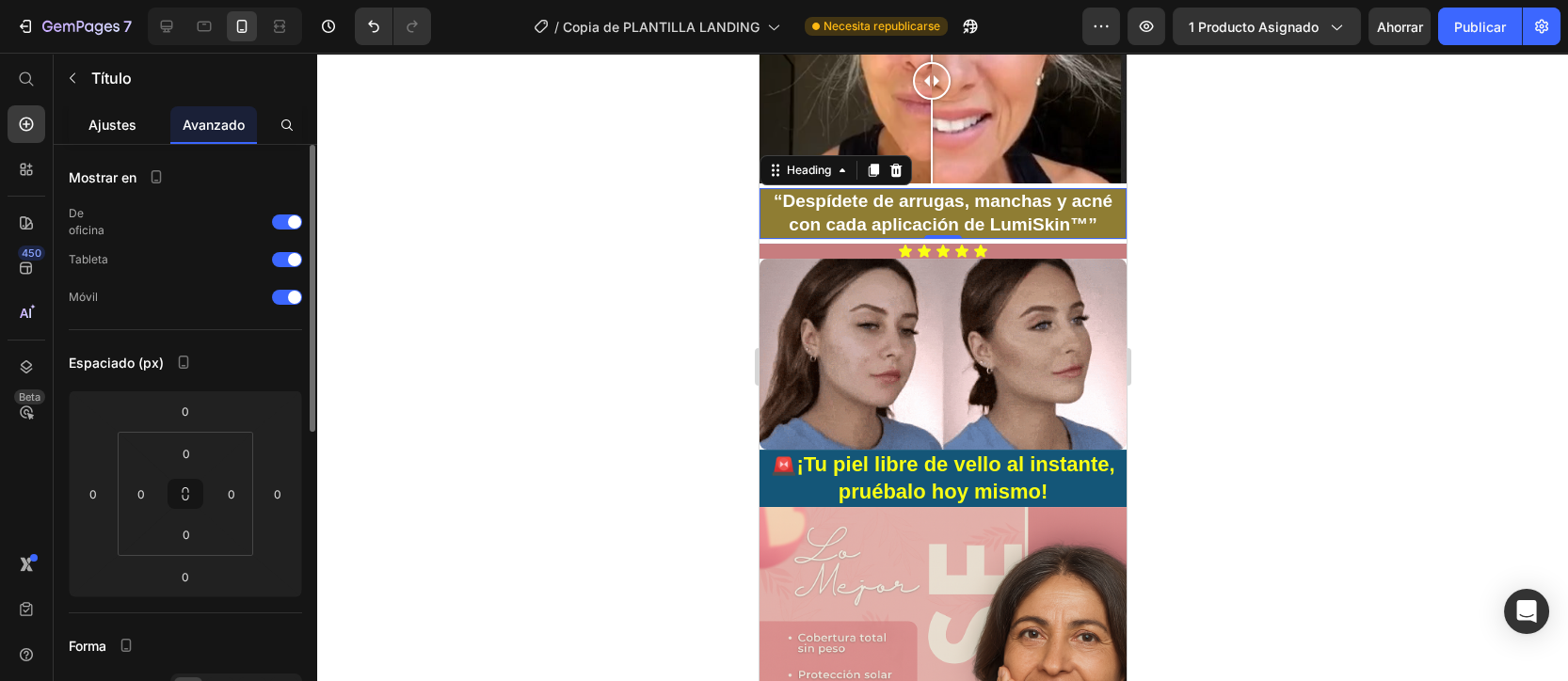 click on "Ajustes" at bounding box center (112, 124) 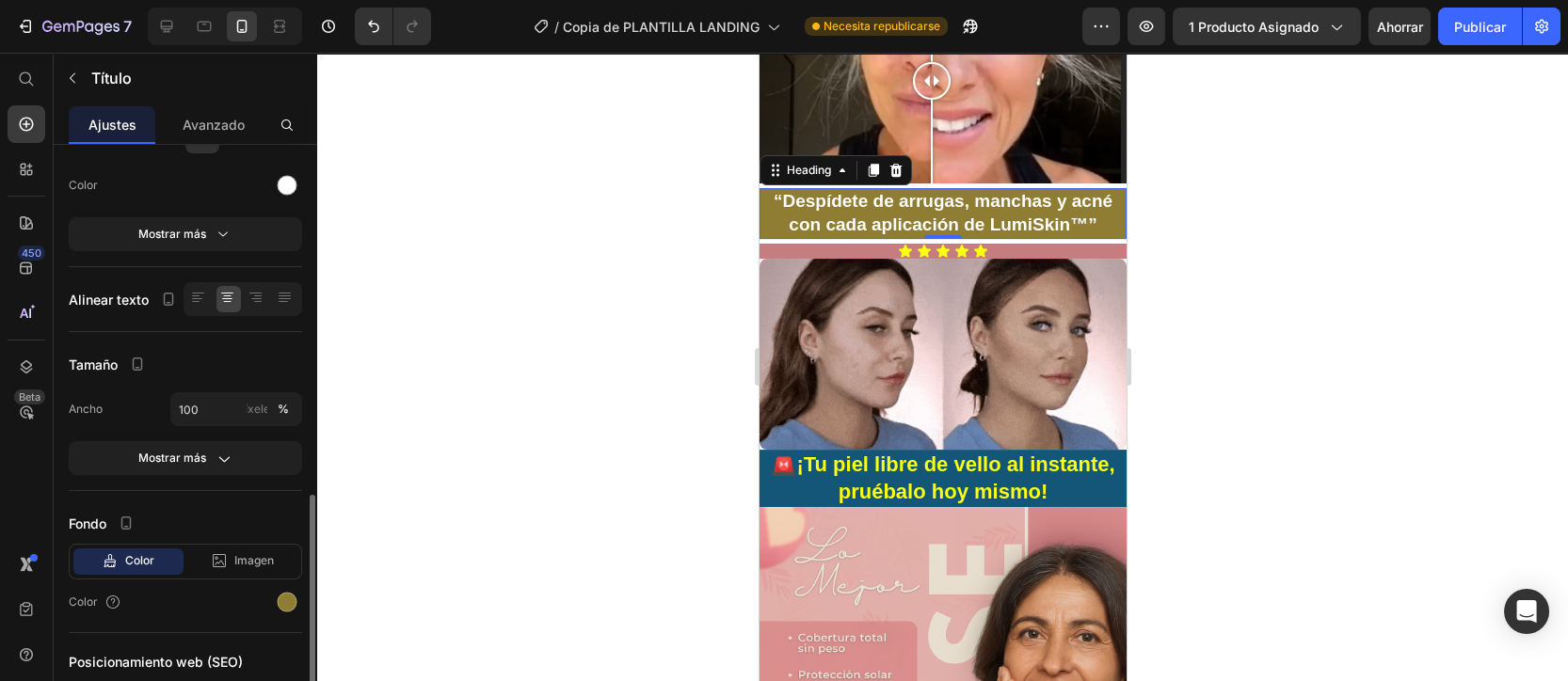scroll, scrollTop: 360, scrollLeft: 0, axis: vertical 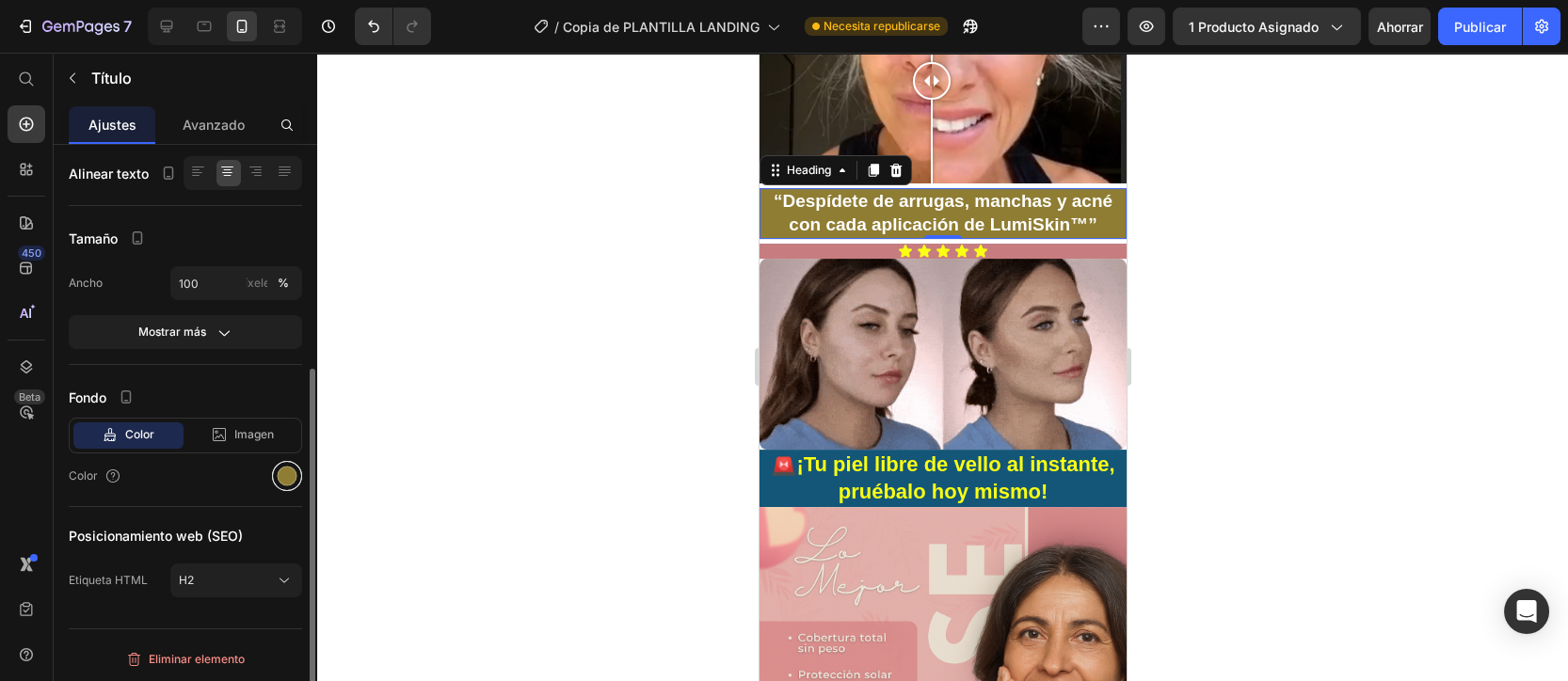 click at bounding box center (287, 476) 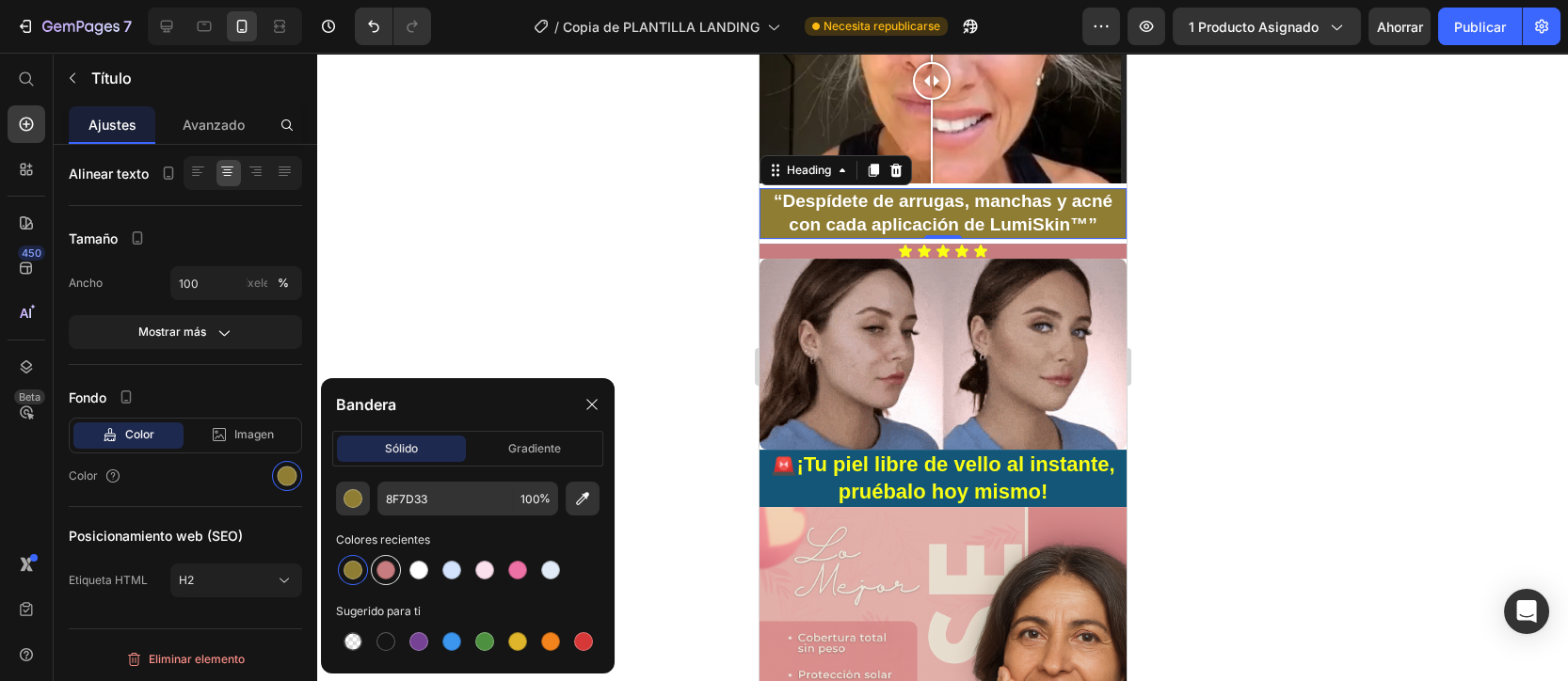 click at bounding box center (386, 570) 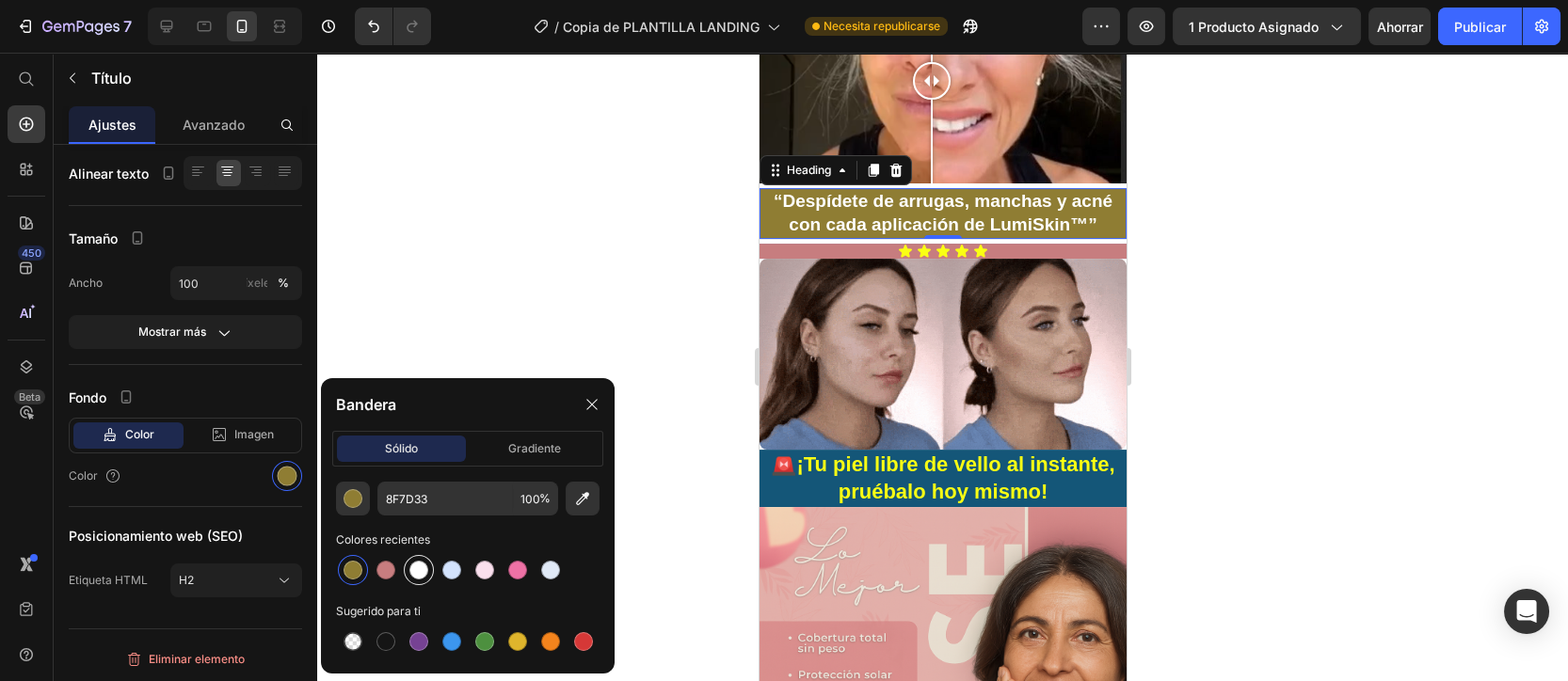 type on "C77D7F" 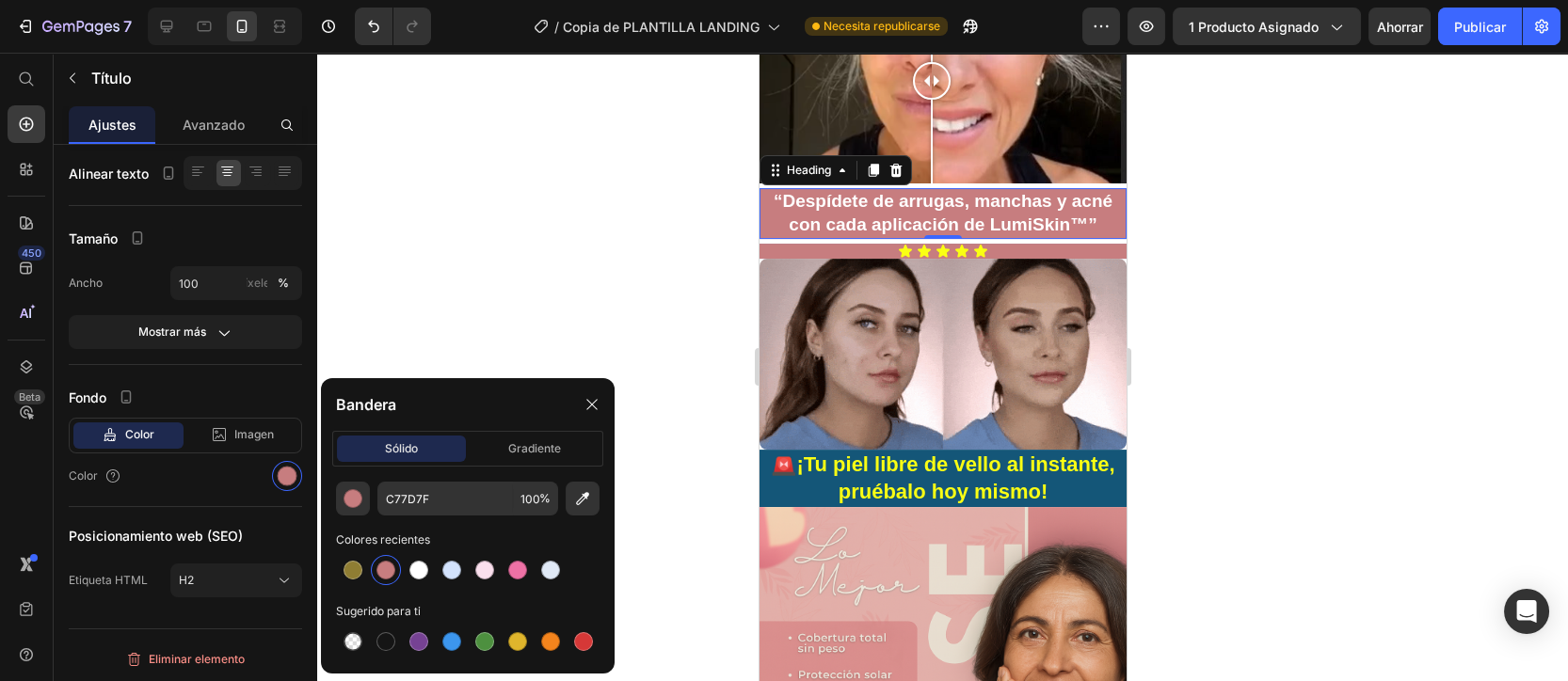 click 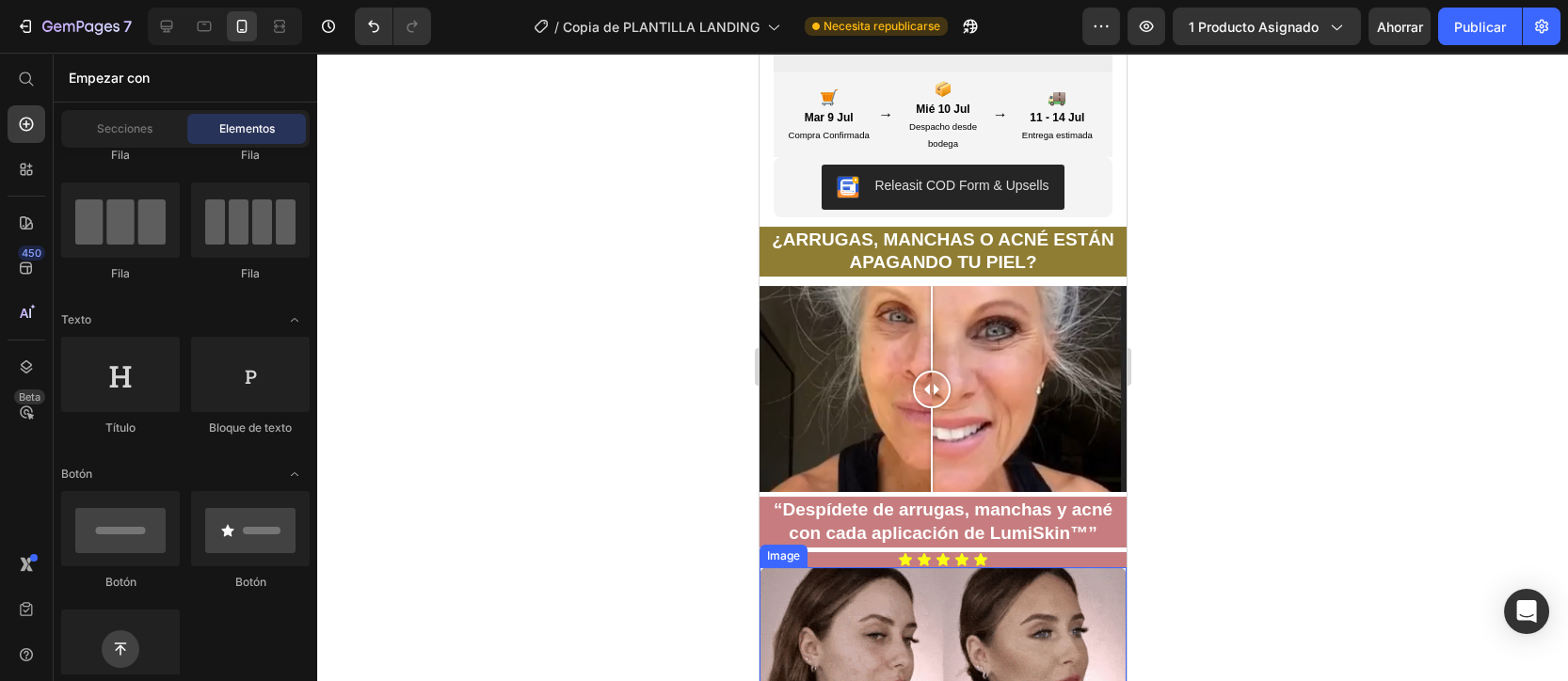 scroll, scrollTop: 752, scrollLeft: 0, axis: vertical 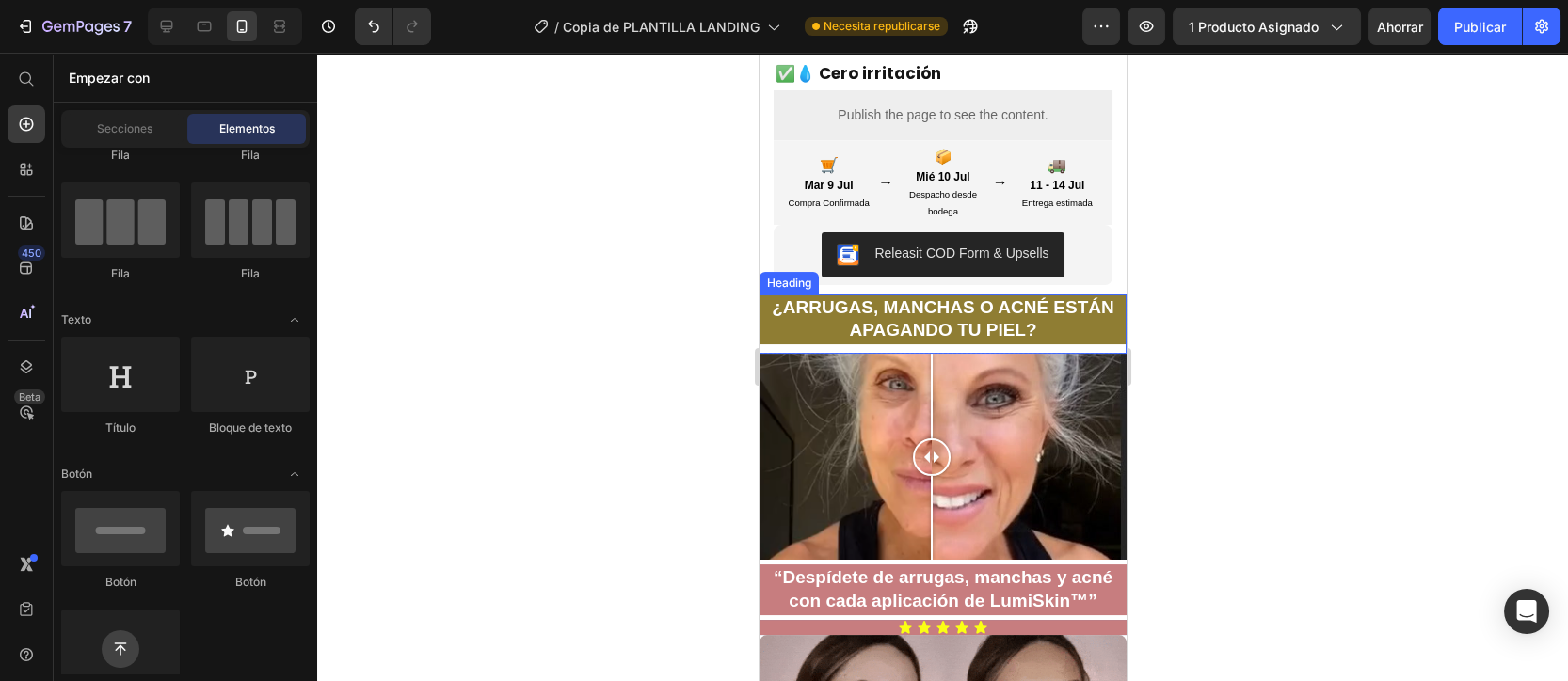 click on "¿ARRUGAS, MANCHAS O ACNÉ ESTÁN APAGANDO TU PIEL?" at bounding box center [942, 319] 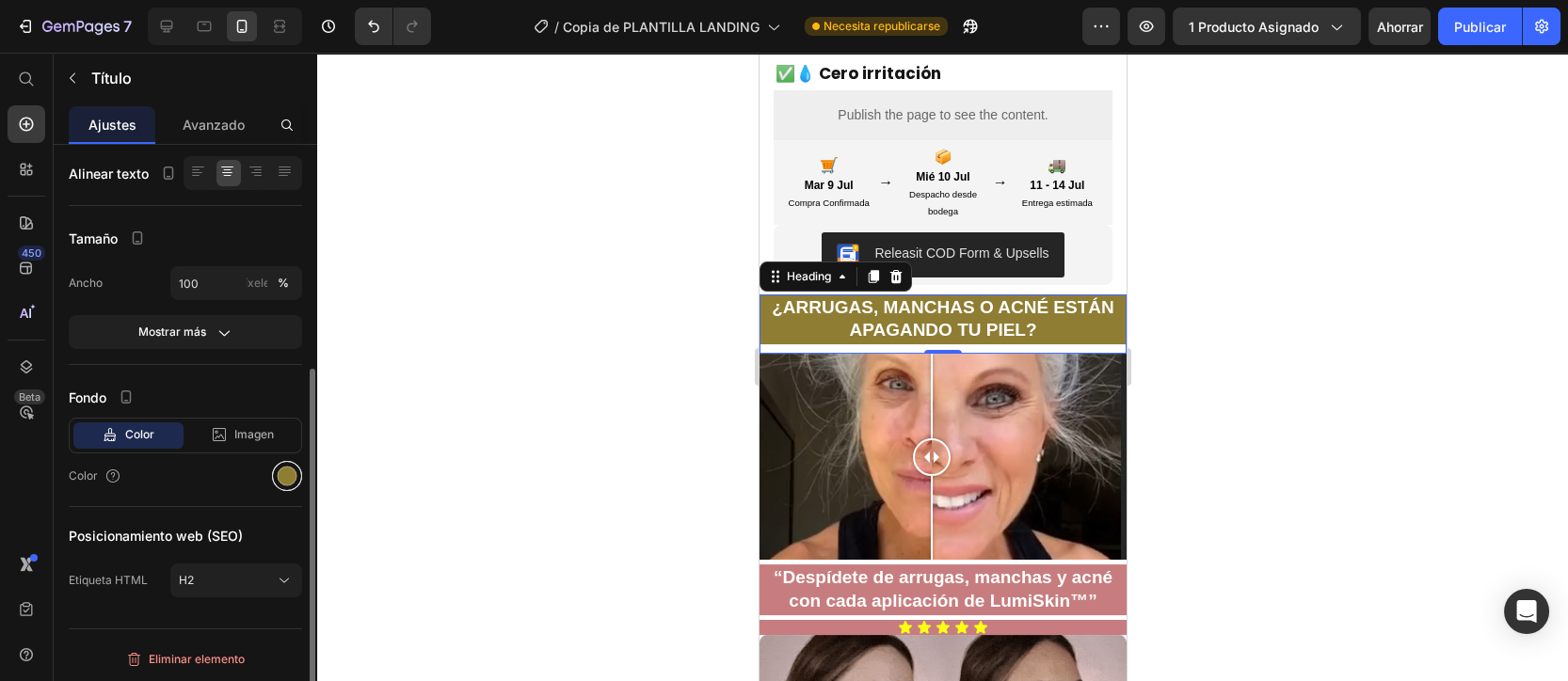 click at bounding box center [287, 476] 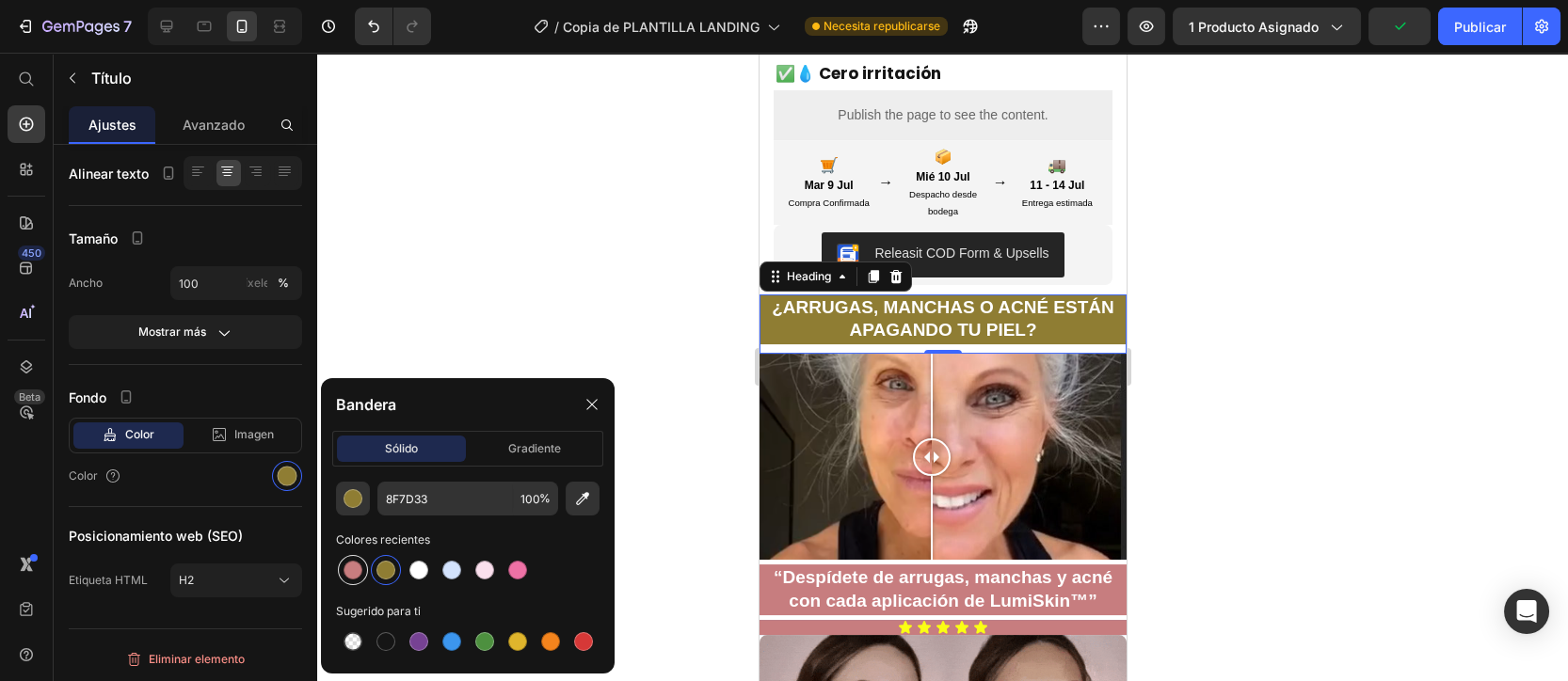 click at bounding box center [353, 570] 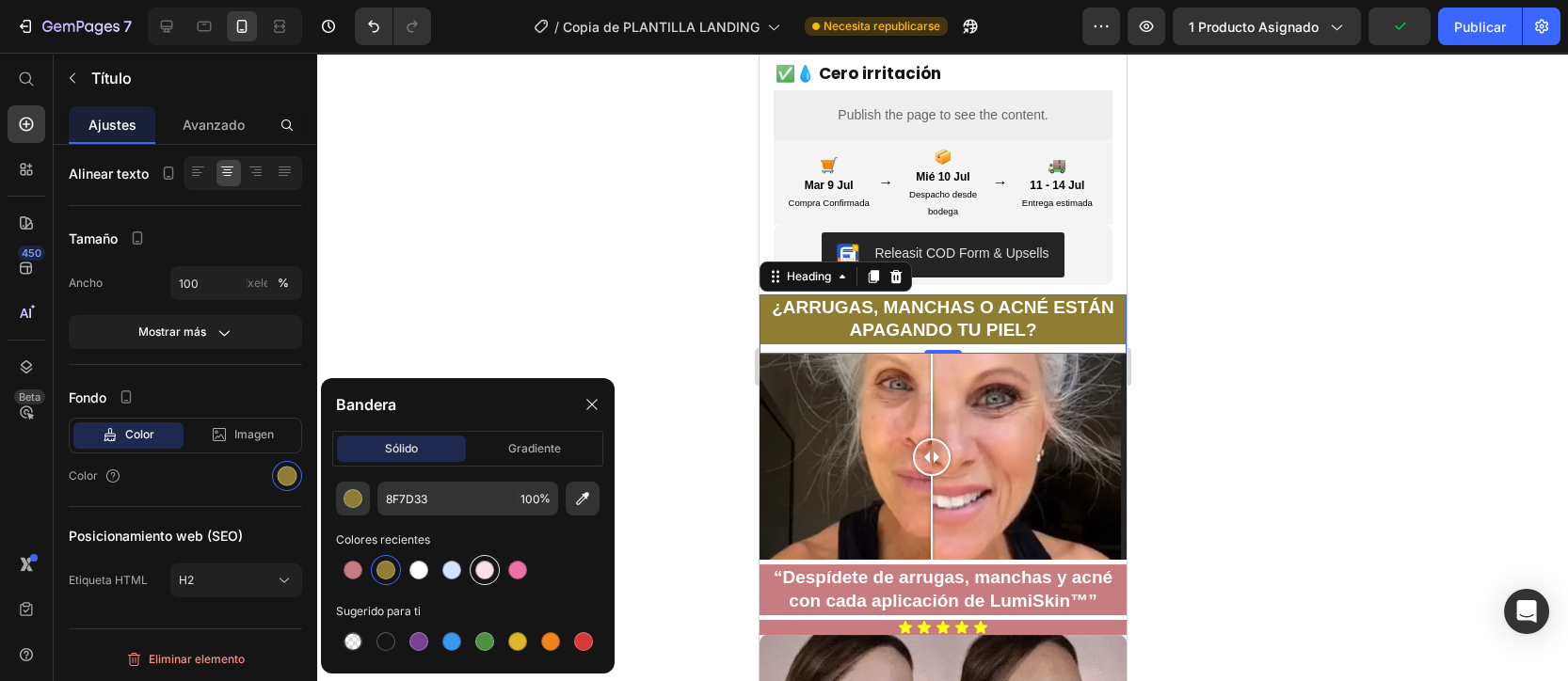 type on "C77D7F" 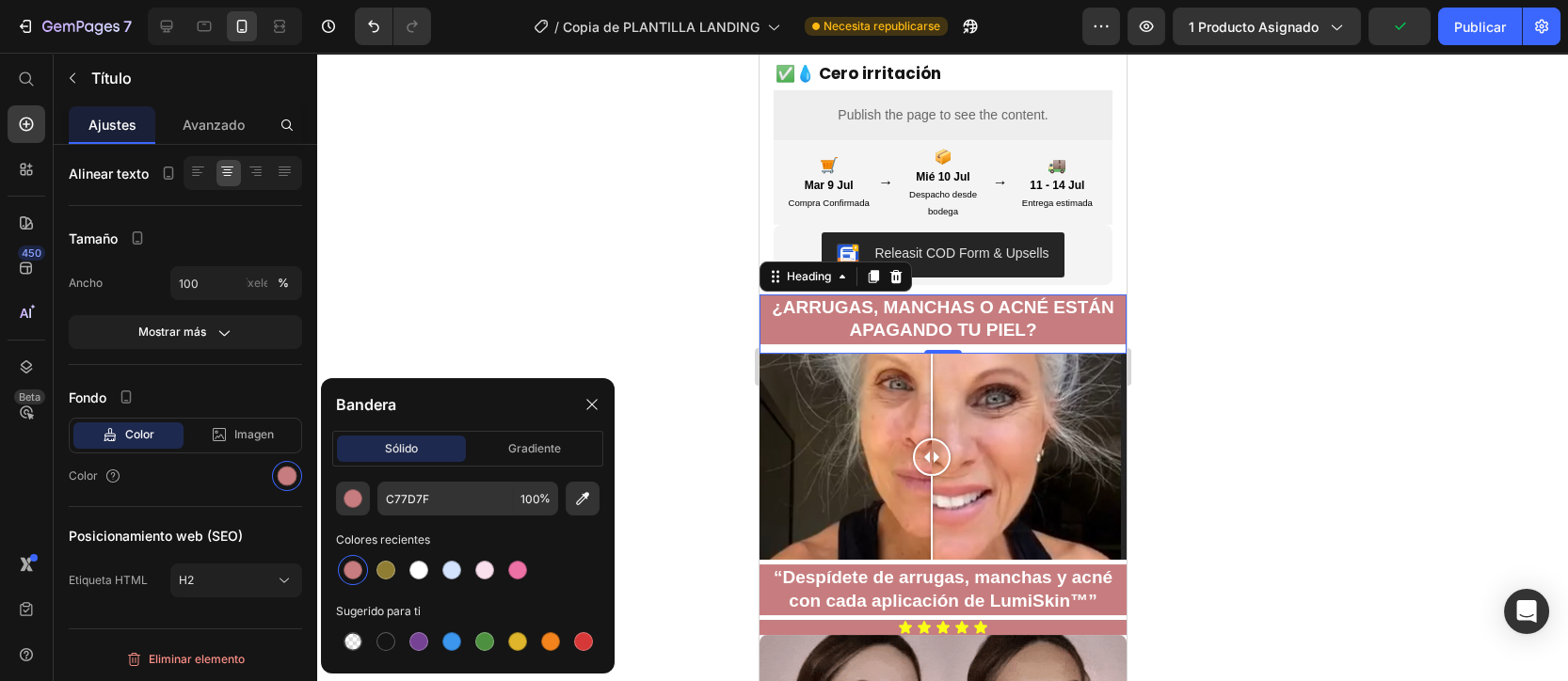 click 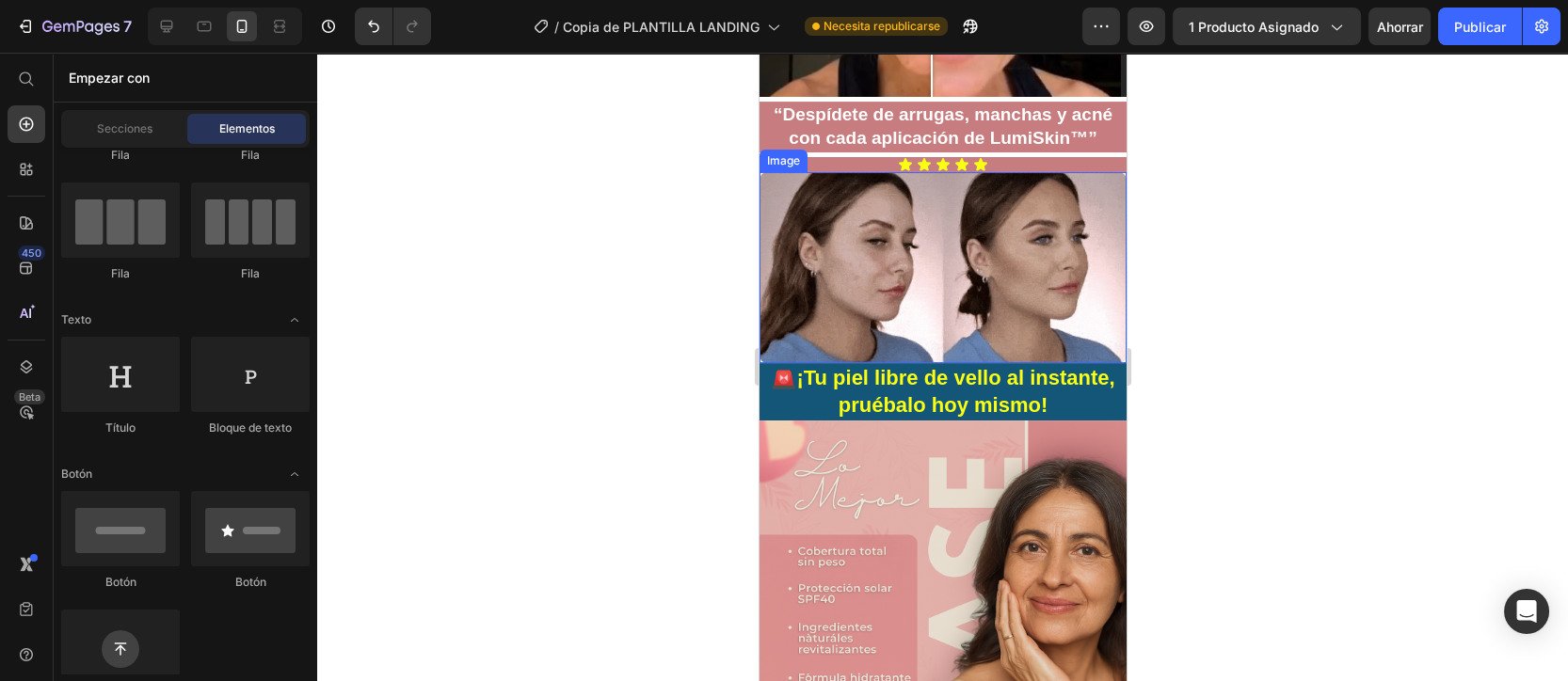 scroll, scrollTop: 1254, scrollLeft: 0, axis: vertical 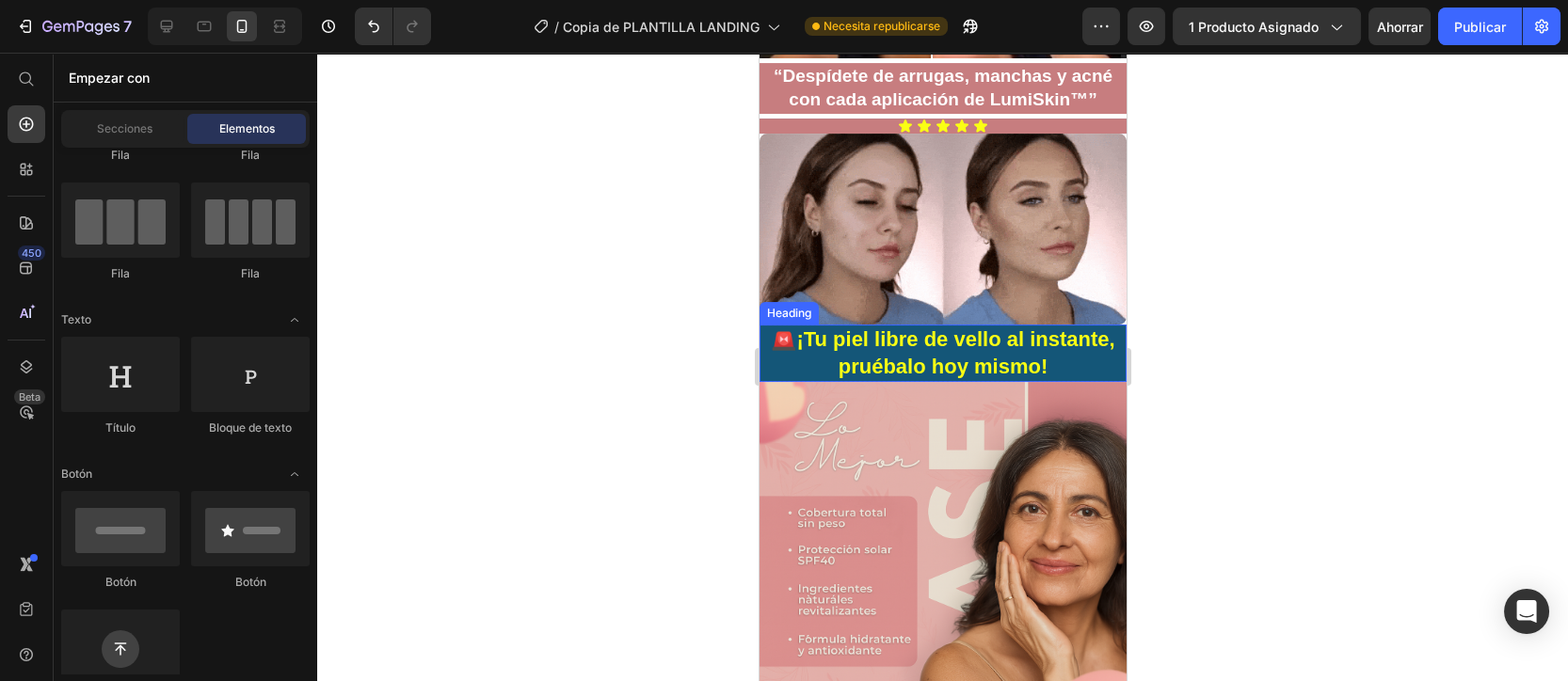 click on "¡Tu piel libre de vello al instante, pruébalo hoy mismo!" at bounding box center (954, 353) 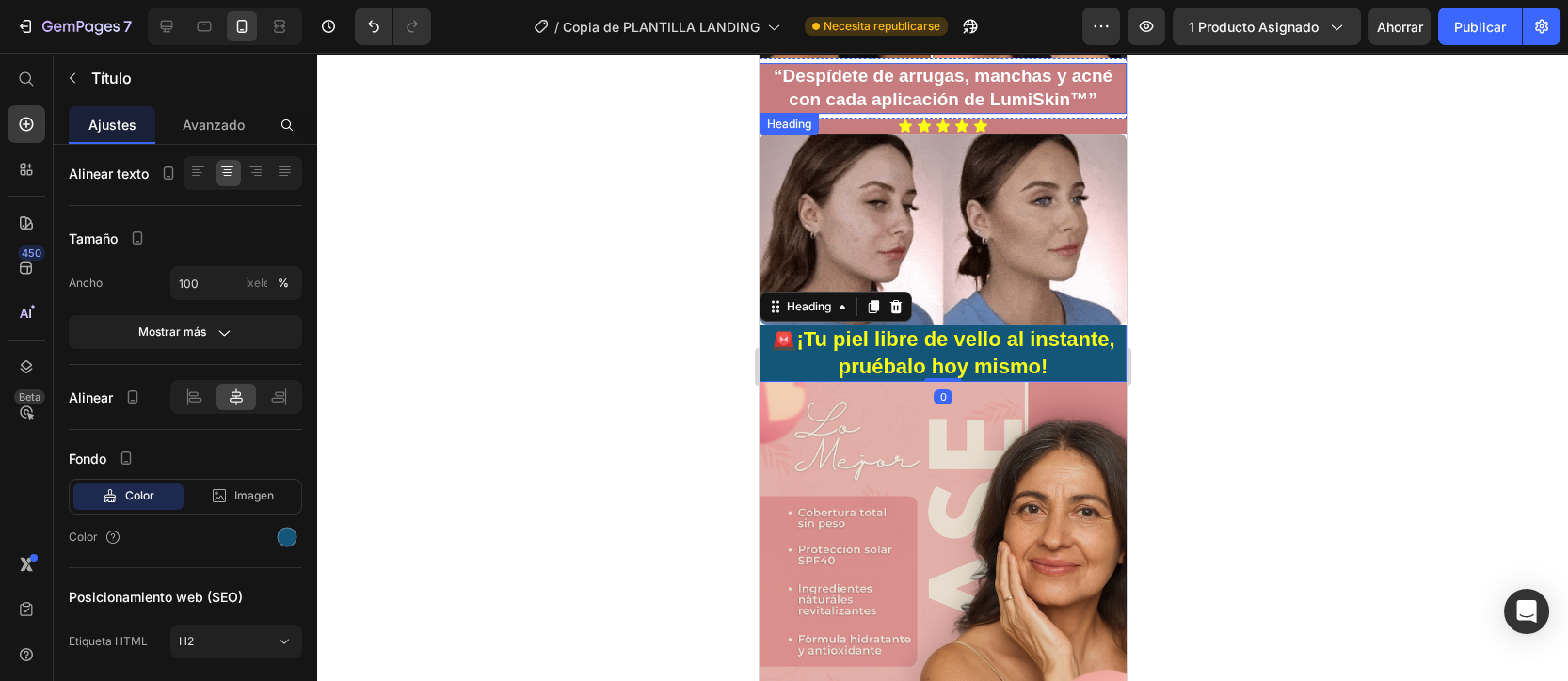 click on "“Despídete de arrugas, manchas y acné con cada aplicación de LumiSkin™”" at bounding box center [942, 87] 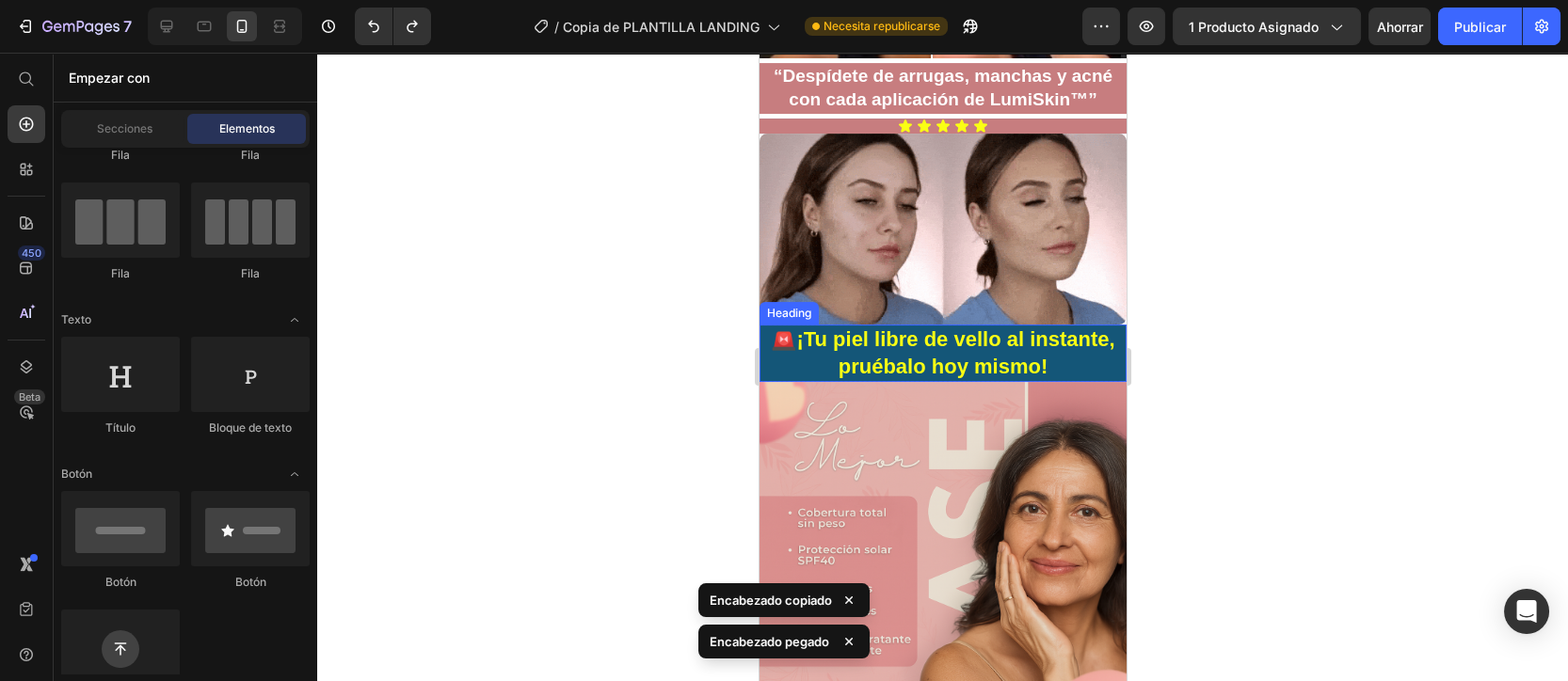 click on "🚨  ¡Tu piel libre de vello al instante, pruébalo hoy mismo!" at bounding box center (942, 353) 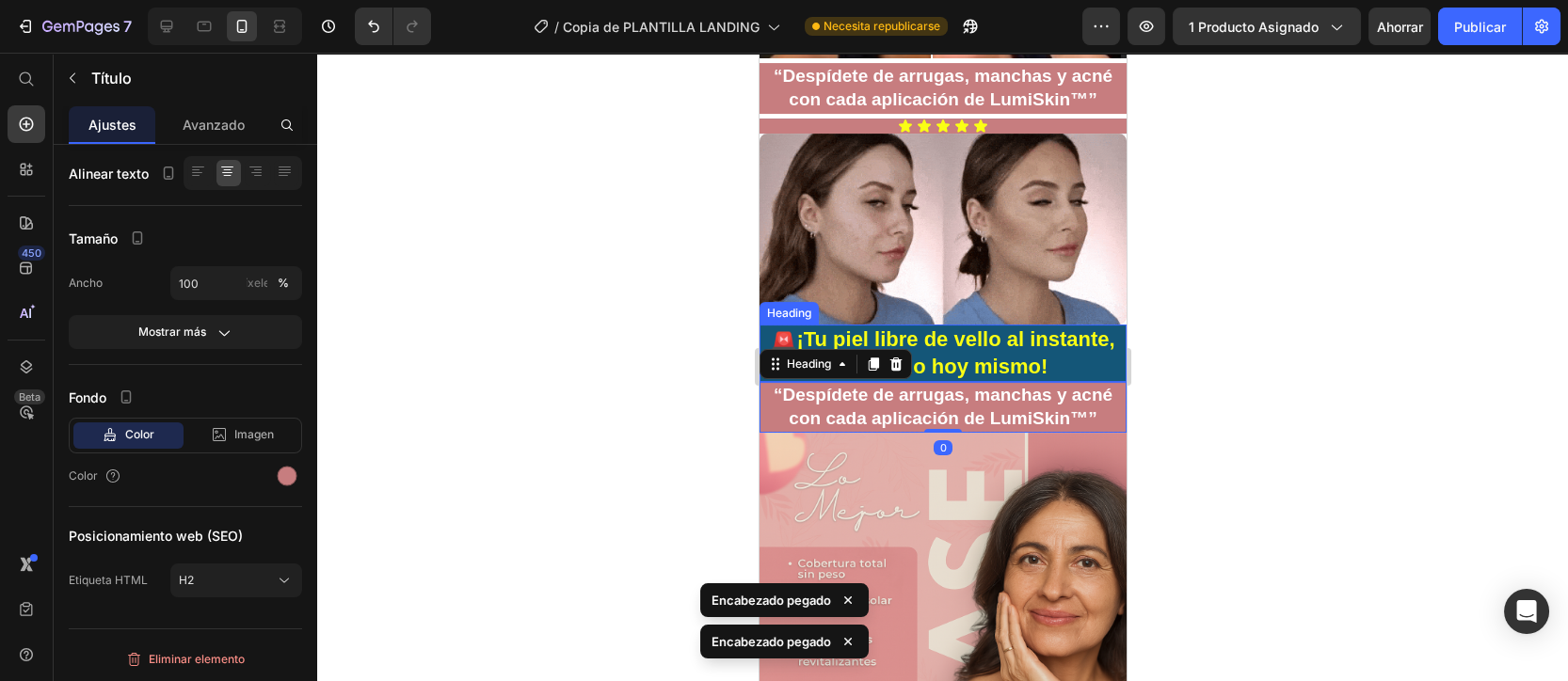 click on "¡Tu piel libre de vello al instante, pruébalo hoy mismo!" at bounding box center (954, 353) 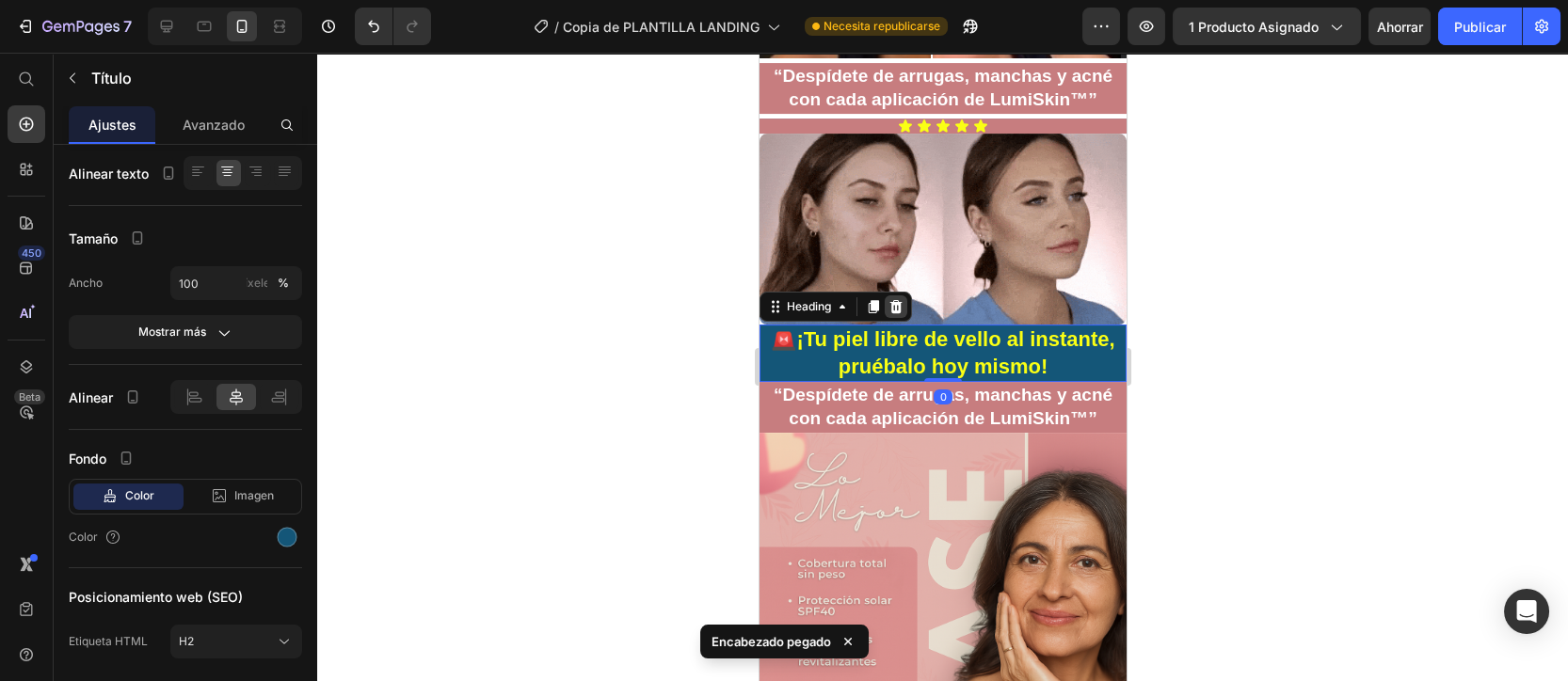 click 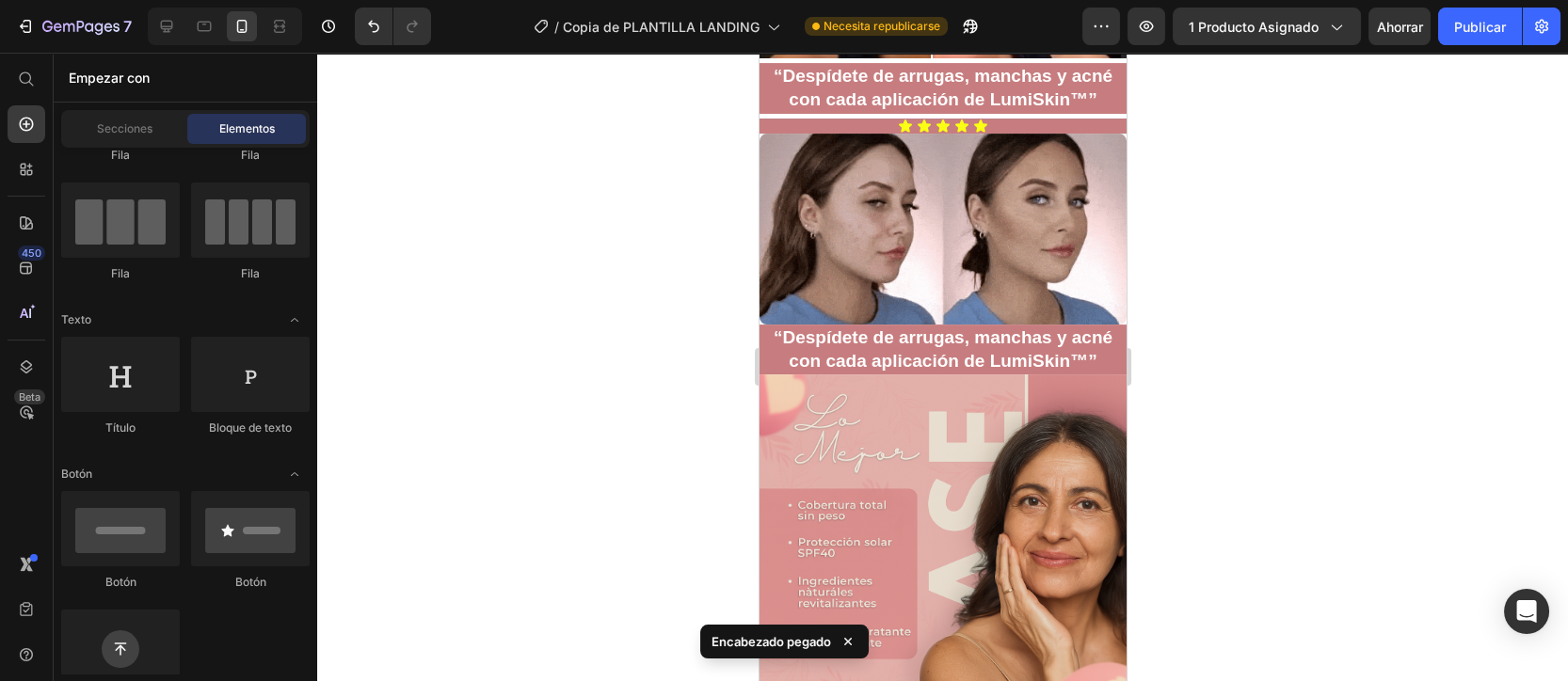 click 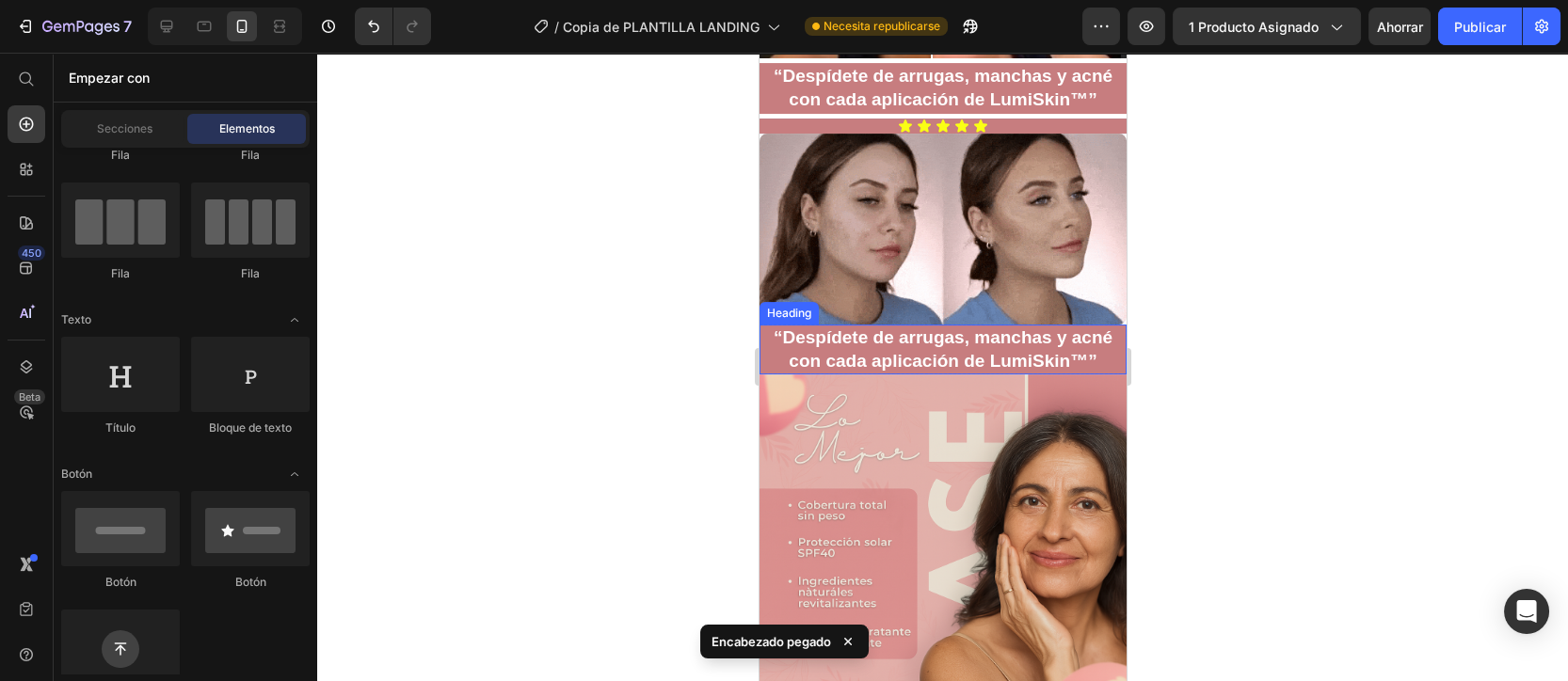 click on "“Despídete de arrugas, manchas y acné con cada aplicación de LumiSkin™”" at bounding box center [942, 349] 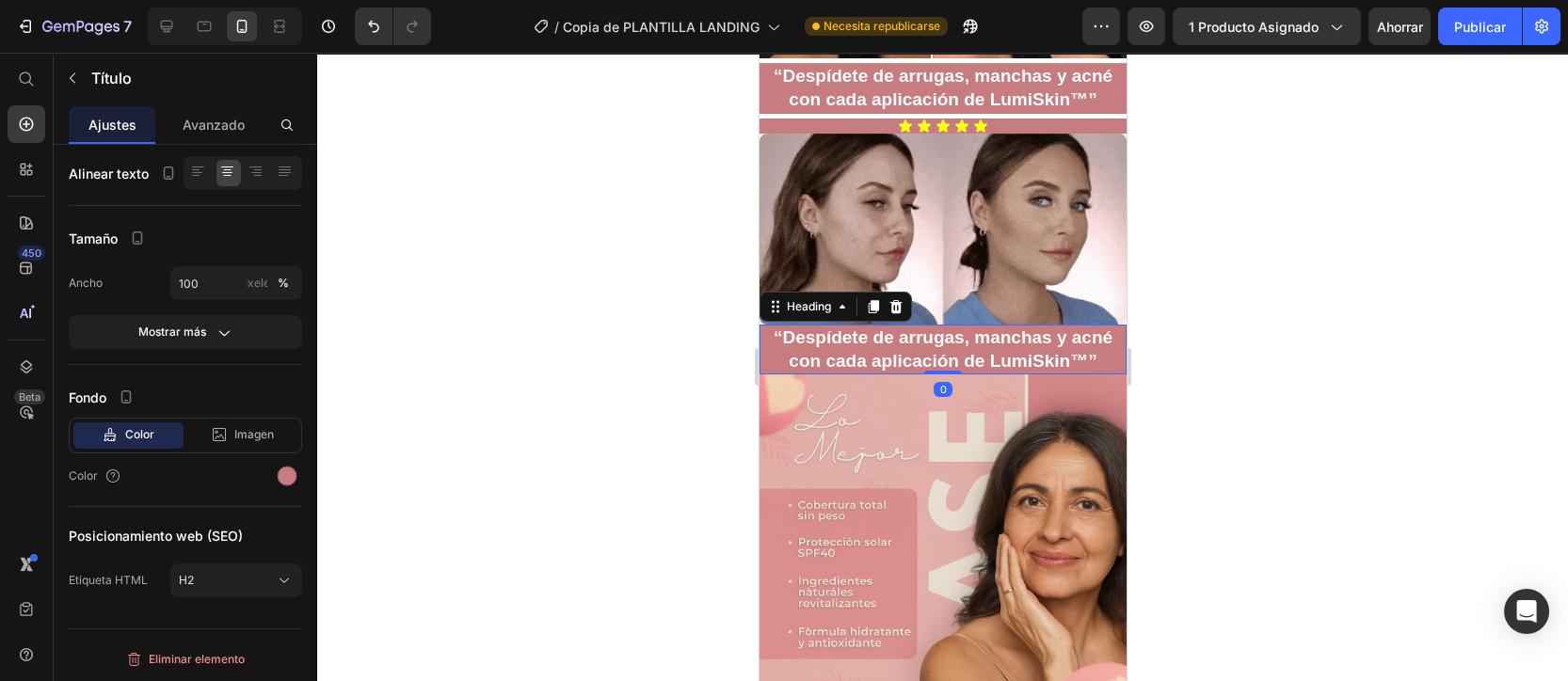click 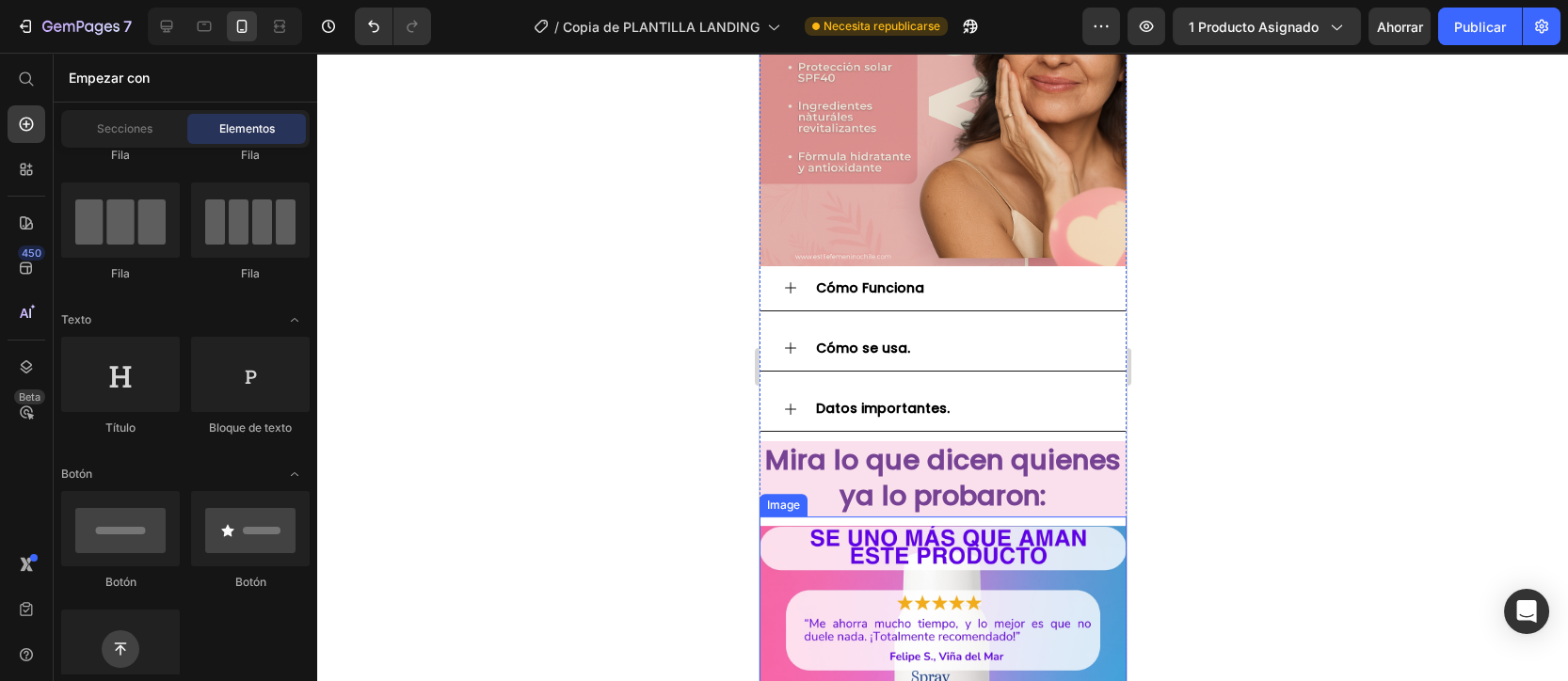 scroll, scrollTop: 1630, scrollLeft: 0, axis: vertical 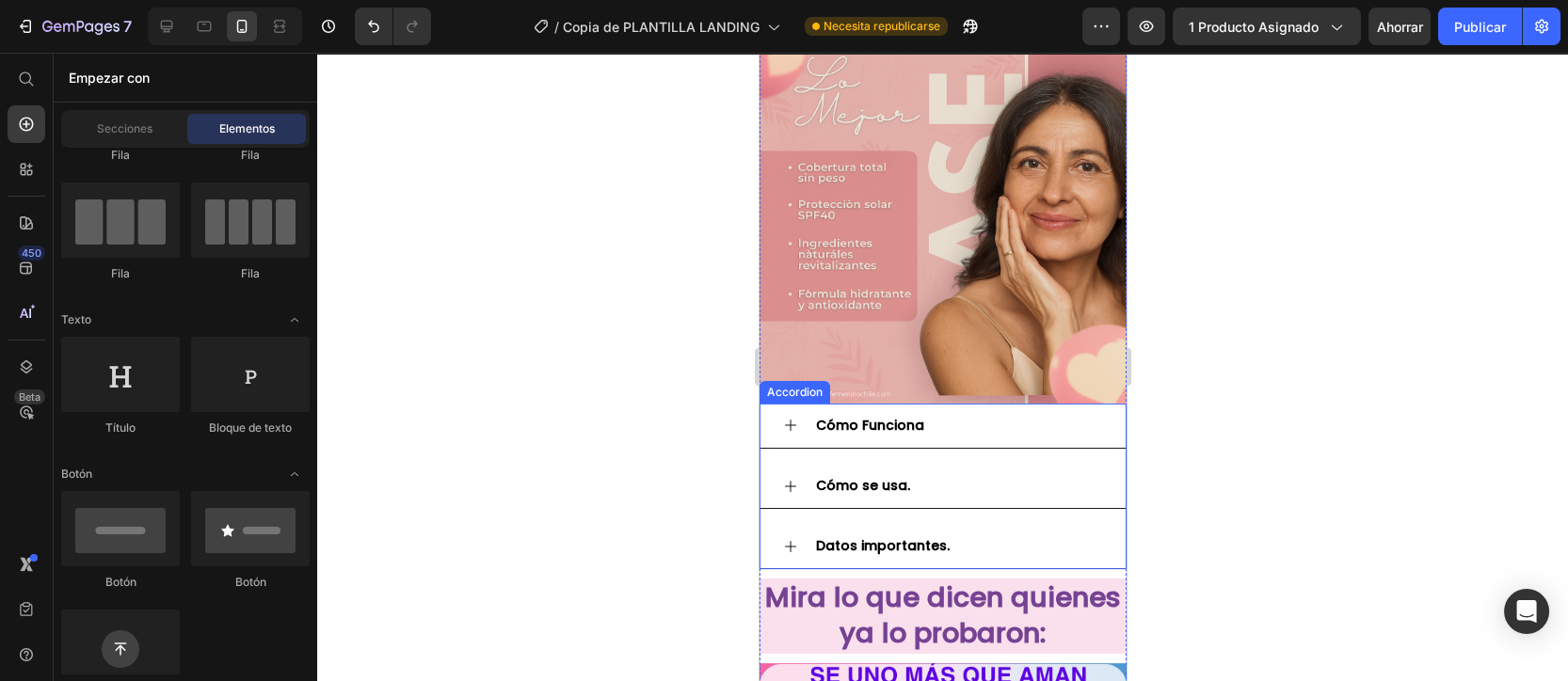 click on "Cómo Funciona" at bounding box center (869, 425) 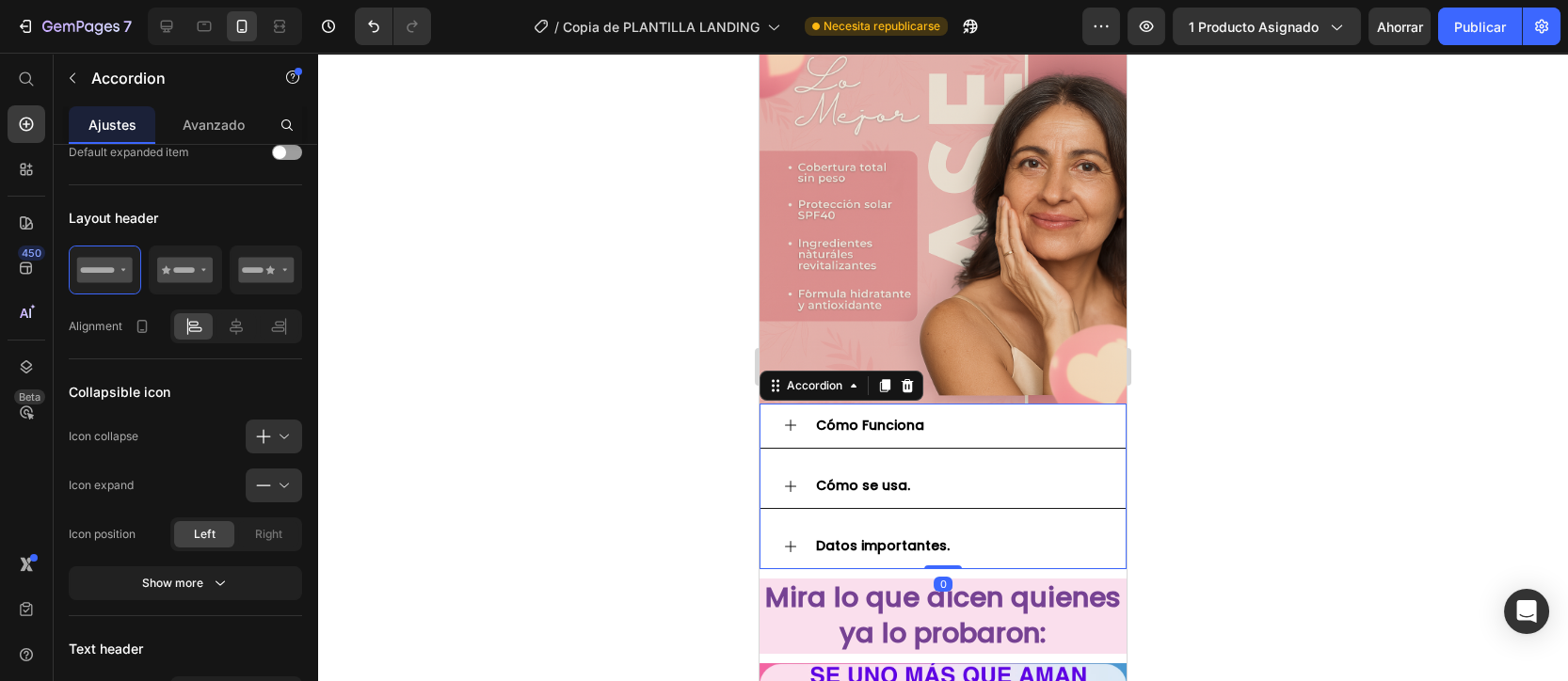 scroll, scrollTop: 0, scrollLeft: 0, axis: both 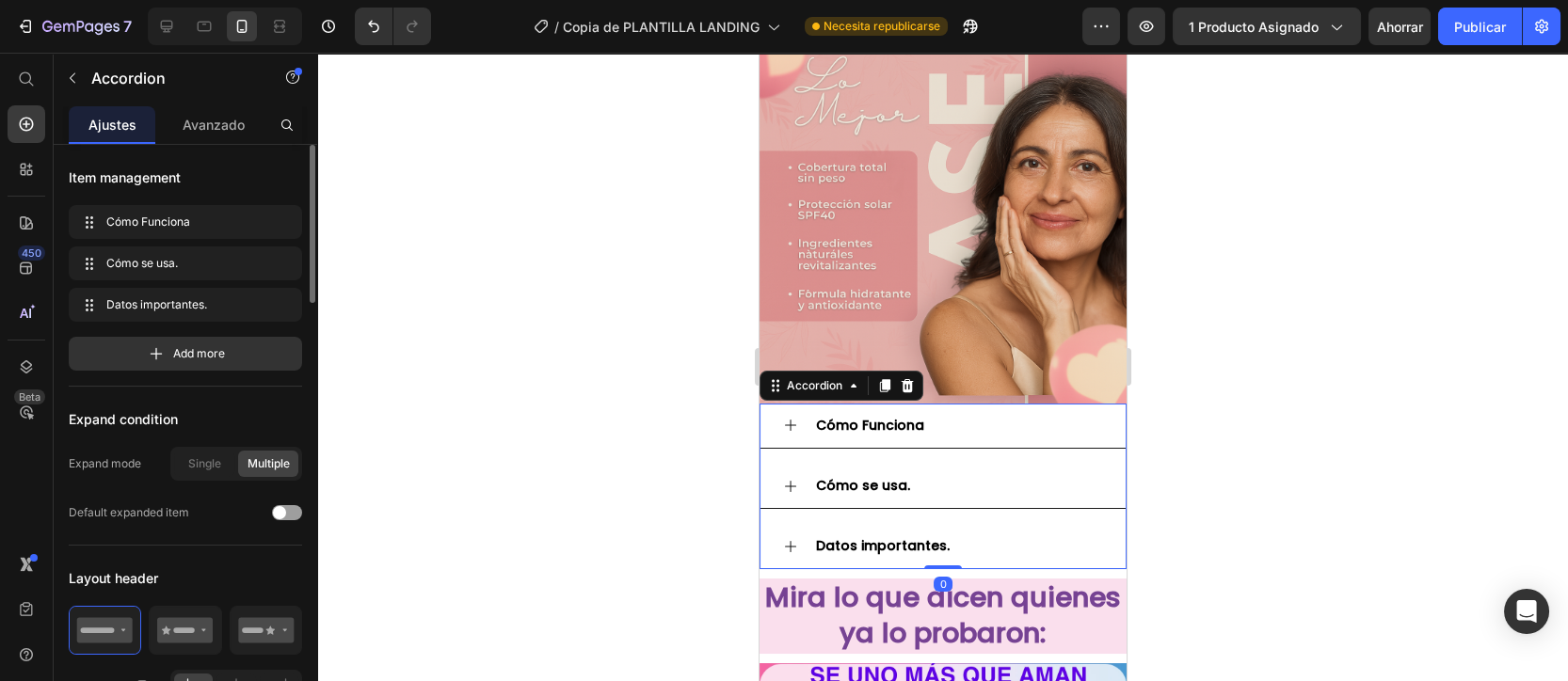 click 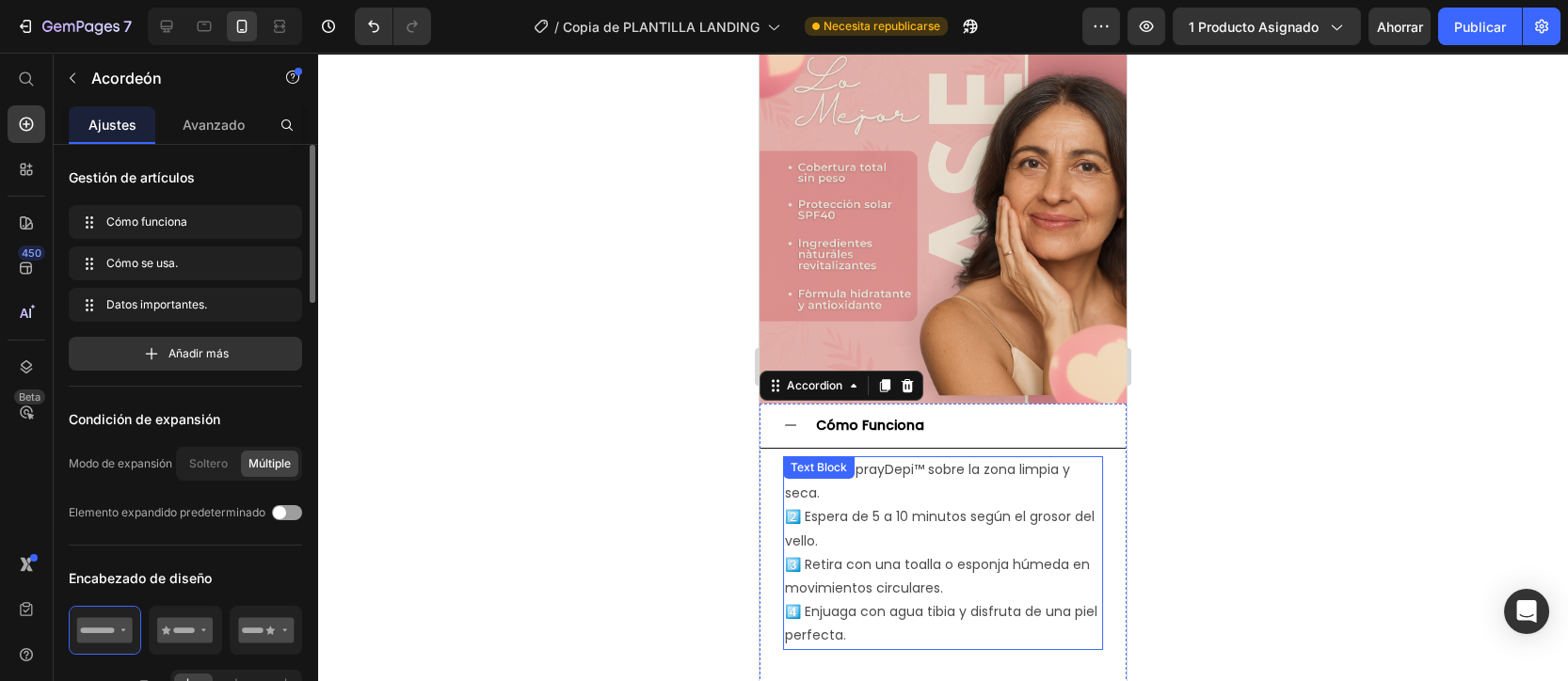 click on "1️⃣ Aplica SprayDepi™ sobre la zona limpia y seca. 2️⃣ Espera de 5 a 10 minutos según el grosor del vello. 3️⃣ Retira con una toalla o esponja húmeda en movimientos circulares. 4️⃣ Enjuaga con agua tibia y disfruta de una piel perfecta." at bounding box center (942, 553) 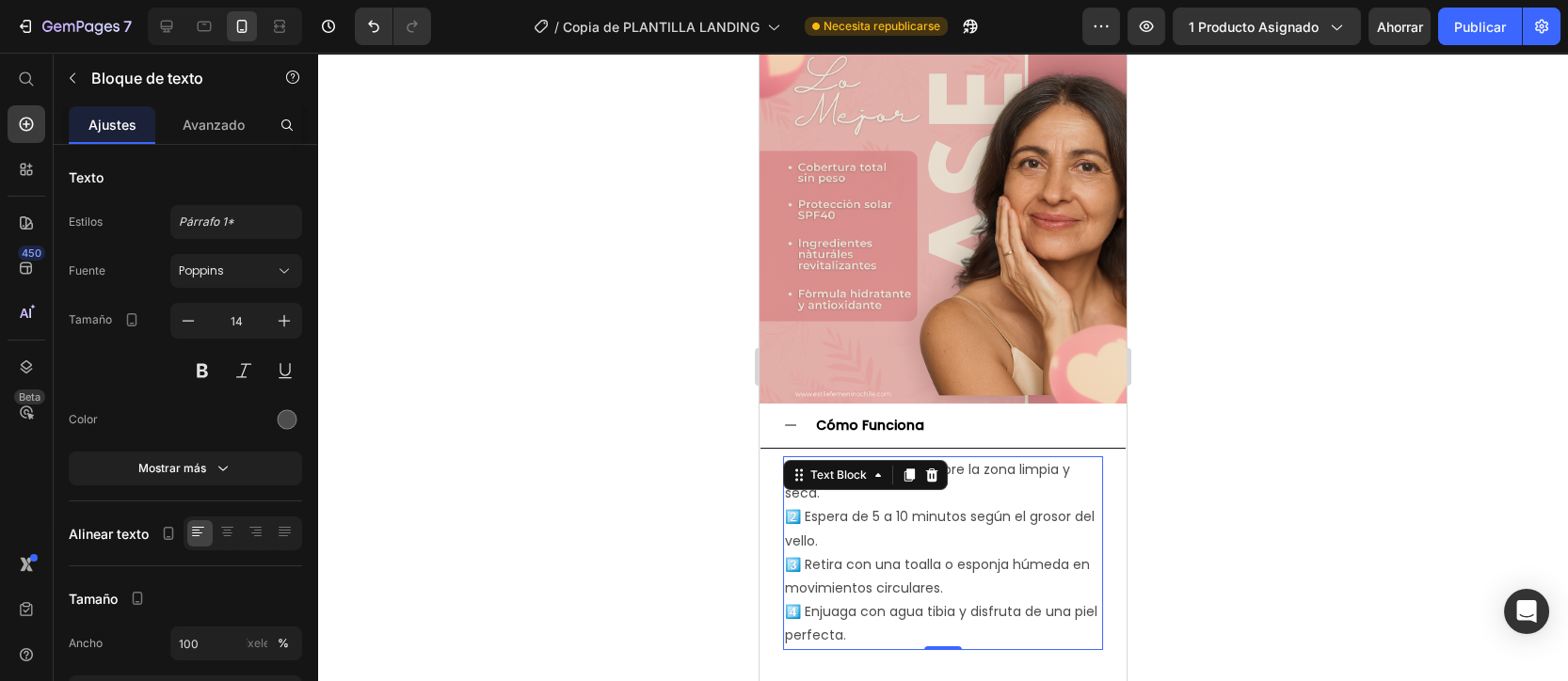 click on "1️⃣ Aplica SprayDepi™ sobre la zona limpia y seca. 2️⃣ Espera de 5 a 10 minutos según el grosor del vello. 3️⃣ Retira con una toalla o esponja húmeda en movimientos circulares. 4️⃣ Enjuaga con agua tibia y disfruta de una piel perfecta." at bounding box center (942, 553) 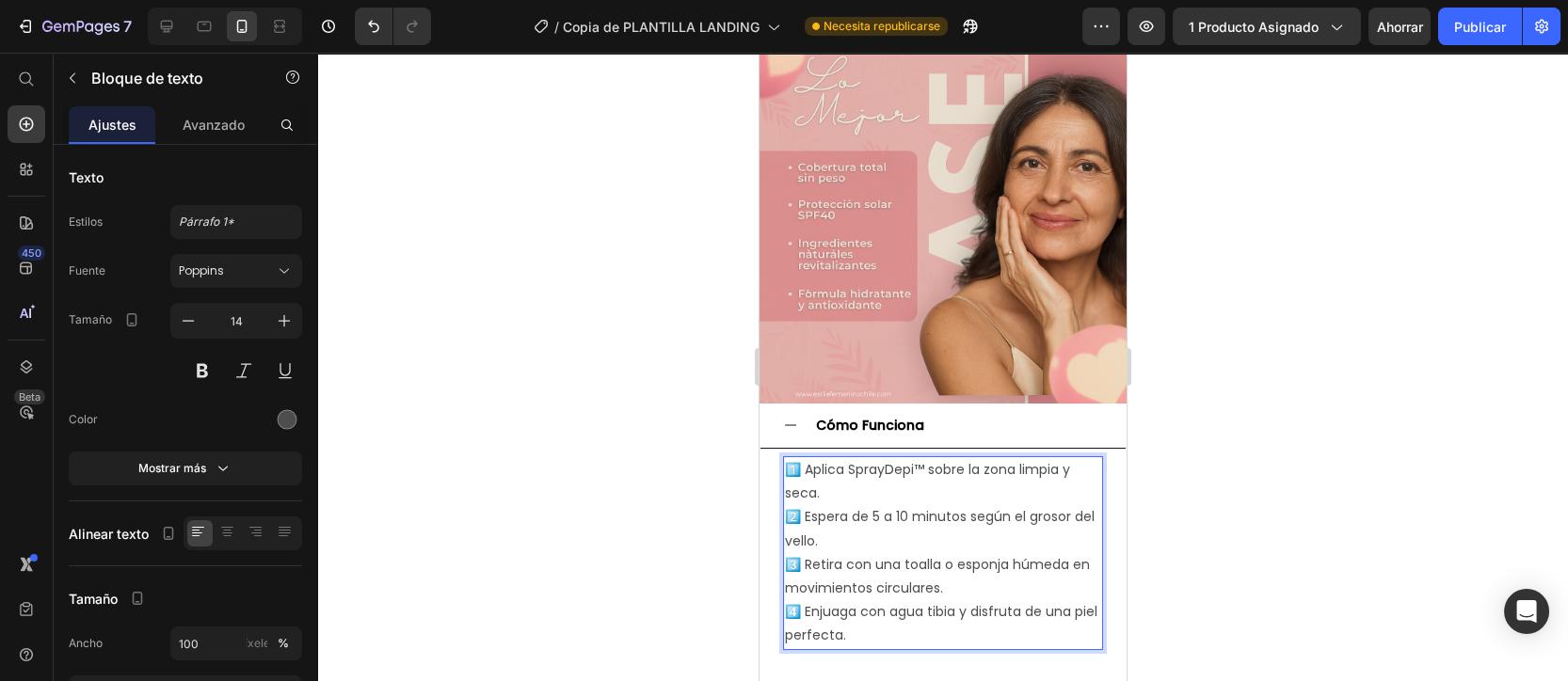 click on "1️⃣ Aplica SprayDepi™ sobre la zona limpia y seca. 2️⃣ Espera de 5 a 10 minutos según el grosor del vello. 3️⃣ Retira con una toalla o esponja húmeda en movimientos circulares. 4️⃣ Enjuaga con agua tibia y disfruta de una piel perfecta." at bounding box center [942, 553] 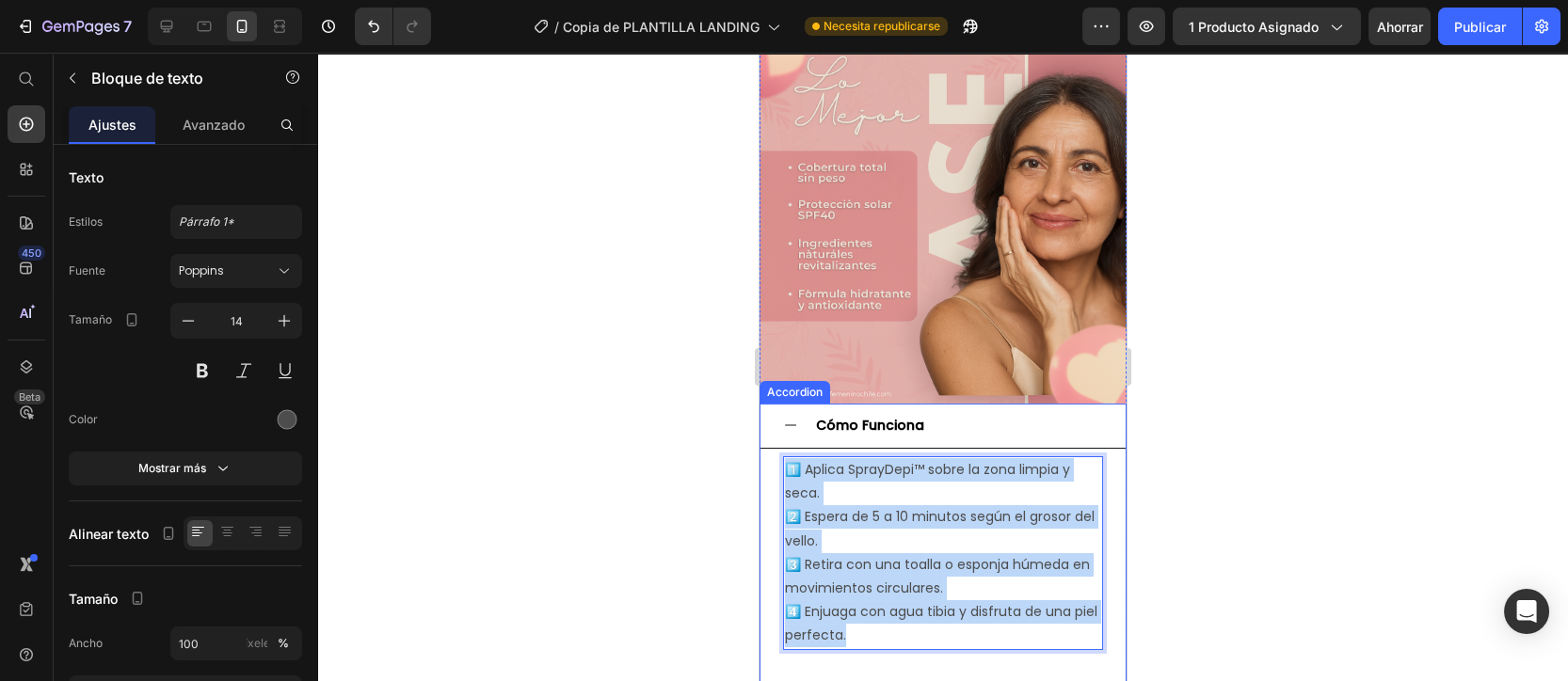 drag, startPoint x: 928, startPoint y: 601, endPoint x: 772, endPoint y: 430, distance: 231.46706 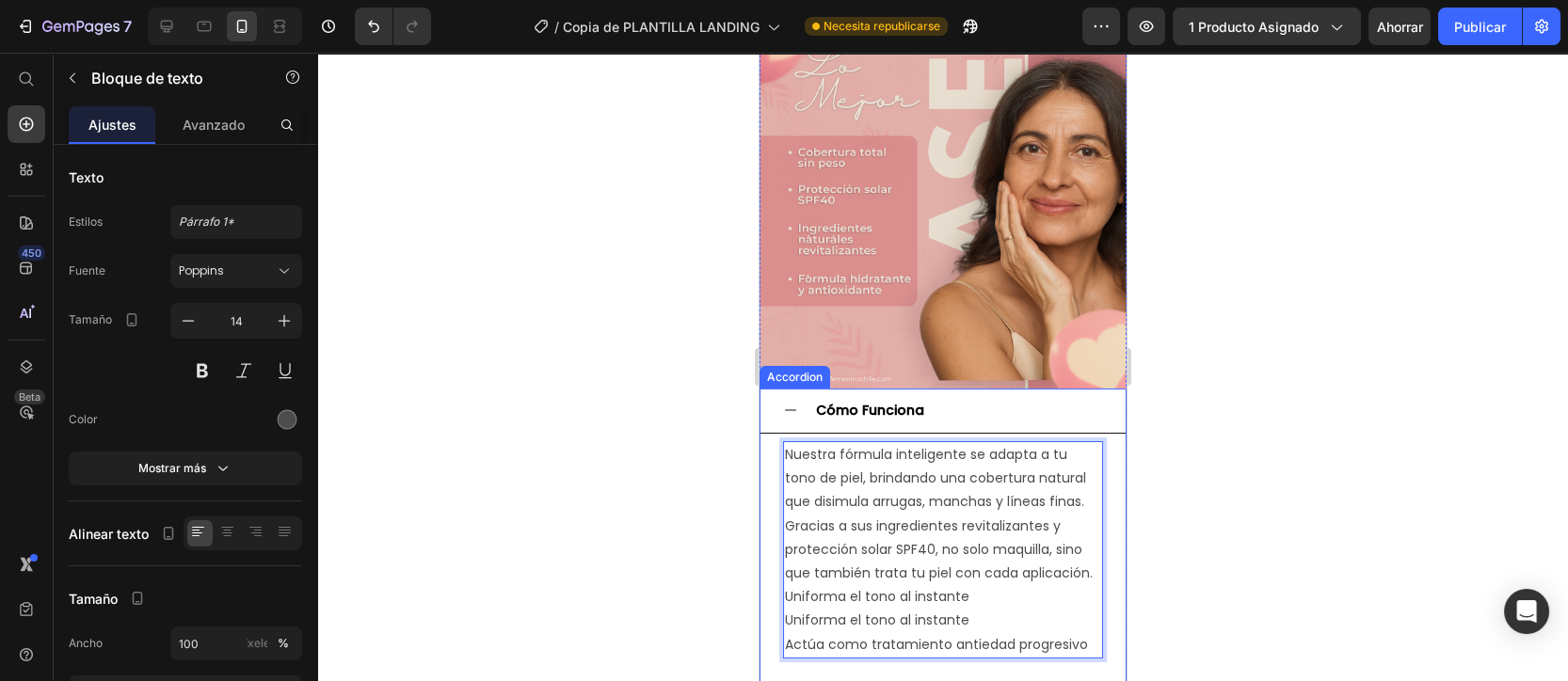 scroll, scrollTop: 1669, scrollLeft: 0, axis: vertical 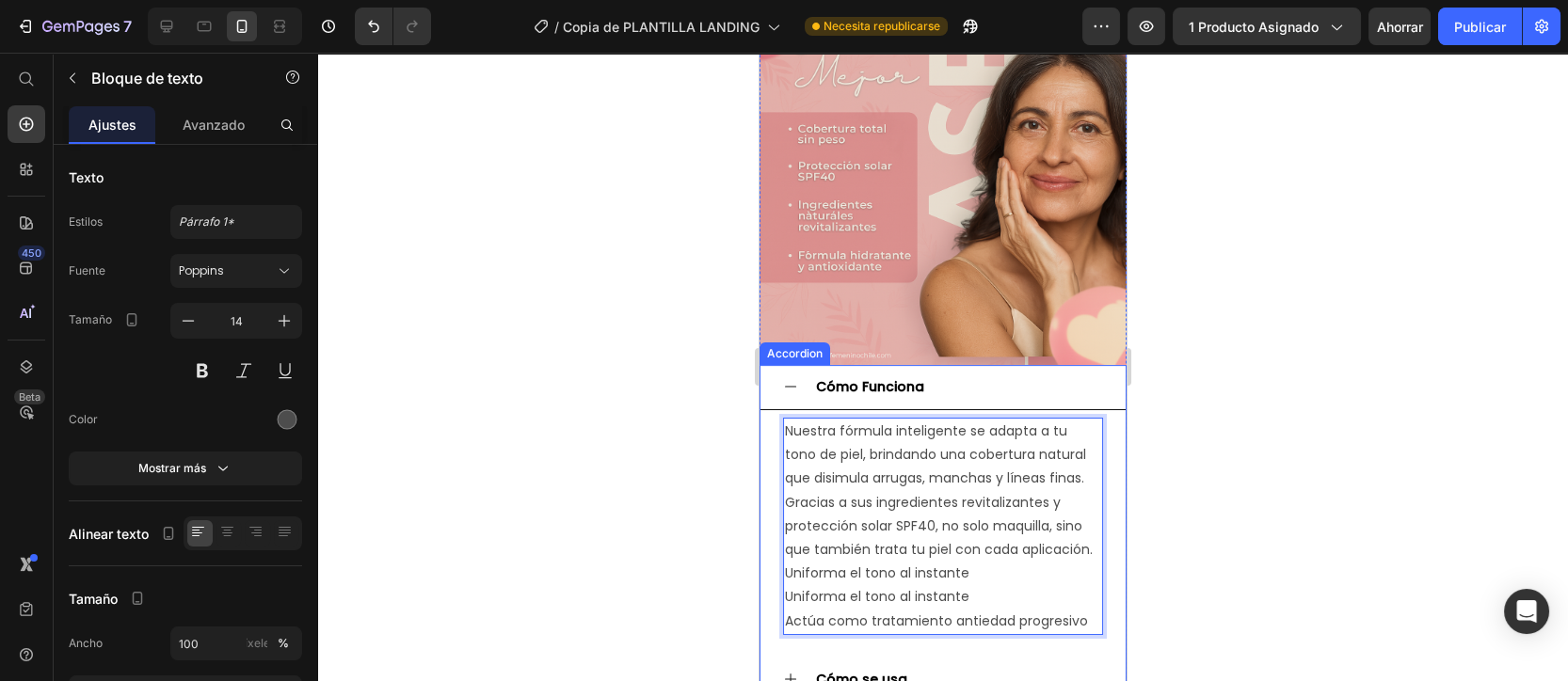 click 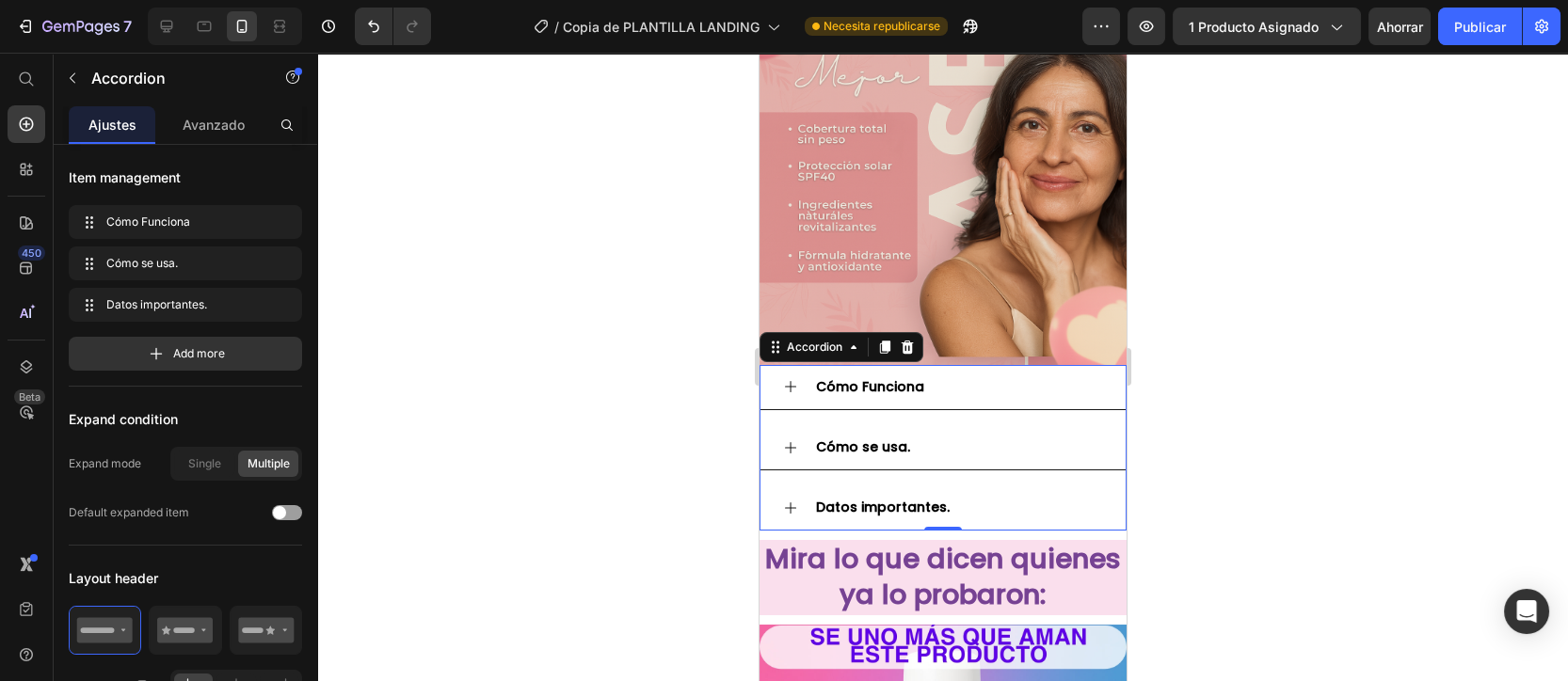 scroll, scrollTop: 0, scrollLeft: 0, axis: both 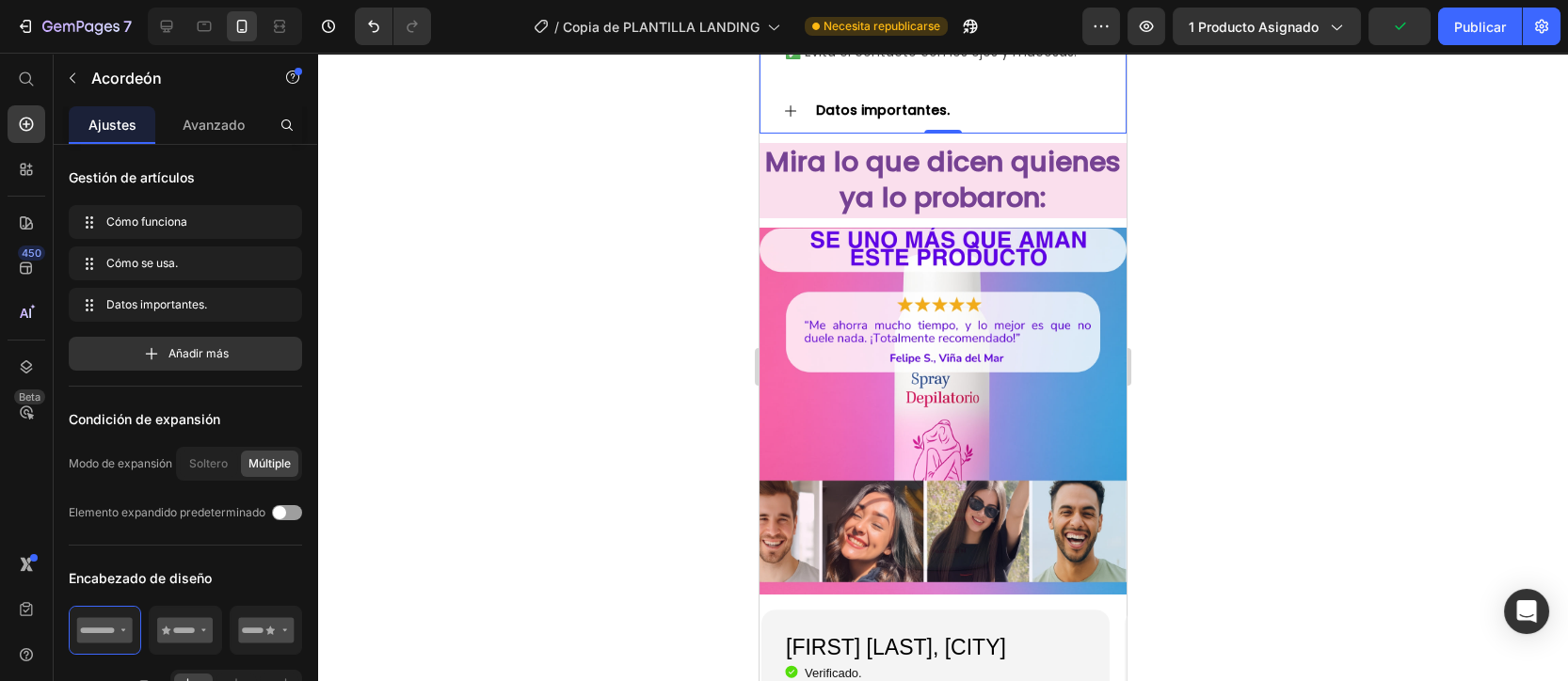 click on "Cómo se usa." at bounding box center (862, -111) 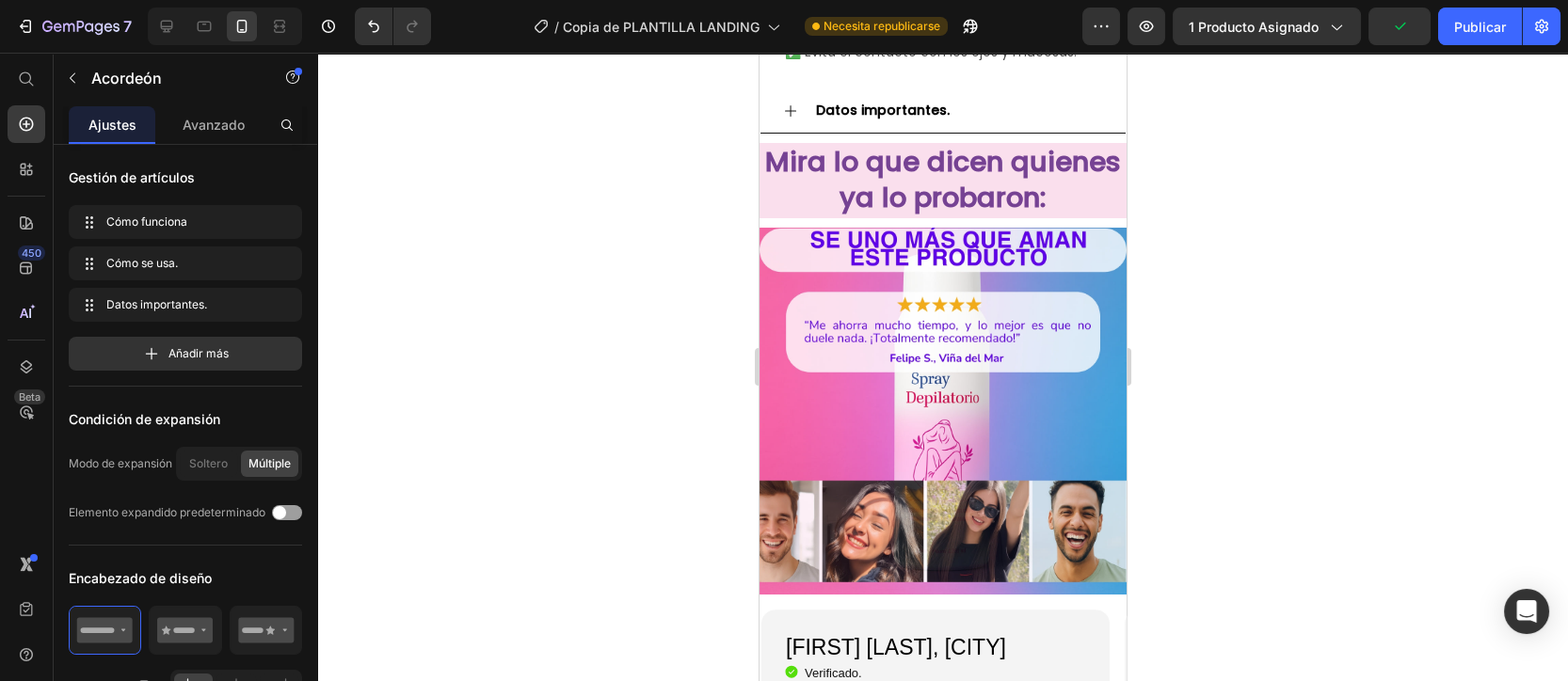 click 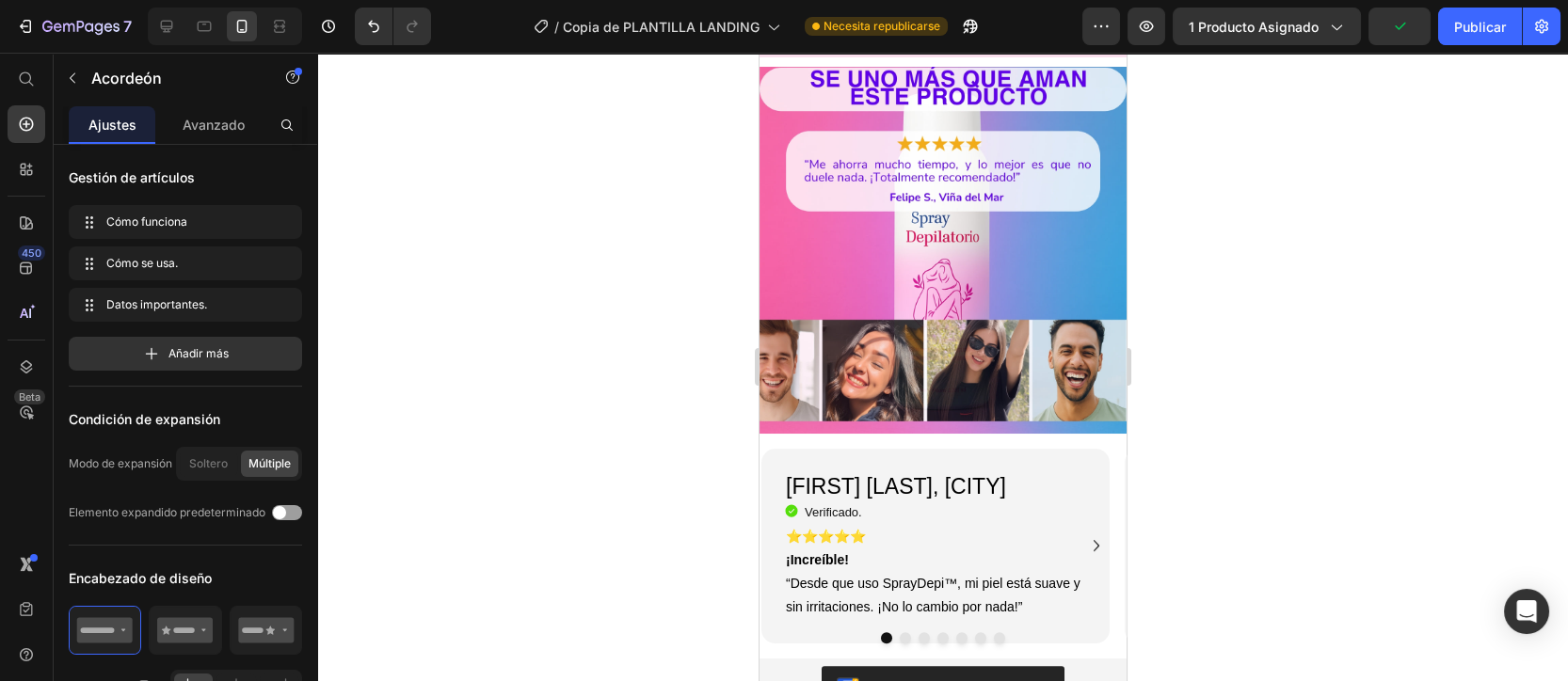 click on "Cómo se usa." at bounding box center [942, -110] 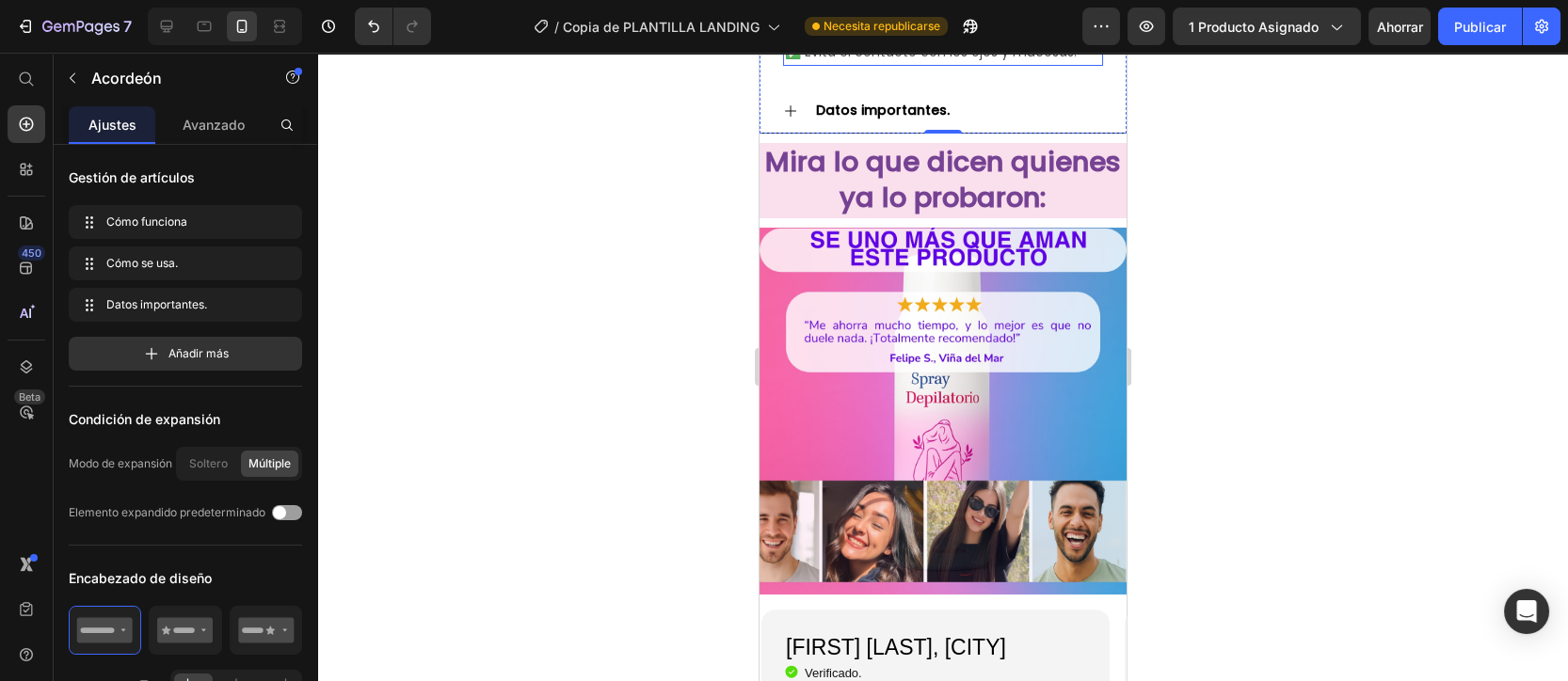 click on "✅ Apto para todo tipo de piel. ✅ No usar en piel irritada o con heridas. ✅ Realiza prueba en una pequeña zona antes de usar. ✅ Evita el contacto con los ojos y mucosas. Text Block" at bounding box center [942, -8] 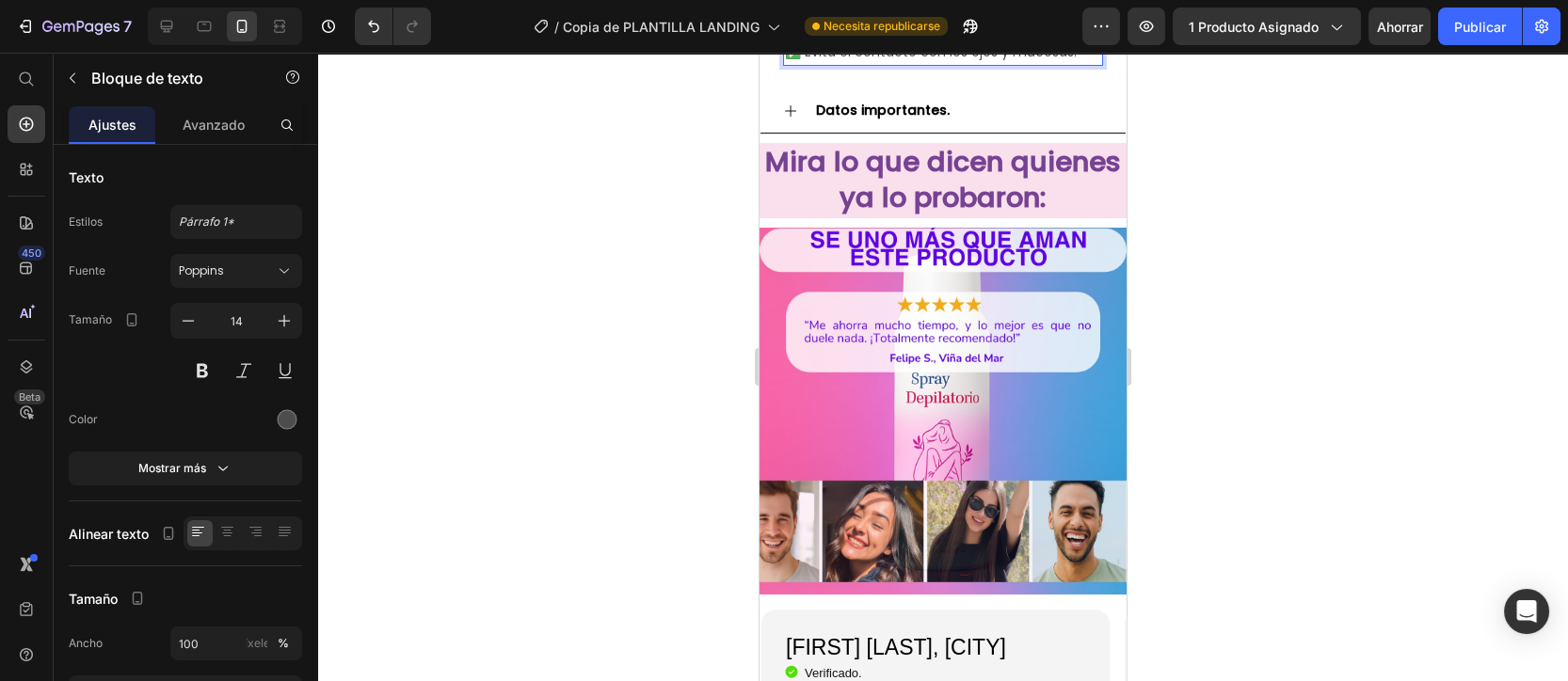 click on "✅ Apto para todo tipo de piel. ✅ No usar en piel irritada o con heridas. ✅ Realiza prueba en una pequeña zona antes de usar. ✅ Evita el contacto con los ojos y mucosas." at bounding box center [942, -8] 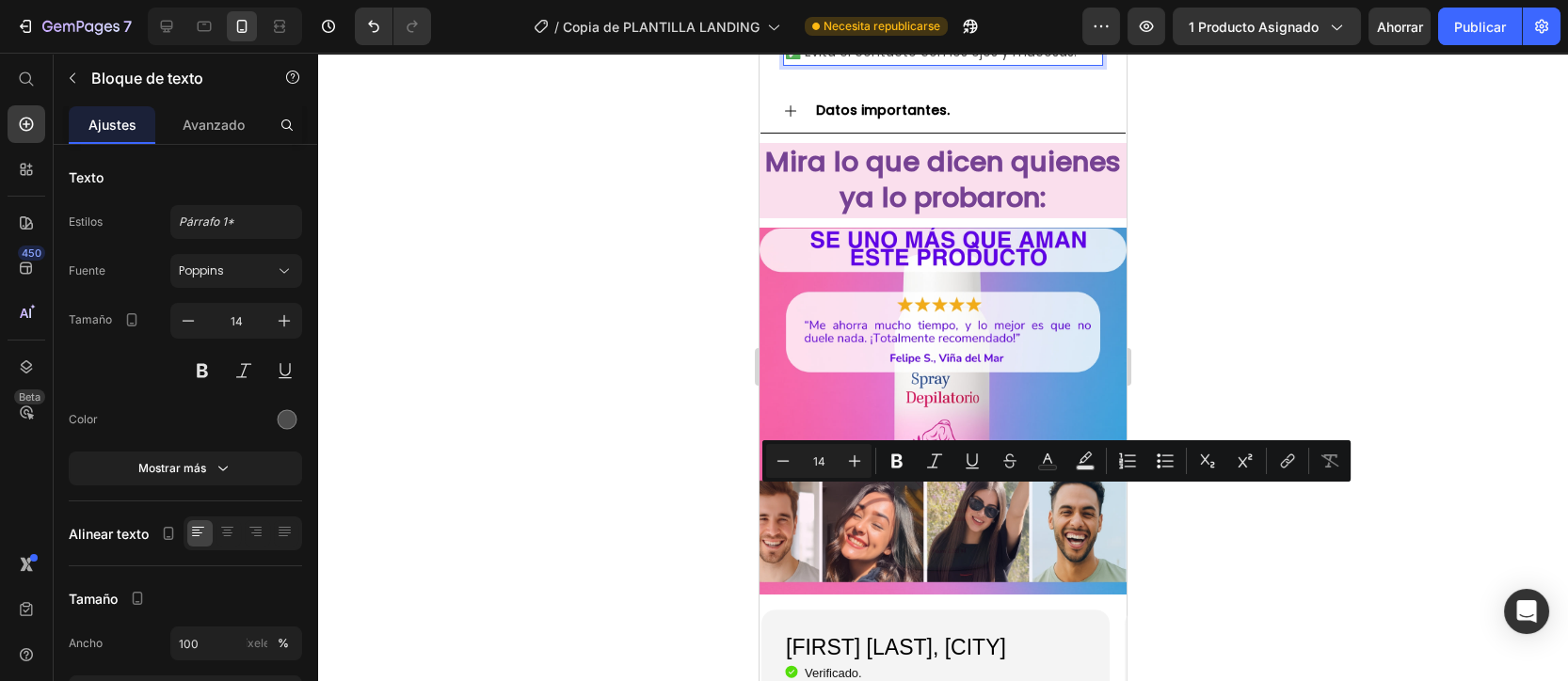 click on "✅ Apto para todo tipo de piel. ✅ No usar en piel irritada o con heridas. ✅ Realiza prueba en una pequeña zona antes de usar. ✅ Evita el contacto con los ojos y mucosas." at bounding box center (942, -8) 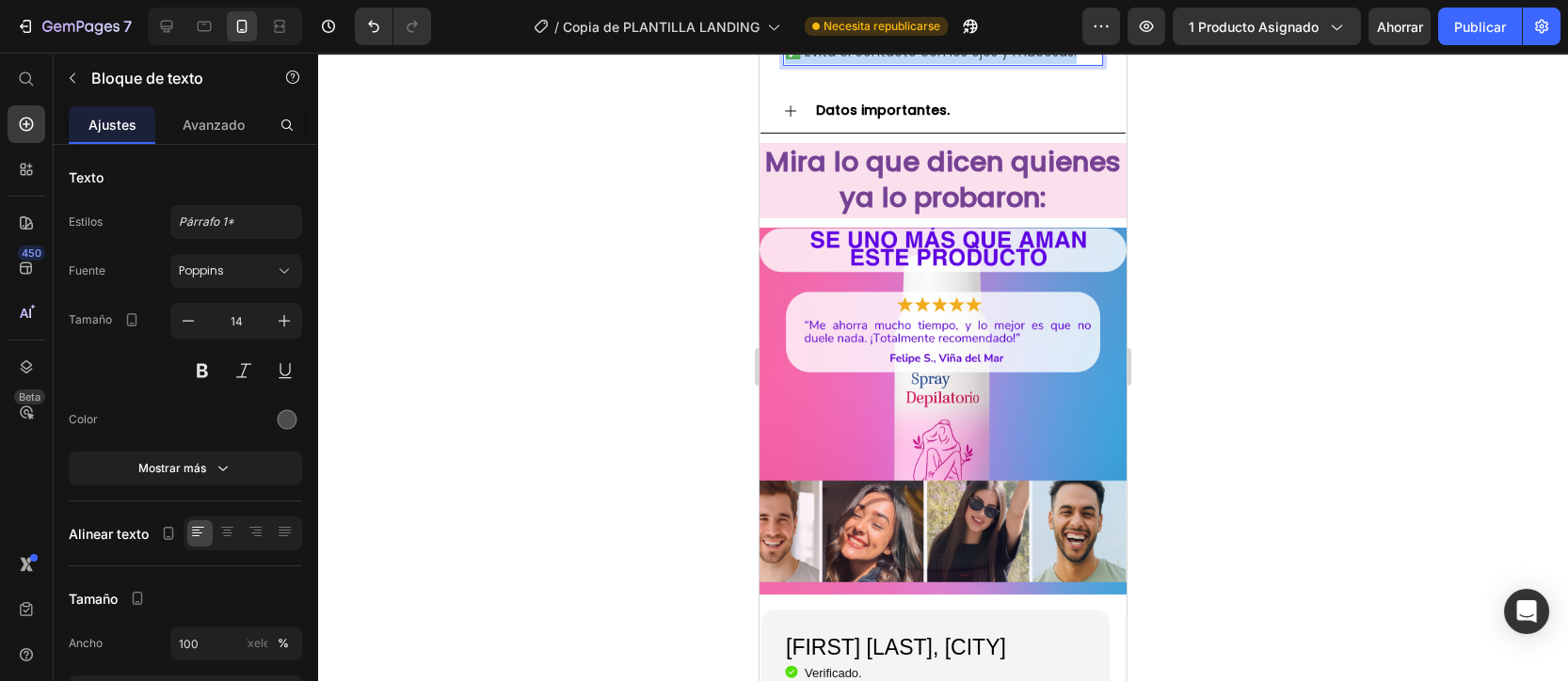 drag, startPoint x: 1074, startPoint y: 550, endPoint x: 709, endPoint y: 439, distance: 381.50491 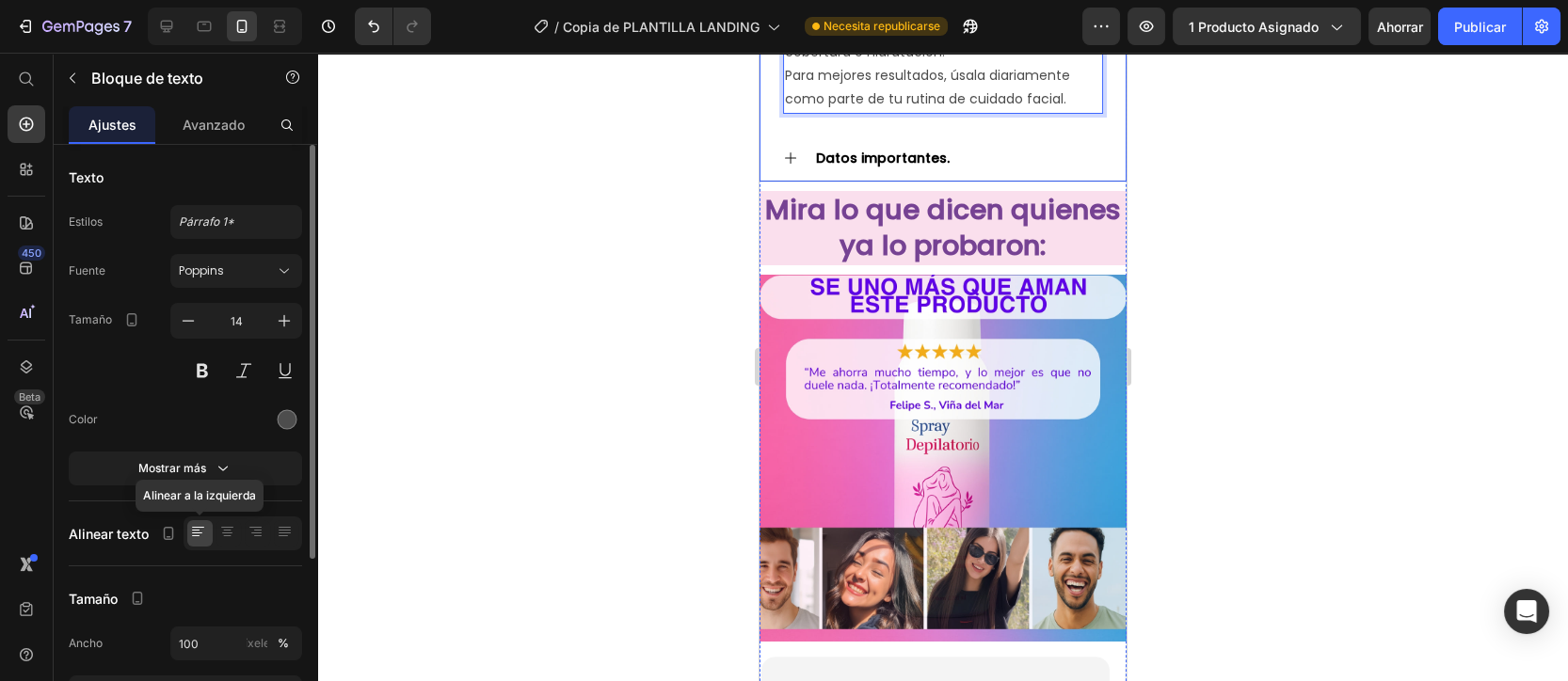 scroll, scrollTop: 125, scrollLeft: 0, axis: vertical 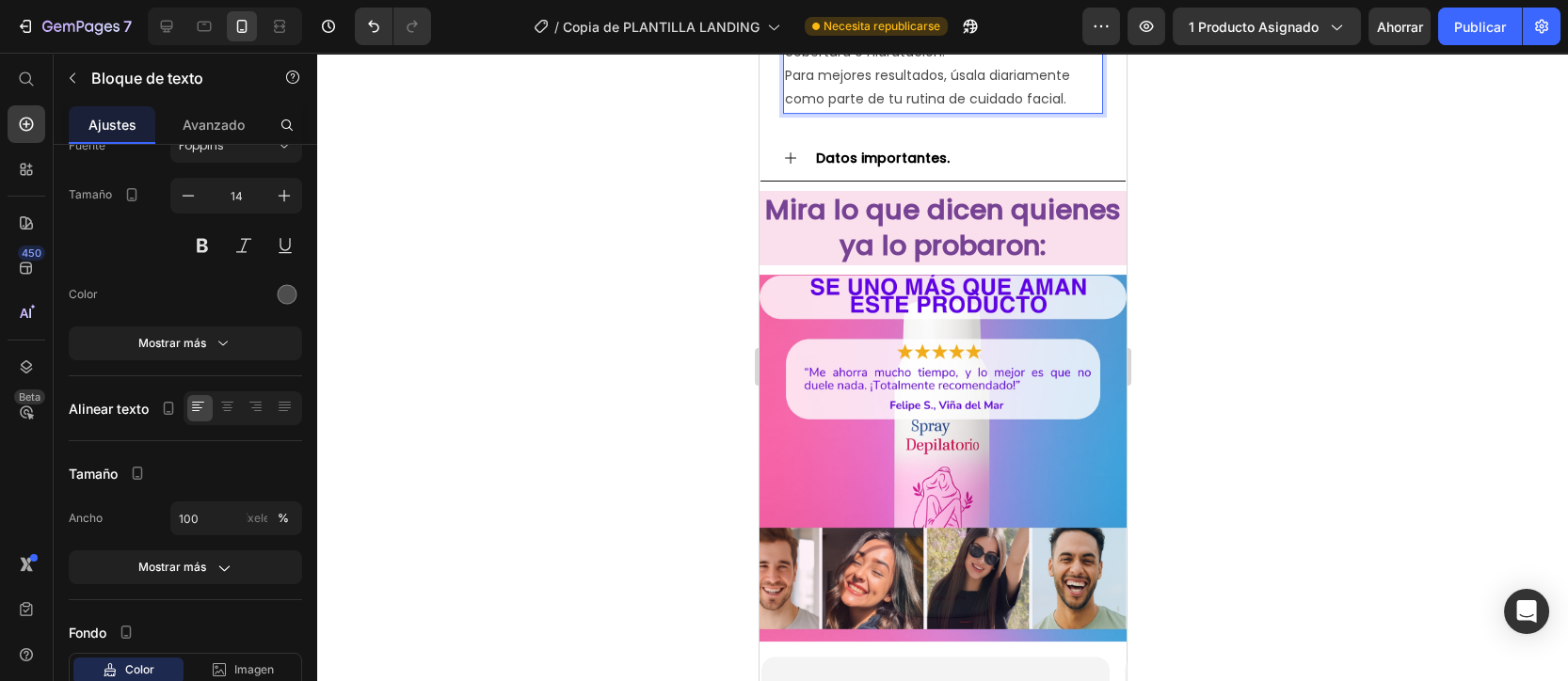 click on "Extiende con los dedos, brocha o esponja desde el centro hacia afuera." at bounding box center (942, -8) 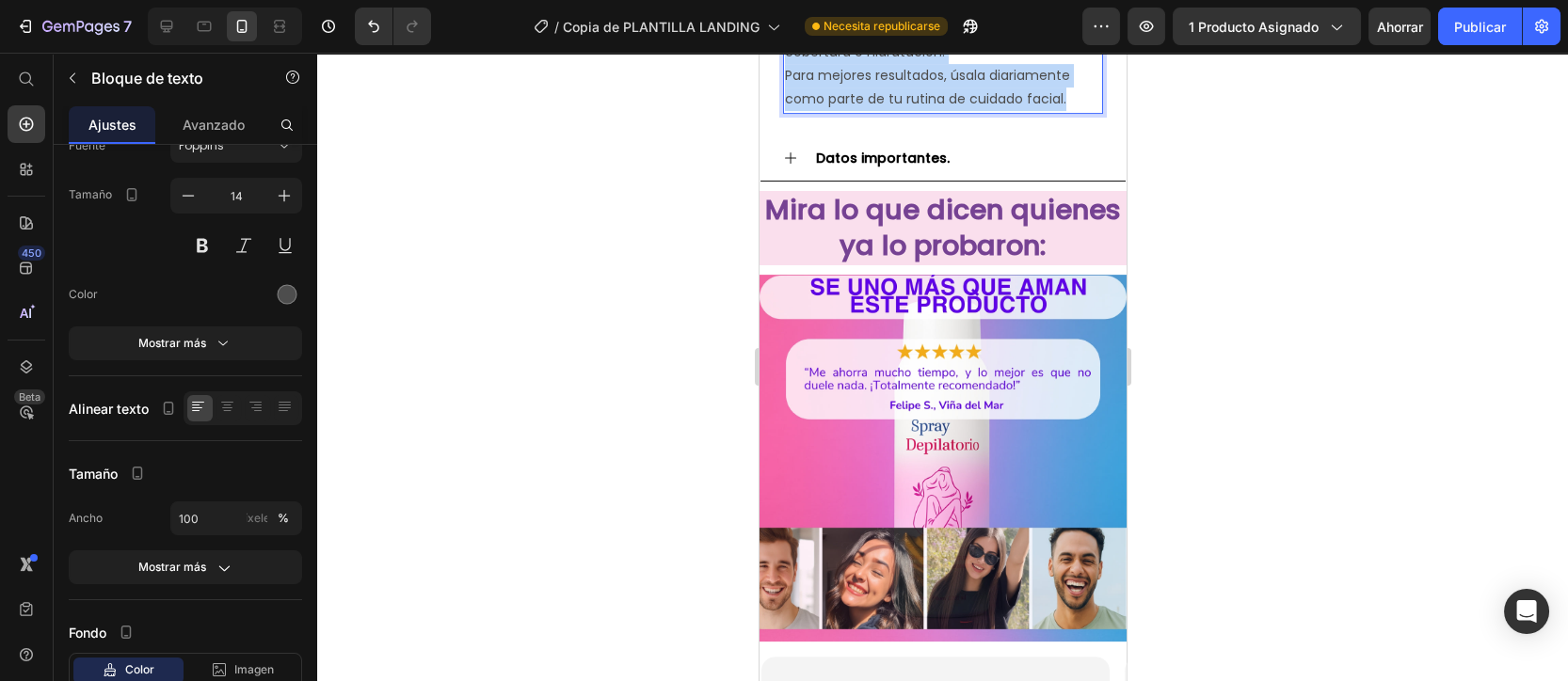 drag, startPoint x: 1065, startPoint y: 612, endPoint x: 783, endPoint y: 445, distance: 327.73923 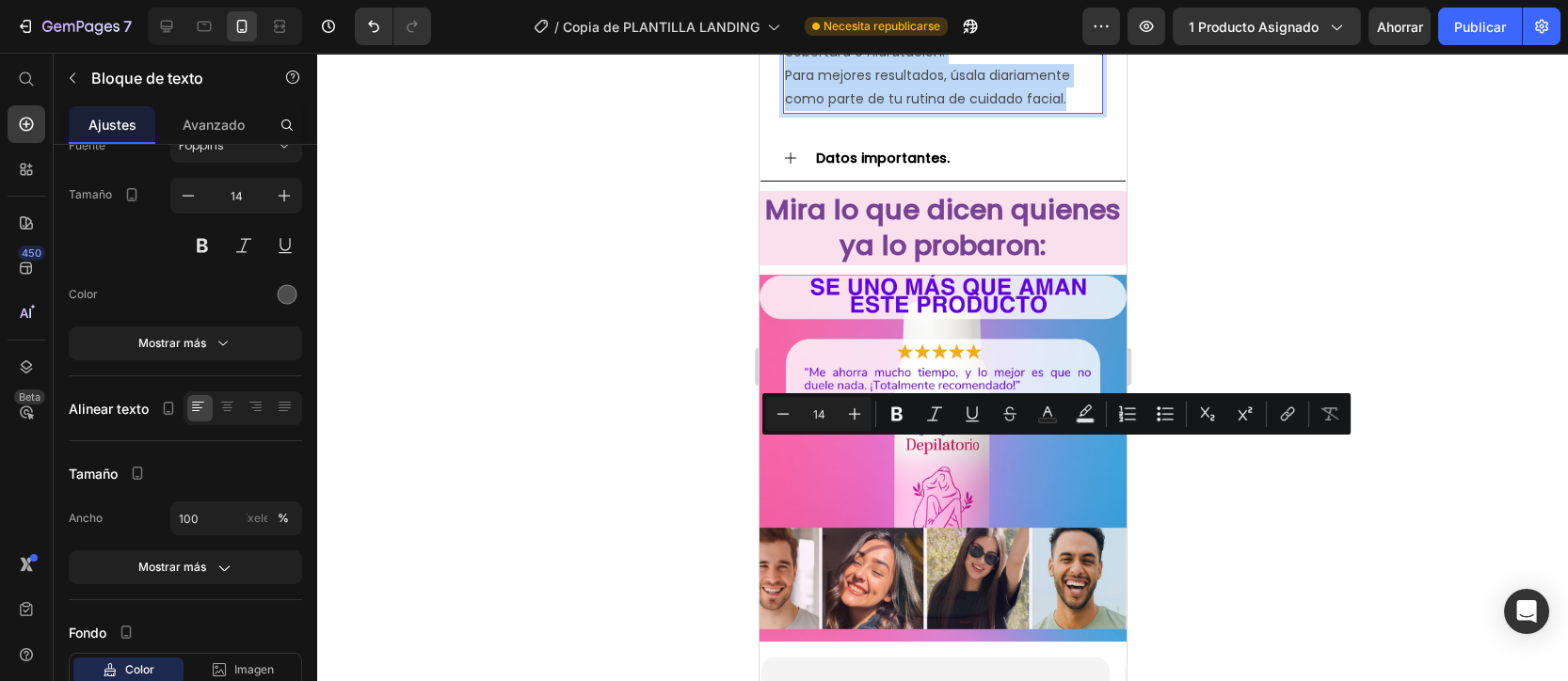 click on "Extiende con los dedos, brocha o esponja desde el centro hacia afuera." at bounding box center [942, -8] 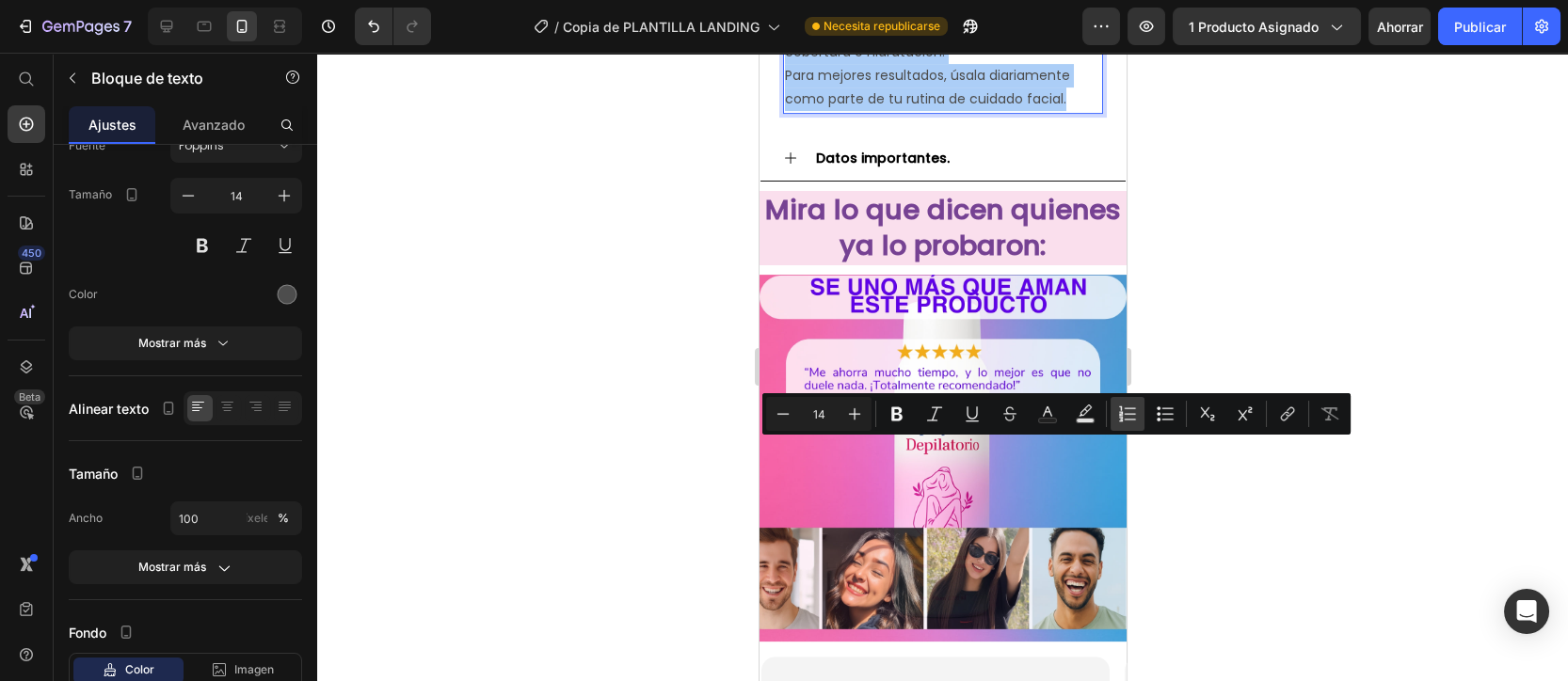 click 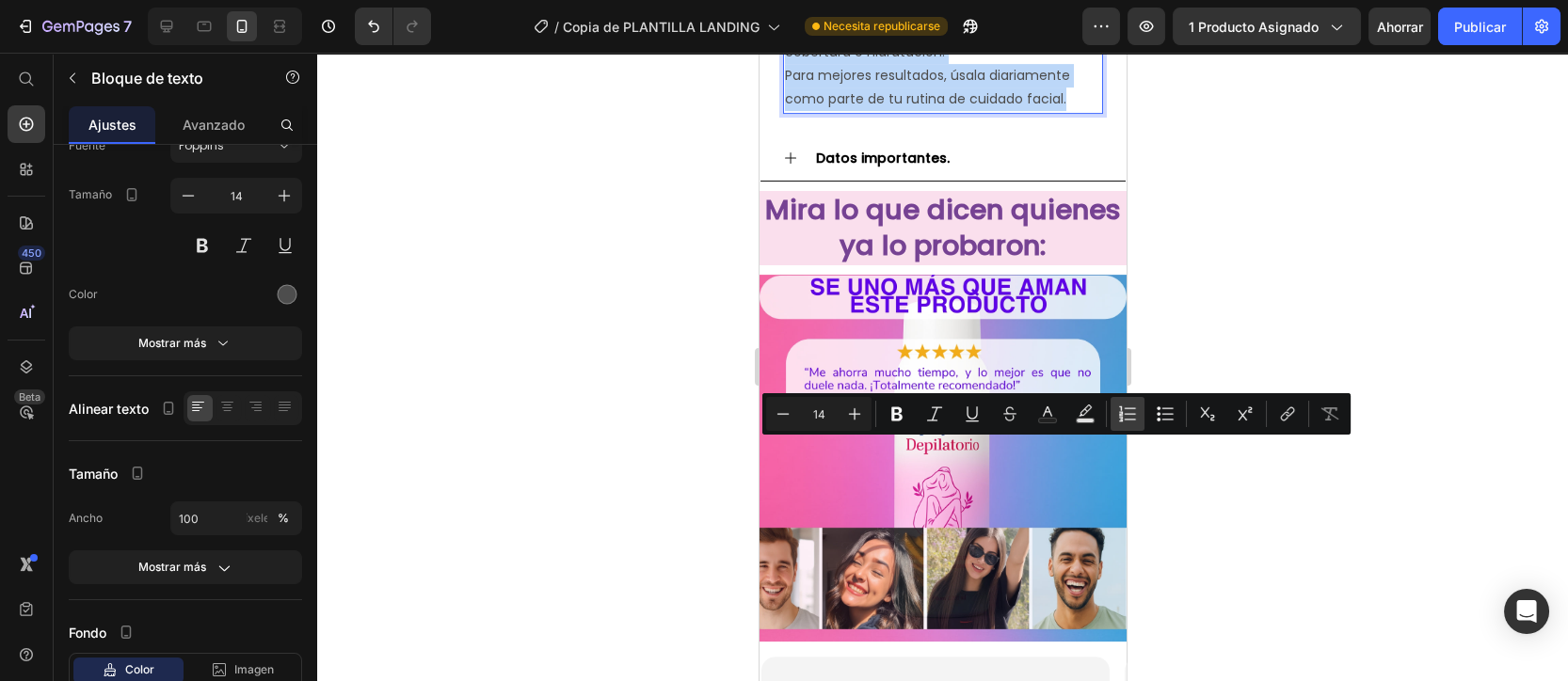 type on "14" 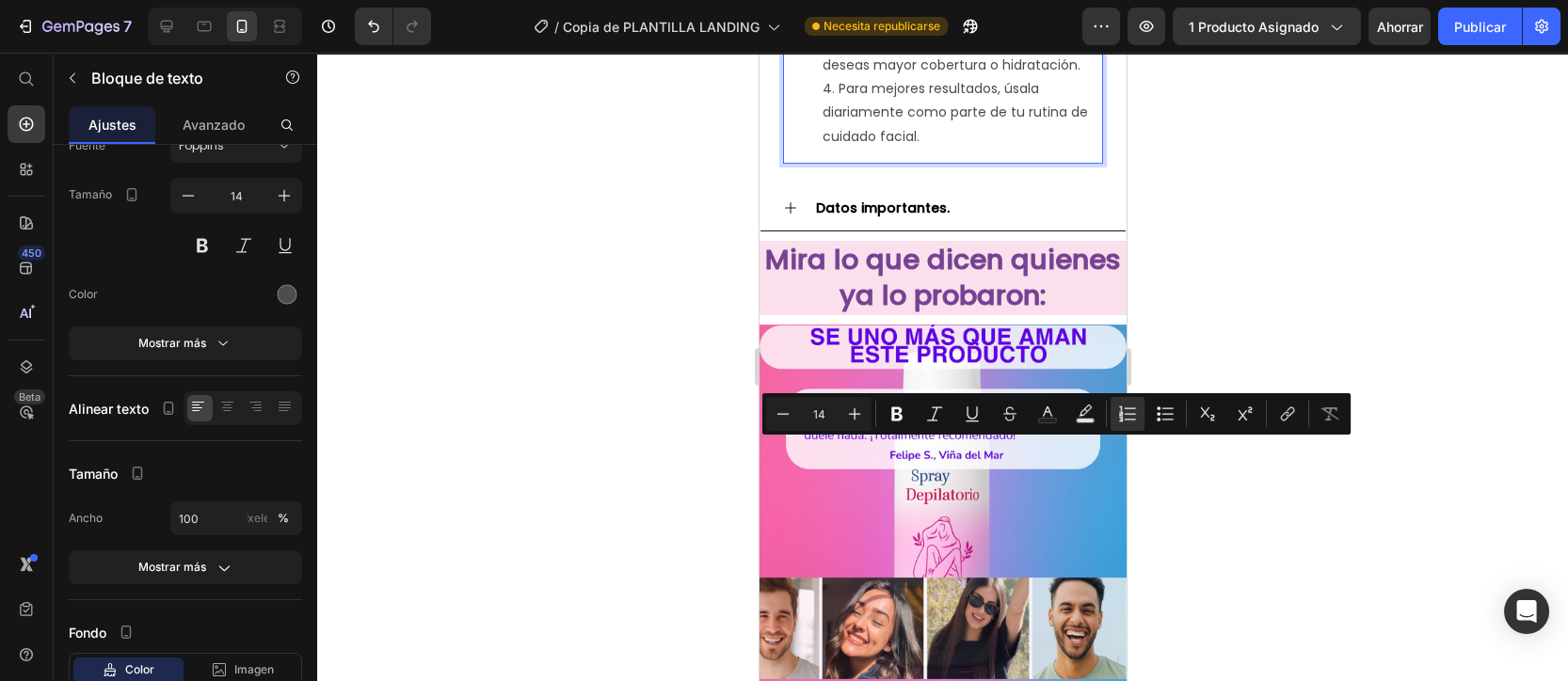 click on "Extiende con los dedos, brocha o esponja desde el centro hacia afuera." at bounding box center [961, 6] 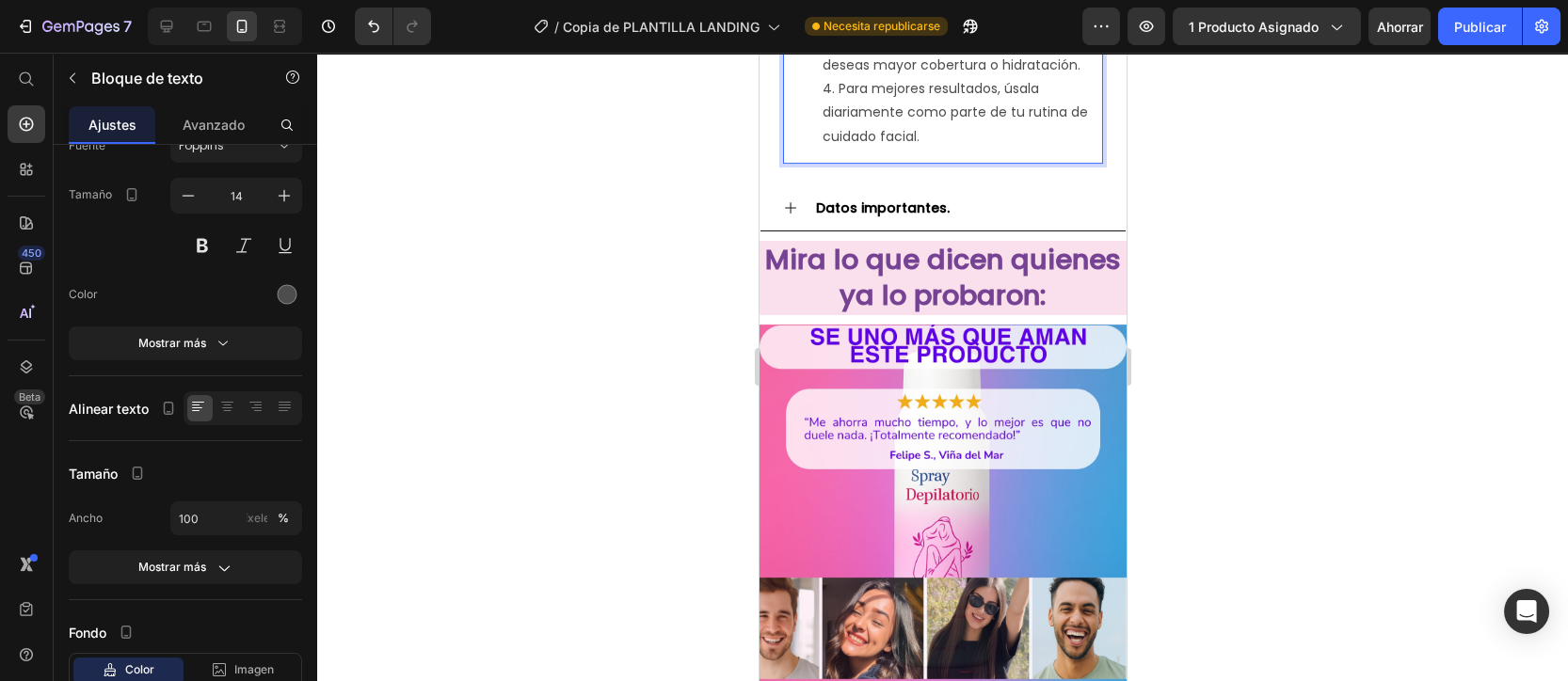 click on "Extiende con los dedos, brocha o esponja desde el centro hacia afuera." at bounding box center (961, 6) 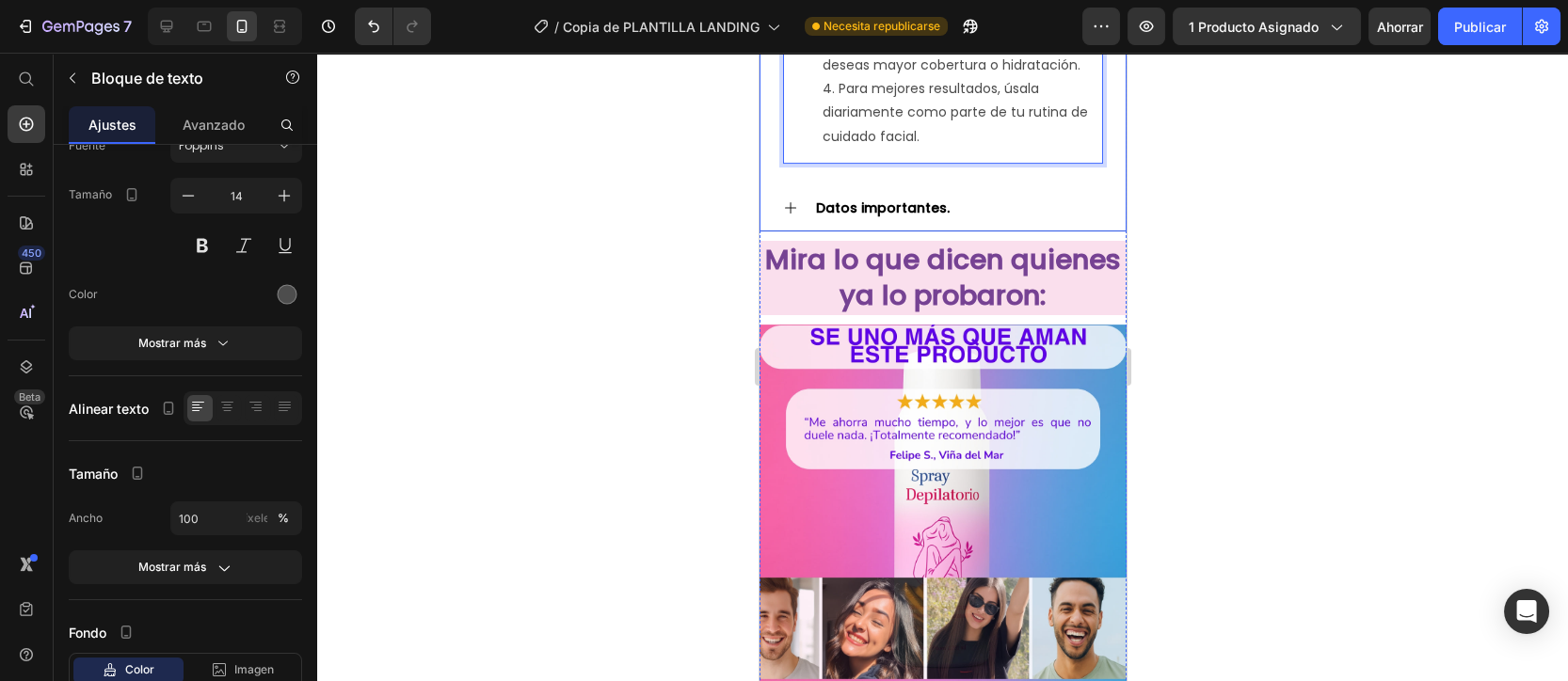 click 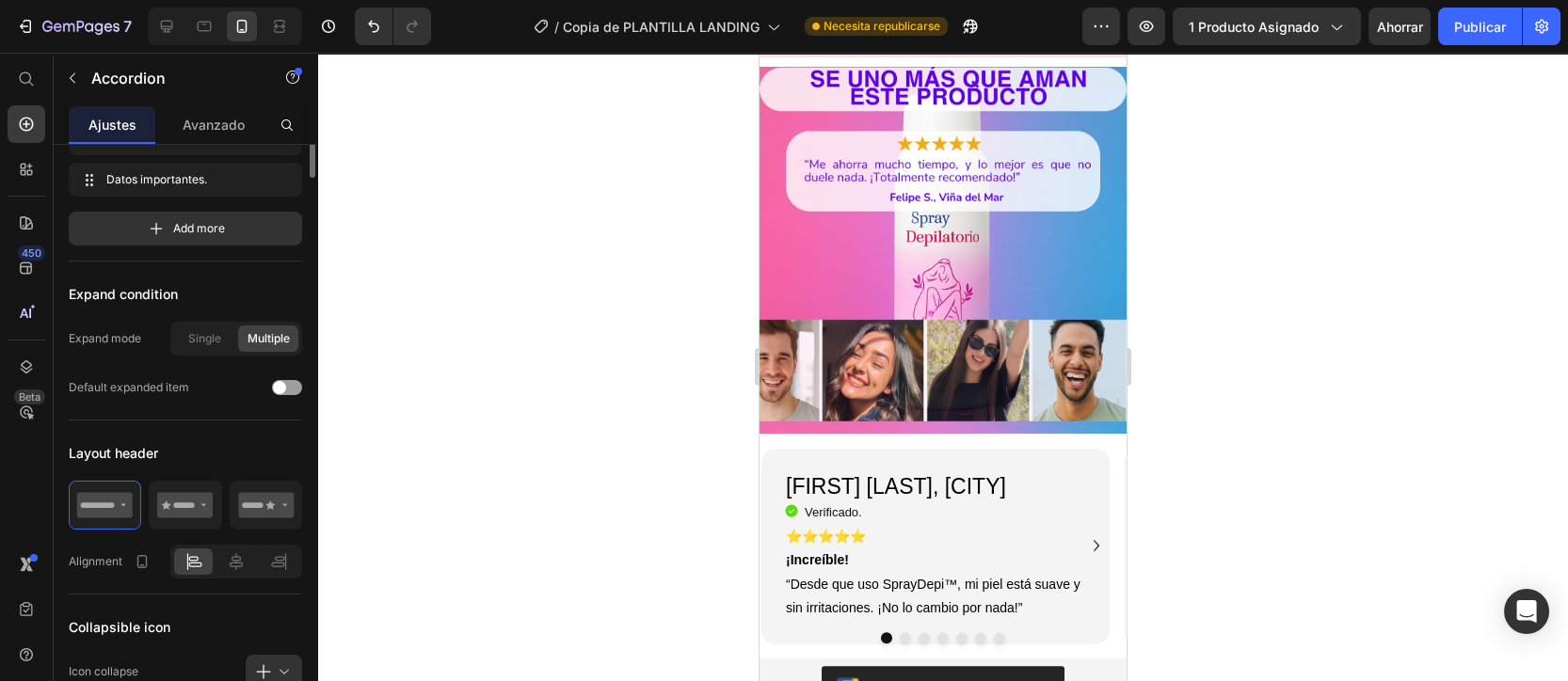 scroll, scrollTop: 0, scrollLeft: 0, axis: both 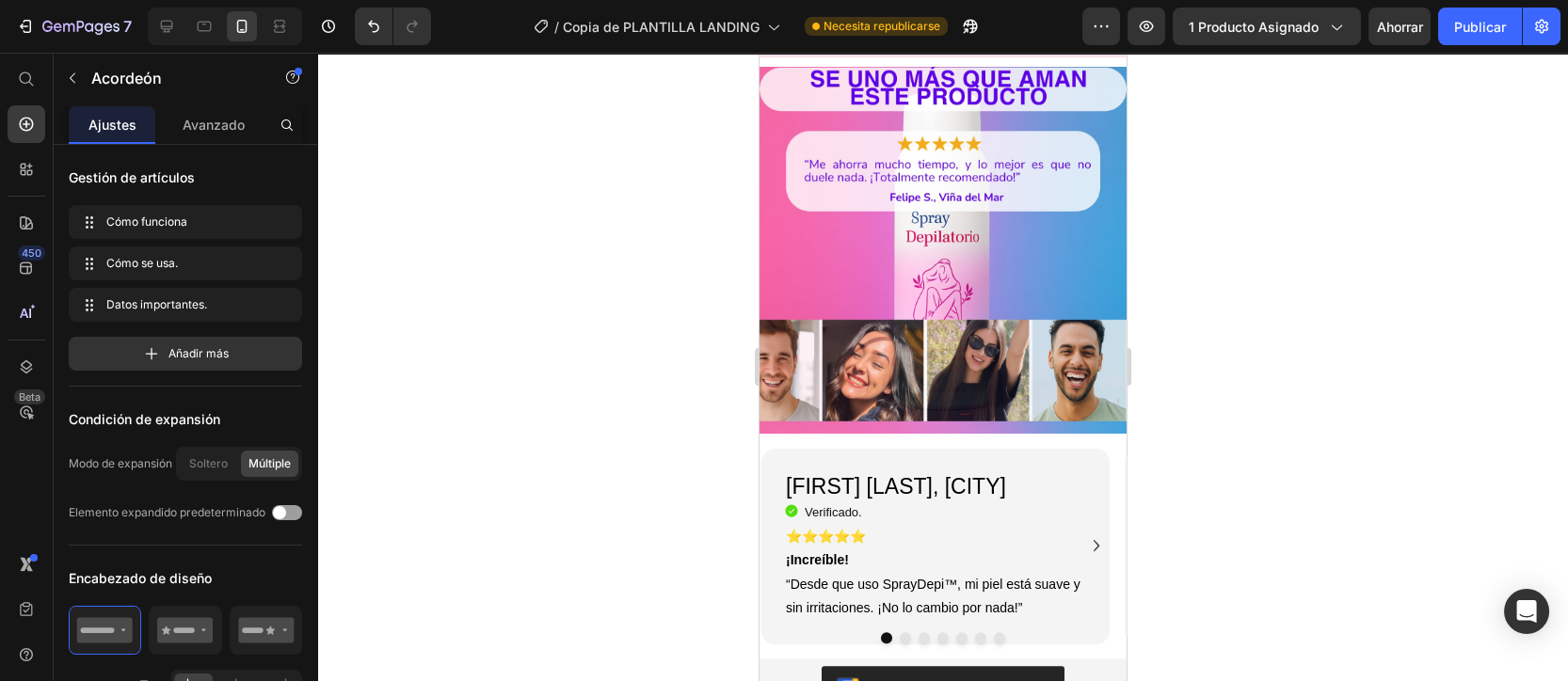 click on "Datos importantes." at bounding box center [942, -50] 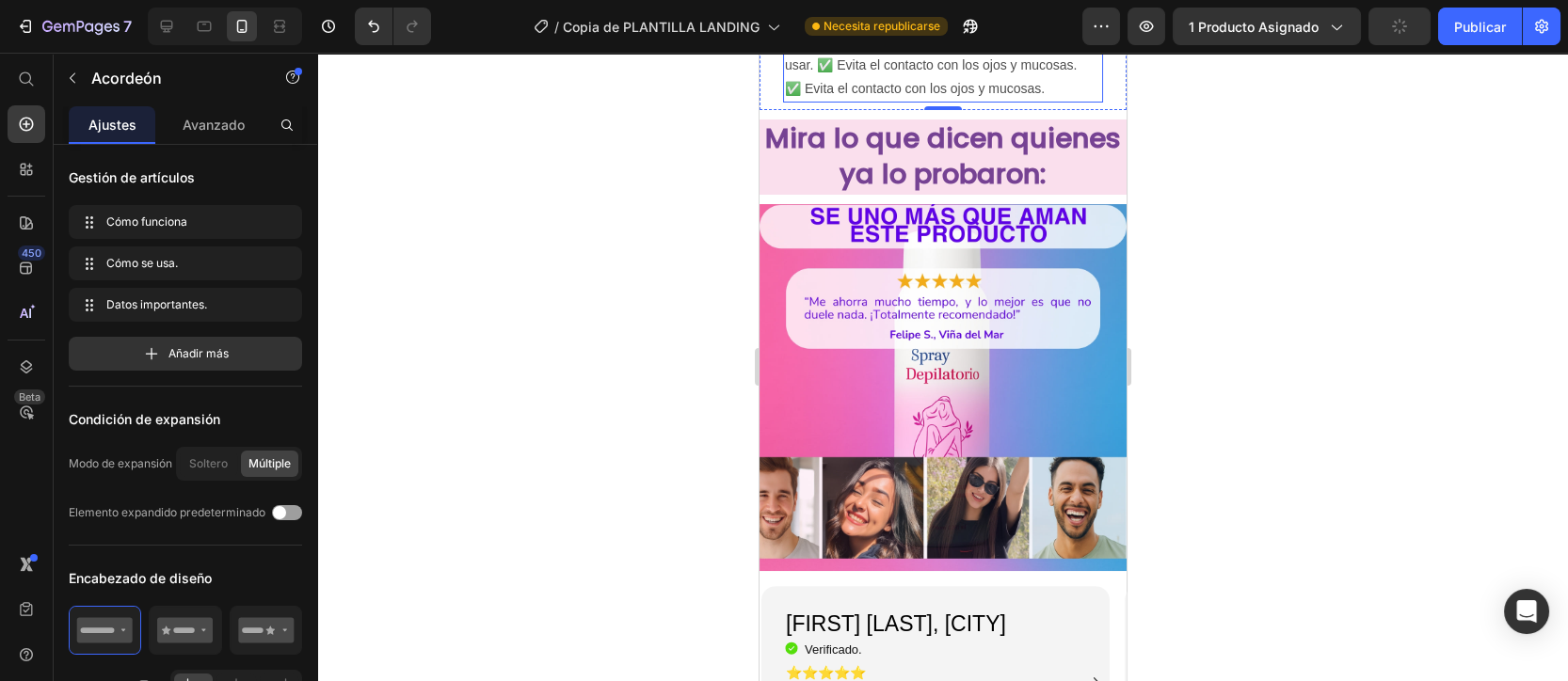 click on "✅ Apto para todo tipo de piel. ✅ No usar en piel irritada o con heridas. ✅ Realiza prueba en una pequeña zona antes de usar. ✅ Evita el contacto con los ojos y mucosas." at bounding box center [942, 41] 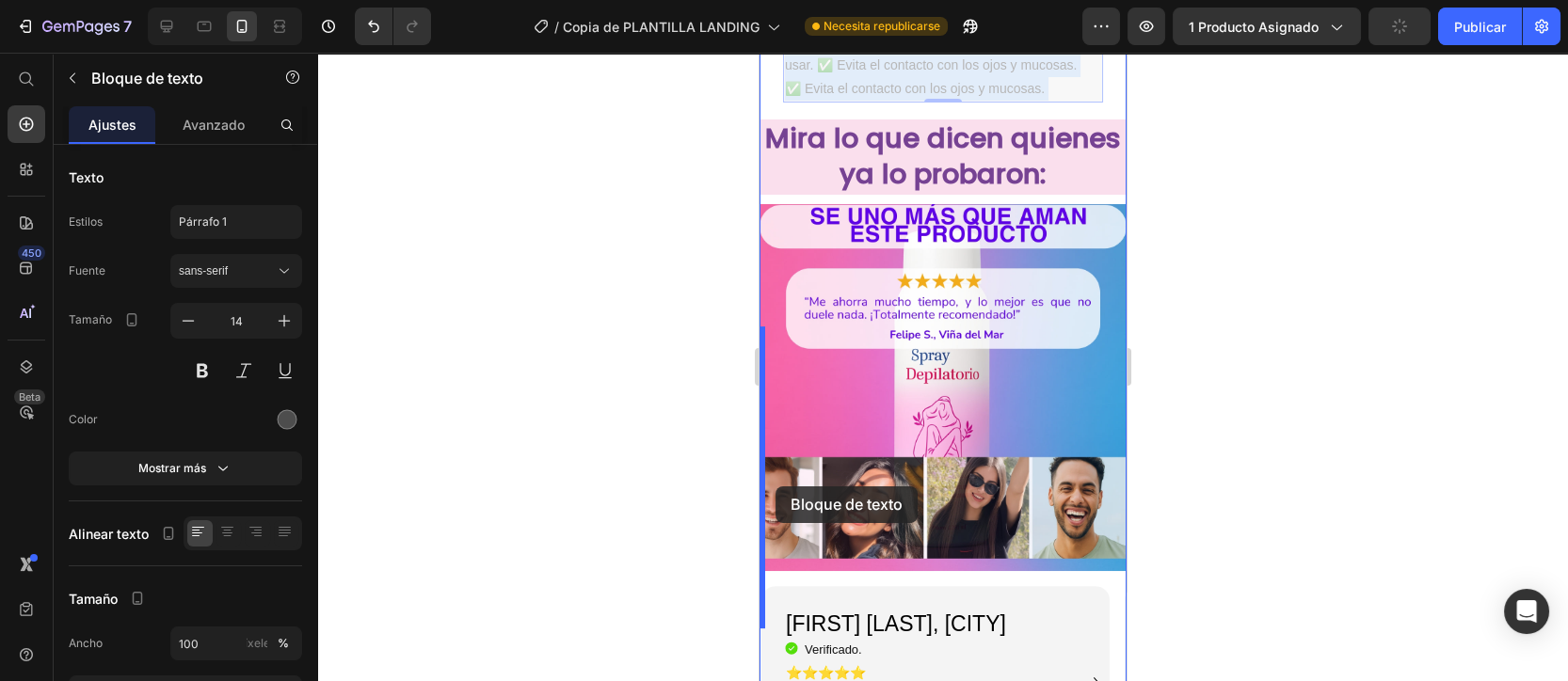 drag, startPoint x: 1060, startPoint y: 607, endPoint x: 776, endPoint y: 486, distance: 308.7021 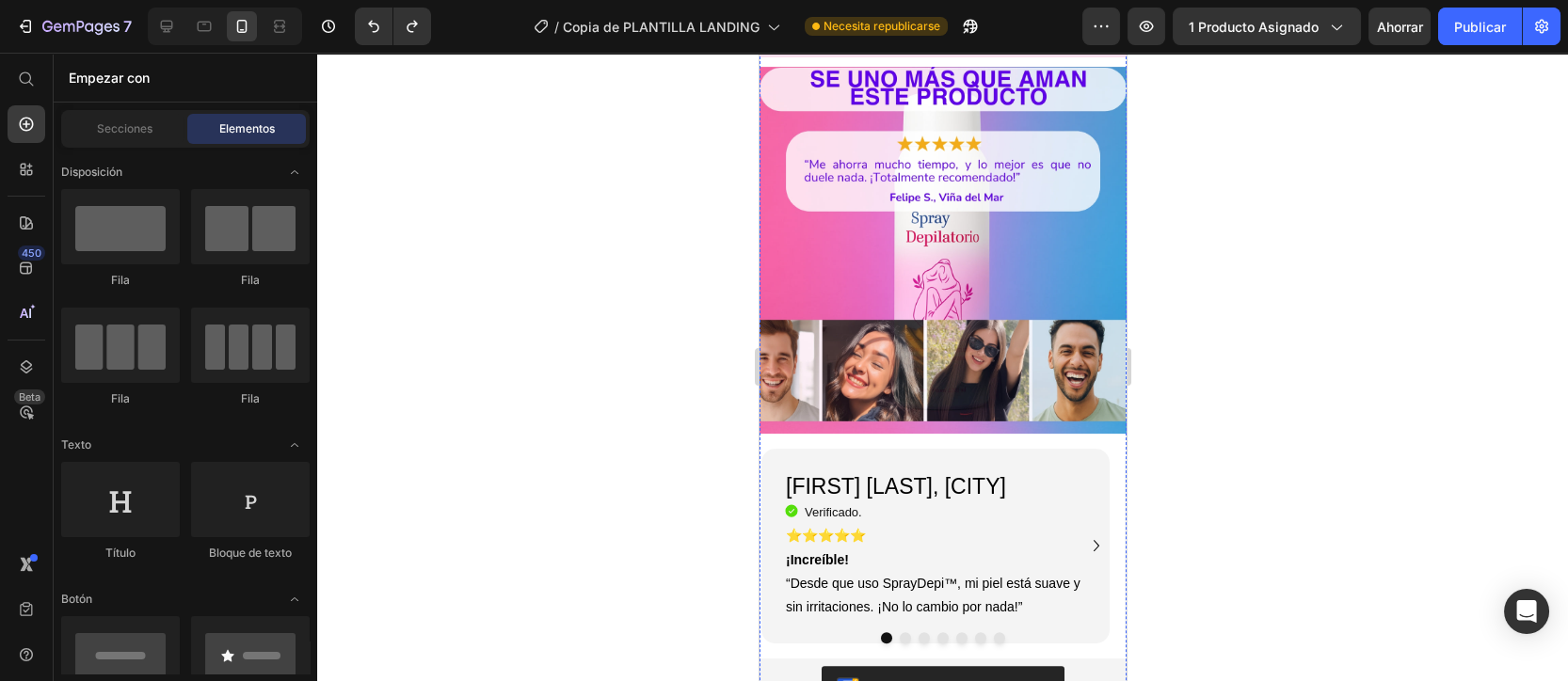 click on "Datos importantes." at bounding box center [882, -51] 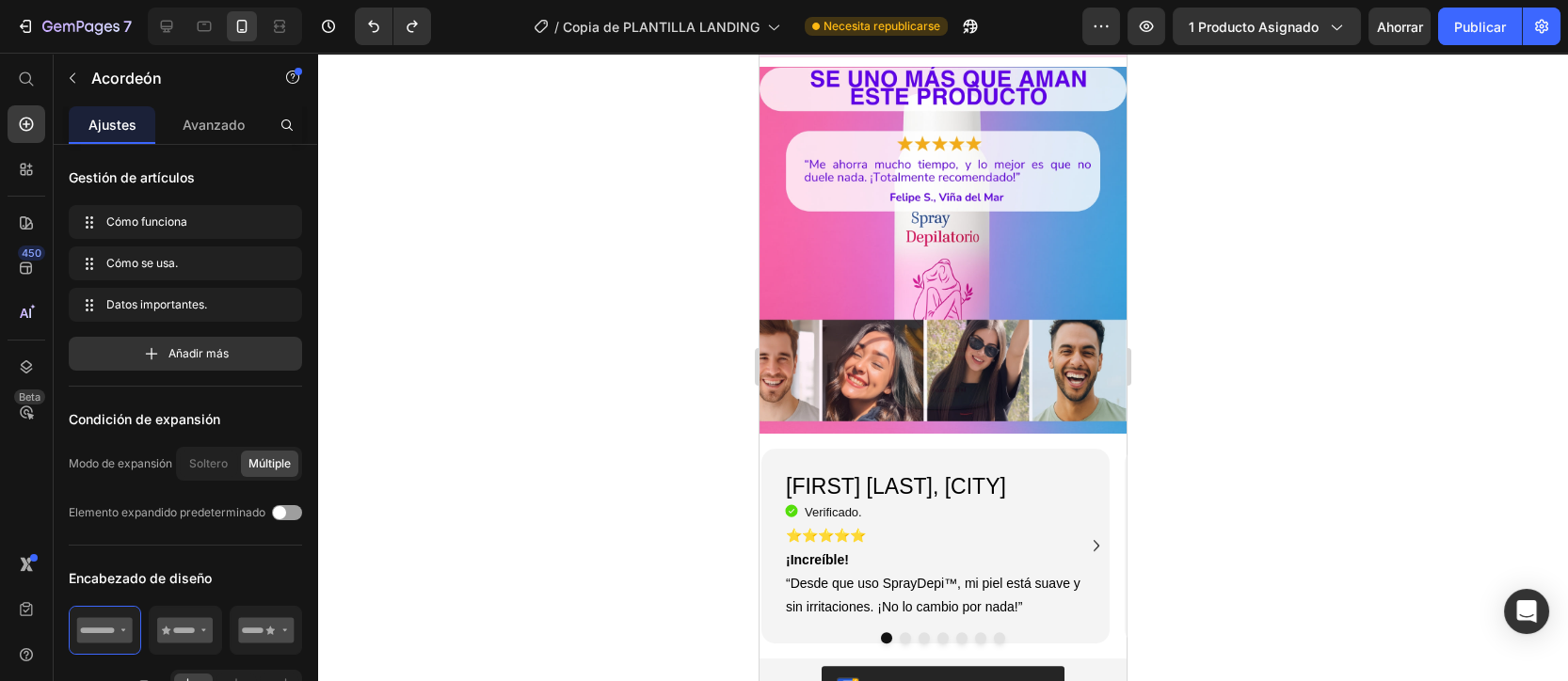 click 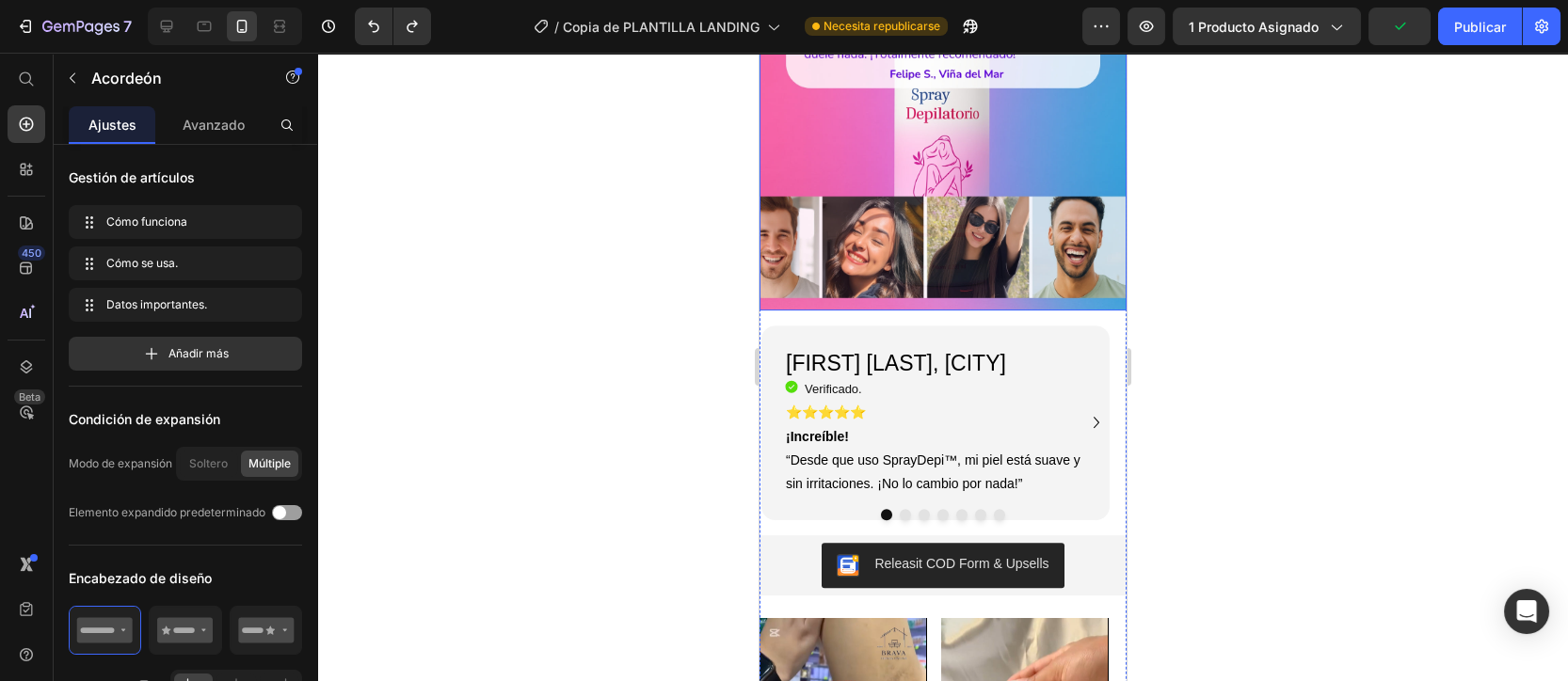 scroll, scrollTop: 1920, scrollLeft: 0, axis: vertical 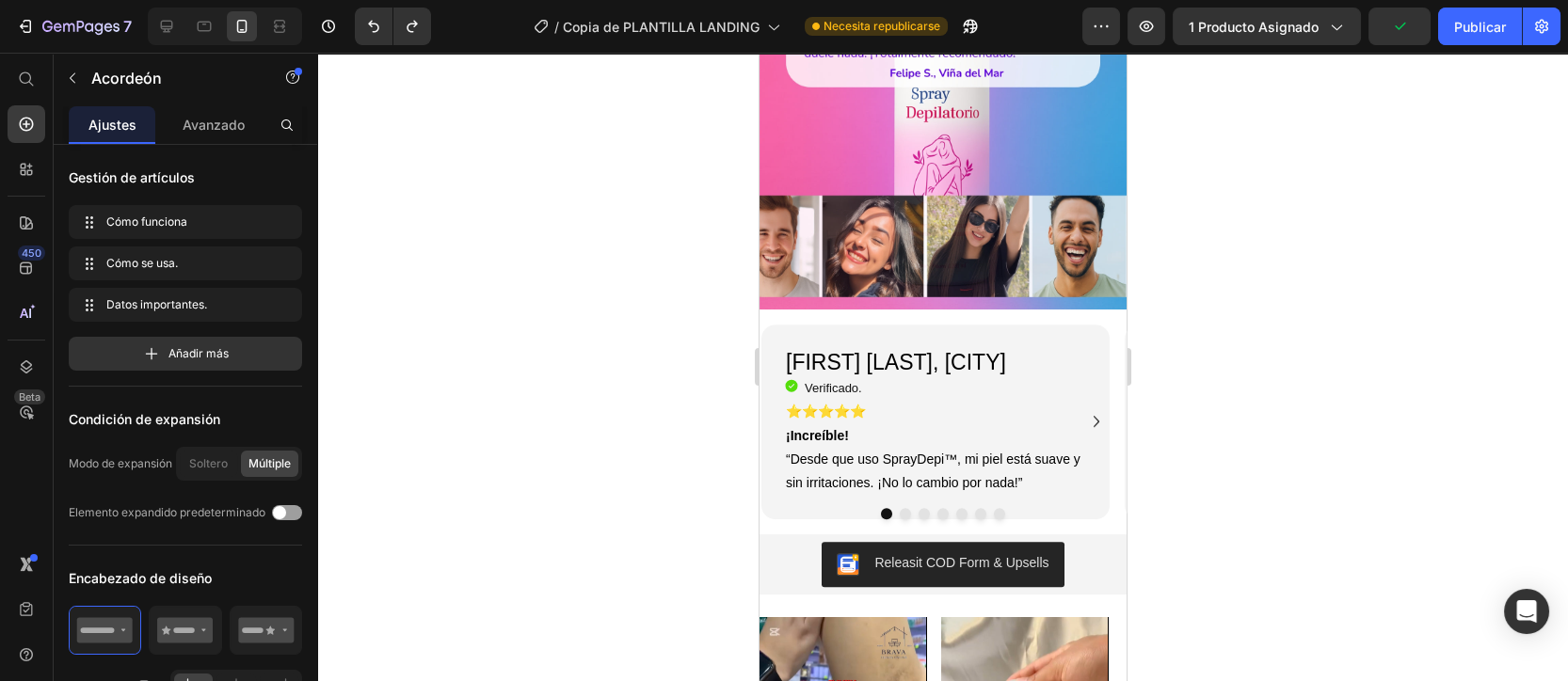 click on "✅ Apto para todo tipo de piel. ✅ No usar en piel irritada o con heridas. ✅ Realiza prueba en una pequeña zona antes de usar. ✅ Evita el contacto con los ojos y mucosas." at bounding box center (942, -220) 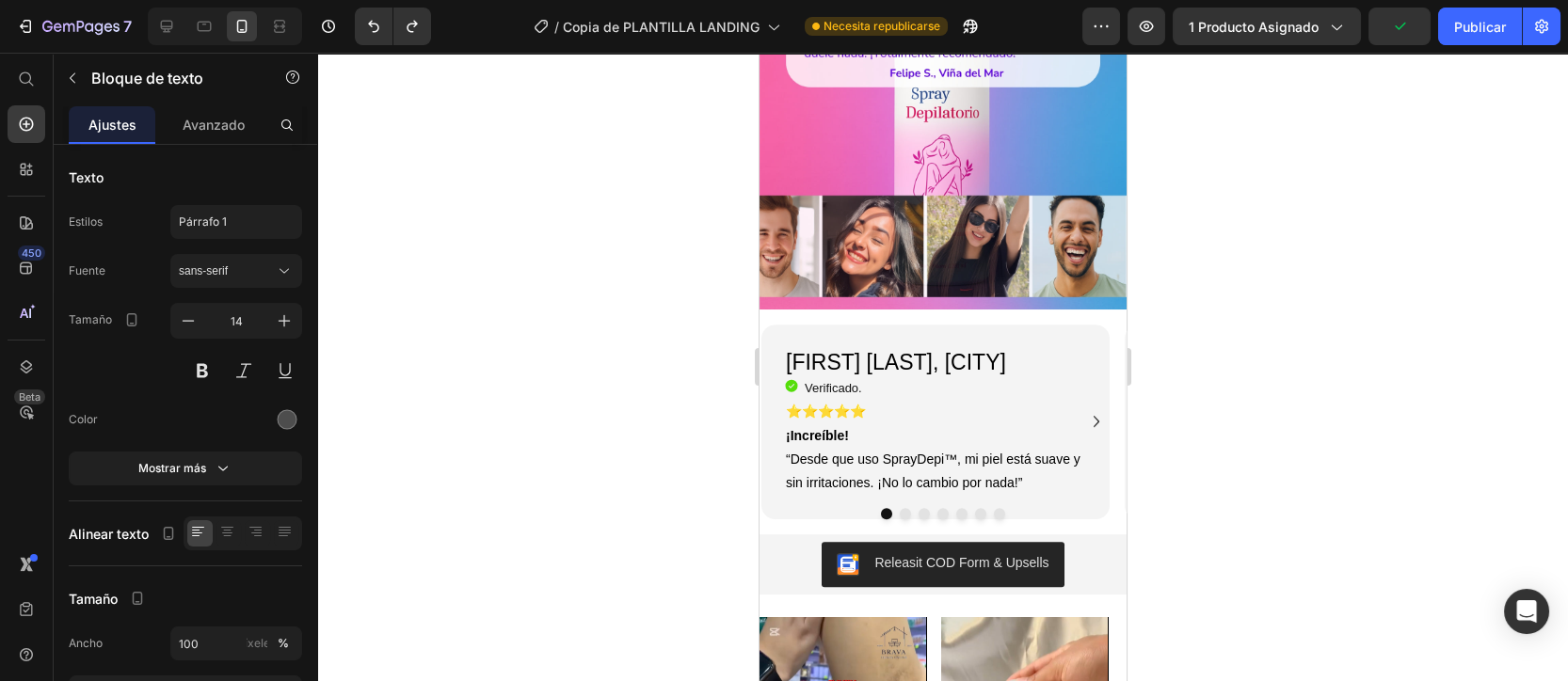 click on "✅ Apto para todo tipo de piel. ✅ No usar en piel irritada o con heridas. ✅ Realiza prueba en una pequeña zona antes de usar. ✅ Evita el contacto con los ojos y mucosas." at bounding box center (942, -220) 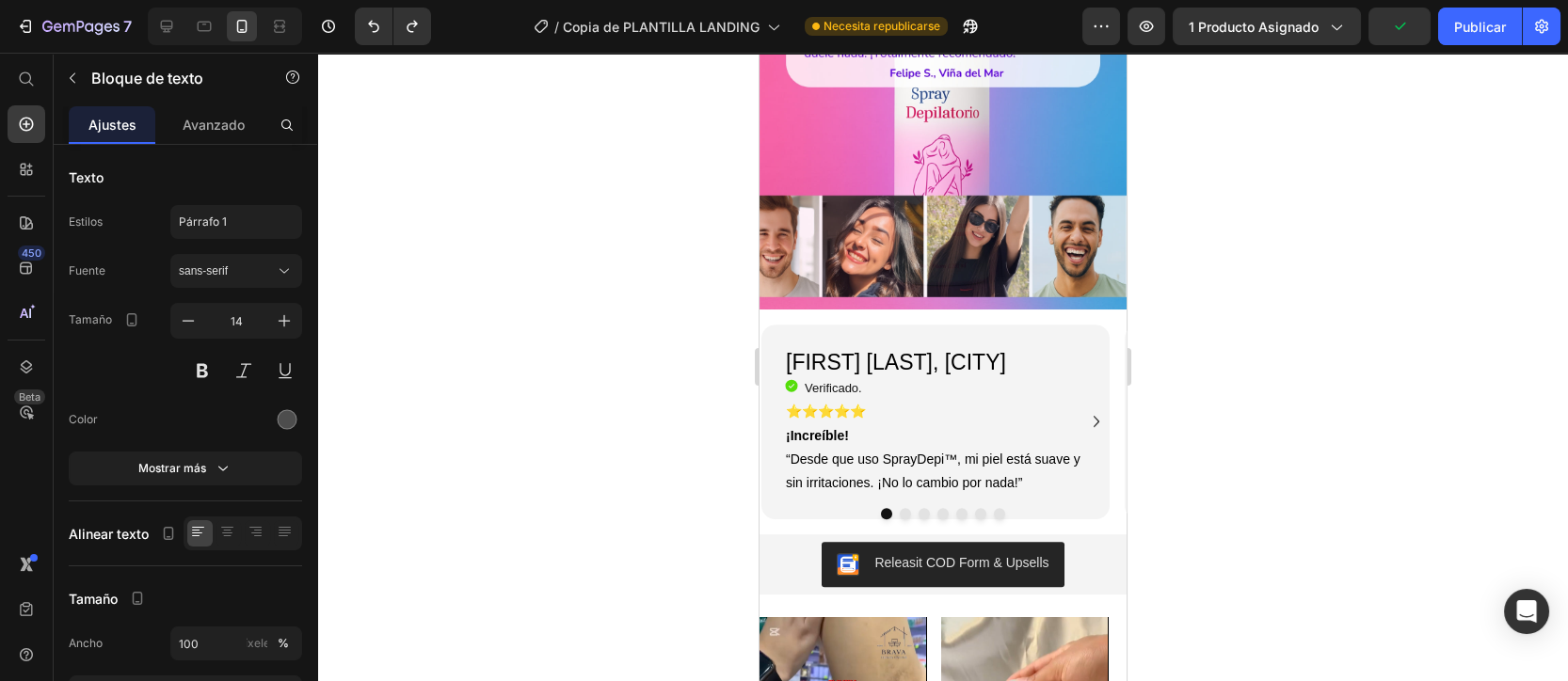 drag, startPoint x: 932, startPoint y: 340, endPoint x: 1017, endPoint y: 346, distance: 85.2115 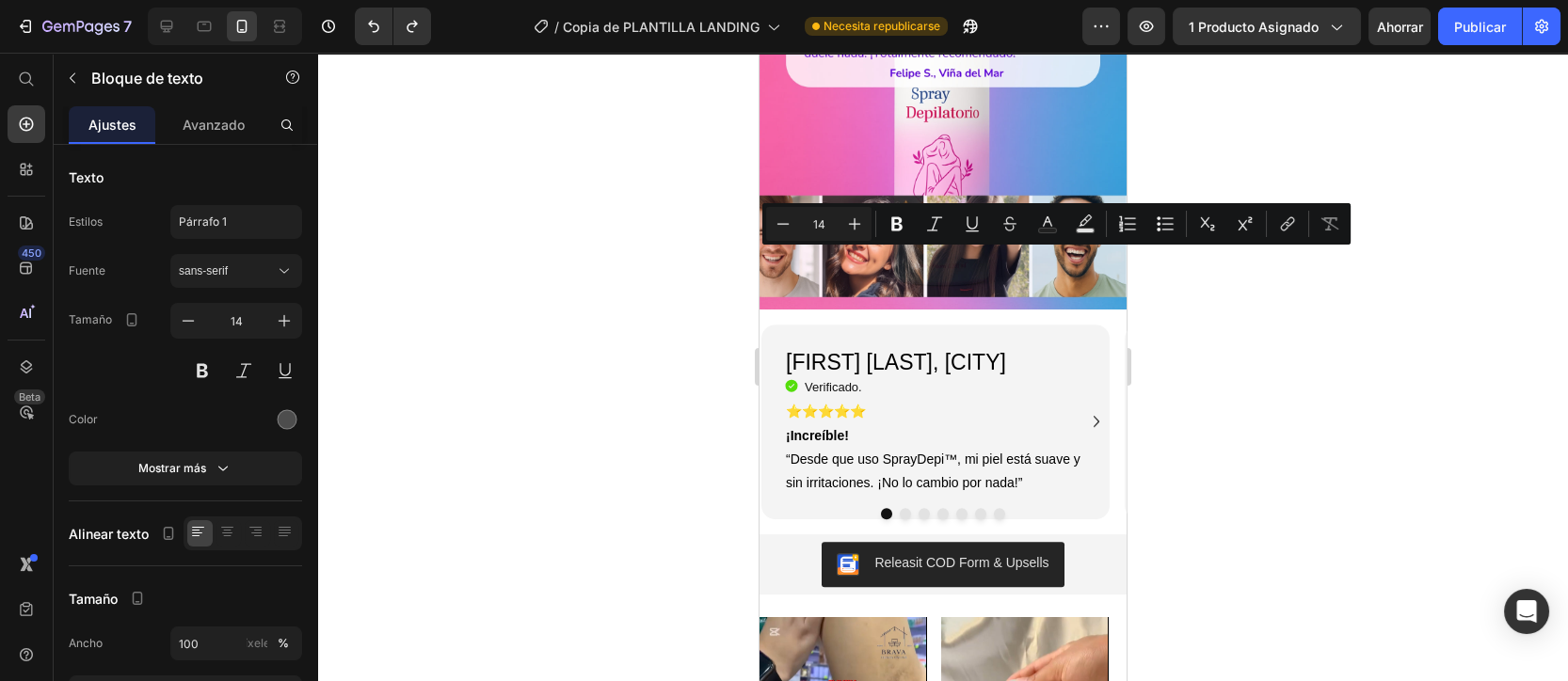drag, startPoint x: 1045, startPoint y: 356, endPoint x: 786, endPoint y: 257, distance: 277.276 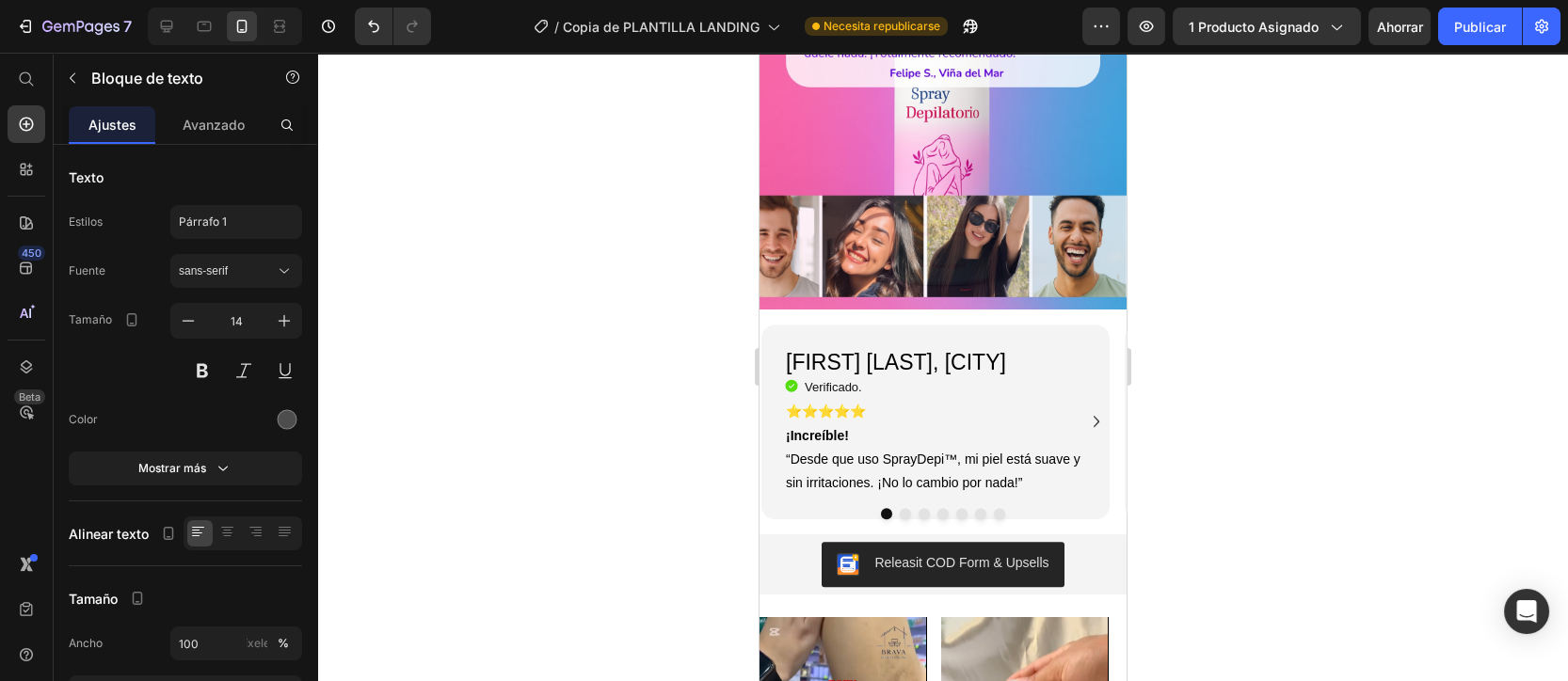 click on "No comedogénica : no tapa los poros." at bounding box center (942, -245) 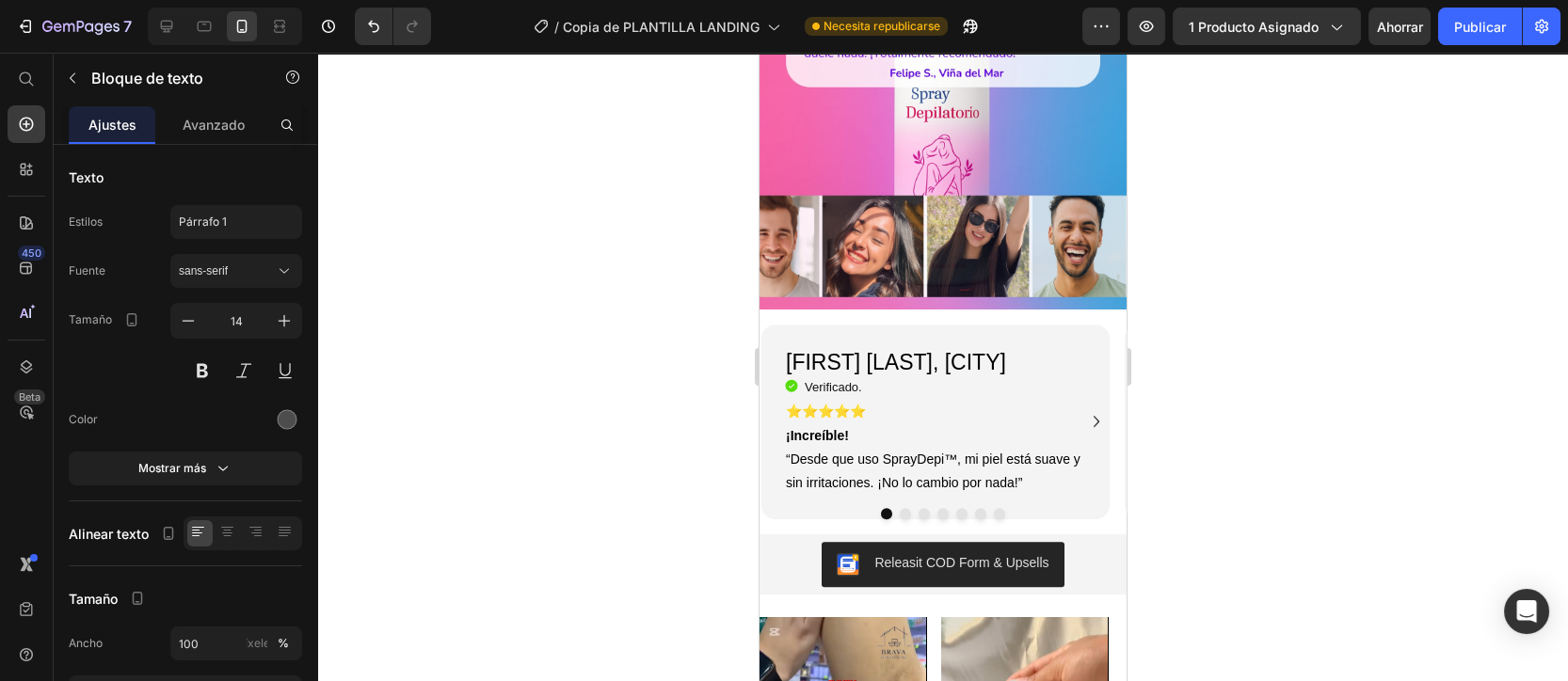drag, startPoint x: 1064, startPoint y: 363, endPoint x: 1055, endPoint y: 348, distance: 17.492856 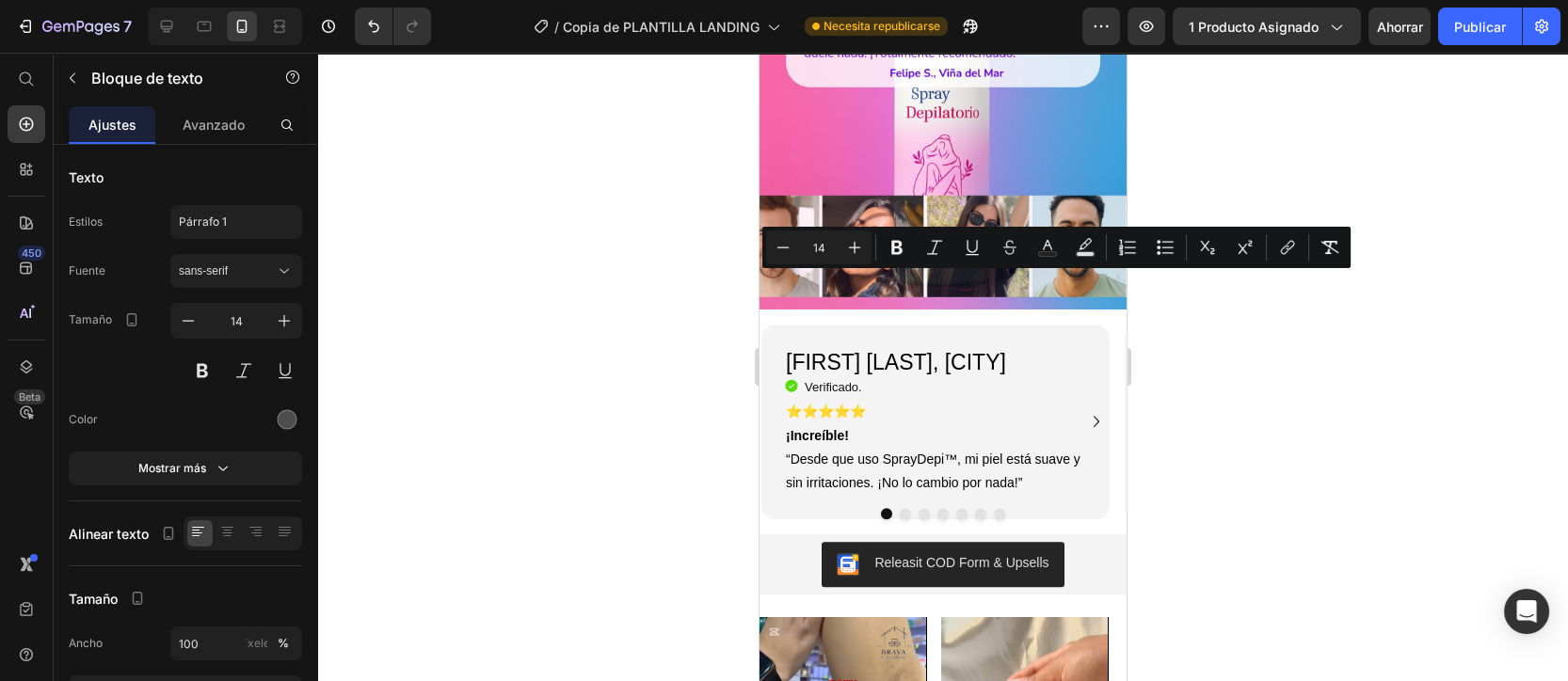 click on "Duración promedio : hasta 8 horas por aplicación." at bounding box center (942, -173) 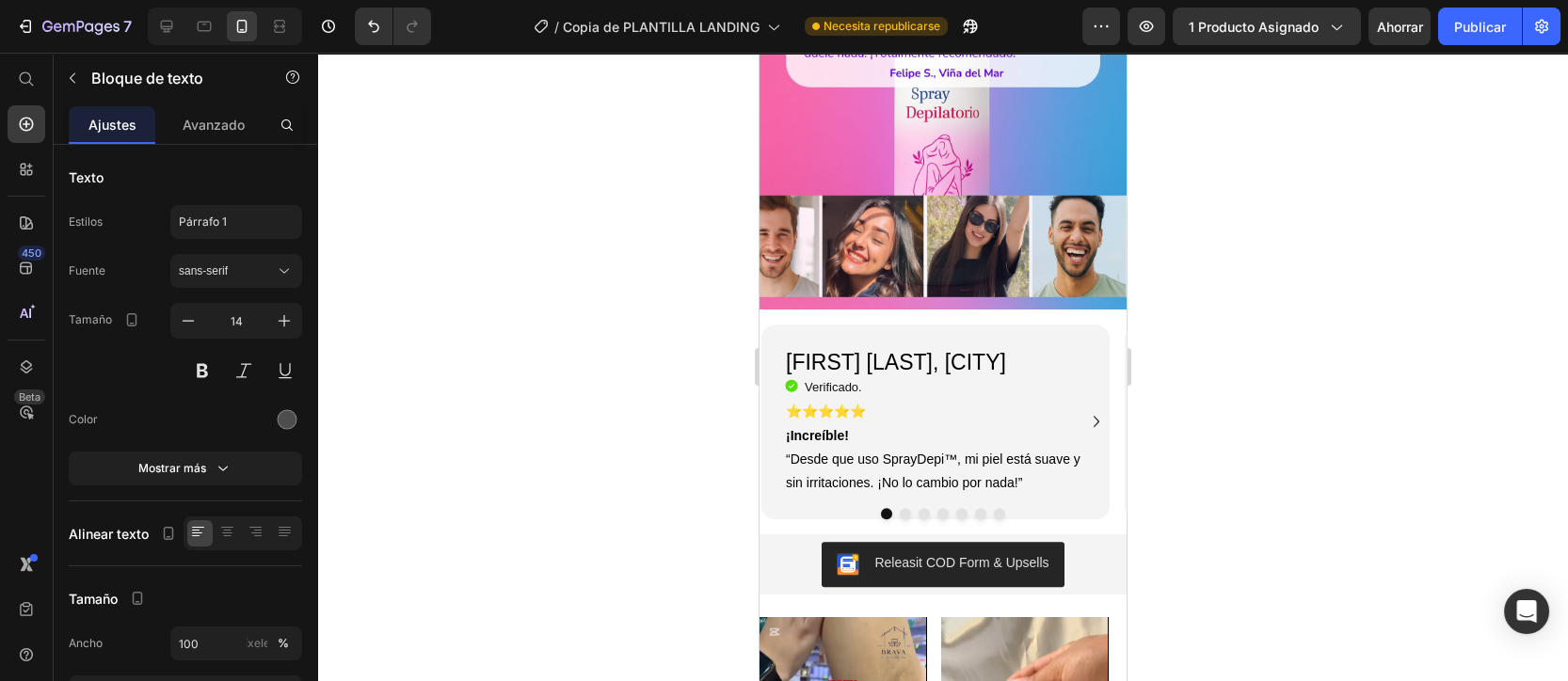 drag, startPoint x: 1077, startPoint y: 383, endPoint x: 807, endPoint y: 251, distance: 300.53951 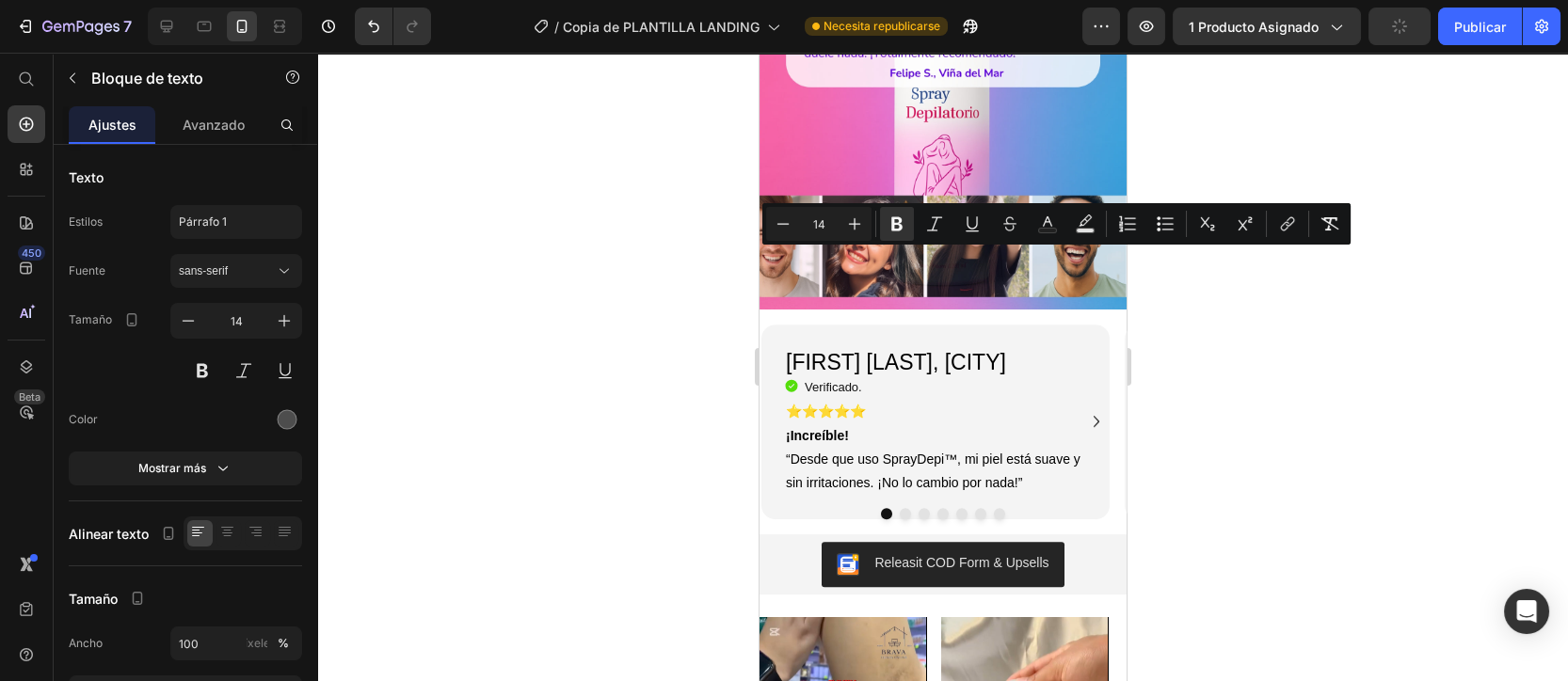 drag, startPoint x: 1161, startPoint y: 221, endPoint x: 1161, endPoint y: 243, distance: 22 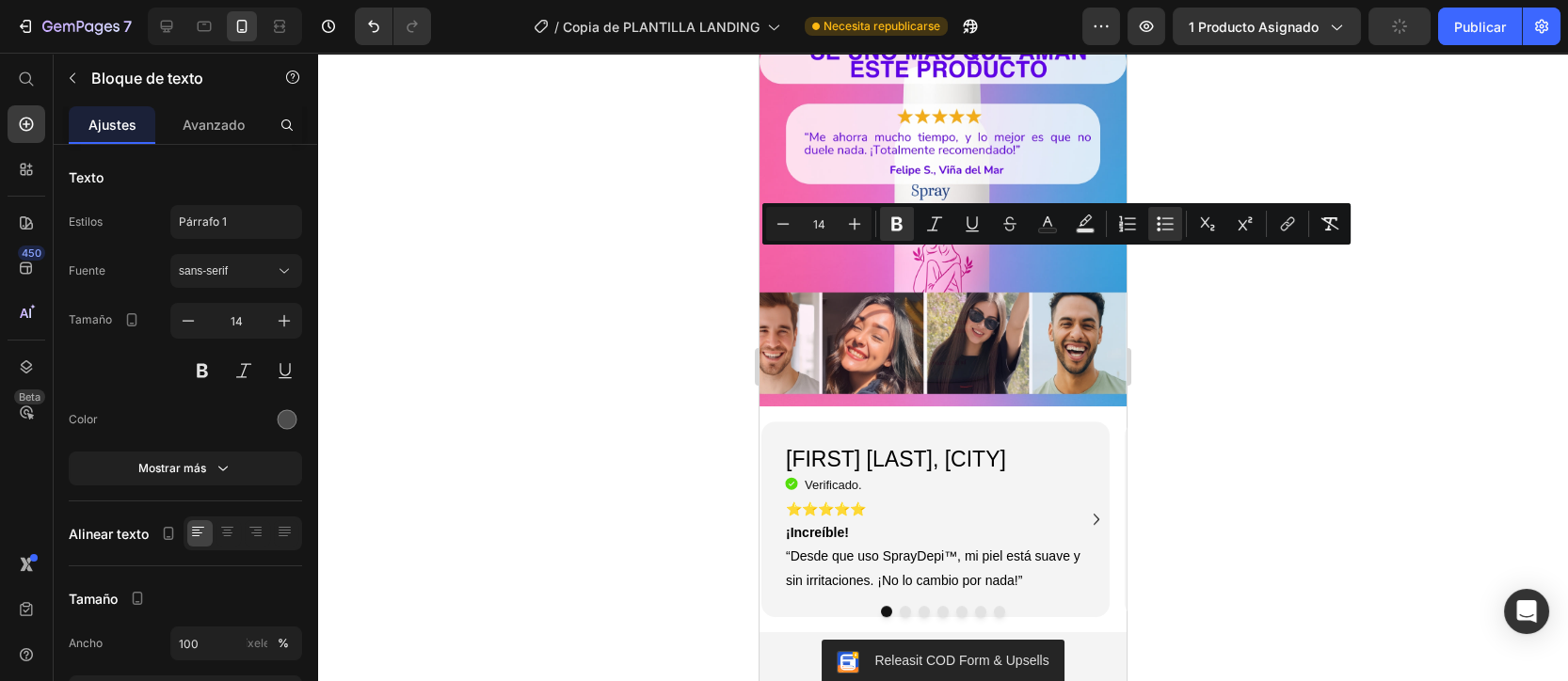 drag, startPoint x: 1262, startPoint y: 325, endPoint x: 1260, endPoint y: 311, distance: 14.142136 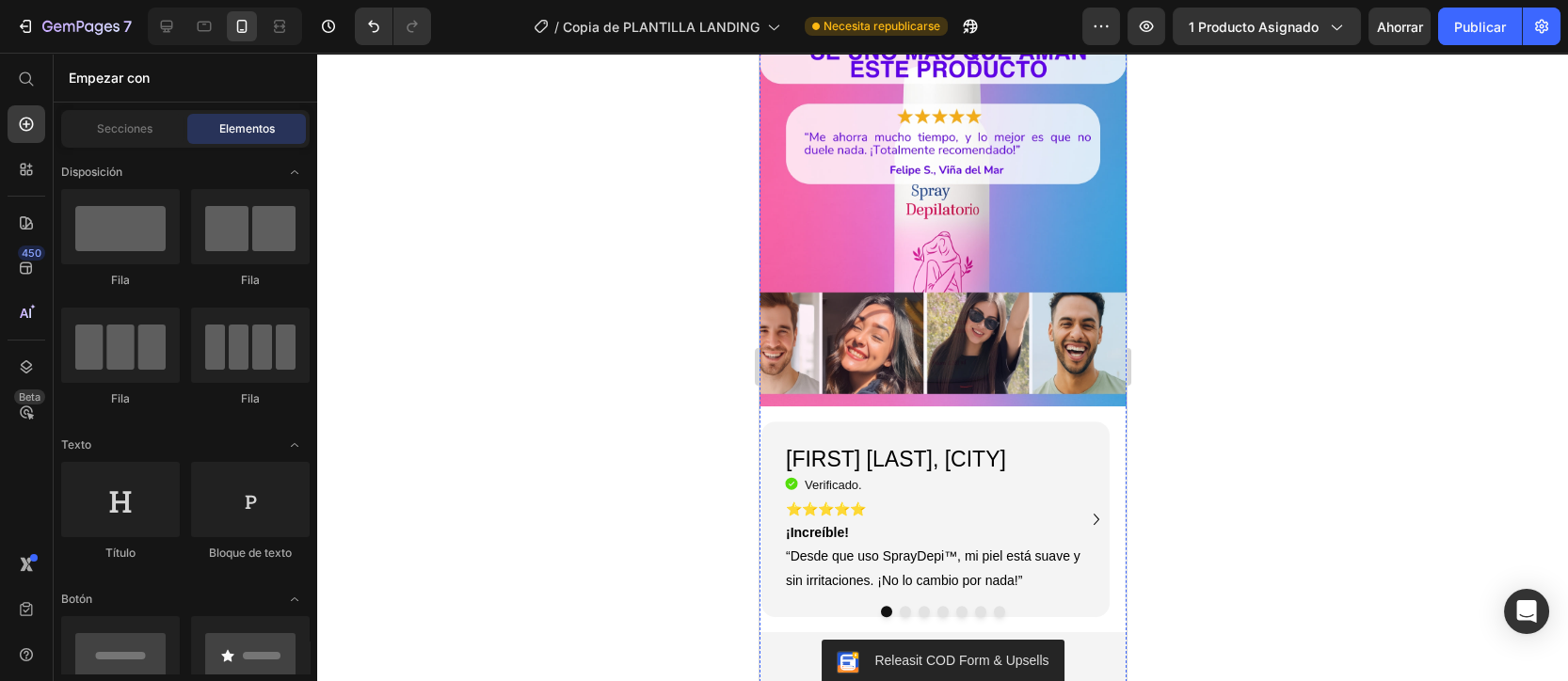 click on "Datos importantes." at bounding box center [942, -311] 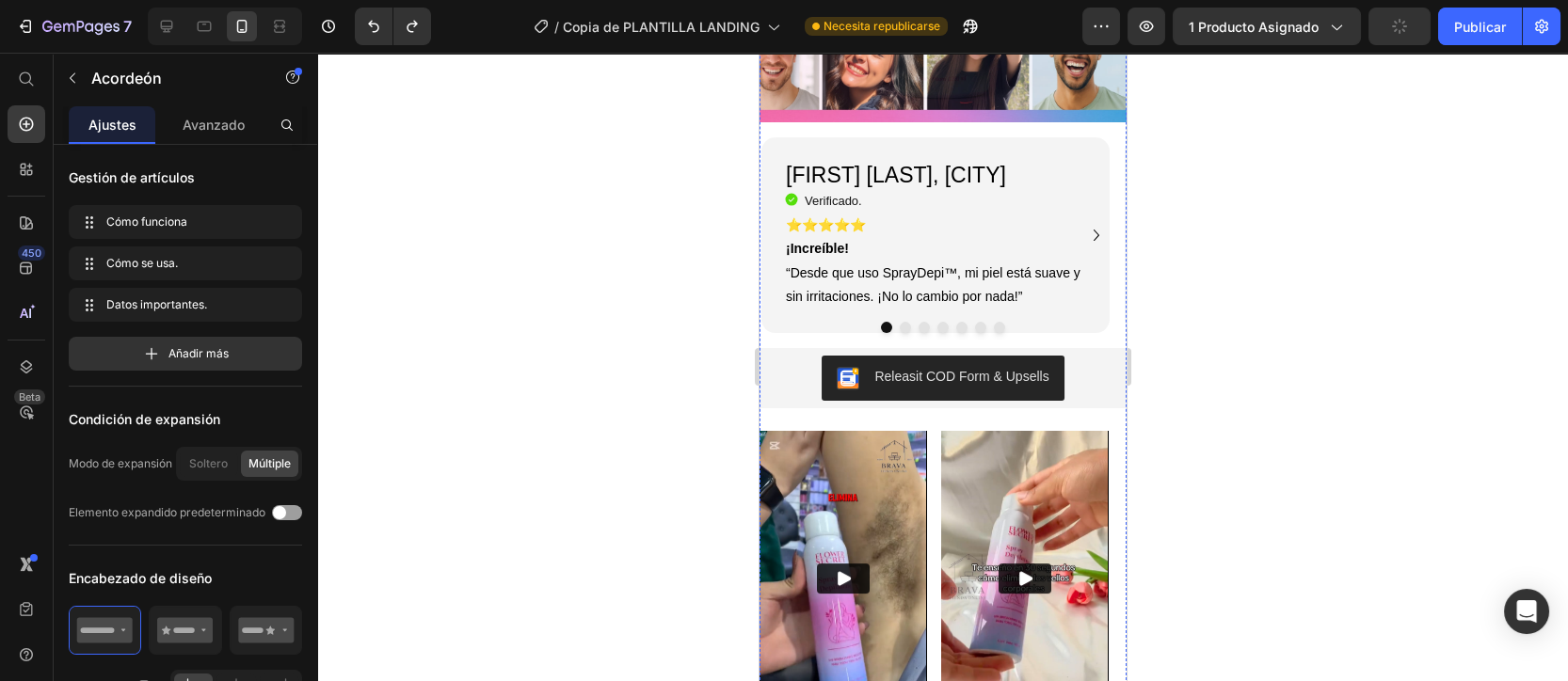 scroll, scrollTop: 1763, scrollLeft: 0, axis: vertical 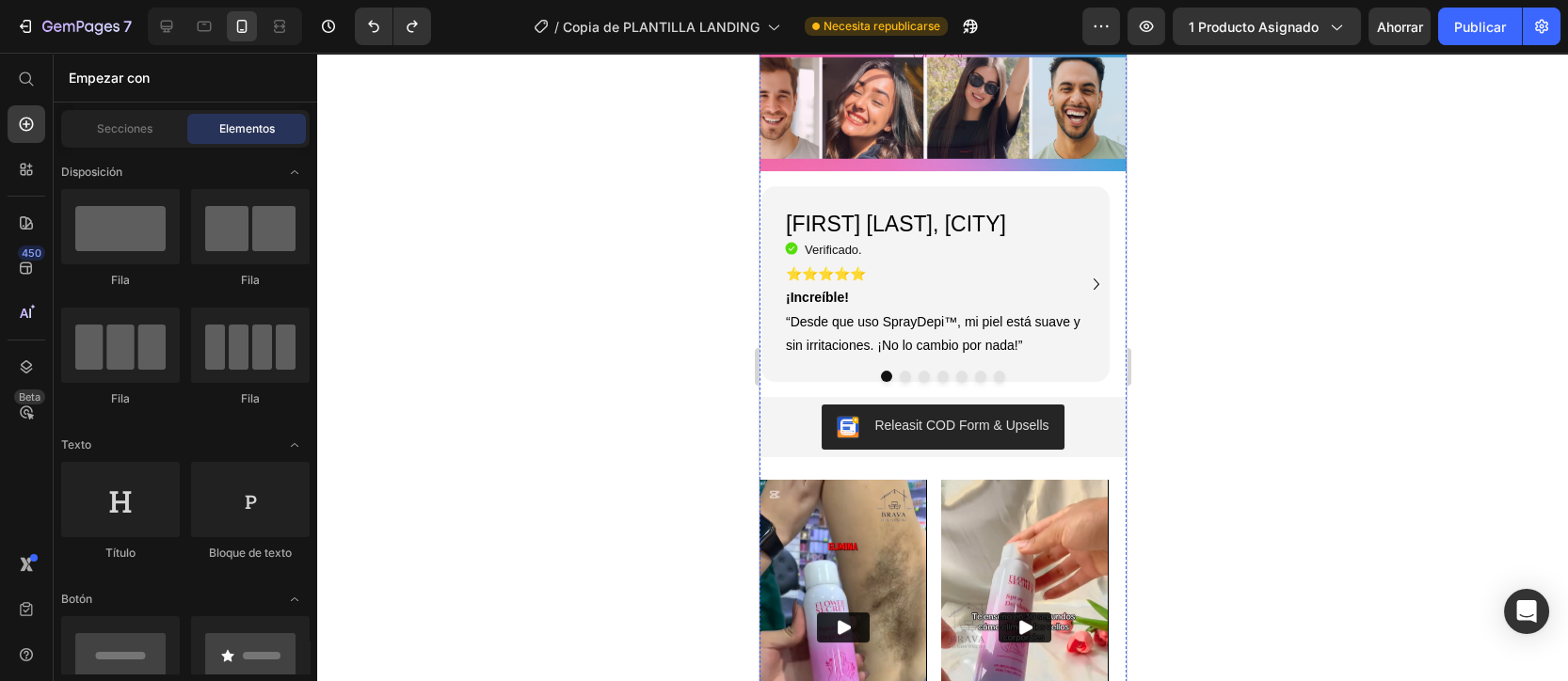 click on "Datos importantes." at bounding box center (882, -312) 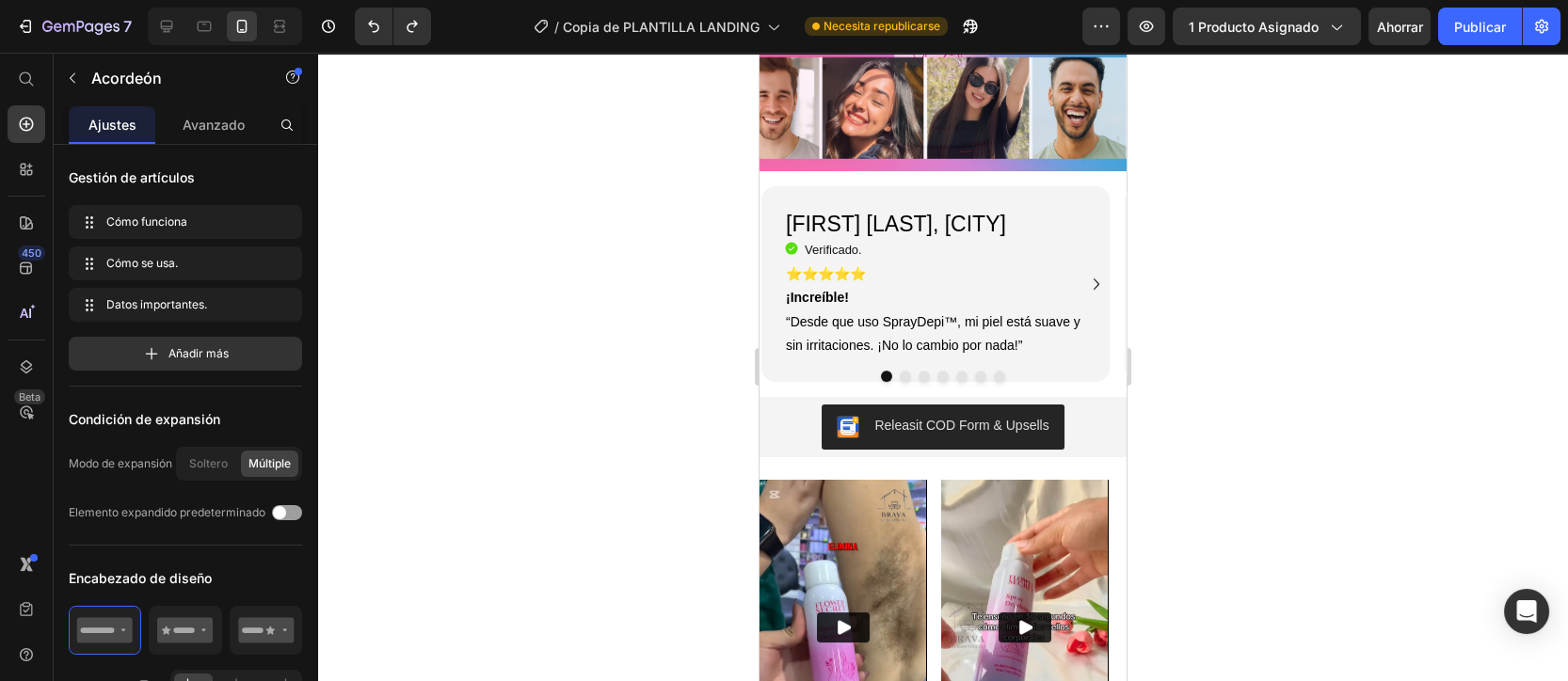 click on "Cómo se usa." at bounding box center [862, -373] 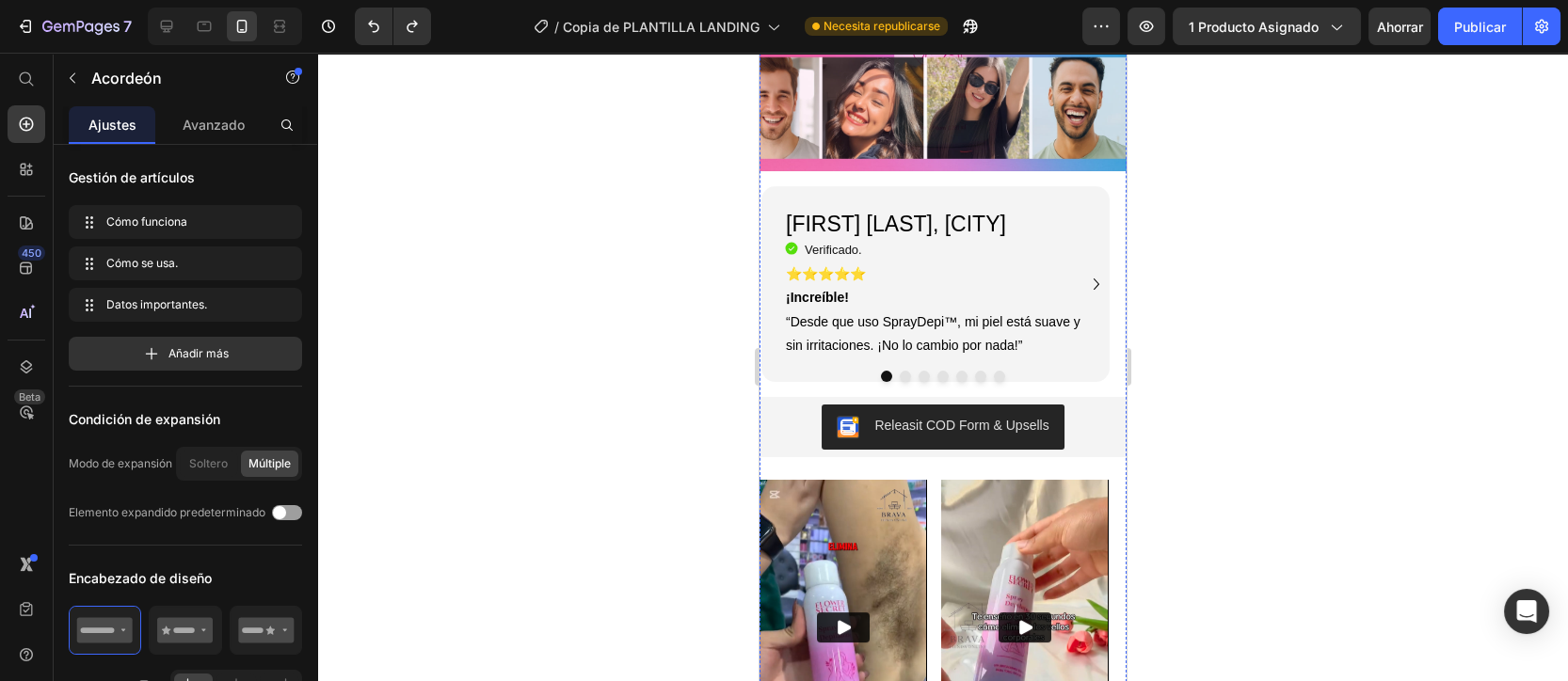 click on "Heading" at bounding box center [788, -300] 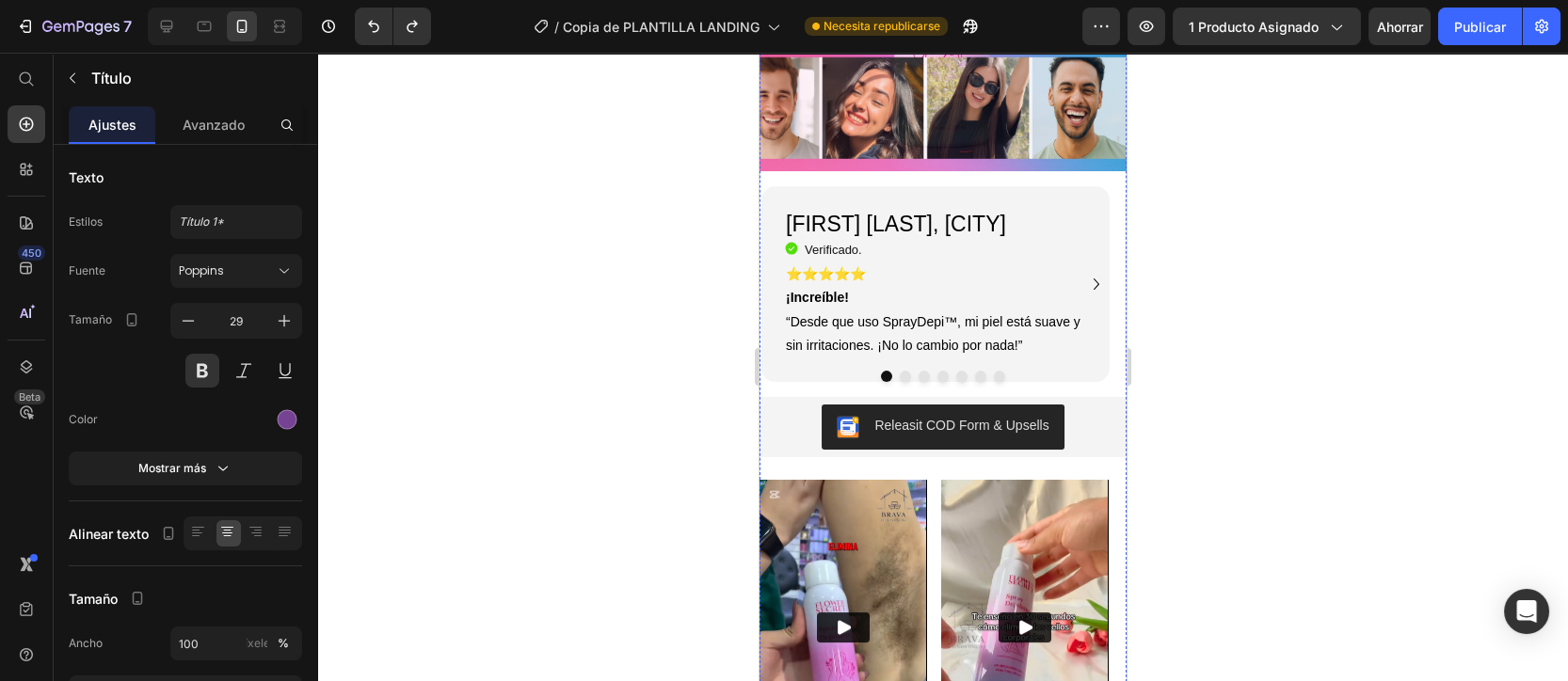 click 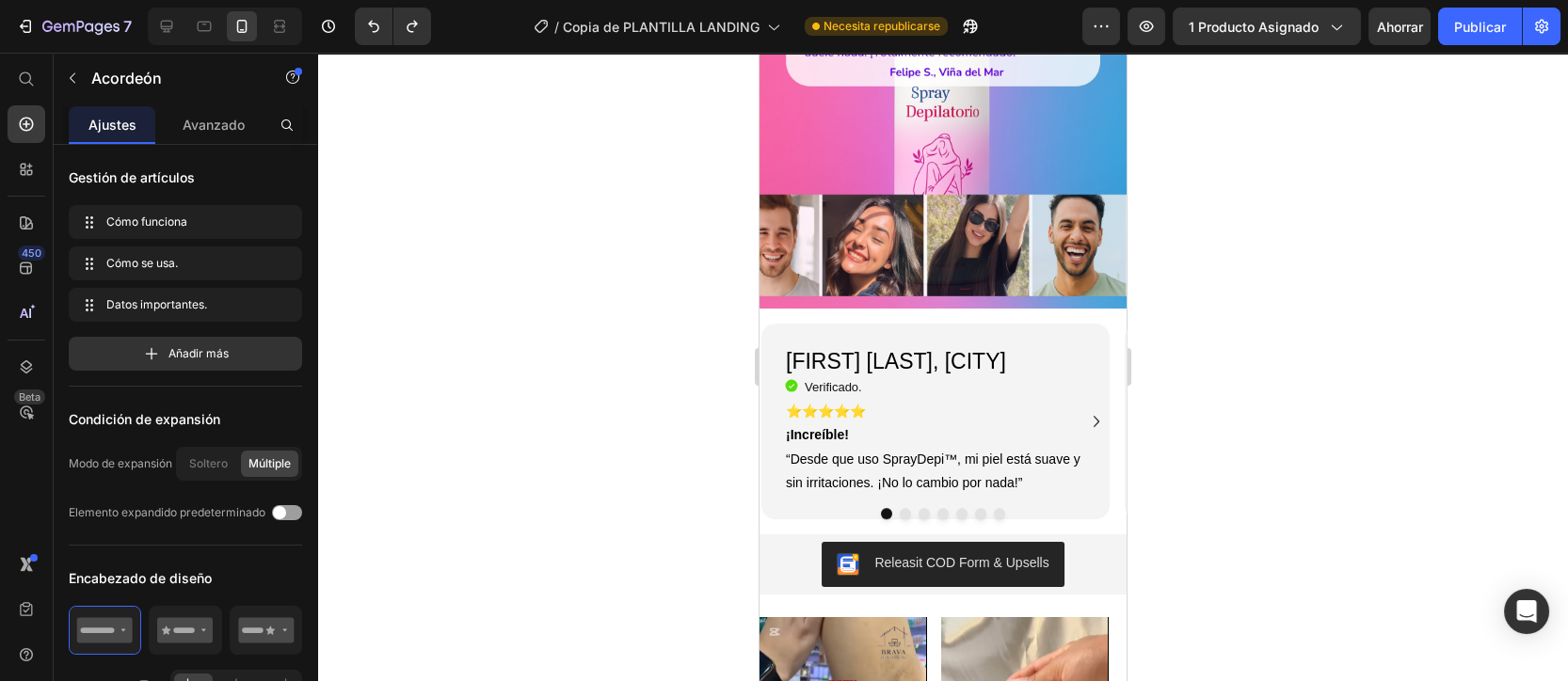 click on "✅ Apto para todo tipo de piel. ✅ No usar en piel irritada o con heridas. ✅ Realiza prueba en una pequeña zona antes de usar. ✅ Evita el contacto con los ojos y mucosas." at bounding box center (942, -220) 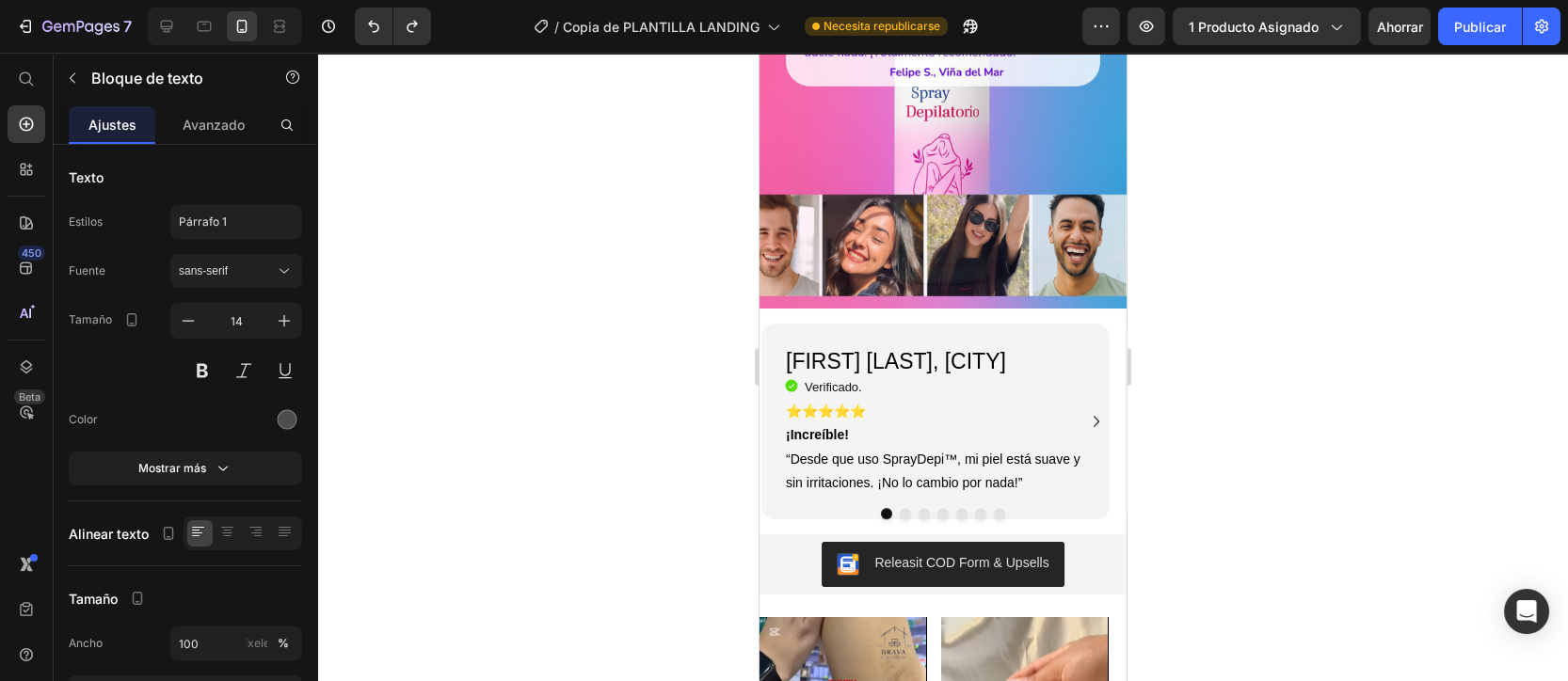click on "✅ Apto para todo tipo de piel. ✅ No usar en piel irritada o con heridas. ✅ Realiza prueba en una pequeña zona antes de usar. ✅ Evita el contacto con los ojos y mucosas." at bounding box center [942, -220] 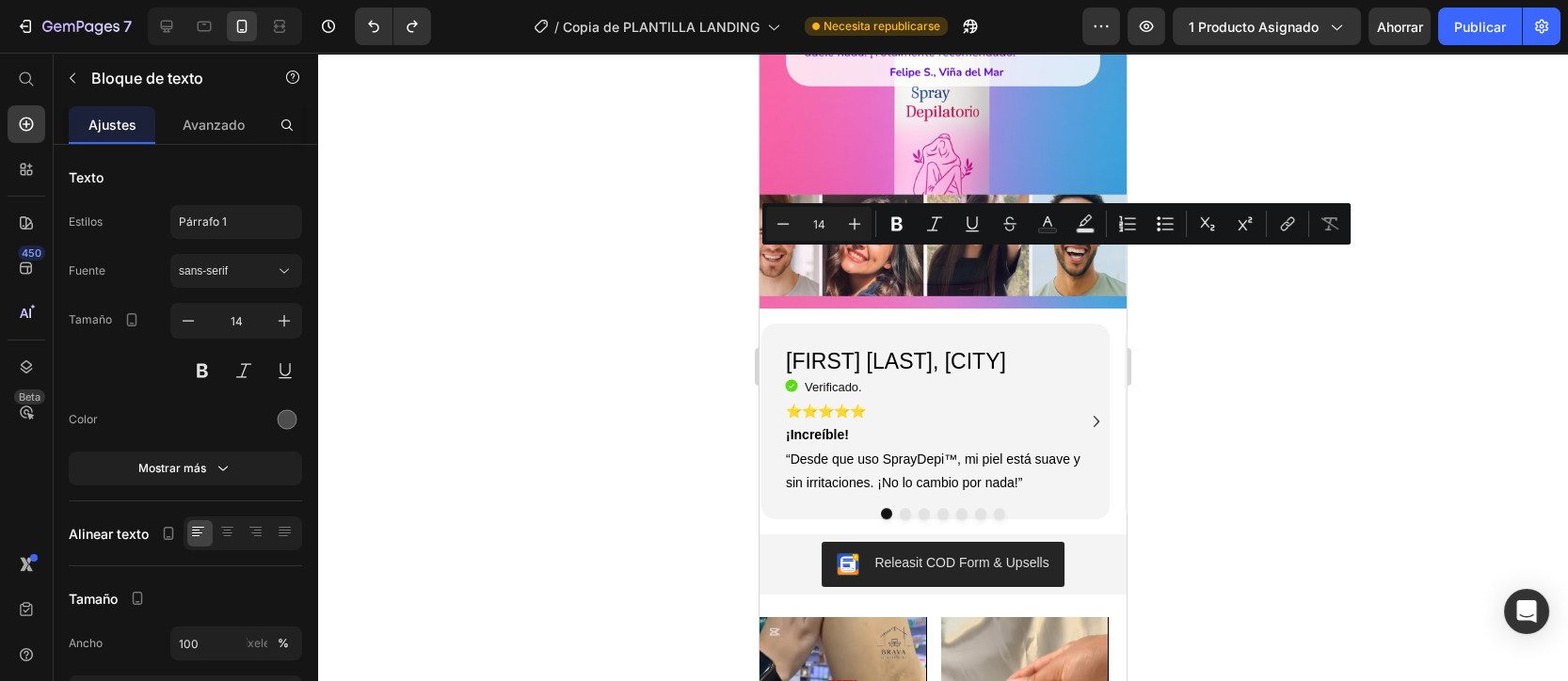 drag, startPoint x: 1053, startPoint y: 359, endPoint x: 784, endPoint y: 260, distance: 286.63915 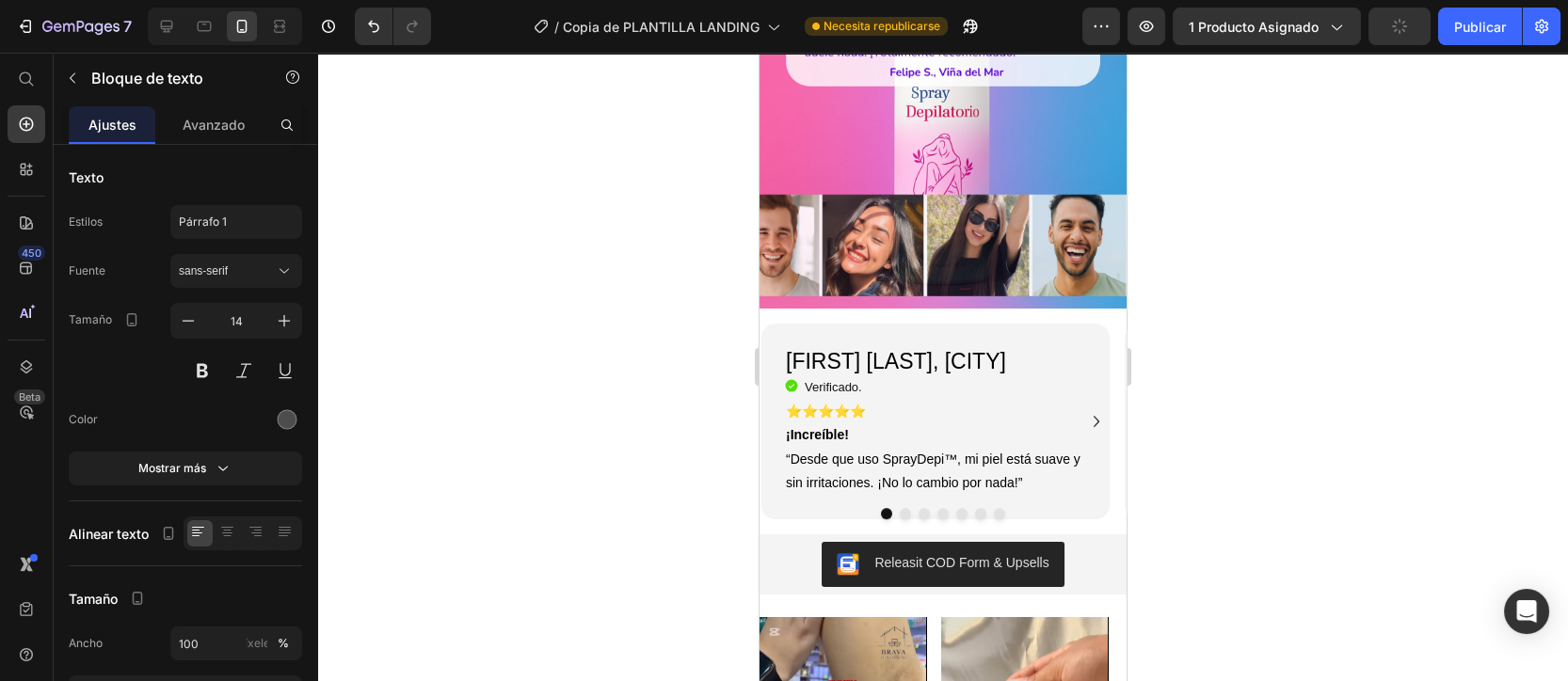 click on "Envase de 30 ml con dosificador higiénico ." at bounding box center [942, -198] 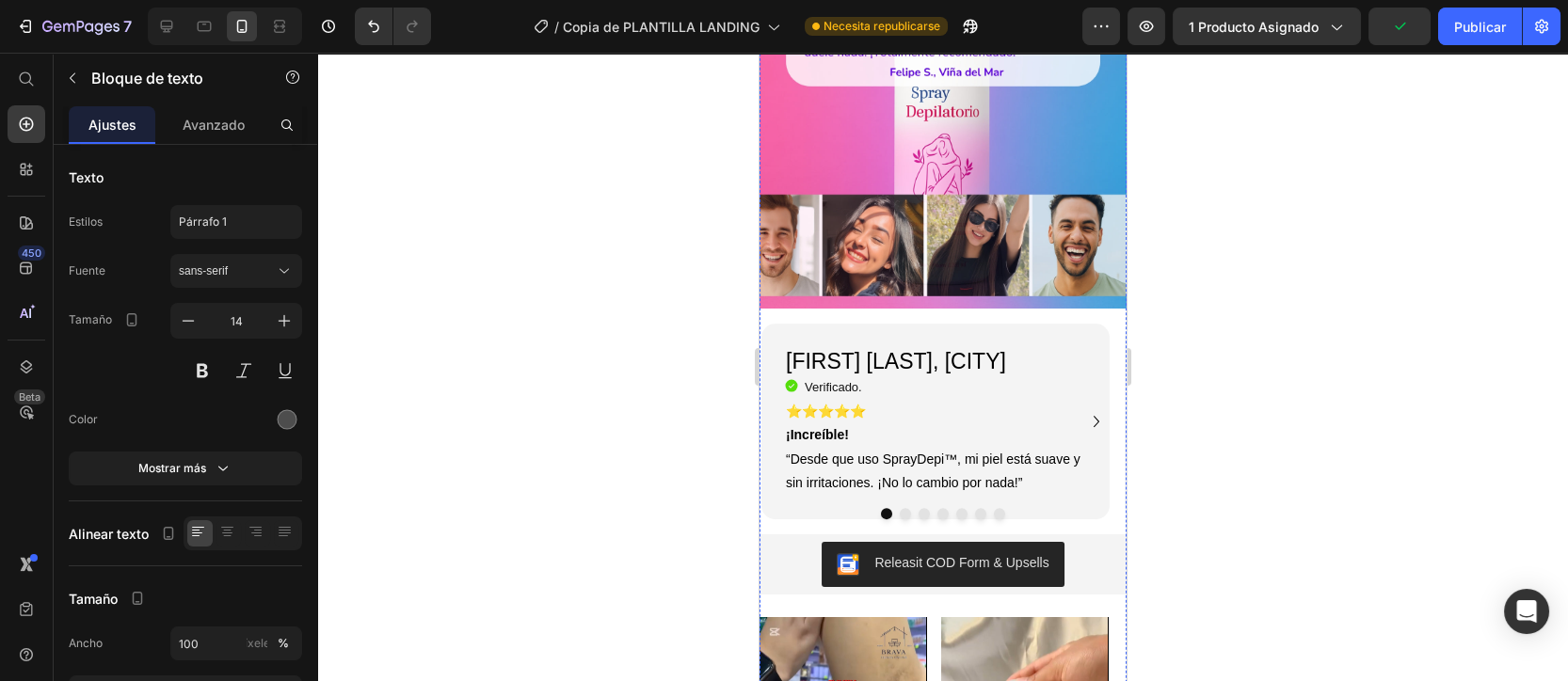 drag, startPoint x: 1079, startPoint y: 381, endPoint x: 796, endPoint y: 245, distance: 313.98248 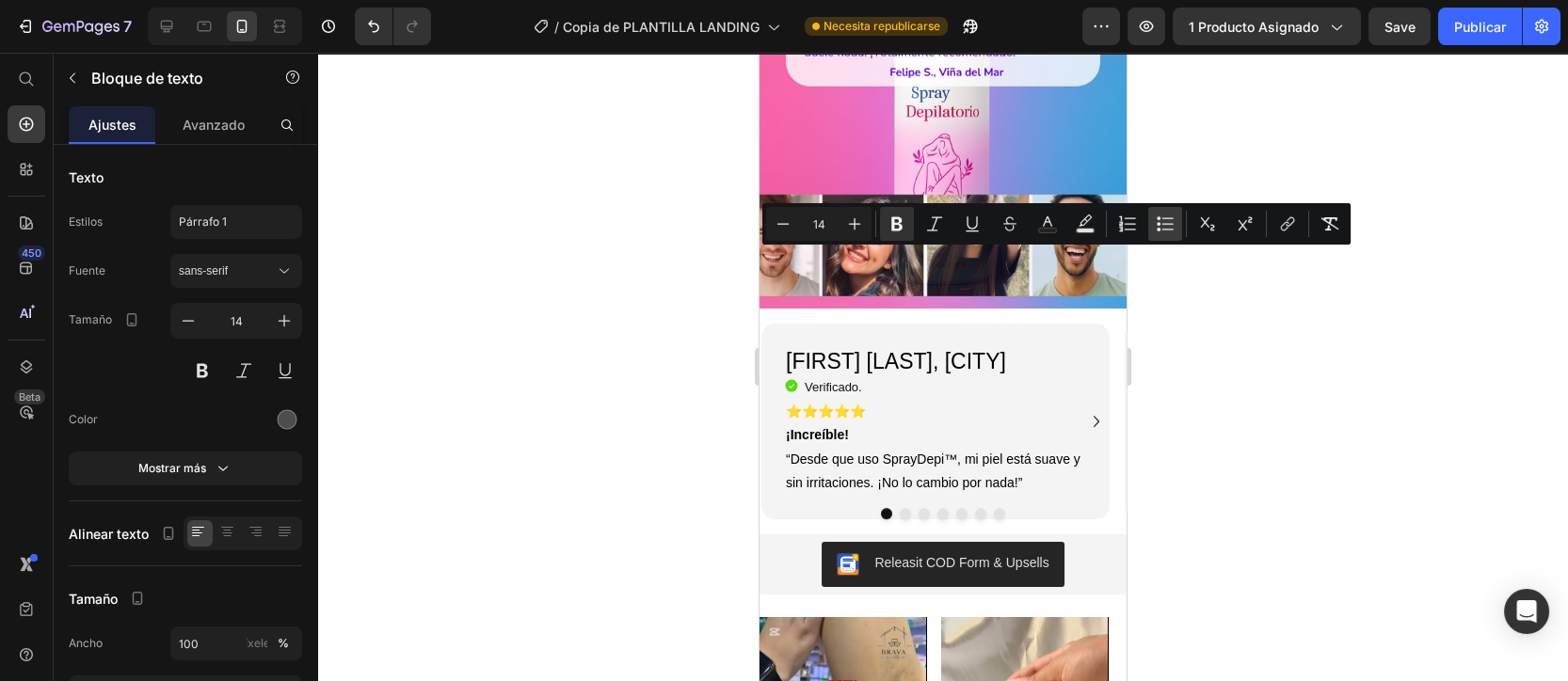 drag, startPoint x: 1160, startPoint y: 229, endPoint x: 1149, endPoint y: 229, distance: 11 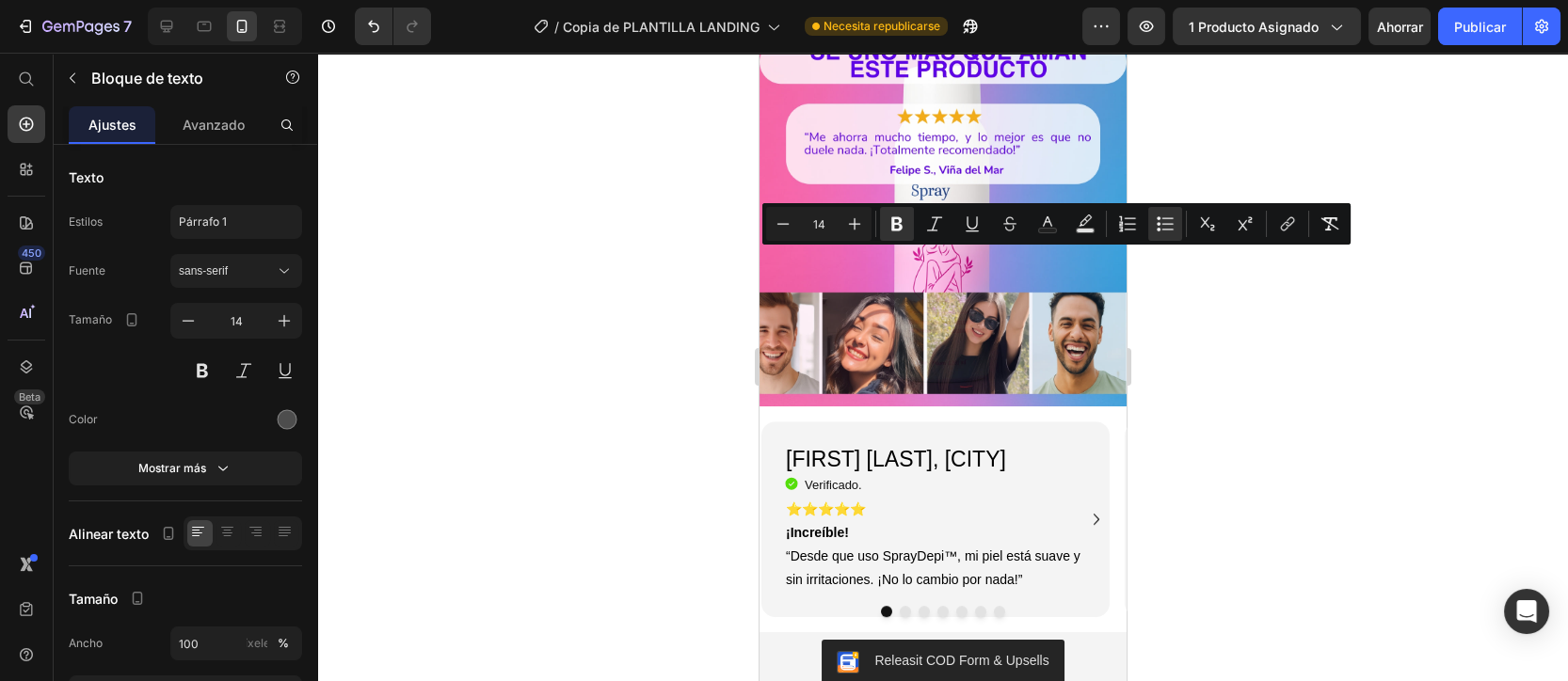 click on "Tono universal : se adapta a diferentes tonos de piel. No comedogénica : no tapa los poros. Libre de parabenos y crueldad animal . Envase de 30 ml con dosificador higiénico . Duración promedio : hasta 8 horas por aplicación." at bounding box center (942, -171) 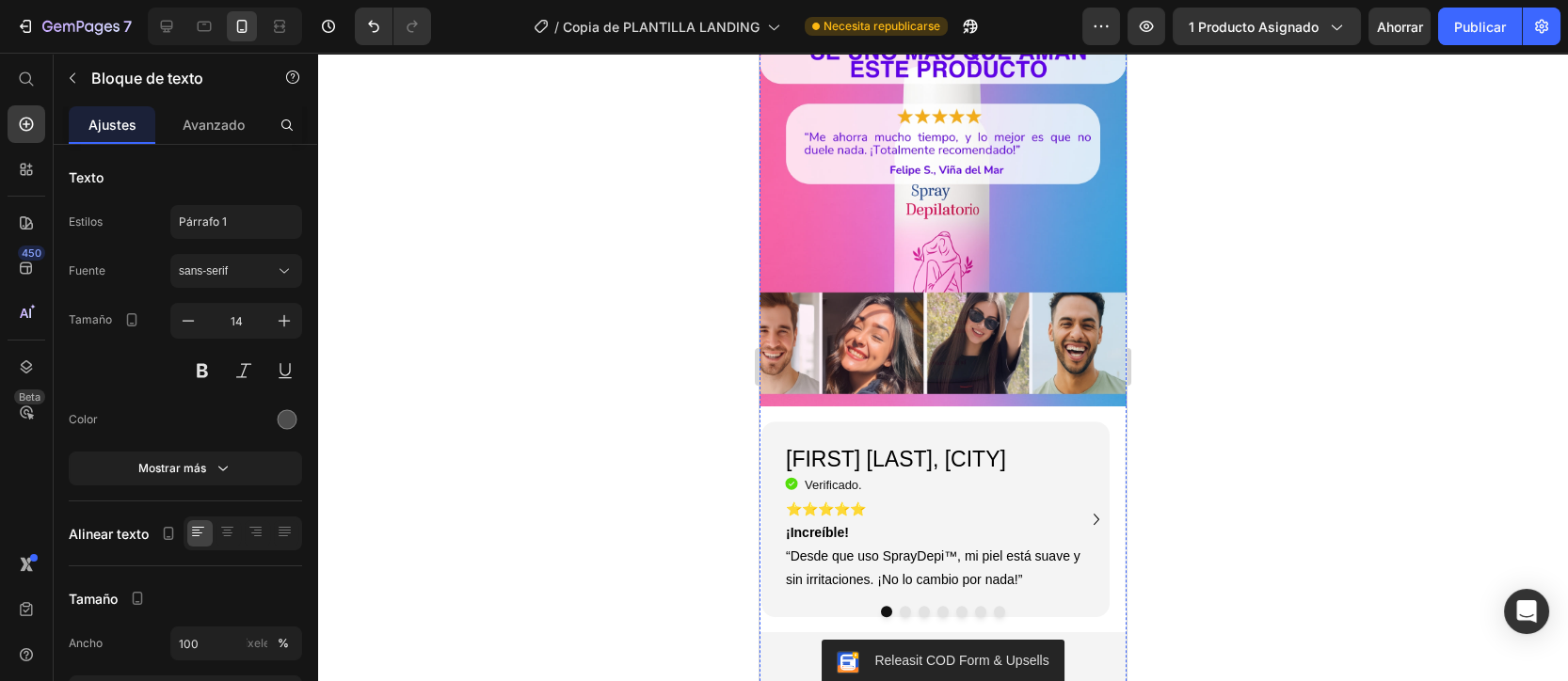 click 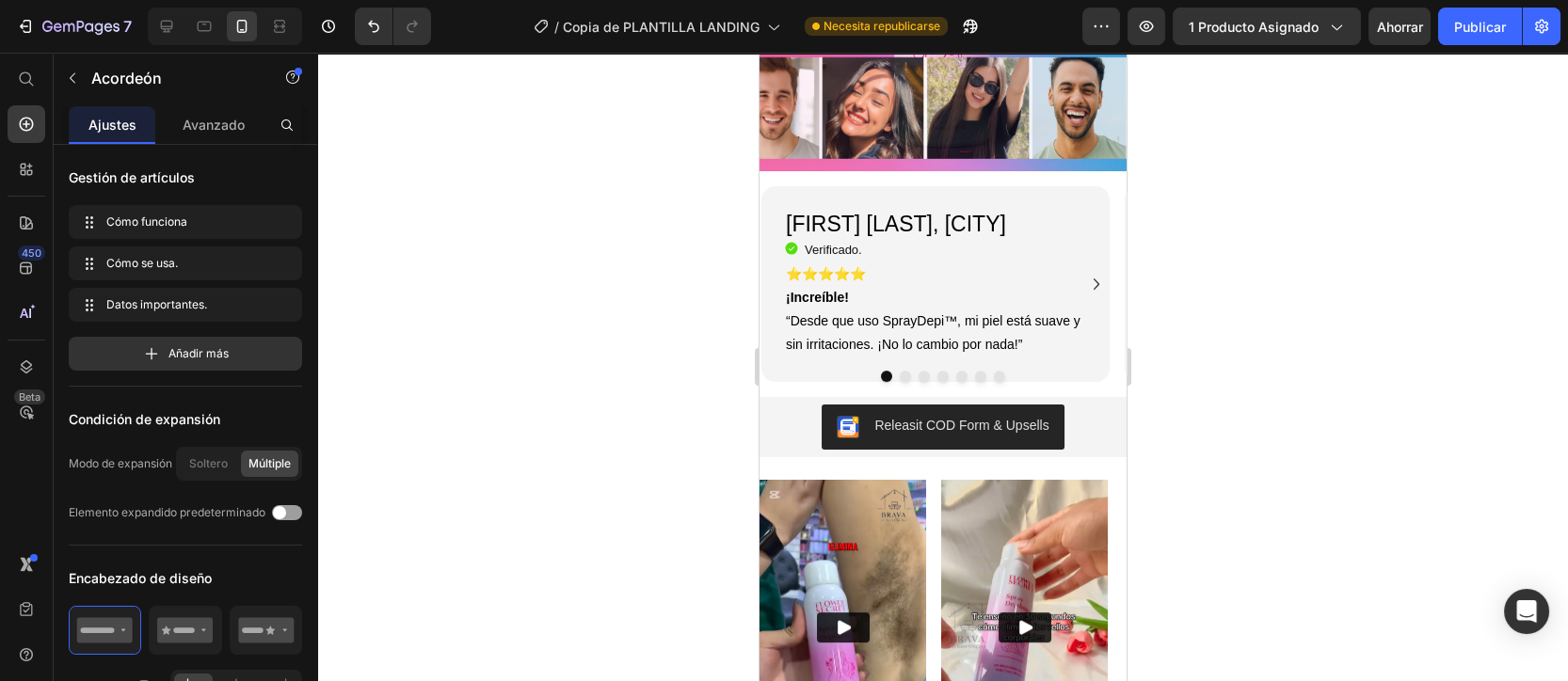 click on "Cómo se usa." at bounding box center (942, -372) 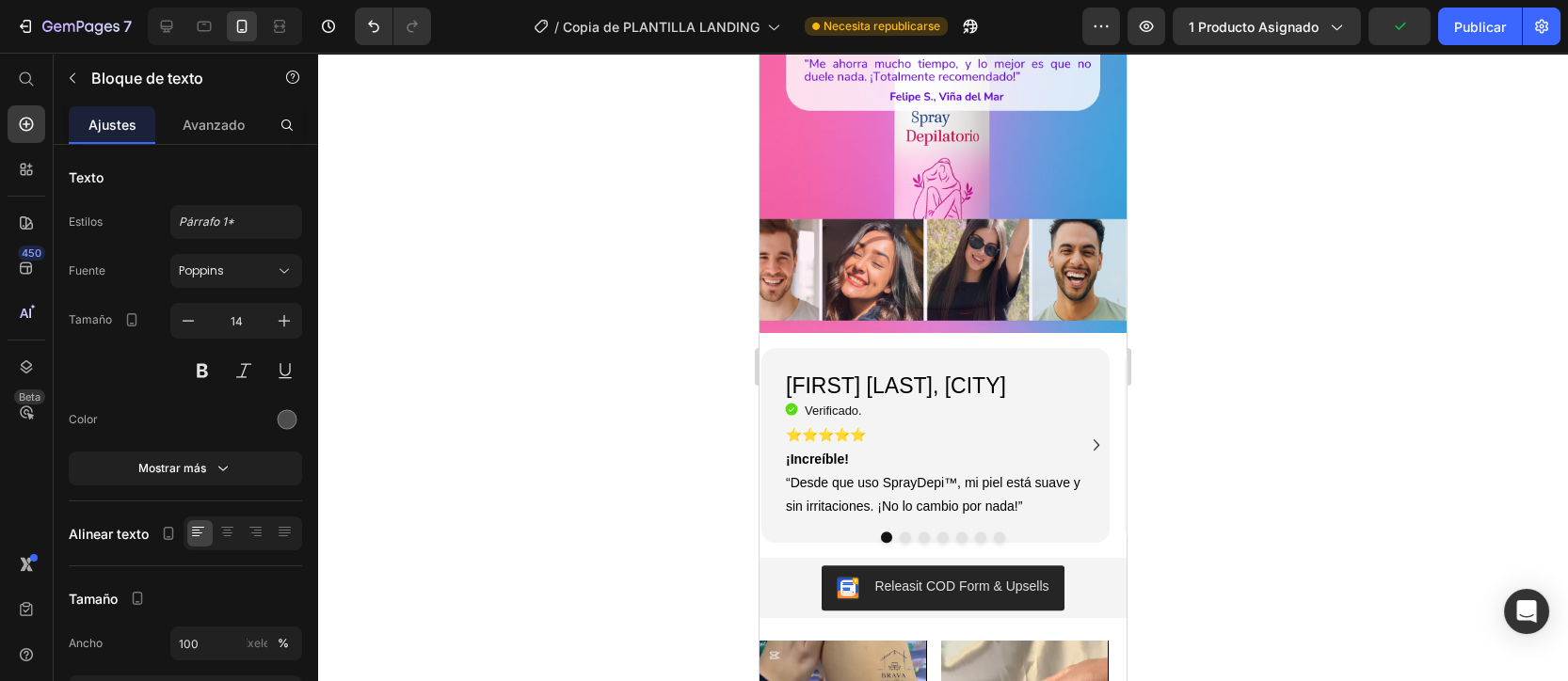click on "✅ Apto para todo tipo de piel. ✅ No usar en piel irritada o con heridas. ✅ Realiza prueba en una pequeña zona antes de usar. ✅ Evita el contacto con los ojos y mucosas." at bounding box center (942, -269) 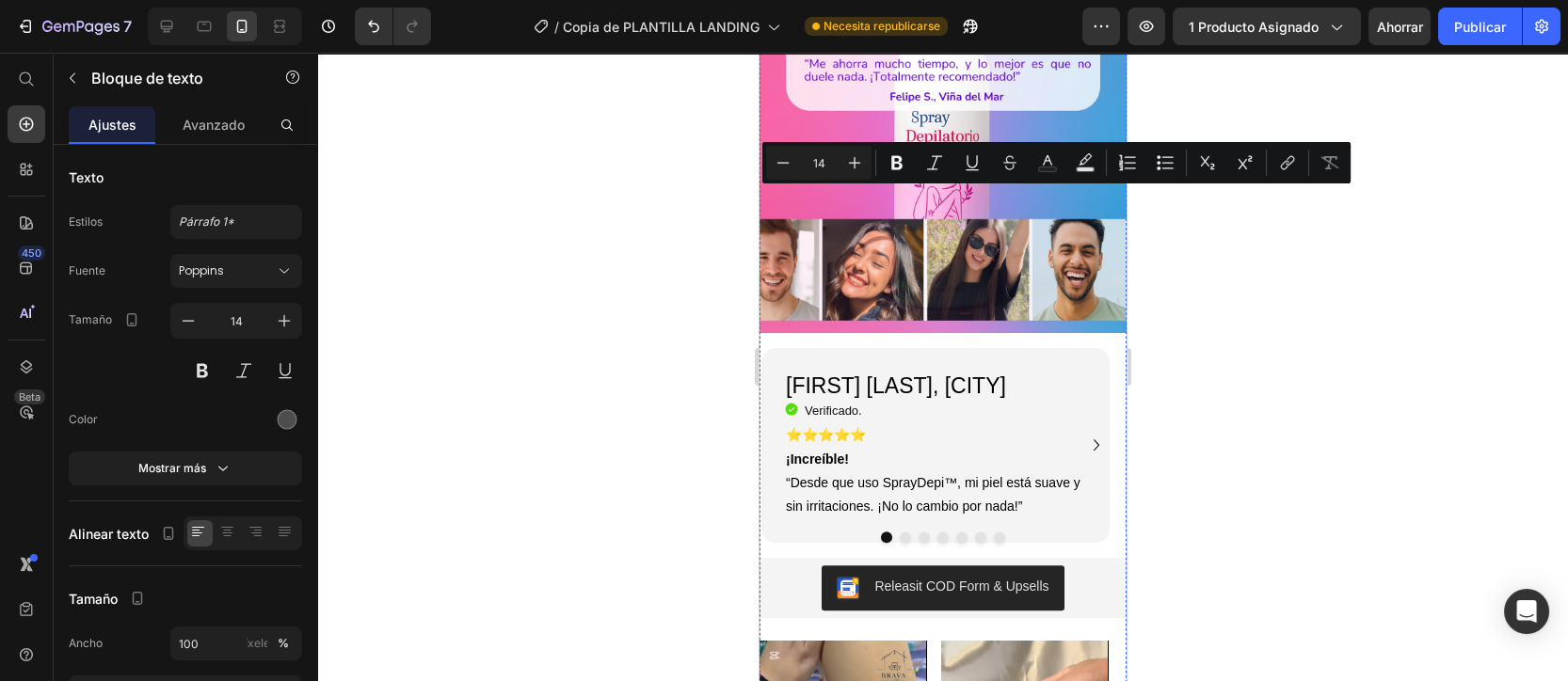 drag, startPoint x: 1072, startPoint y: 295, endPoint x: 771, endPoint y: 207, distance: 313.6001 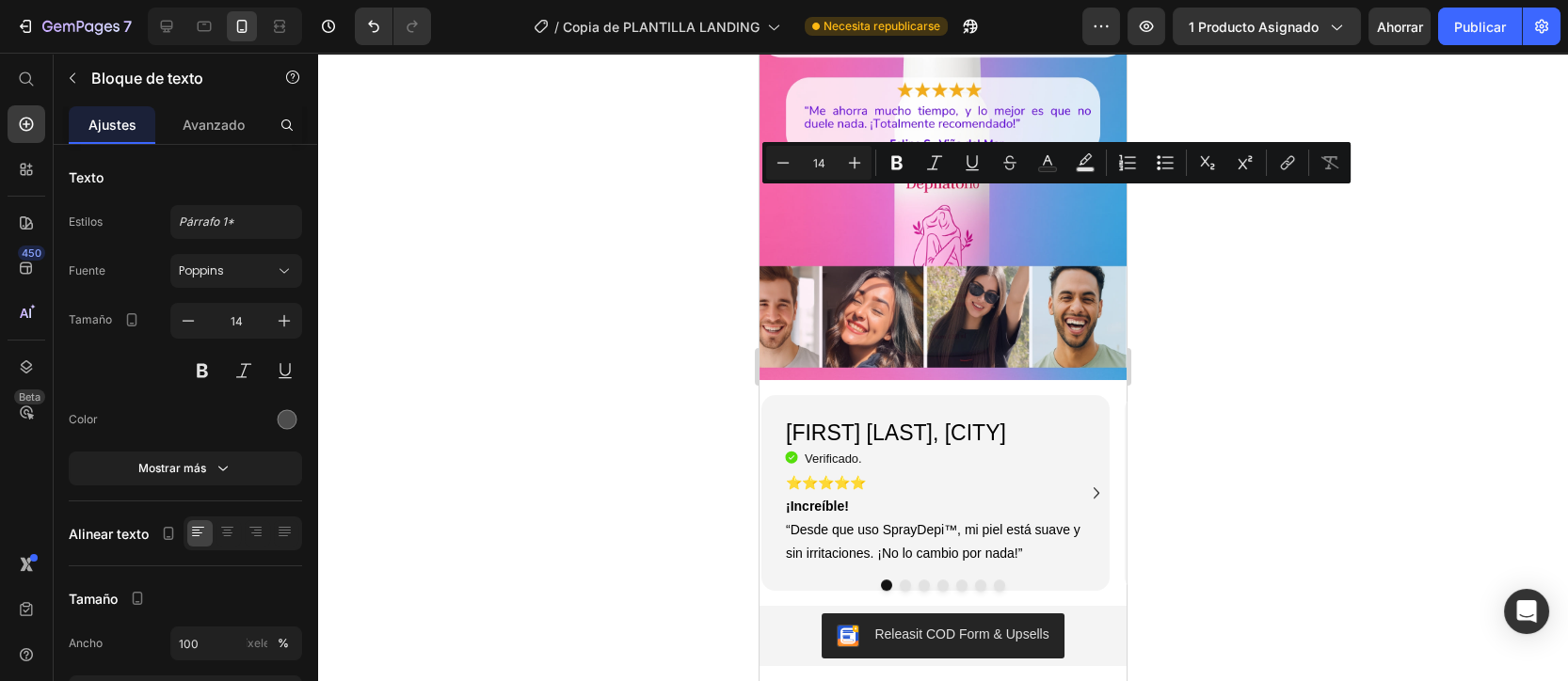drag, startPoint x: 1068, startPoint y: 361, endPoint x: 721, endPoint y: 188, distance: 387.73445 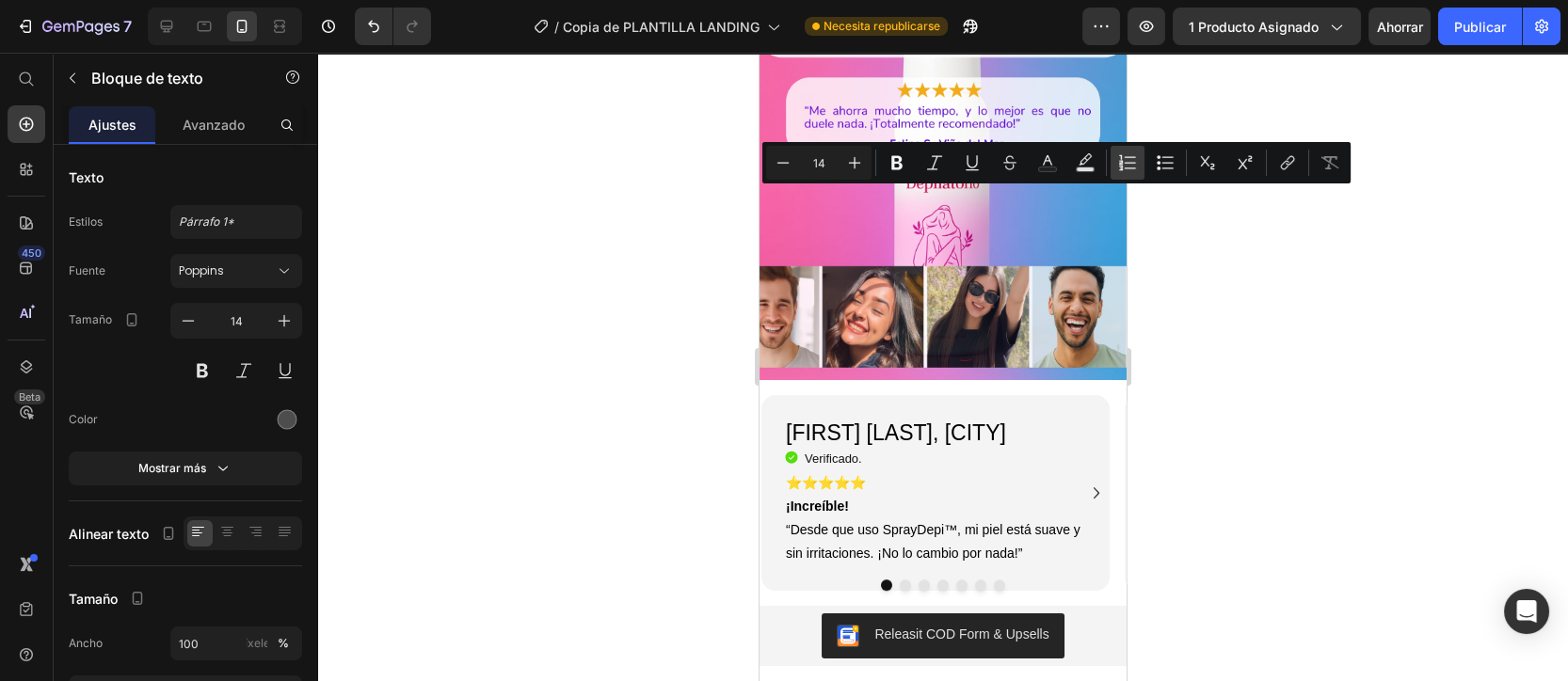 click 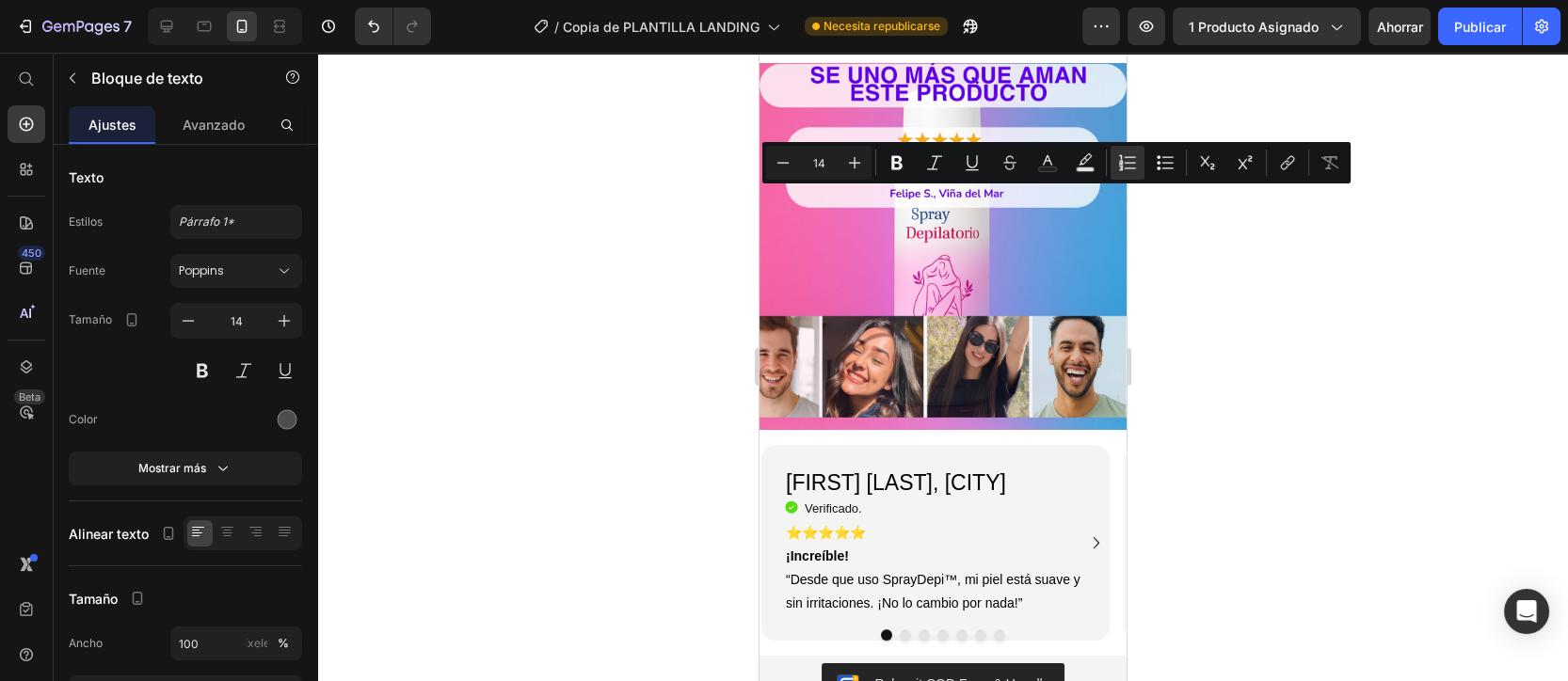 click 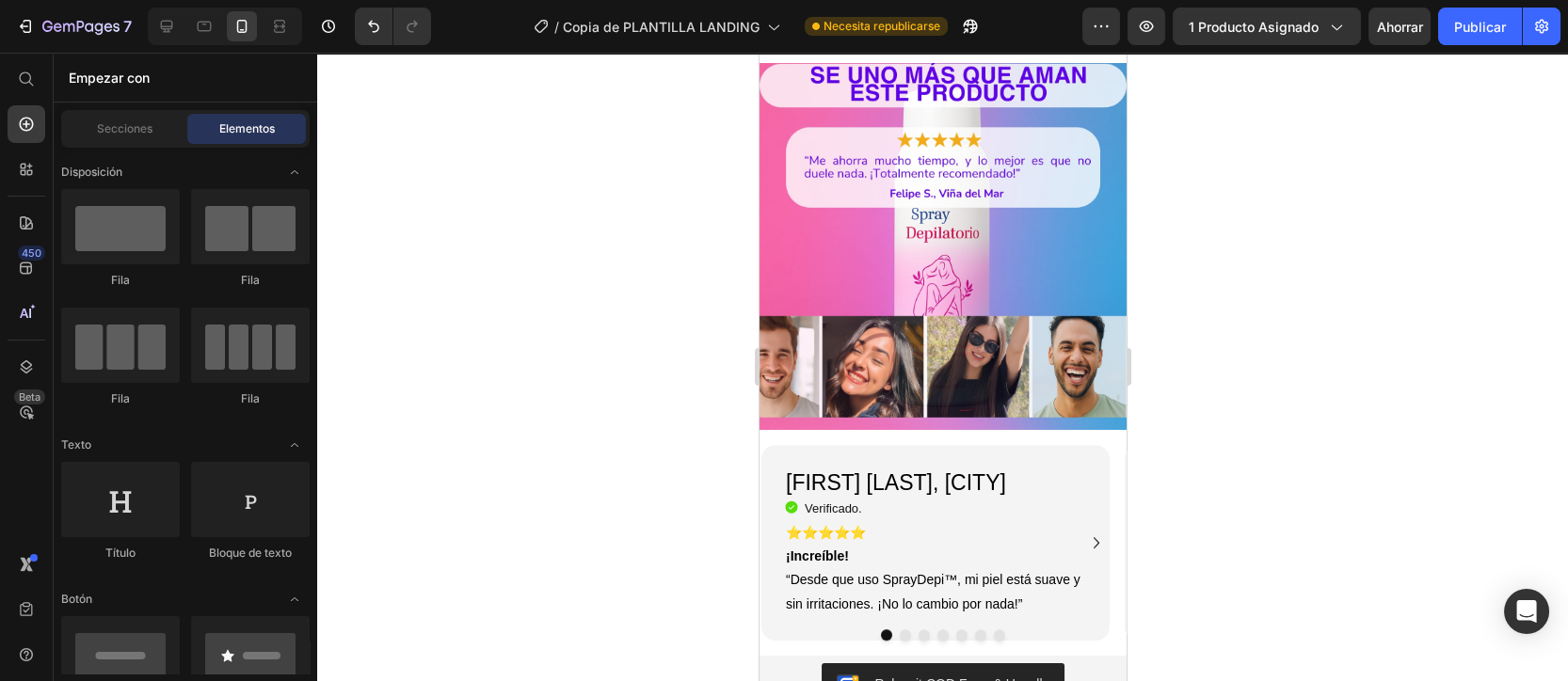 click on "Para mejores resultados, úsala diariamente como parte de tu rutina de cuidado facial." at bounding box center [961, -149] 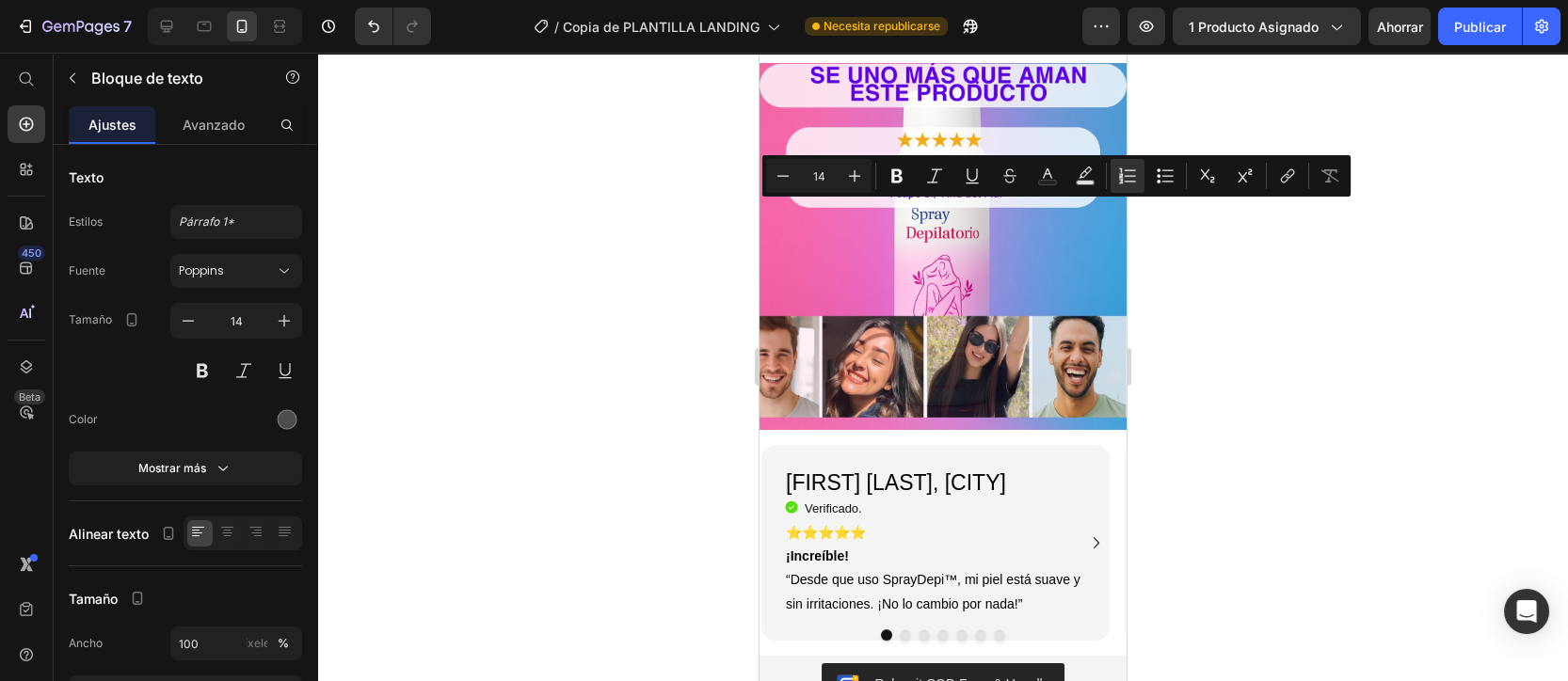drag, startPoint x: 952, startPoint y: 405, endPoint x: 755, endPoint y: 207, distance: 279.30807 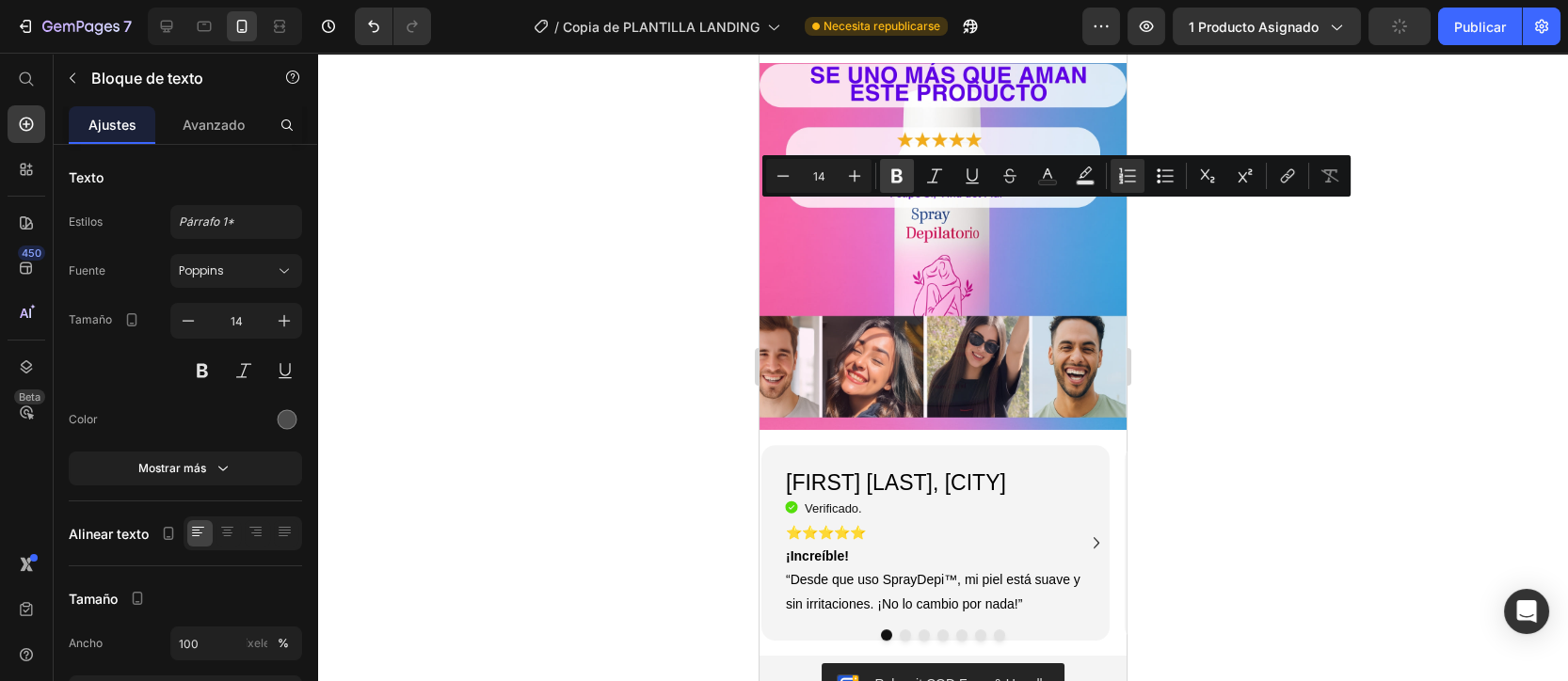 click 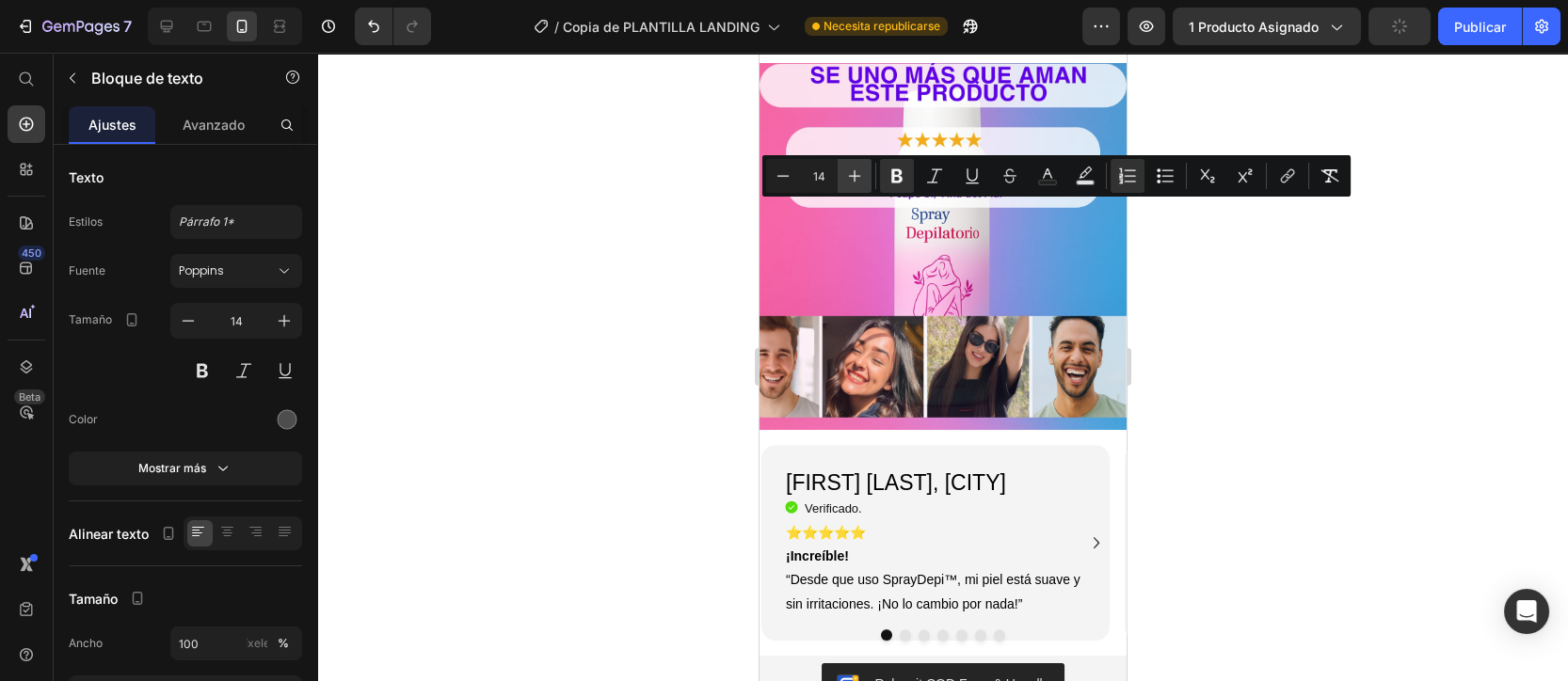 click on "Más" at bounding box center (855, 176) 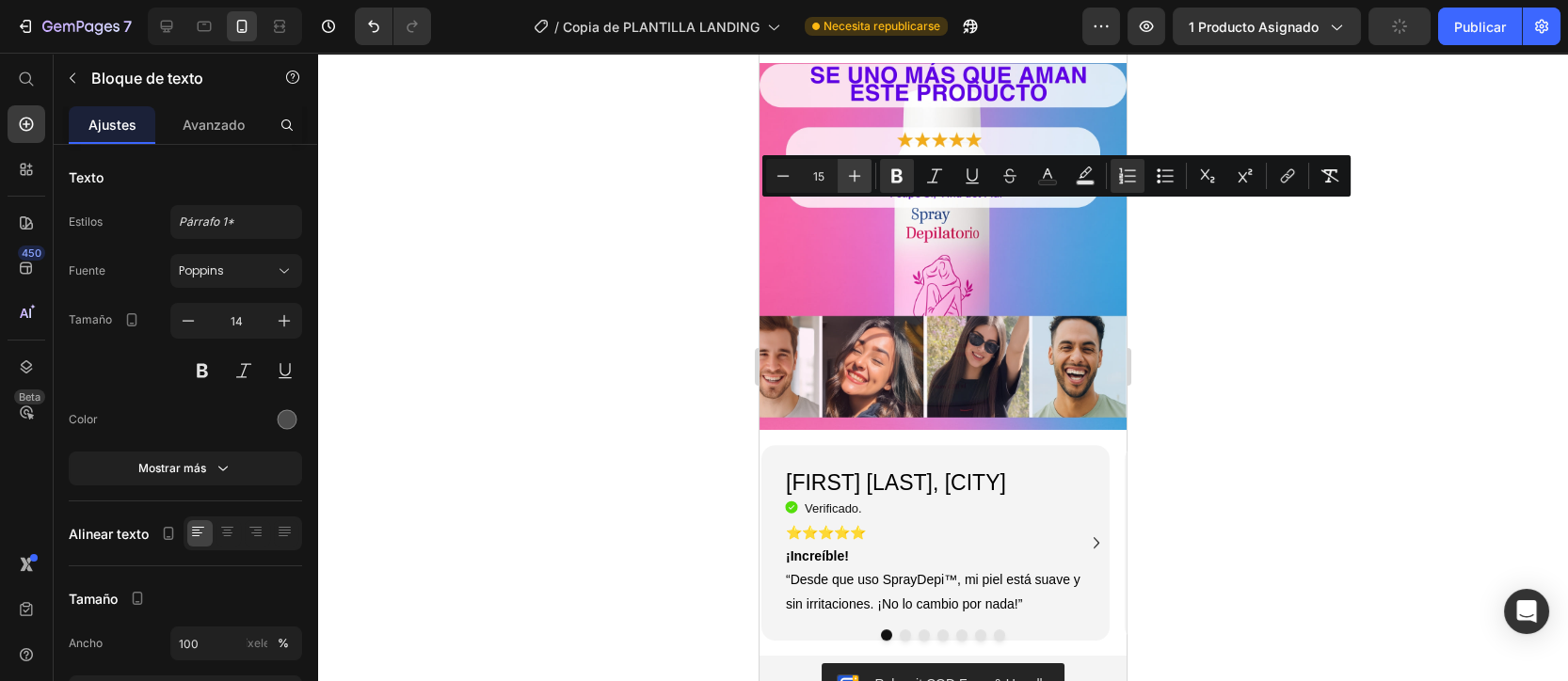 click on "Más" at bounding box center [855, 176] 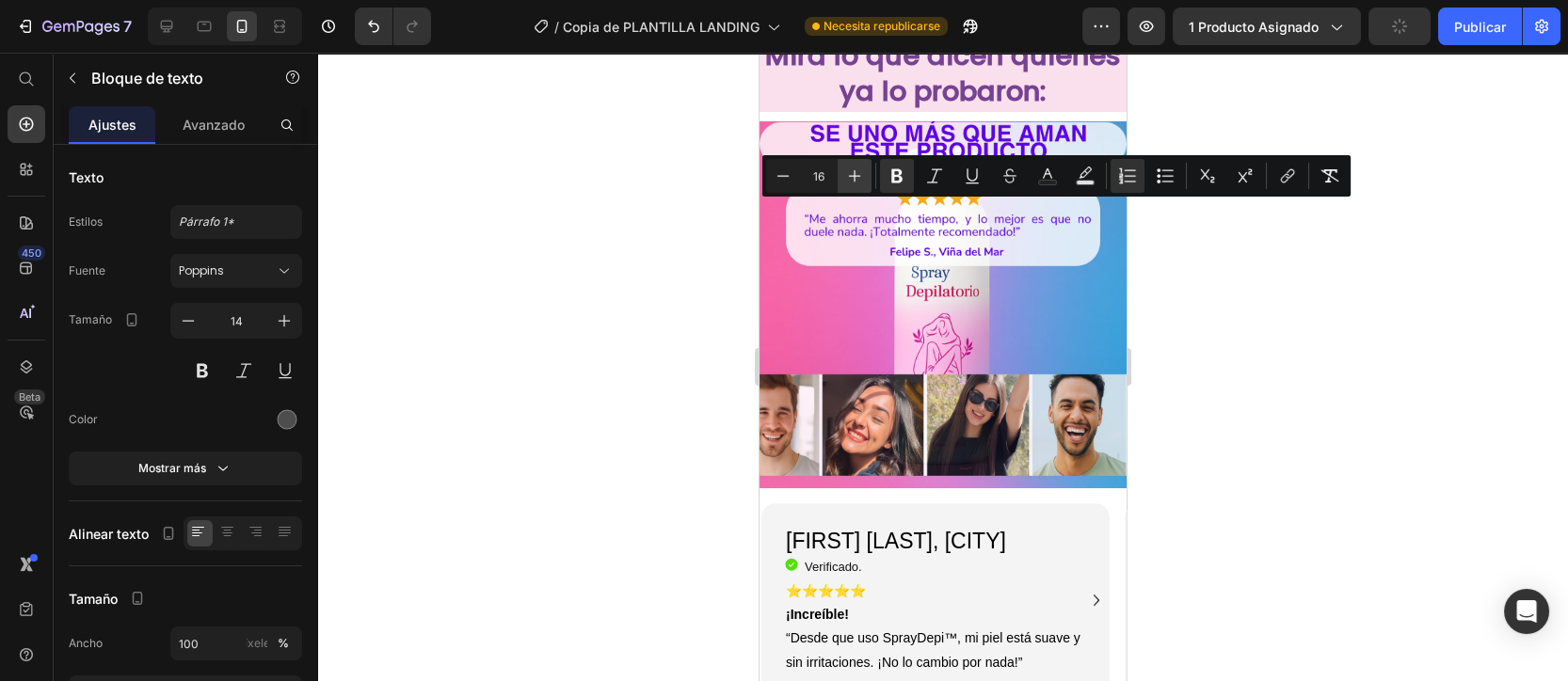 click on "Más" at bounding box center (855, 176) 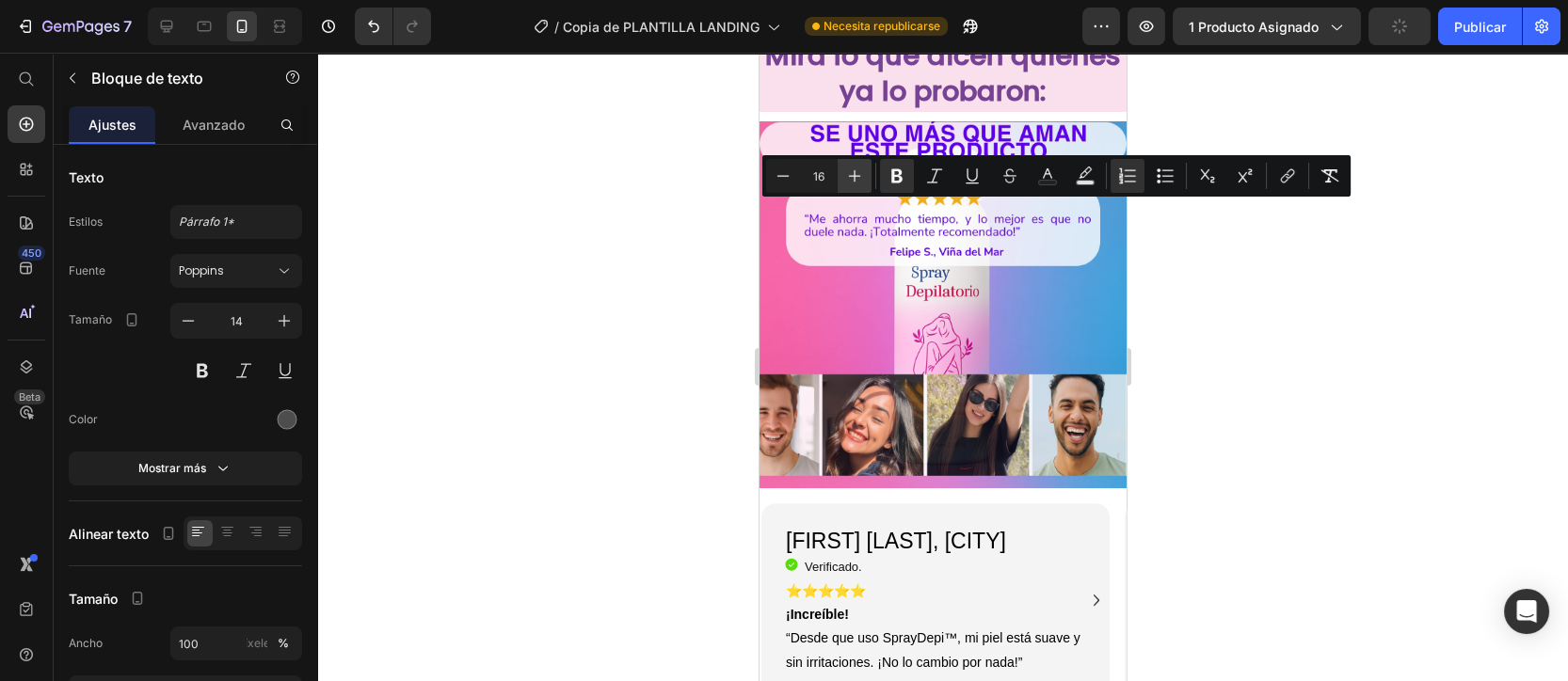 type on "17" 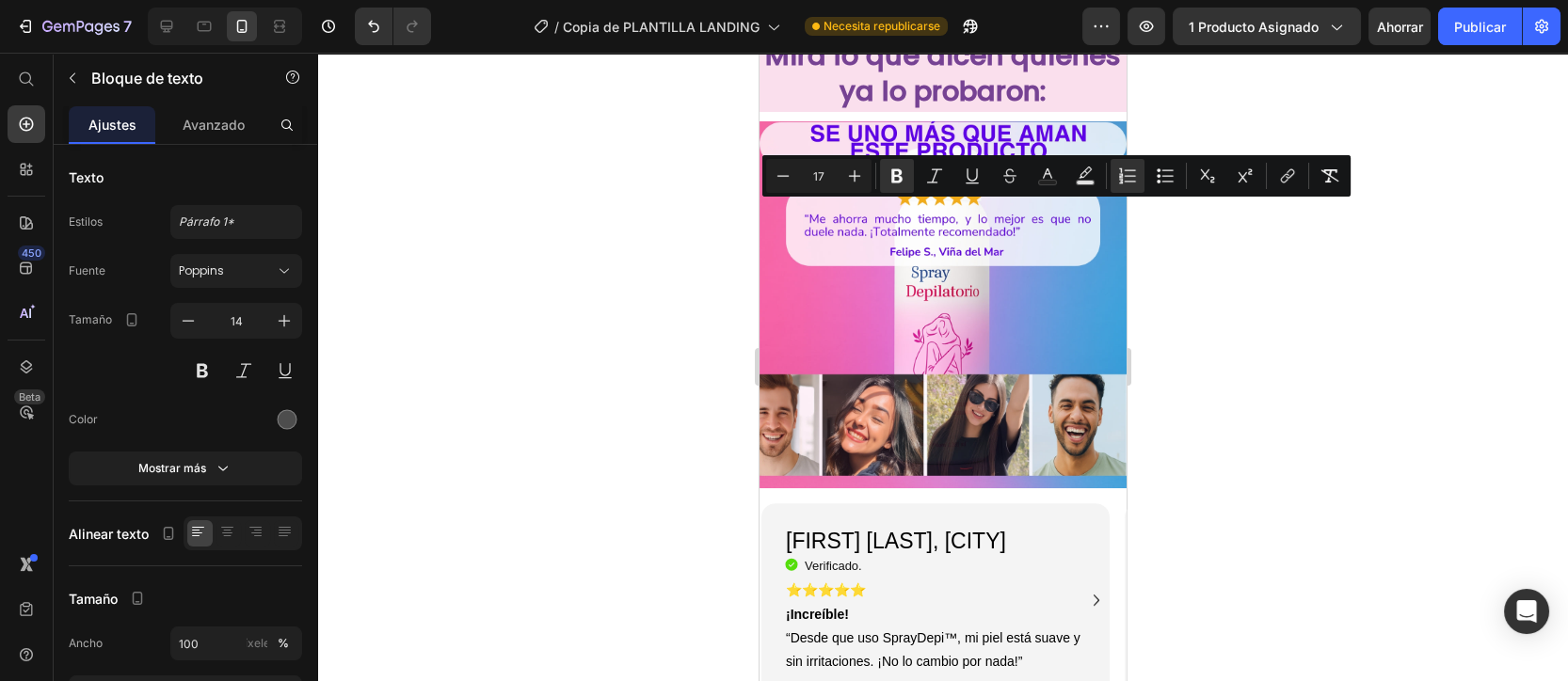 click on "Extiende con los dedos, brocha o esponja desde el centro hacia afuera." at bounding box center (956, -242) 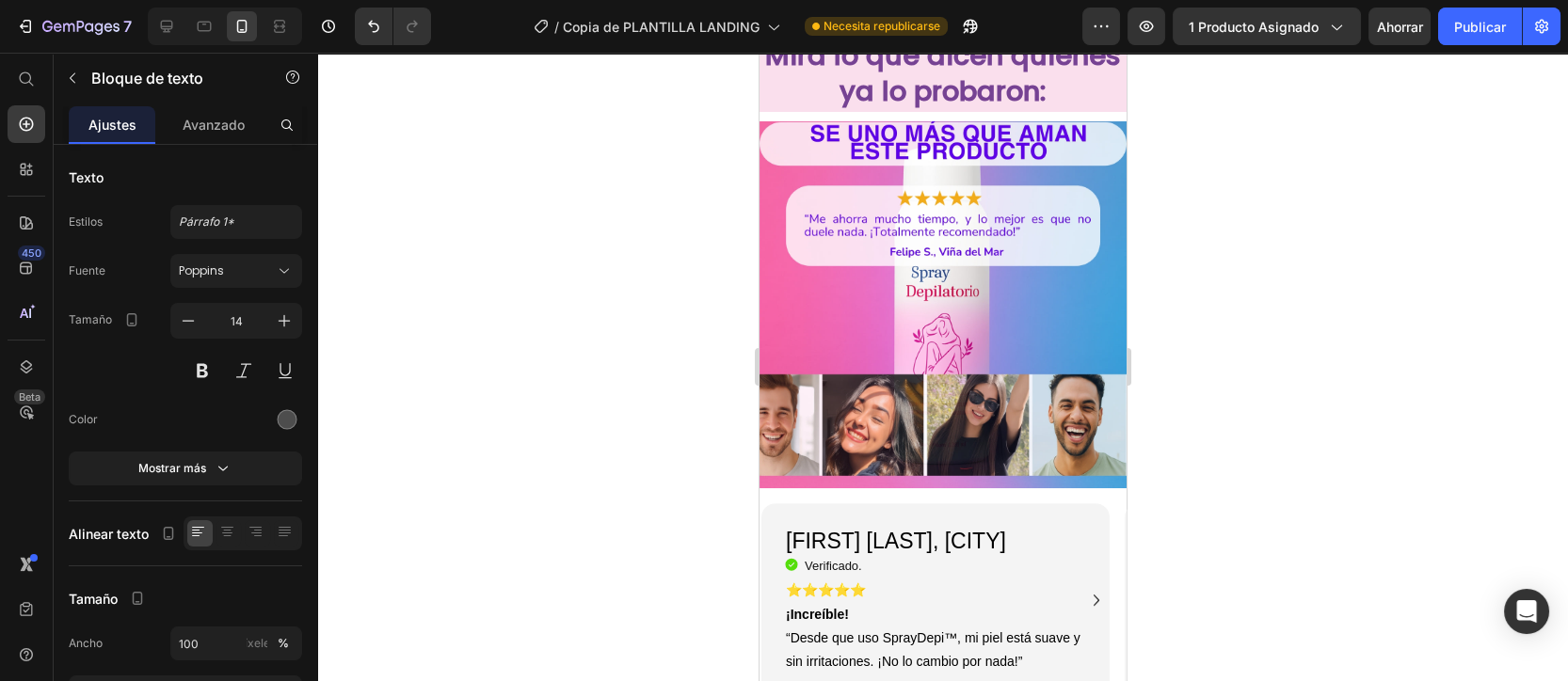 drag, startPoint x: 864, startPoint y: 295, endPoint x: 854, endPoint y: 329, distance: 35.44009 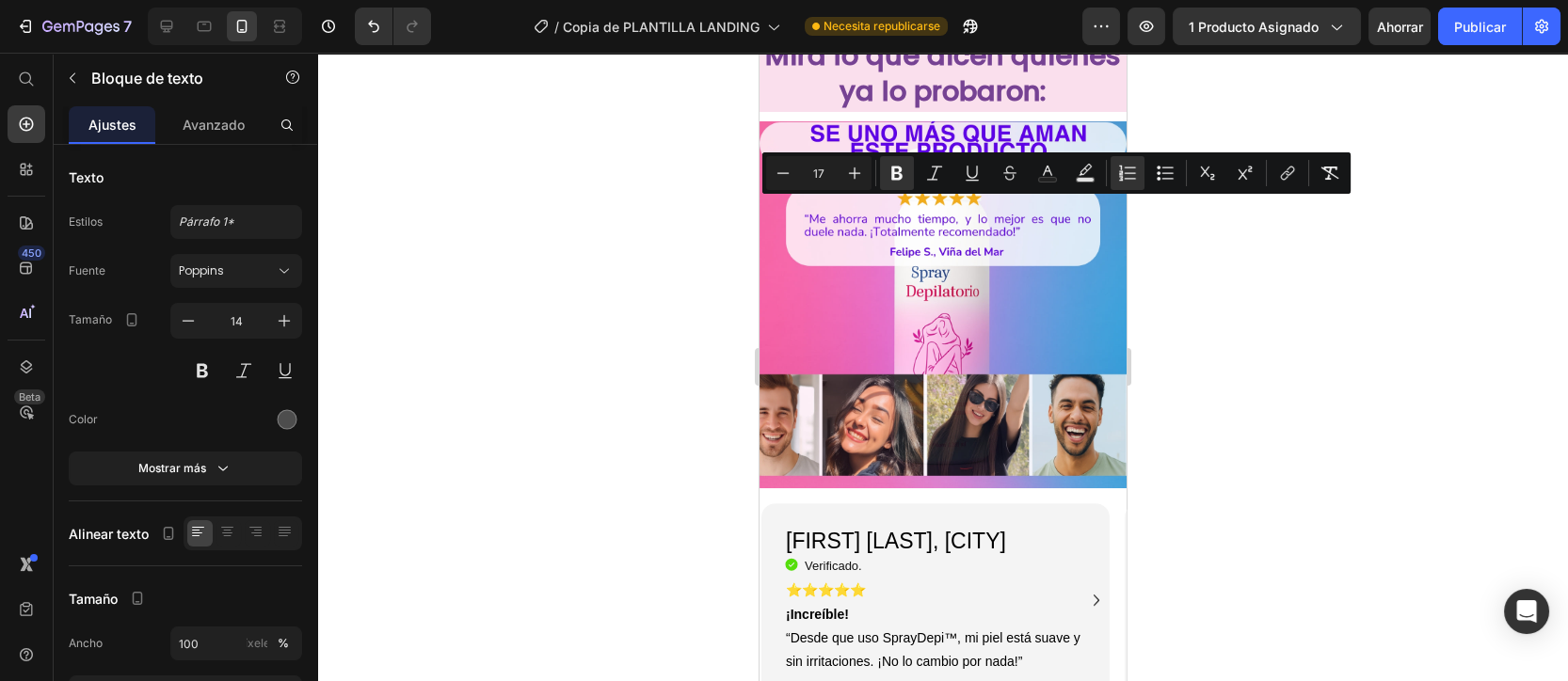 drag, startPoint x: 833, startPoint y: 414, endPoint x: 788, endPoint y: 209, distance: 209.88092 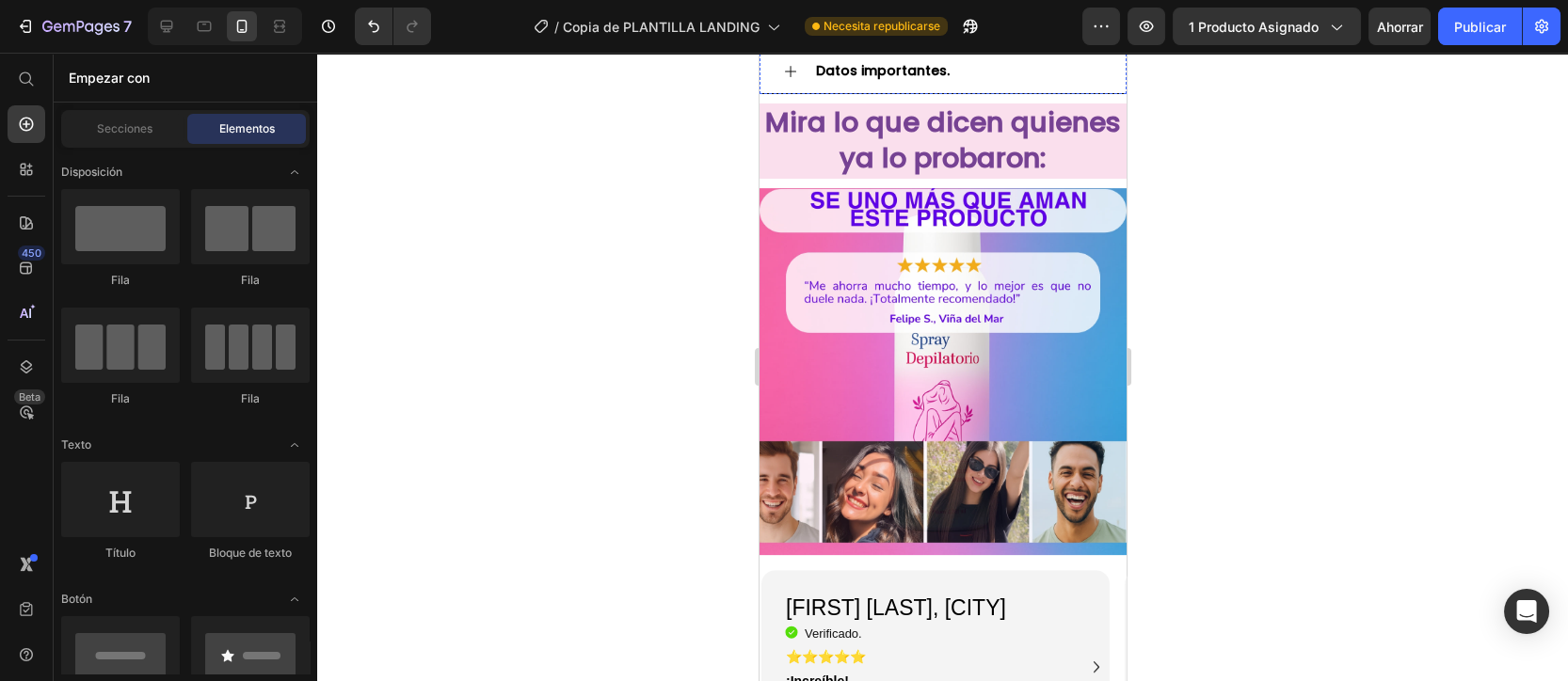 scroll, scrollTop: 1763, scrollLeft: 0, axis: vertical 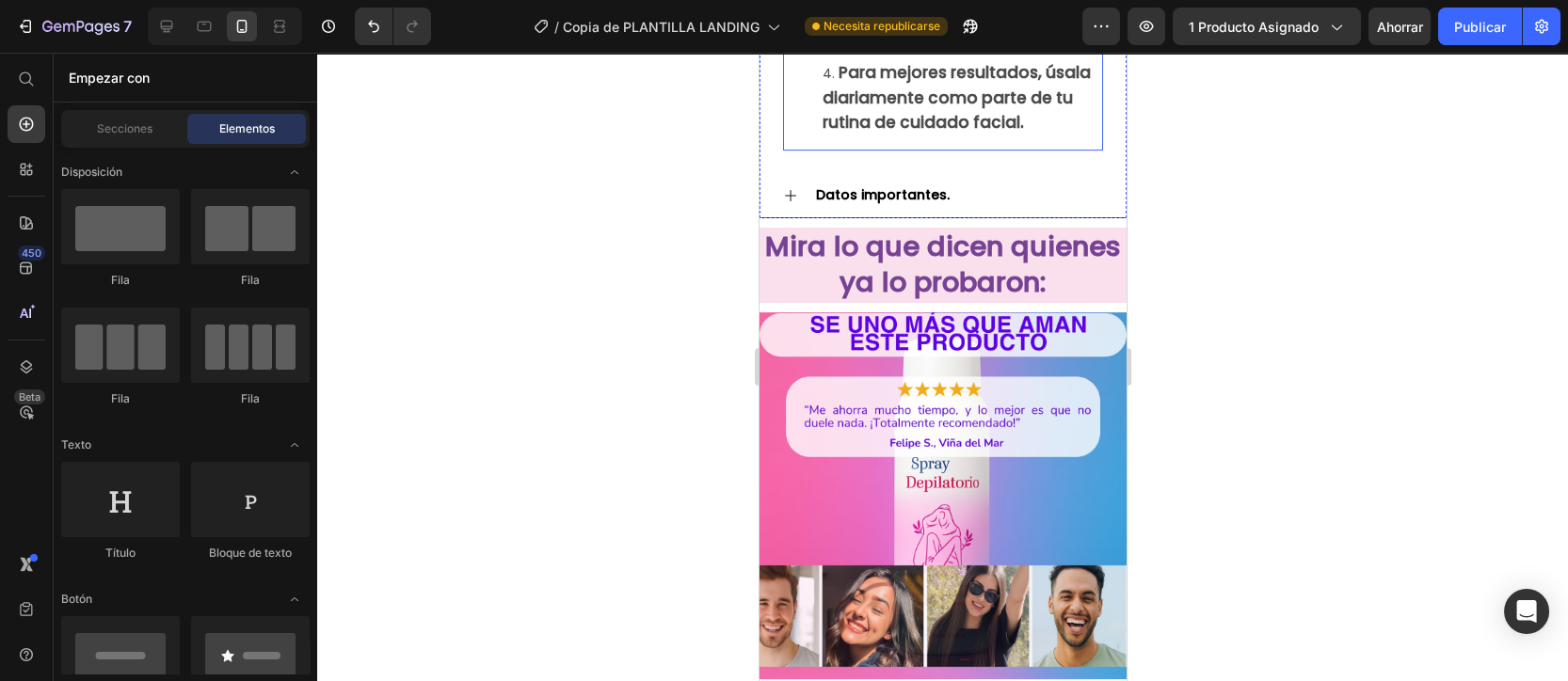 click on "Puedes reaplicar durante el día si deseas mayor cobertura o hidratación." at bounding box center [961, 24] 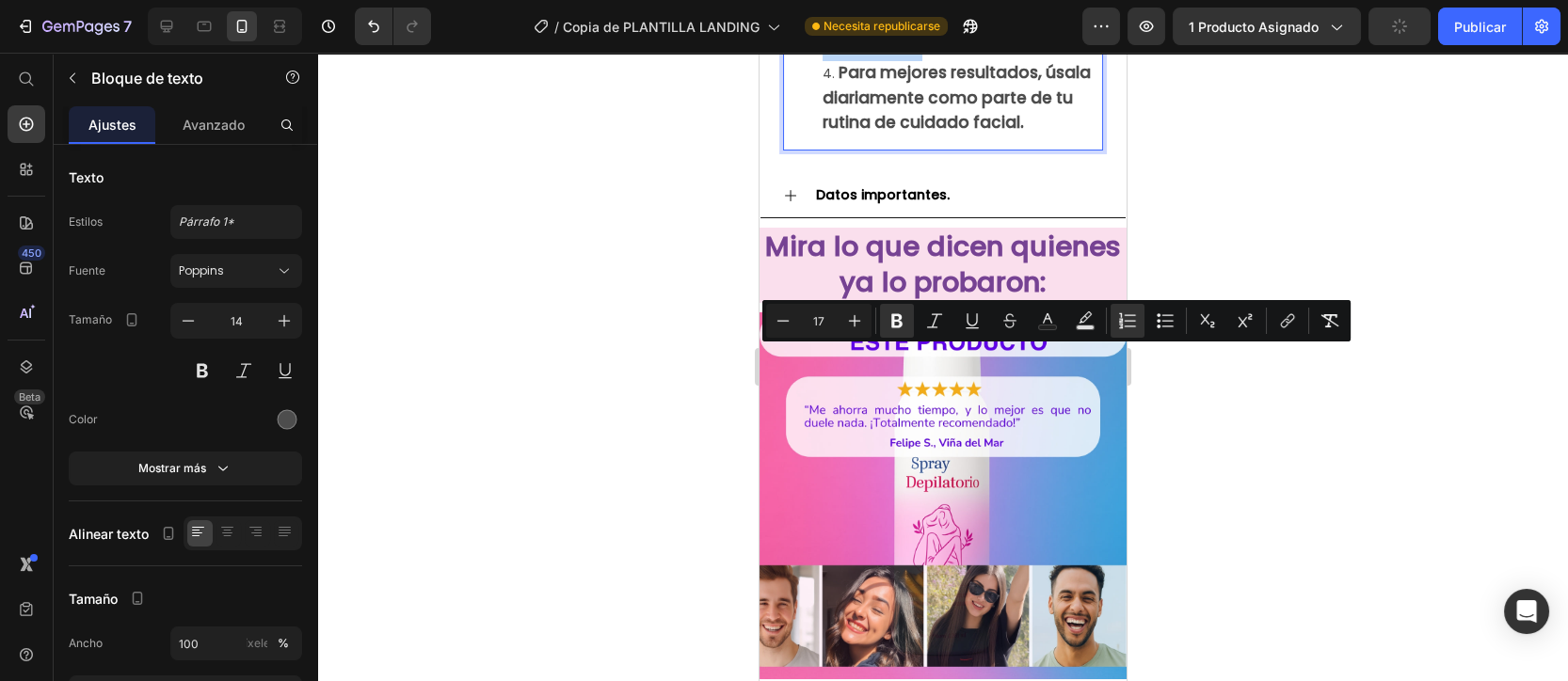 drag, startPoint x: 1001, startPoint y: 380, endPoint x: 925, endPoint y: 356, distance: 79.69944 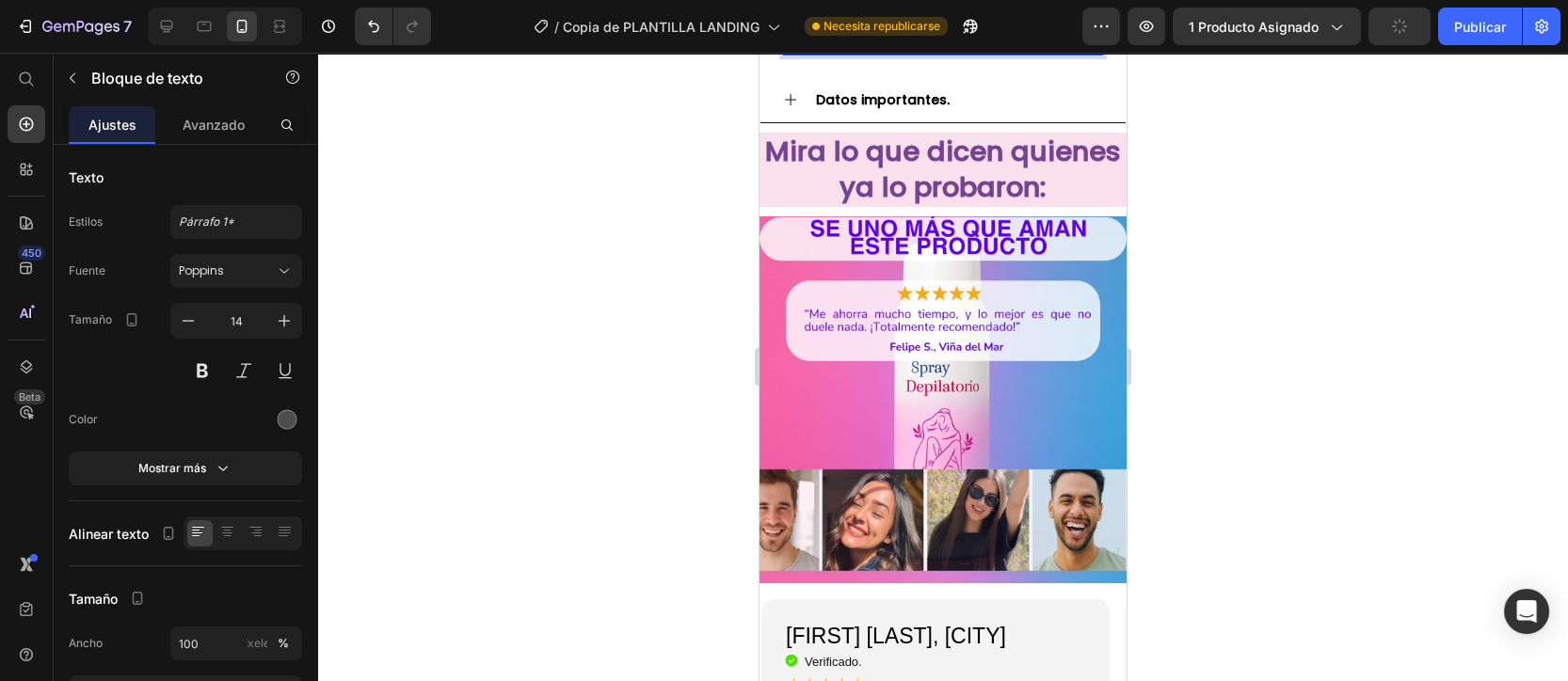 scroll, scrollTop: 1887, scrollLeft: 0, axis: vertical 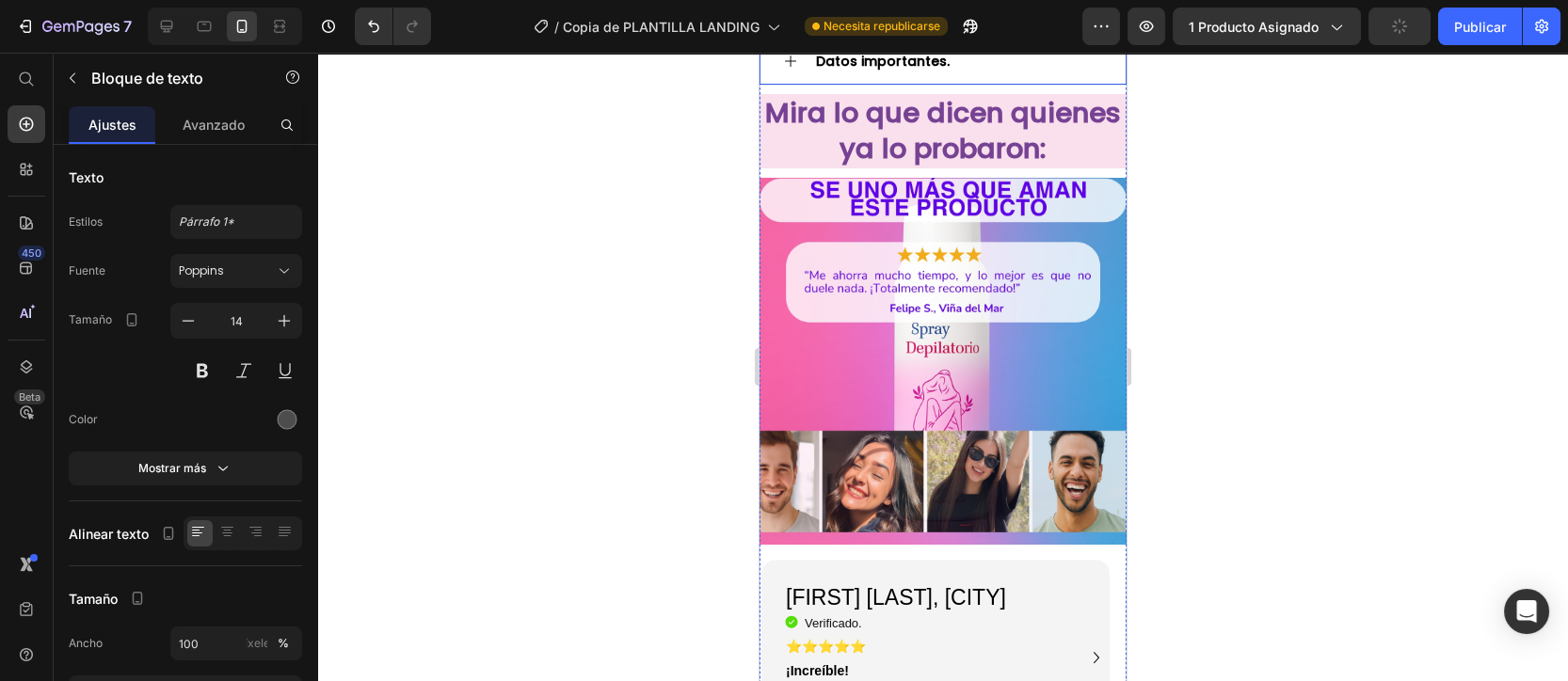 drag, startPoint x: 790, startPoint y: 411, endPoint x: 914, endPoint y: 383, distance: 127.12199 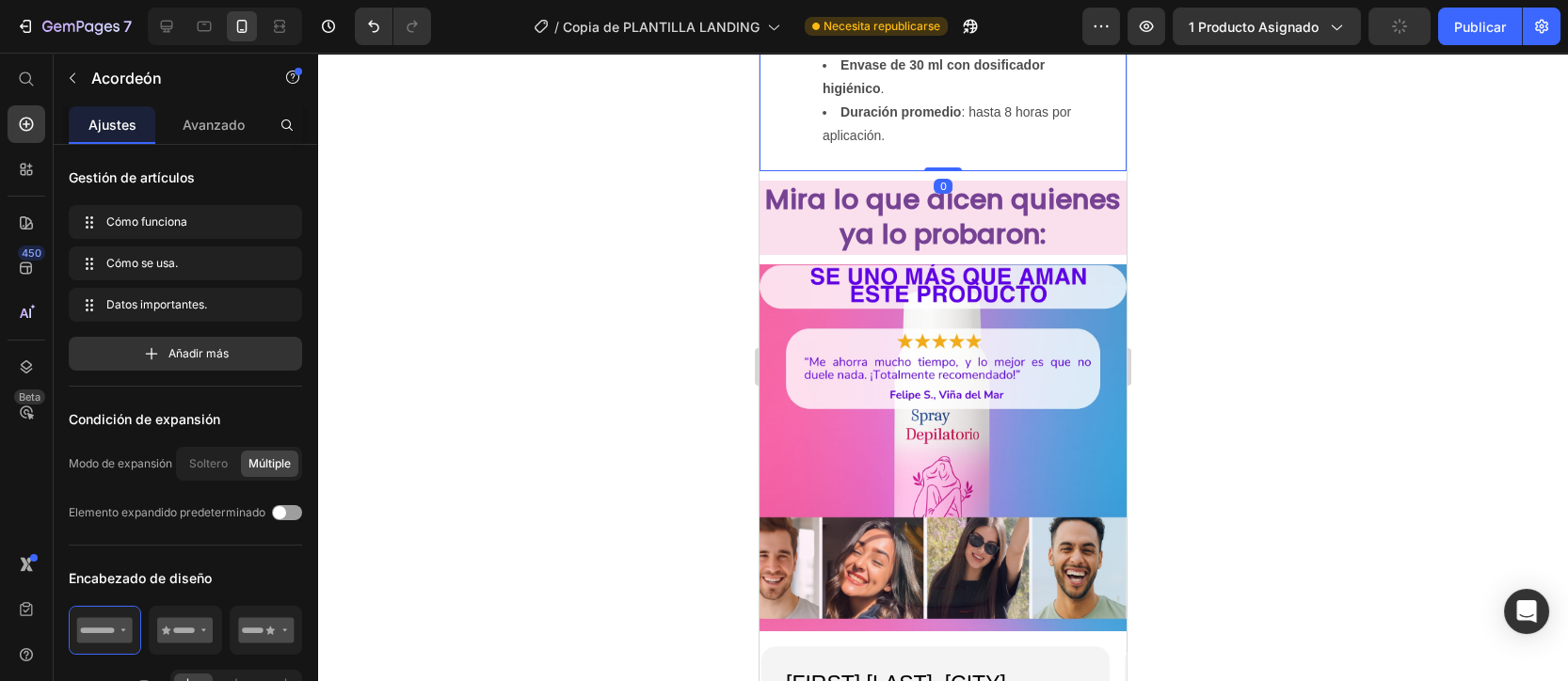 scroll, scrollTop: 2138, scrollLeft: 0, axis: vertical 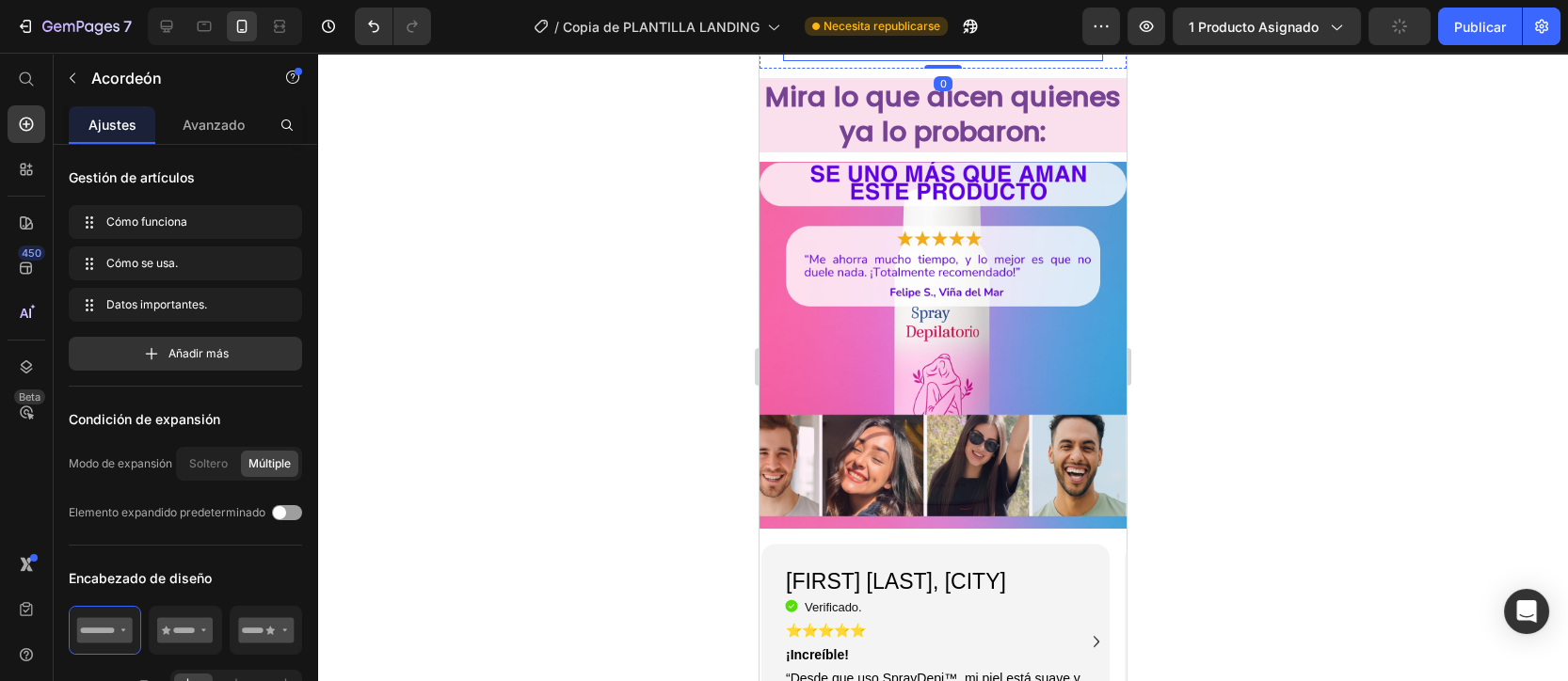 click on "Duración promedio : hasta 8 horas por aplicación." at bounding box center [961, 22] 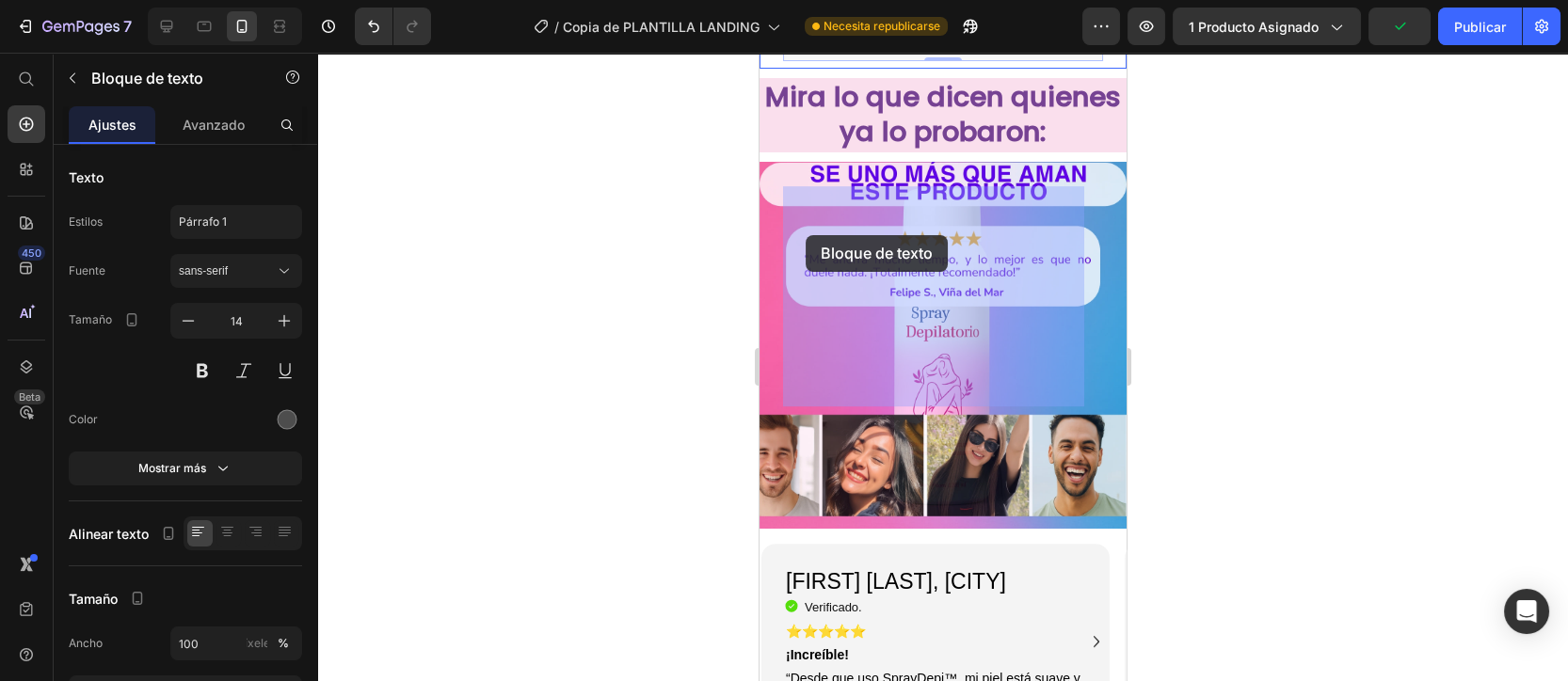 drag, startPoint x: 852, startPoint y: 392, endPoint x: 806, endPoint y: 235, distance: 163.60012 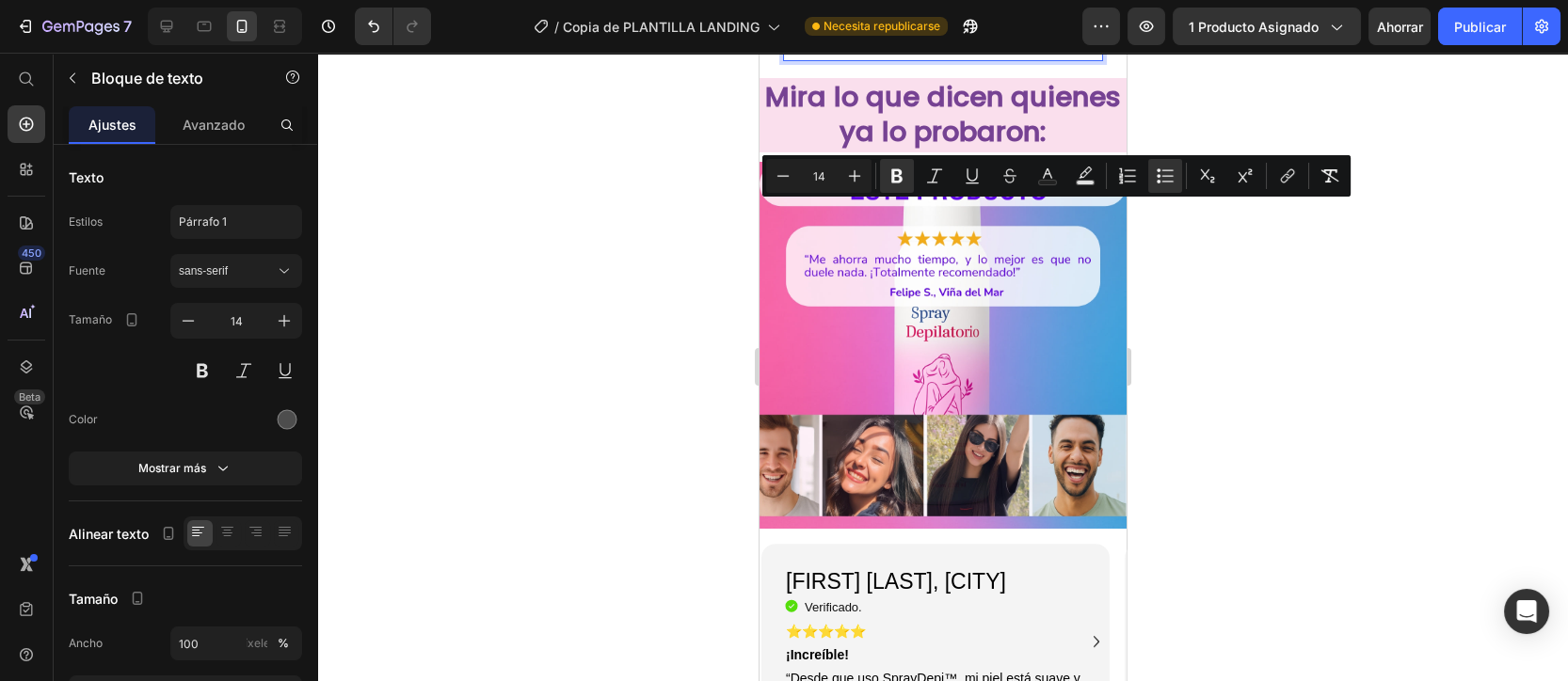 drag, startPoint x: 902, startPoint y: 379, endPoint x: 790, endPoint y: 214, distance: 199.4217 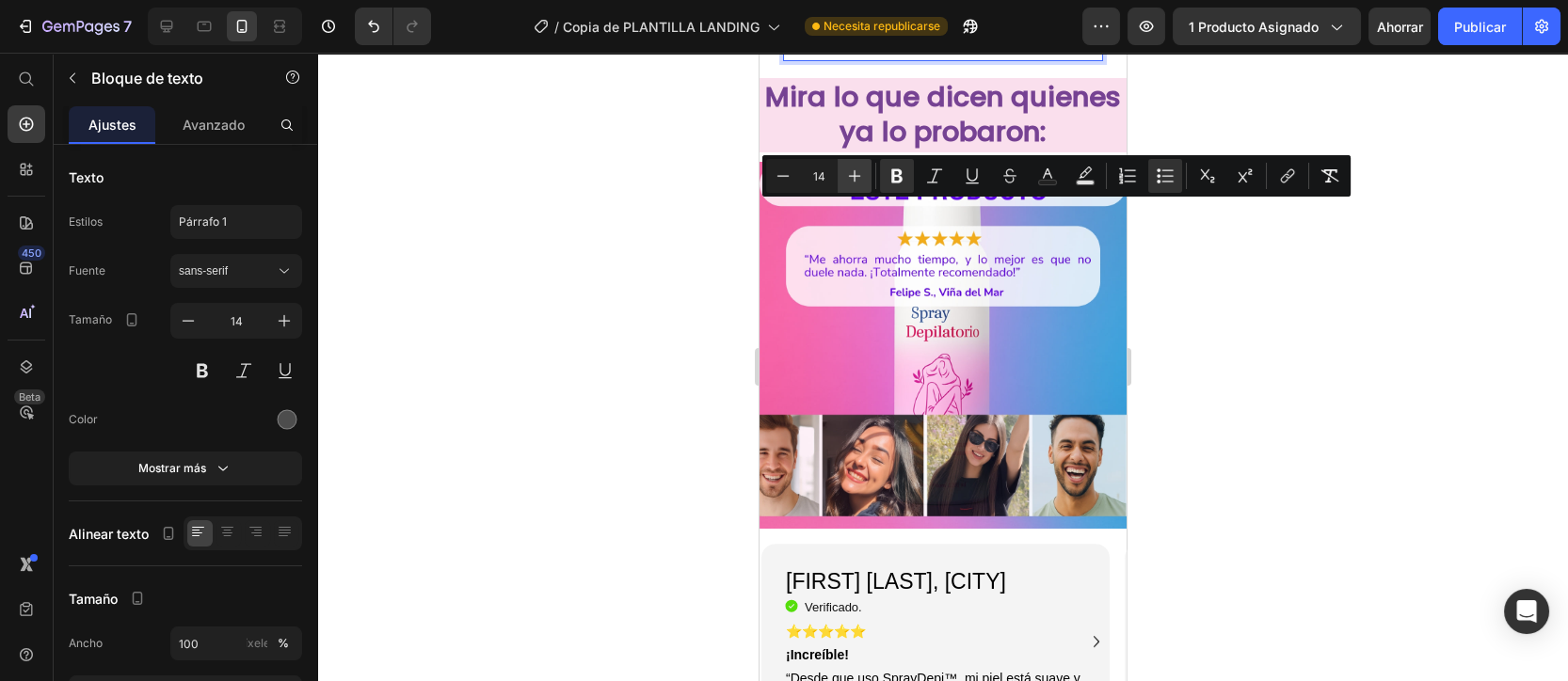 click on "Plus" at bounding box center (855, 176) 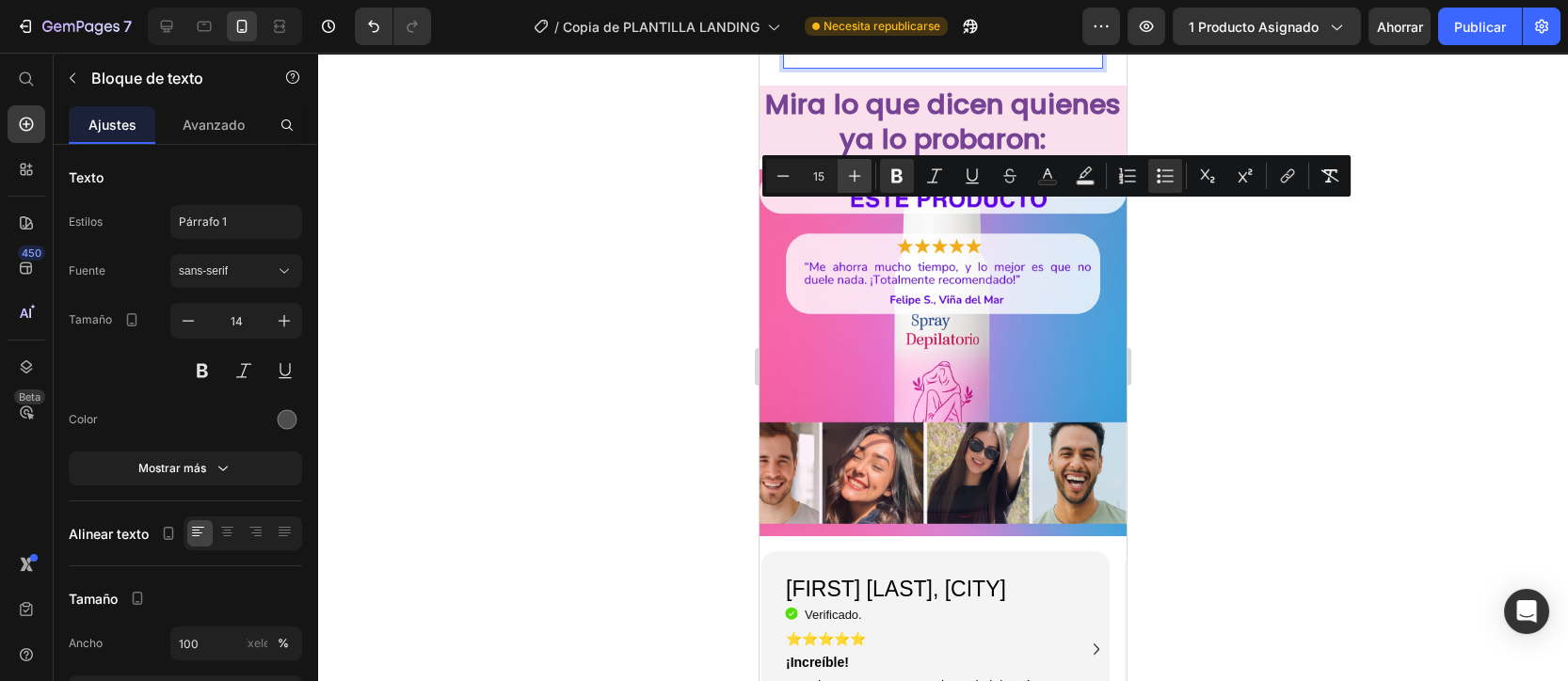 click on "Plus" at bounding box center [855, 176] 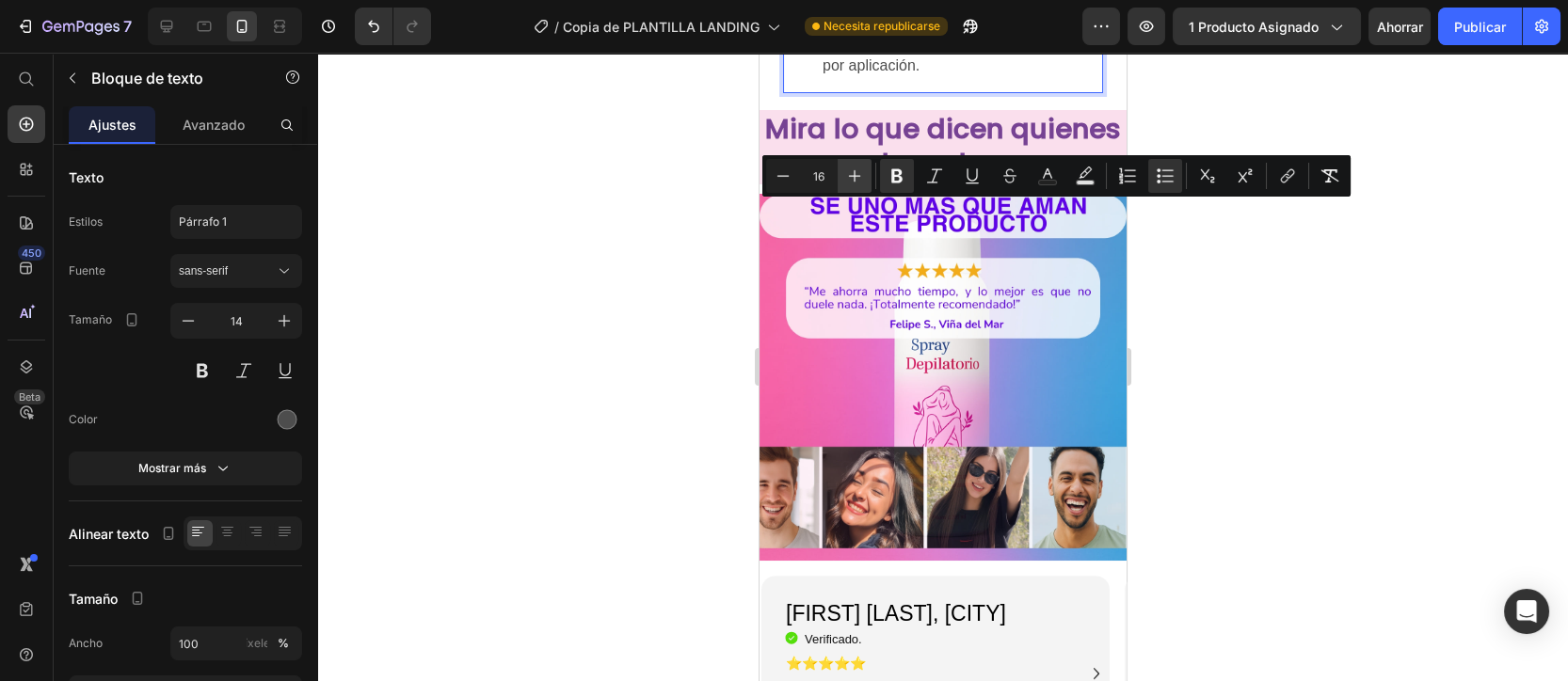 click on "Plus" at bounding box center (855, 176) 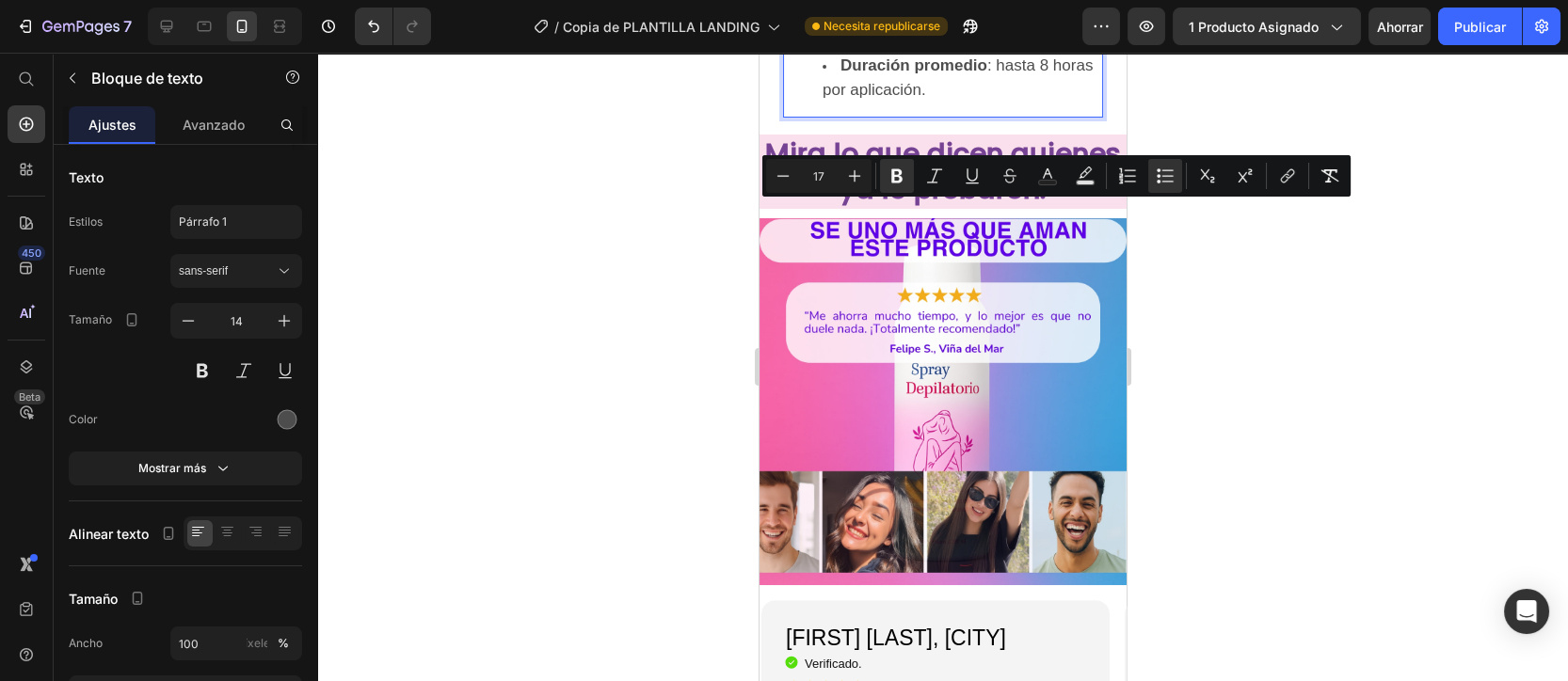 click 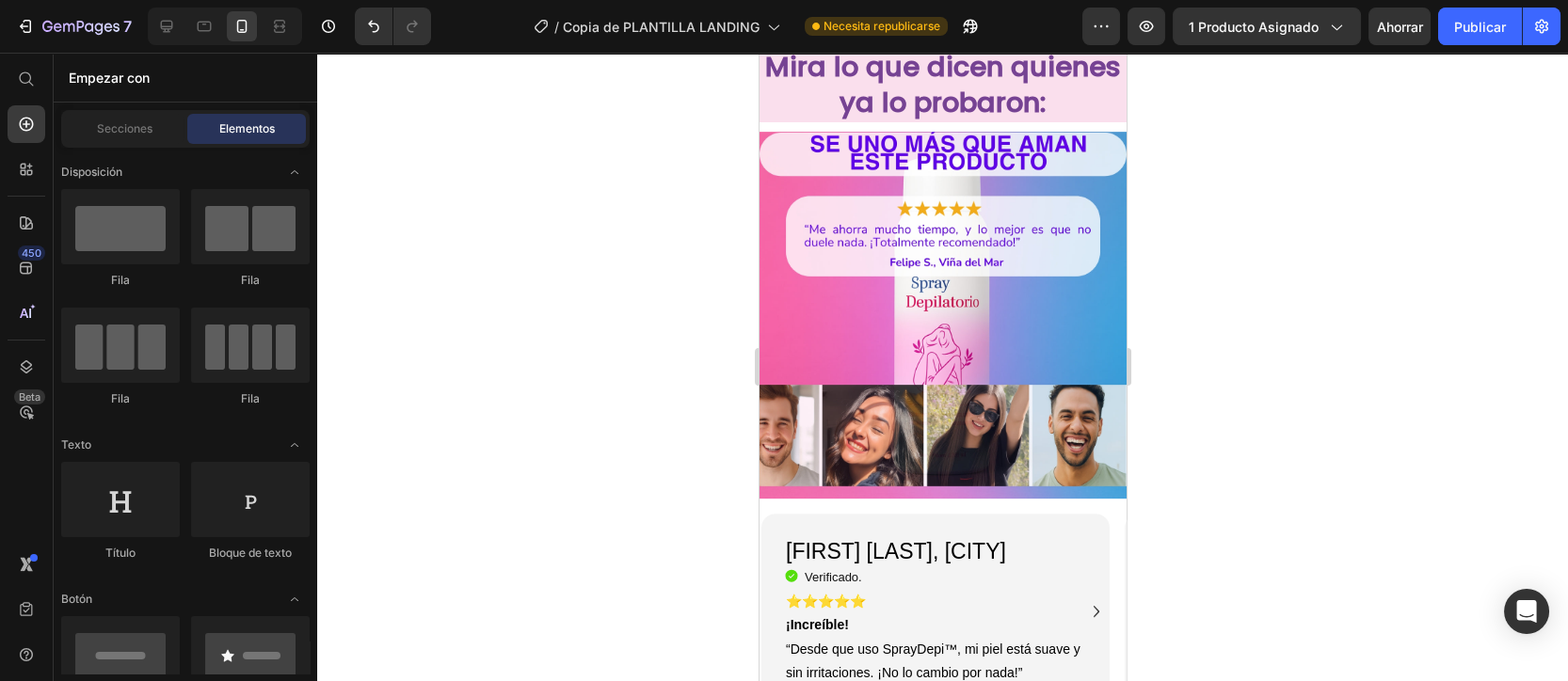scroll, scrollTop: 2264, scrollLeft: 0, axis: vertical 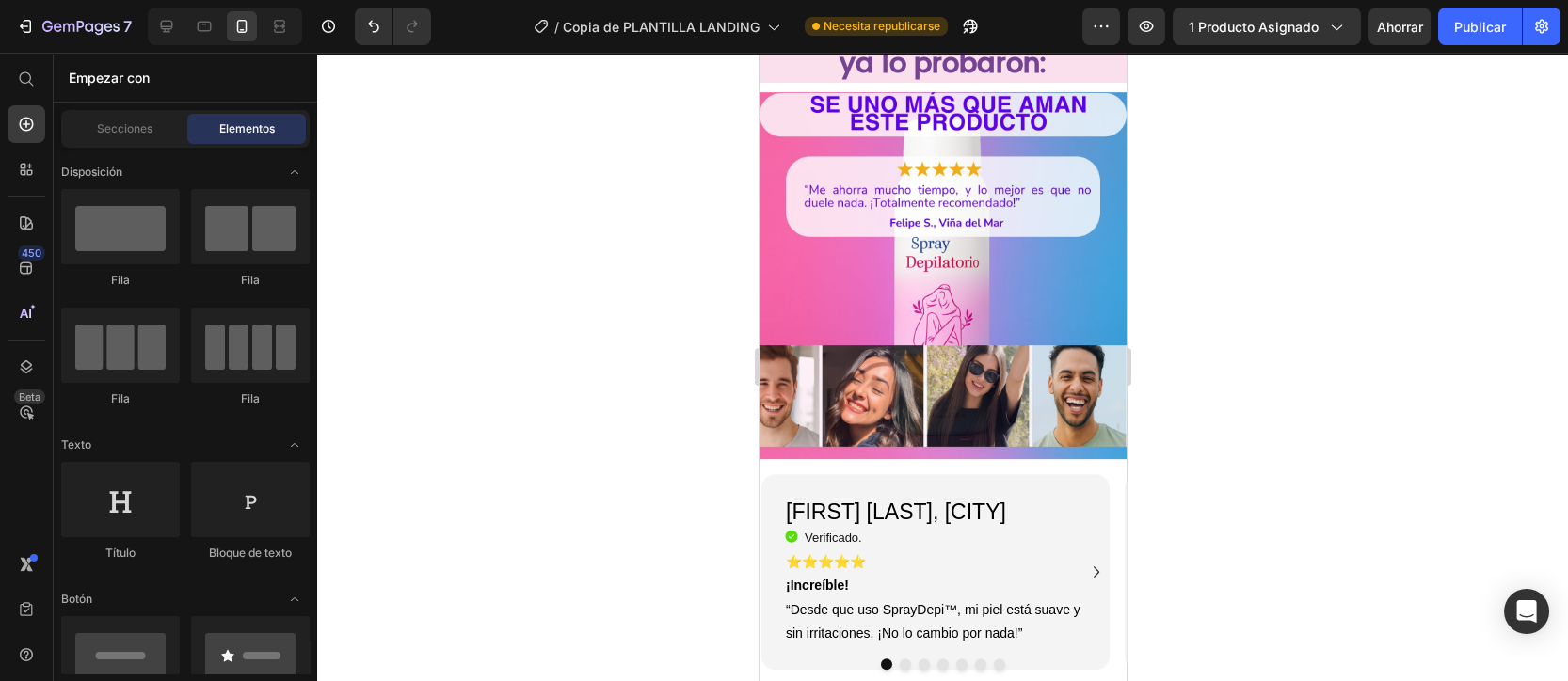 click 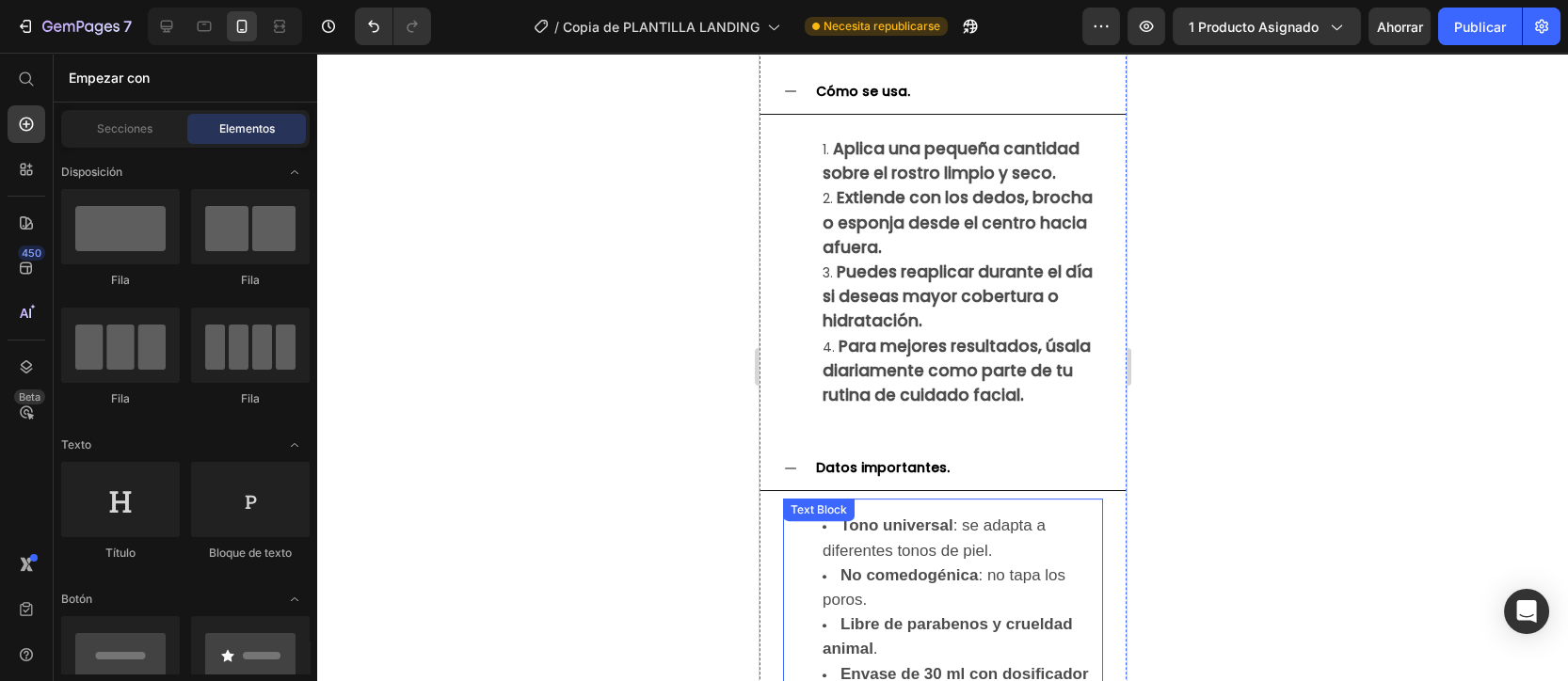 scroll, scrollTop: 1676, scrollLeft: 0, axis: vertical 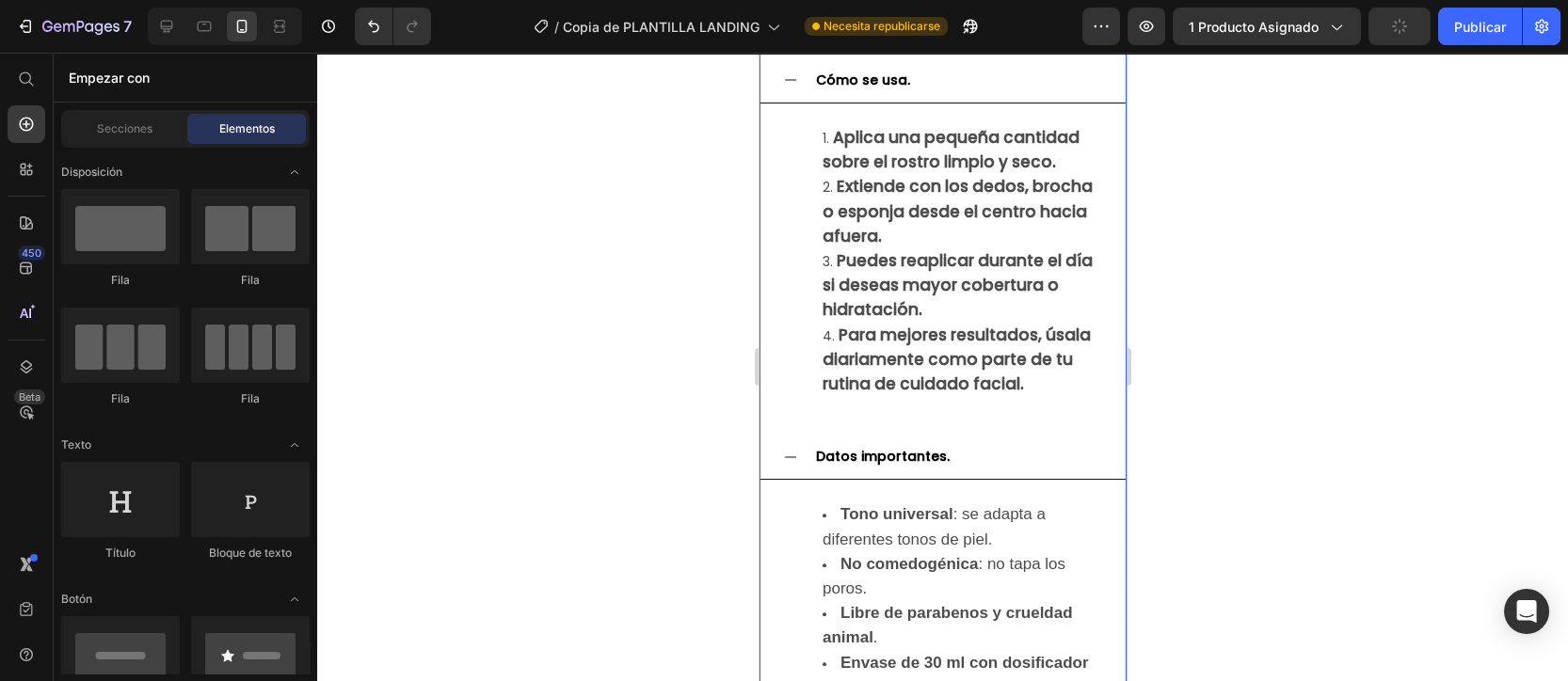 click 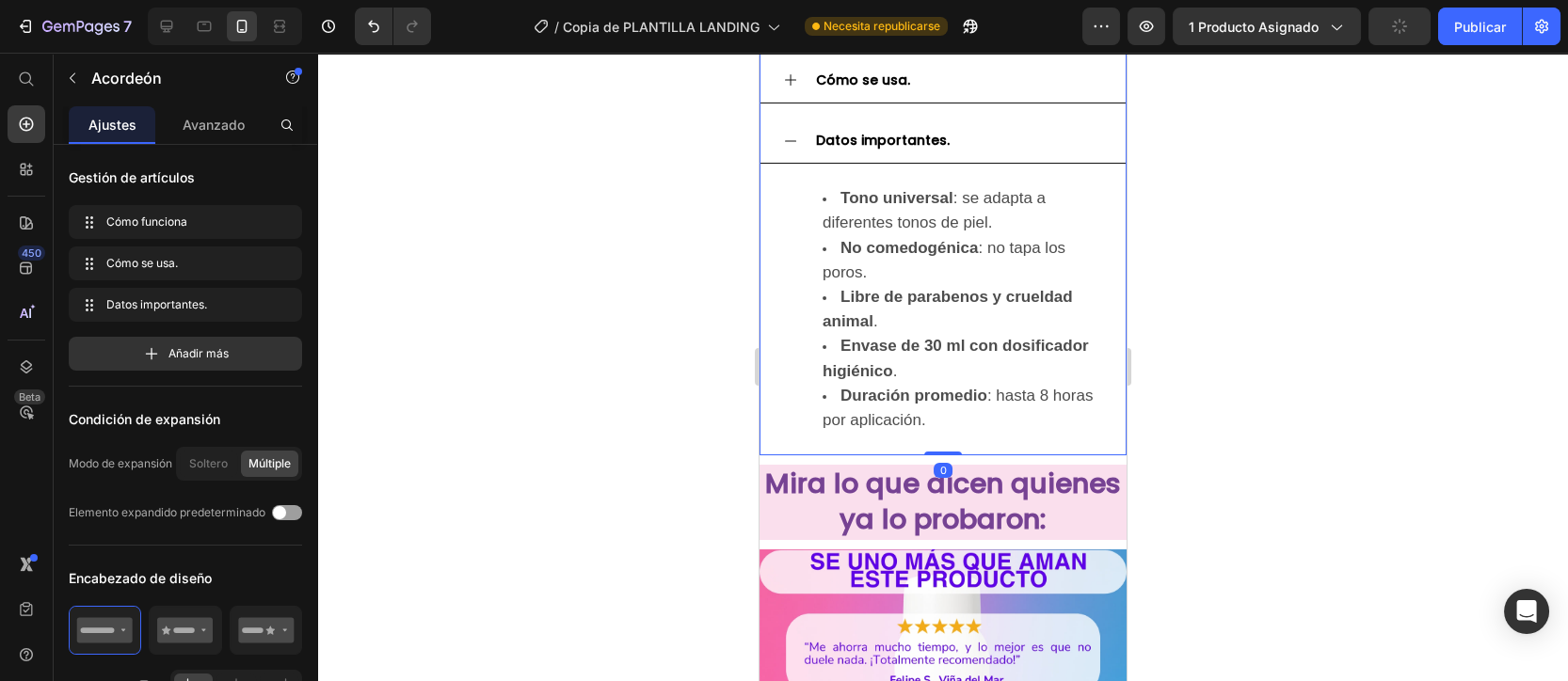 scroll, scrollTop: 1801, scrollLeft: 0, axis: vertical 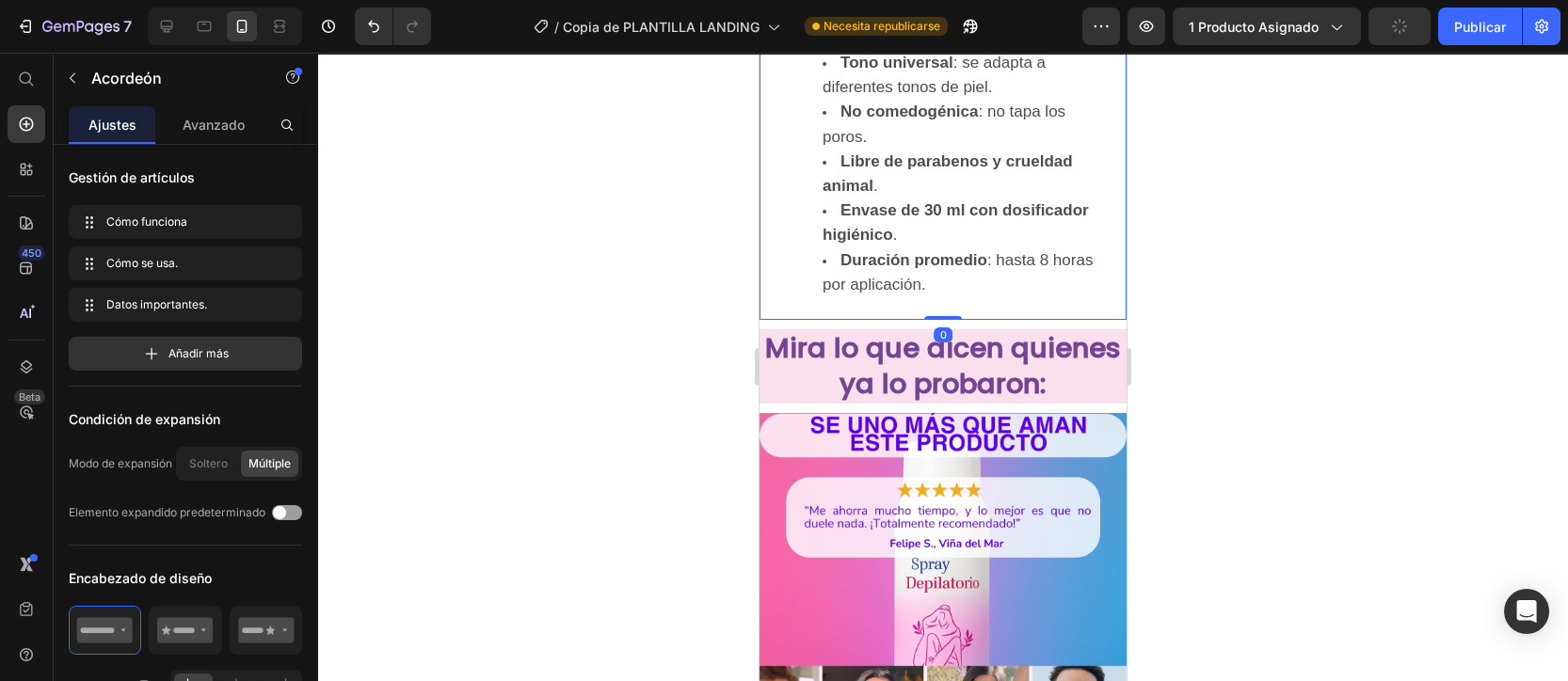 click 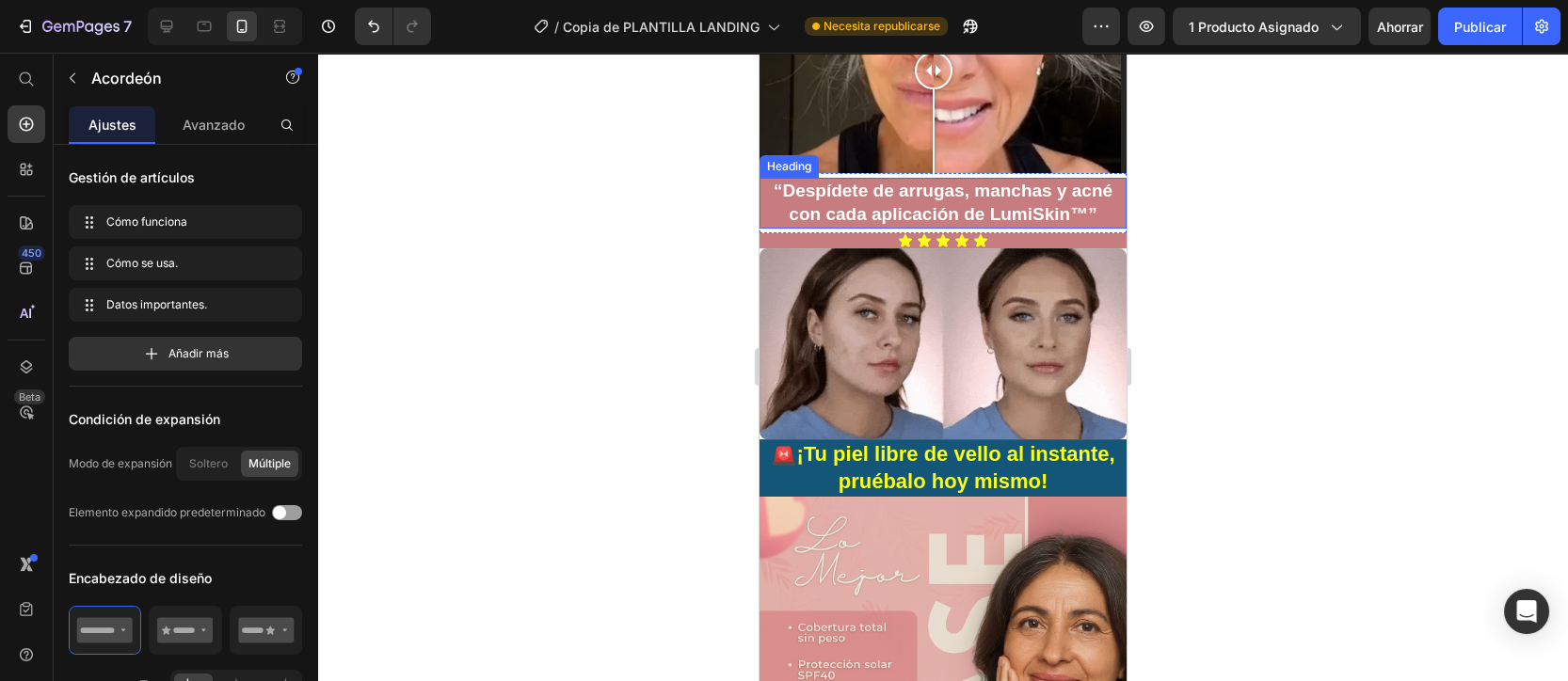 scroll, scrollTop: 1173, scrollLeft: 0, axis: vertical 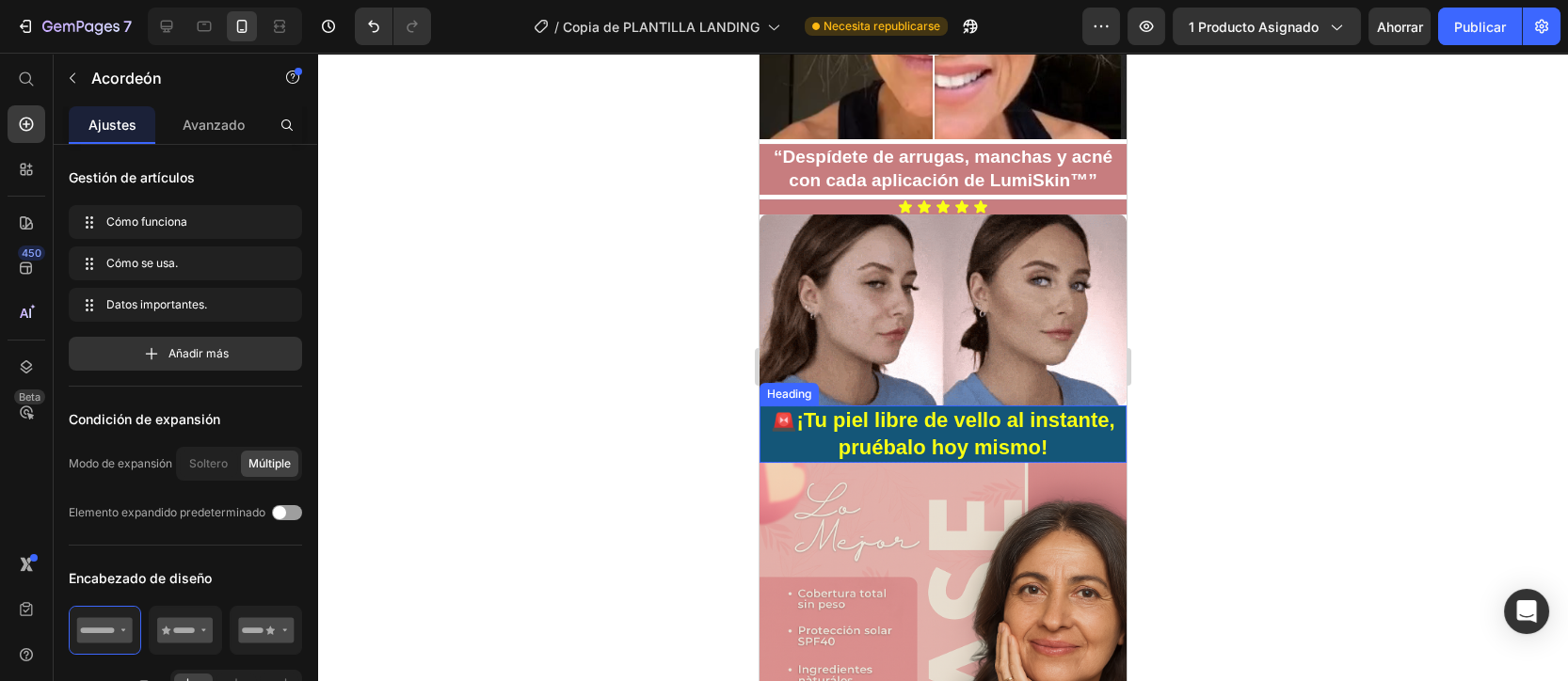 click on "¡Tu piel libre de vello al instante, pruébalo hoy mismo!" at bounding box center [954, 434] 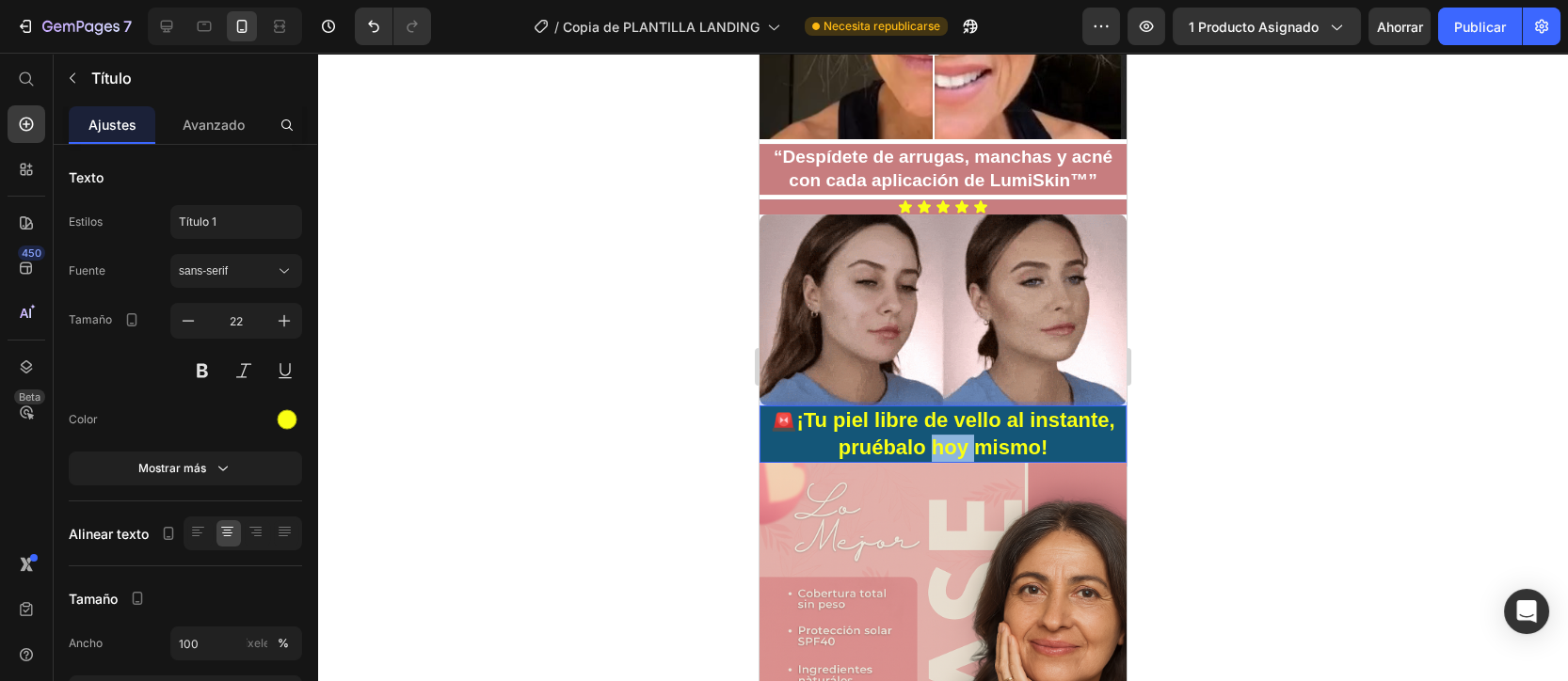 click on "¡Tu piel libre de vello al instante, pruébalo hoy mismo!" at bounding box center (954, 434) 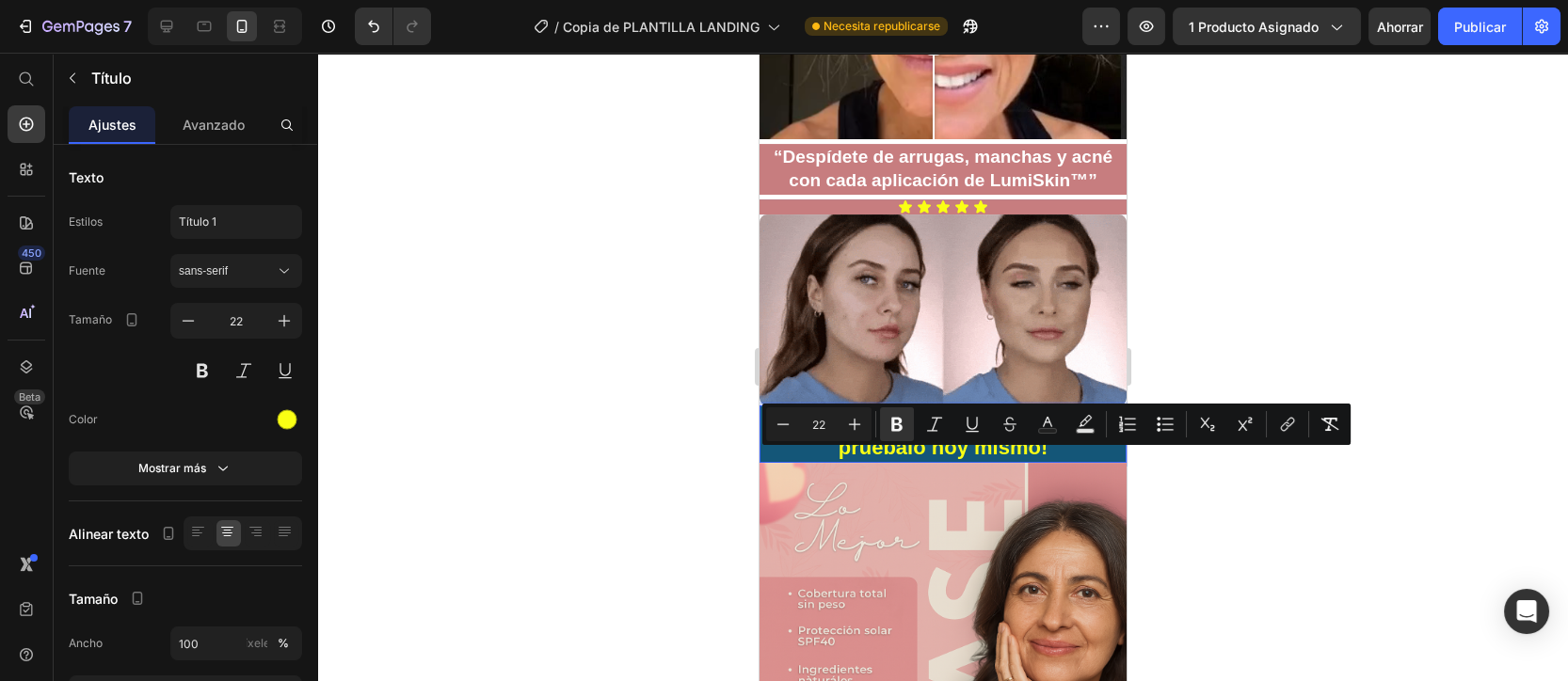 click on "¡Tu piel libre de vello al instante, pruébalo hoy mismo!" at bounding box center (954, 434) 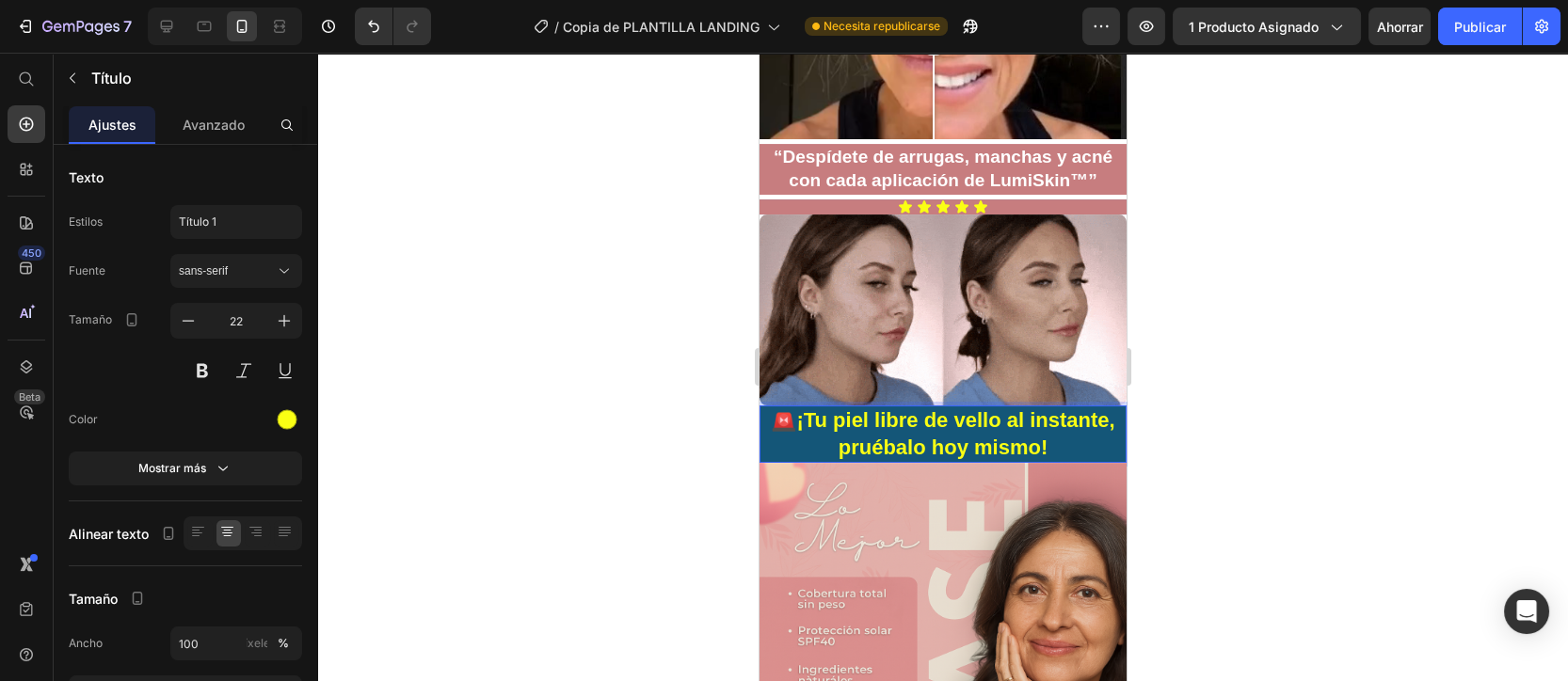 click on "¡Tu piel libre de vello al instante, pruébalo hoy mismo!" at bounding box center (954, 434) 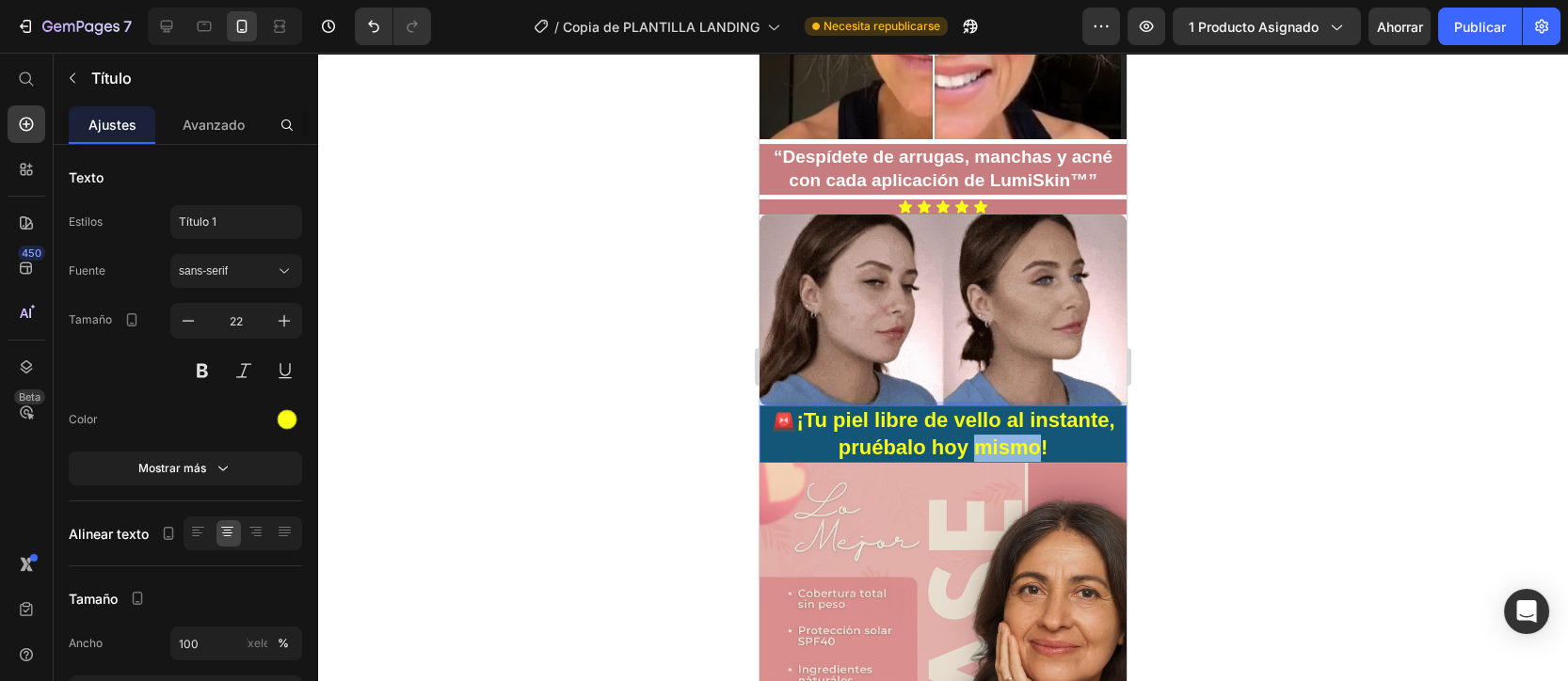 click on "¡Tu piel libre de vello al instante, pruébalo hoy mismo!" at bounding box center [954, 434] 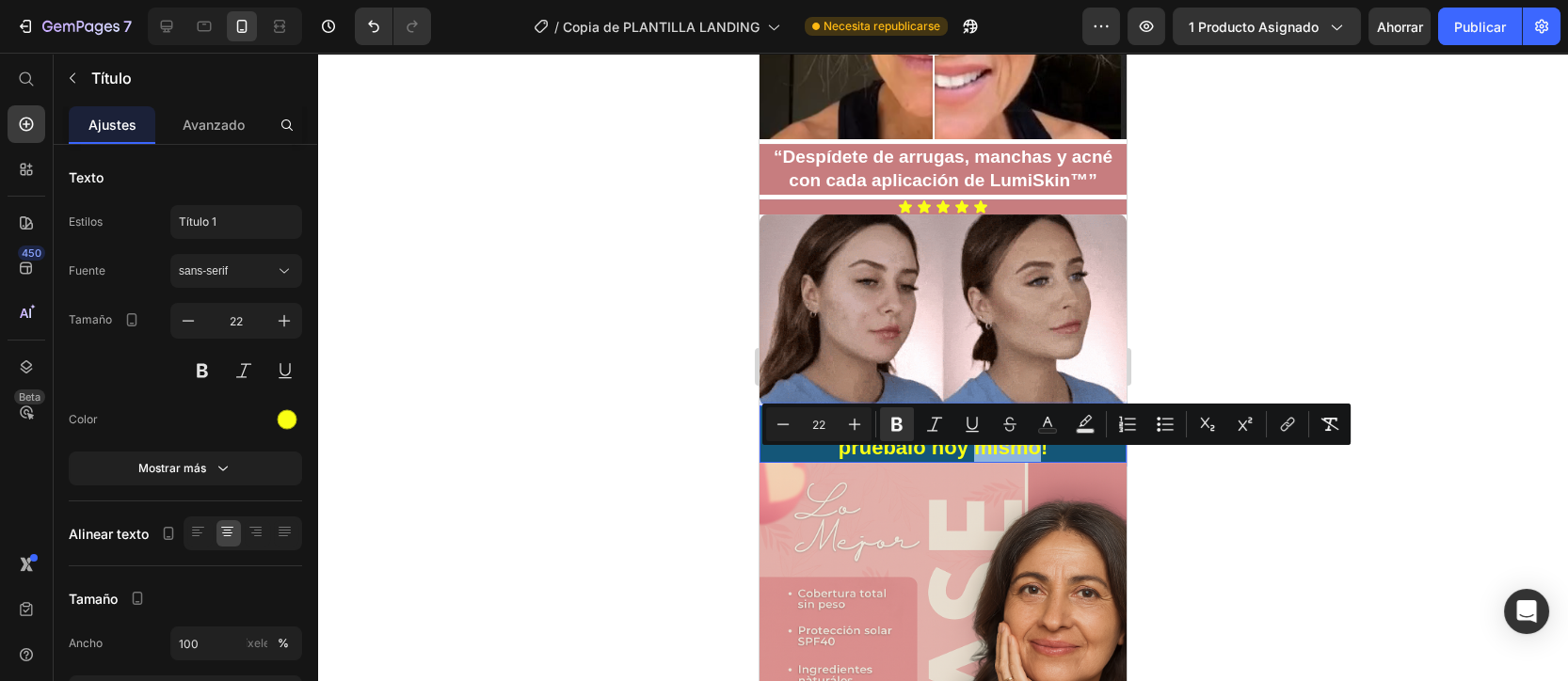click on "¡Tu piel libre de vello al instante, pruébalo hoy mismo!" at bounding box center [954, 434] 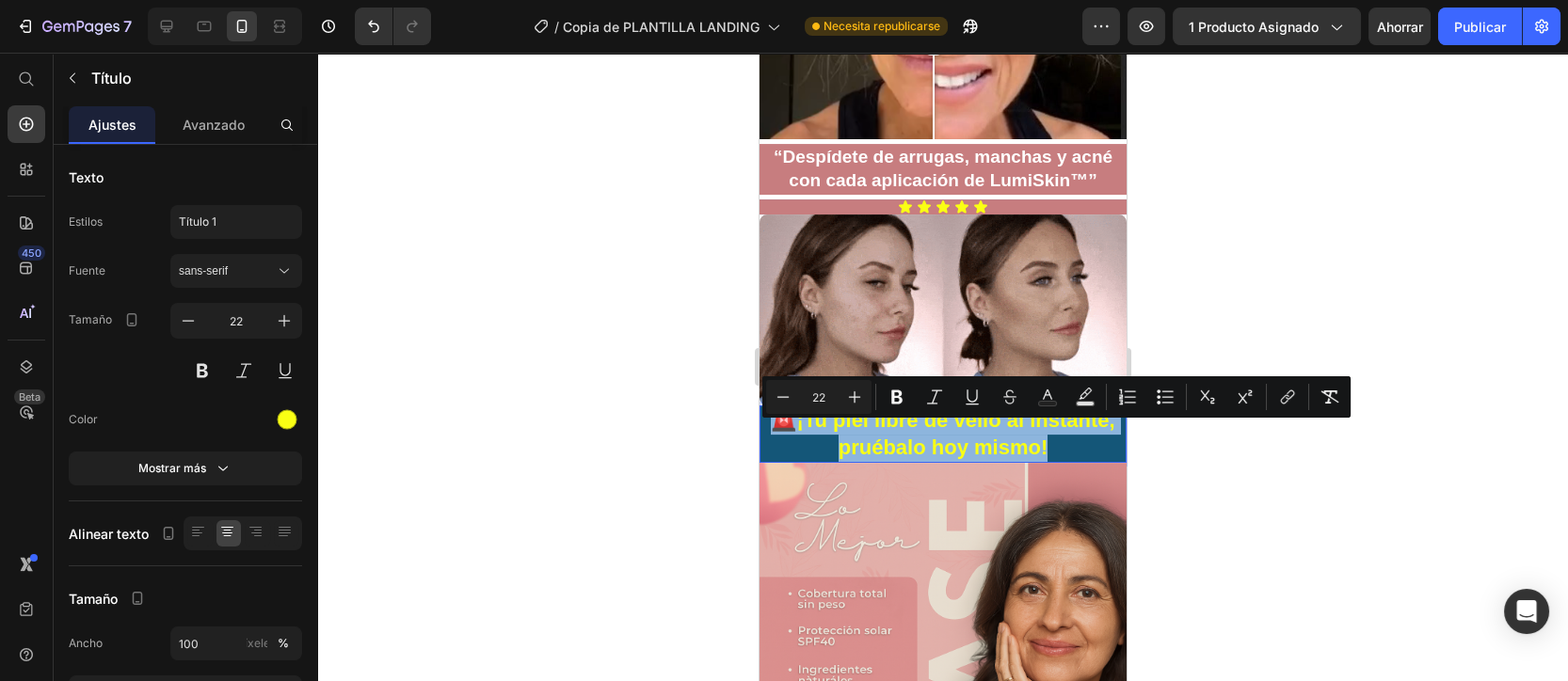drag, startPoint x: 1082, startPoint y: 465, endPoint x: 797, endPoint y: 427, distance: 287.52217 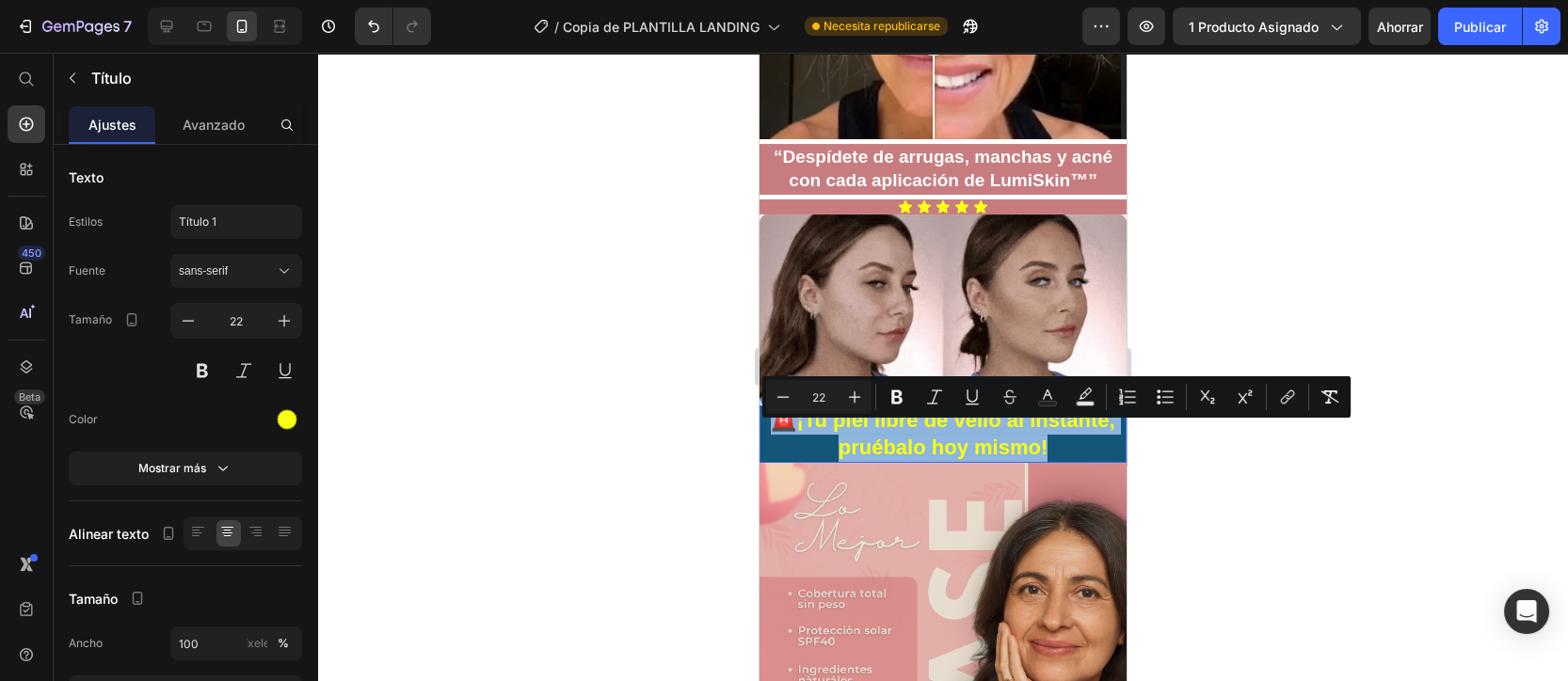 click on "🚨  ¡Tu piel libre de vello al instante, pruébalo hoy mismo!" at bounding box center [942, 434] 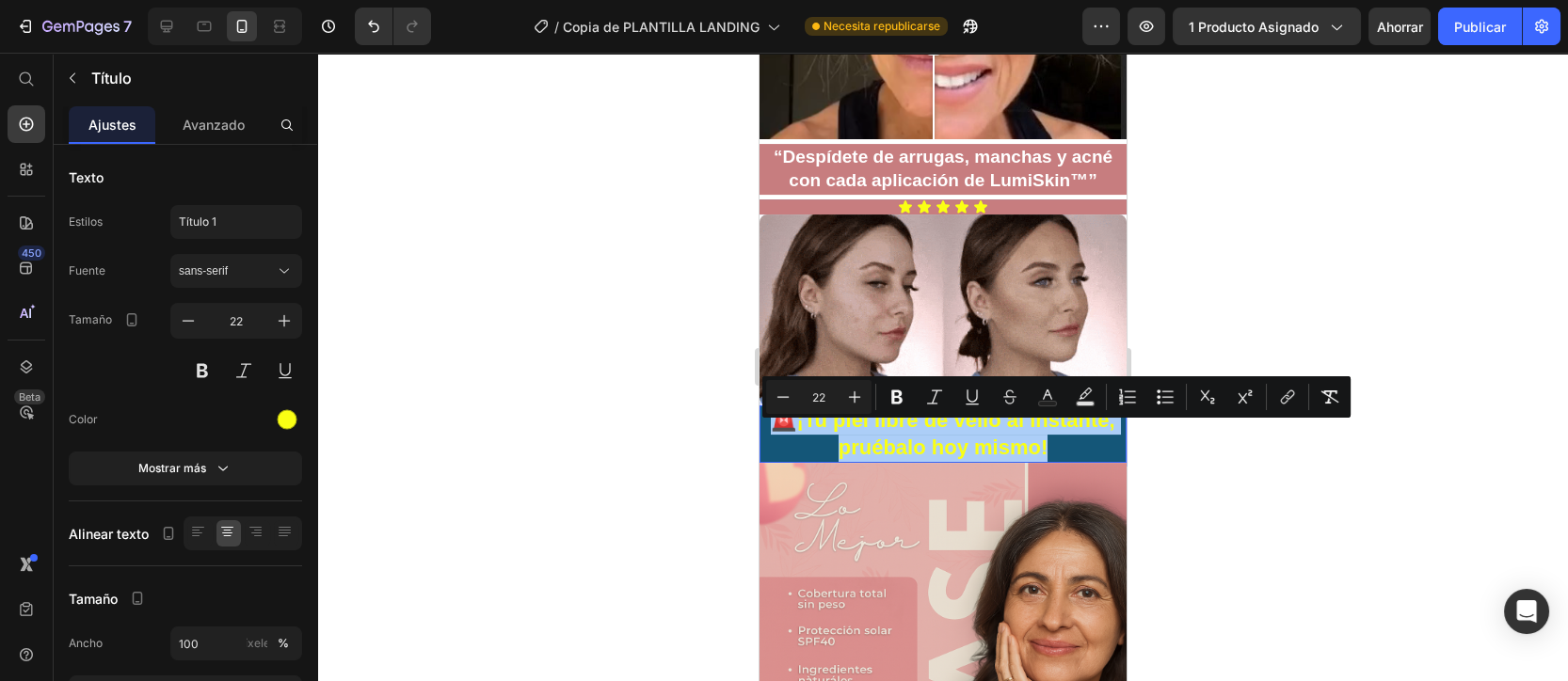 click 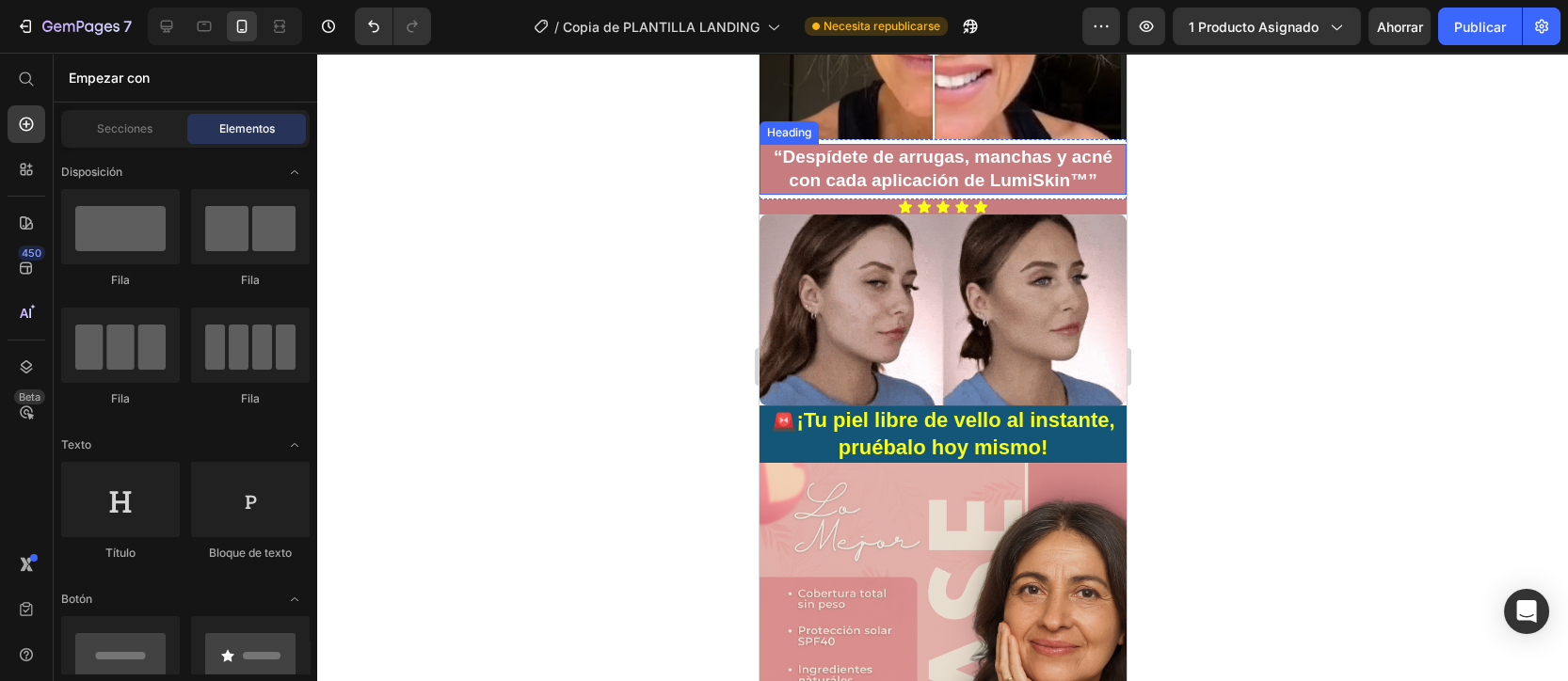 click on "“Despídete de arrugas, manchas y acné con cada aplicación de LumiSkin™”" at bounding box center [942, 168] 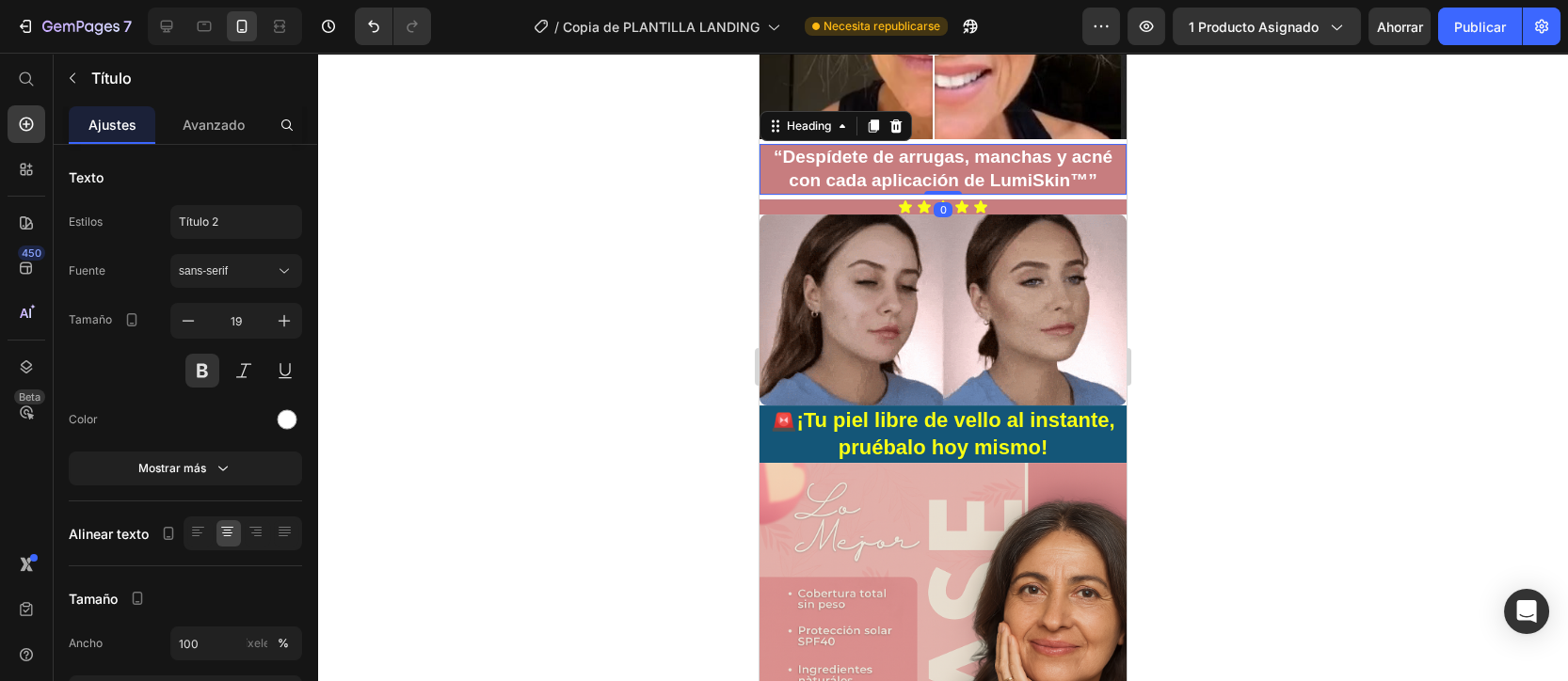 copy on "🚨  ¡Tu piel libre de vello al instante, pruébalo hoy mismo!" 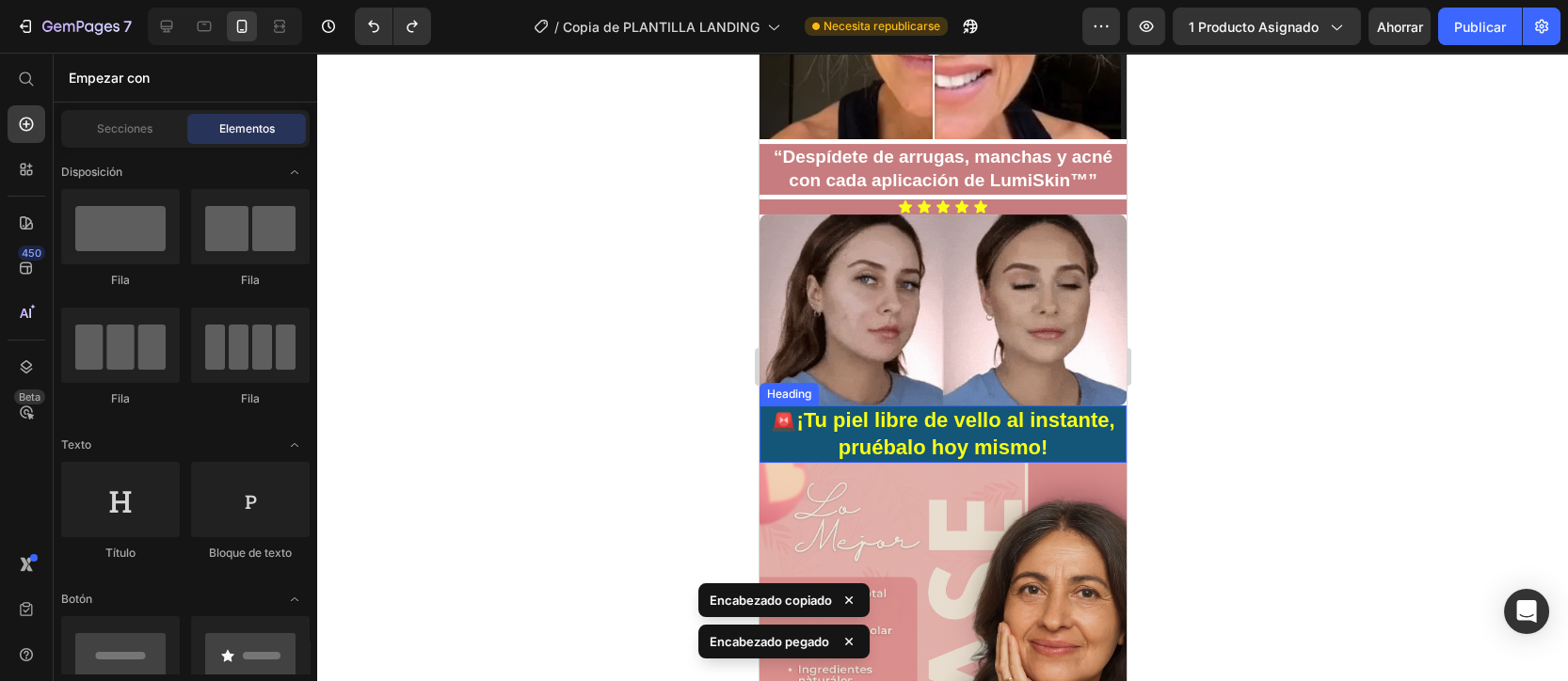 click on "¡Tu piel libre de vello al instante, pruébalo hoy mismo!" at bounding box center [954, 434] 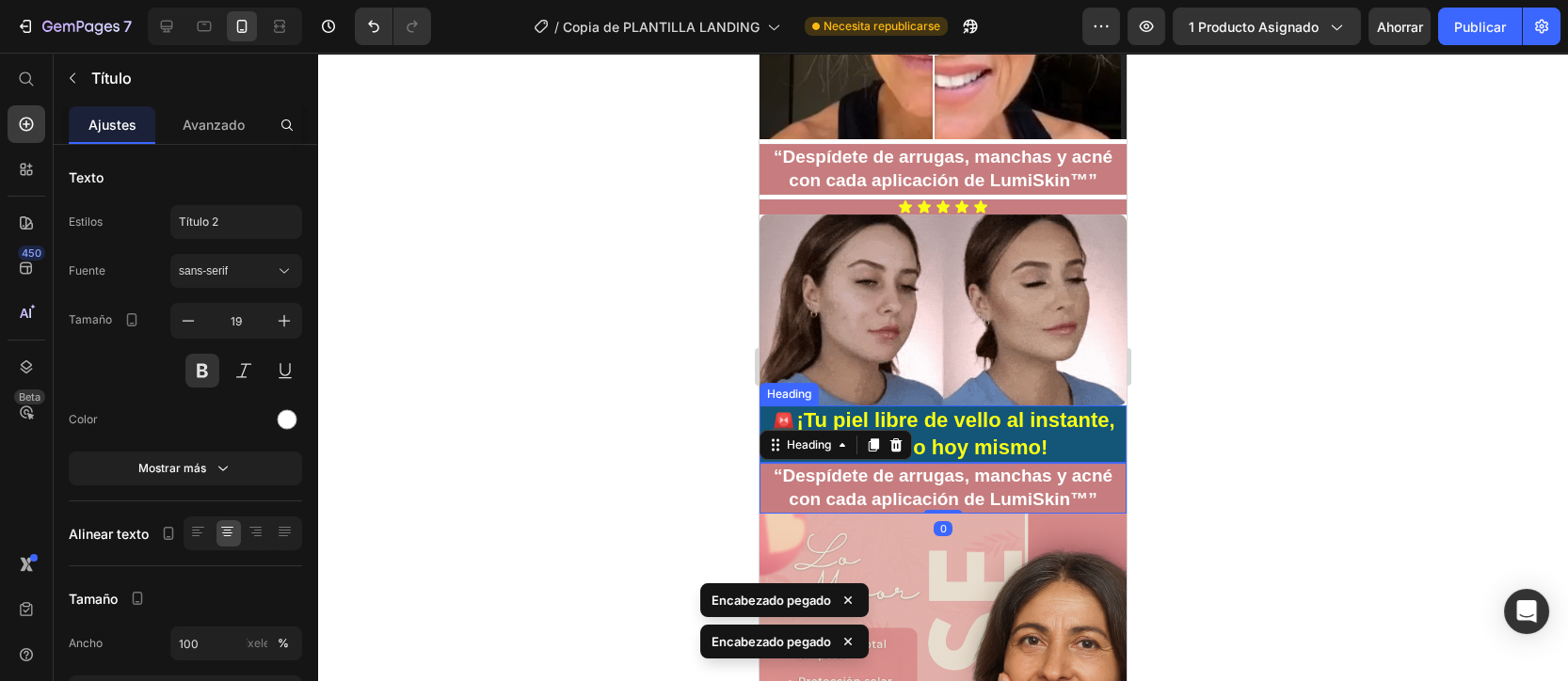 click on "¡Tu piel libre de vello al instante, pruébalo hoy mismo!" at bounding box center [954, 434] 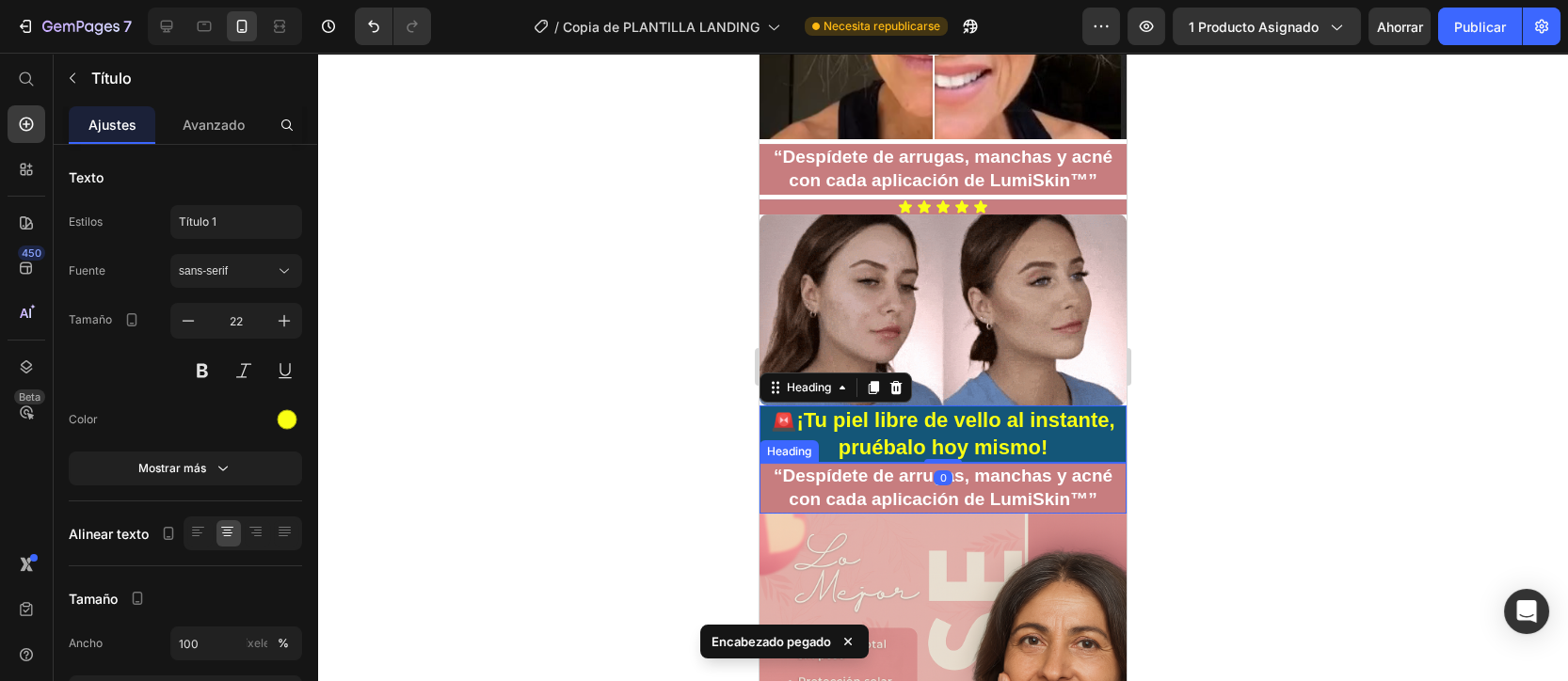 click on "“Despídete de arrugas, manchas y acné con cada aplicación de LumiSkin™”" at bounding box center [942, 487] 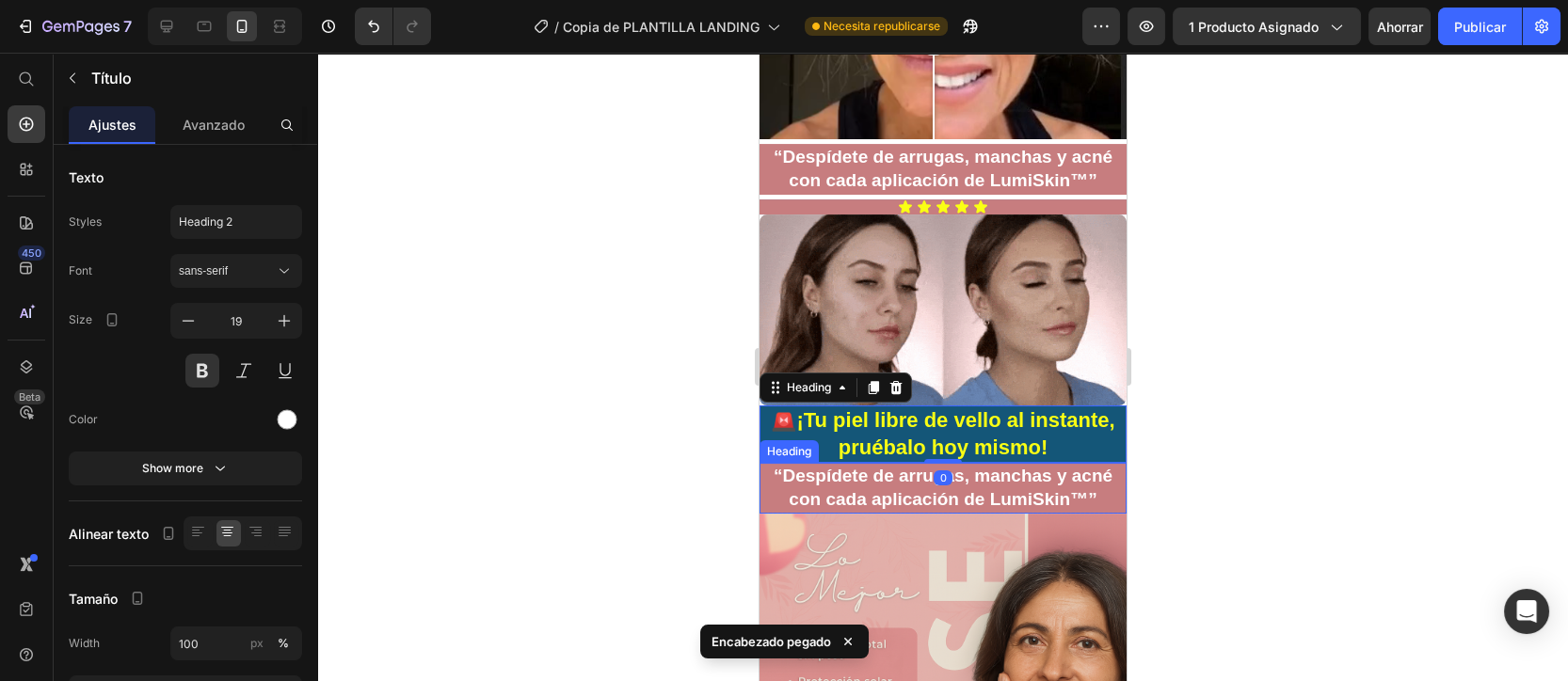 click on "“Despídete de arrugas, manchas y acné con cada aplicación de LumiSkin™”" at bounding box center [942, 487] 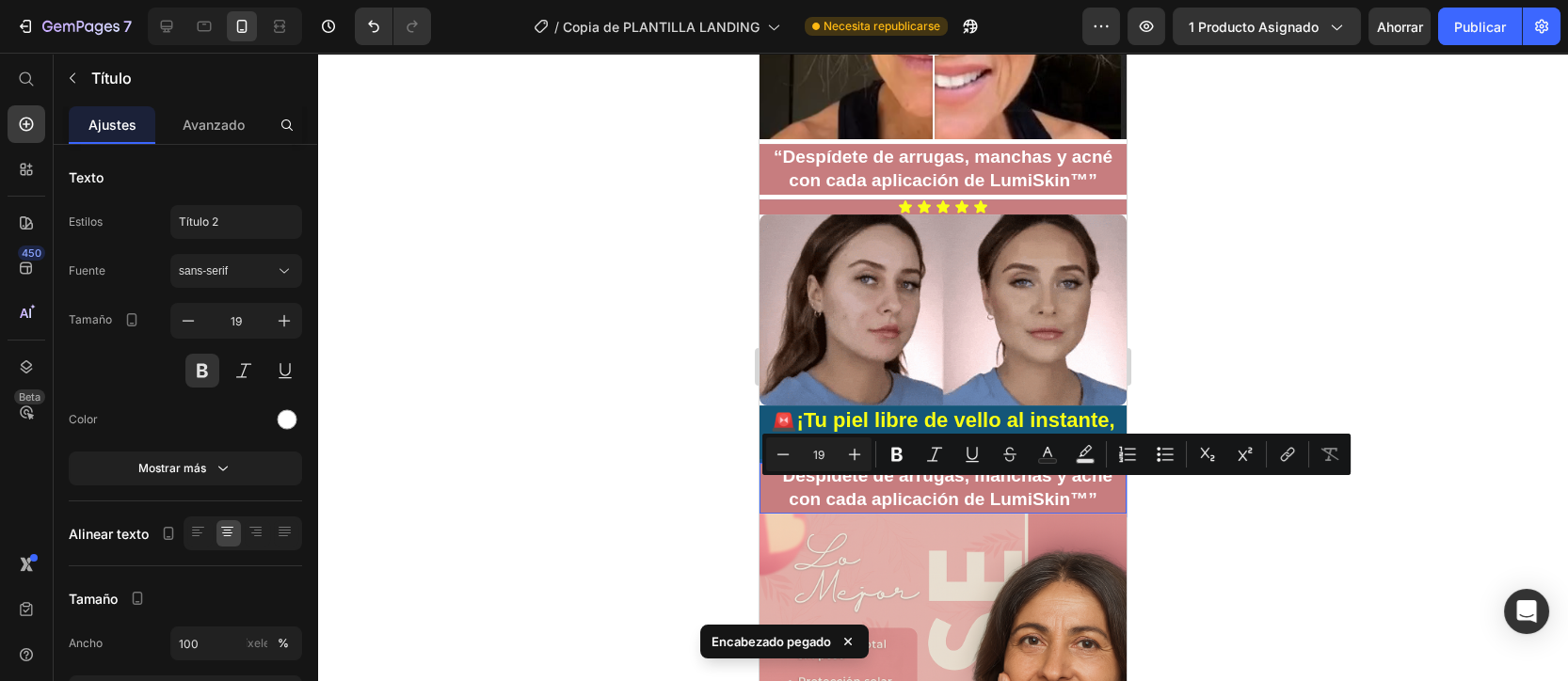 click on "“Despídete de arrugas, manchas y acné con cada aplicación de LumiSkin™”" at bounding box center [942, 487] 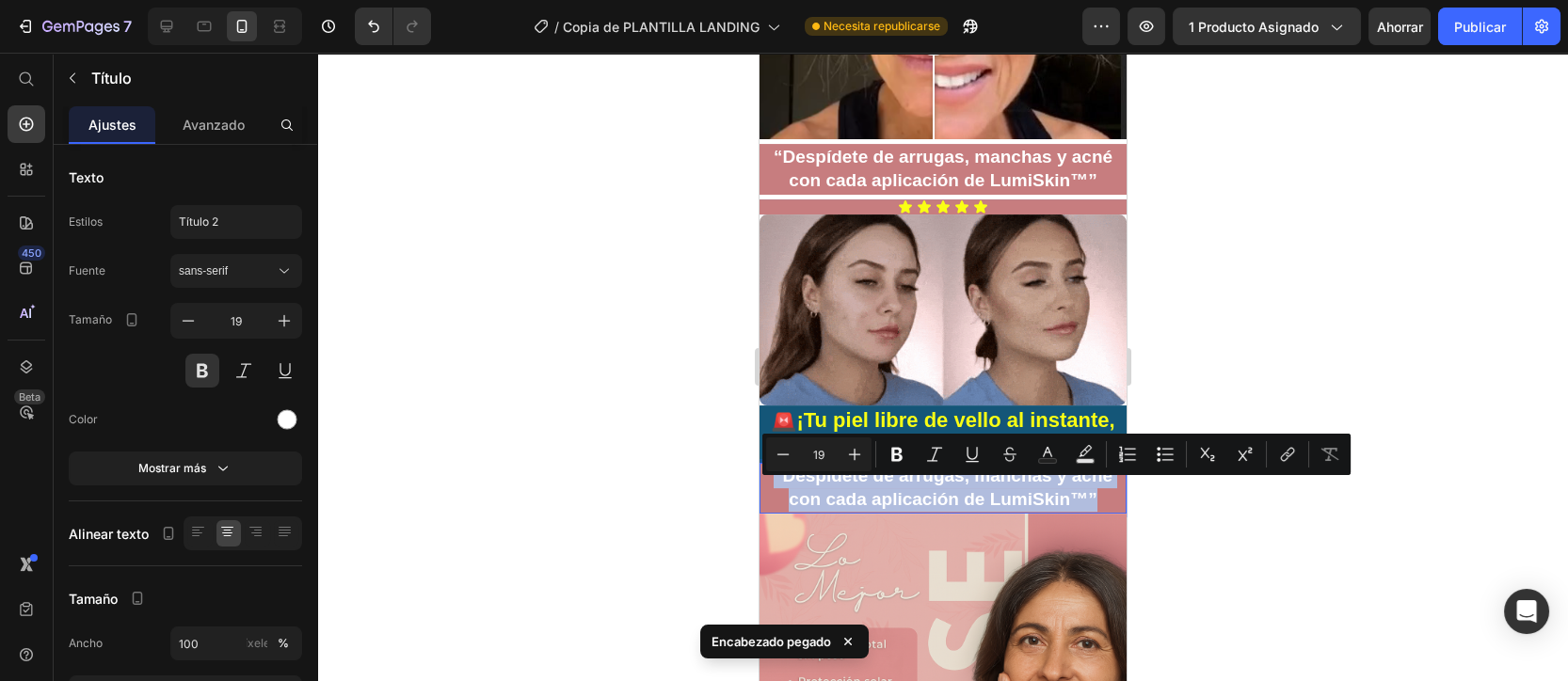 drag, startPoint x: 1086, startPoint y: 517, endPoint x: 738, endPoint y: 490, distance: 349.04584 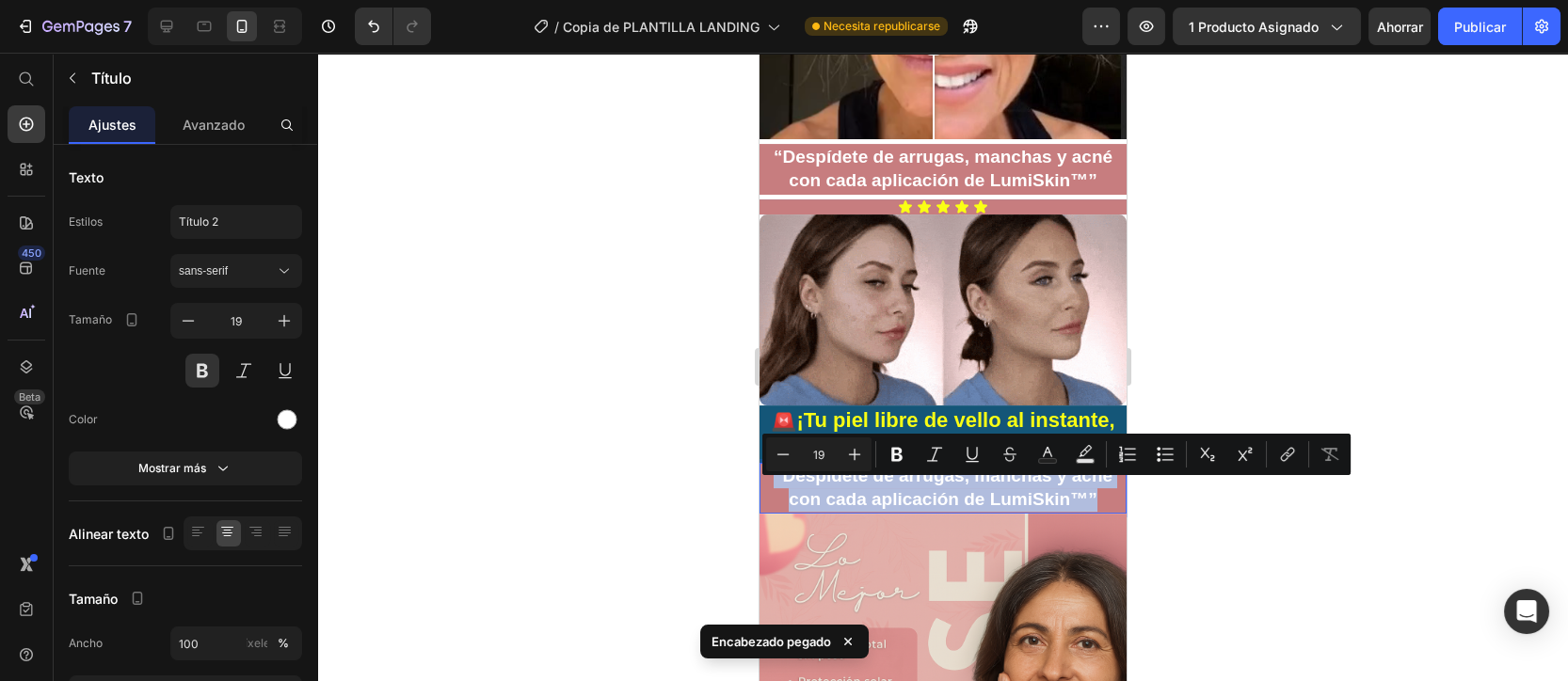click on "iPhone 13 Pro  ( 390 px) iPhone 13 Mini iPhone 13 Pro iPhone 11 Pro Max iPhone 15 Pro Max Pixel 7 Galaxy S8+ Galaxy S20 Ultra iPad Mini iPad Air iPad Pro Header
Product Images
Icon Boosts immunity and defense Text Block
Icon Boosts immunity and defense Text Block
Icon Boosts immunity and defense Text Block Row Icon Icon Icon Icon Icon Icon List [FIRST] [LAST] Text Block Row Verified Buyer Item List Row “At vero eos et accusamus et iusto odio dignissimos ducimus qui blanditiis praesentium voluptatum” Text Block Row Icon Icon Icon Icon Icon Icon List 485 Reviews! Text Block Row ✨ EasyClean™ – Barra Desmaquillante Express – Limpieza Rápida, Higiénica y Sin Irritación Product Title $29,990 Product Price ahorrando 46% Discount Tag $55,980 Product Price Row
10 K+  unidades vendidas el pasado mes
Custom Code ✅  ✨ Suavidad instantánea ✅  ✅  Text Block" at bounding box center [942, 962] 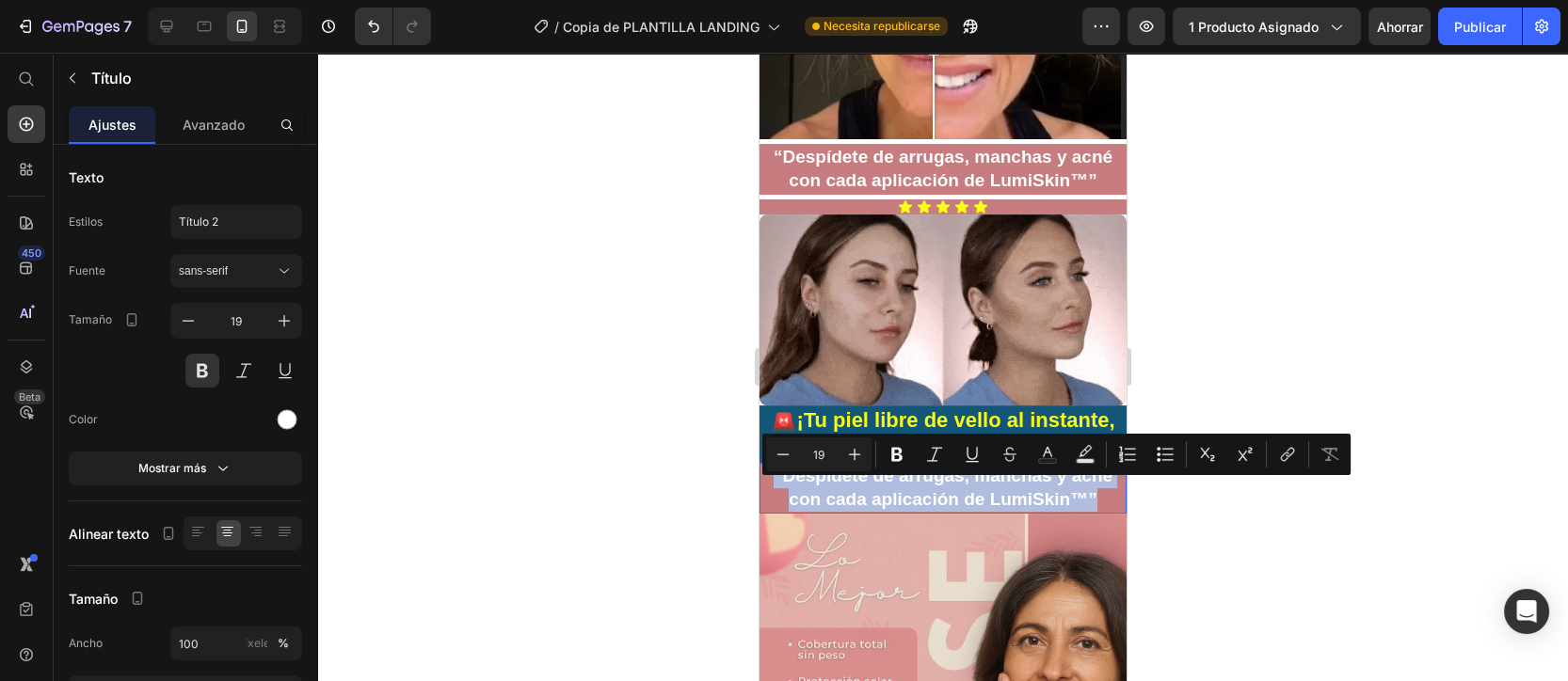 click on "“Despídete de arrugas, manchas y acné con cada aplicación de LumiSkin™”" at bounding box center [942, 487] 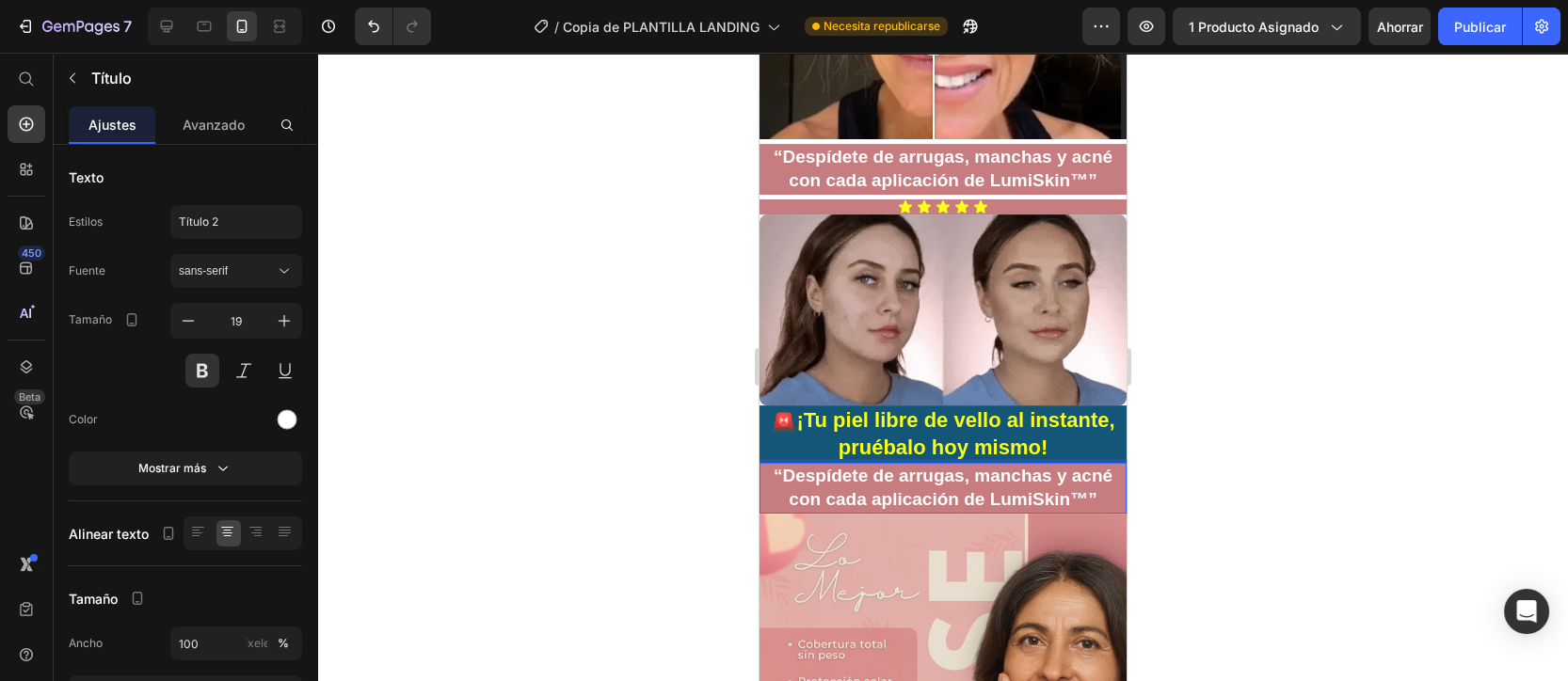 click on "“Despídete de arrugas, manchas y acné con cada aplicación de LumiSkin™”" at bounding box center [942, 487] 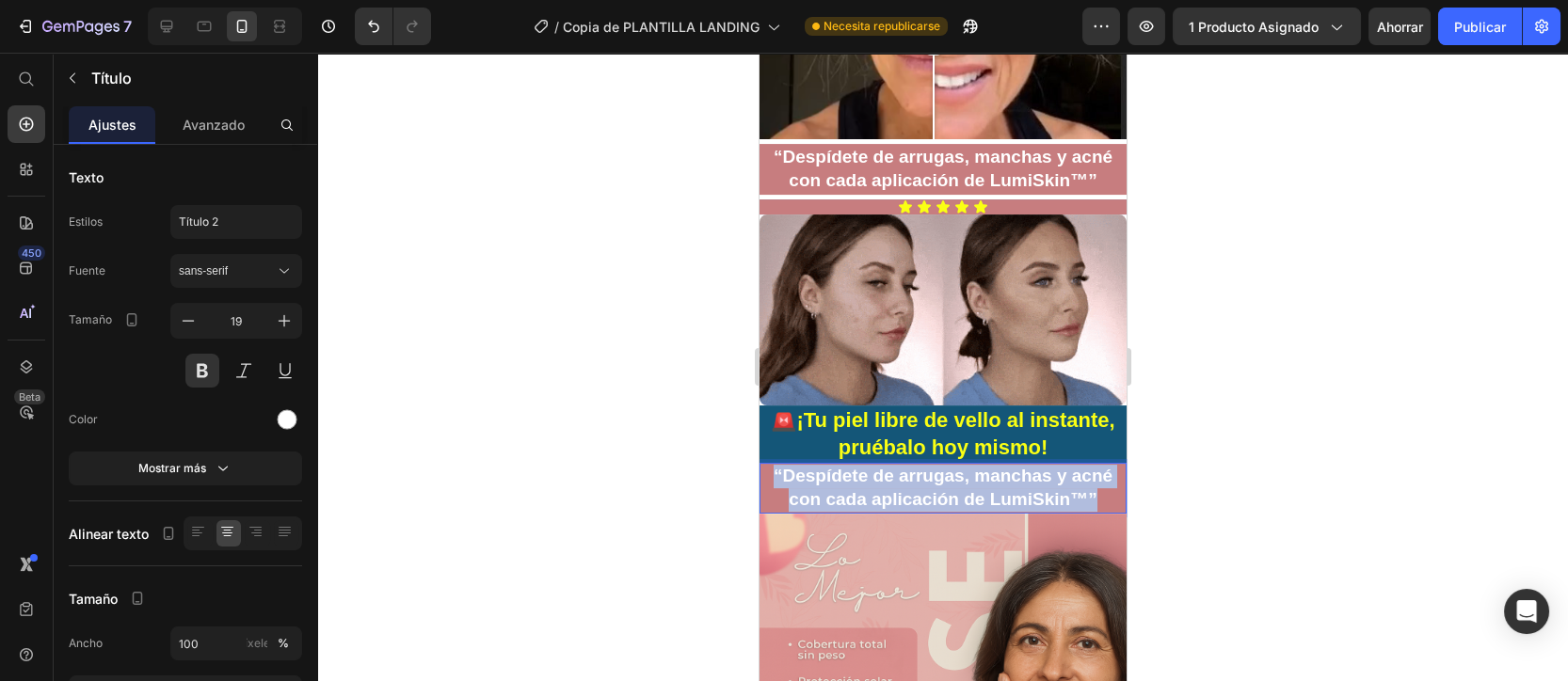 drag, startPoint x: 1091, startPoint y: 519, endPoint x: 1496, endPoint y: 544, distance: 405.77087 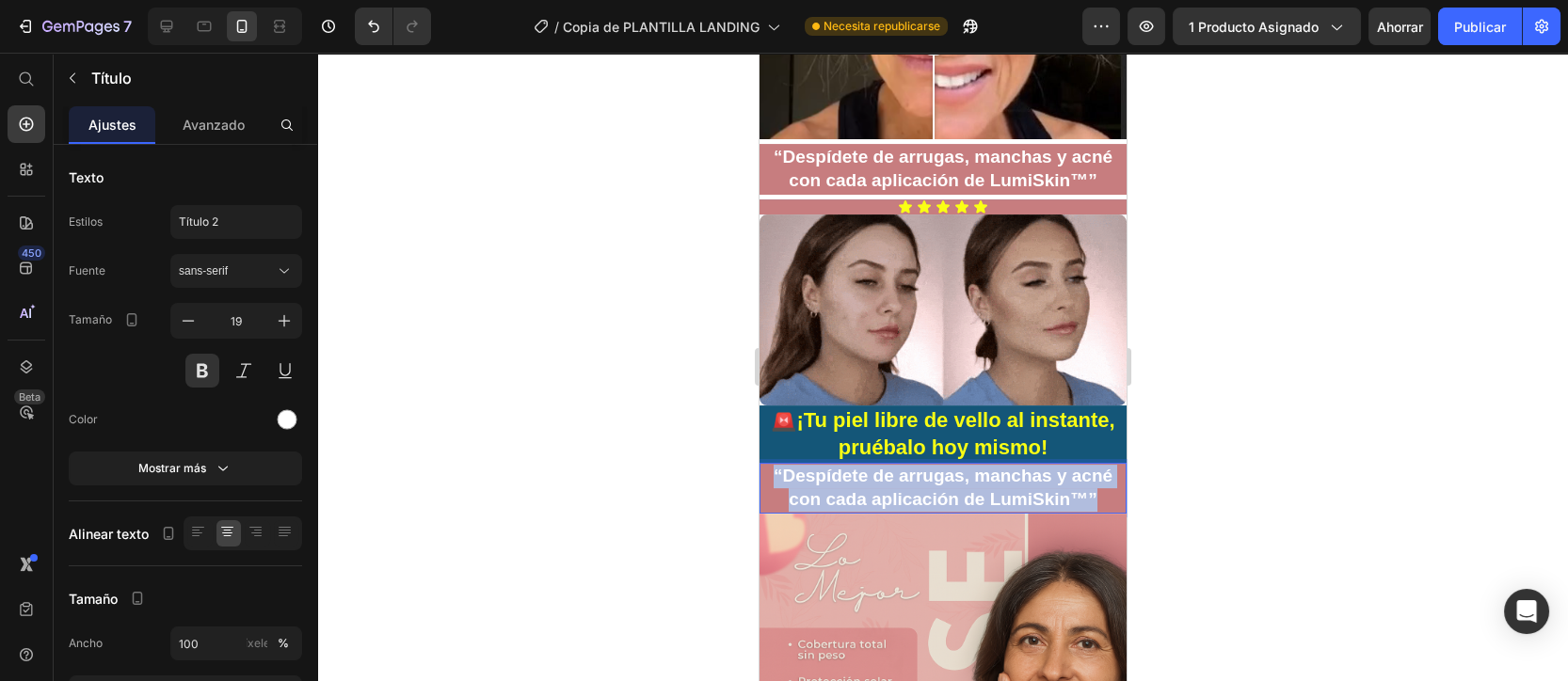 click on "iPhone 13 Pro  ( 390 px) iPhone 13 Mini iPhone 13 Pro iPhone 11 Pro Max iPhone 15 Pro Max Pixel 7 Galaxy S8+ Galaxy S20 Ultra iPad Mini iPad Air iPad Pro Header
Product Images
Icon Boosts immunity and defense Text Block
Icon Boosts immunity and defense Text Block
Icon Boosts immunity and defense Text Block Row Icon Icon Icon Icon Icon Icon List [FIRST] [LAST] Text Block Row Verified Buyer Item List Row “At vero eos et accusamus et iusto odio dignissimos ducimus qui blanditiis praesentium voluptatum” Text Block Row Icon Icon Icon Icon Icon Icon List 485 Reviews! Text Block Row ✨ EasyClean™ – Barra Desmaquillante Express – Limpieza Rápida, Higiénica y Sin Irritación Product Title $29,990 Product Price ahorrando 46% Discount Tag $55,980 Product Price Row
10 K+  unidades vendidas el pasado mes
Custom Code ✅  ✨ Suavidad instantánea ✅  ✅  Text Block" at bounding box center [942, 962] 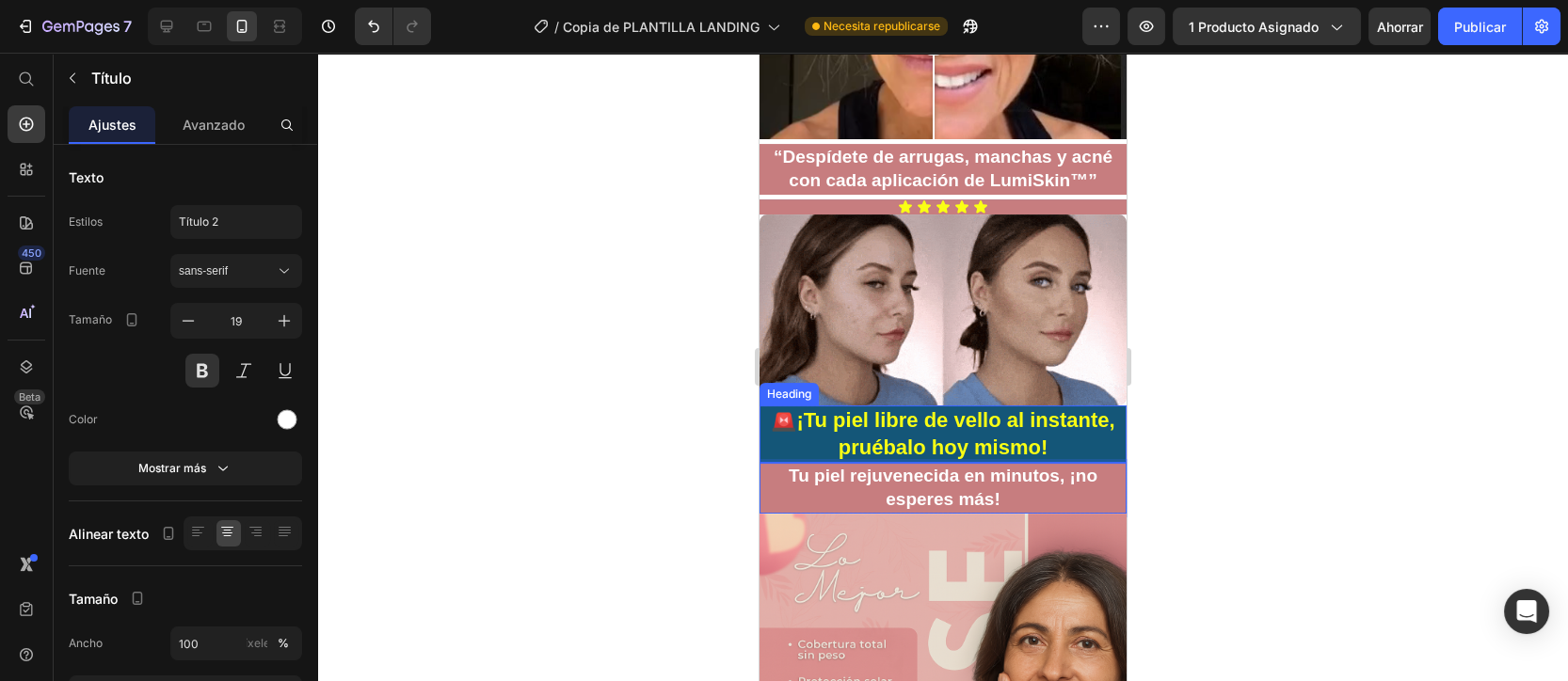 click on "¡Tu piel libre de vello al instante, pruébalo hoy mismo!" at bounding box center (954, 434) 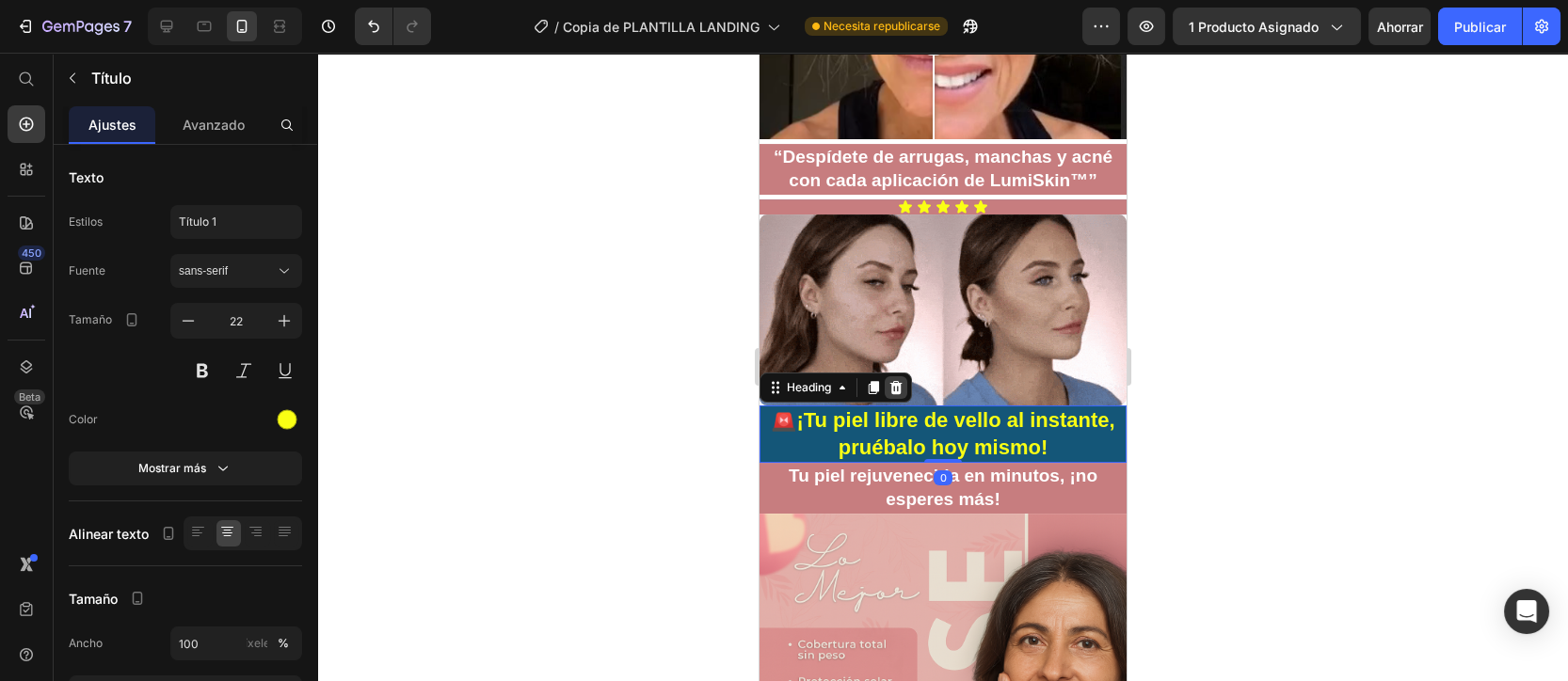 click 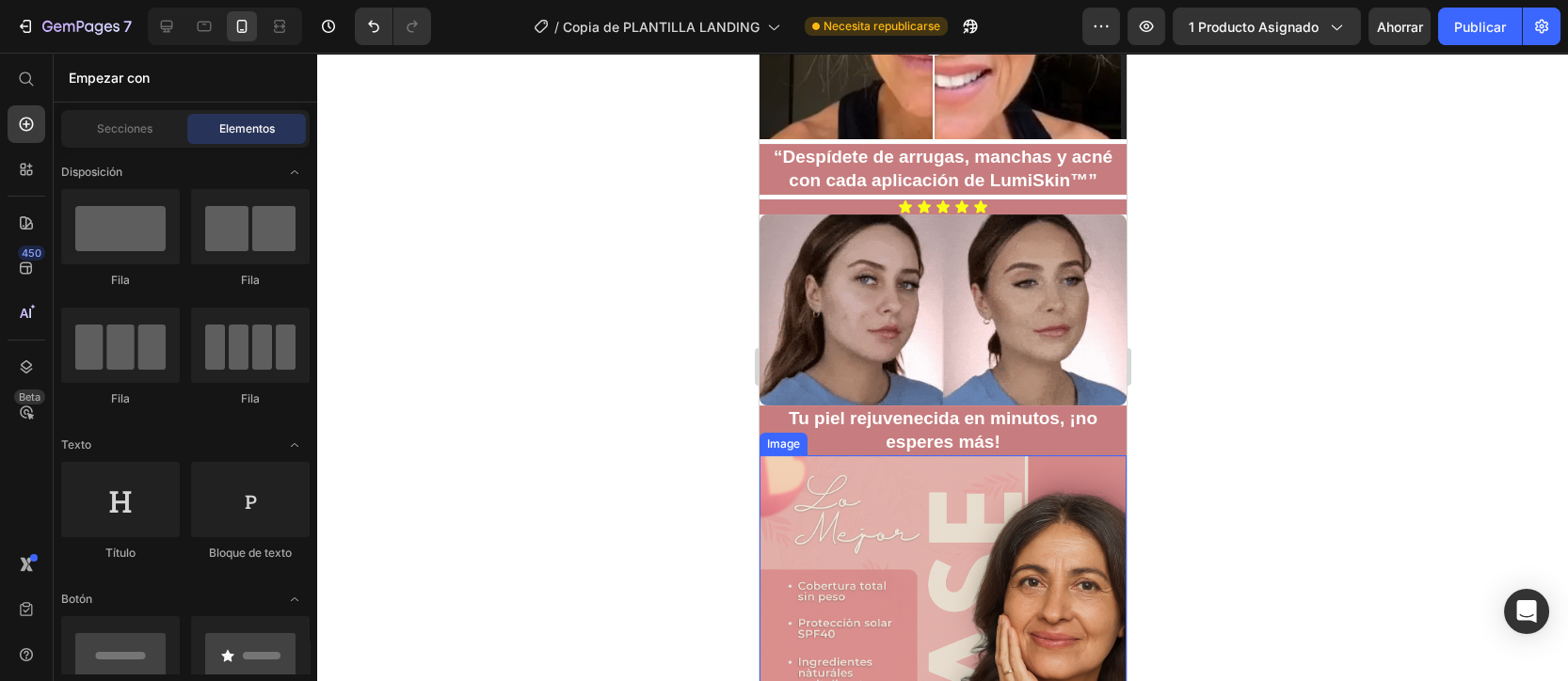 click at bounding box center [942, 639] 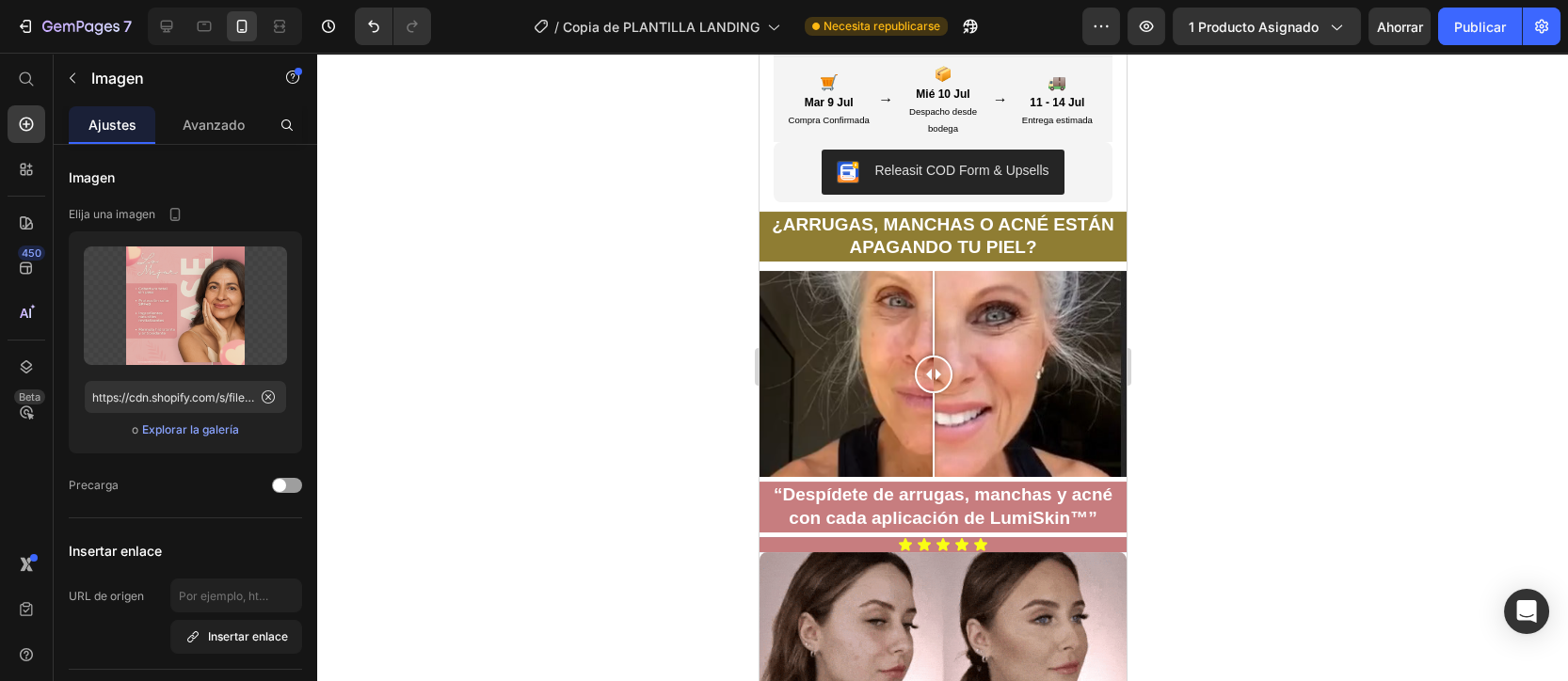 scroll, scrollTop: 798, scrollLeft: 0, axis: vertical 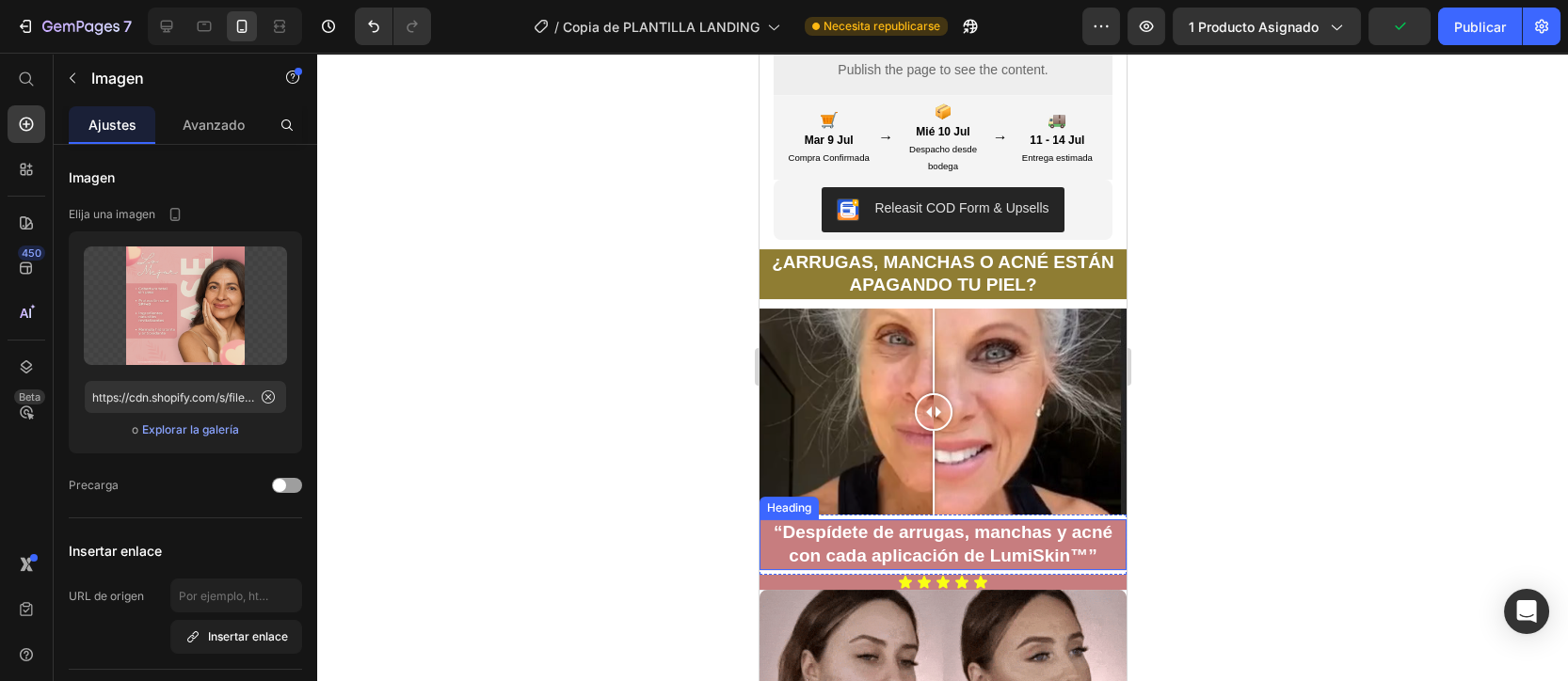 click on "“Despídete de arrugas, manchas y acné con cada aplicación de LumiSkin™”" at bounding box center (942, 544) 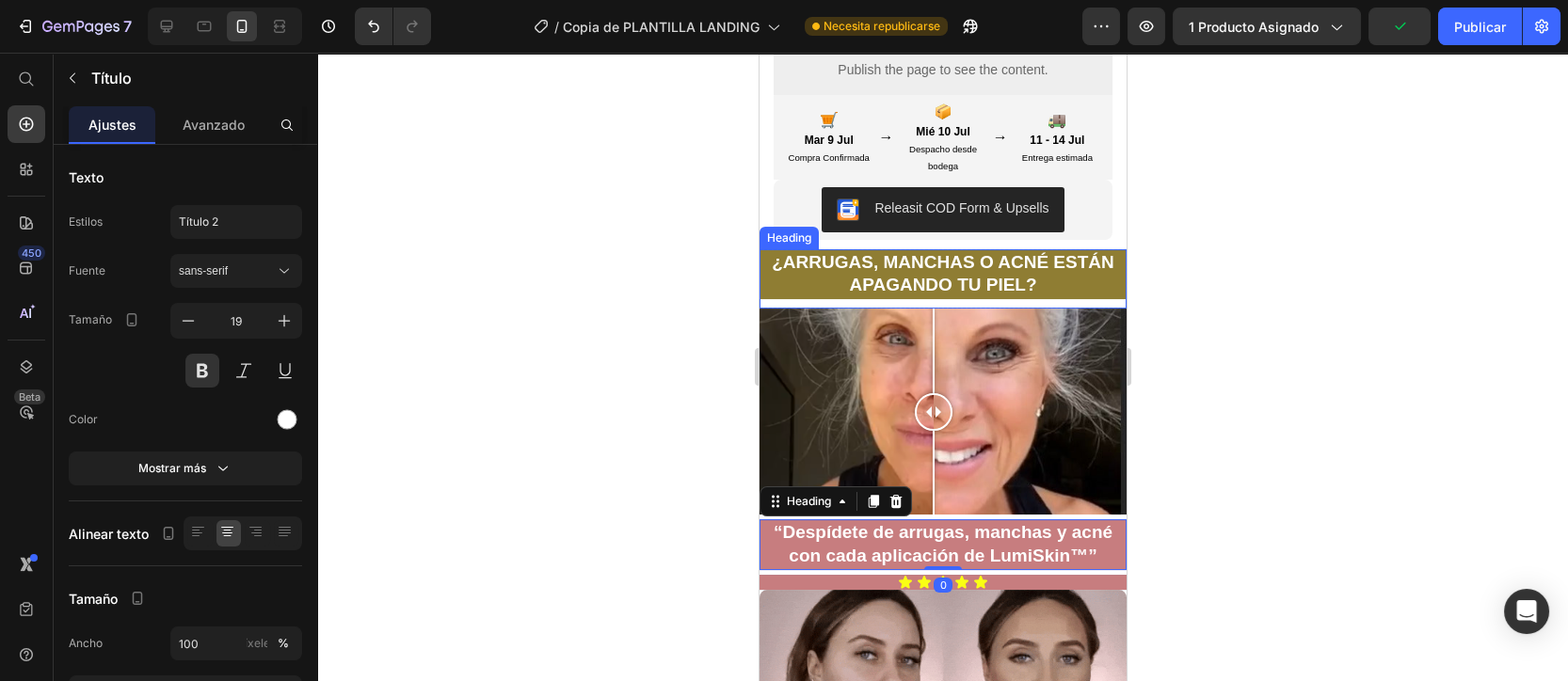 click on "¿ARRUGAS, MANCHAS O ACNÉ ESTÁN APAGANDO TU PIEL?" at bounding box center (942, 274) 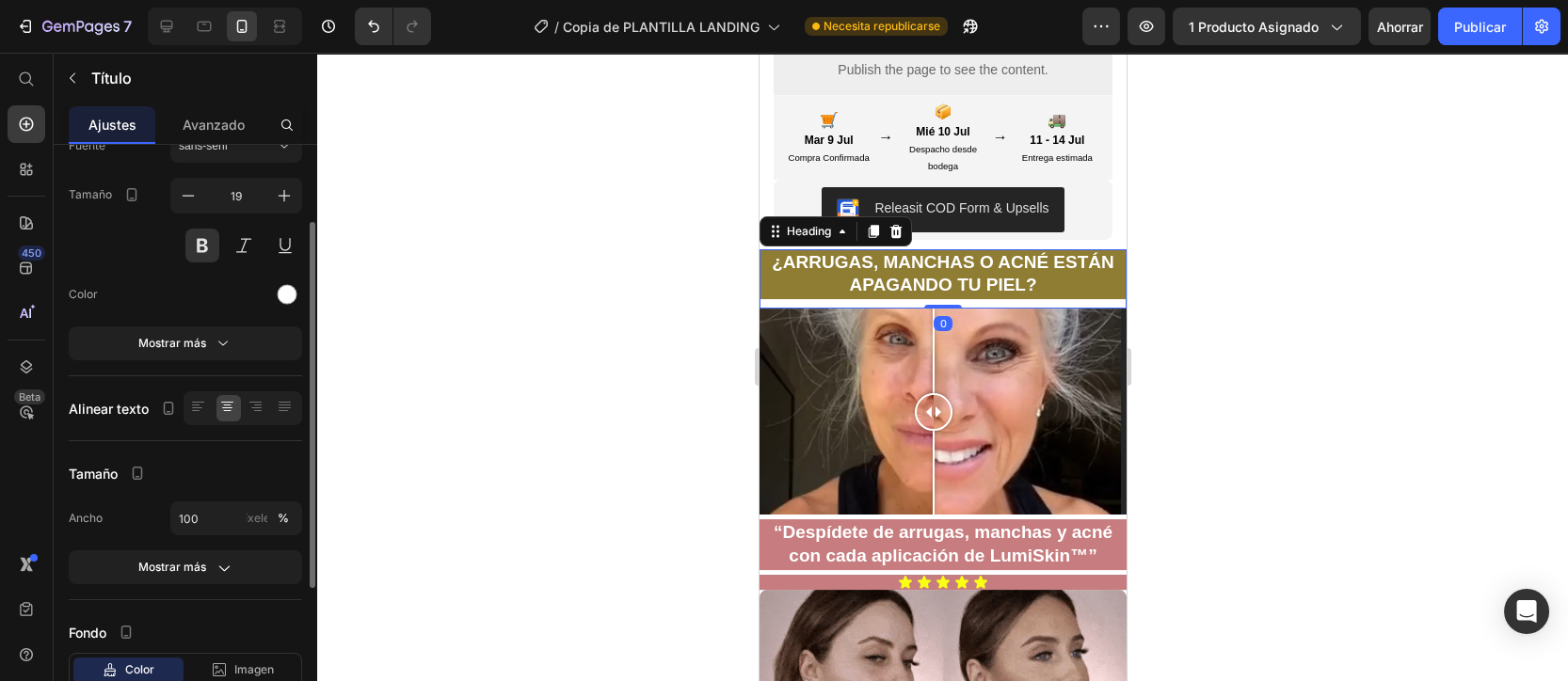 scroll, scrollTop: 251, scrollLeft: 0, axis: vertical 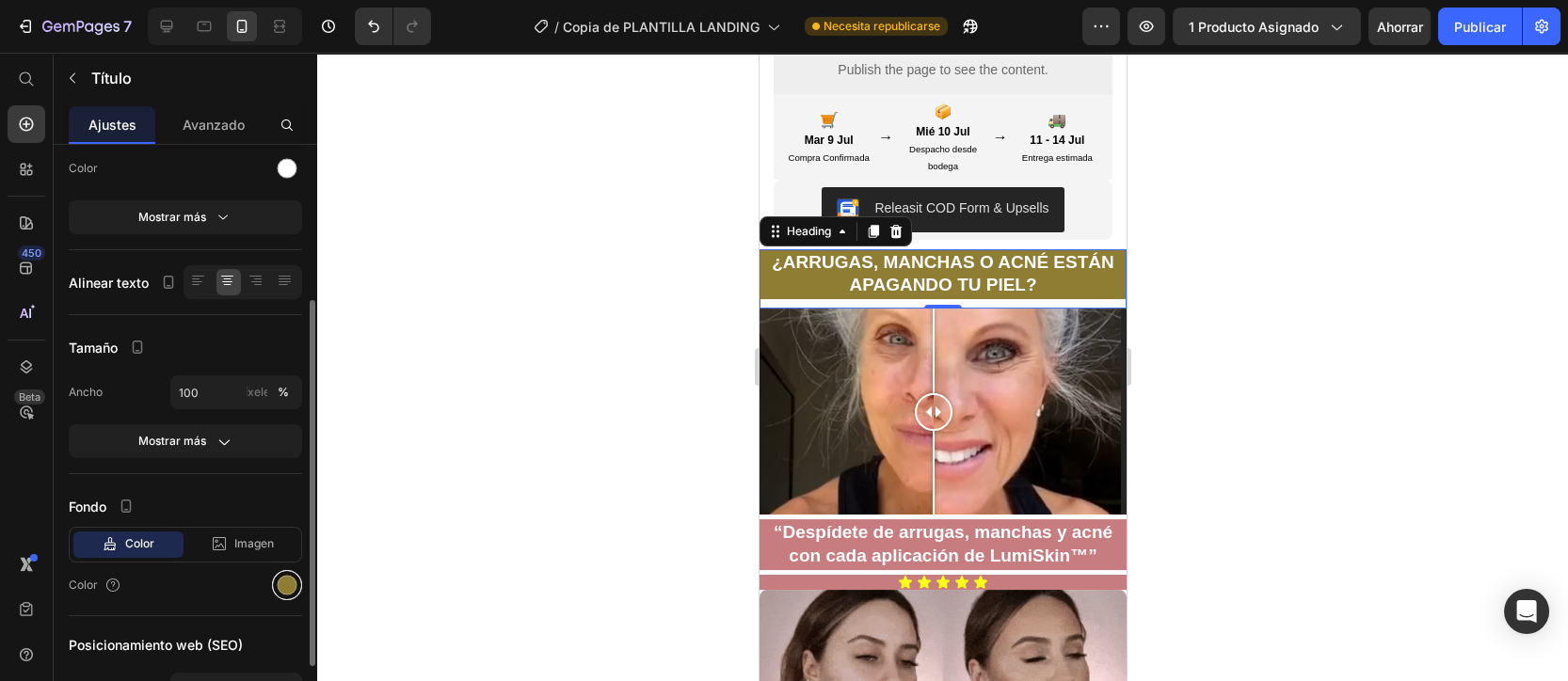 click at bounding box center (287, 585) 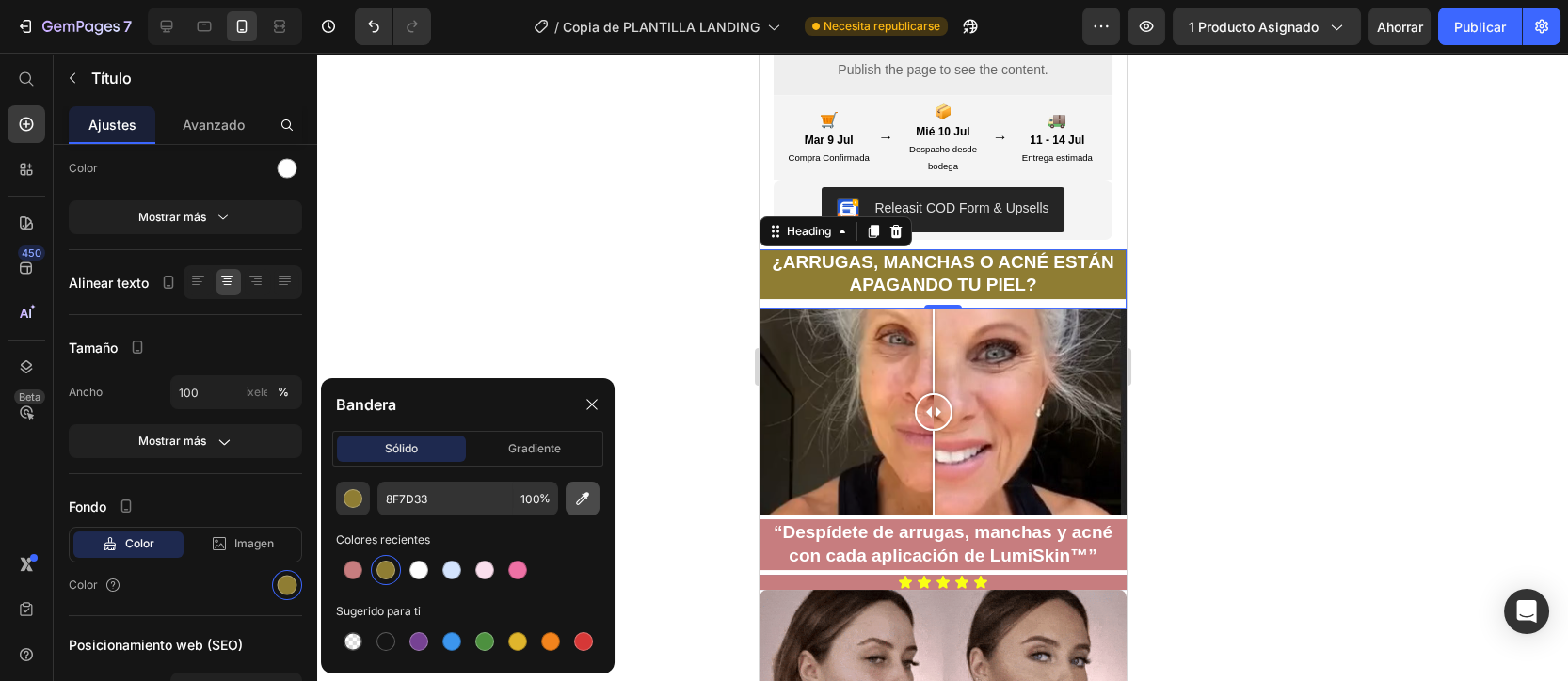 click 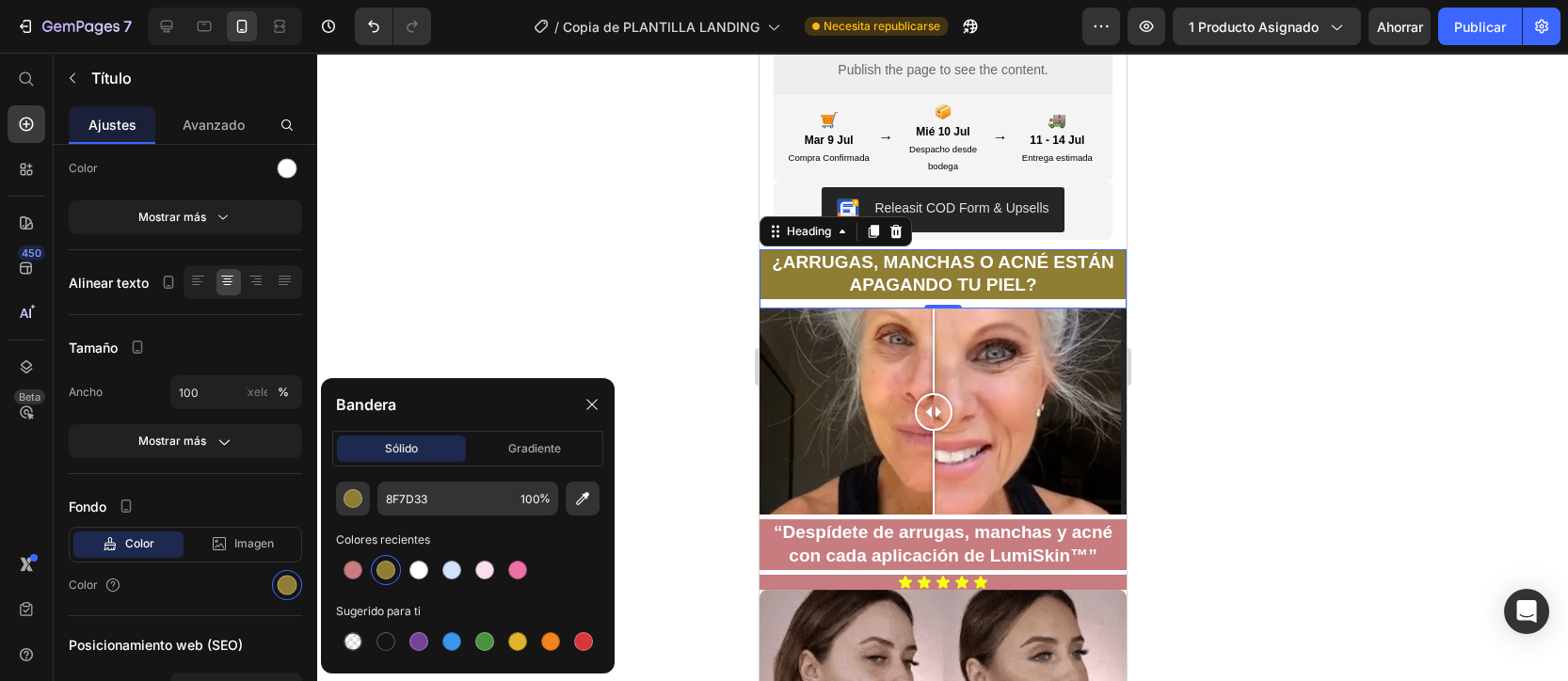 type on "C77D7F" 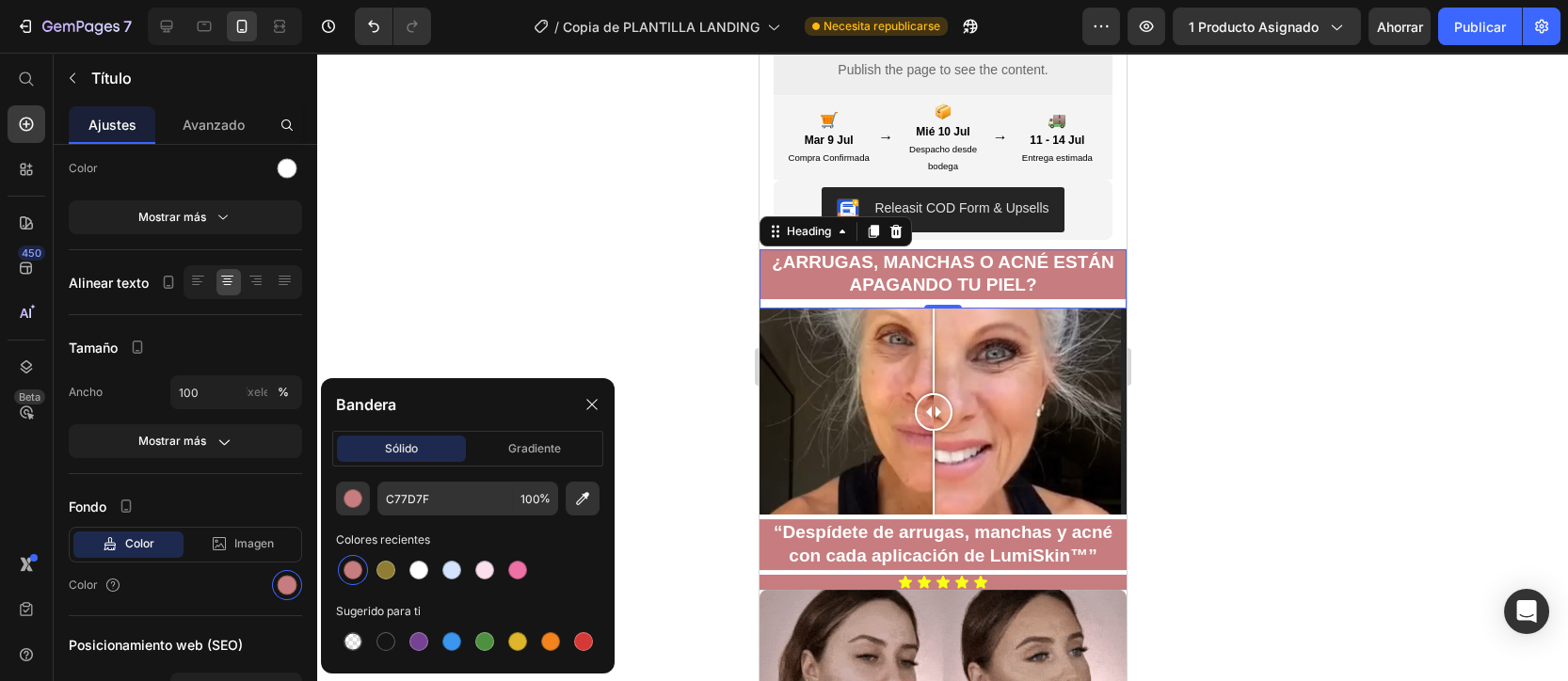 click 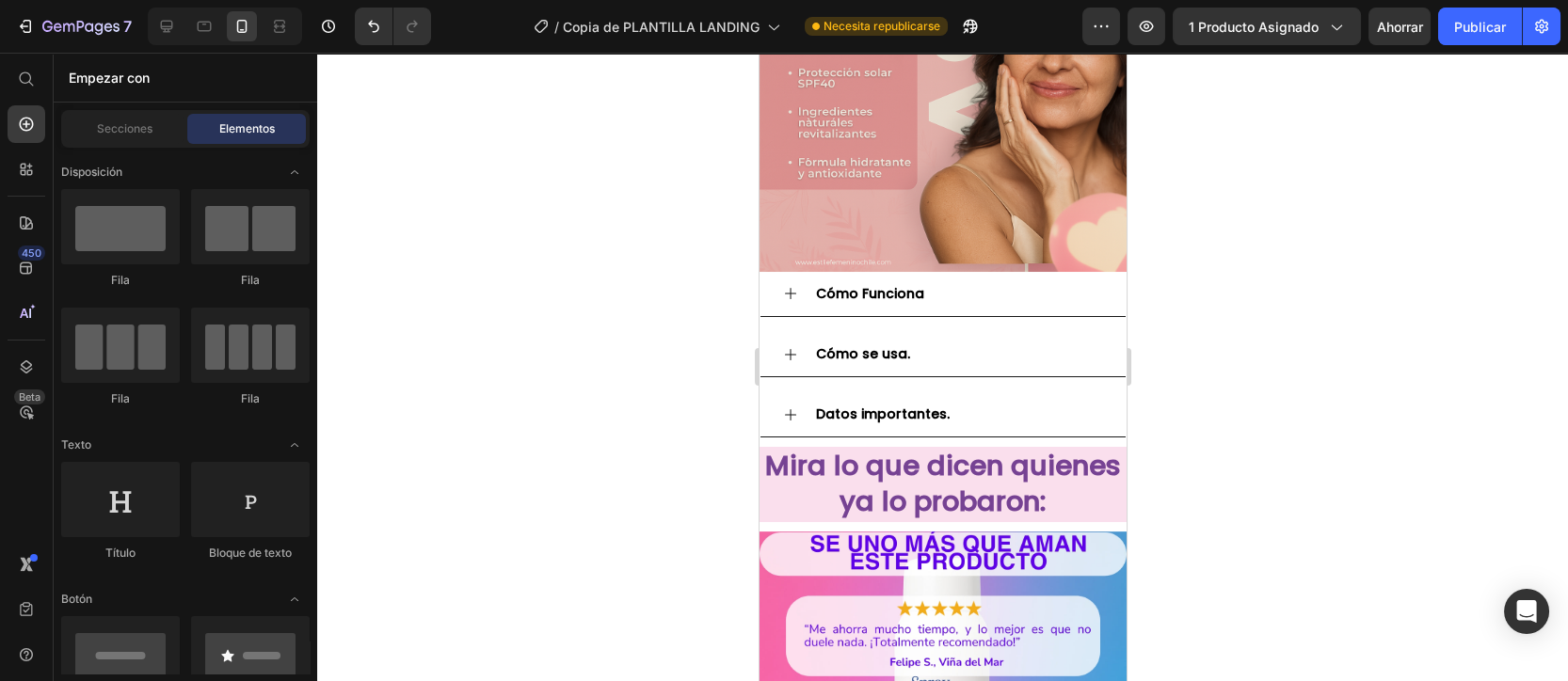 scroll, scrollTop: 1800, scrollLeft: 0, axis: vertical 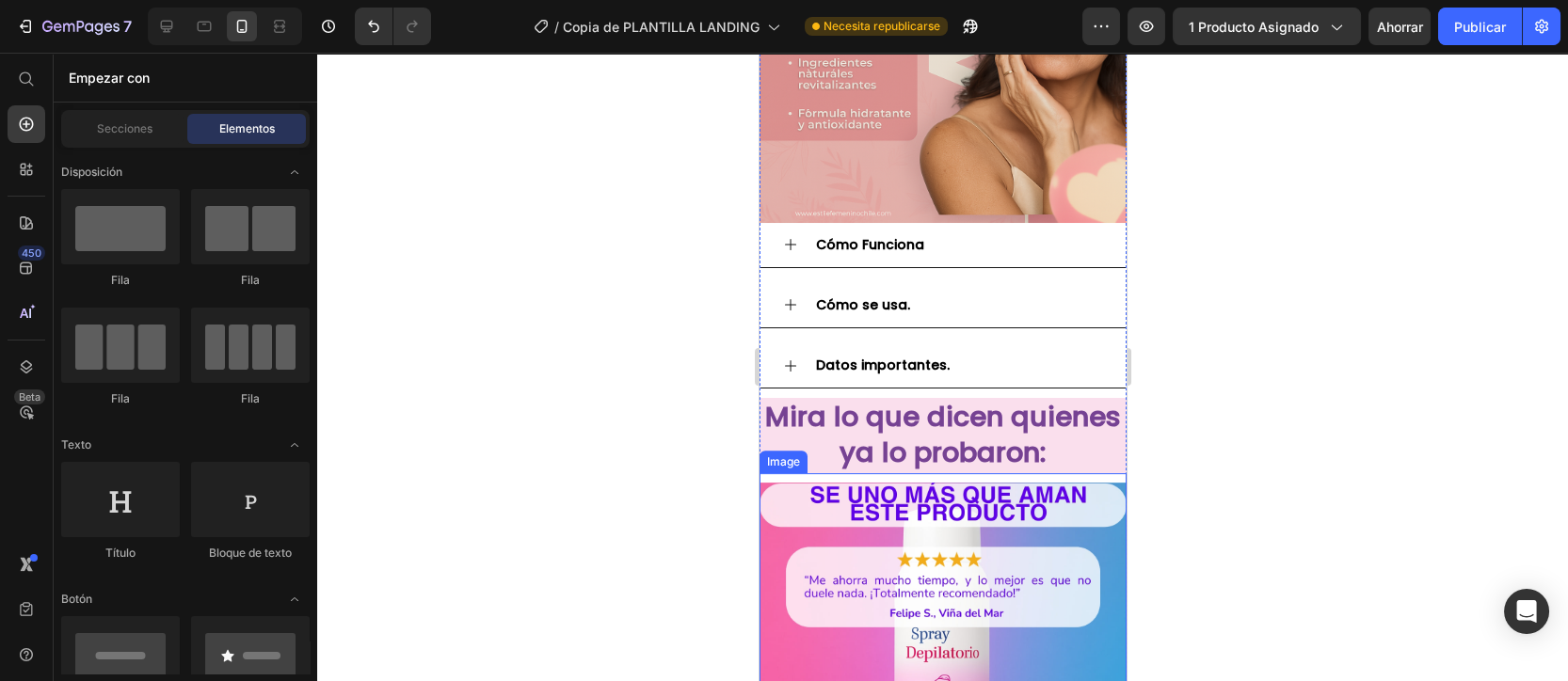 click on "Mira lo que dicen quienes ya lo probaron:" at bounding box center [942, 435] 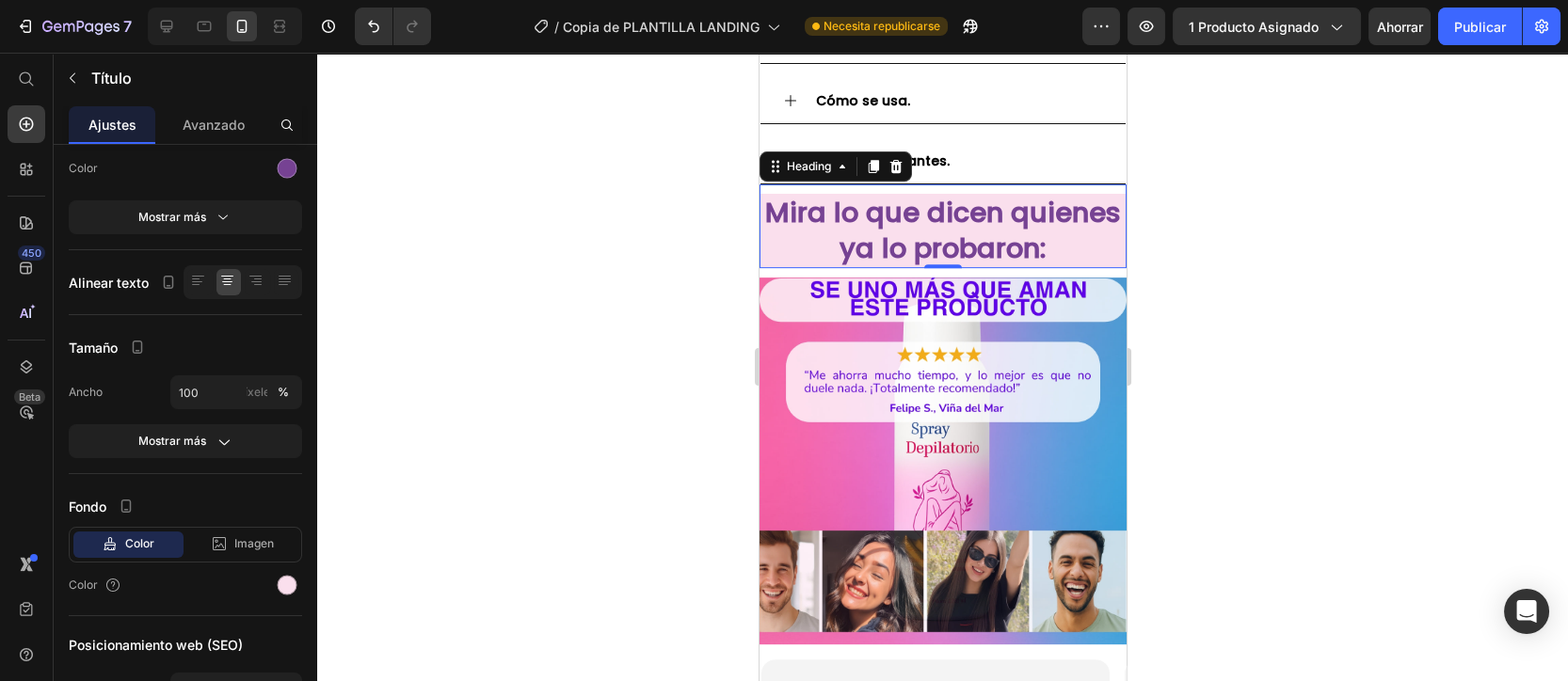 scroll, scrollTop: 2051, scrollLeft: 0, axis: vertical 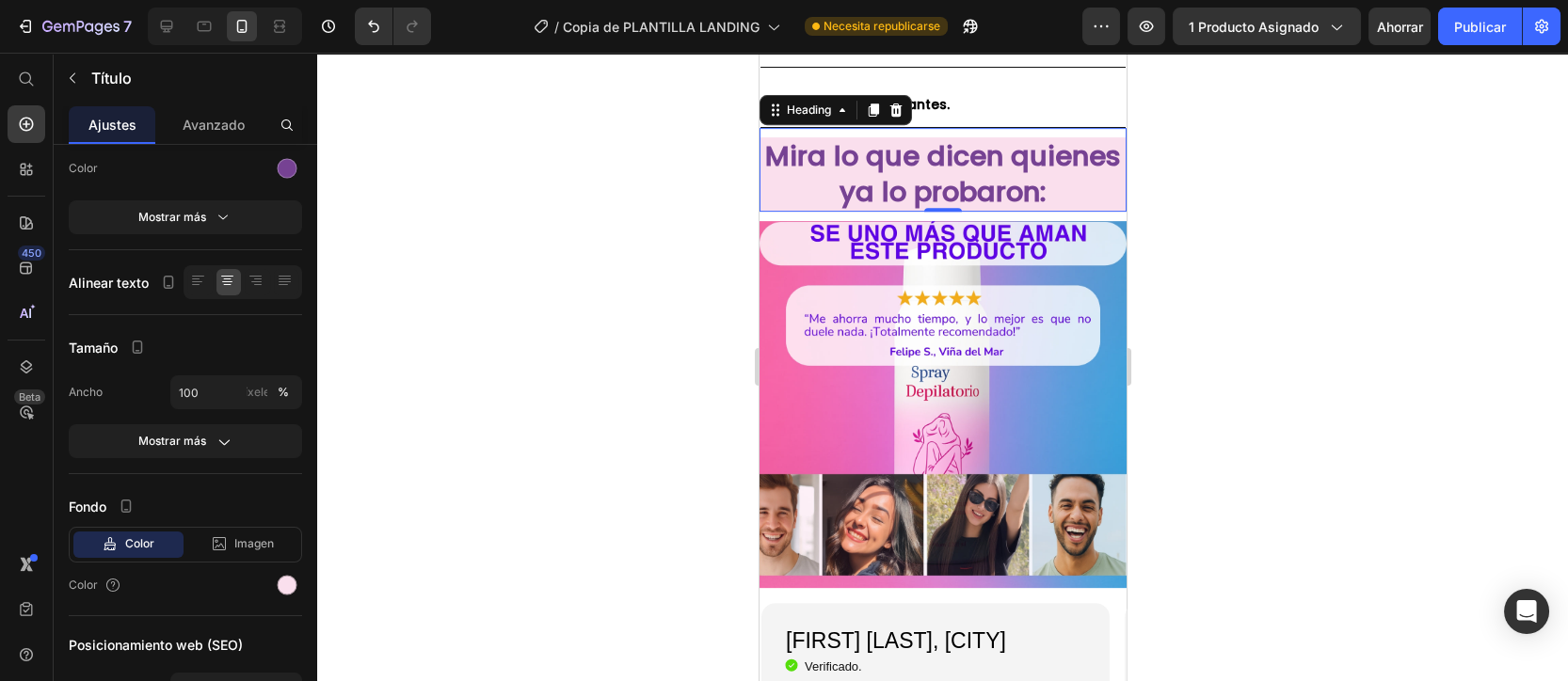 click 